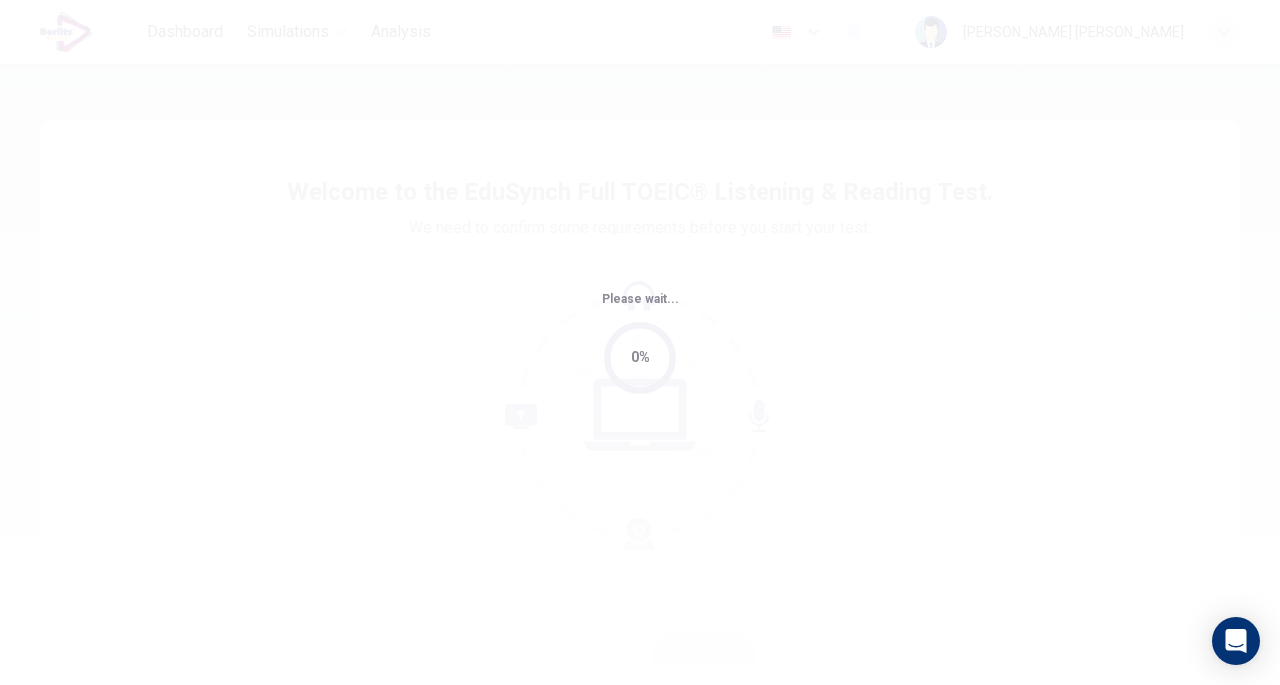 scroll, scrollTop: 0, scrollLeft: 0, axis: both 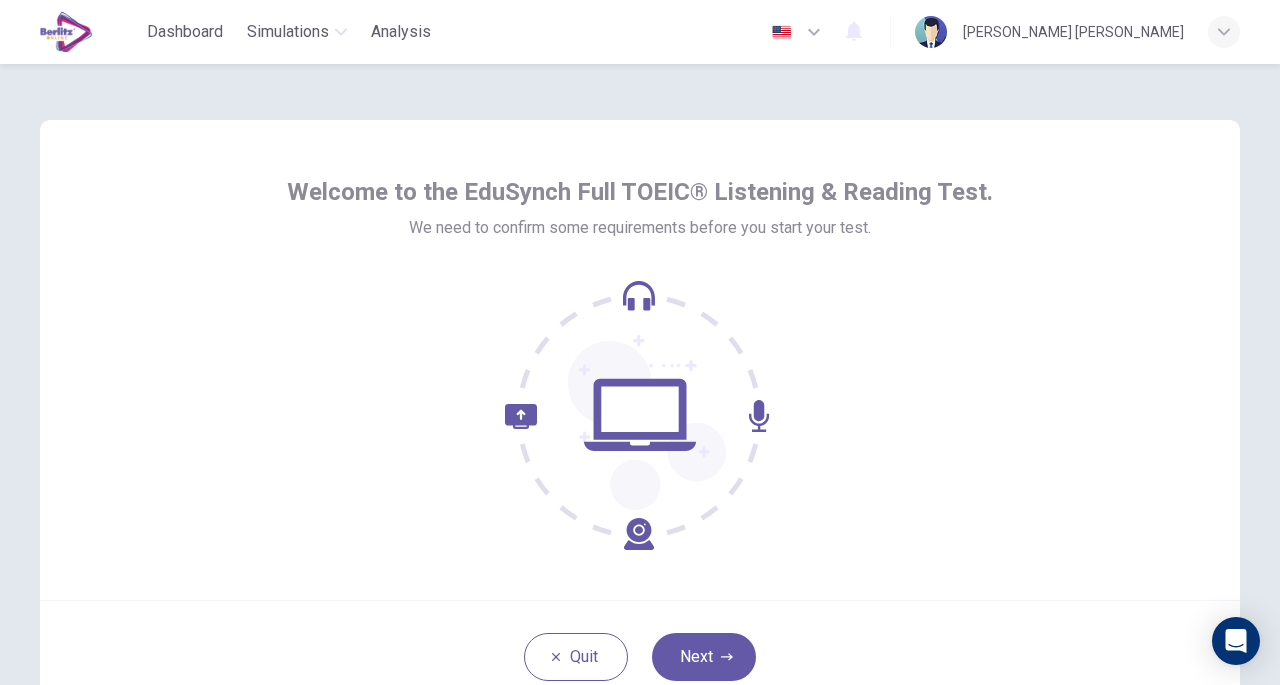 click on "Welcome to the EduSynch Full TOEIC® Listening & Reading Test. We need to confirm some requirements before you start your test. Quit Next © Copyright  2025" at bounding box center (640, 374) 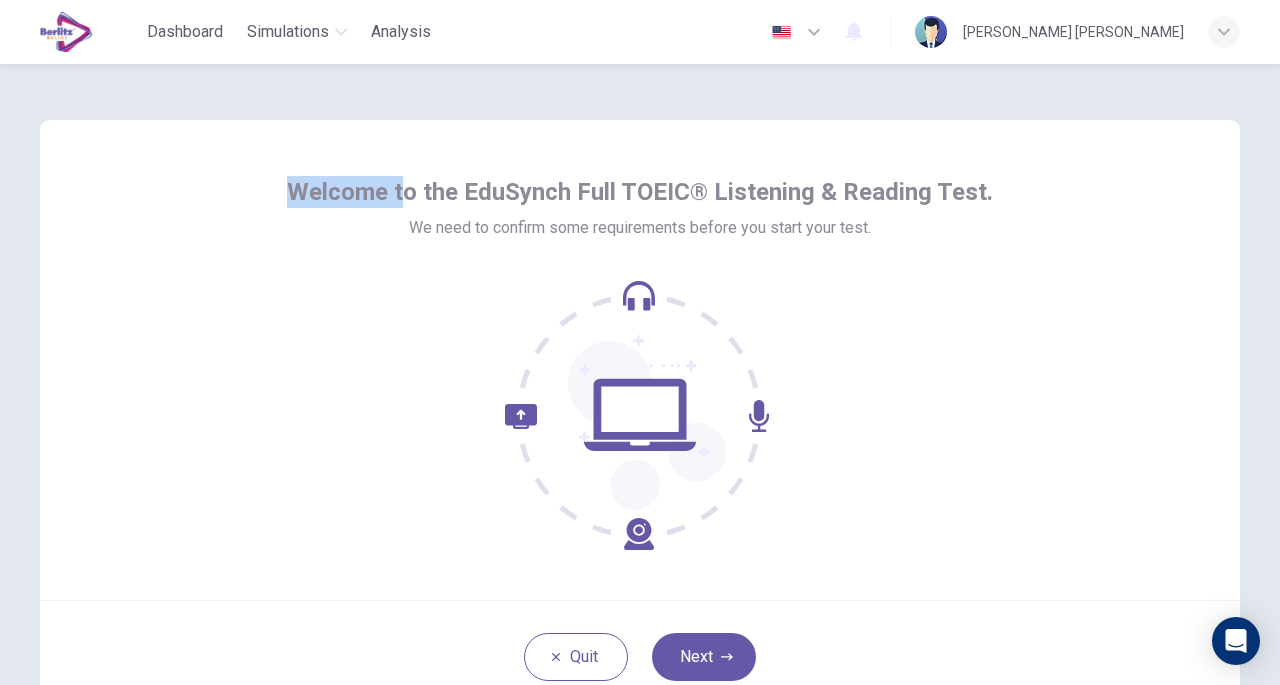 drag, startPoint x: 0, startPoint y: 72, endPoint x: 399, endPoint y: 111, distance: 400.9015 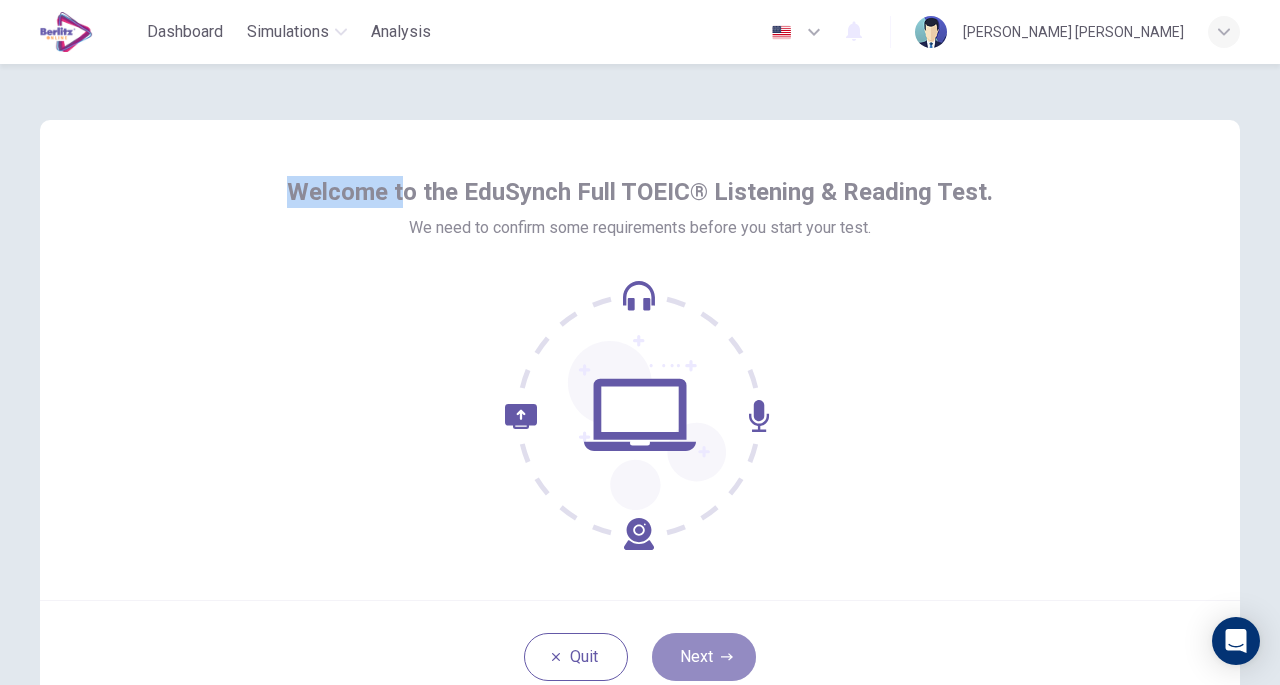 drag, startPoint x: 399, startPoint y: 111, endPoint x: 698, endPoint y: 651, distance: 617.2528 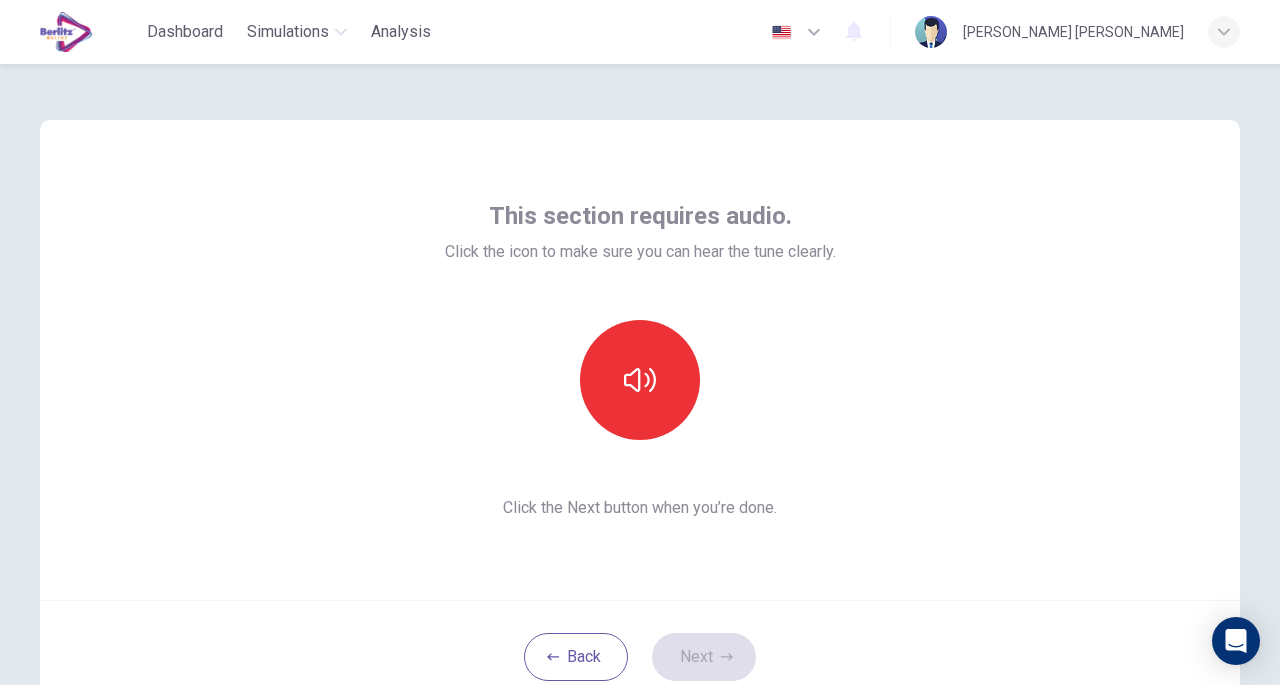 click on "This section requires audio. Click the icon to make sure you can hear the tune clearly. Click the Next button when you’re done. Back Next © Copyright  2025" at bounding box center (640, 374) 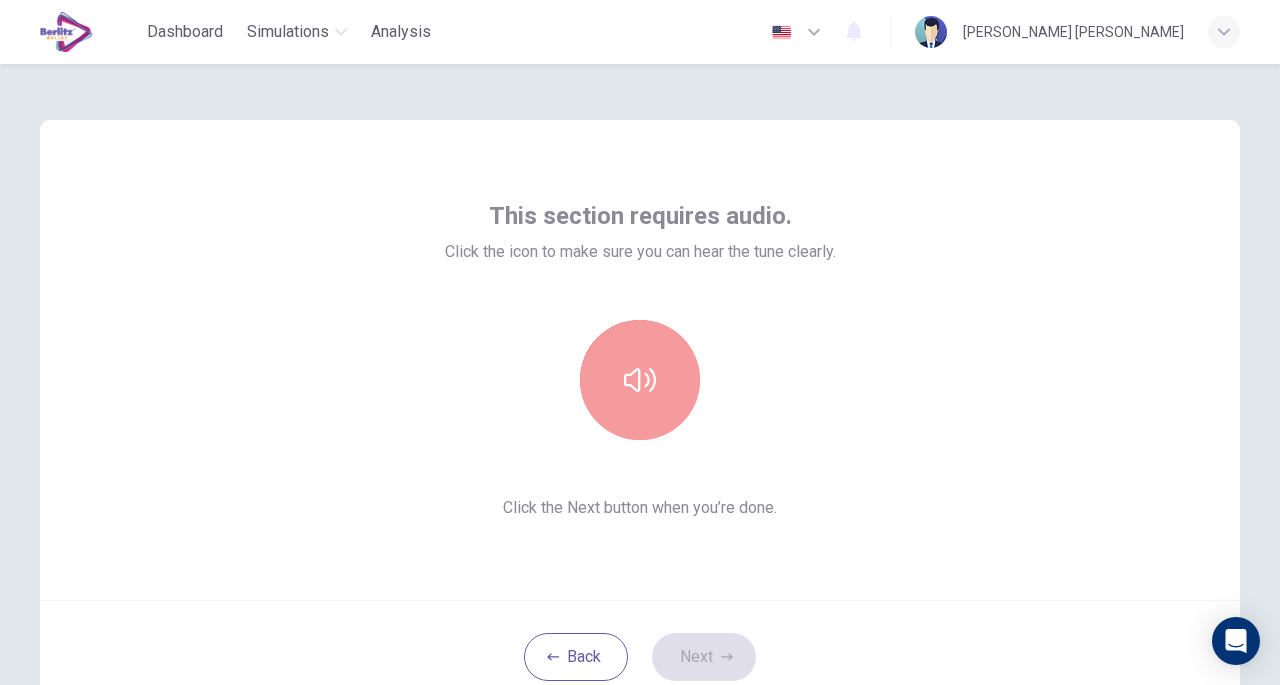 click 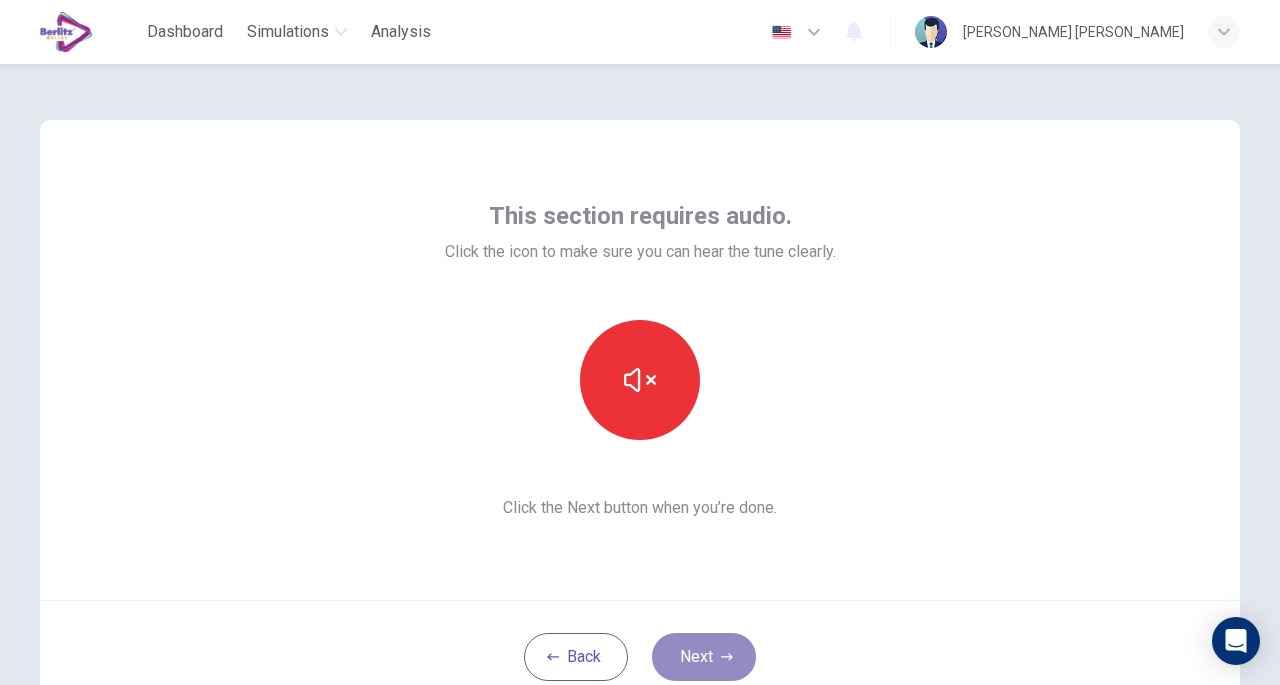 drag, startPoint x: 632, startPoint y: 383, endPoint x: 684, endPoint y: 664, distance: 285.77087 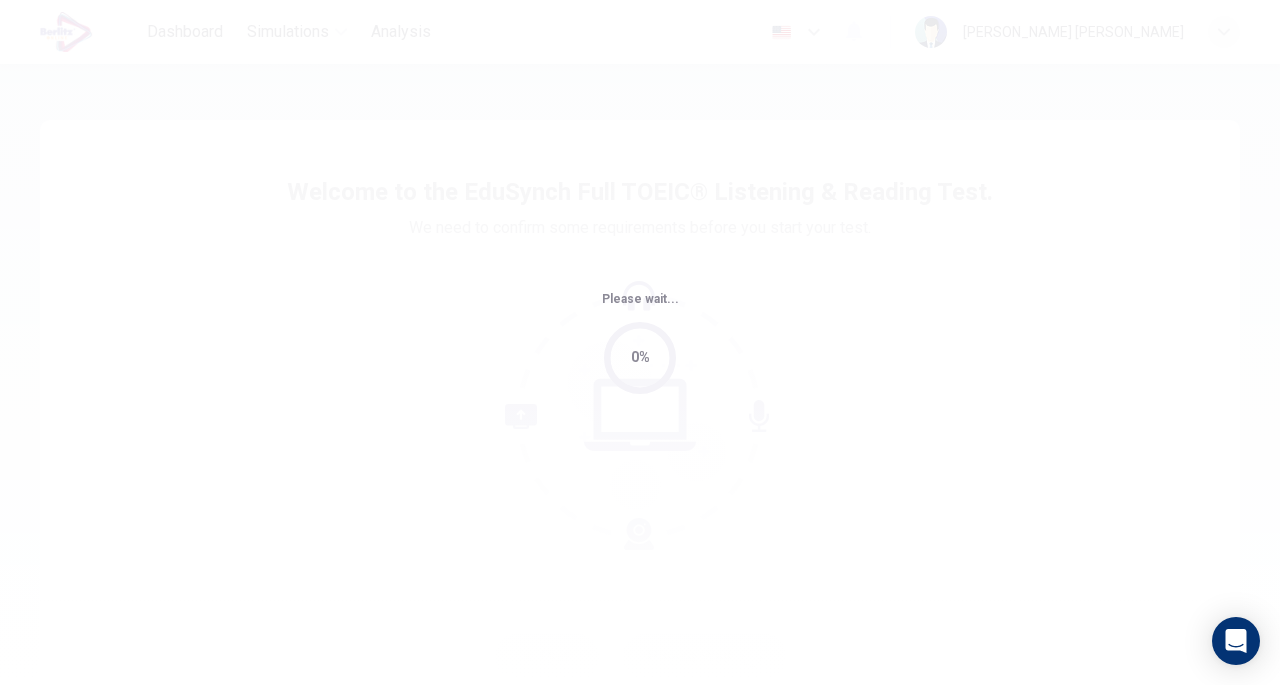scroll, scrollTop: 0, scrollLeft: 0, axis: both 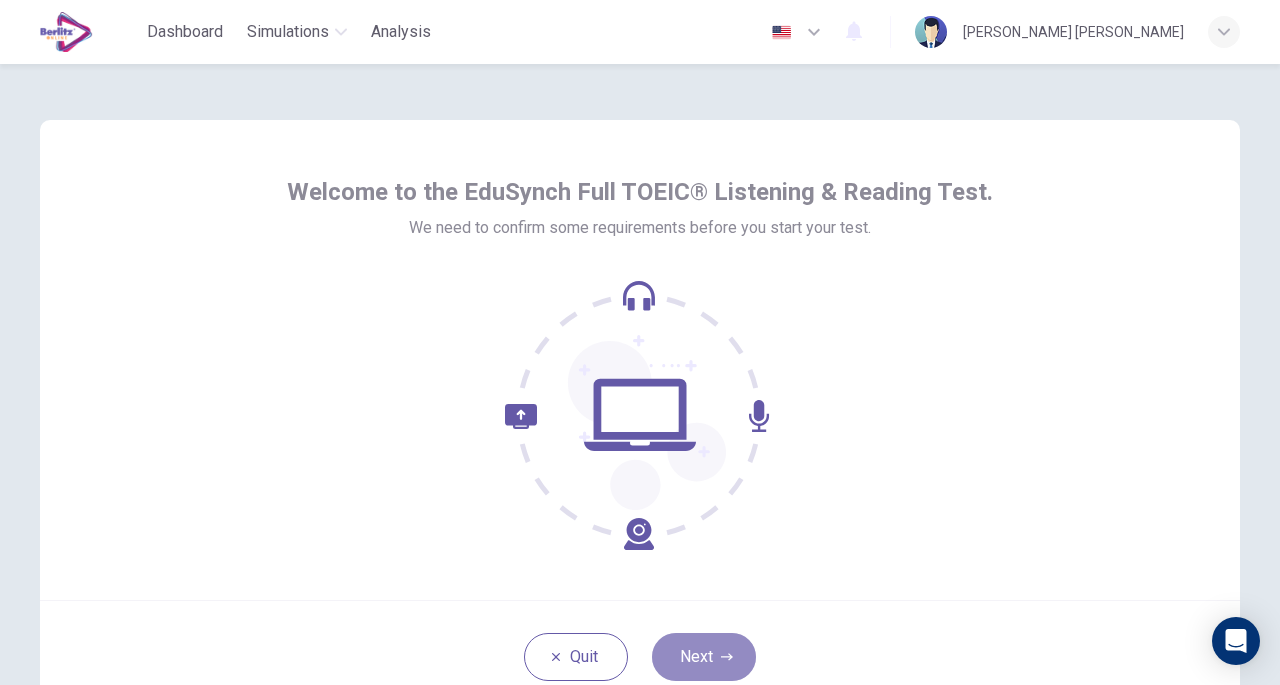 click on "Next" at bounding box center (704, 657) 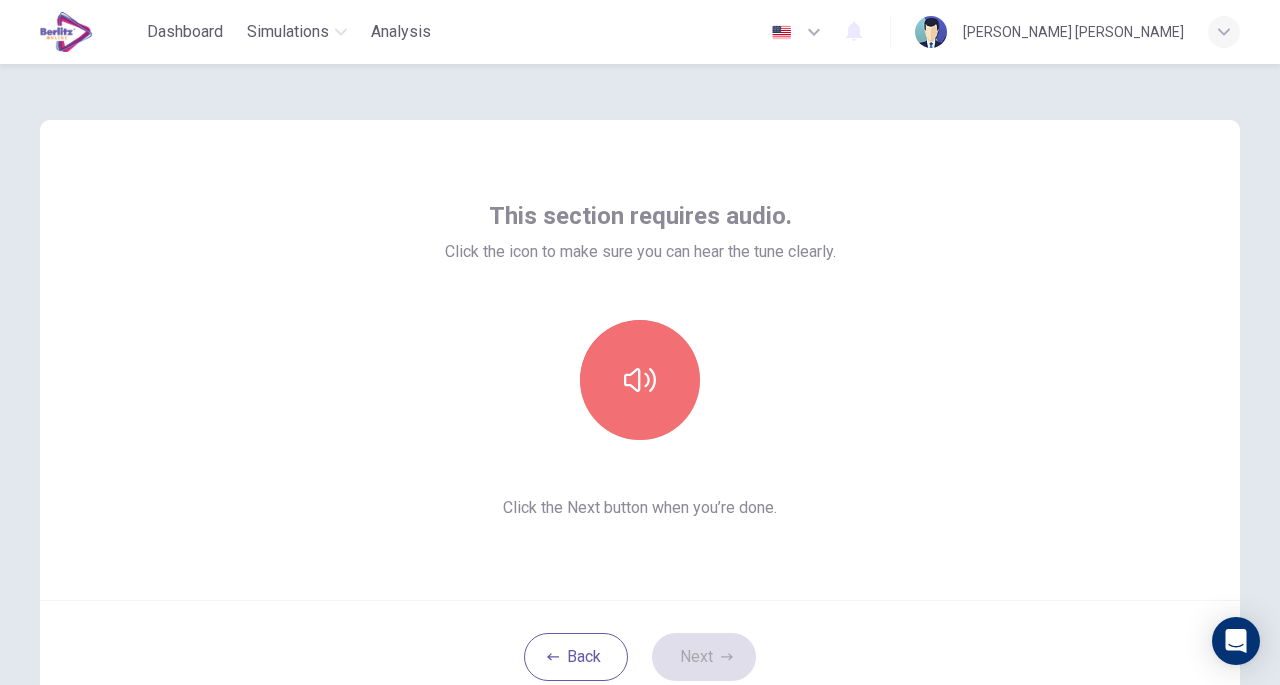 click 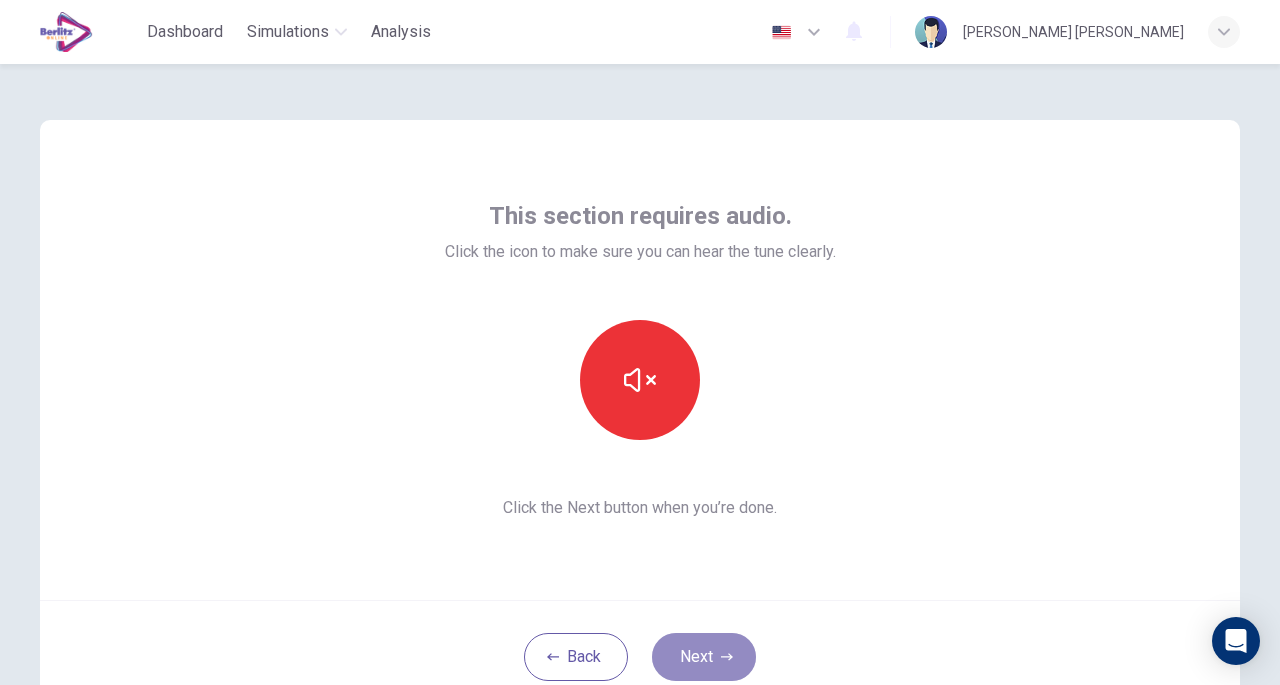 click on "Next" at bounding box center [704, 657] 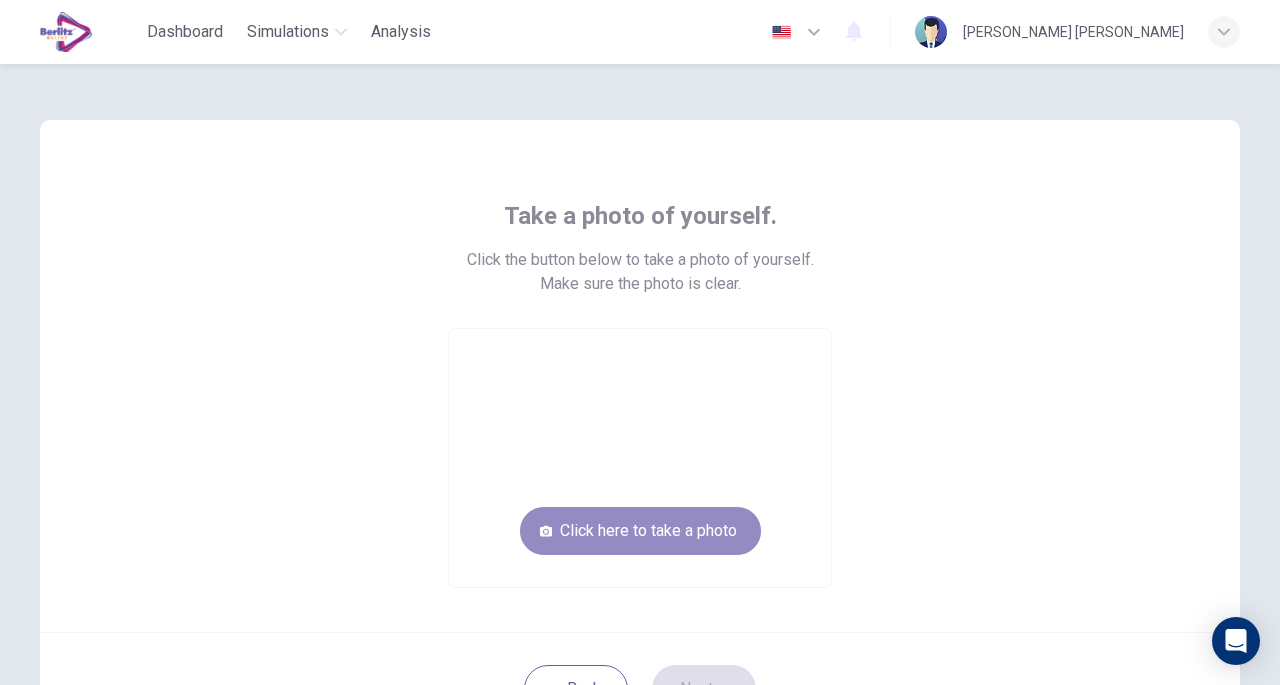 click on "Click here to take a photo" at bounding box center [640, 531] 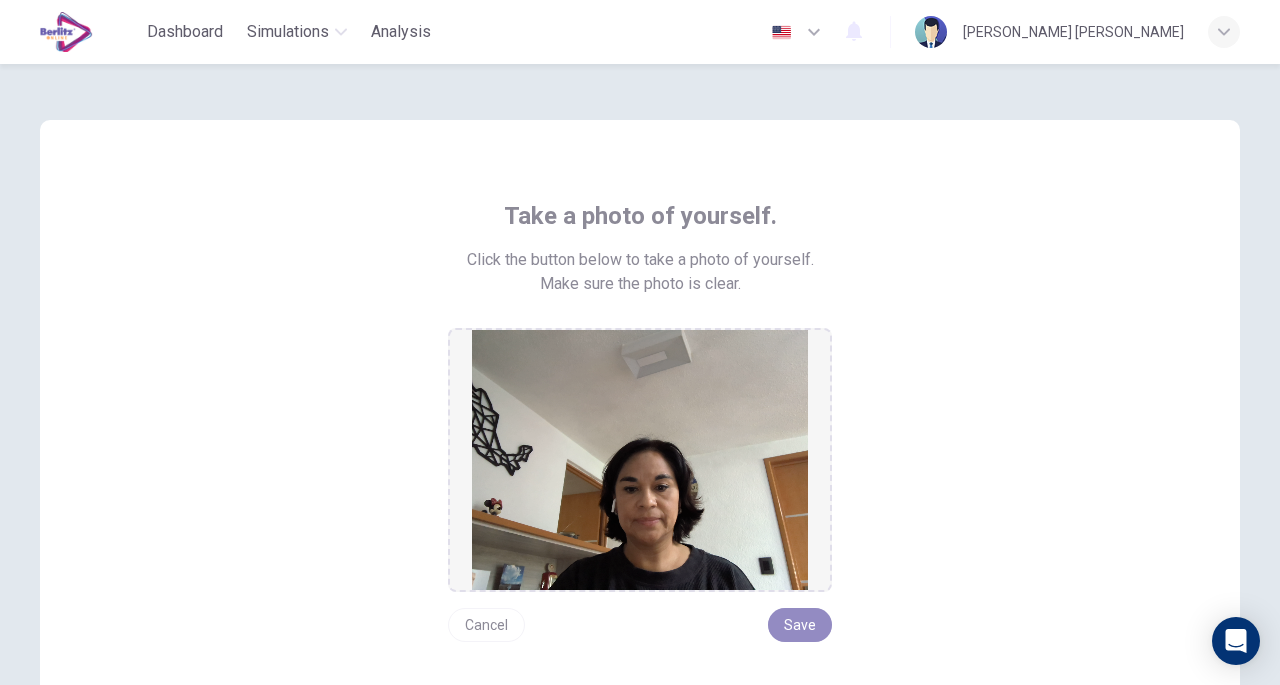 click on "Save" at bounding box center (800, 625) 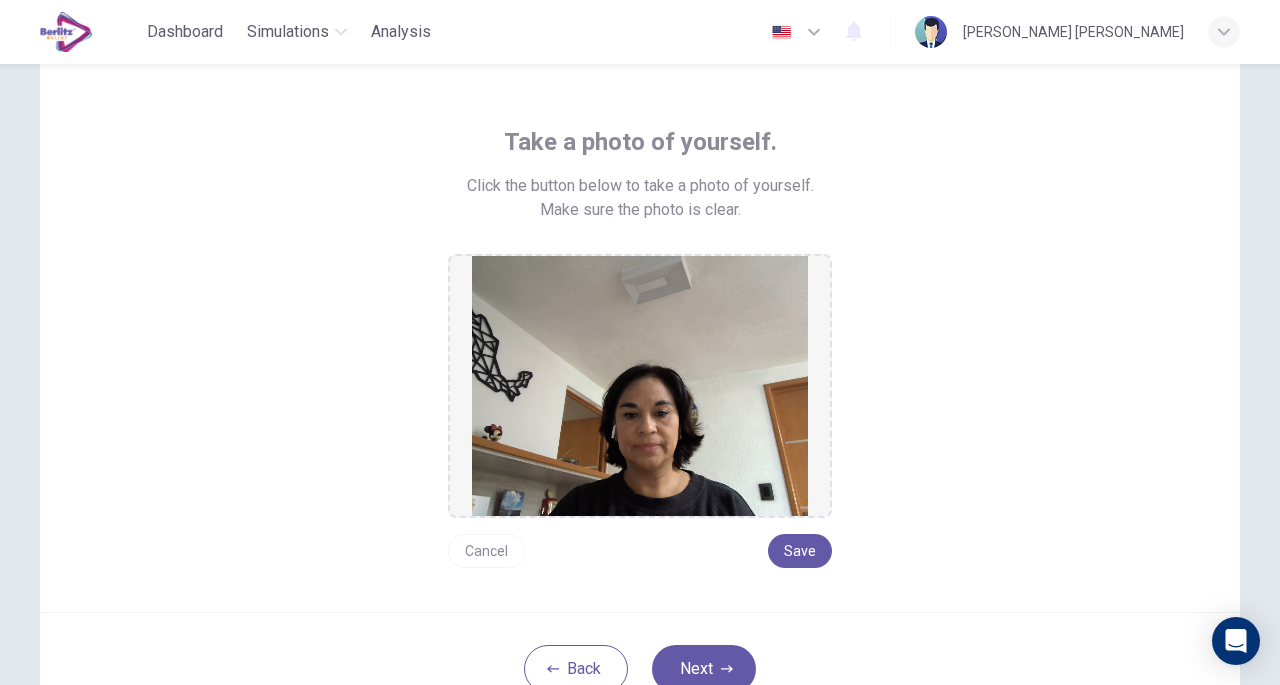 scroll, scrollTop: 89, scrollLeft: 0, axis: vertical 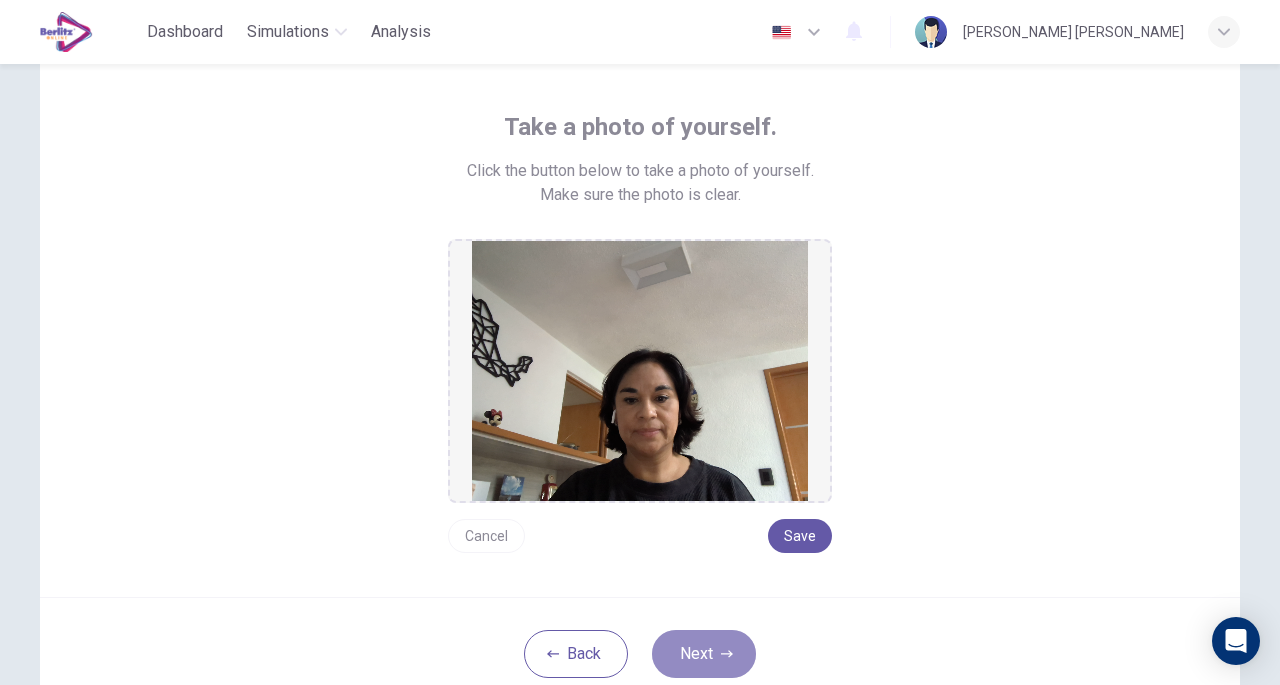 click on "Next" at bounding box center (704, 654) 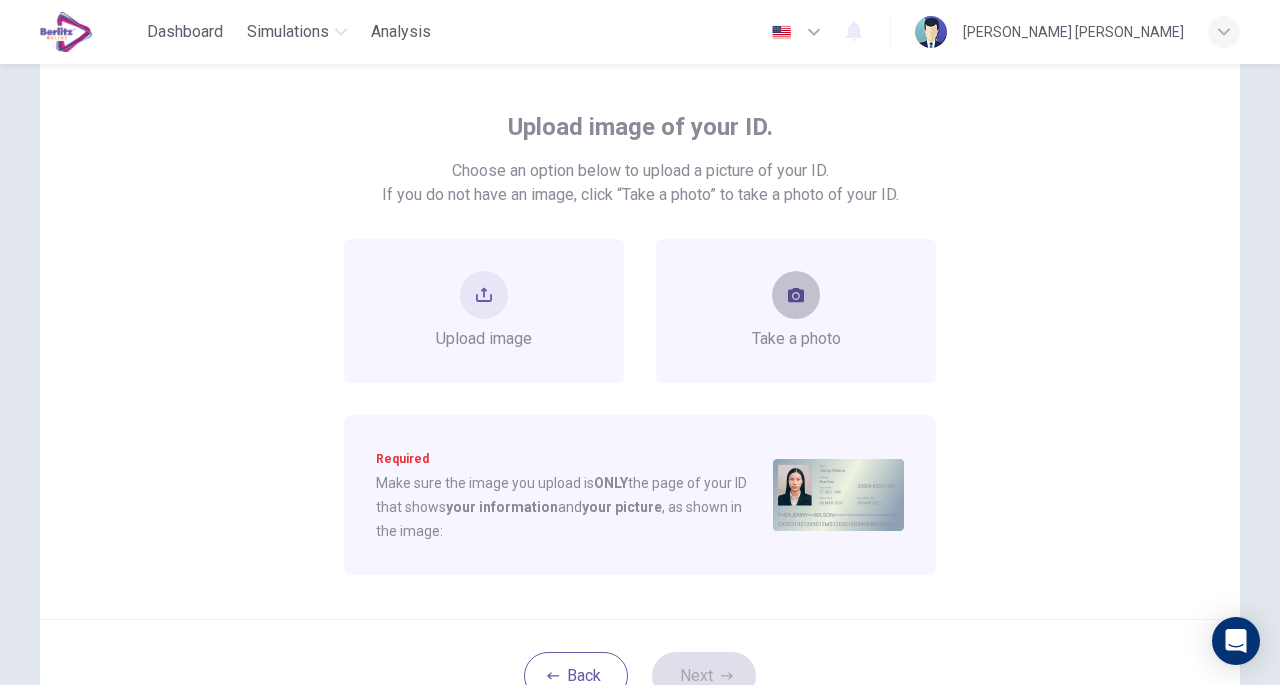 click at bounding box center (796, 295) 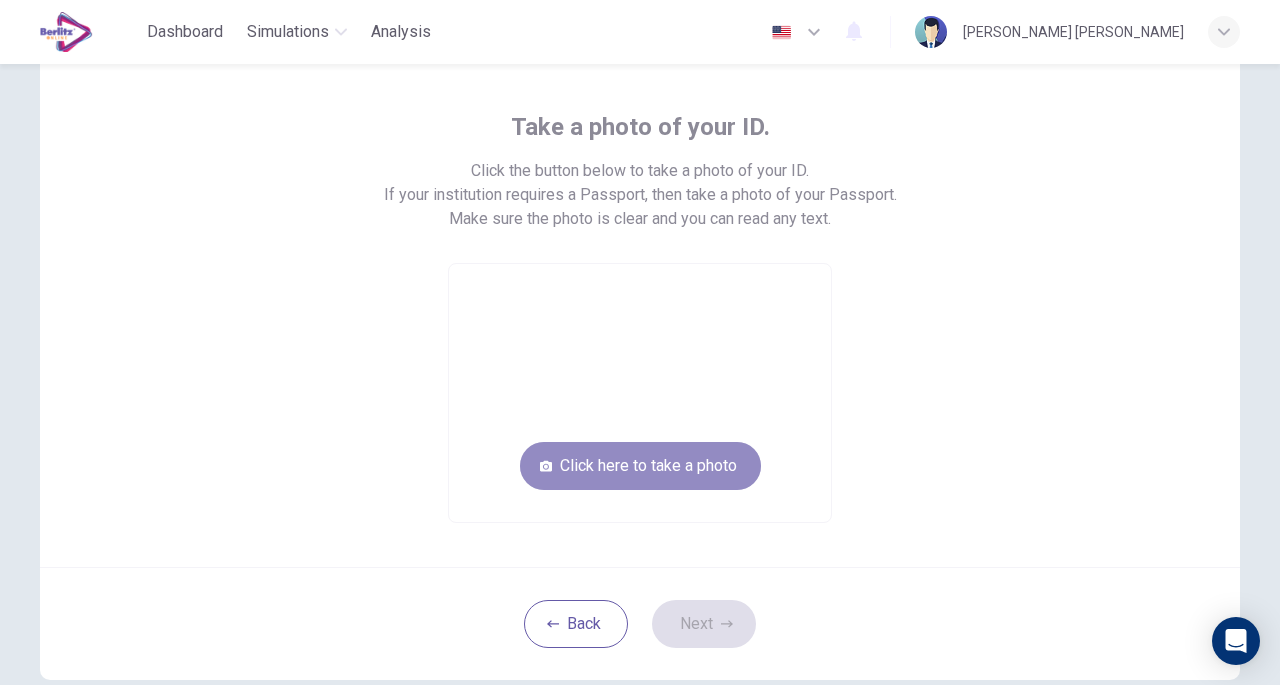 click on "Click here to take a photo" at bounding box center (640, 466) 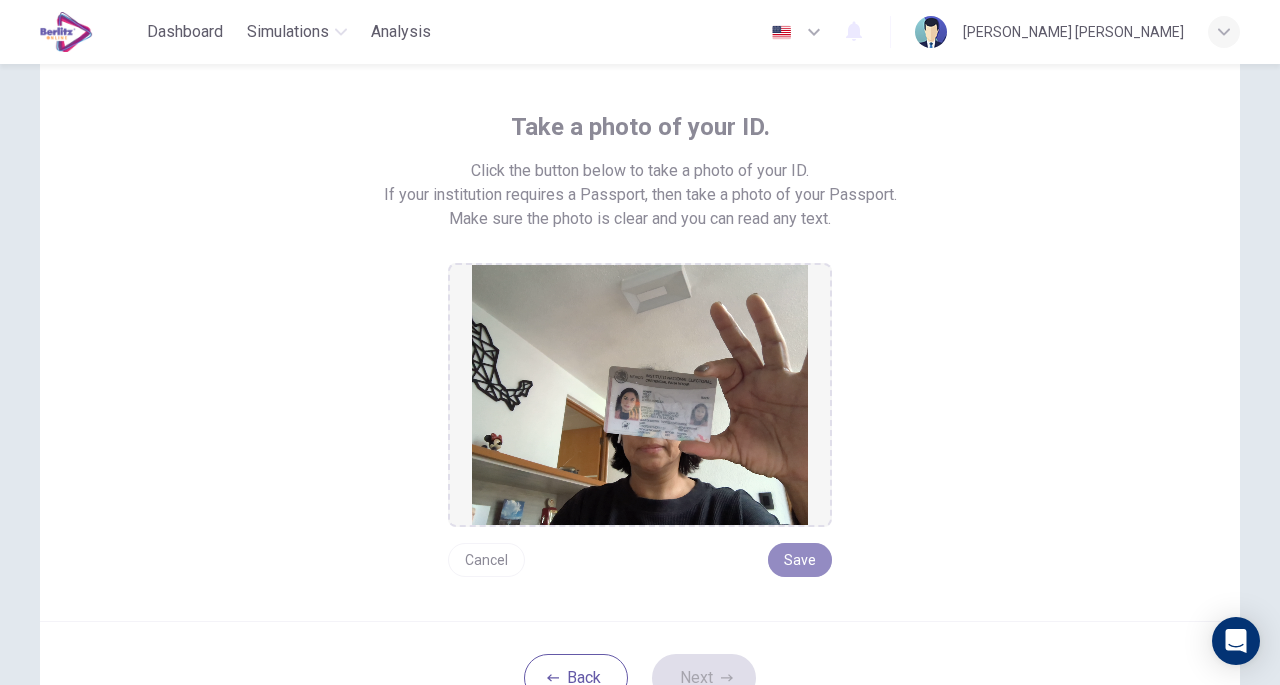 click on "Save" at bounding box center [800, 560] 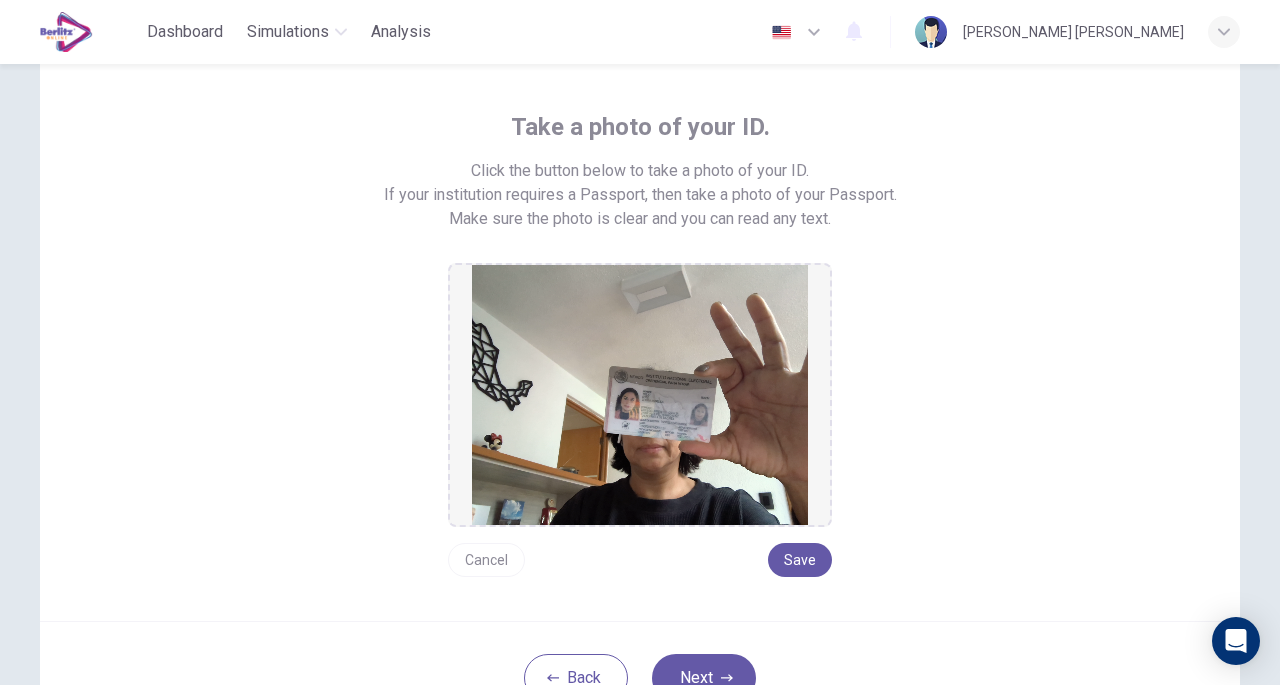 click on "Next" at bounding box center (704, 678) 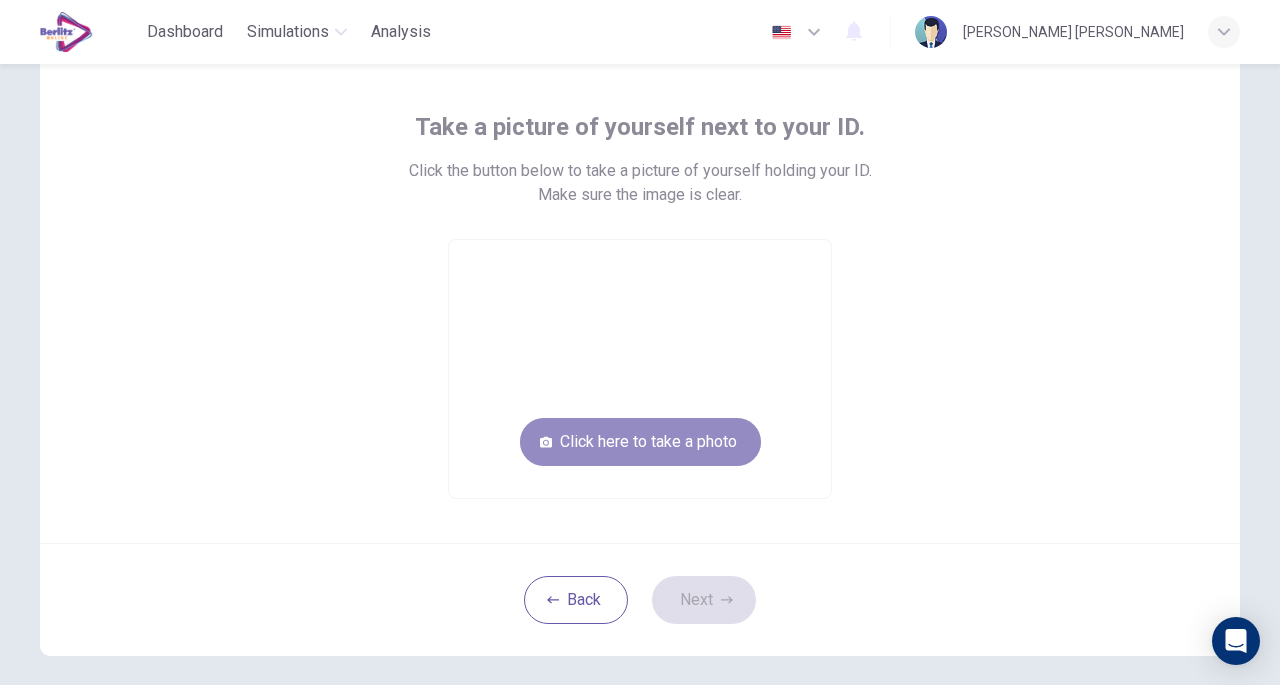 click on "Click here to take a photo" at bounding box center (640, 442) 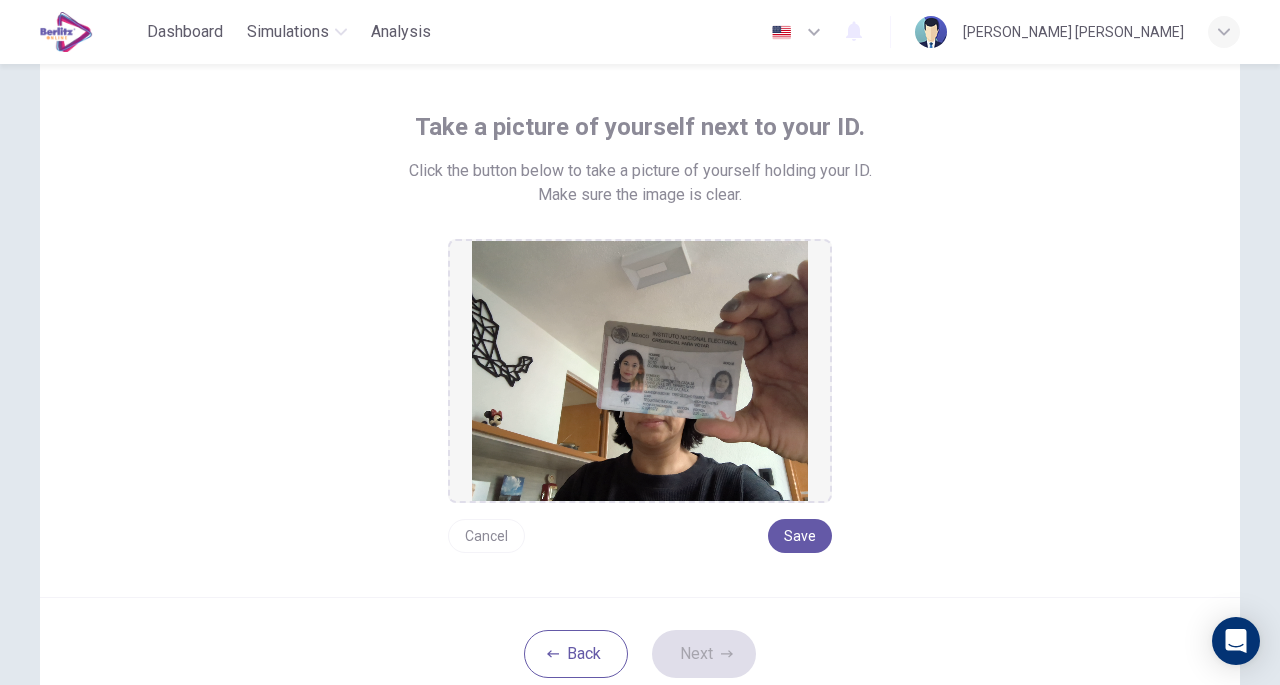 click on "Save" at bounding box center (800, 536) 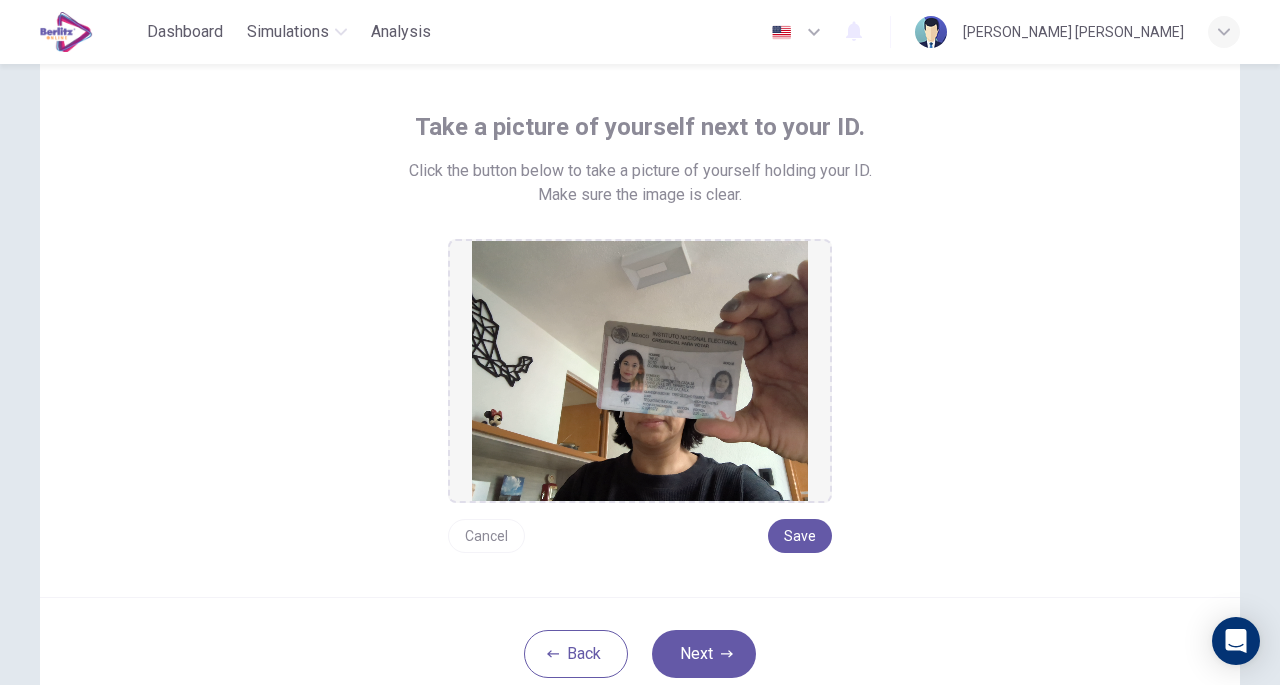 click 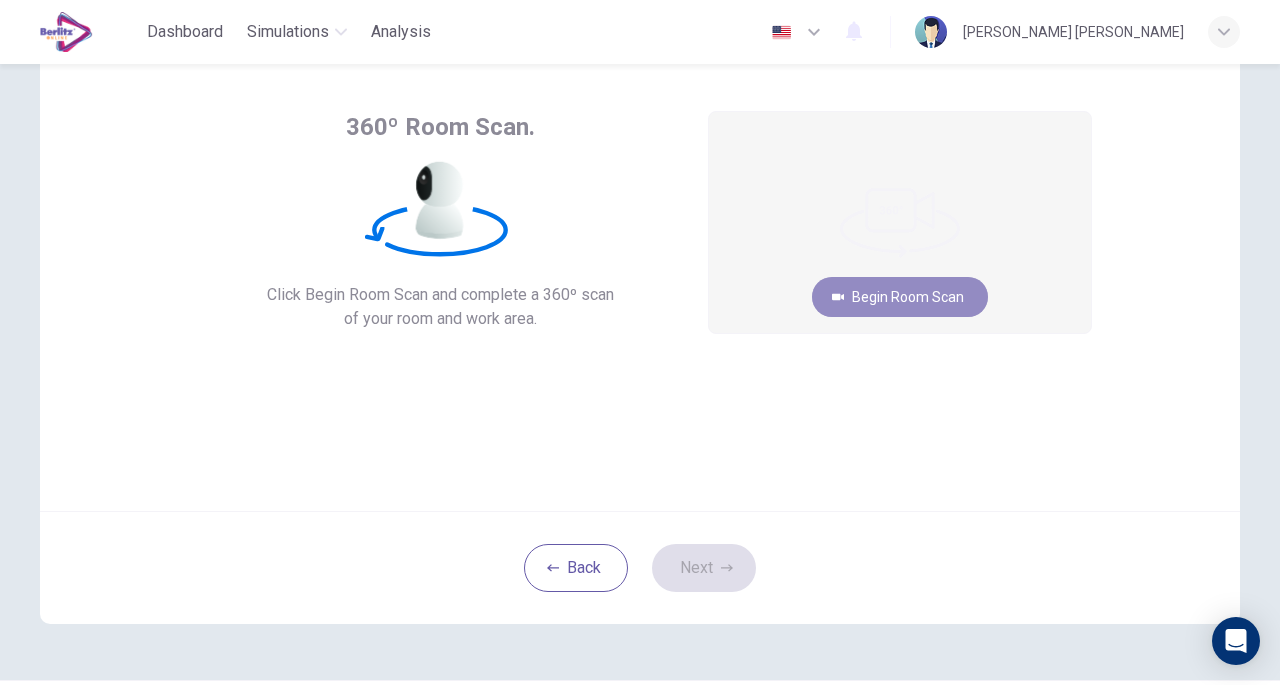 click on "Begin Room Scan" at bounding box center [900, 297] 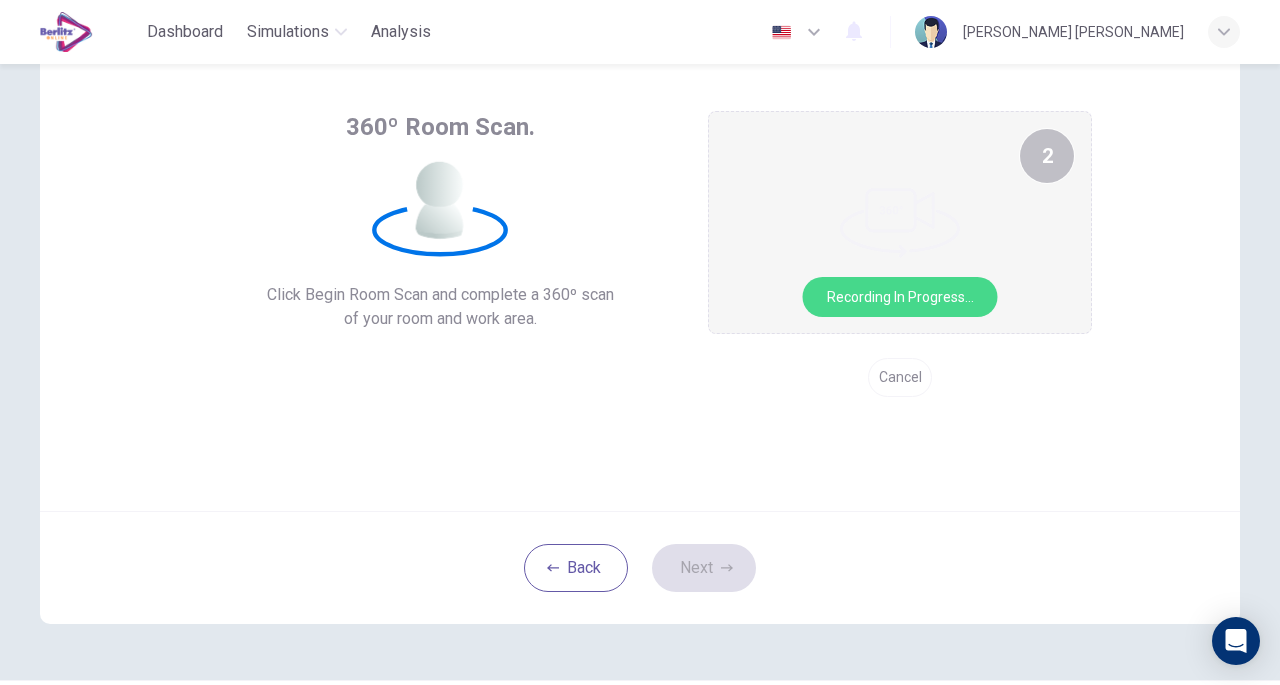 click on "360º Room Scan. Click Begin Room Scan and complete a 360º scan of your room and work area. 2 Recording in progress... Cancel" at bounding box center (640, 271) 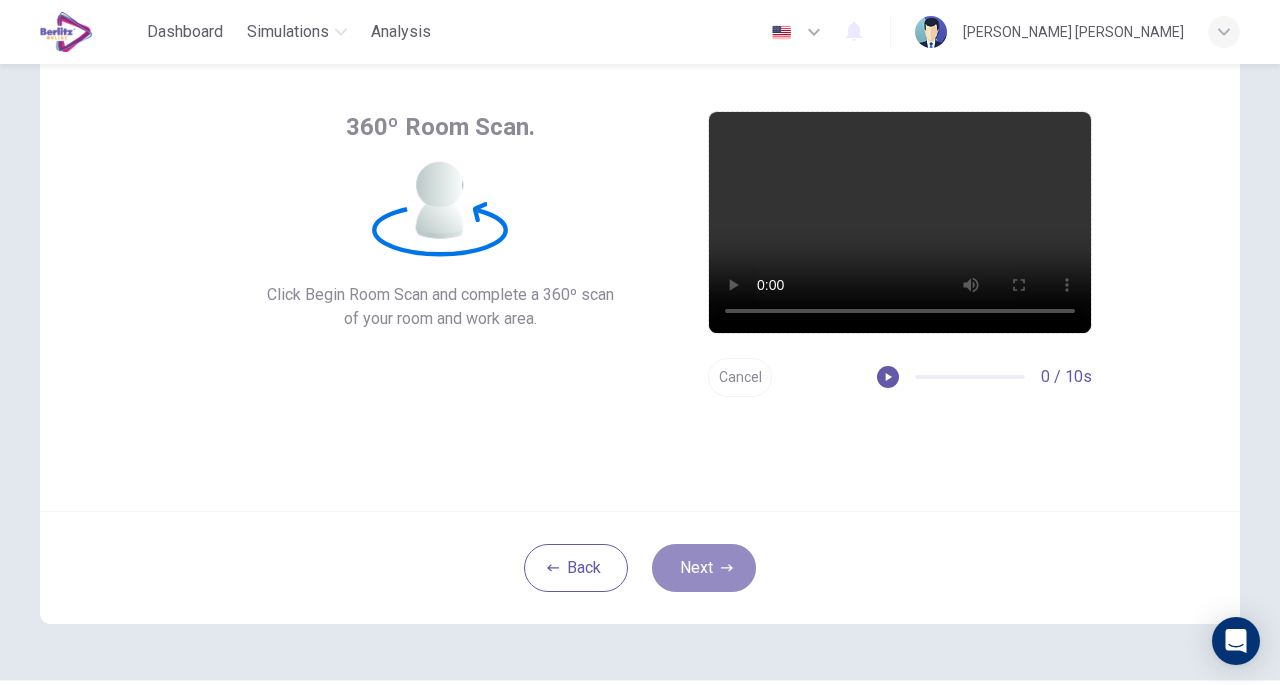 click on "Next" at bounding box center [704, 568] 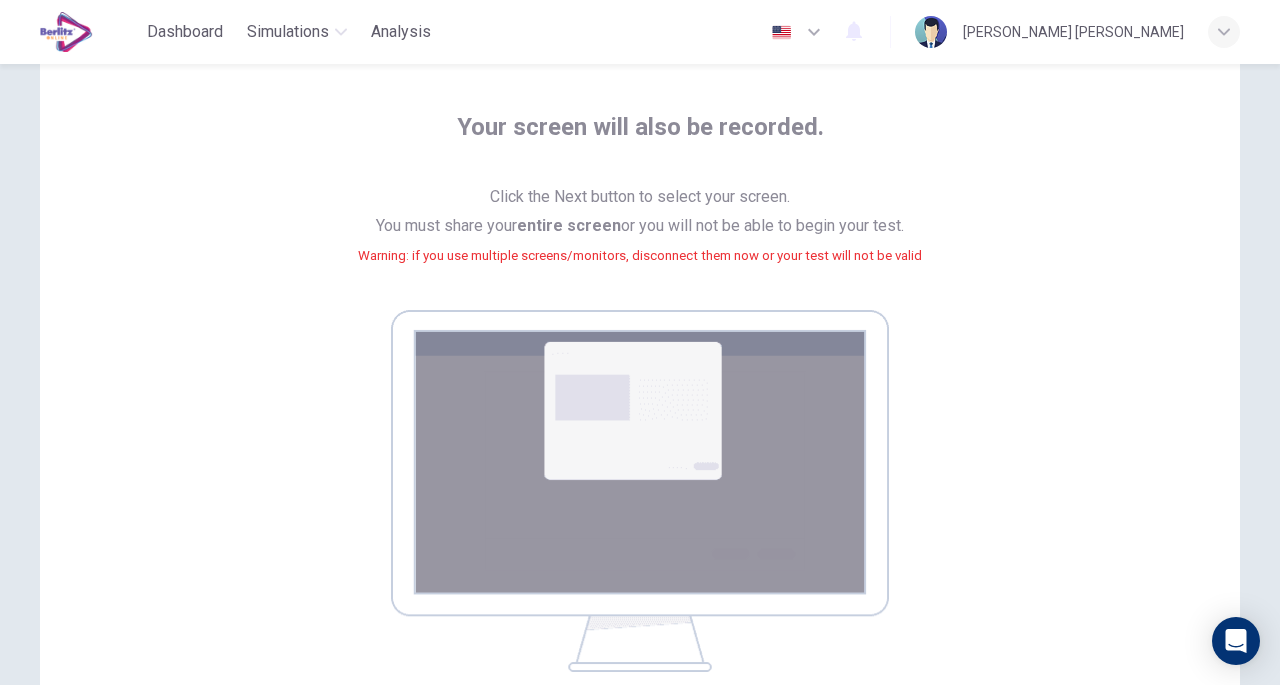 click on "Your screen will also be recorded. Click the Next button to select your screen.  You must share your  entire screen  or you will not be able to begin your test.    Warning: if you use multiple screens/monitors, disconnect them now or your test will not be valid Back Next" at bounding box center (640, 430) 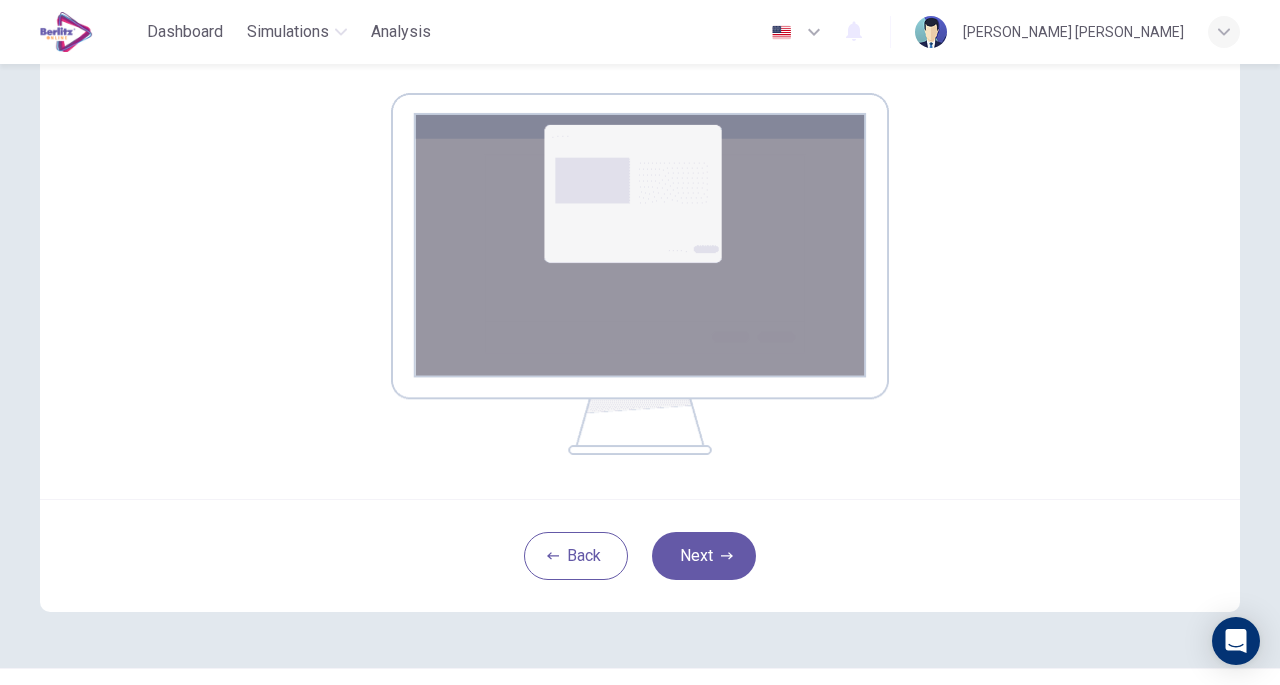 scroll, scrollTop: 353, scrollLeft: 0, axis: vertical 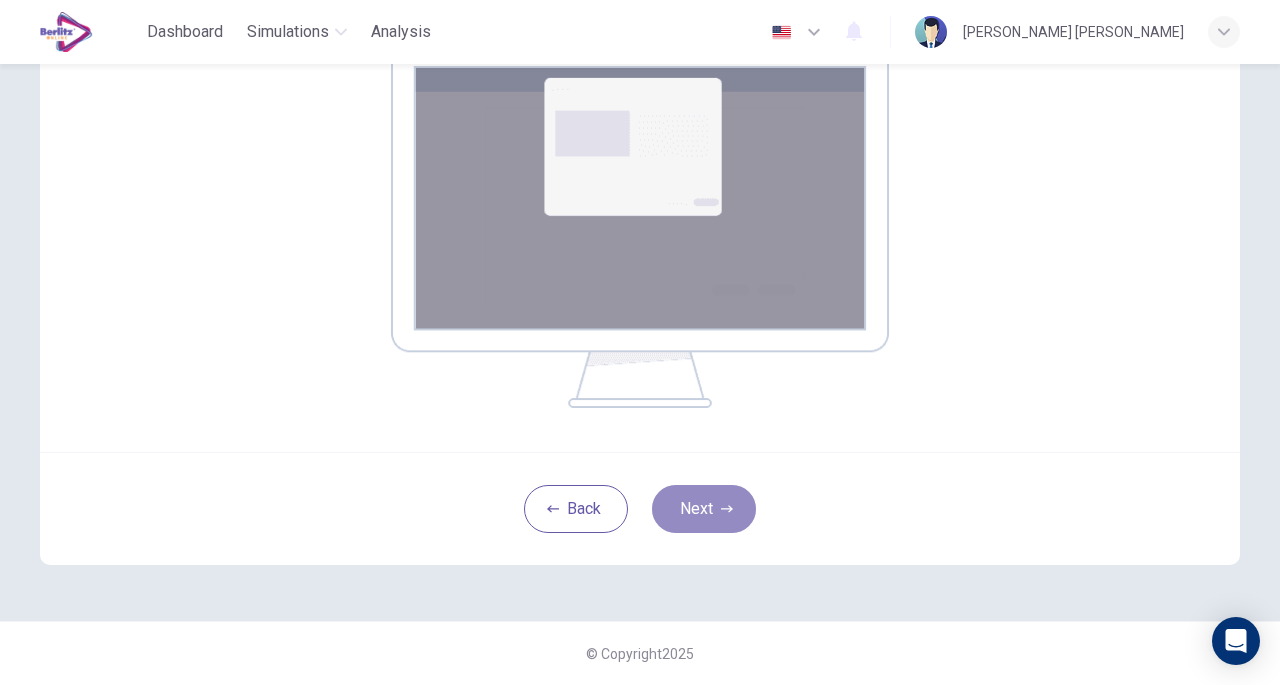 click on "Next" at bounding box center (704, 509) 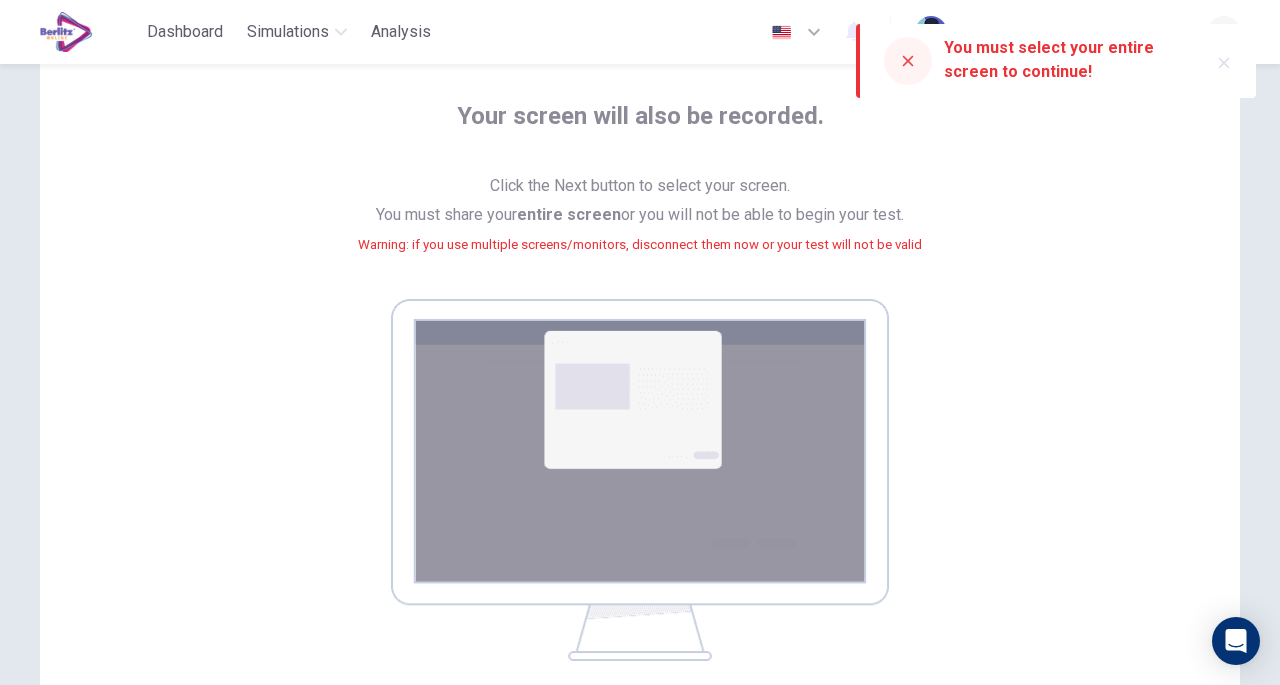 scroll, scrollTop: 22, scrollLeft: 0, axis: vertical 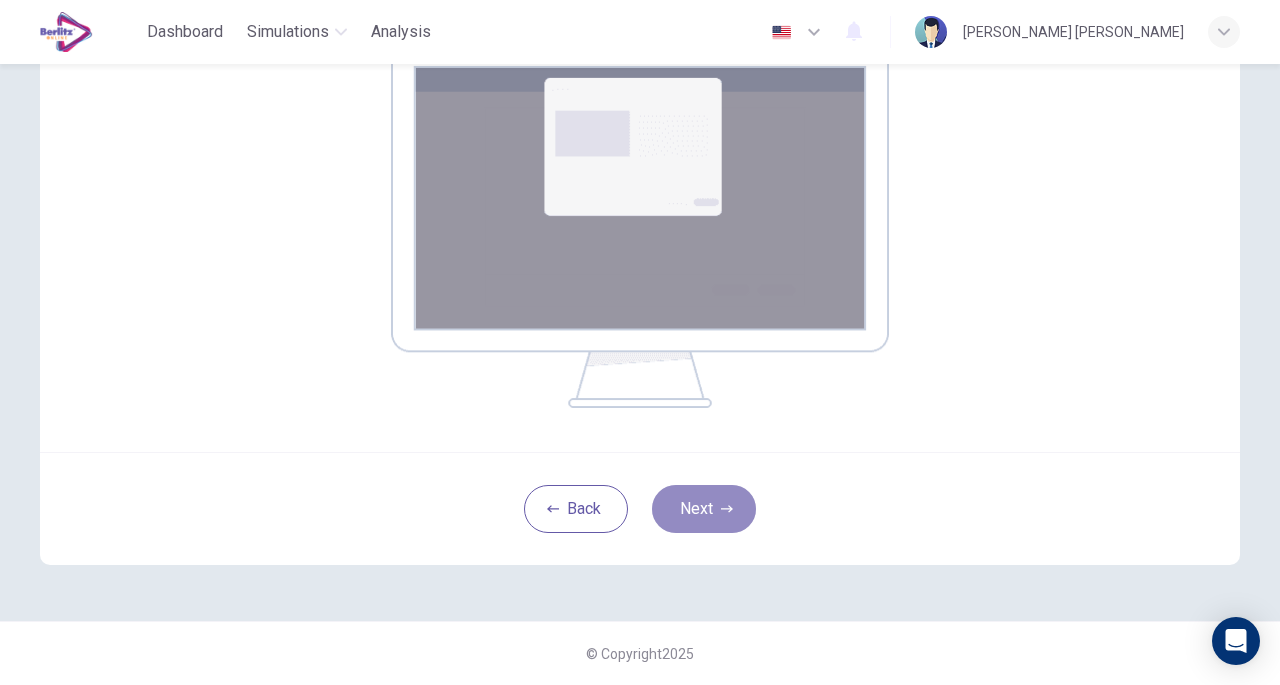 click on "Next" at bounding box center (704, 509) 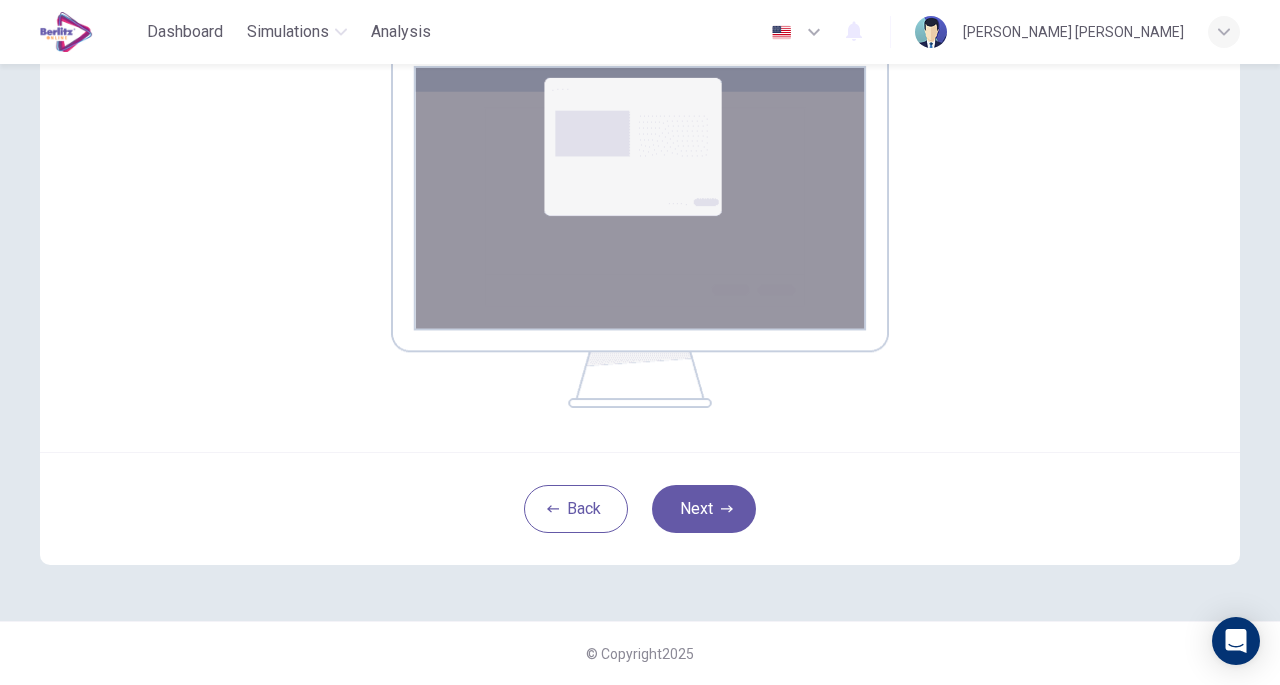 click on "Next" at bounding box center [704, 509] 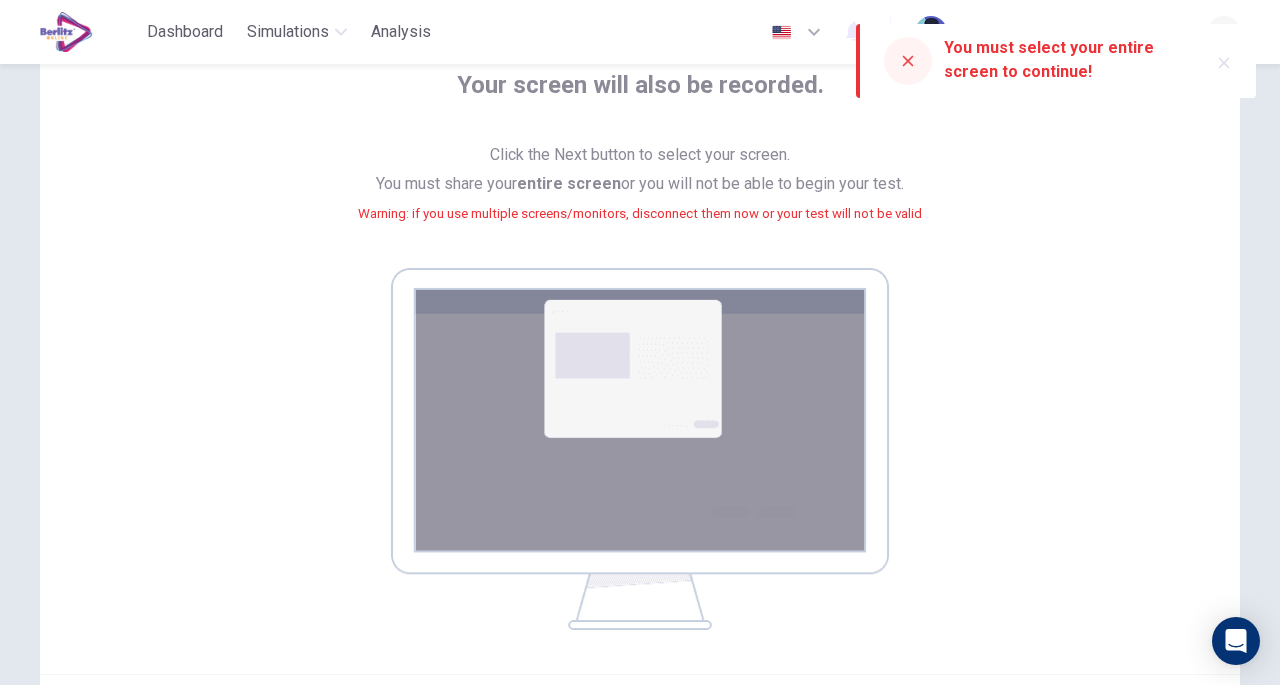 scroll, scrollTop: 200, scrollLeft: 0, axis: vertical 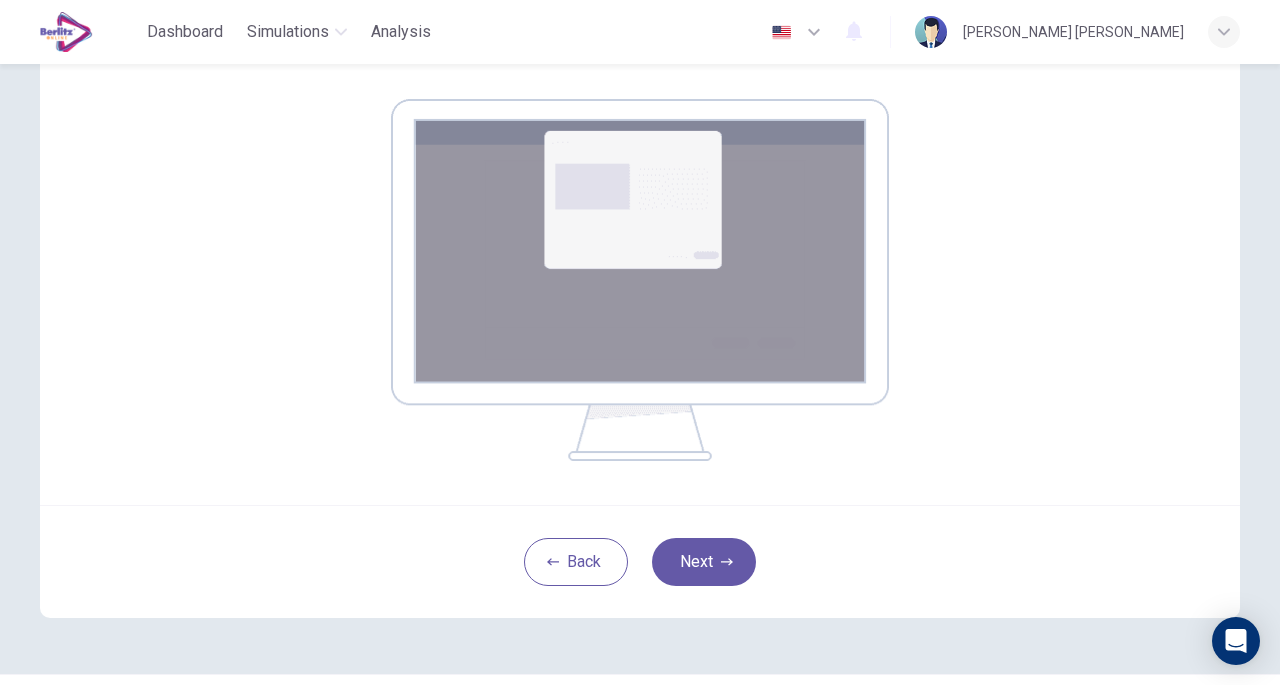 click on "Next" at bounding box center [704, 562] 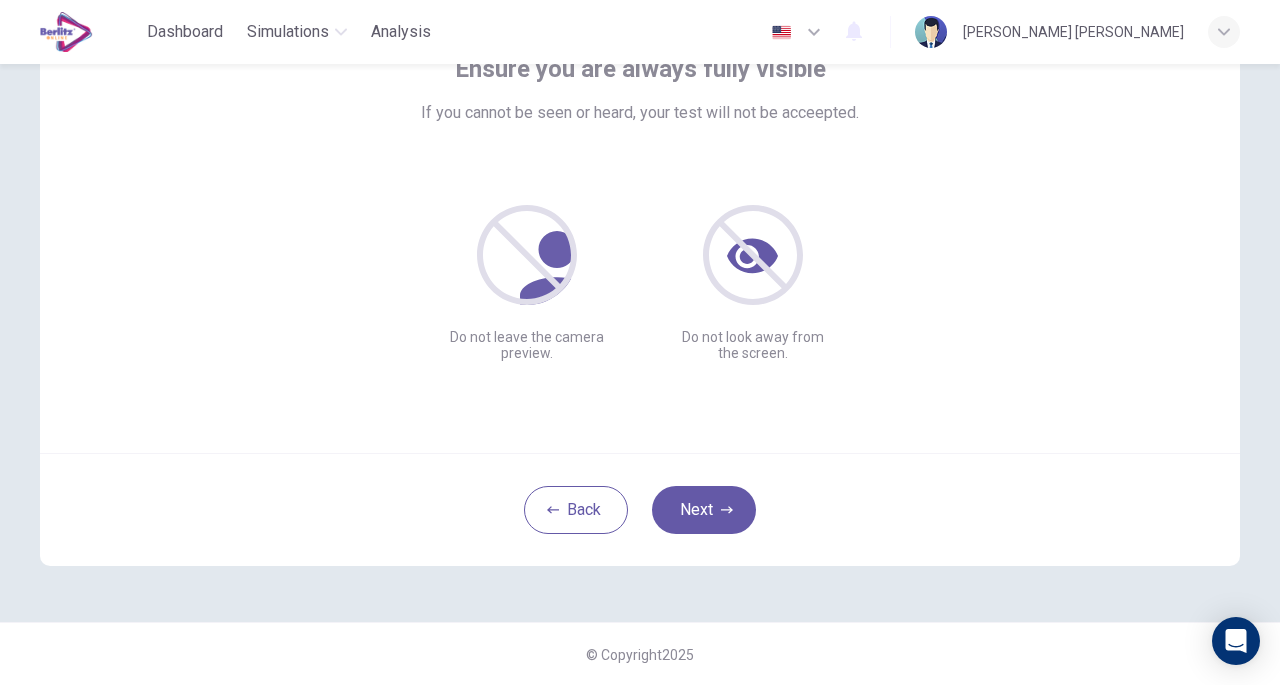 click on "Next" at bounding box center (704, 510) 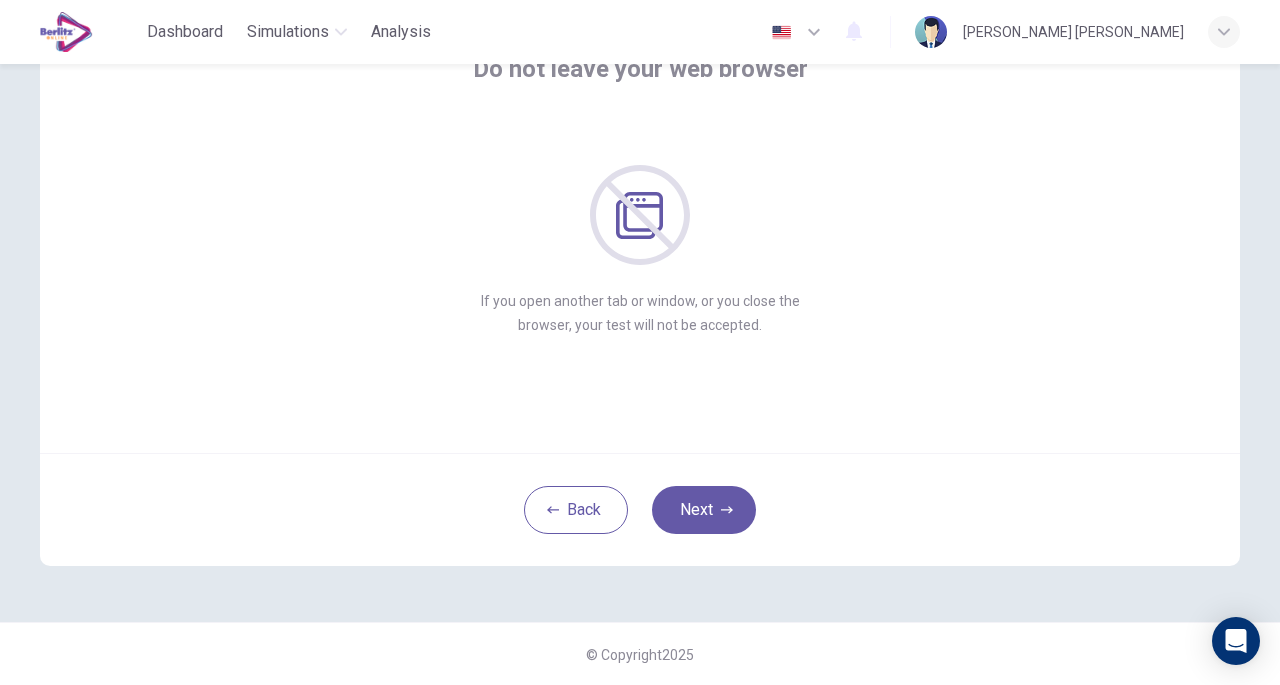 scroll, scrollTop: 47, scrollLeft: 0, axis: vertical 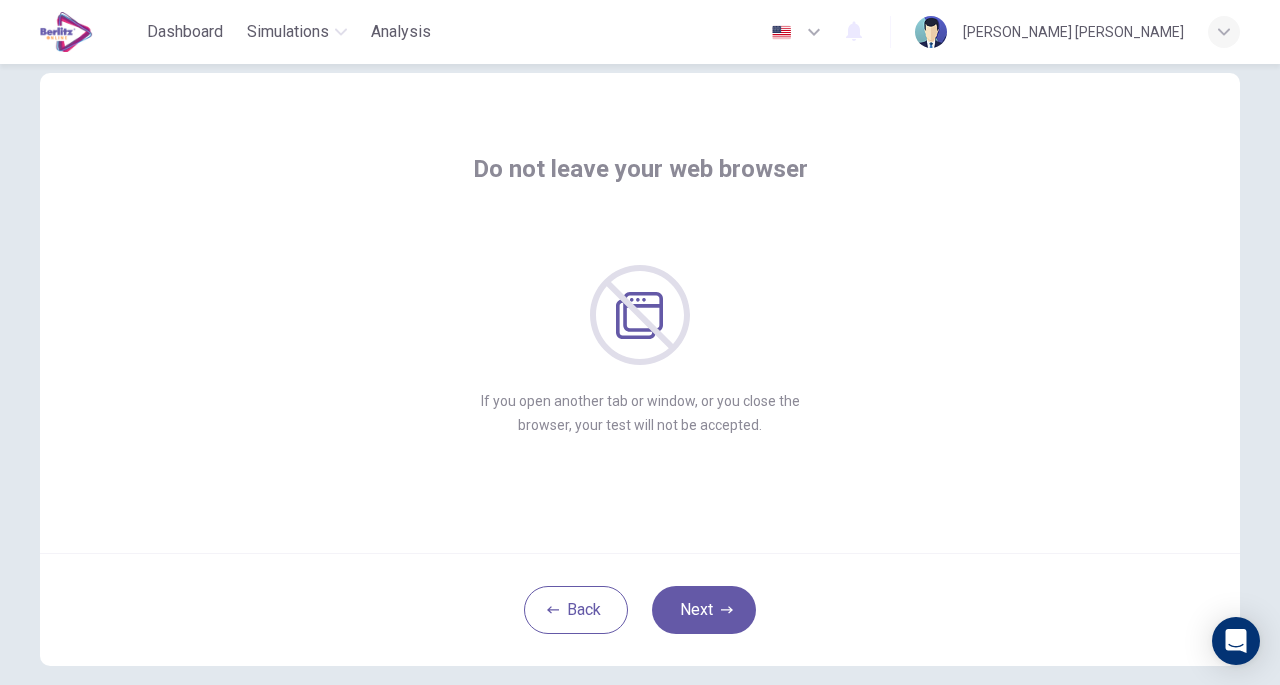 click on "Next" at bounding box center (704, 610) 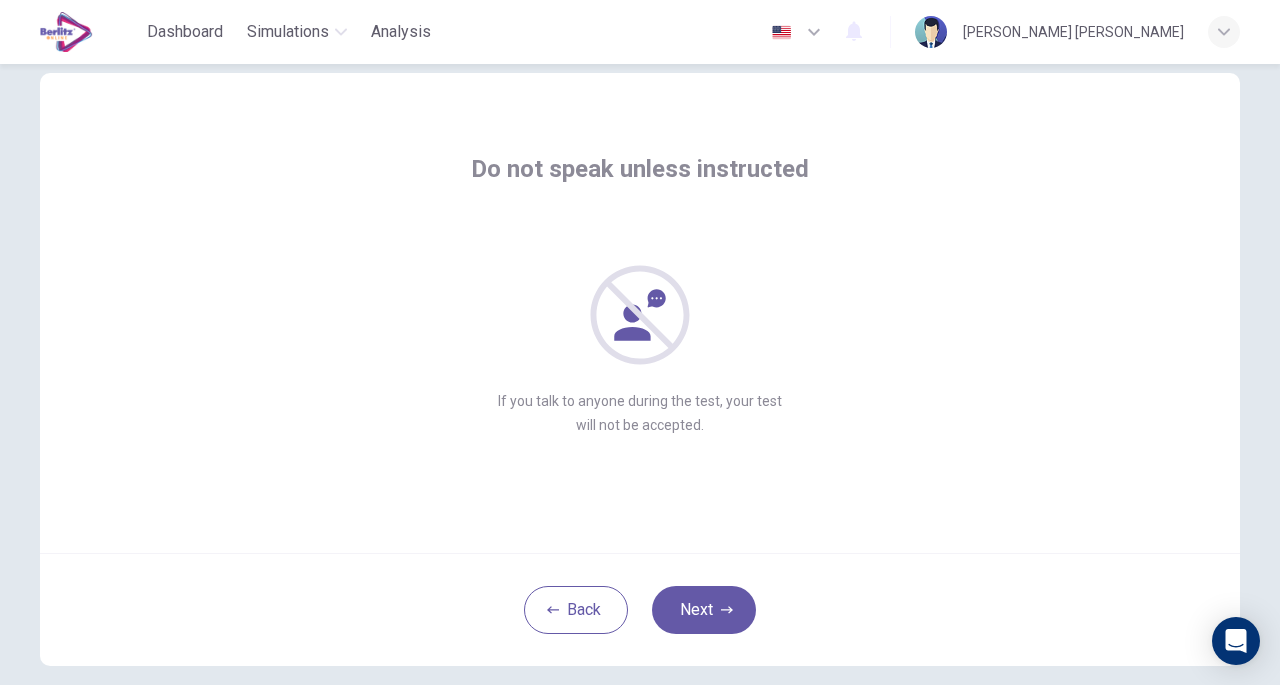 click on "Next" at bounding box center [704, 610] 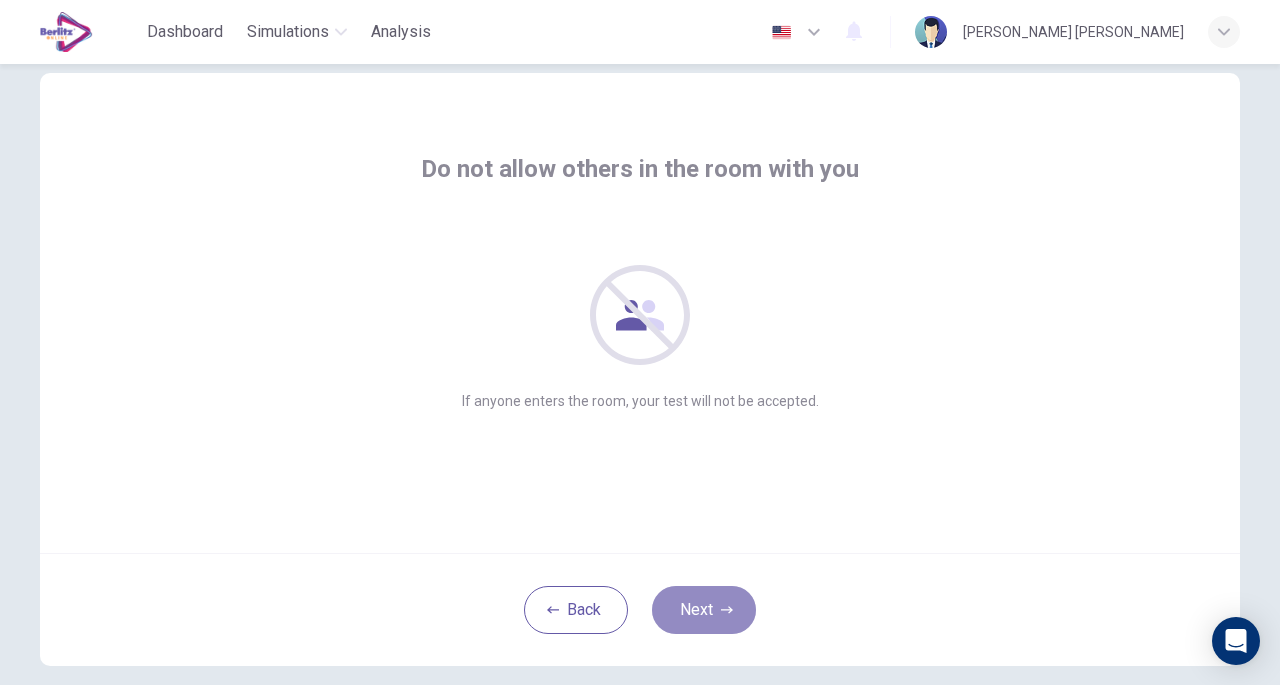 click on "Next" at bounding box center [704, 610] 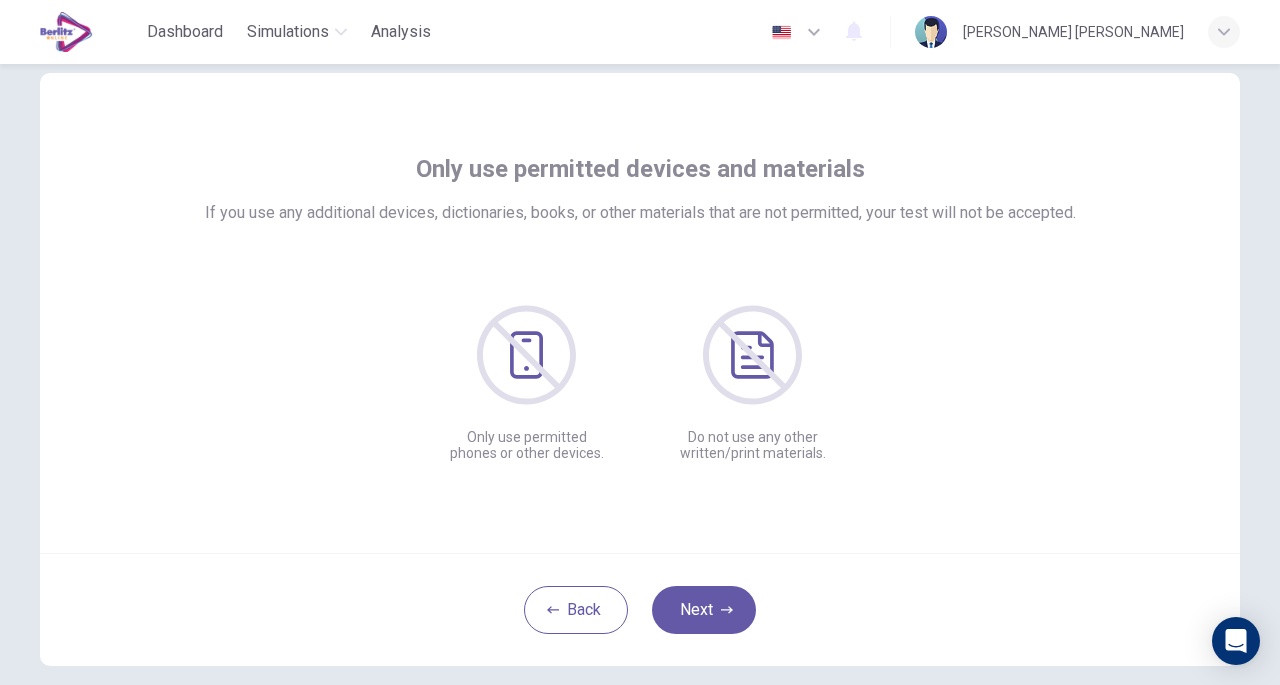 click on "Next" at bounding box center [704, 610] 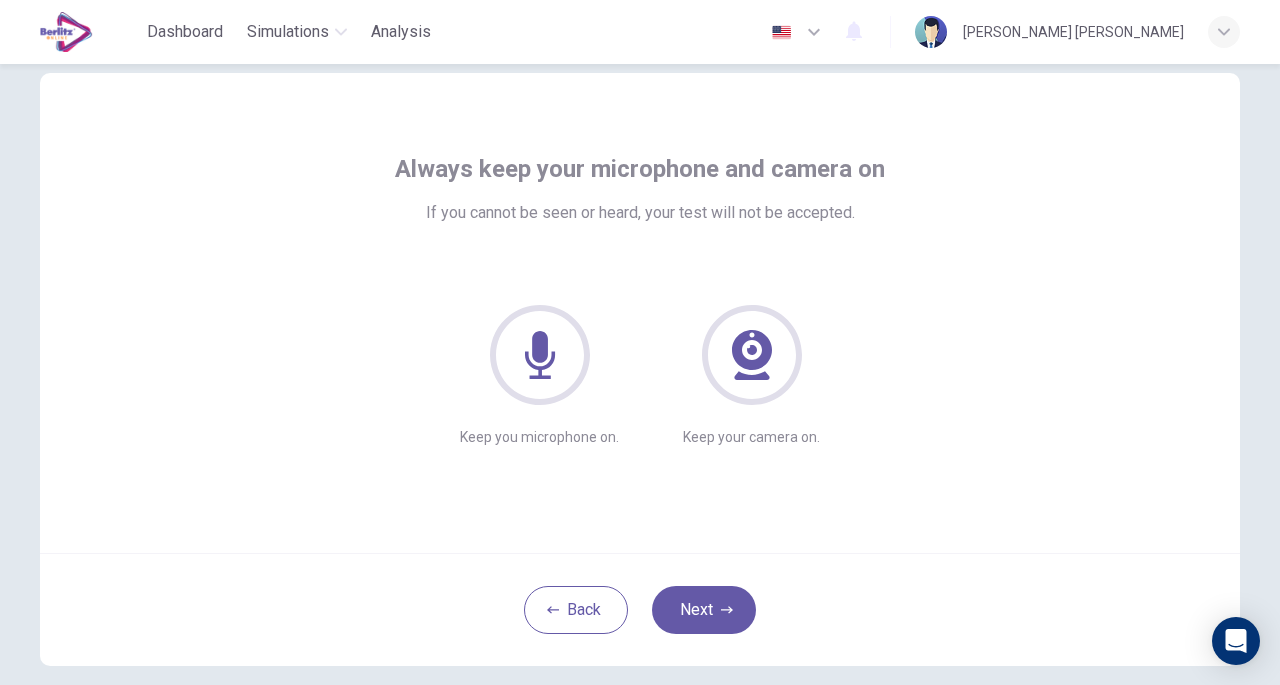 type 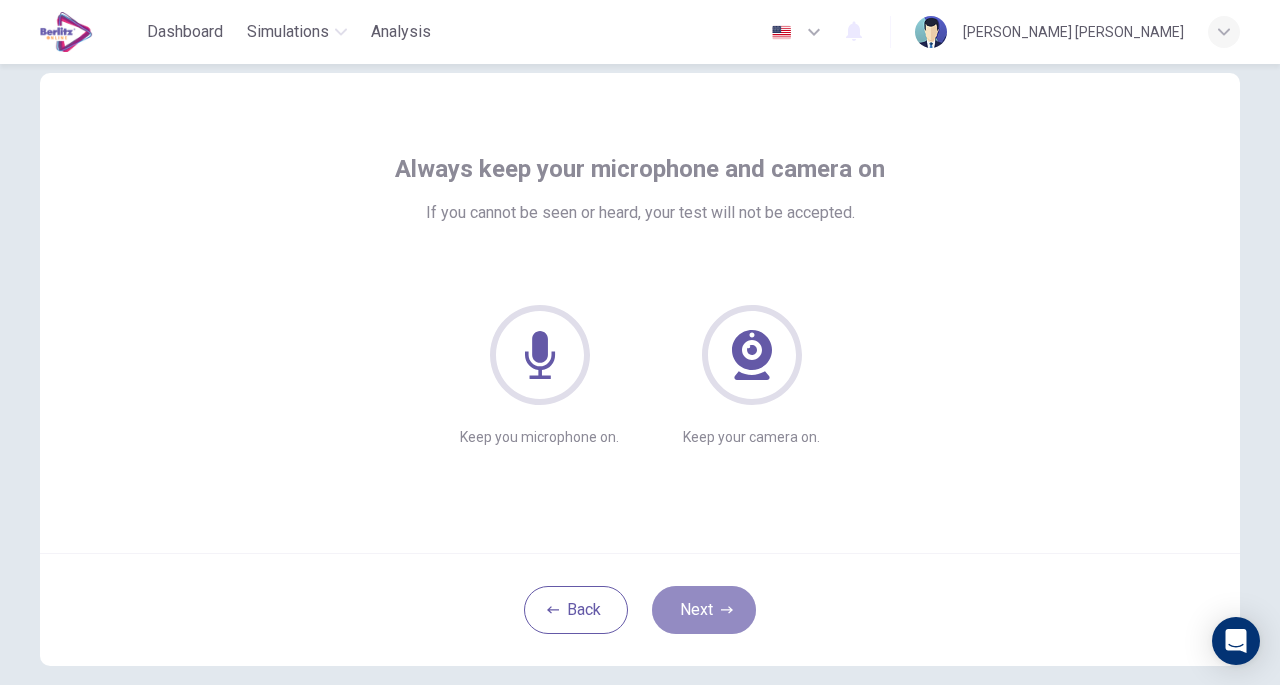 click on "Next" at bounding box center [704, 610] 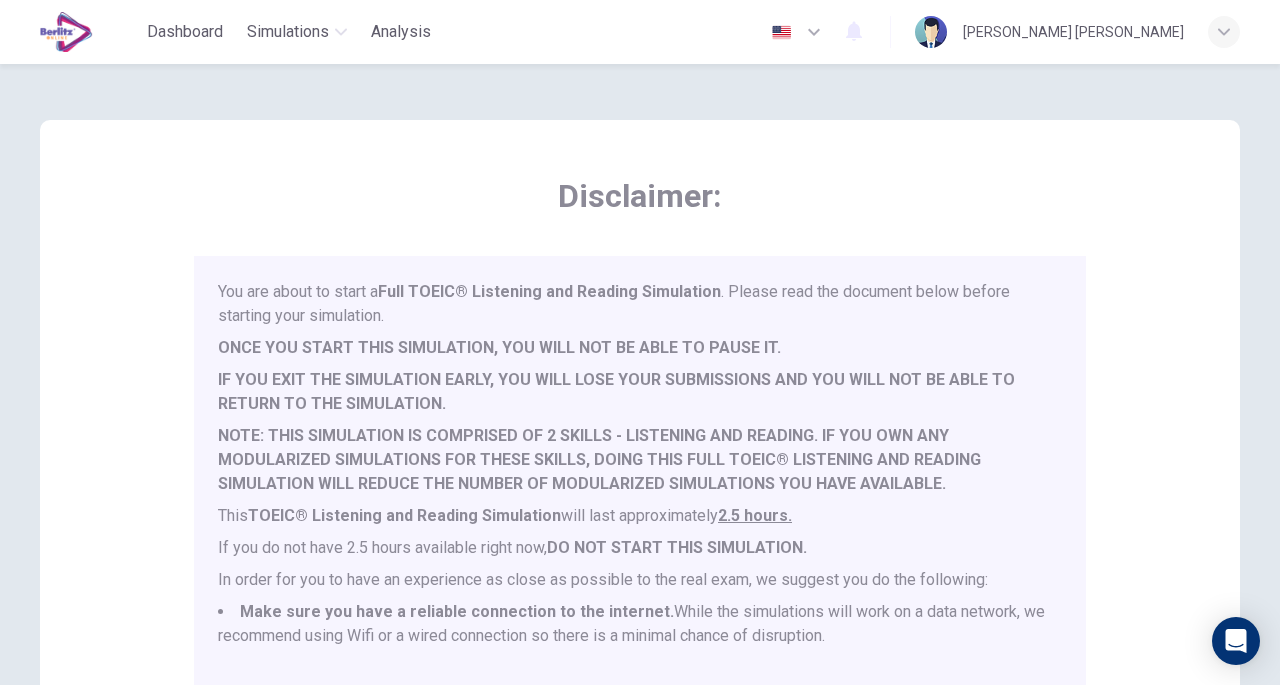 scroll, scrollTop: 47, scrollLeft: 0, axis: vertical 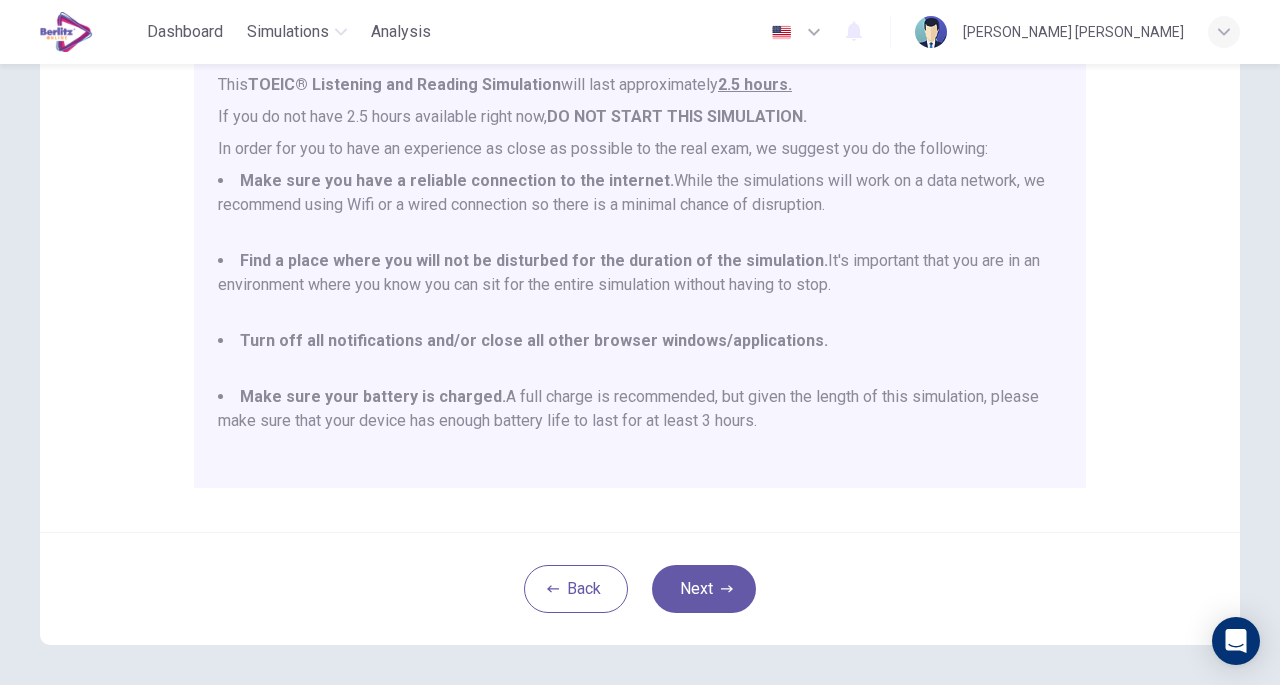 click on "Disclaimer: You are about to start a  Full TOEIC® Listening and Reading Simulation . Please read the document below before starting your simulation.
ONCE YOU START THIS SIMULATION, YOU WILL NOT BE ABLE TO PAUSE IT.
IF YOU EXIT THE SIMULATION EARLY, YOU WILL LOSE YOUR SUBMISSIONS AND YOU WILL NOT BE ABLE TO RETURN TO THE SIMULATION.
NOTE: THIS SIMULATION IS COMPRISED OF 2 SKILLS - LISTENING AND READING. IF YOU OWN ANY MODULARIZED SIMULATIONS FOR THESE SKILLS, DOING THIS FULL TOEIC® LISTENING AND READING SIMULATION WILL REDUCE THE NUMBER OF MODULARIZED SIMULATIONS YOU HAVE AVAILABLE.
This  TOEIC® Listening and Reading Simulation  will last approximately  2.5 hours.
If you do not have 2.5 hours available right now,  DO NOT START THIS SIMULATION.
In order for you to have an experience as close as possible to the real exam, we suggest you do the following:" at bounding box center [640, 152] 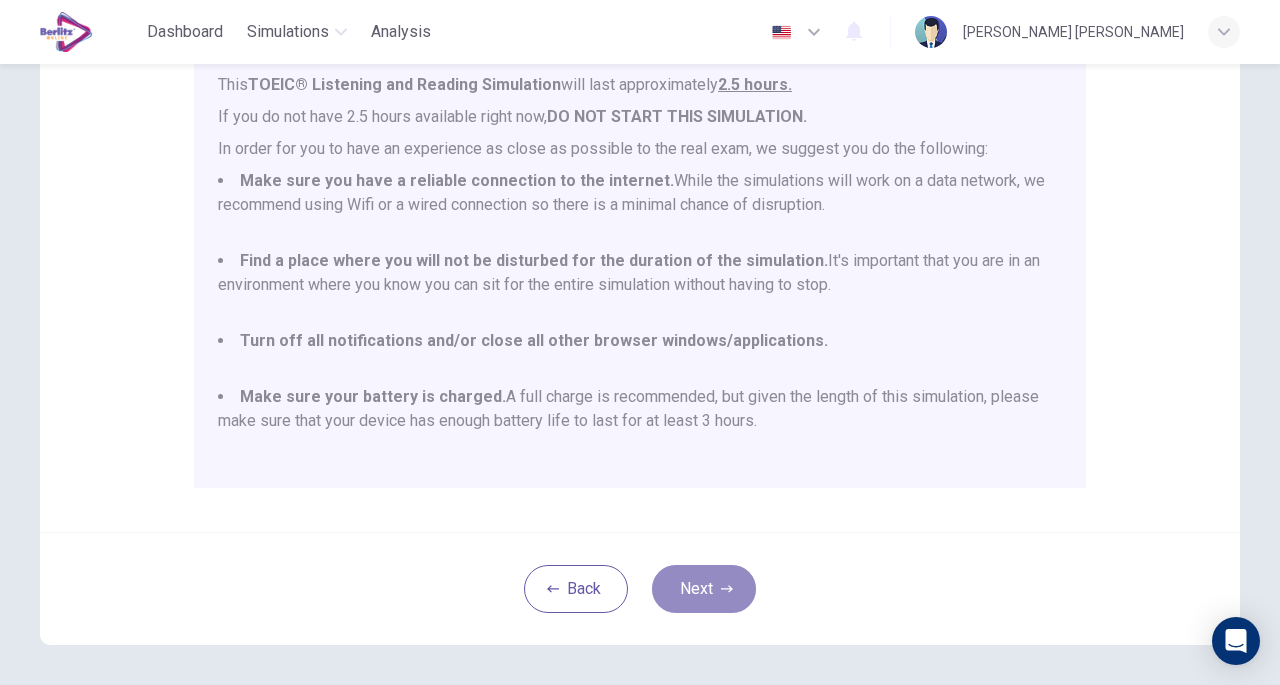drag, startPoint x: 702, startPoint y: 601, endPoint x: 702, endPoint y: 590, distance: 11 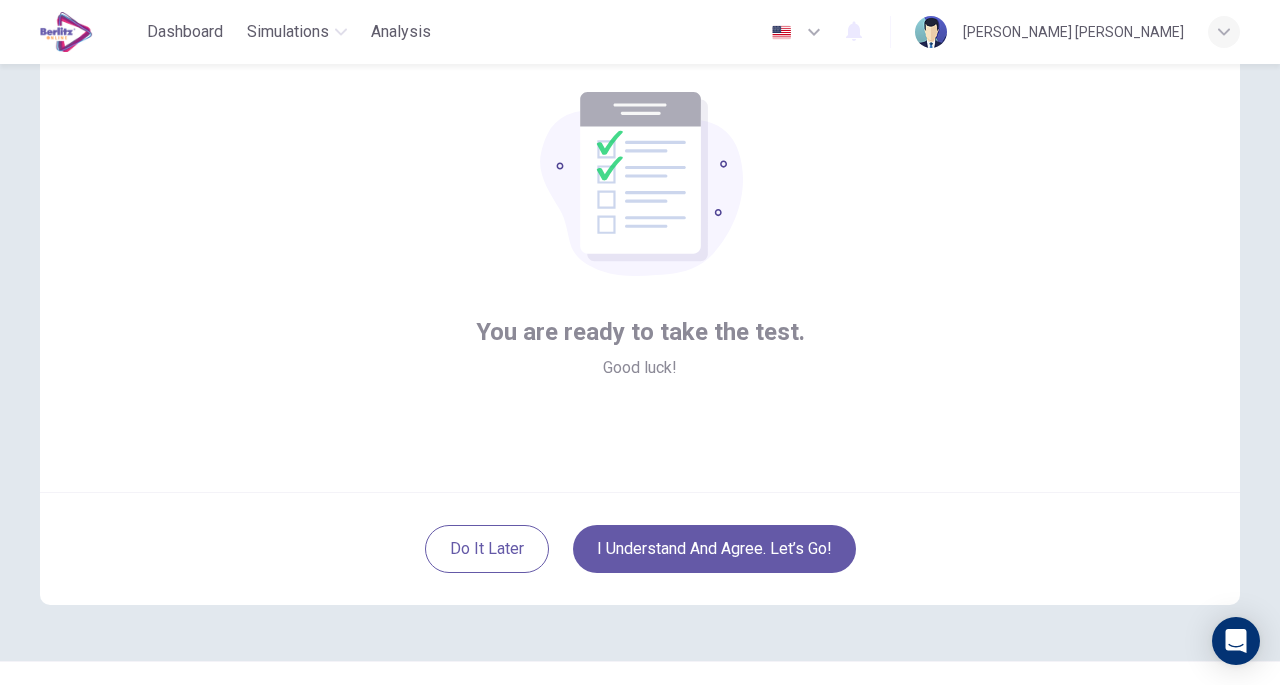scroll, scrollTop: 147, scrollLeft: 0, axis: vertical 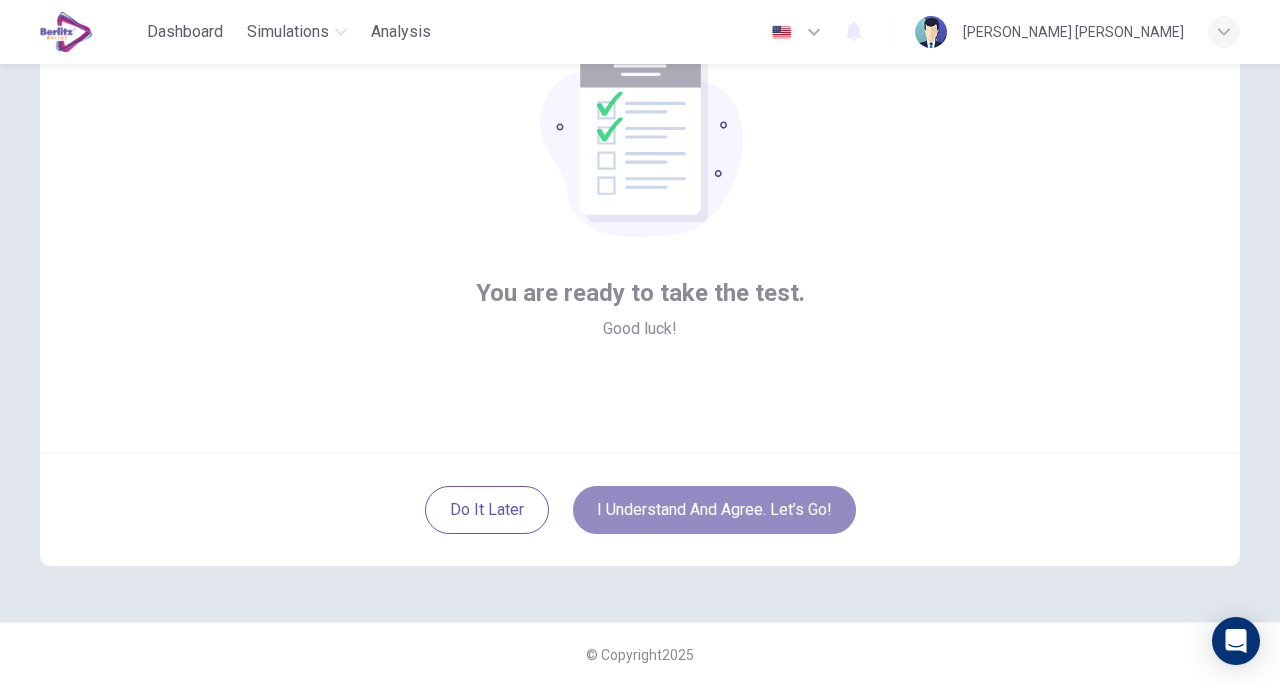 click on "I understand and agree. Let’s go!" at bounding box center [714, 510] 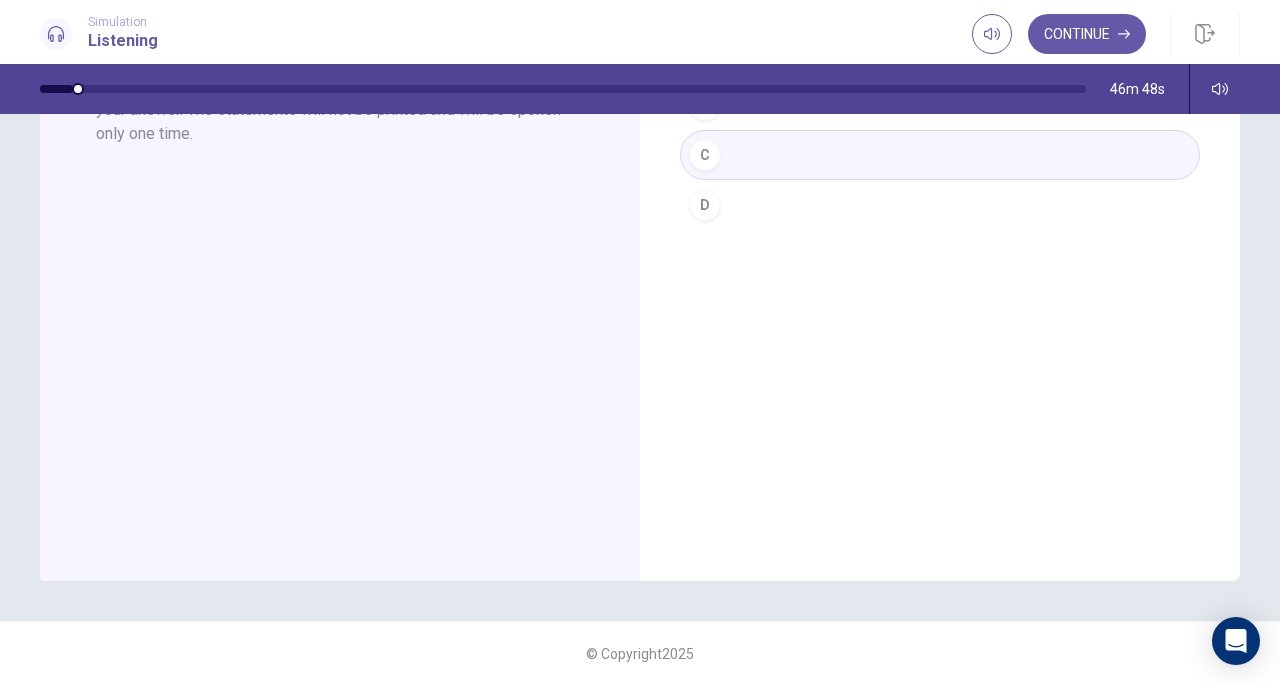 scroll, scrollTop: 0, scrollLeft: 0, axis: both 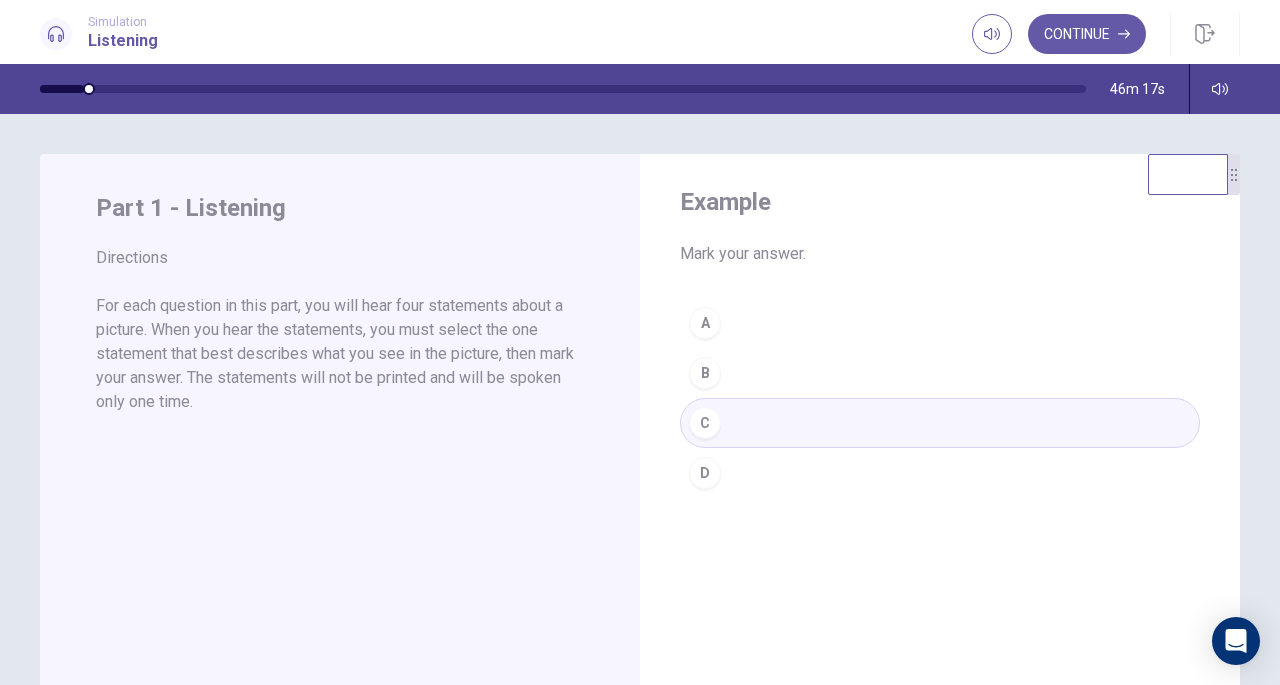 click on "A B C D" at bounding box center [940, 398] 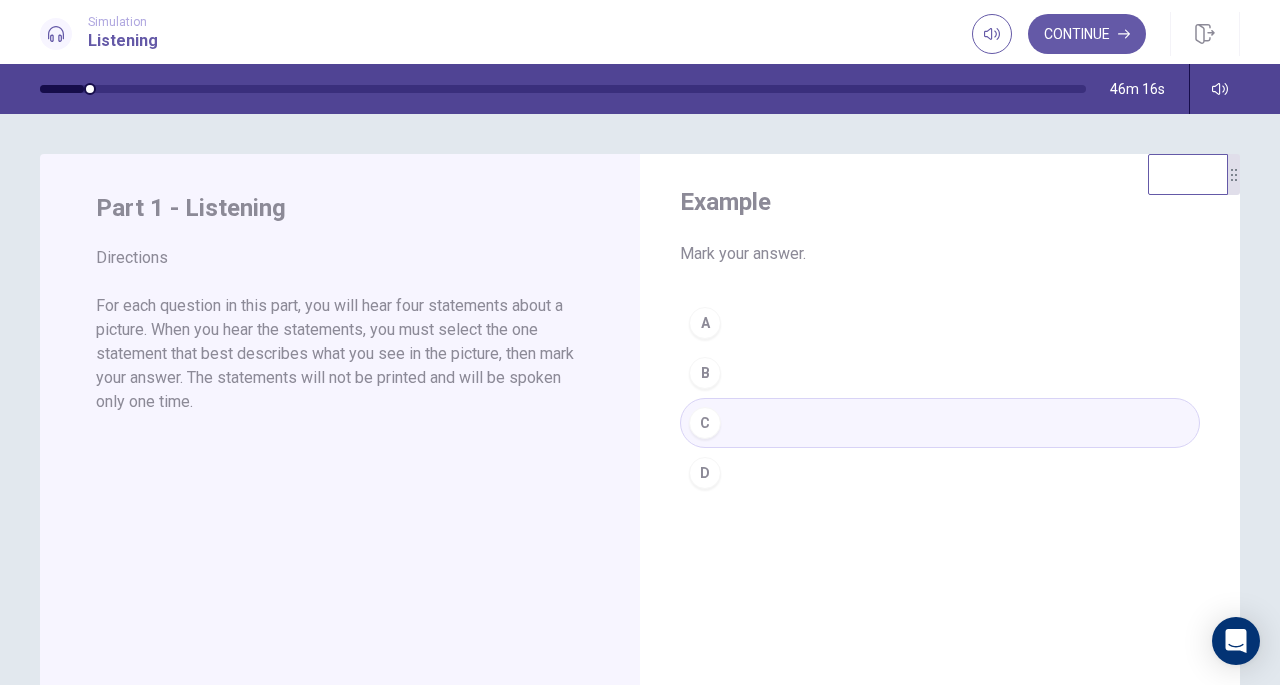 click on "A B C D" at bounding box center [940, 398] 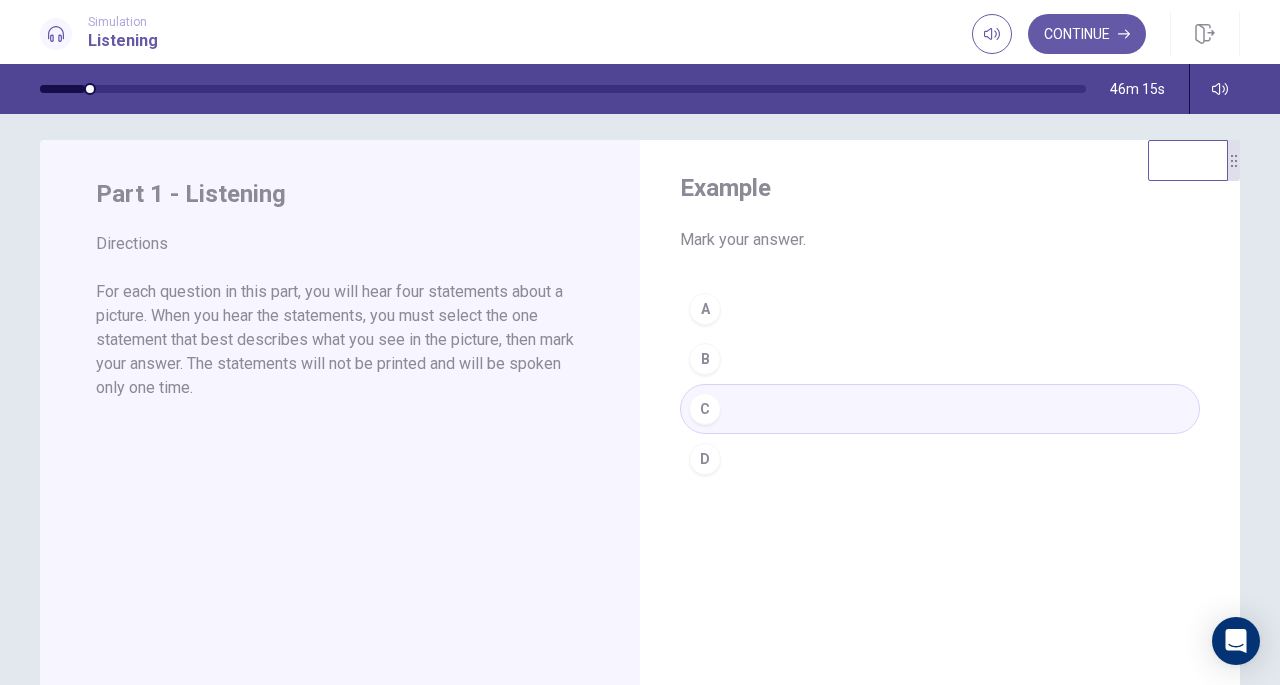 scroll, scrollTop: 0, scrollLeft: 0, axis: both 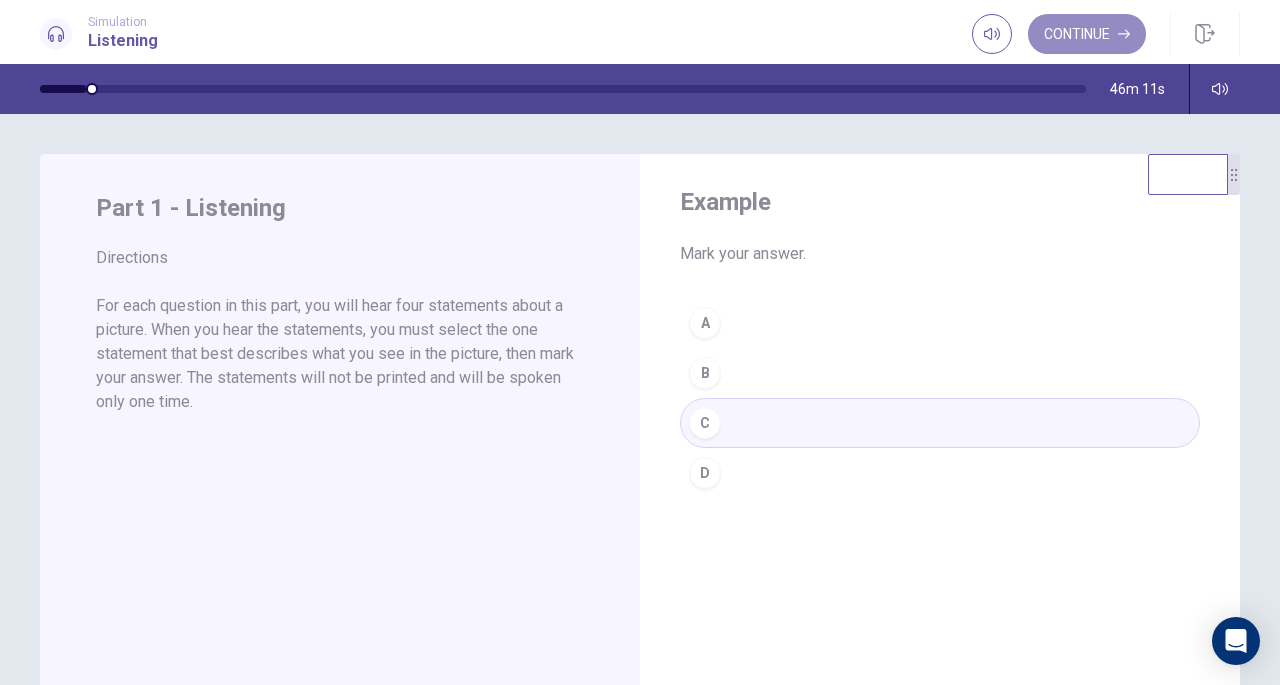 click on "Continue" at bounding box center [1087, 34] 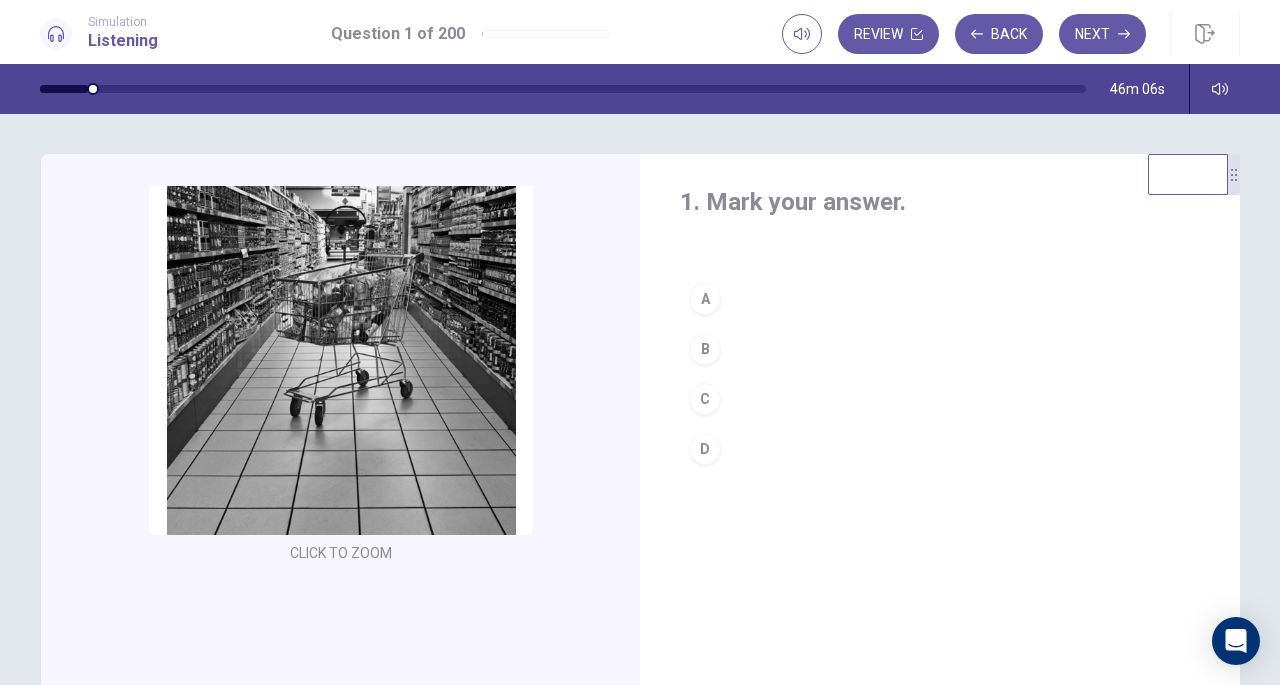 click on "C" at bounding box center (705, 399) 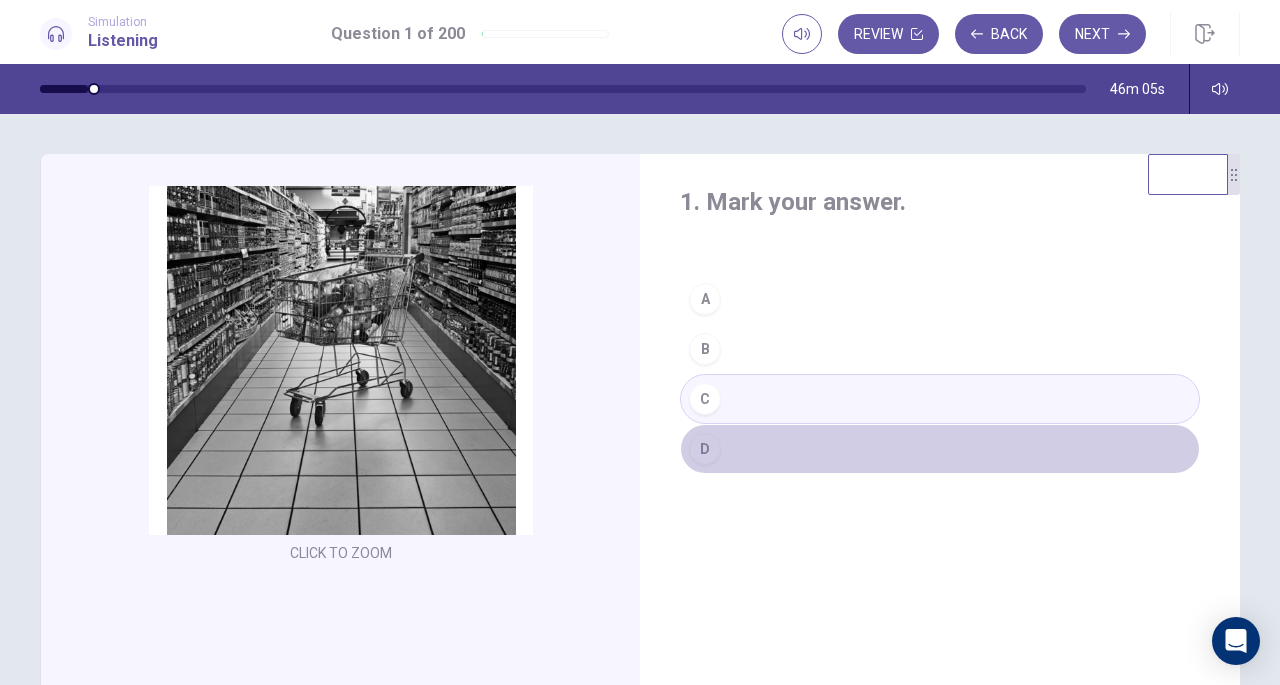 click on "D" at bounding box center [705, 449] 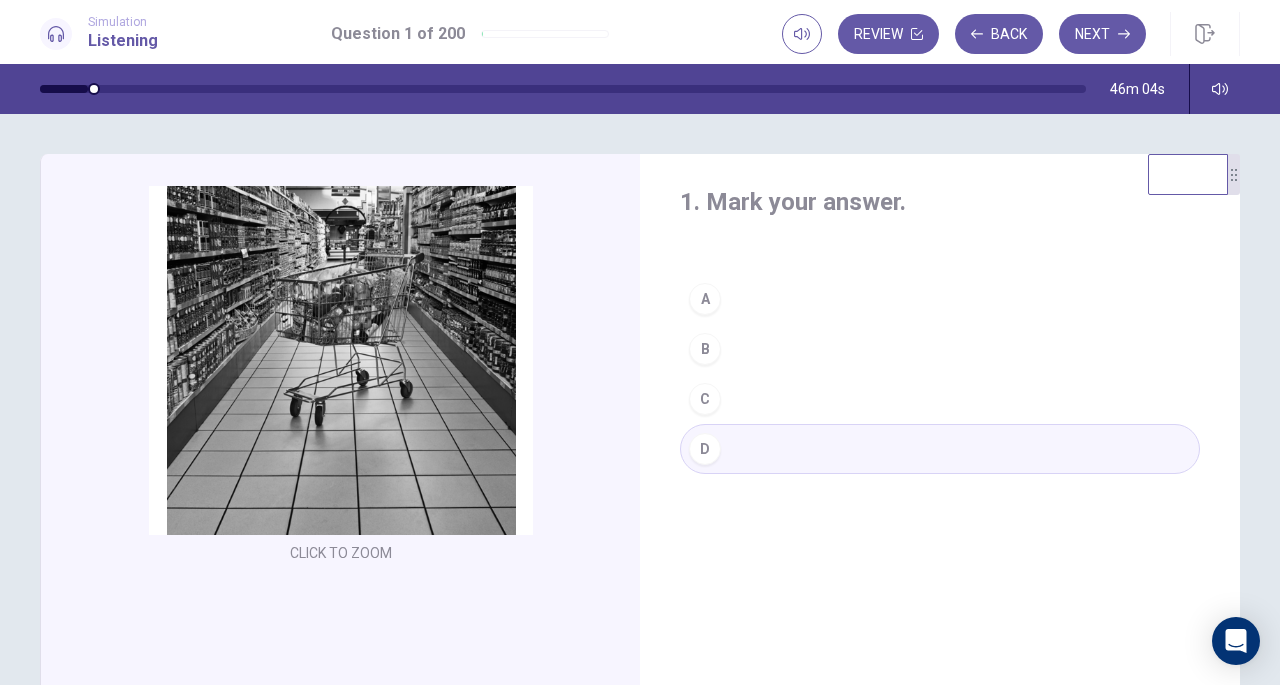 click on "Next" at bounding box center [1102, 34] 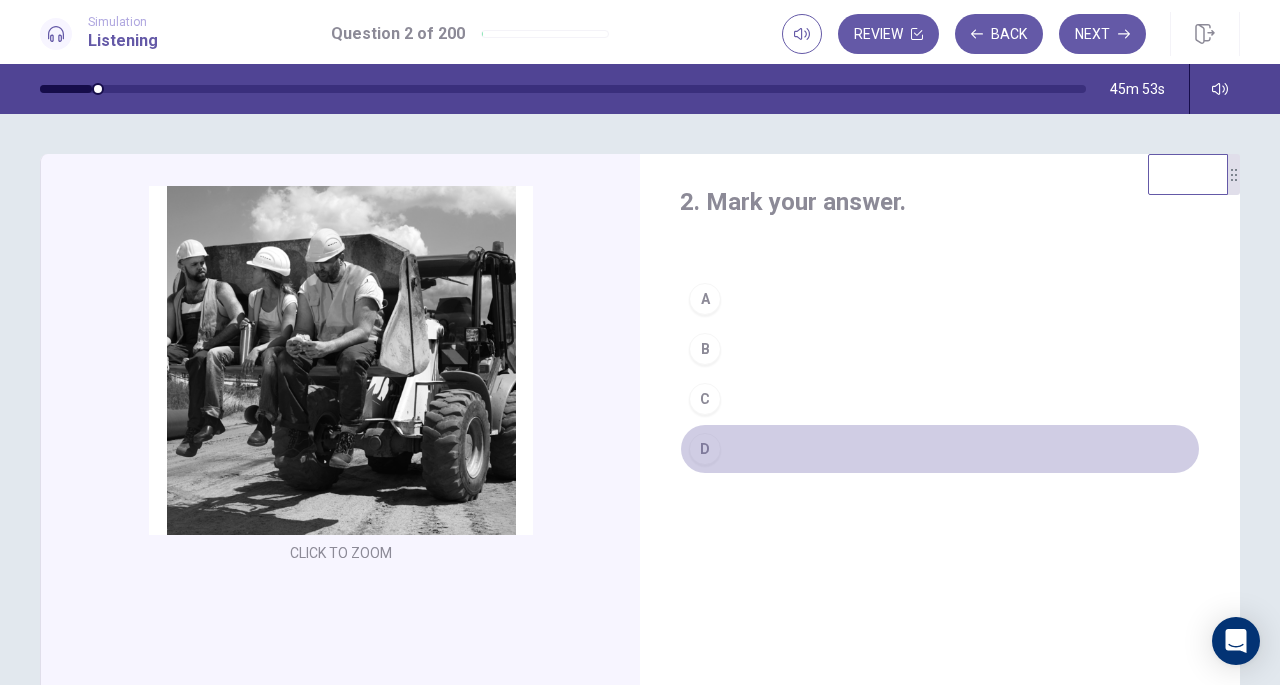 click on "D" at bounding box center [705, 449] 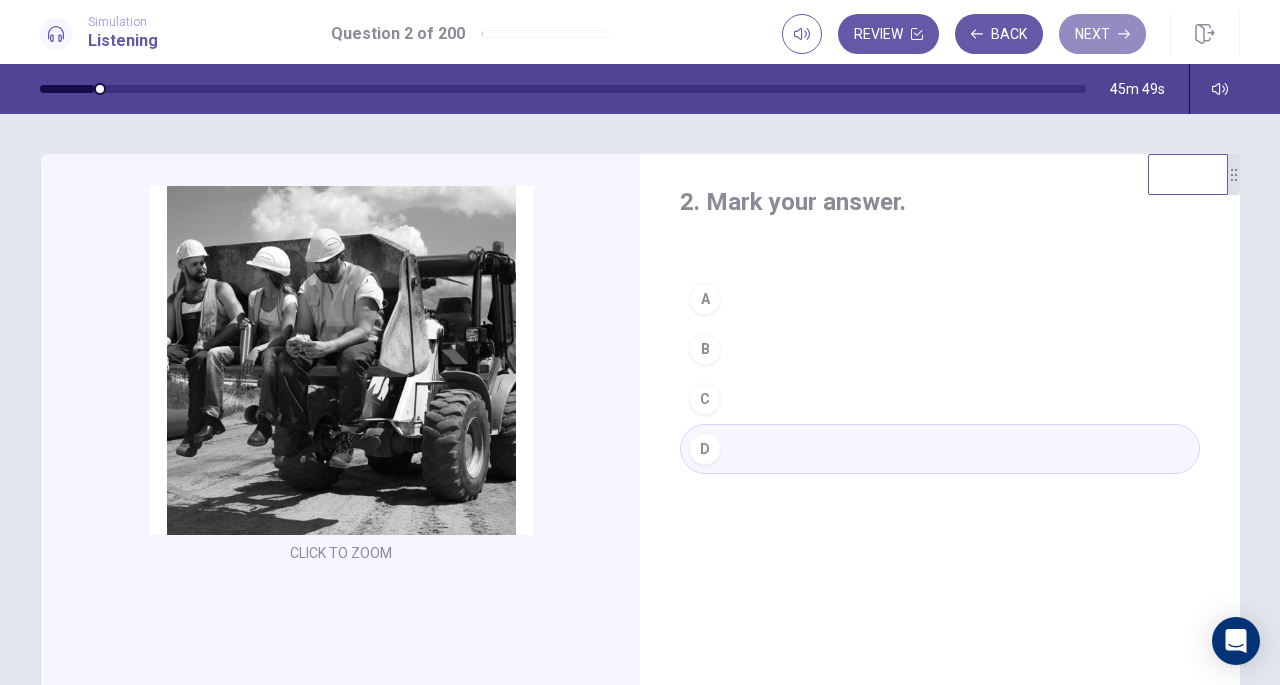 click on "Next" at bounding box center (1102, 34) 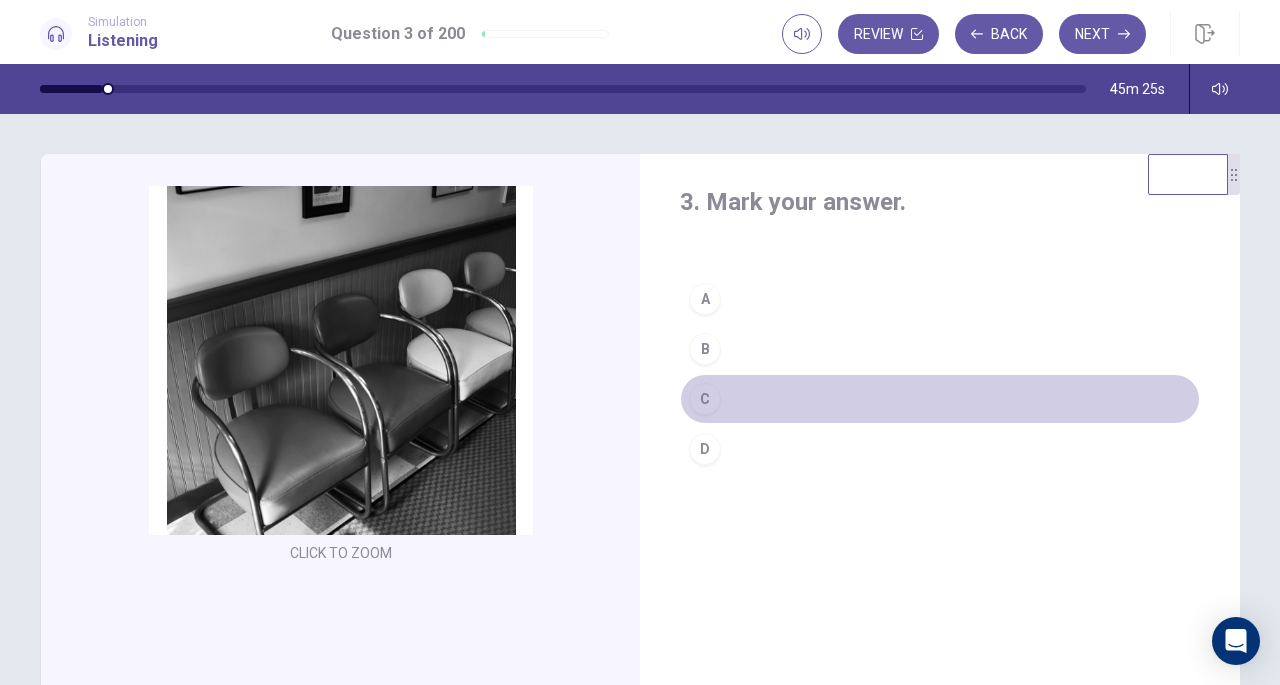 click on "C" at bounding box center [940, 399] 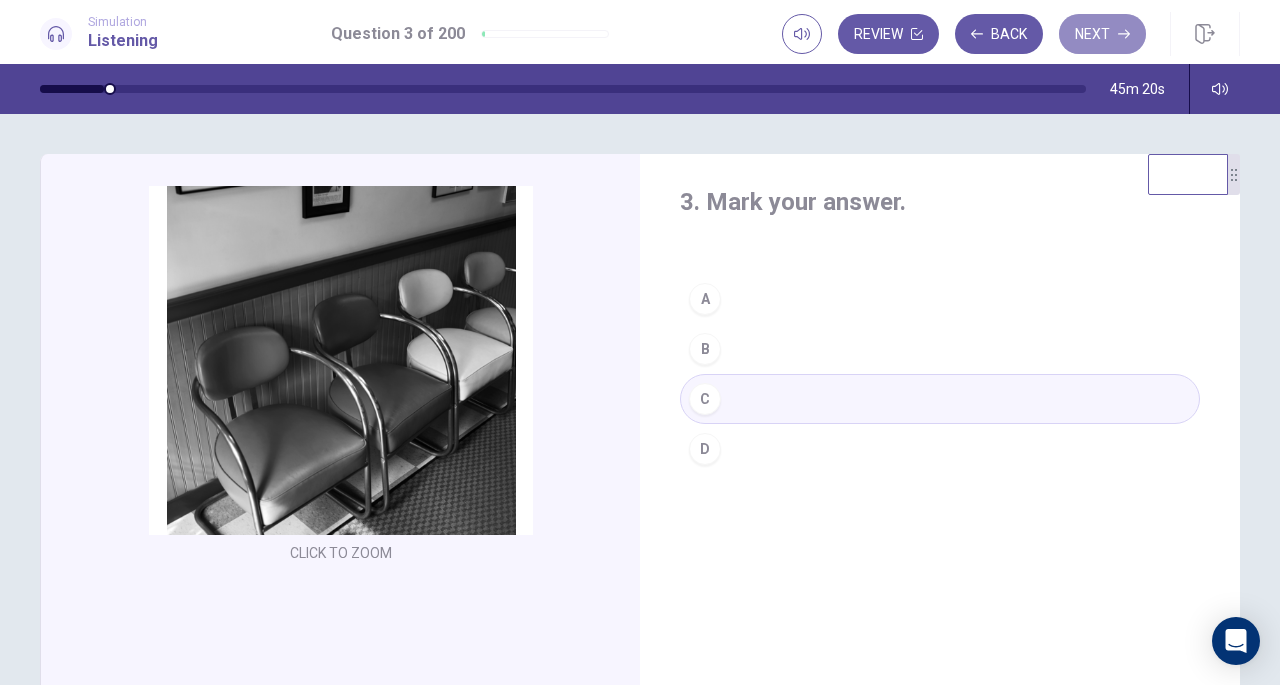 click on "Next" at bounding box center (1102, 34) 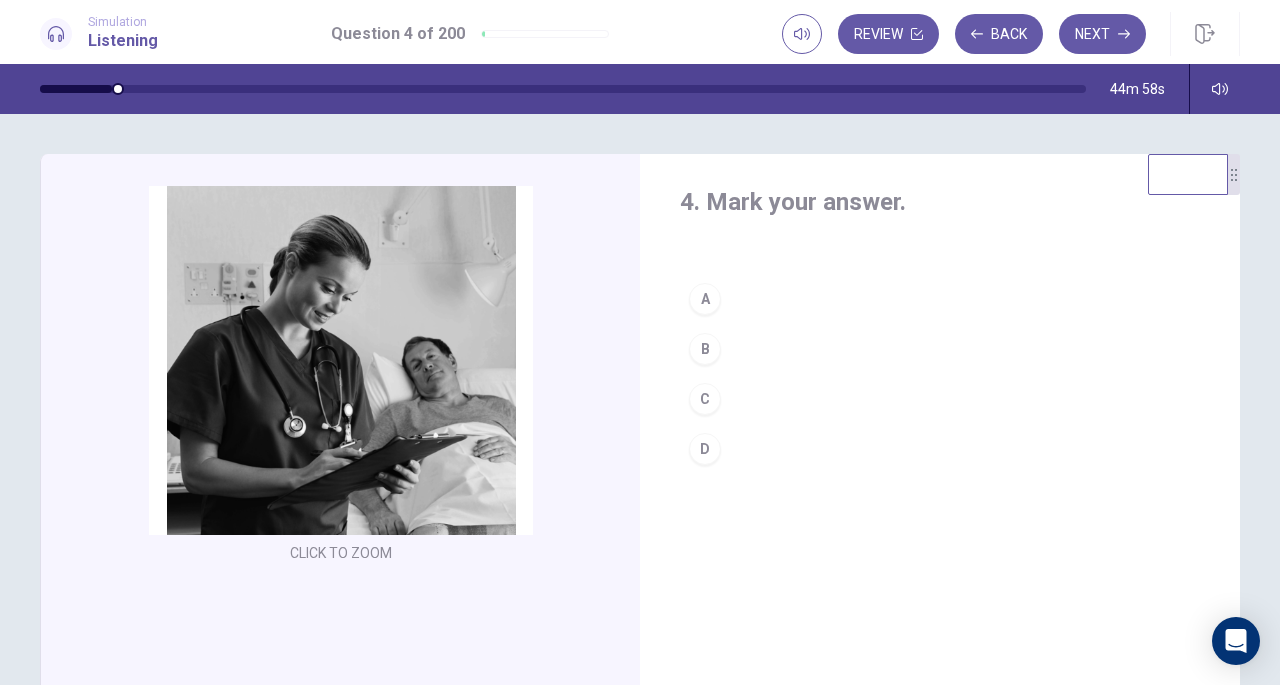 click on "B" at bounding box center (705, 349) 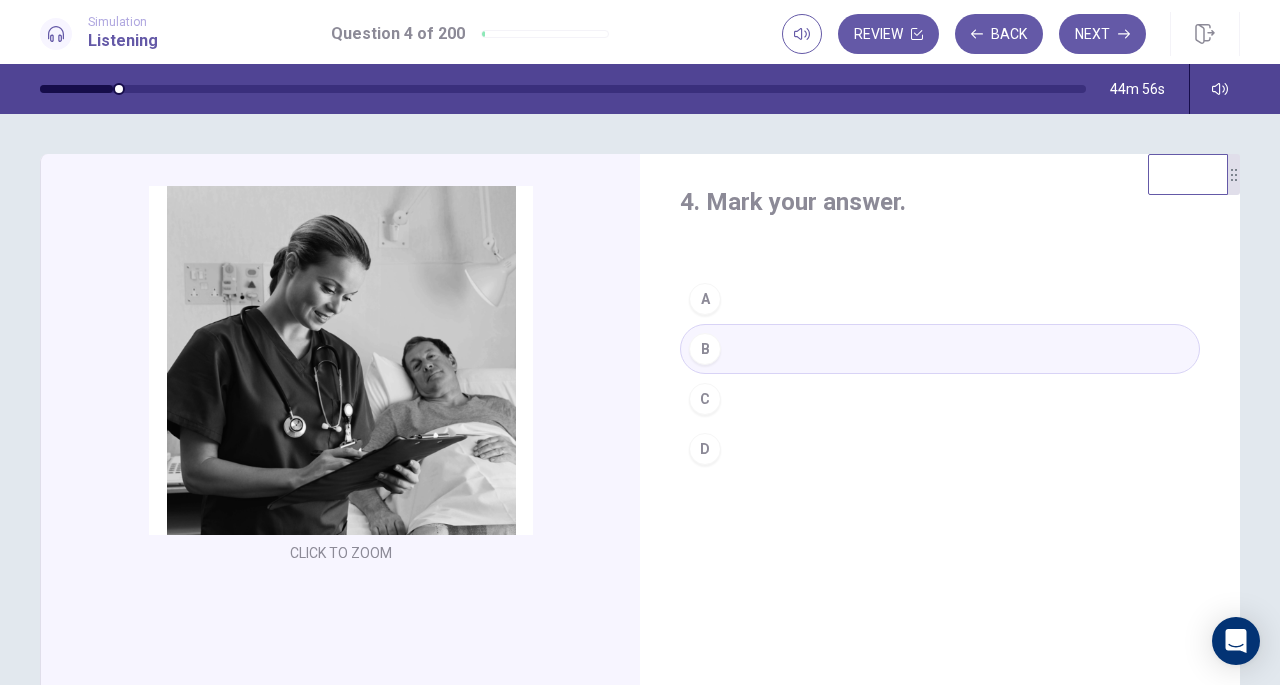 click on "Next" at bounding box center (1102, 34) 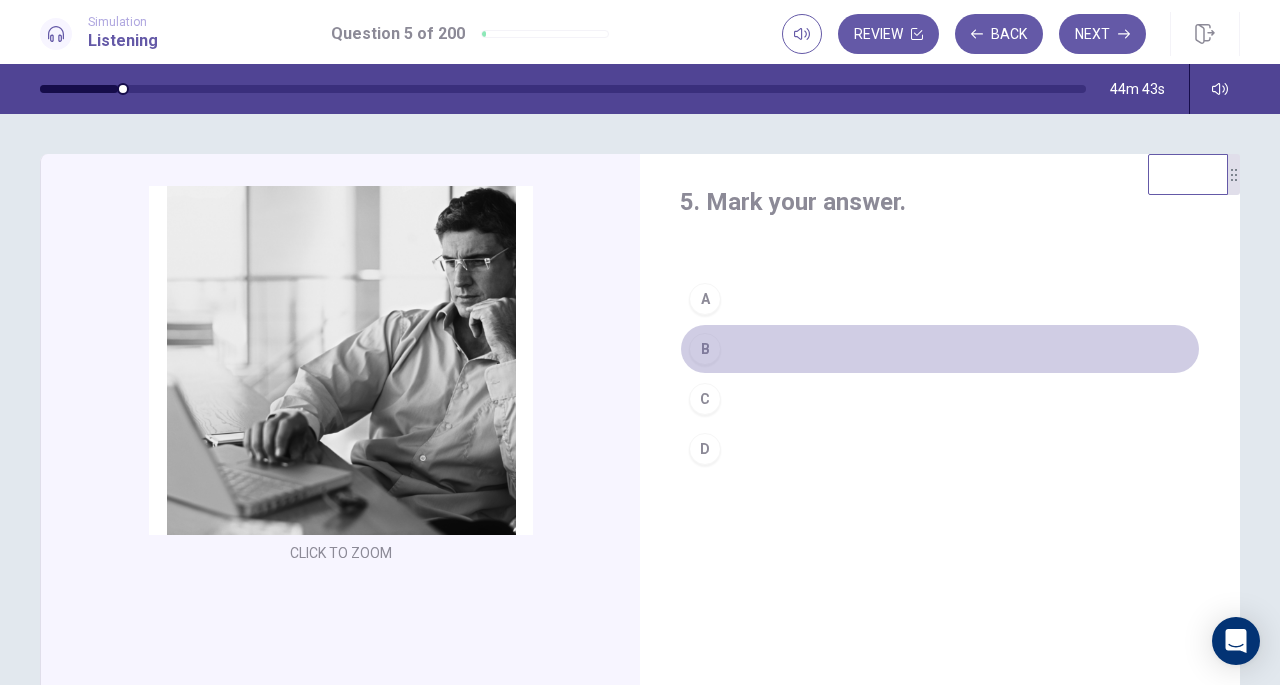 click on "B" at bounding box center (705, 349) 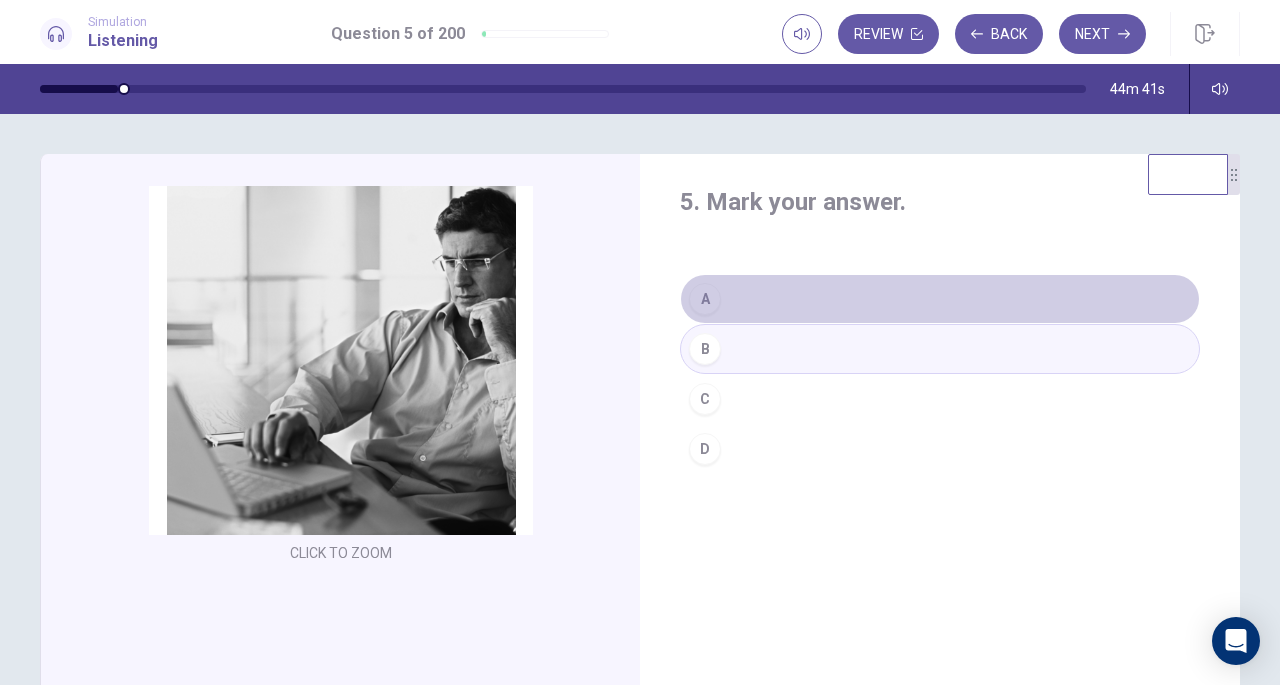 click on "A" at bounding box center (940, 299) 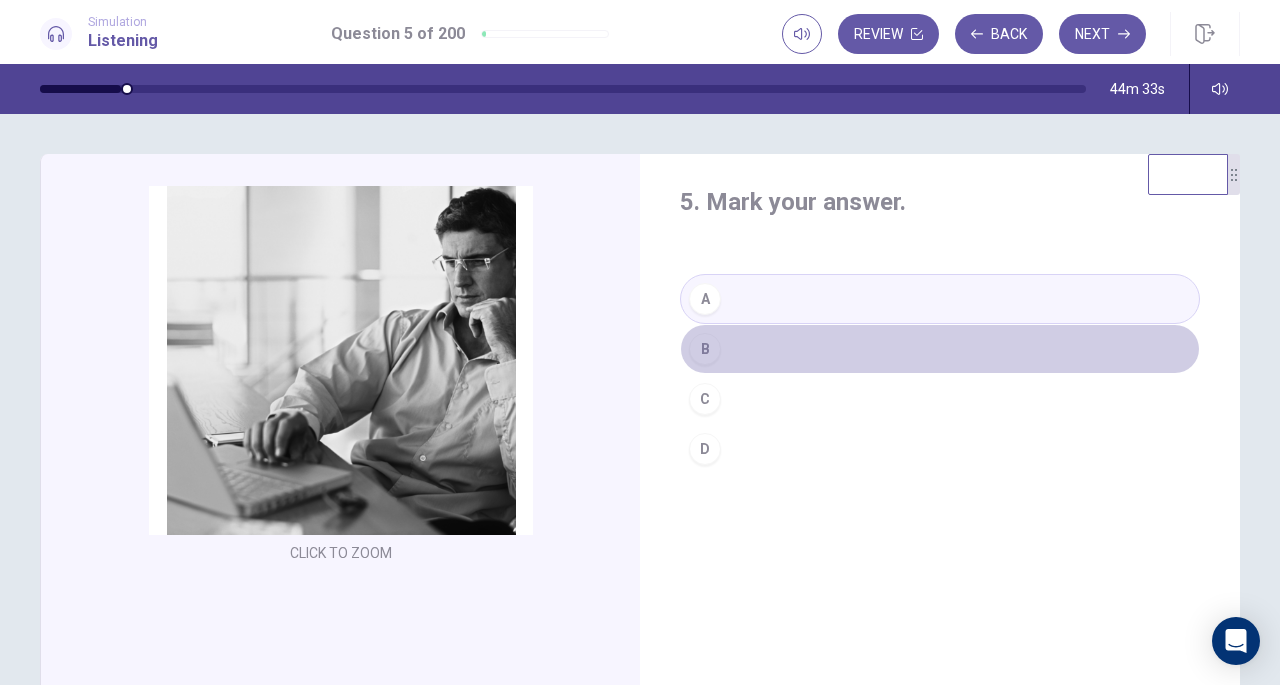 click on "B" at bounding box center [705, 349] 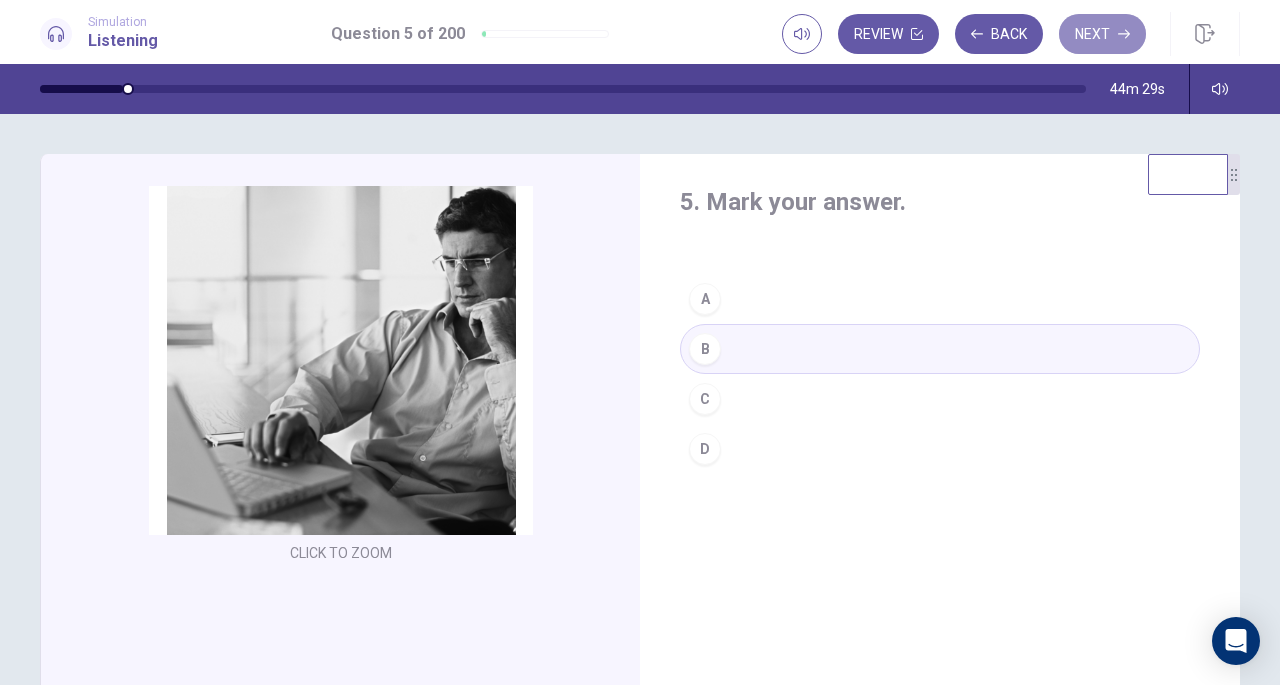 click on "Next" at bounding box center (1102, 34) 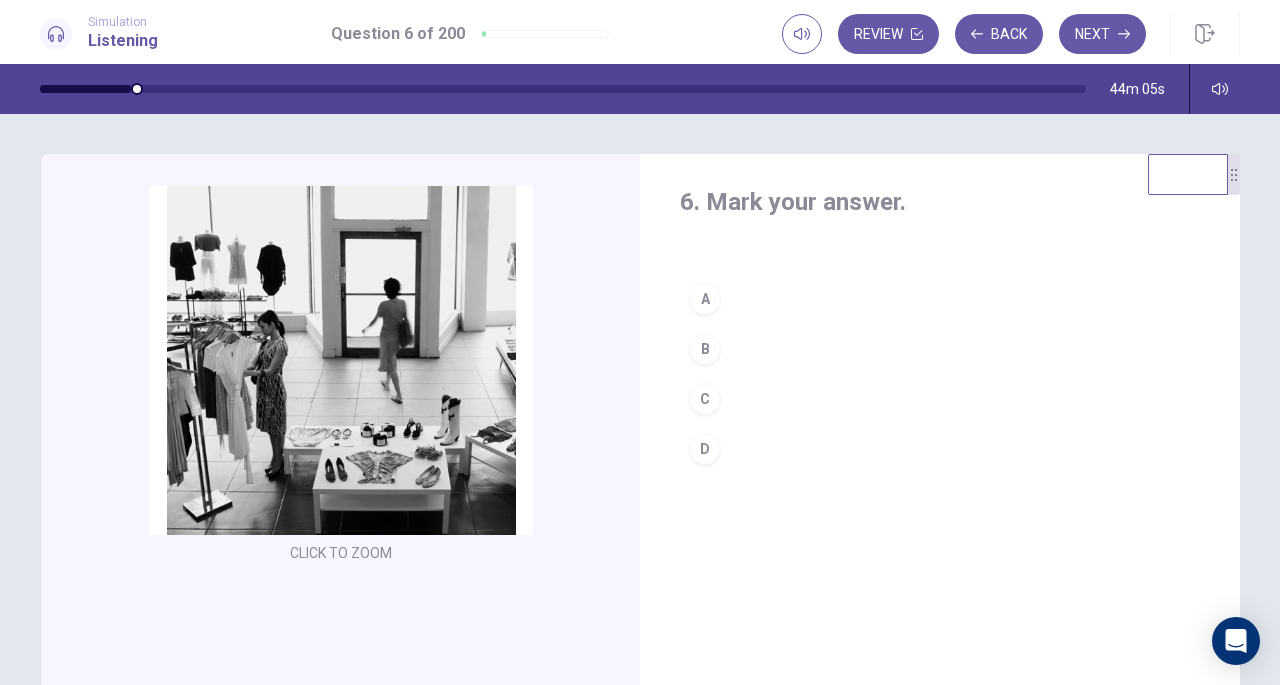 click on "D" at bounding box center (705, 449) 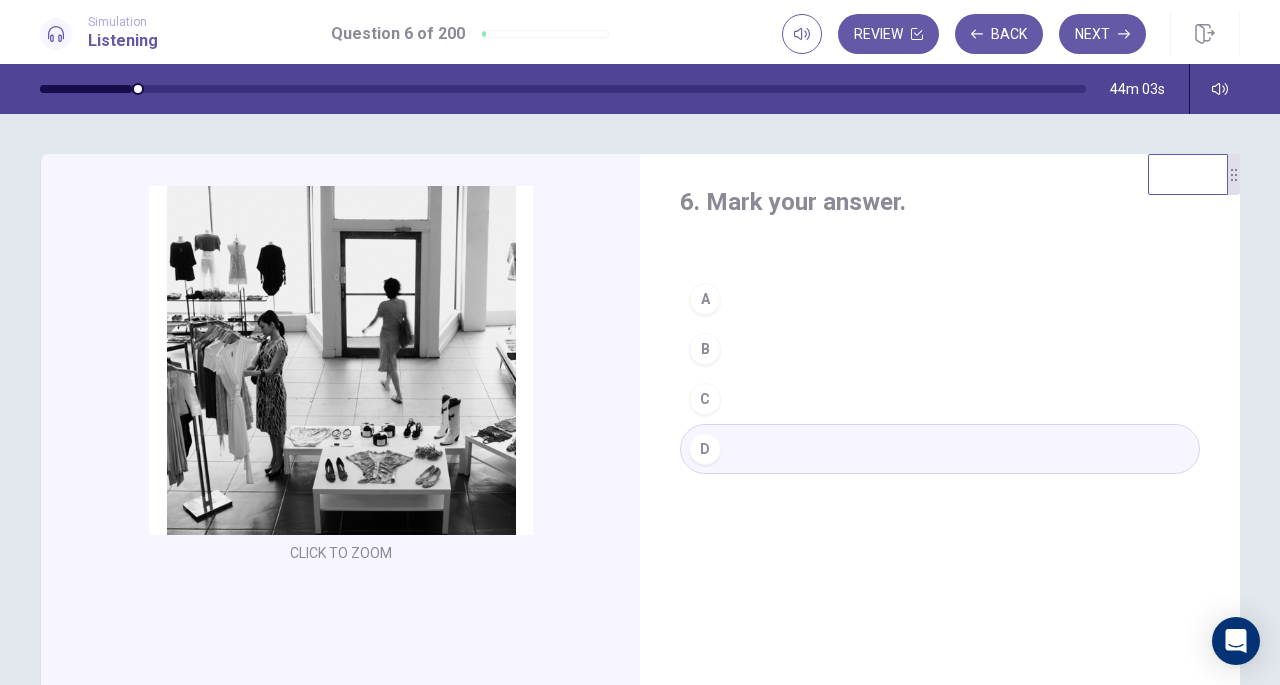 click on "Next" at bounding box center [1102, 34] 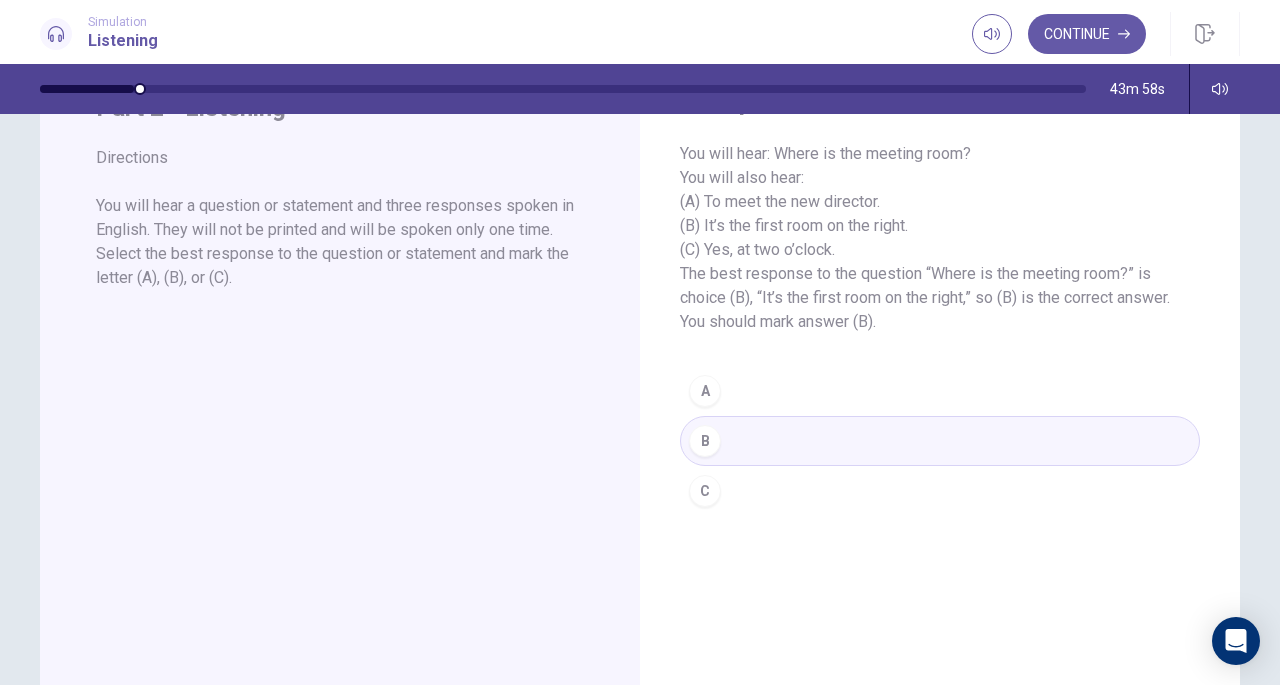 scroll, scrollTop: 0, scrollLeft: 0, axis: both 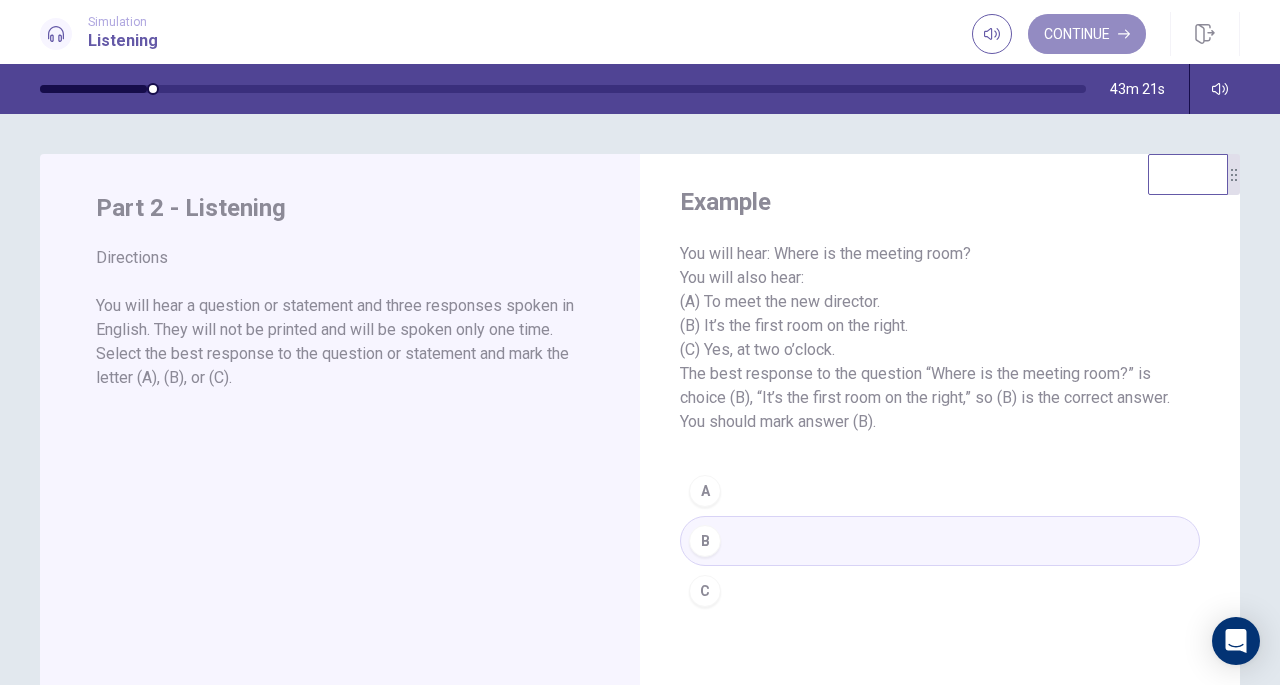 click on "Continue" at bounding box center (1087, 34) 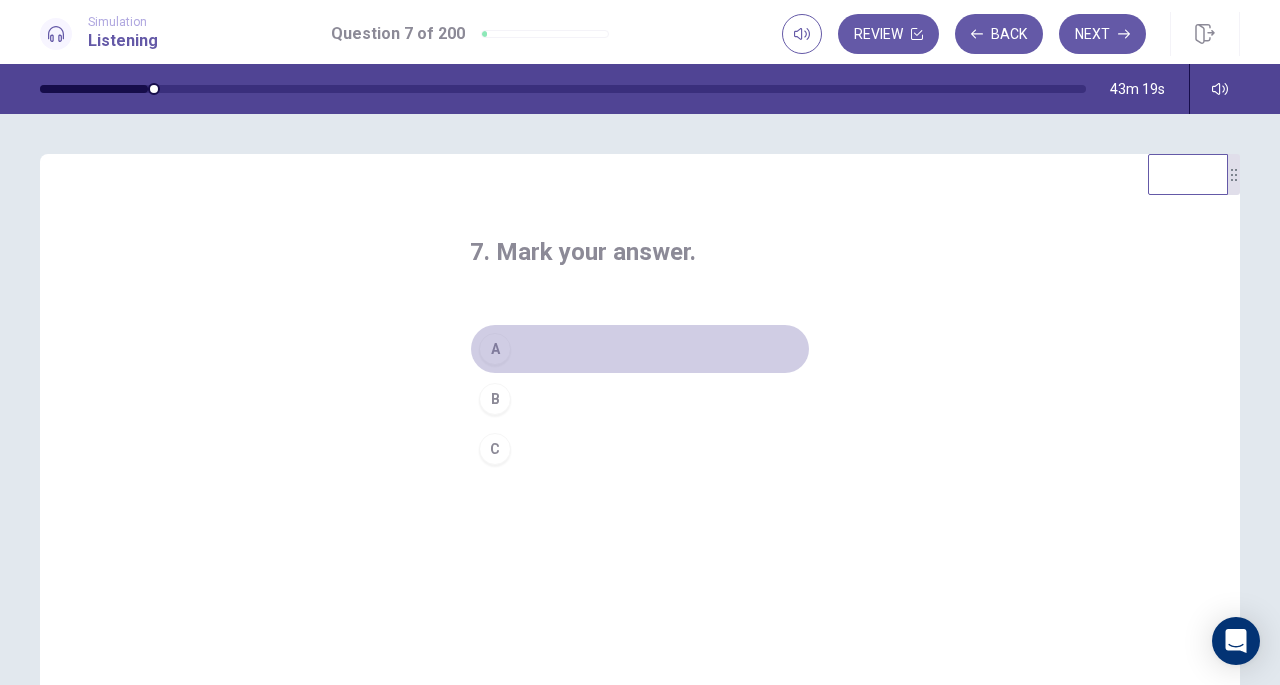click on "A" at bounding box center (640, 349) 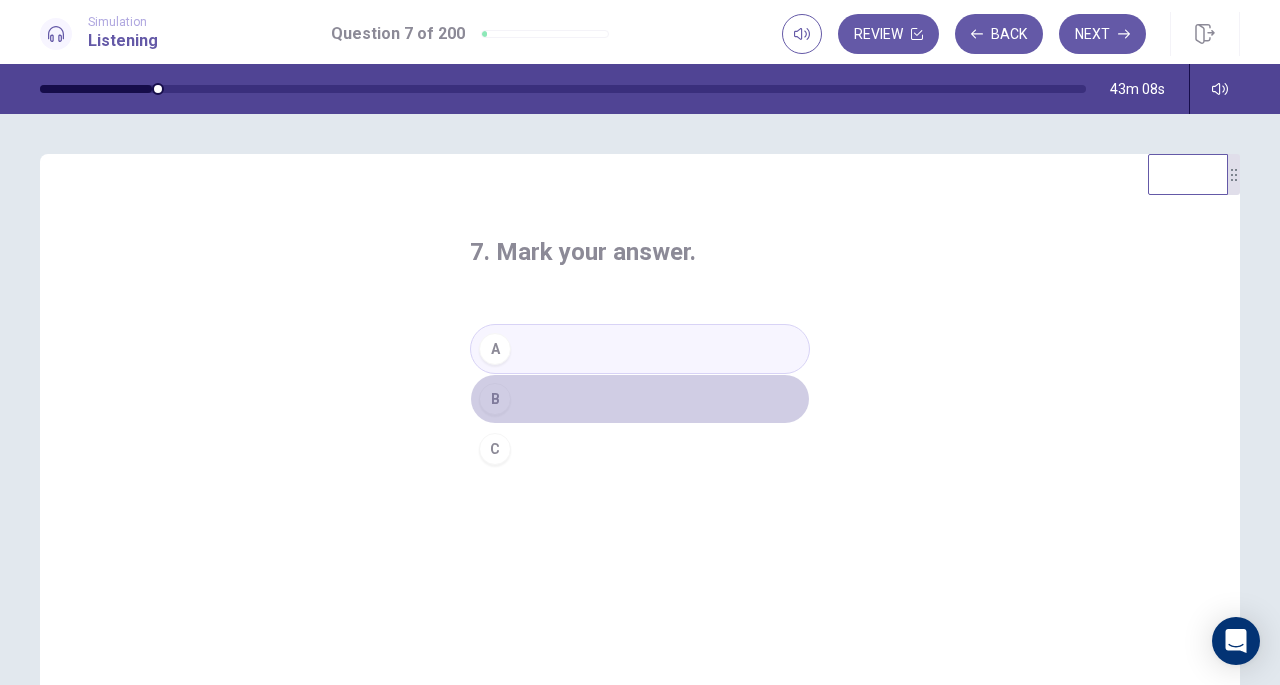 click on "B" at bounding box center [640, 399] 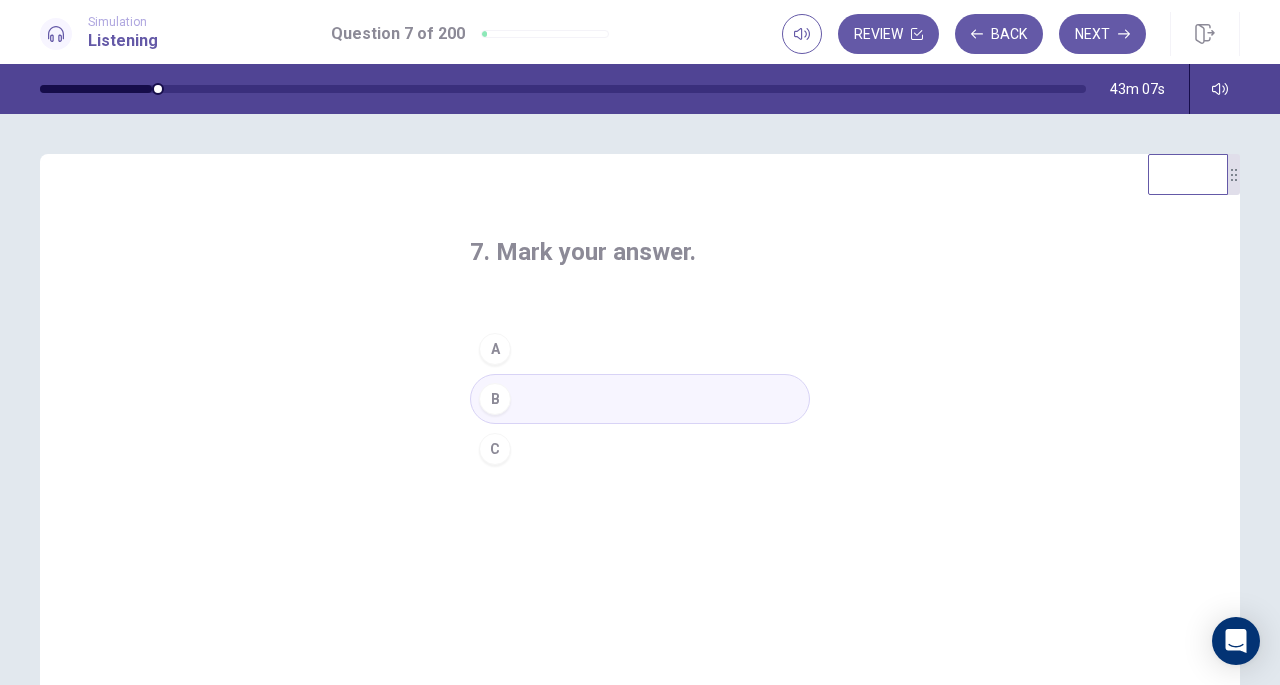 click on "Next" at bounding box center (1102, 34) 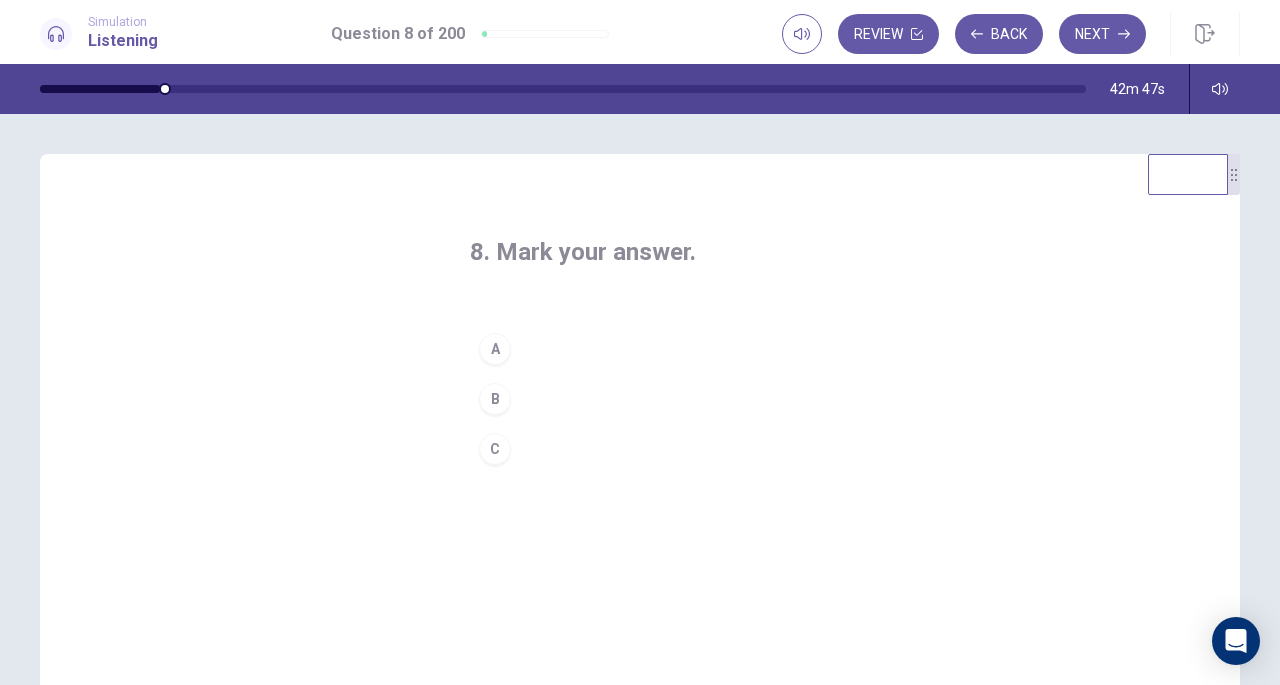click on "B" at bounding box center [640, 399] 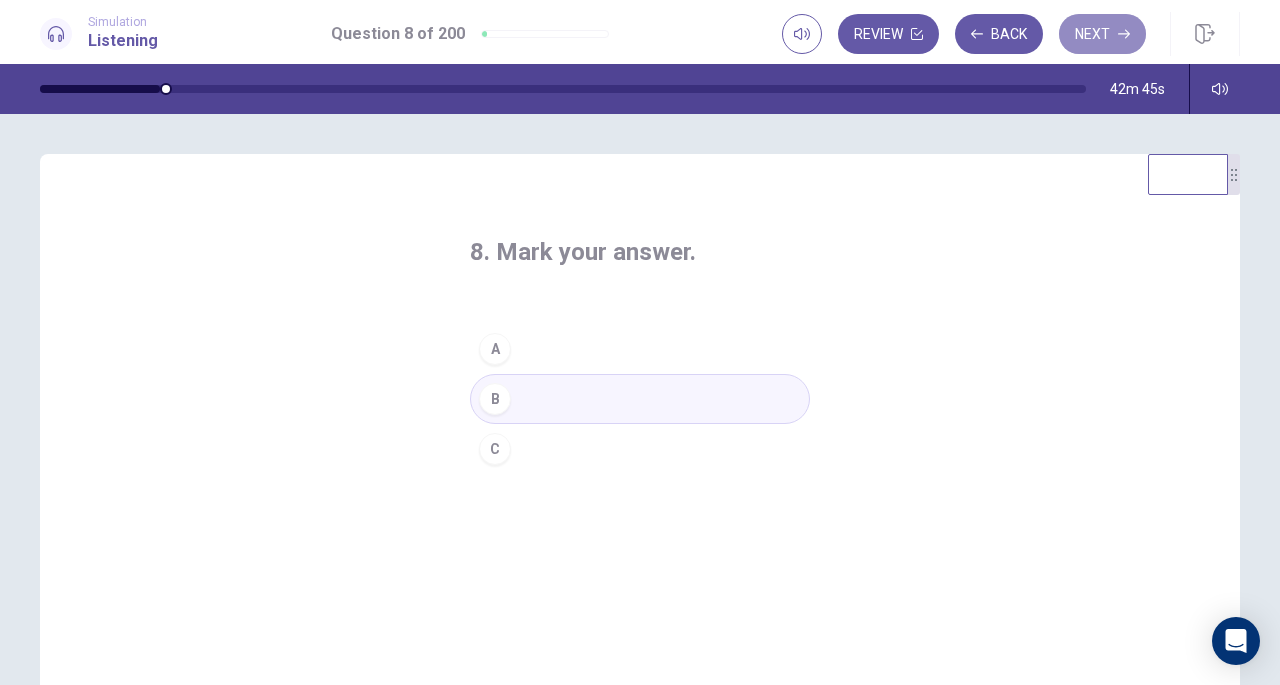 click on "Next" at bounding box center [1102, 34] 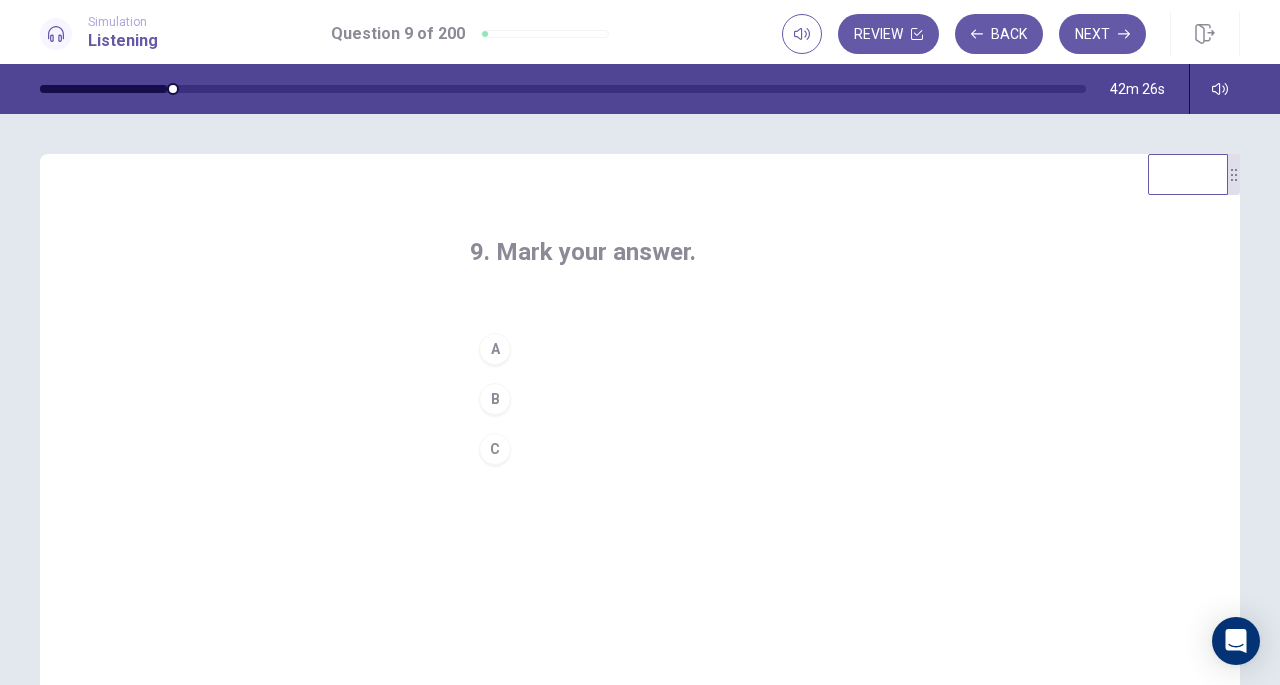 click on "A" at bounding box center (640, 349) 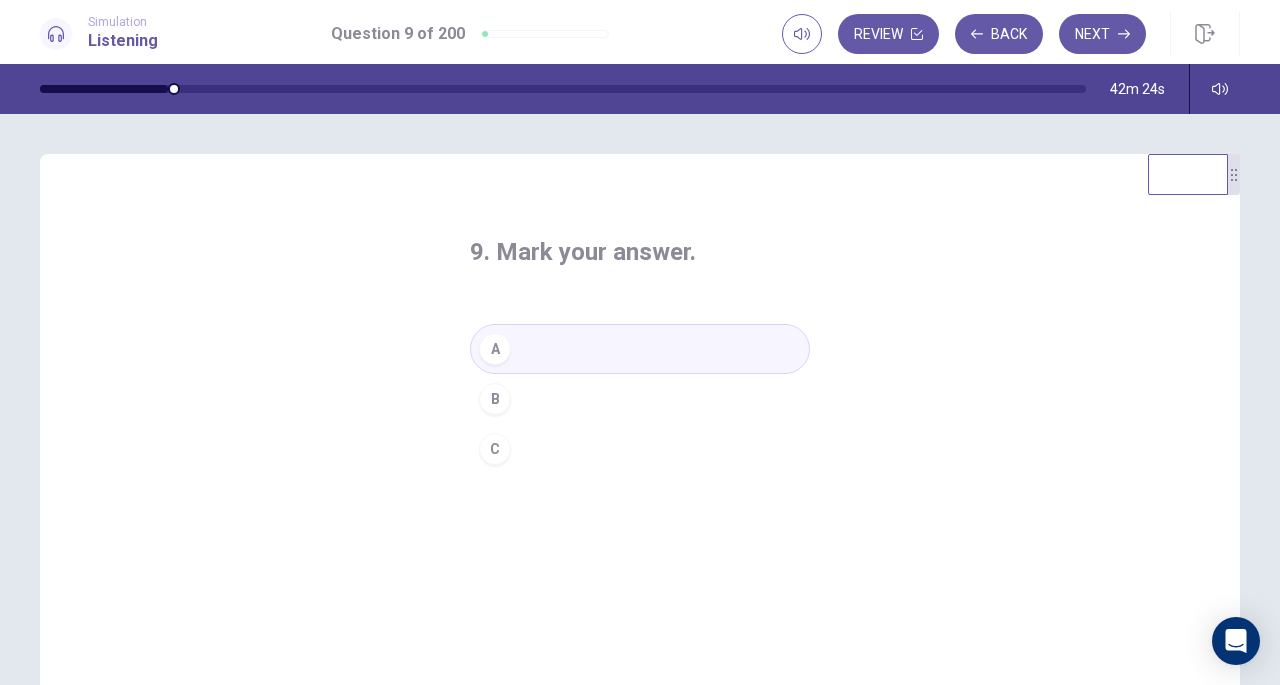 click on "Next" at bounding box center [1102, 34] 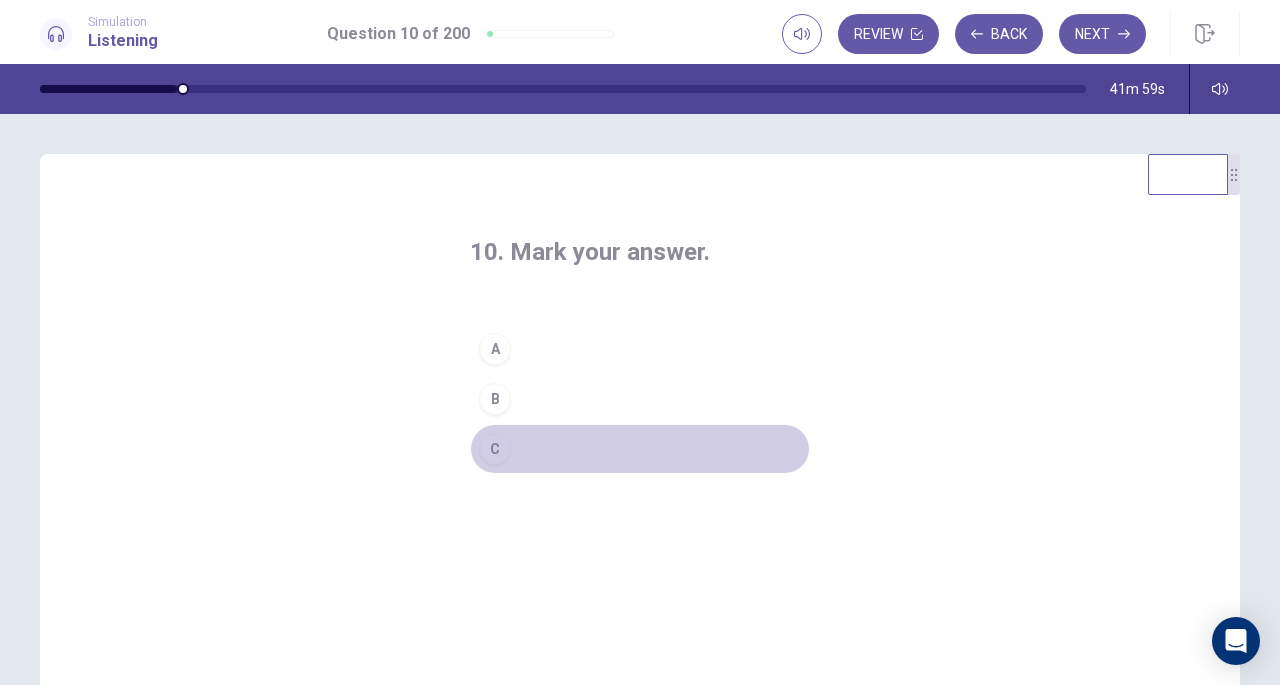 click on "C" at bounding box center [495, 449] 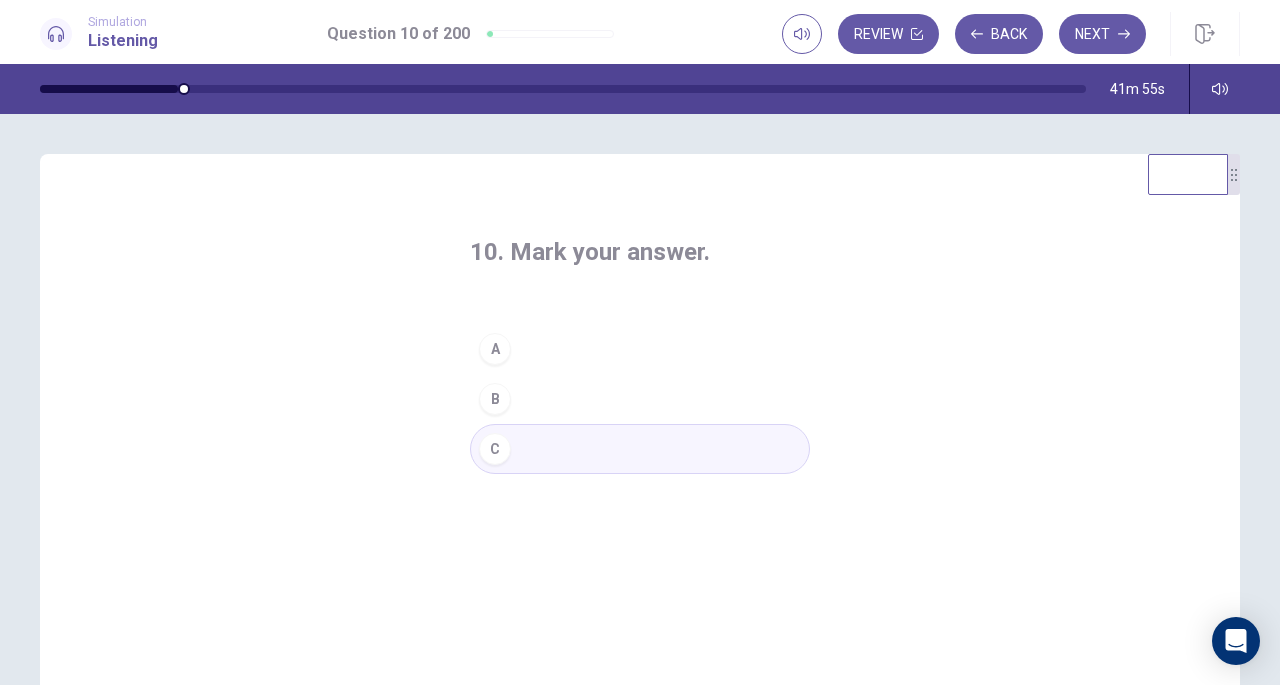 click on "Next" at bounding box center (1102, 34) 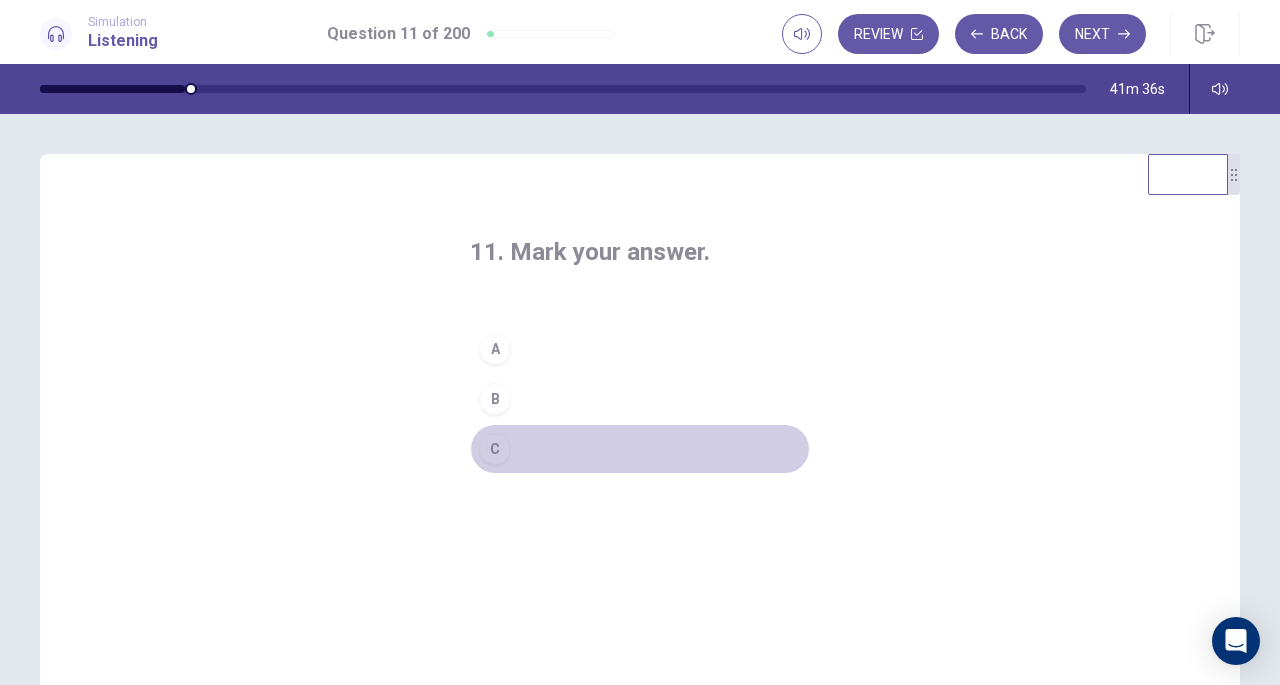 click on "C" at bounding box center (495, 449) 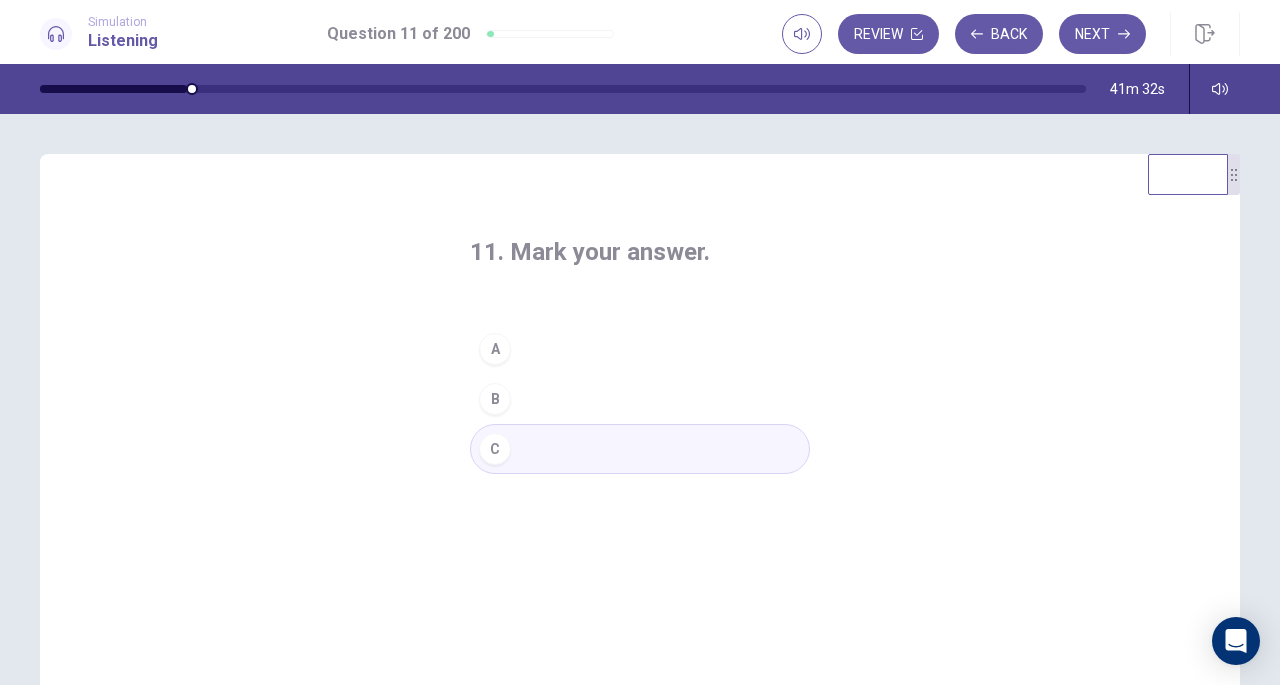 click on "A" at bounding box center (640, 349) 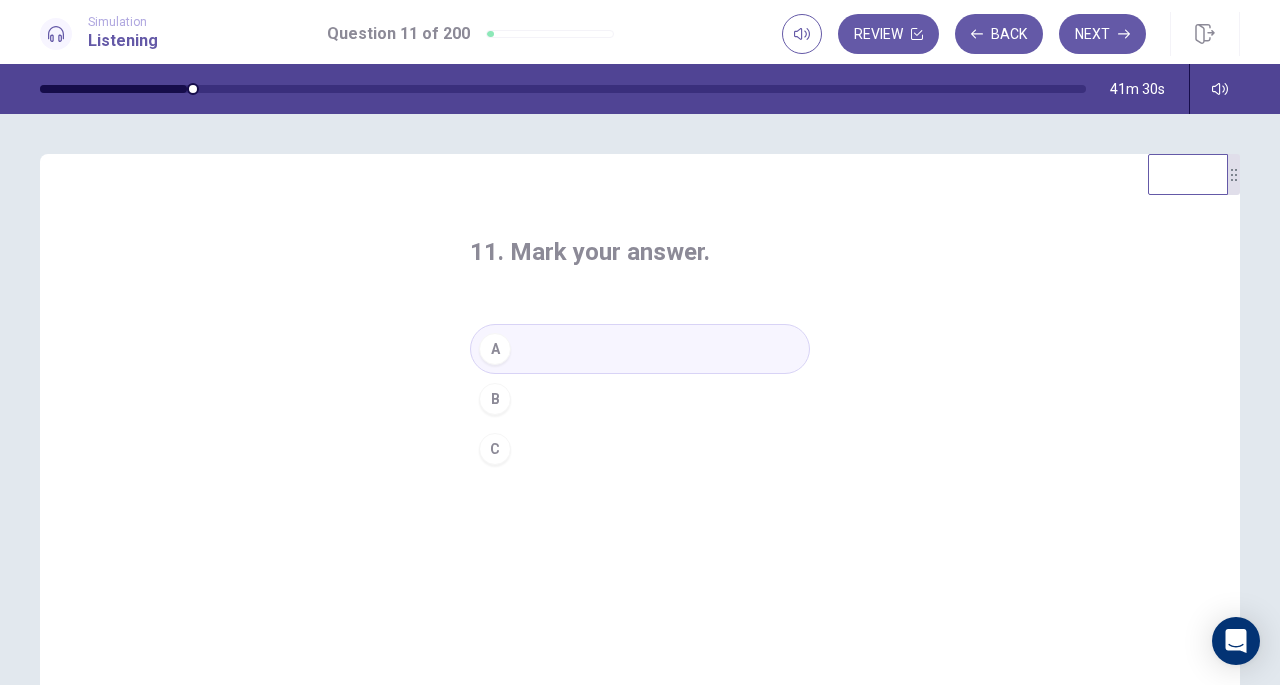 click on "Next" at bounding box center (1102, 34) 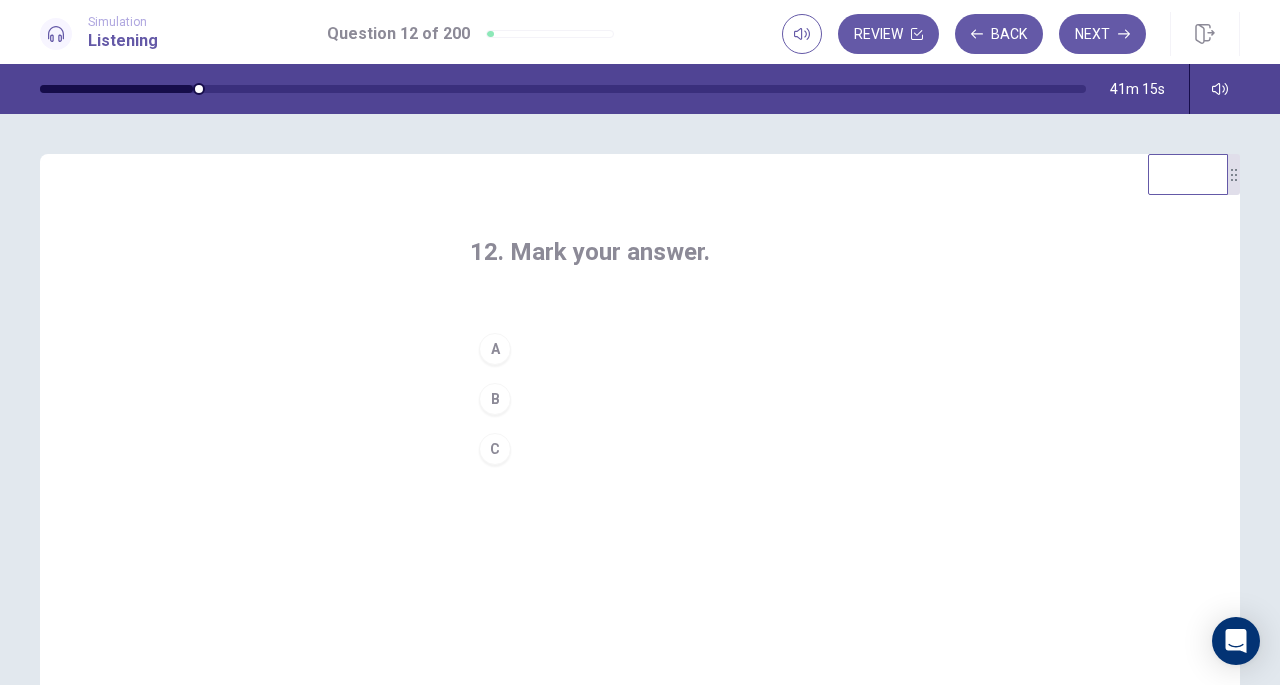 click on "41m 15s" at bounding box center (640, 89) 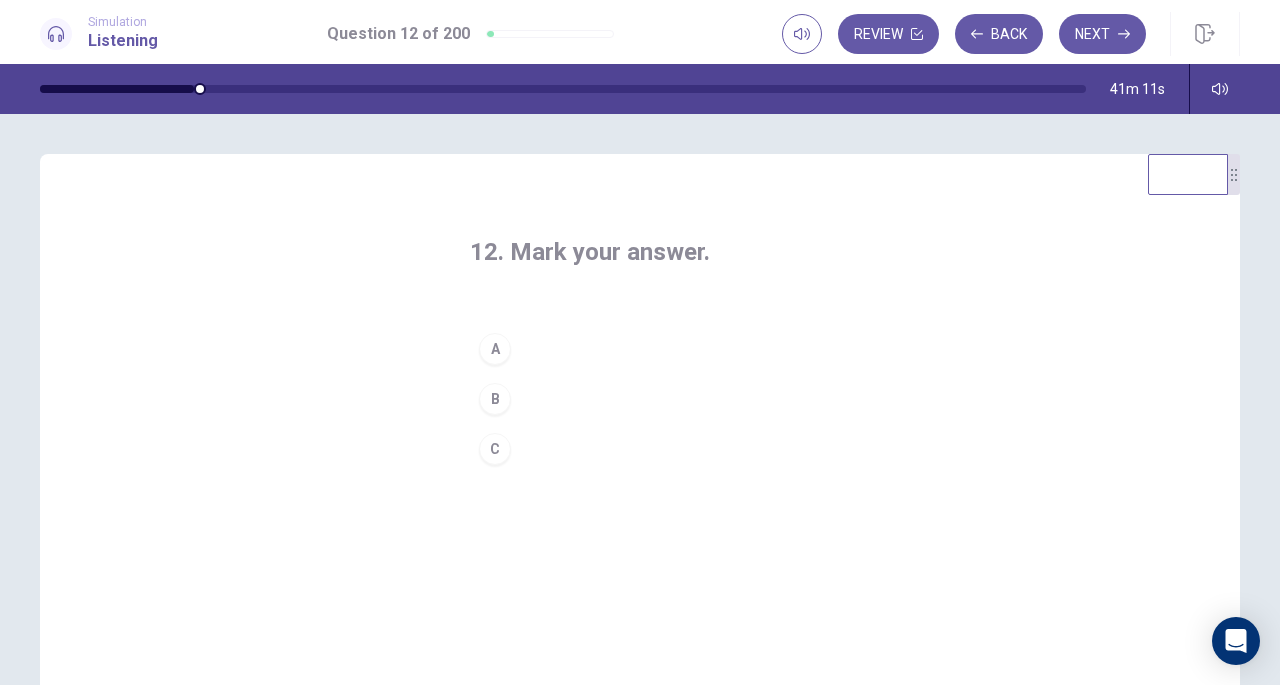 drag, startPoint x: 232, startPoint y: 553, endPoint x: 466, endPoint y: 408, distance: 275.28348 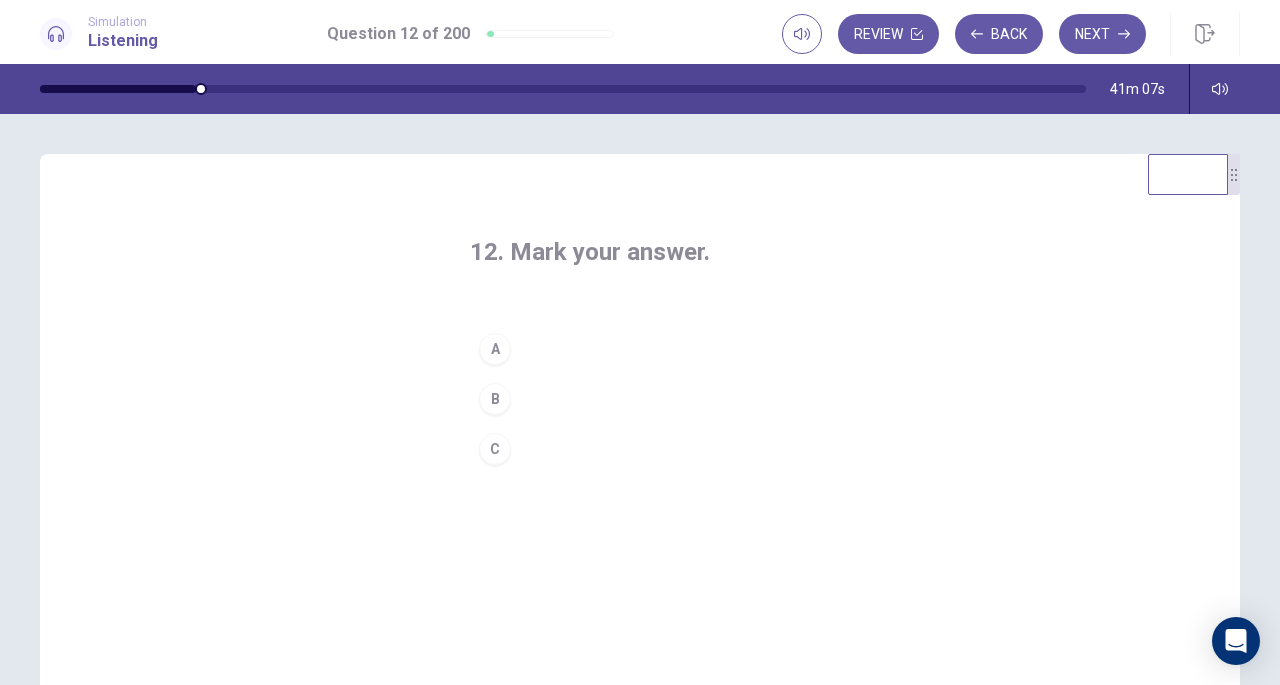 click on "C" at bounding box center (495, 449) 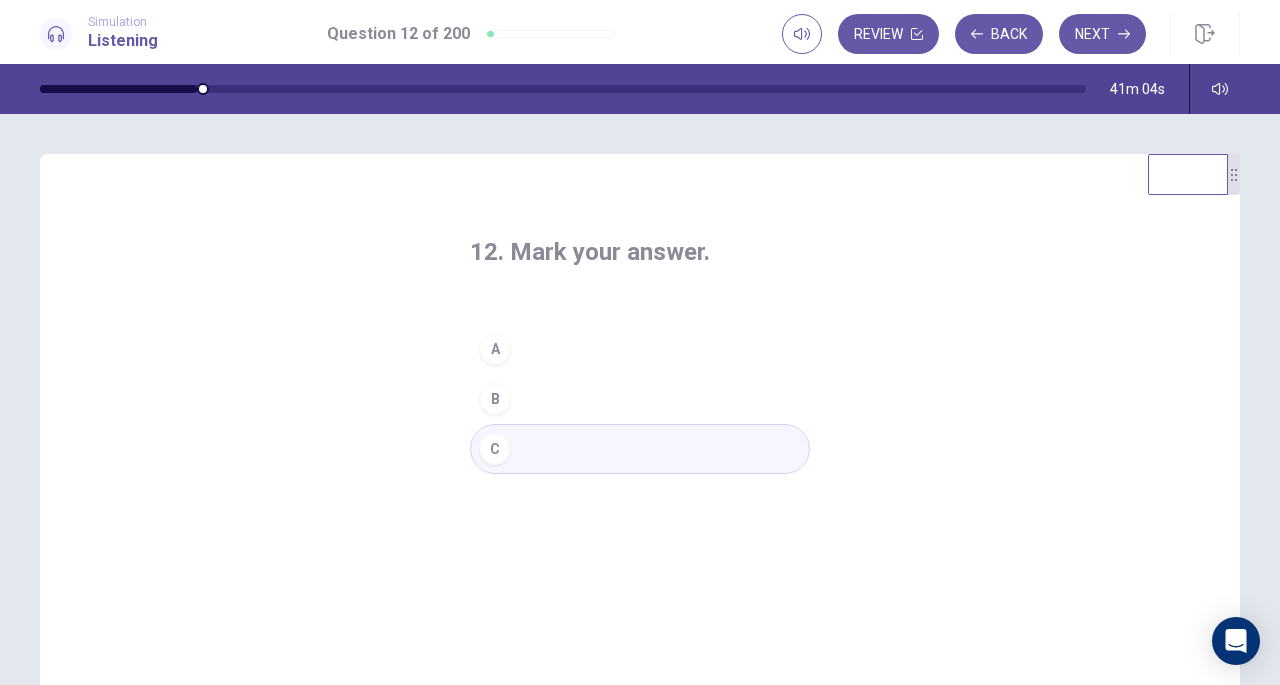 click on "Next" at bounding box center (1102, 34) 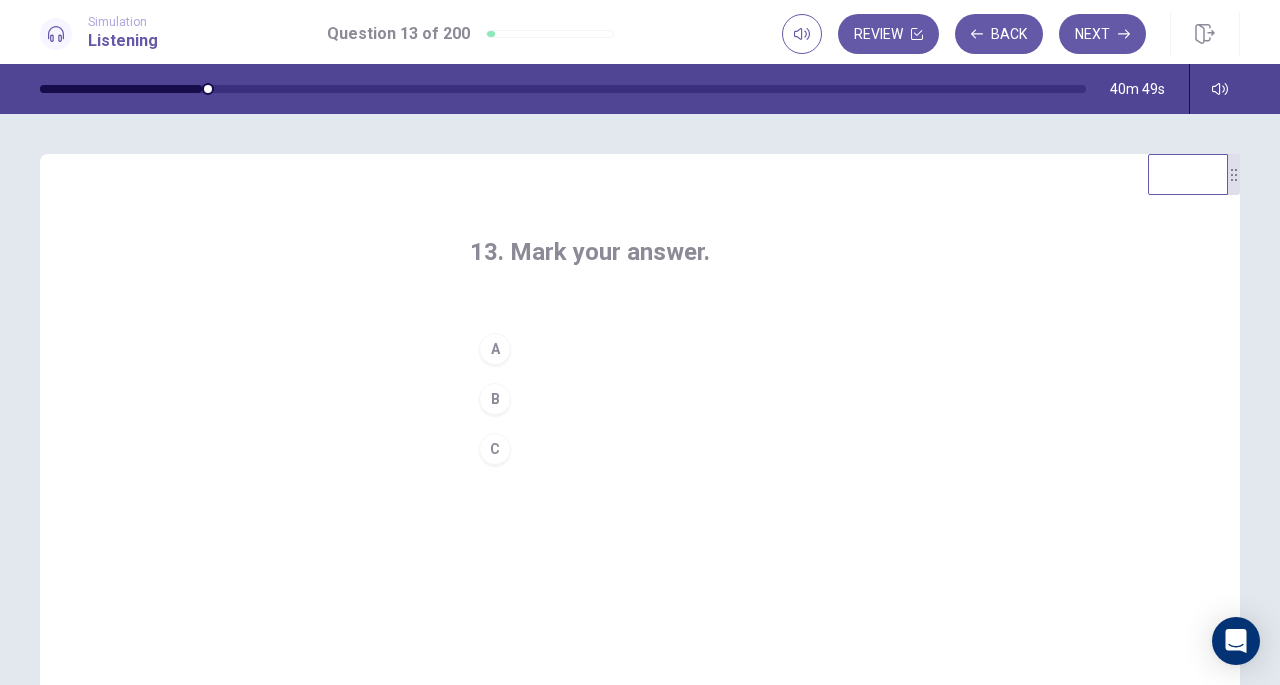 click on "C" at bounding box center [640, 449] 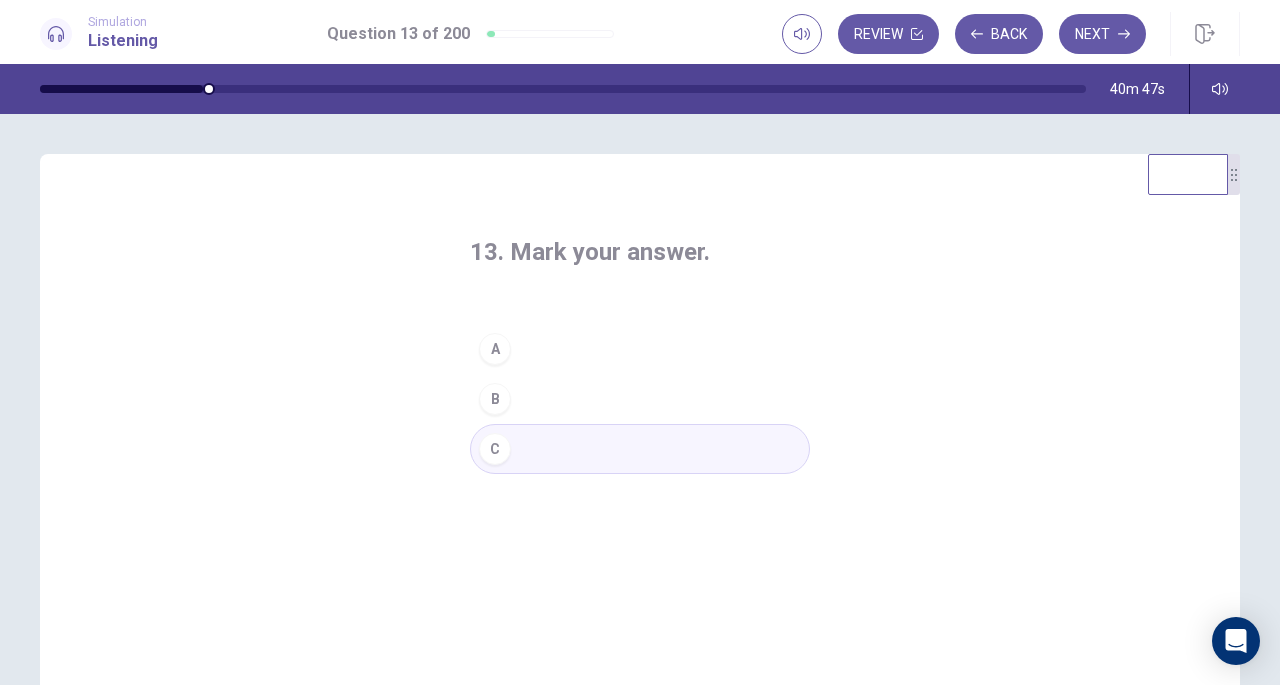 click on "Next" at bounding box center (1102, 34) 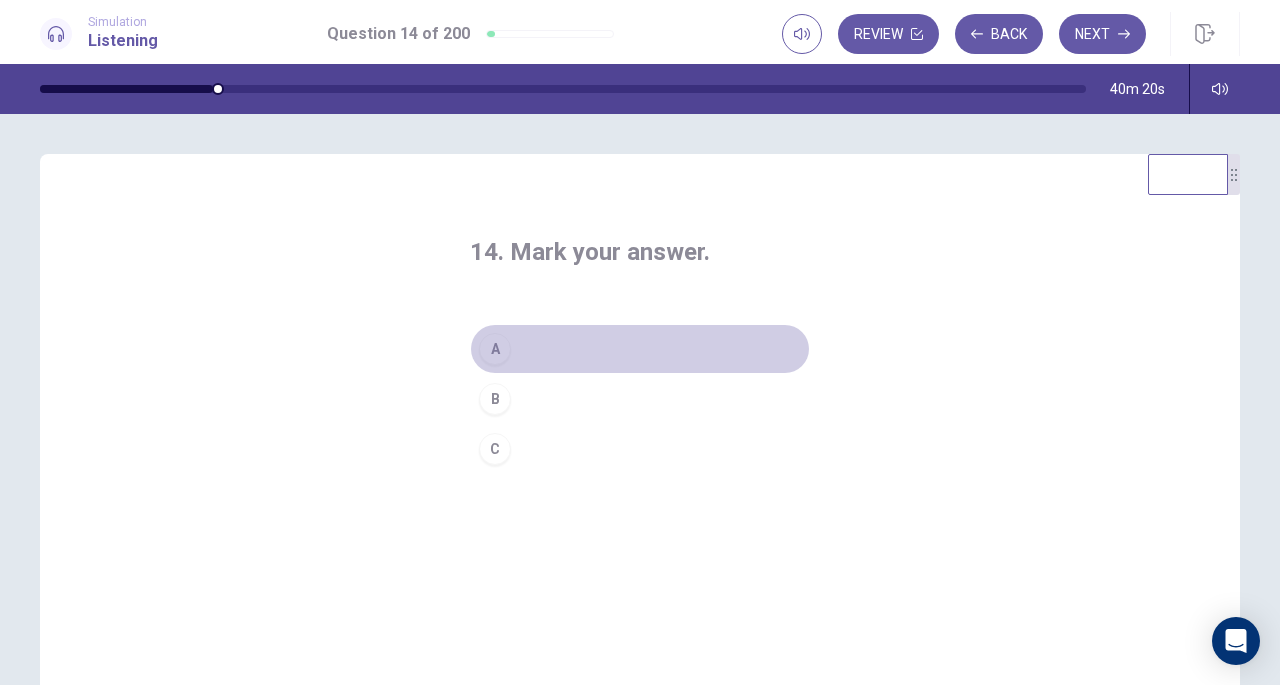 click on "A" at bounding box center [495, 349] 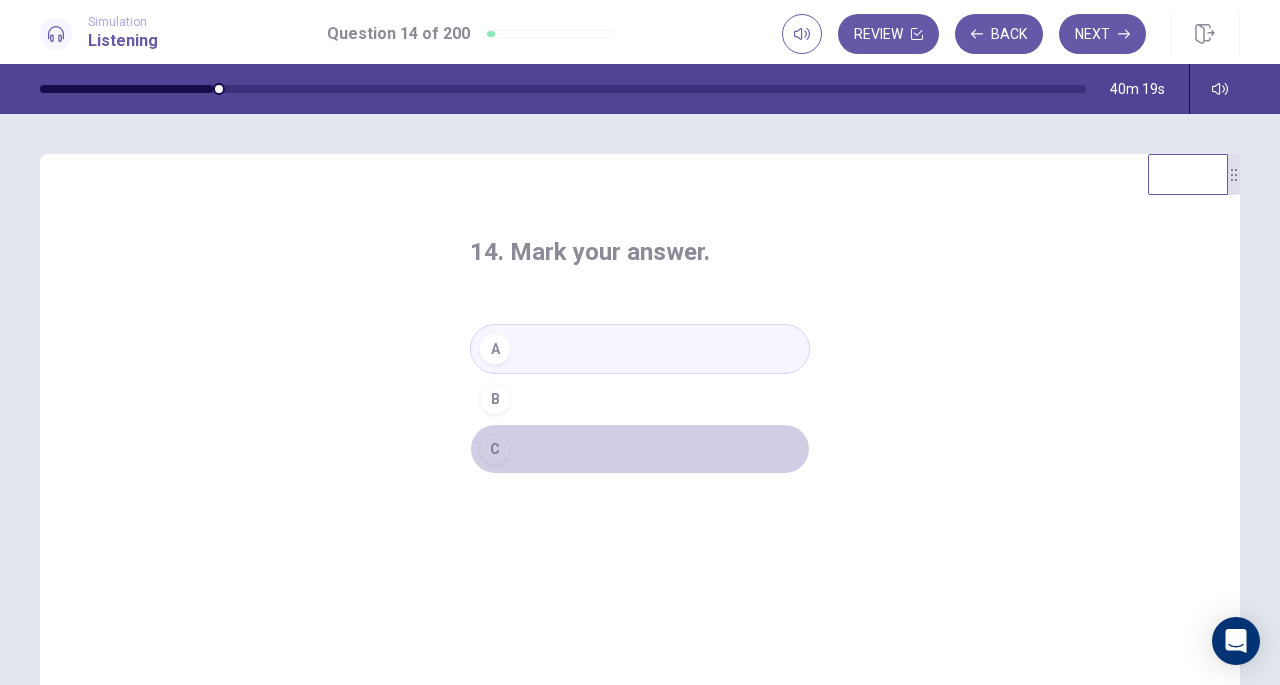 click on "C" at bounding box center [495, 449] 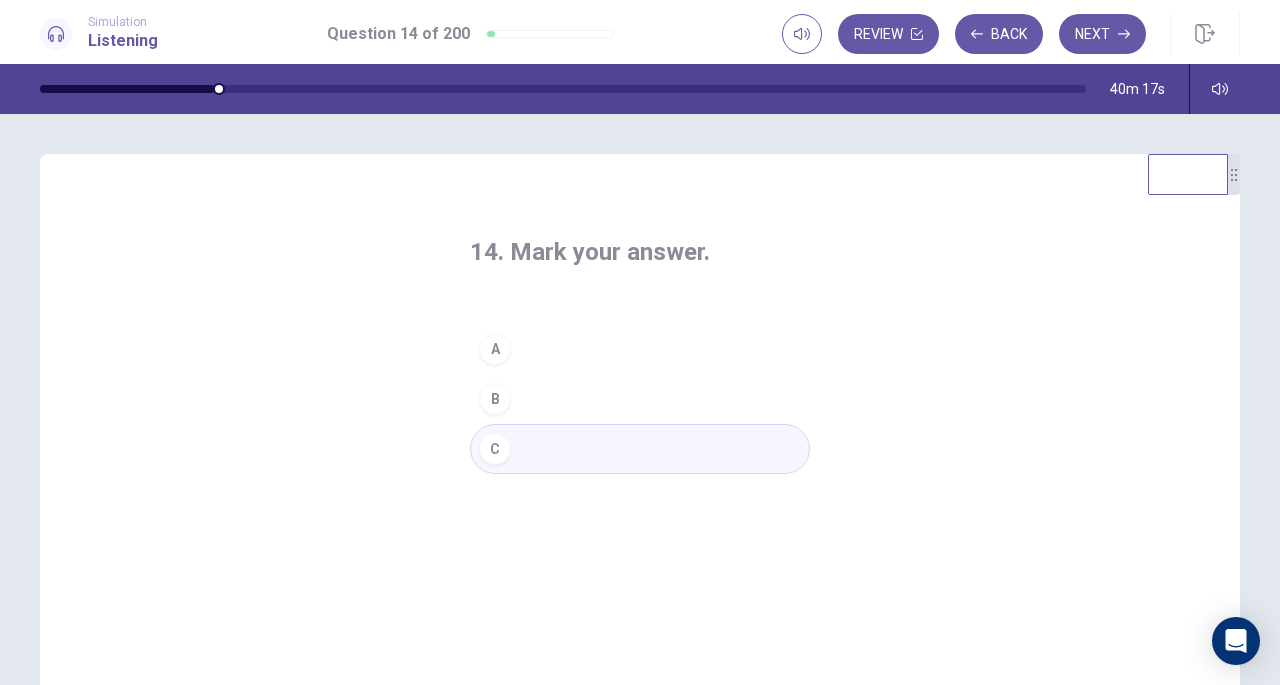 click on "Next" at bounding box center [1102, 34] 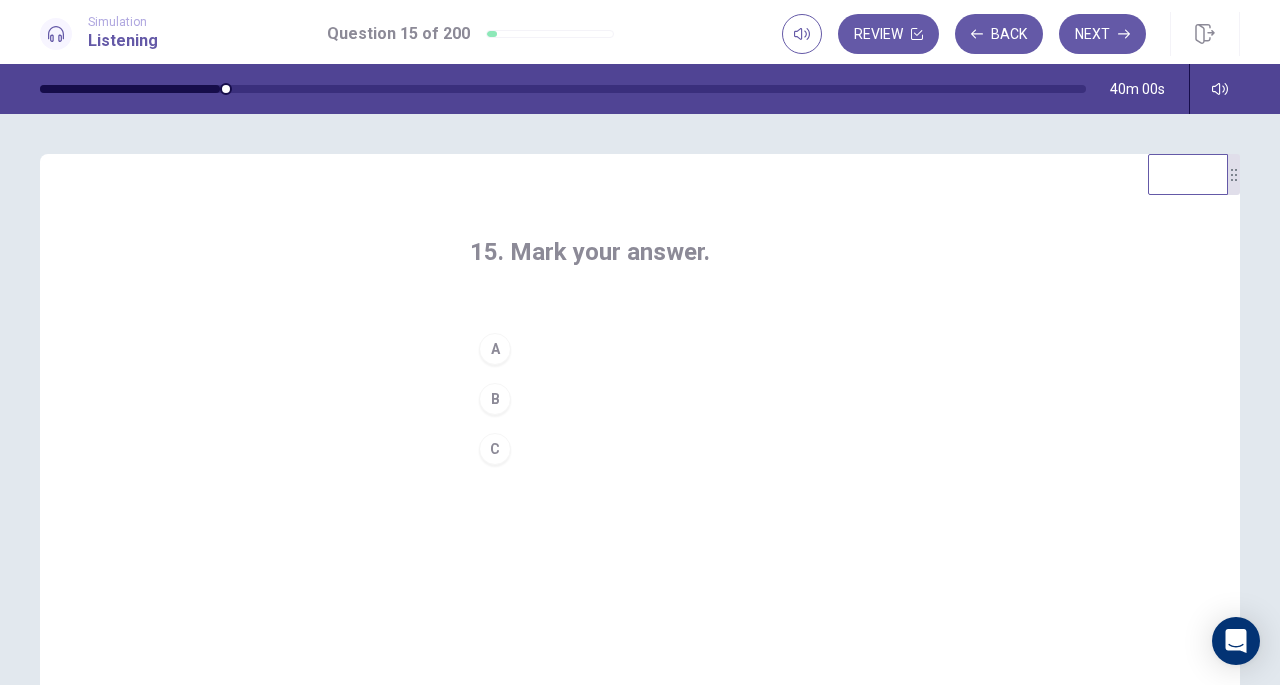 click on "A" at bounding box center (495, 349) 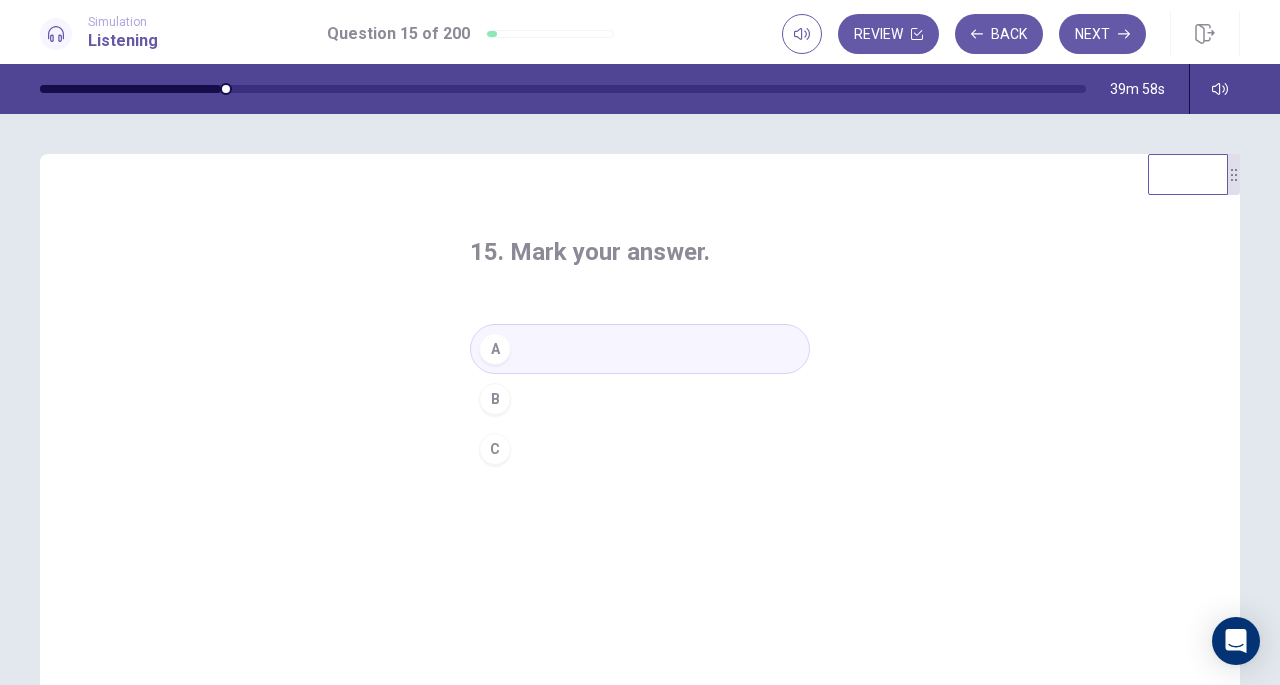 click on "Next" at bounding box center (1102, 34) 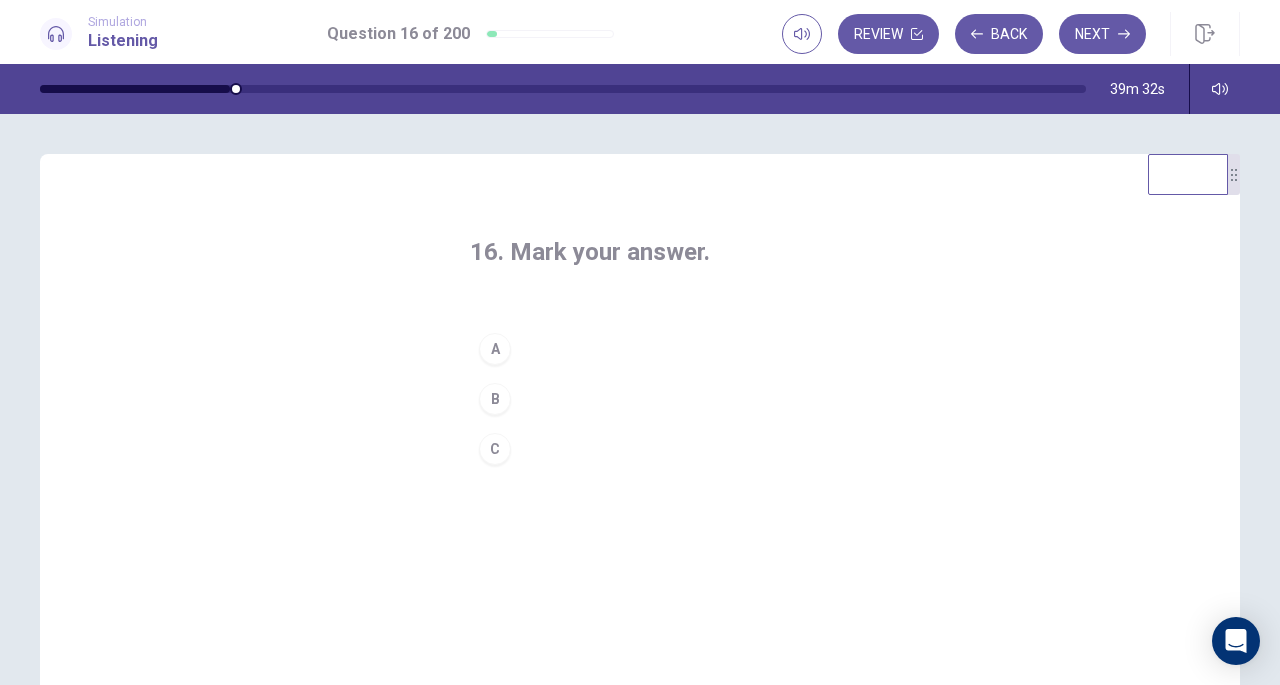 click on "B" at bounding box center (495, 399) 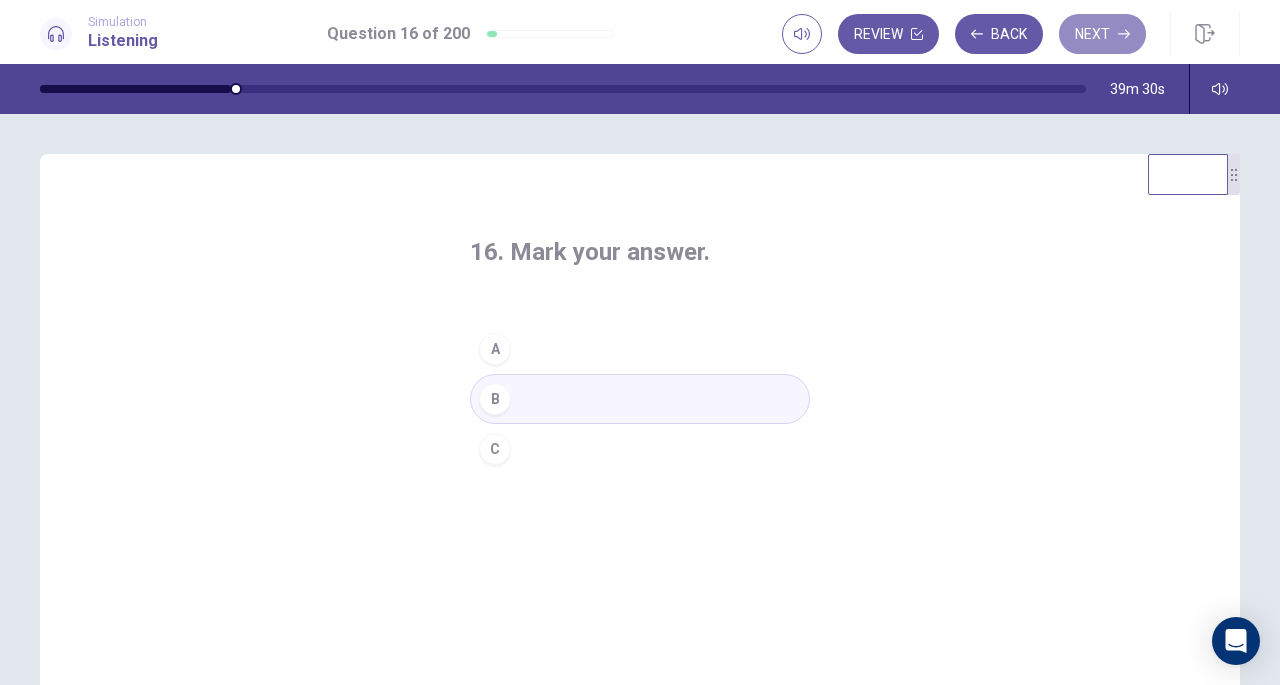click on "Next" at bounding box center [1102, 34] 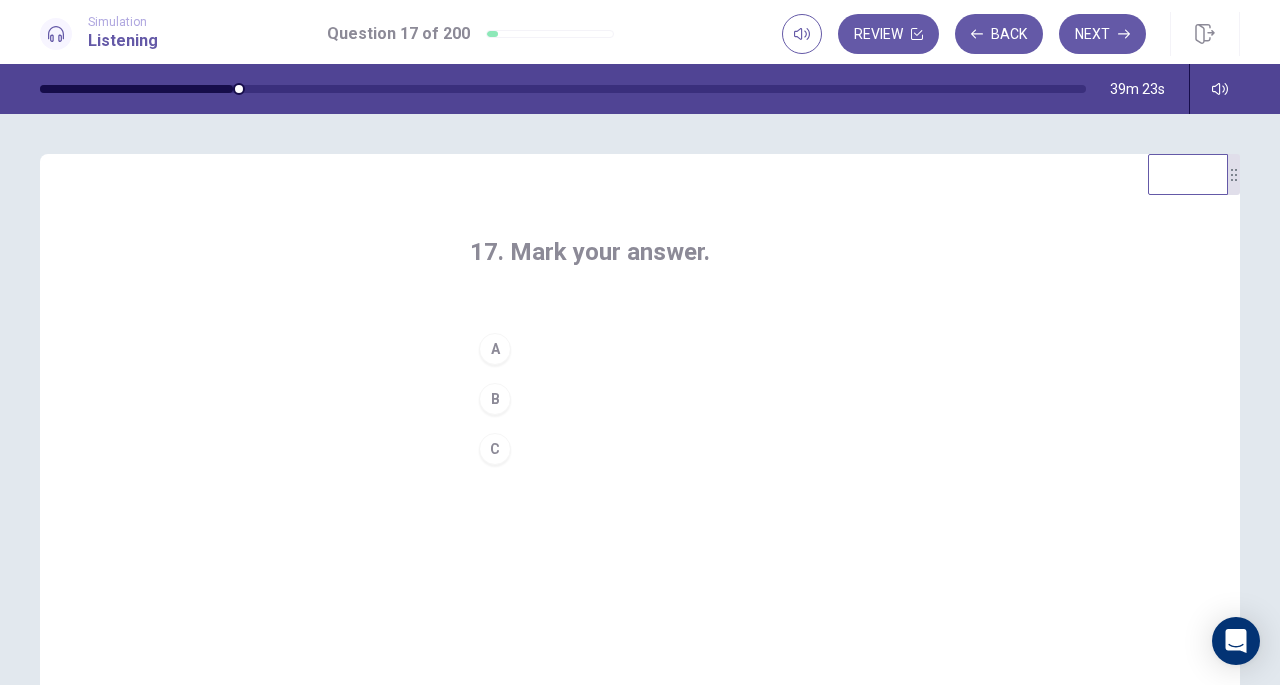 click on "39m 23s" at bounding box center (640, 89) 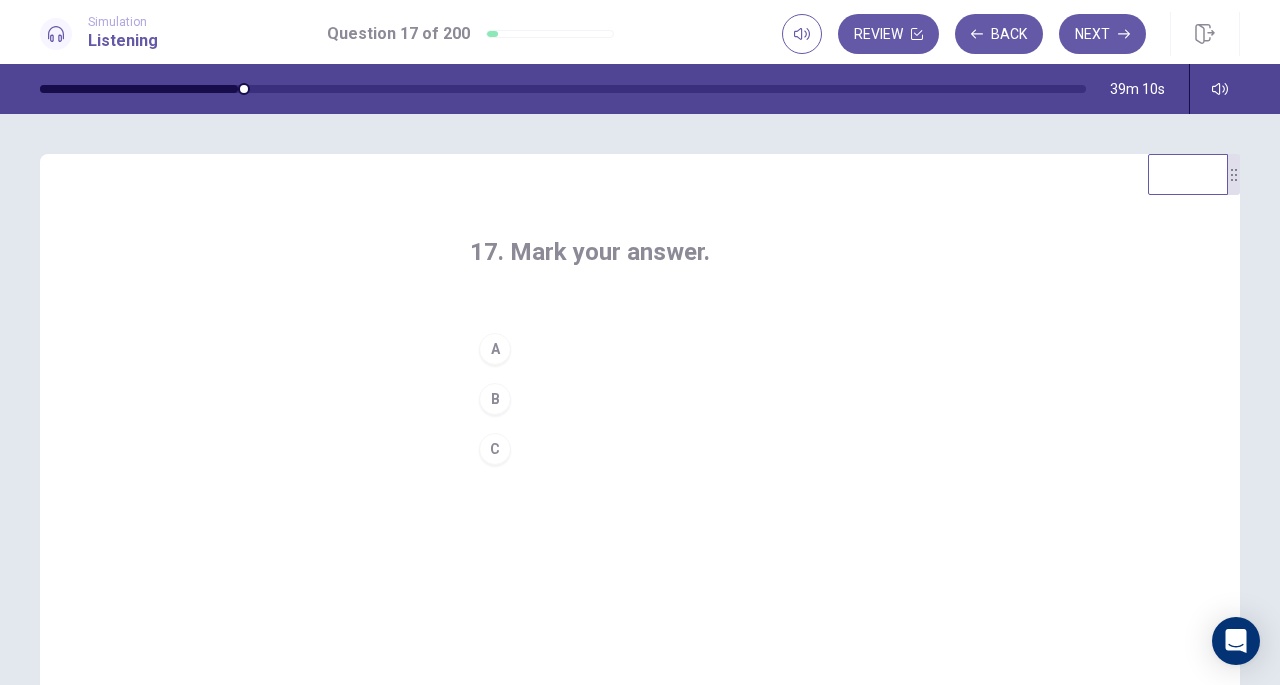 click on "A" at bounding box center (640, 349) 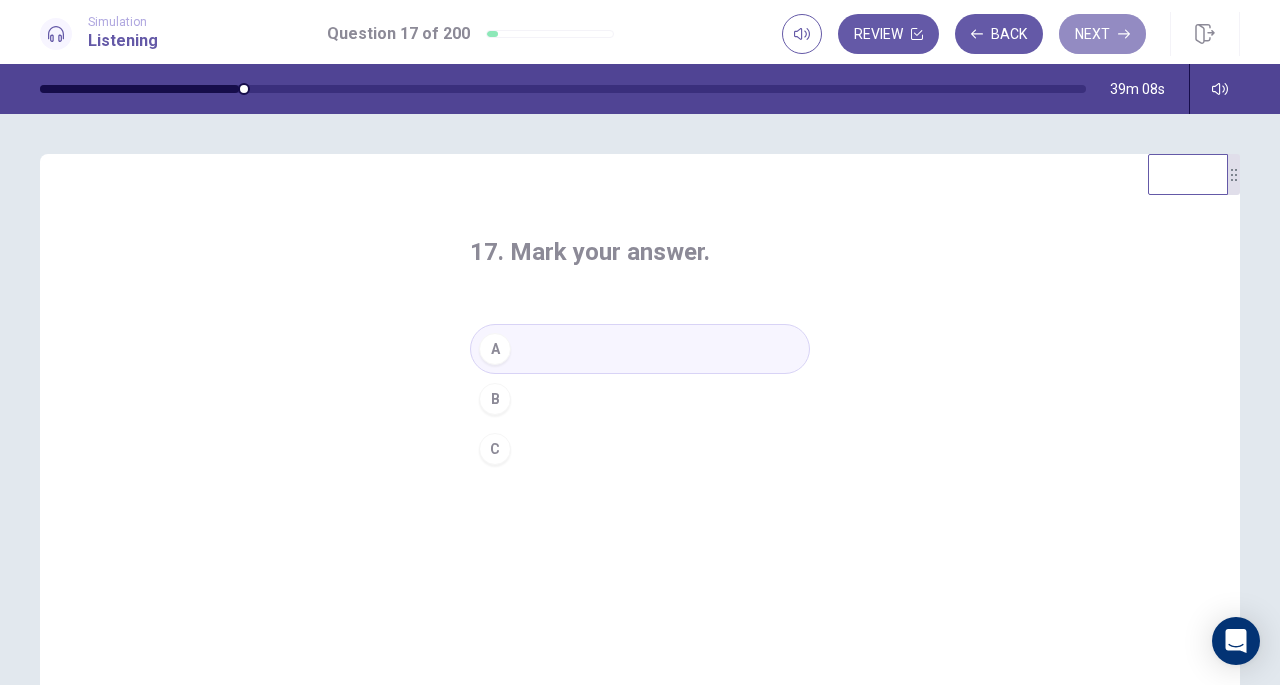click on "Next" at bounding box center (1102, 34) 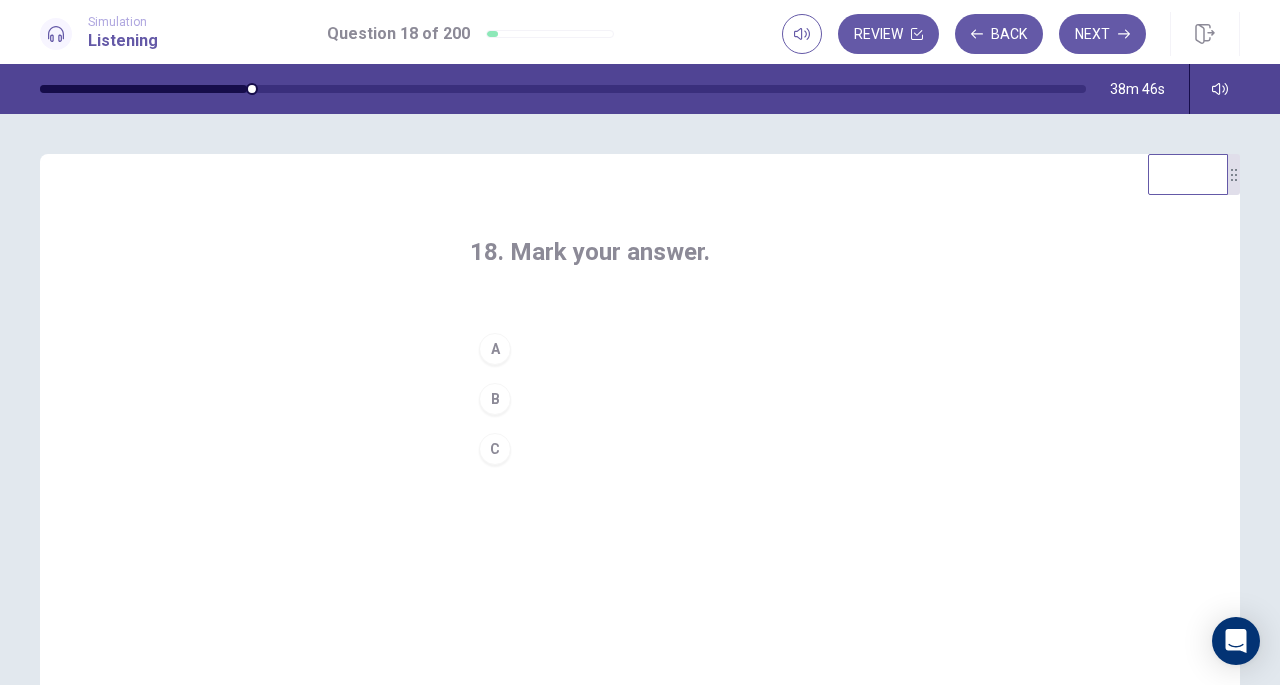 click on "C" at bounding box center (495, 449) 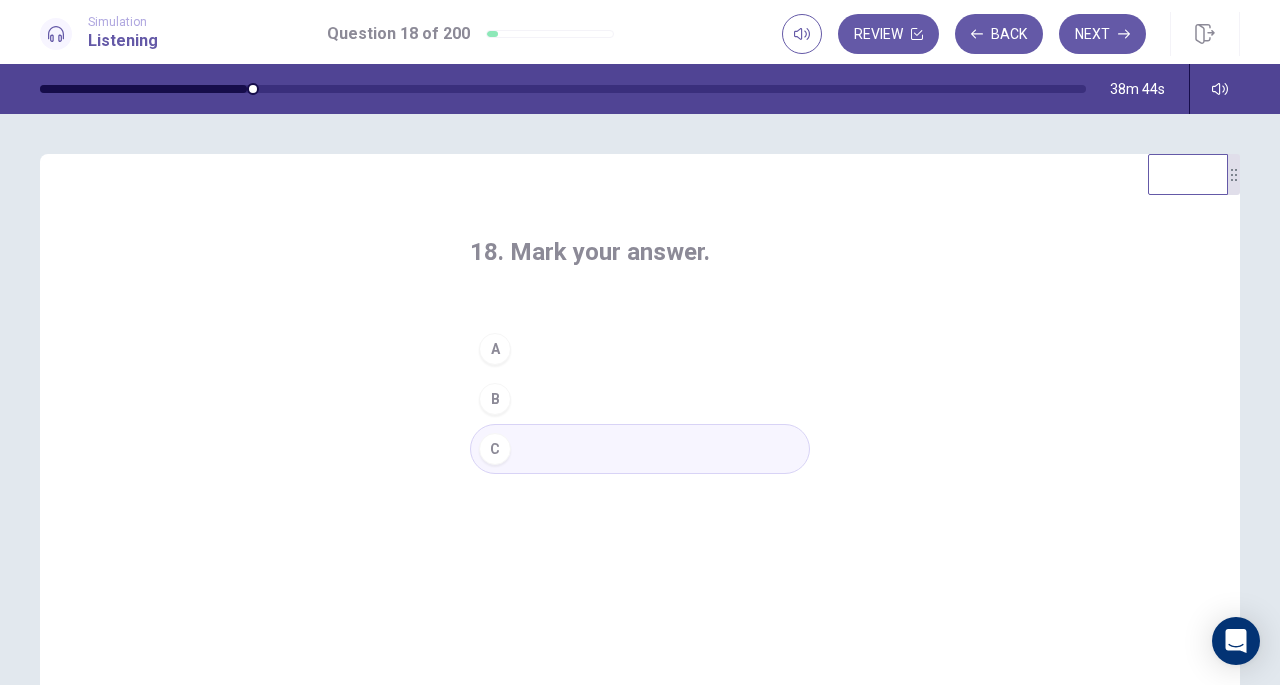 click on "Review Back Next" at bounding box center (1011, 34) 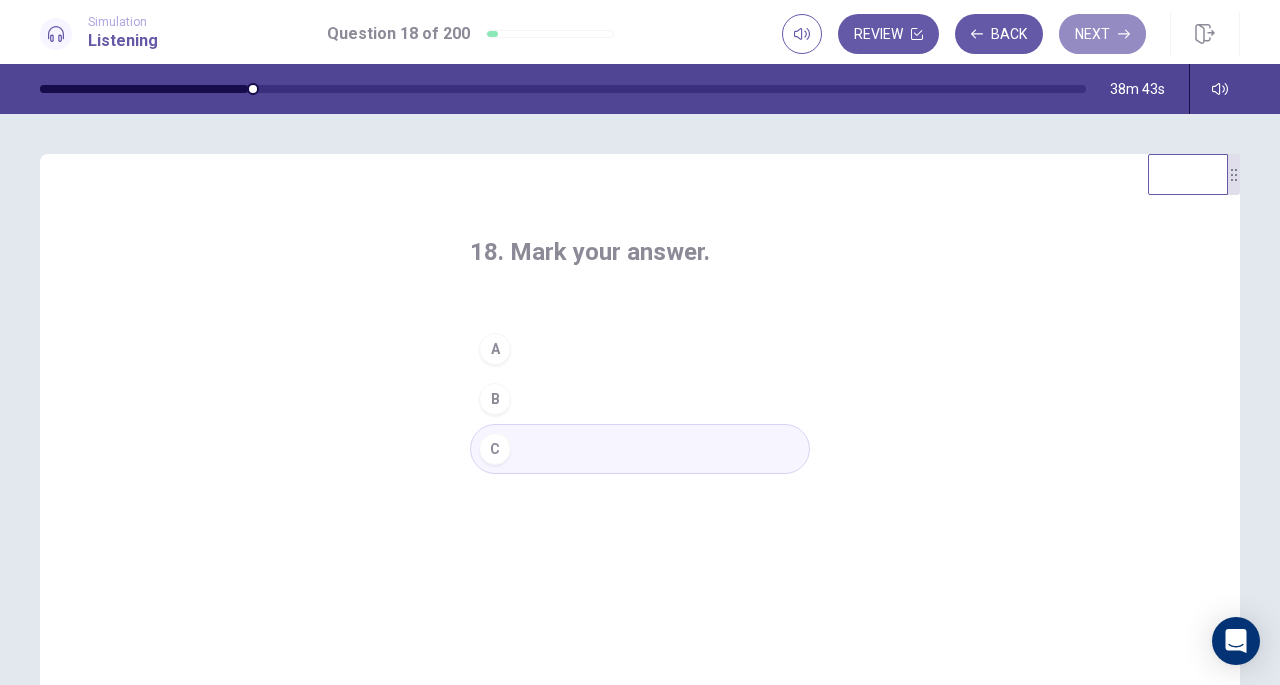 click on "Next" at bounding box center [1102, 34] 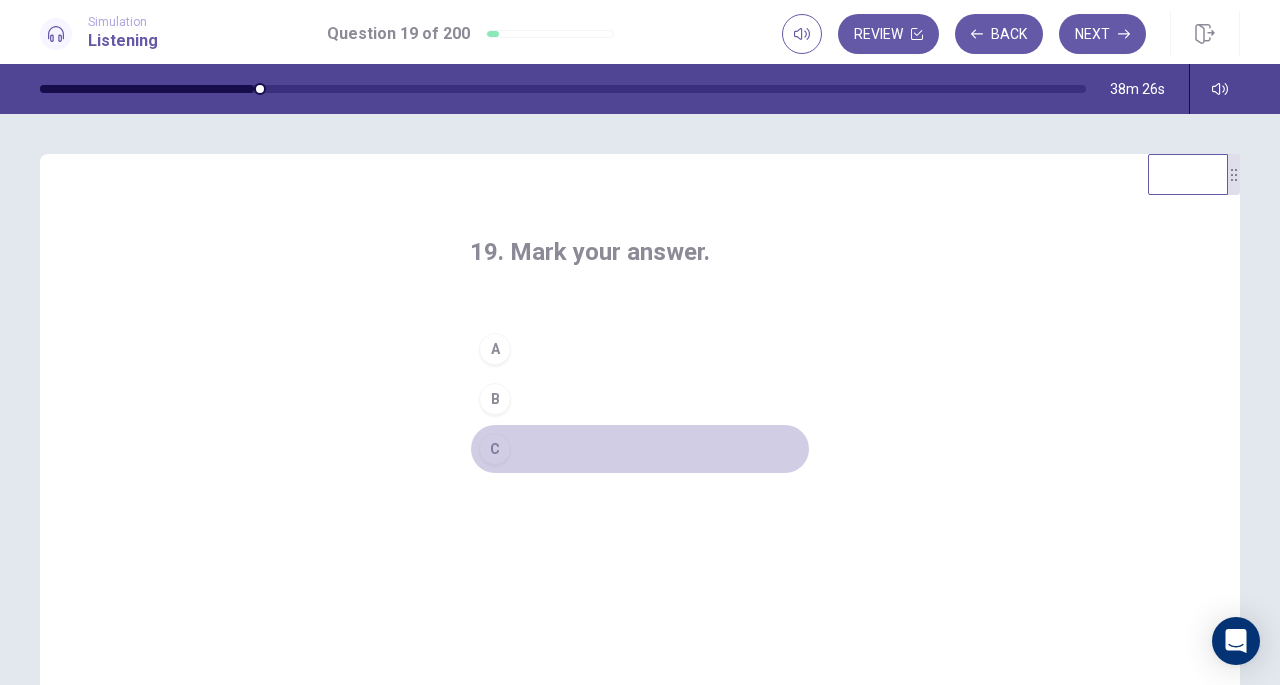 drag, startPoint x: 513, startPoint y: 465, endPoint x: 511, endPoint y: 453, distance: 12.165525 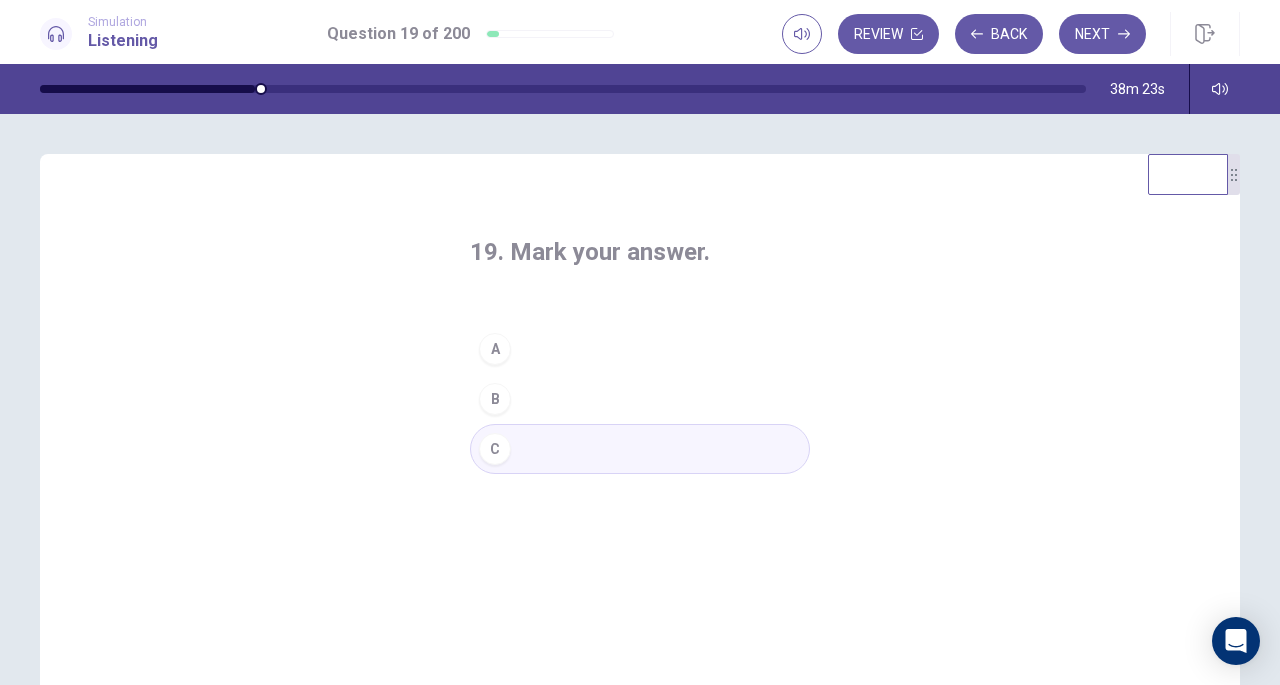 click on "Next" at bounding box center [1102, 34] 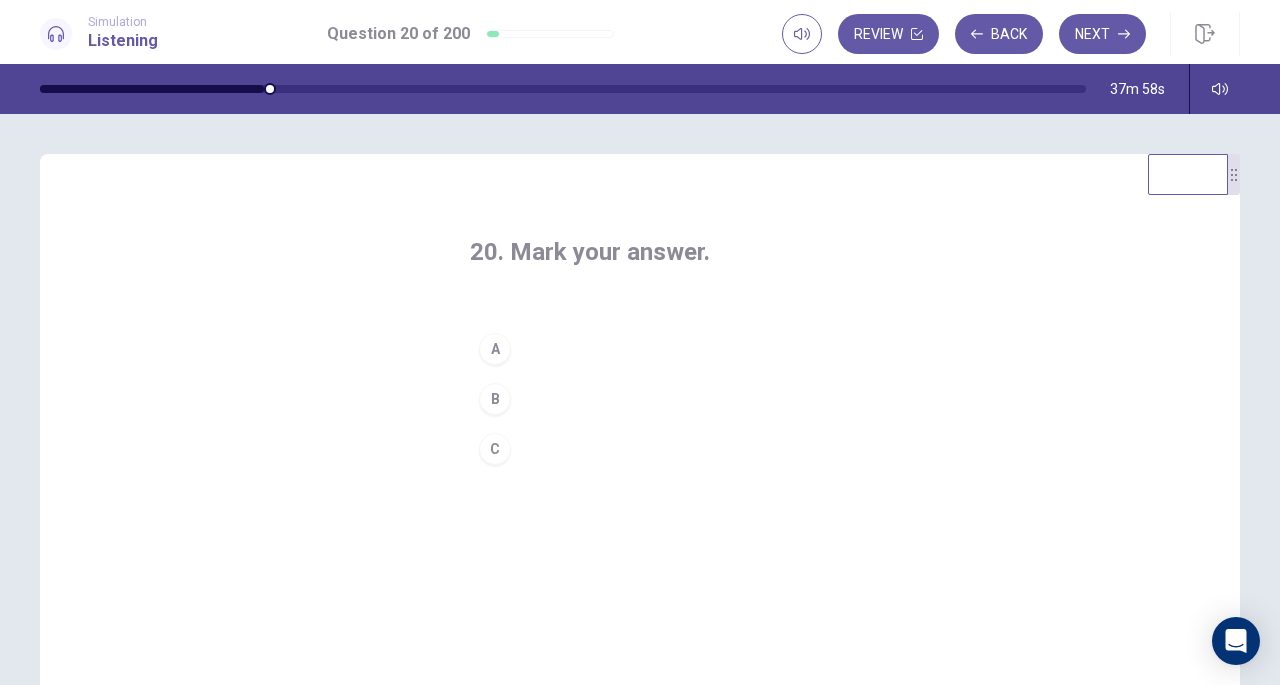 click on "C" at bounding box center (640, 449) 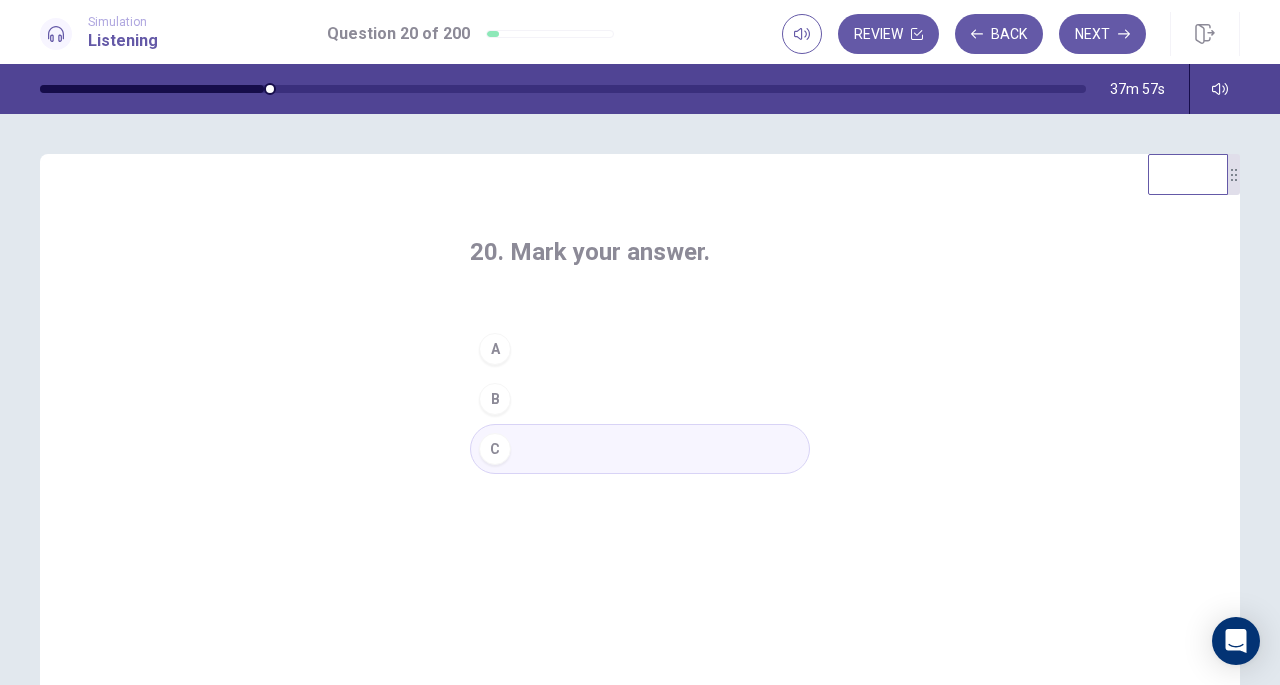 click on "C" at bounding box center (640, 449) 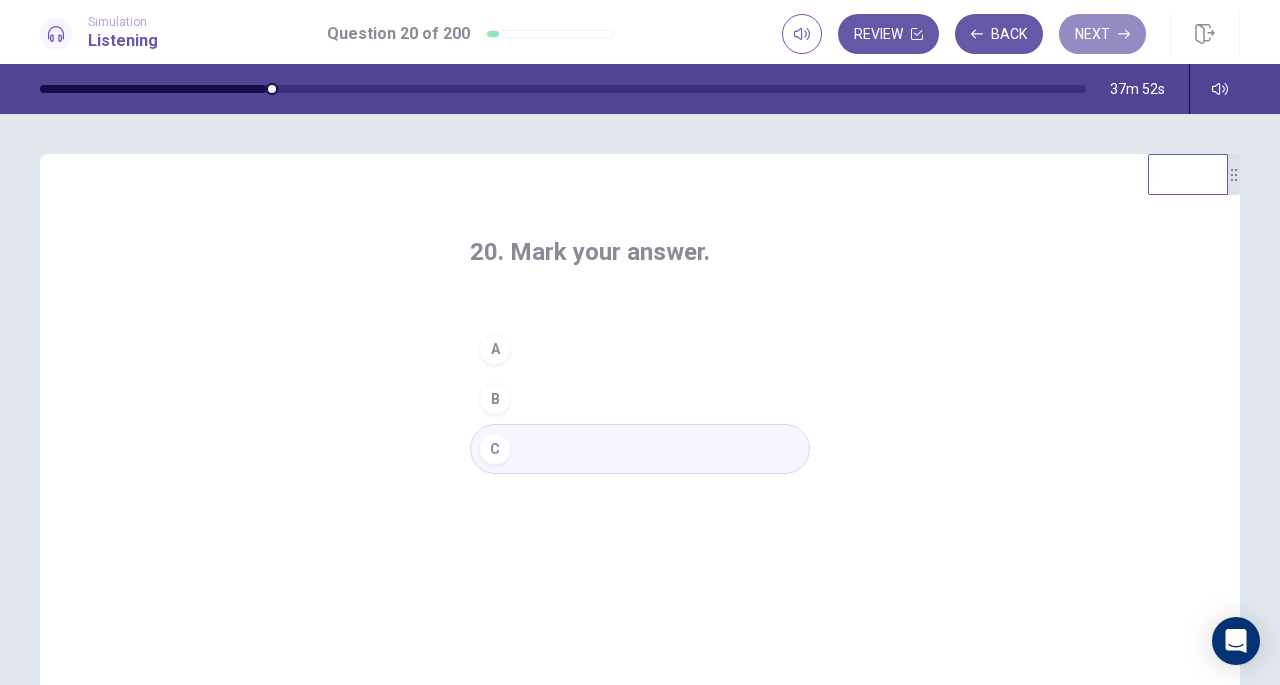 click on "Next" at bounding box center (1102, 34) 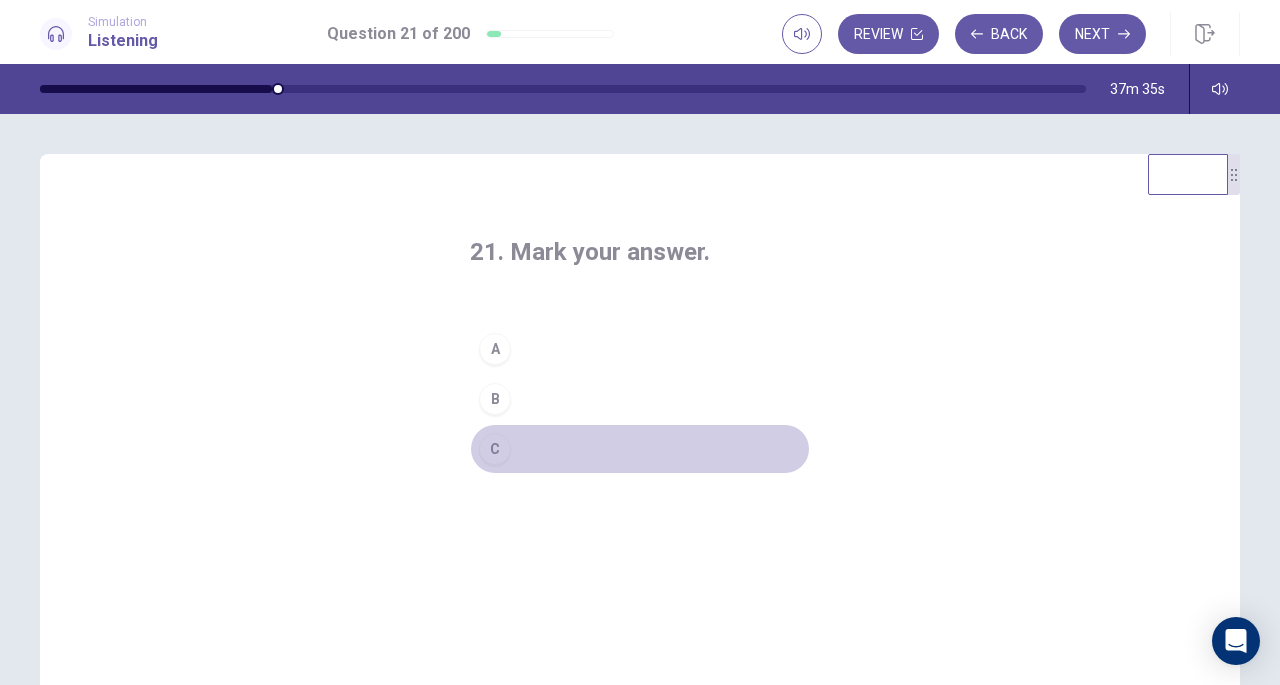 click on "C" at bounding box center [640, 449] 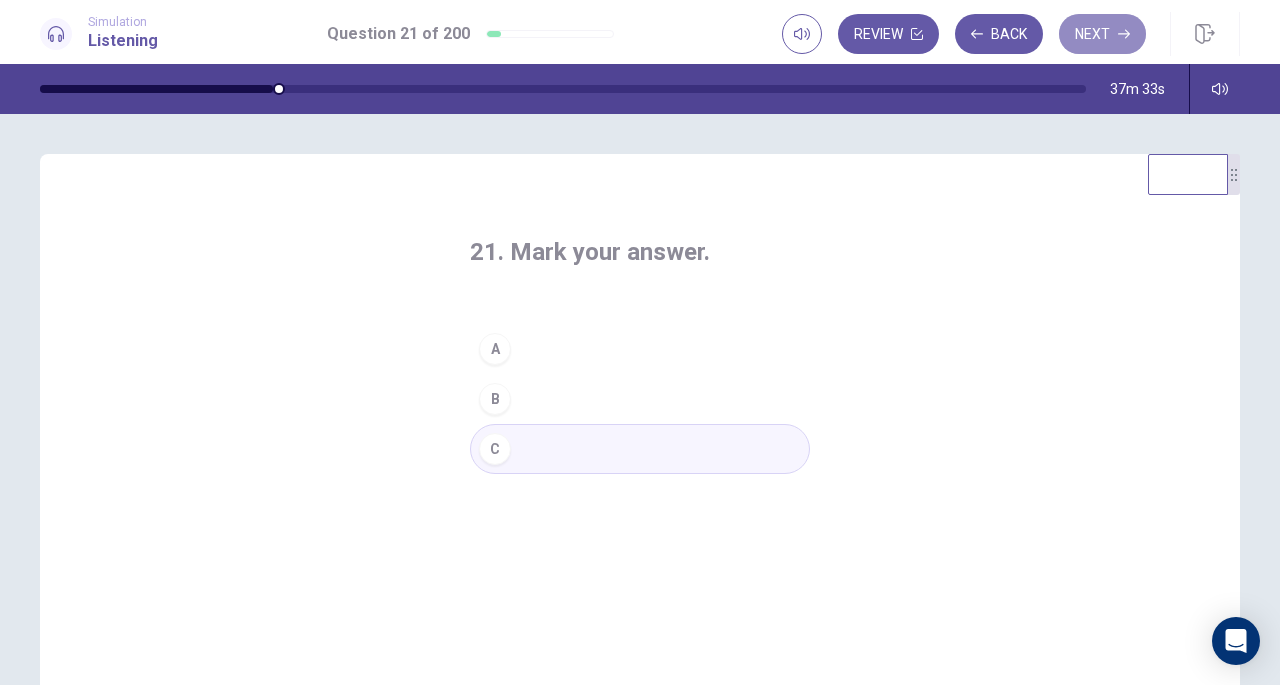 click on "Next" at bounding box center [1102, 34] 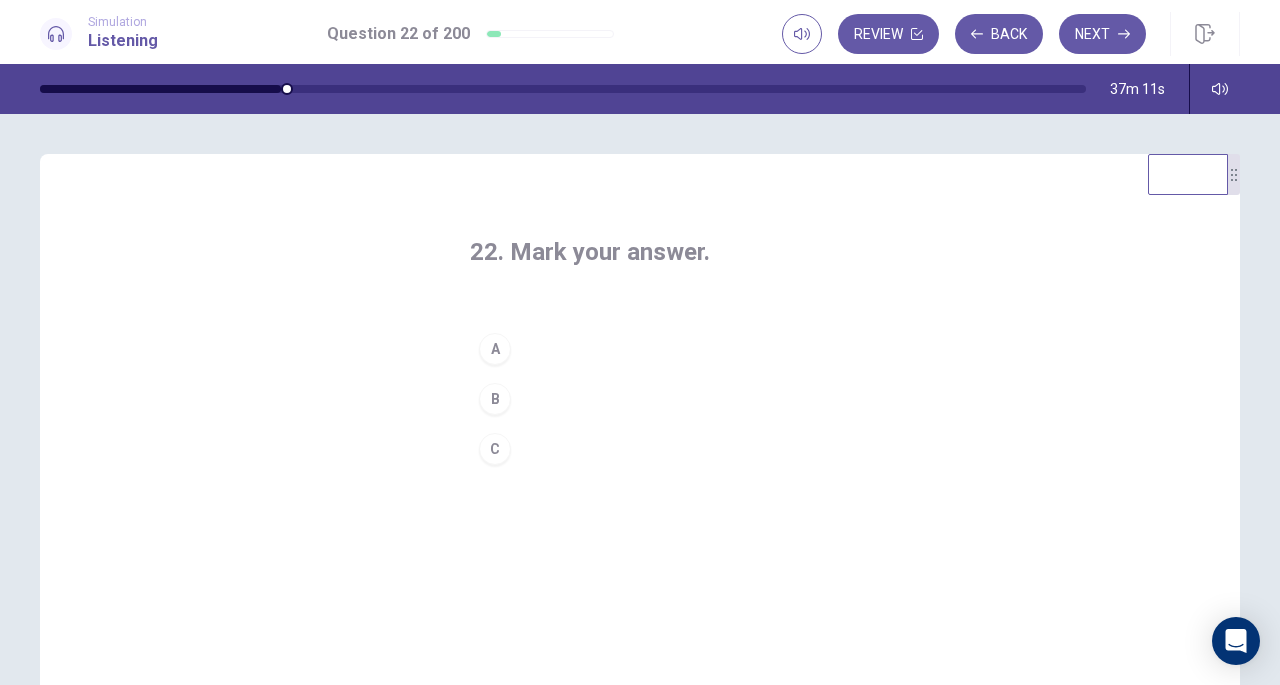 click on "A B C" at bounding box center [640, 399] 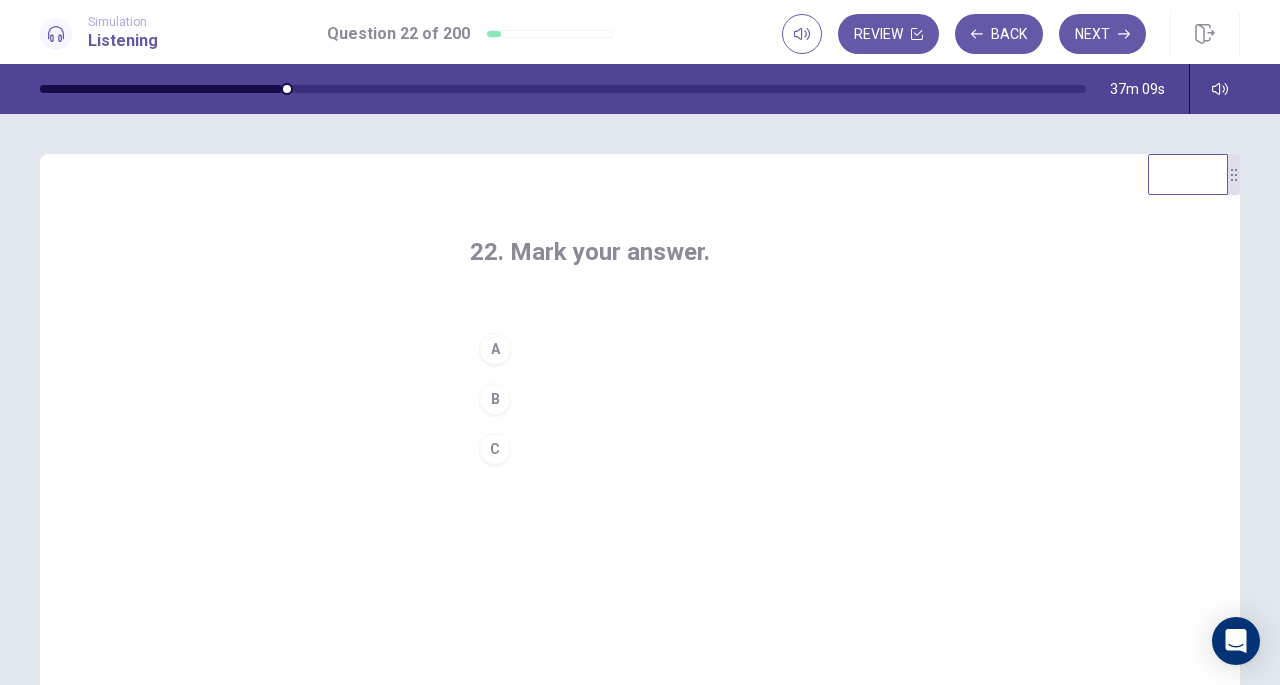drag, startPoint x: 649, startPoint y: 419, endPoint x: 640, endPoint y: 430, distance: 14.21267 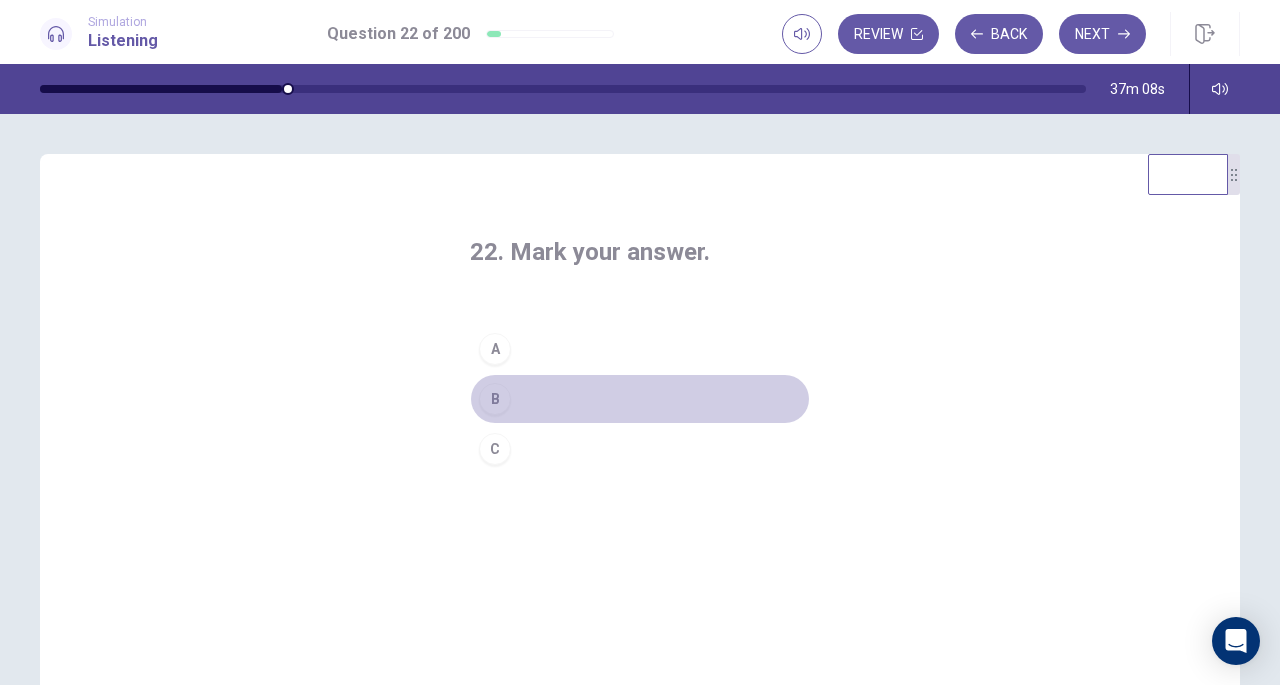 drag, startPoint x: 479, startPoint y: 400, endPoint x: 487, endPoint y: 410, distance: 12.806249 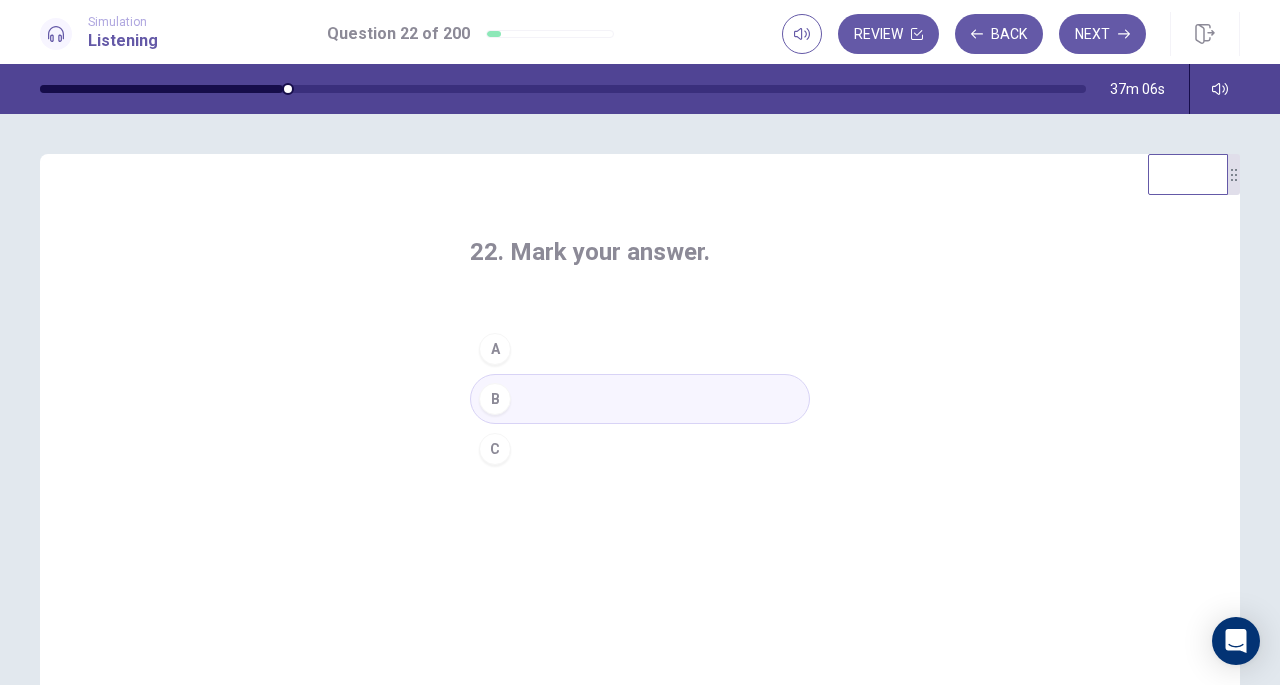 click on "Next" at bounding box center (1102, 34) 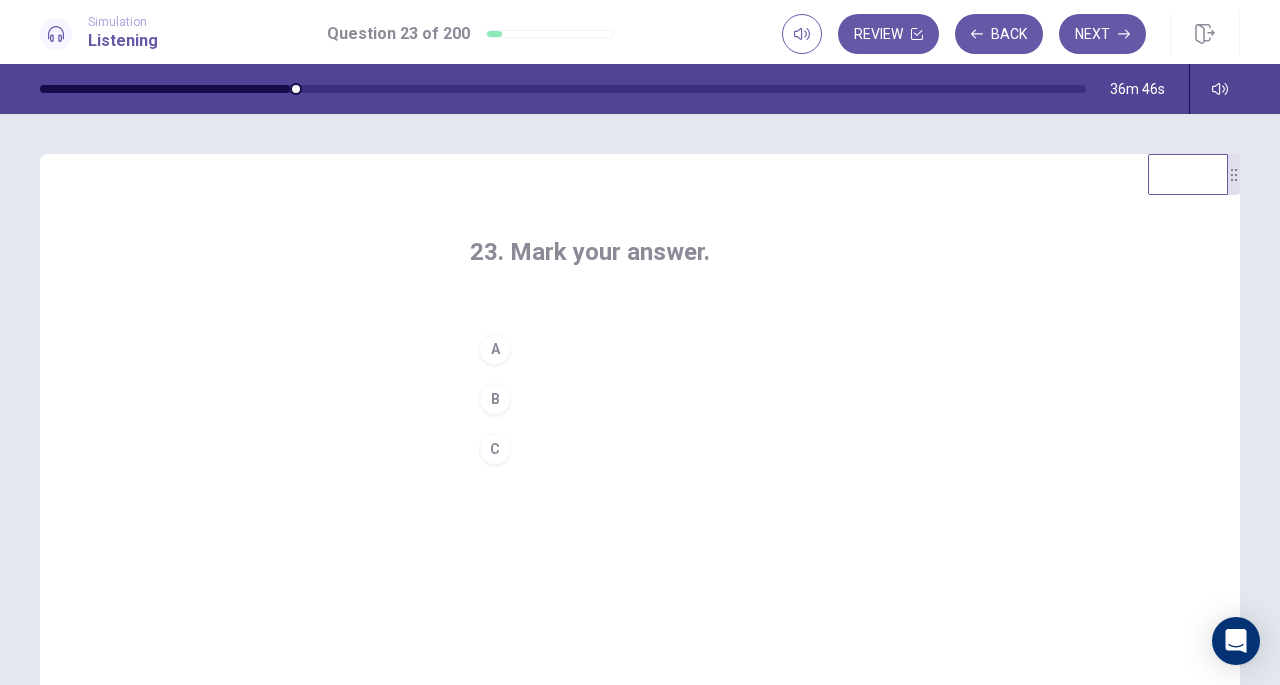 click on "B" at bounding box center [640, 399] 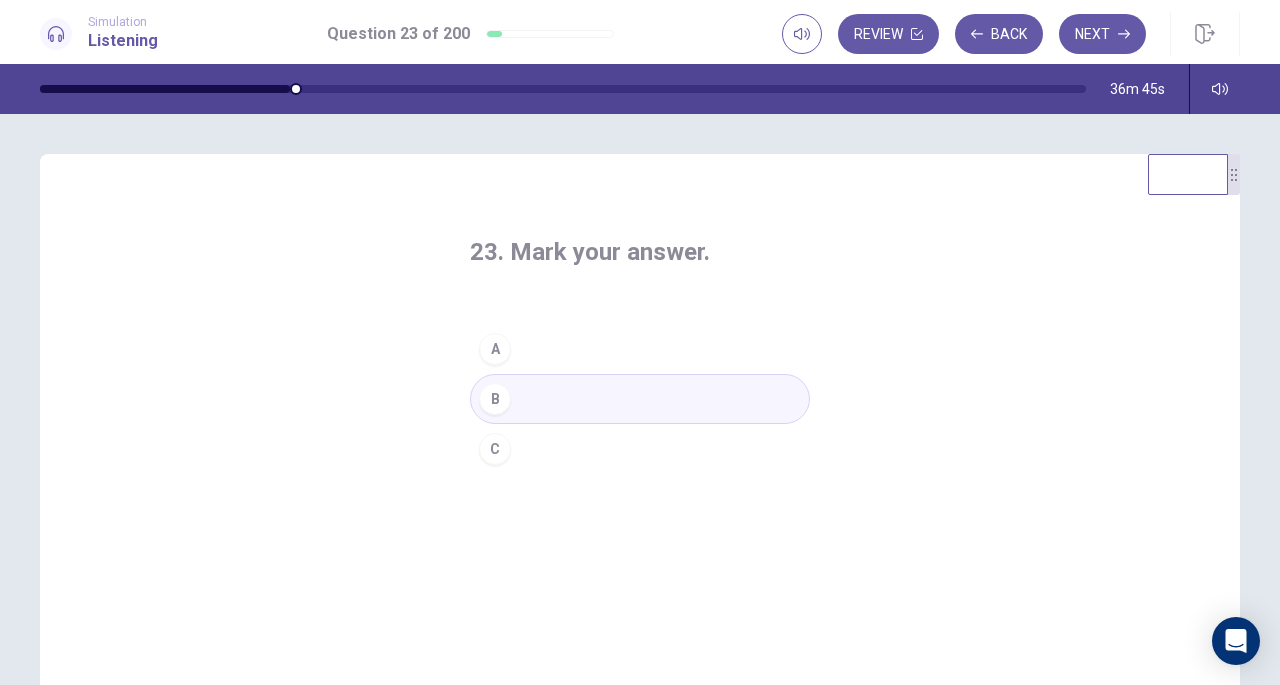 click on "Next" at bounding box center (1102, 34) 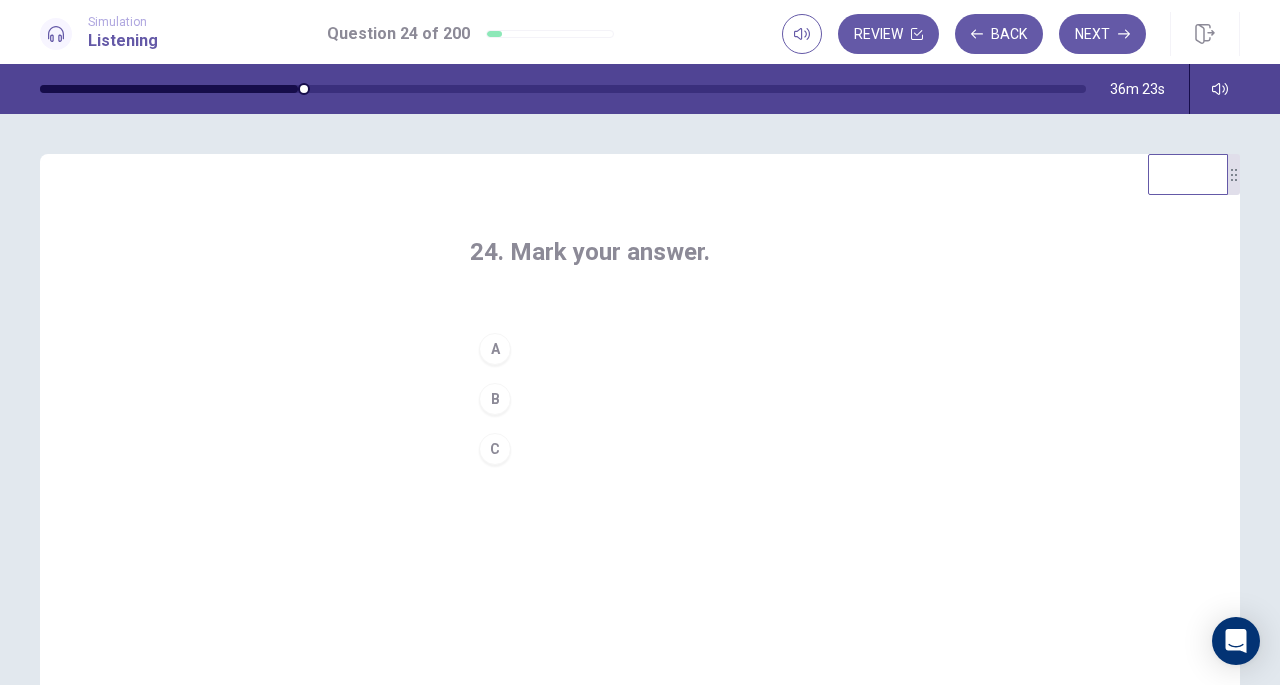 click on "C" at bounding box center (640, 449) 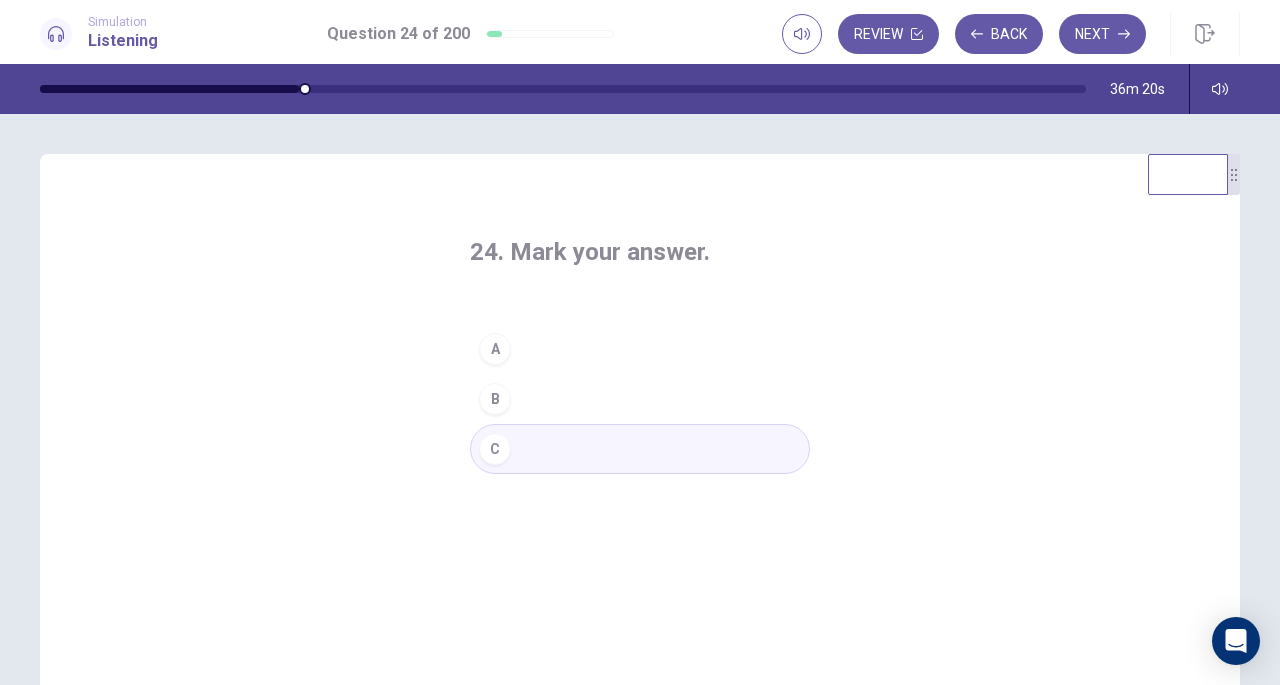 click on "Next" at bounding box center [1102, 34] 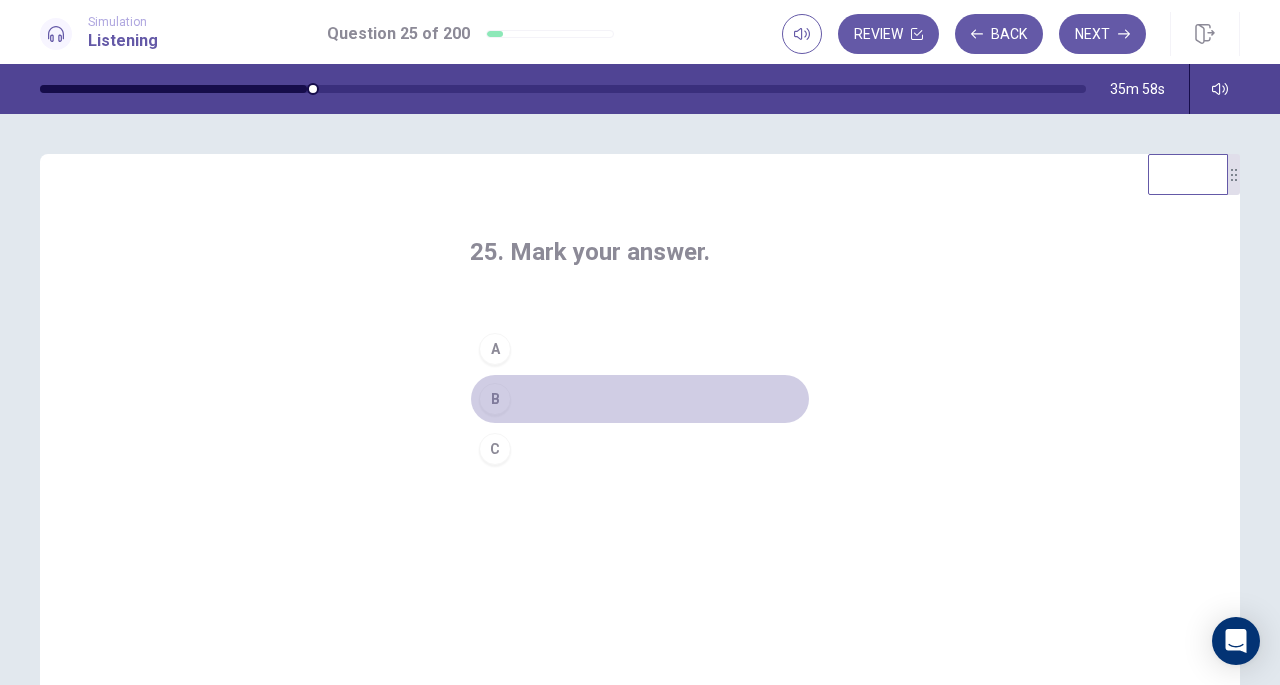 click on "B" at bounding box center [640, 399] 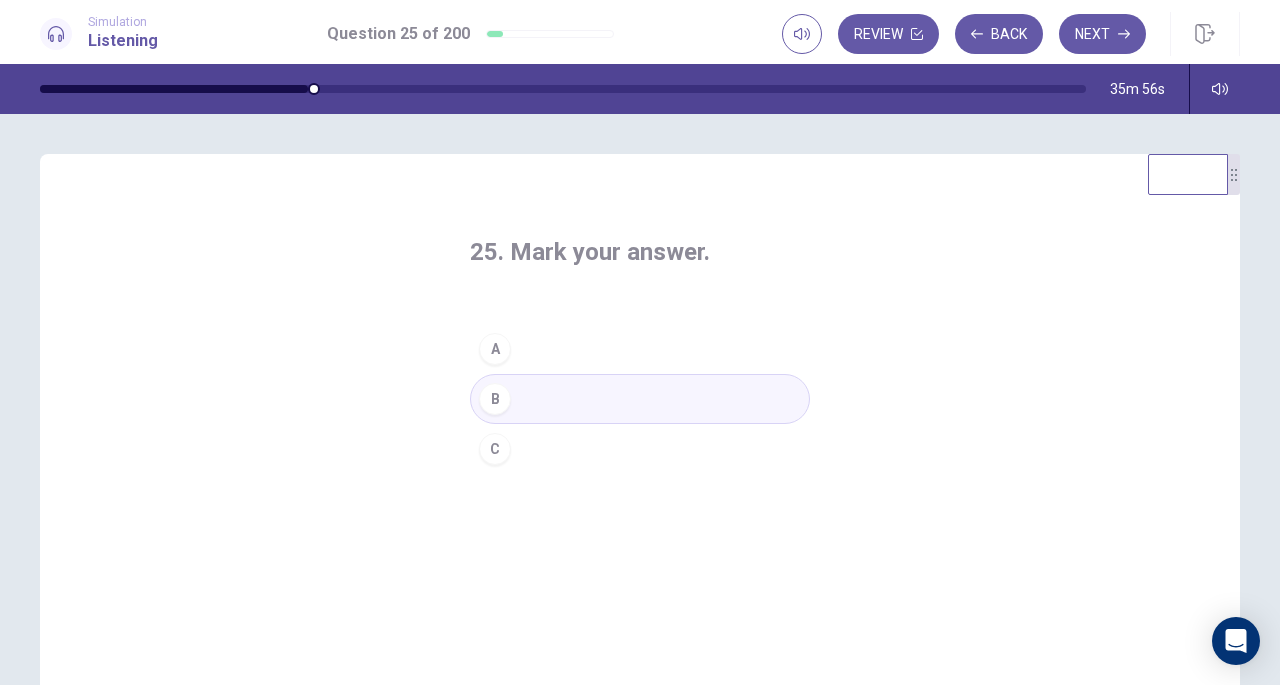 click on "Next" at bounding box center [1102, 34] 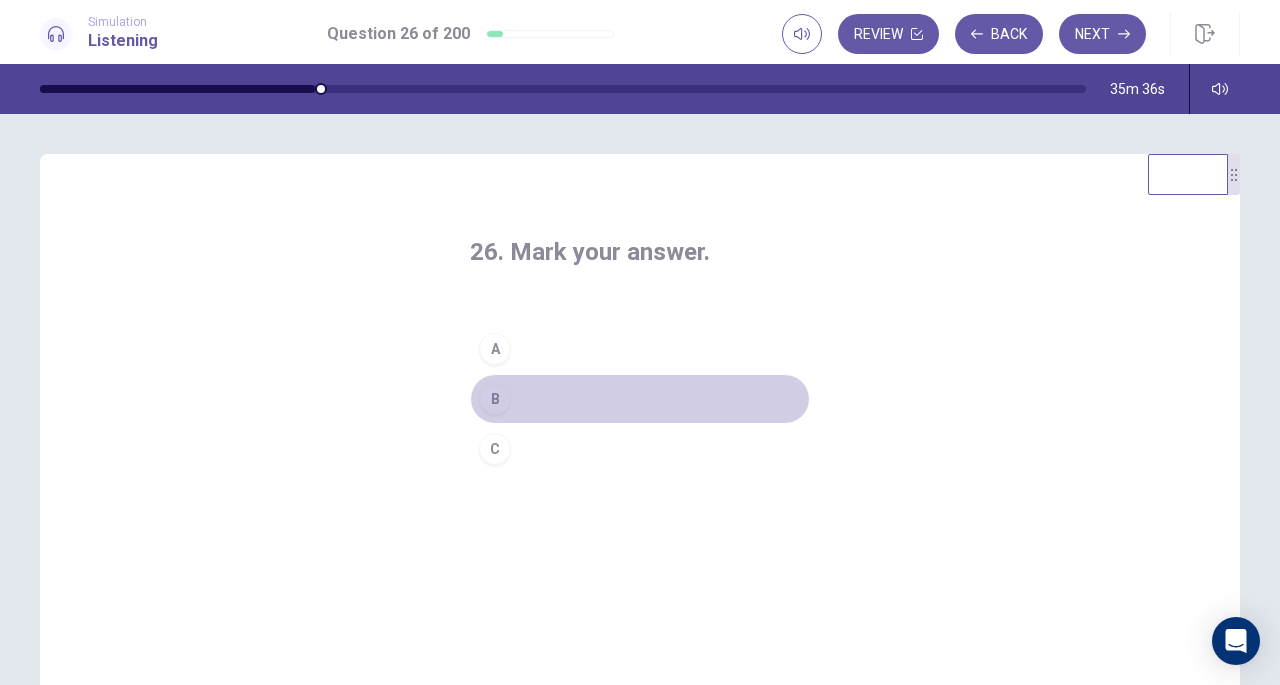click on "B" at bounding box center [640, 399] 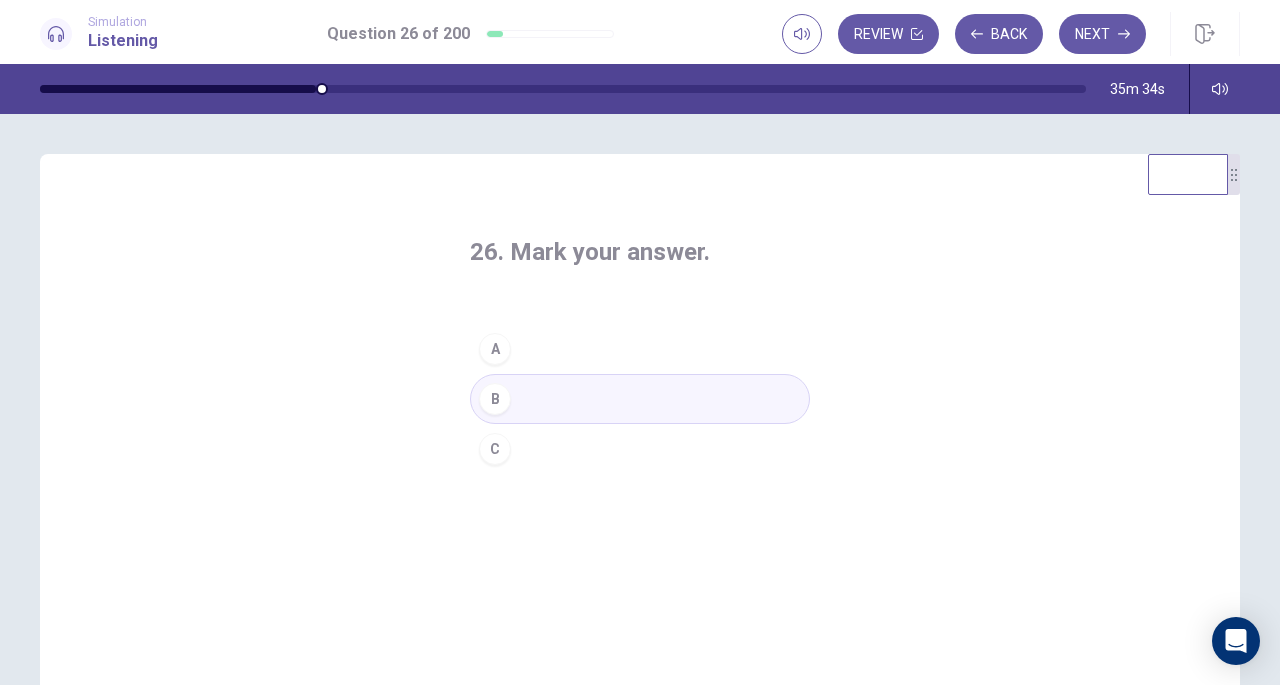click on "Next" at bounding box center (1102, 34) 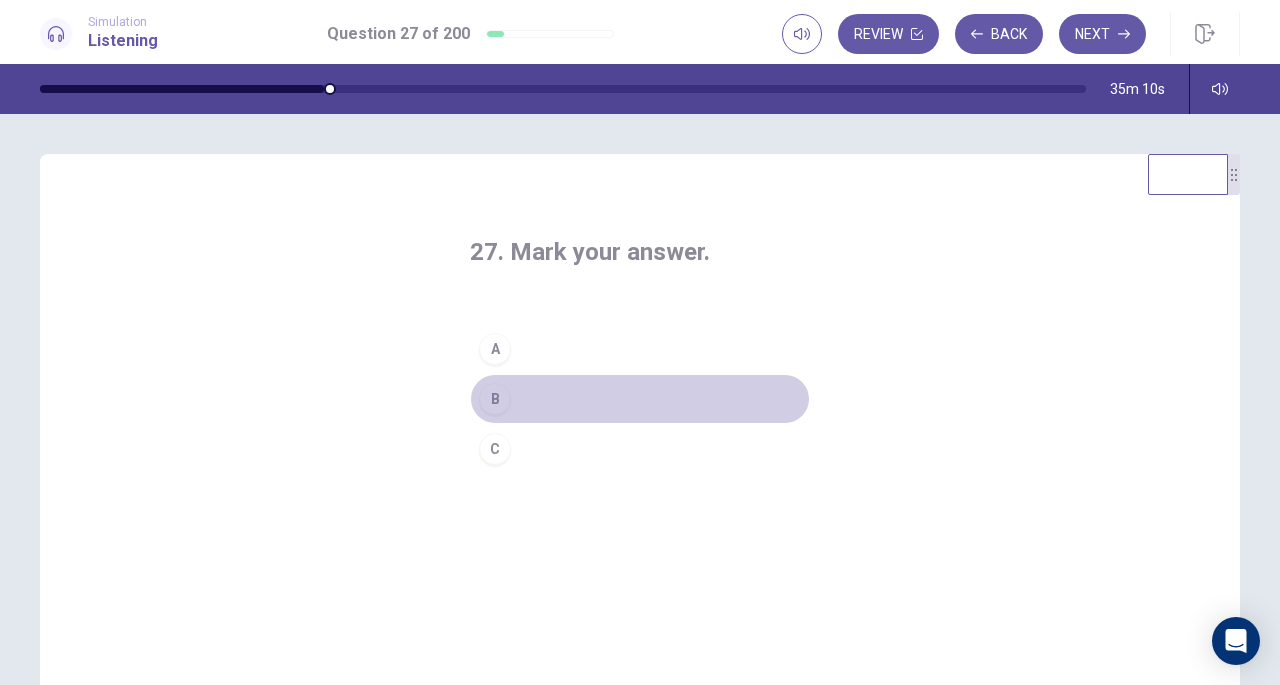 click on "B" at bounding box center [640, 399] 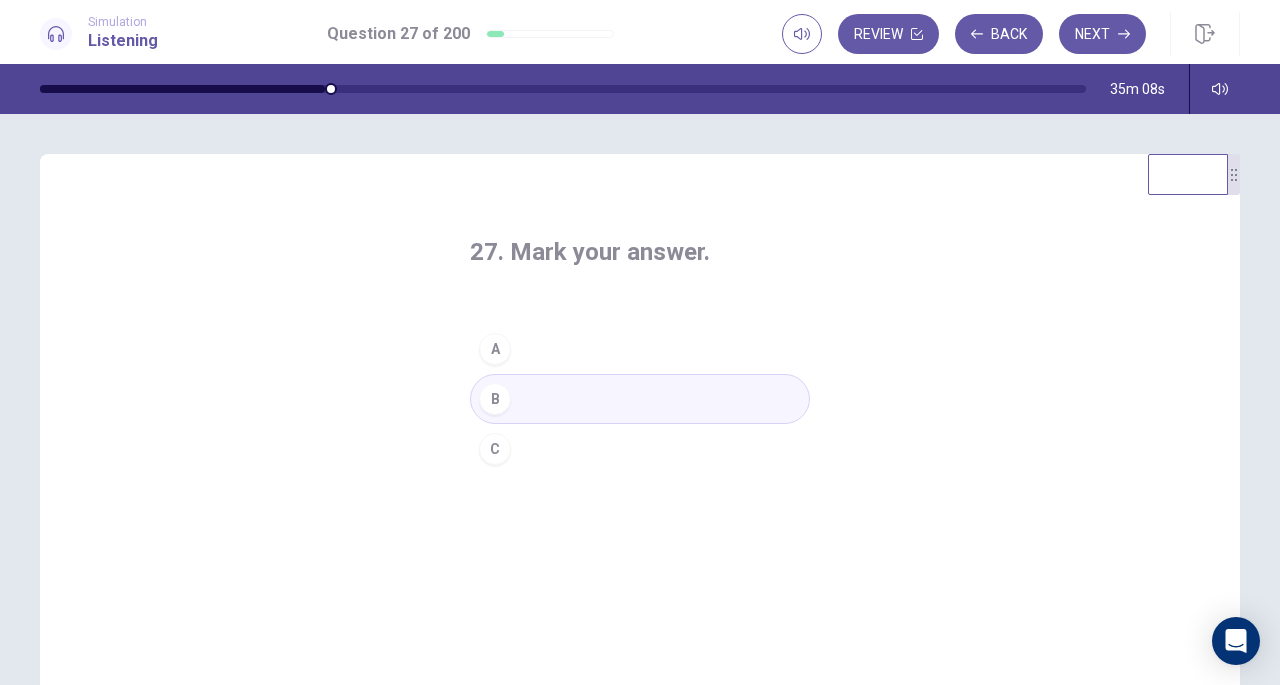 drag, startPoint x: 1118, startPoint y: 35, endPoint x: 1020, endPoint y: 73, distance: 105.10947 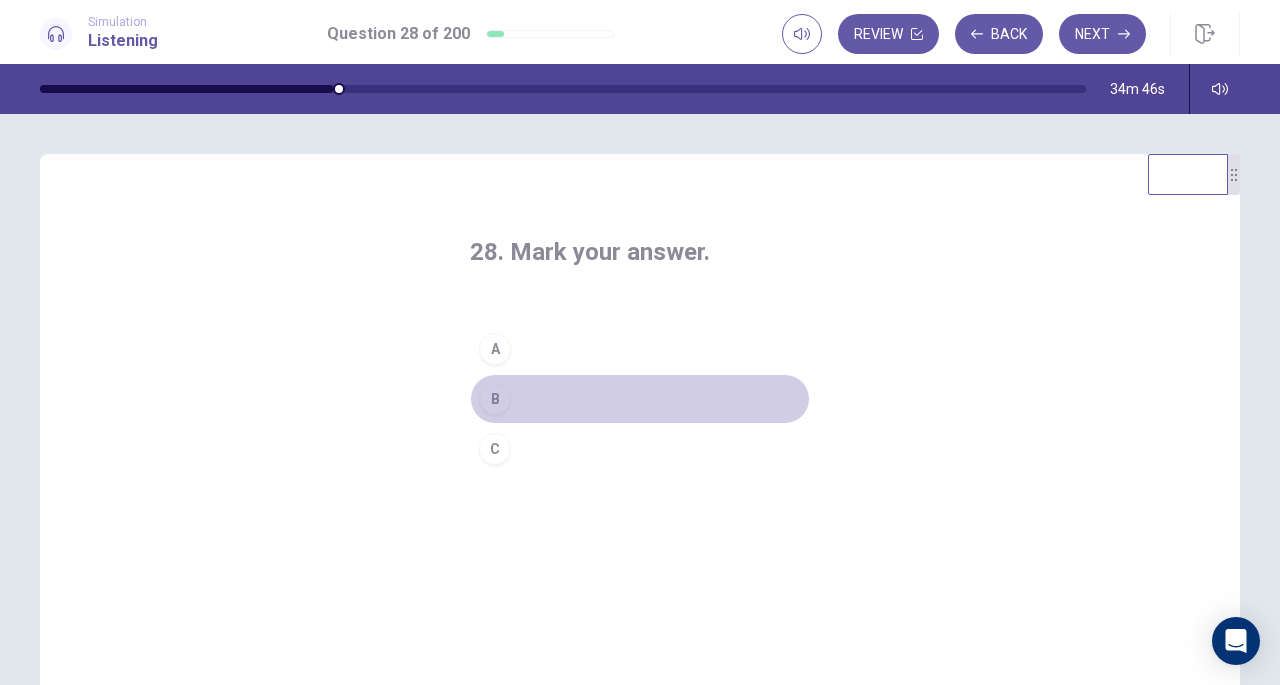 click on "B" at bounding box center [640, 399] 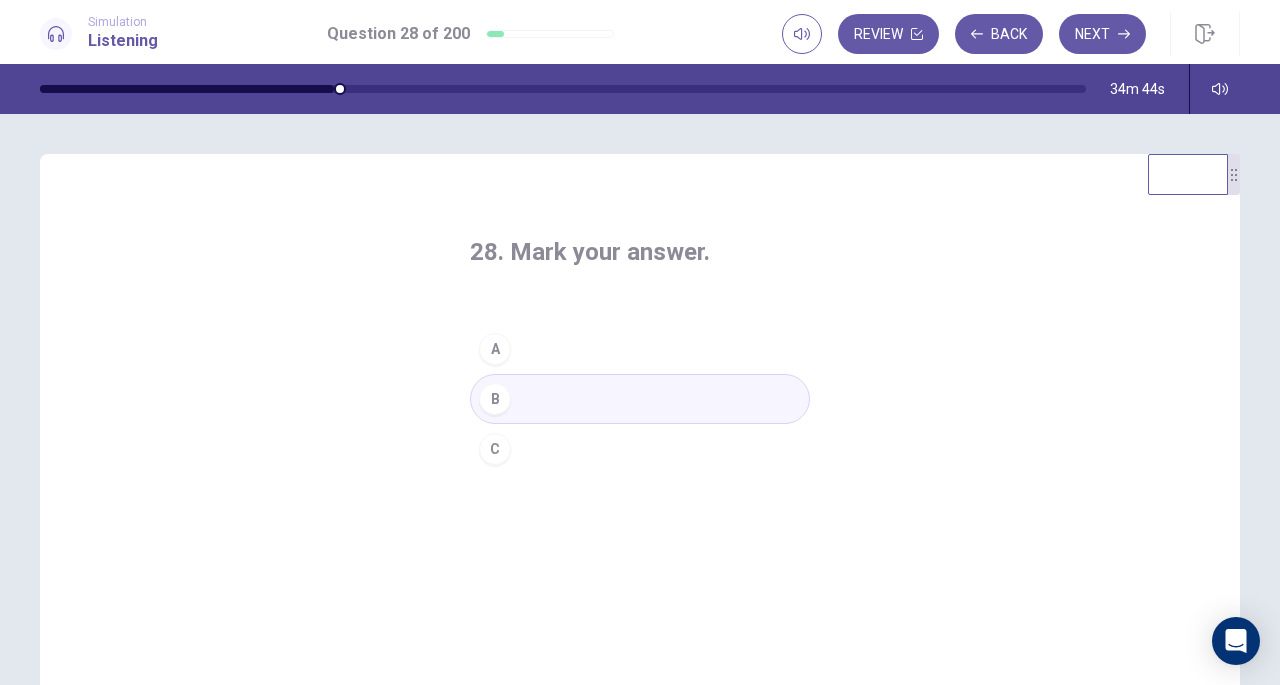 click on "Next" at bounding box center [1102, 34] 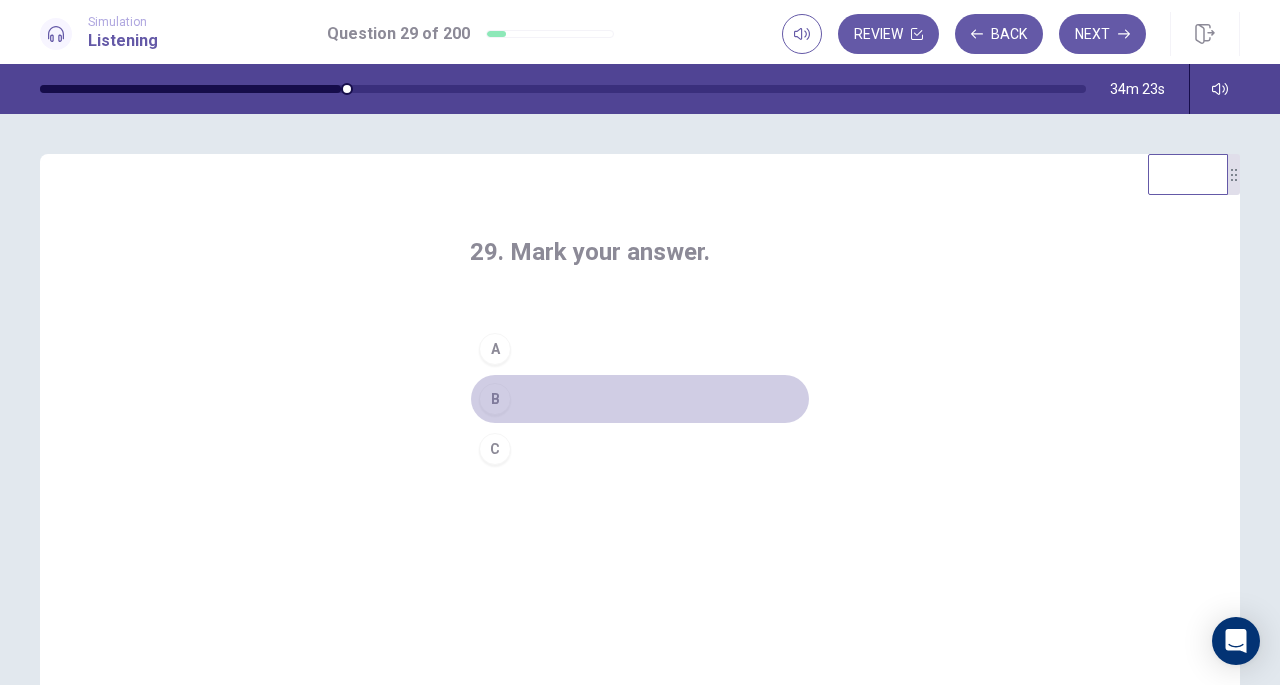 click on "B" at bounding box center (640, 399) 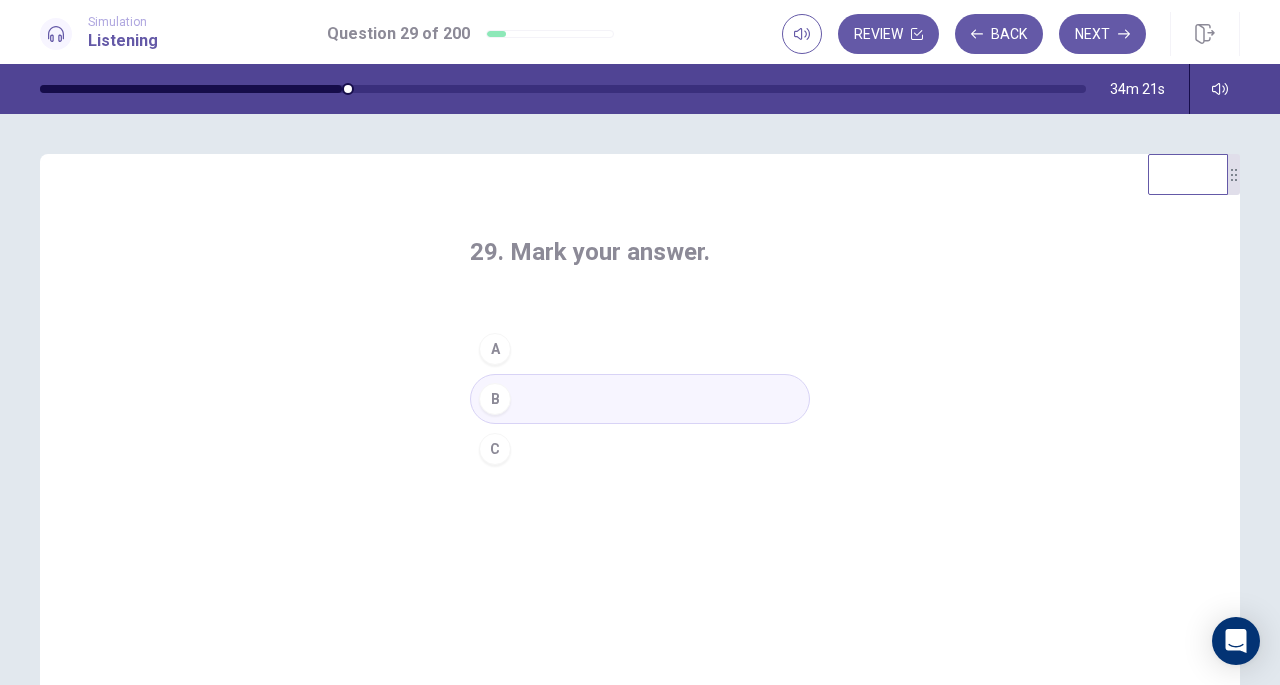 click on "Next" at bounding box center (1102, 34) 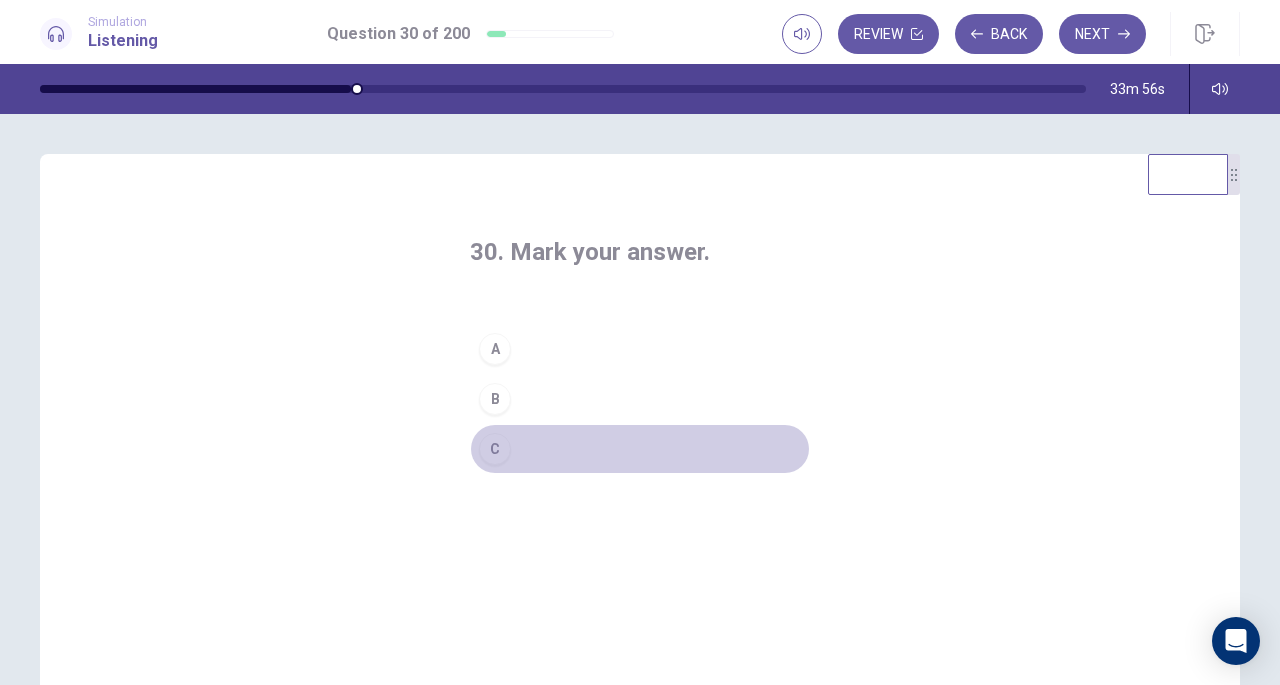 click on "C" at bounding box center (495, 449) 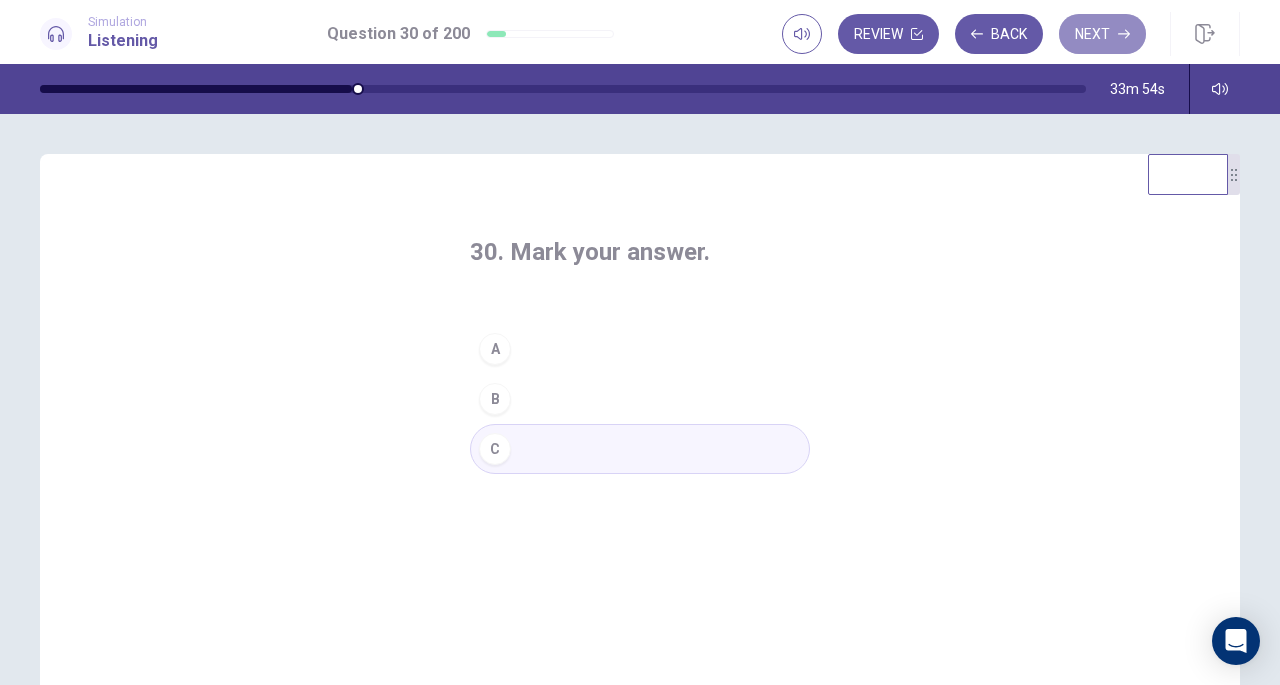 drag, startPoint x: 1091, startPoint y: 36, endPoint x: 1077, endPoint y: 40, distance: 14.56022 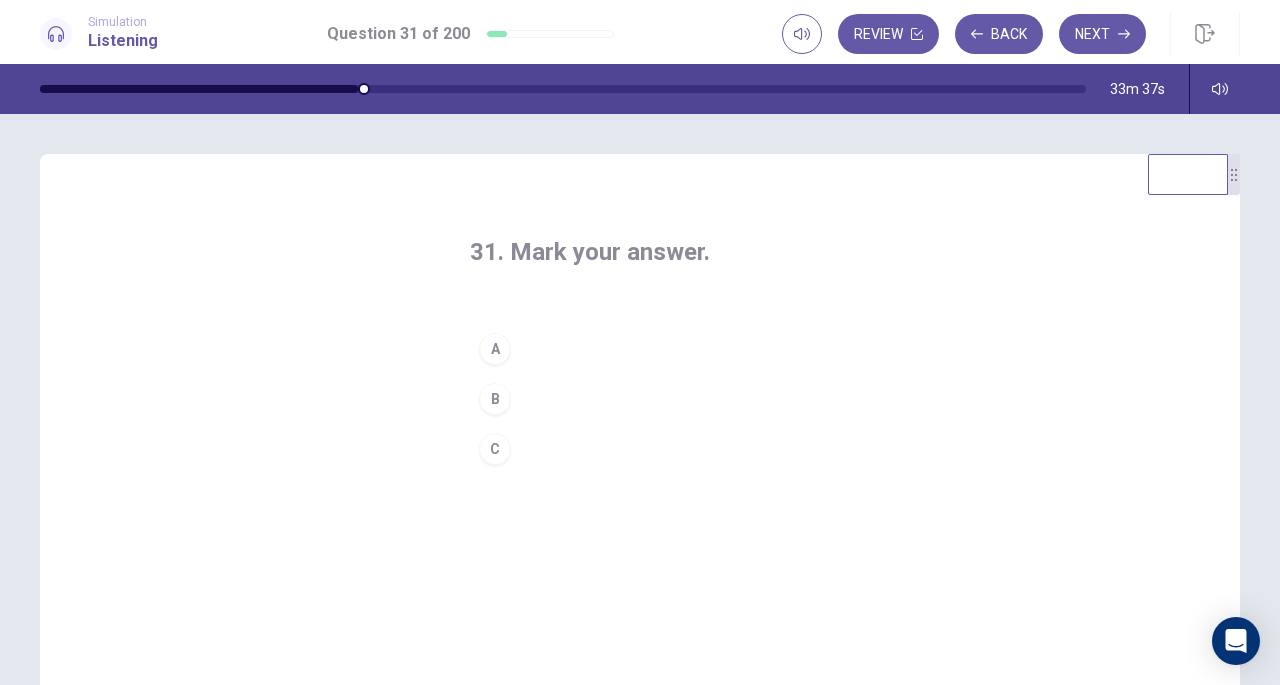 click on "B" at bounding box center [640, 399] 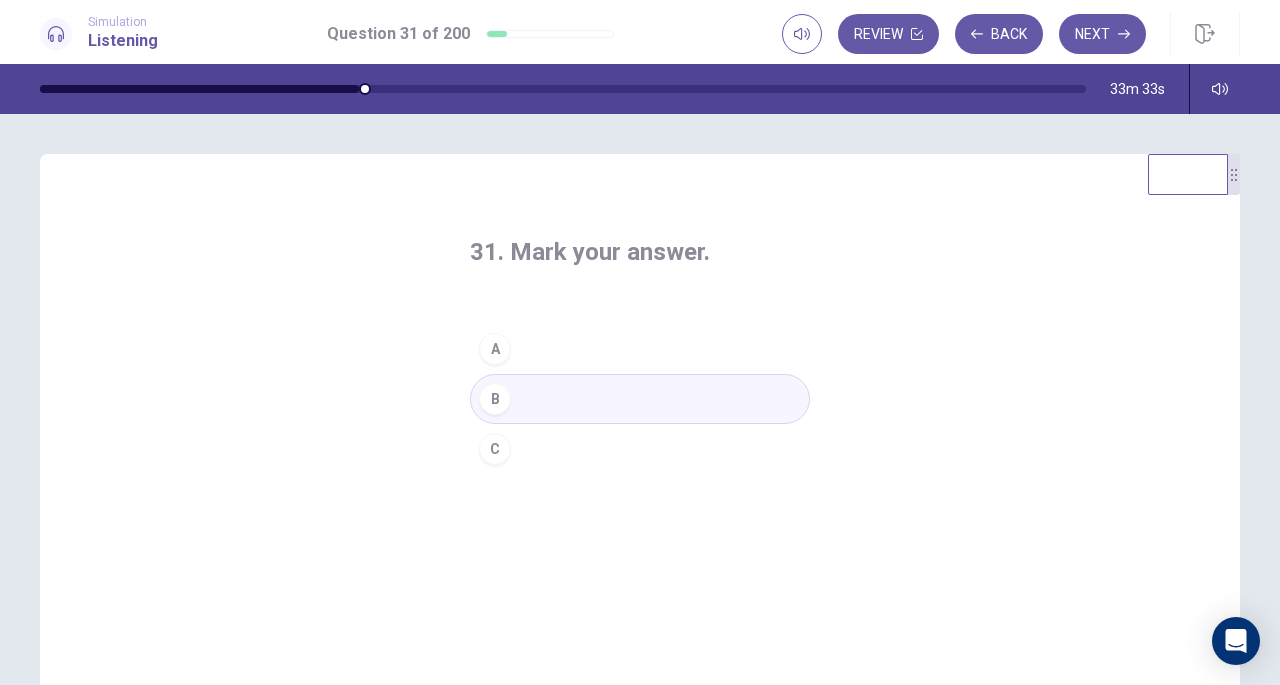 click on "A" at bounding box center (640, 349) 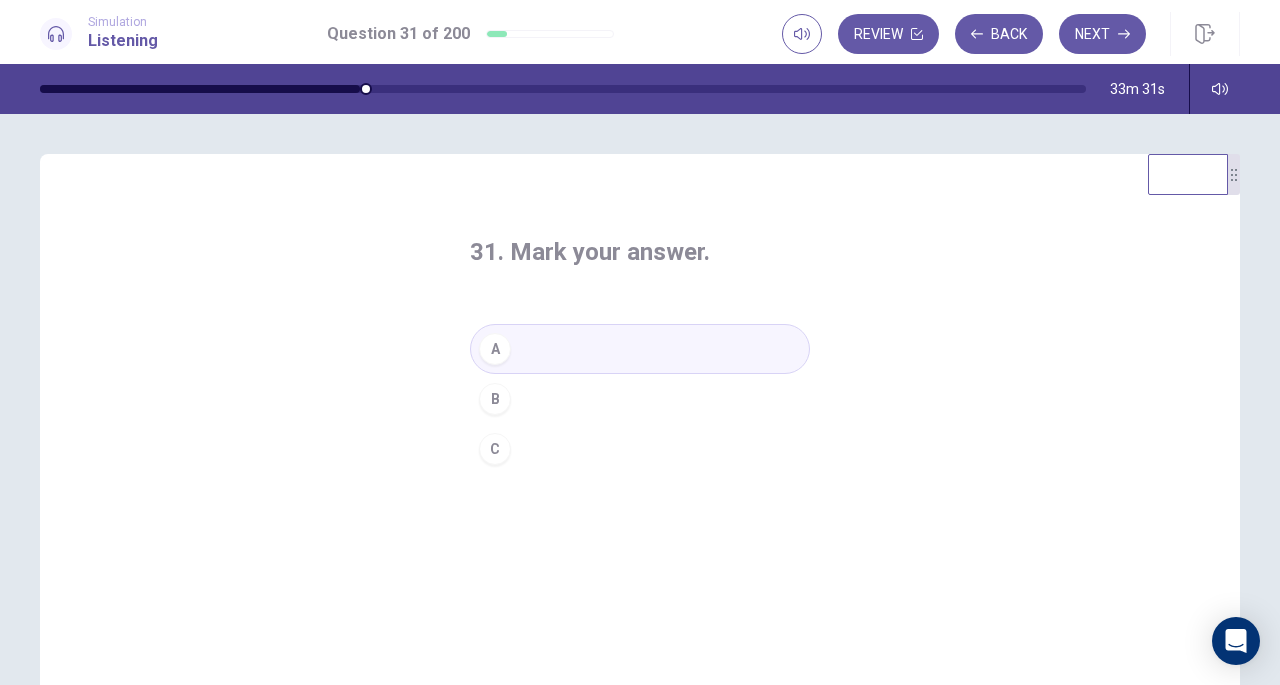 click on "Next" at bounding box center [1102, 34] 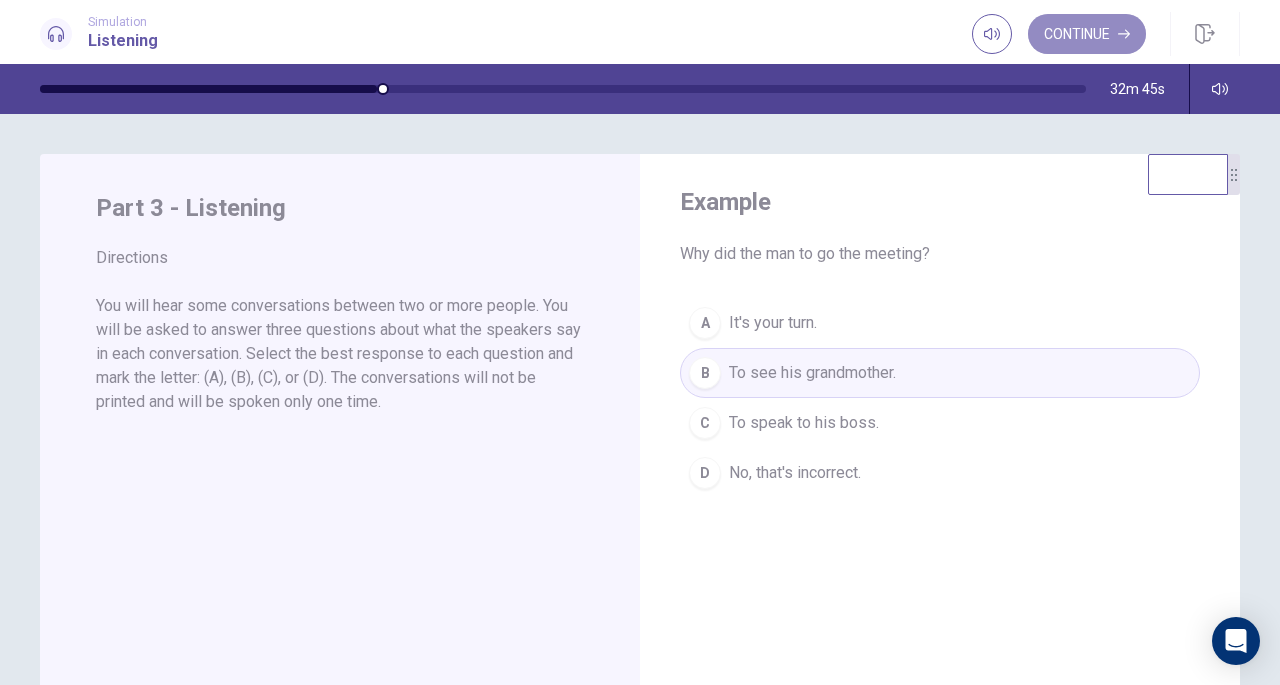 click on "Continue" at bounding box center [1087, 34] 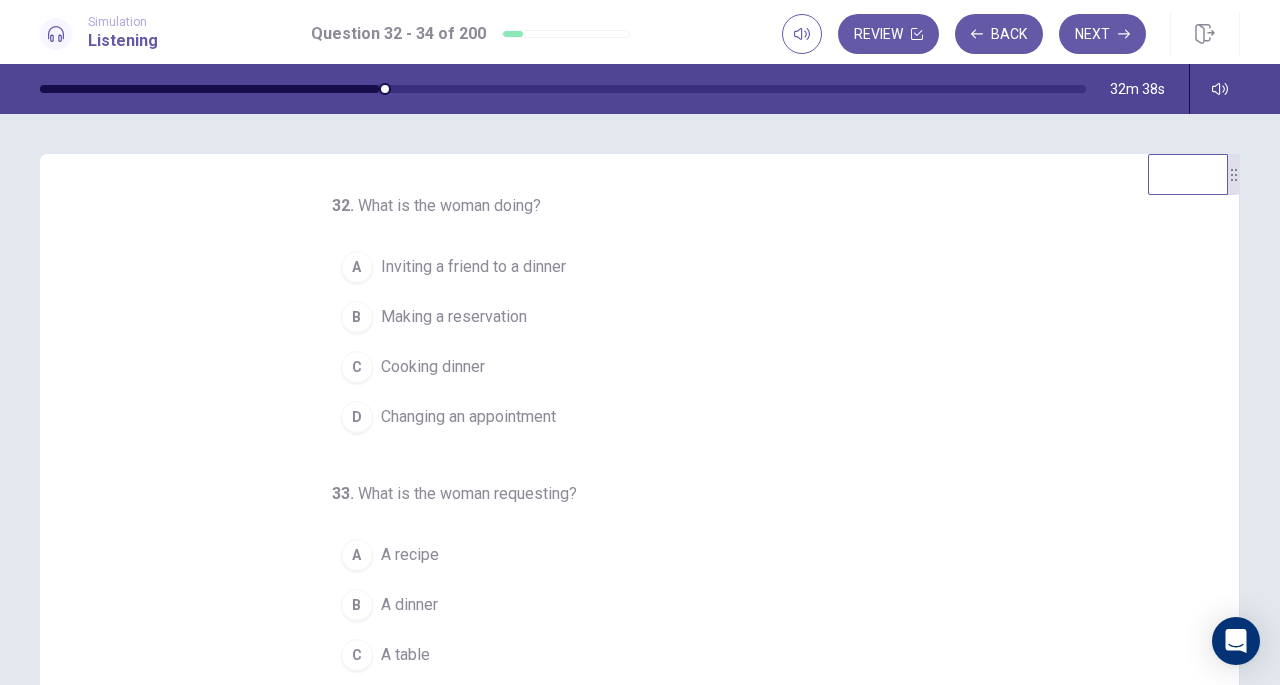 scroll, scrollTop: 100, scrollLeft: 0, axis: vertical 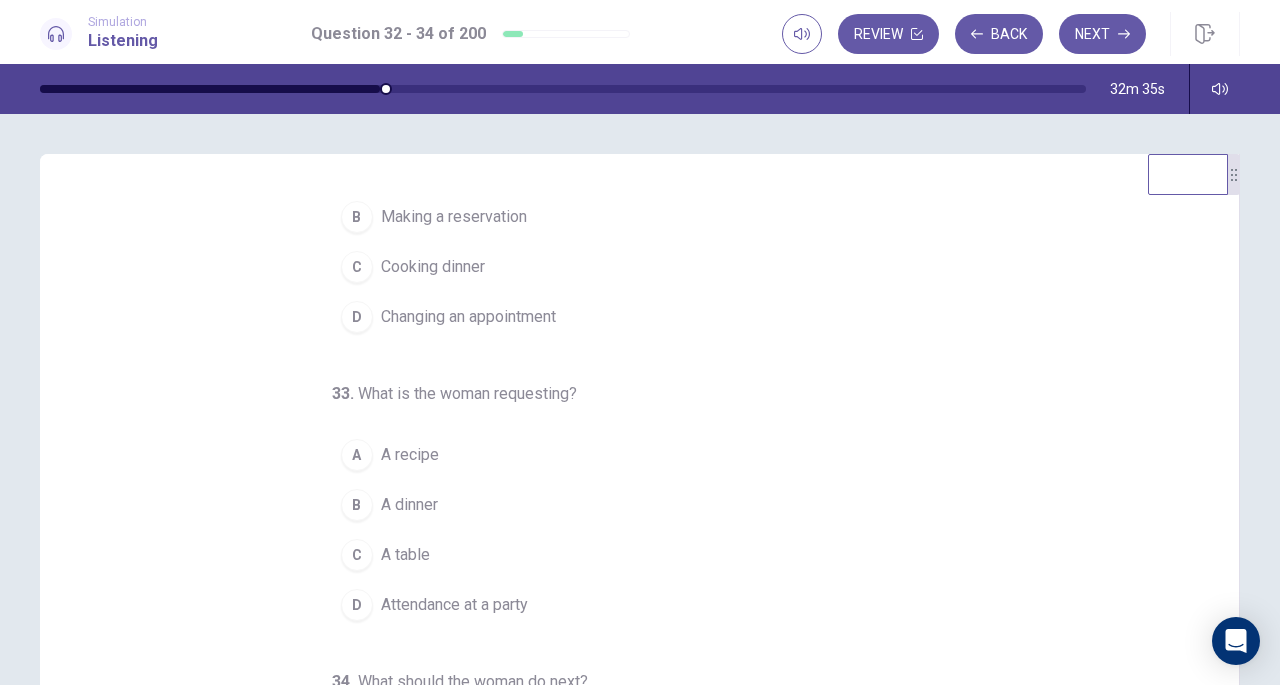 click on "C" at bounding box center (357, 555) 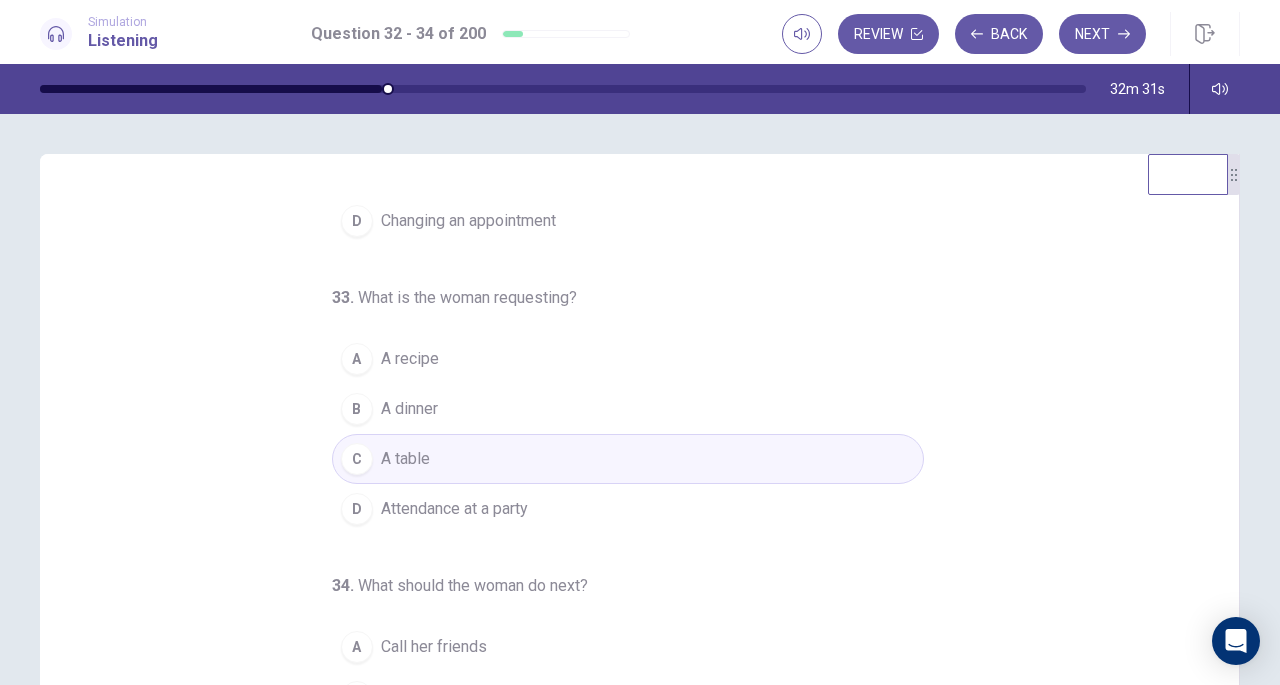 scroll, scrollTop: 200, scrollLeft: 0, axis: vertical 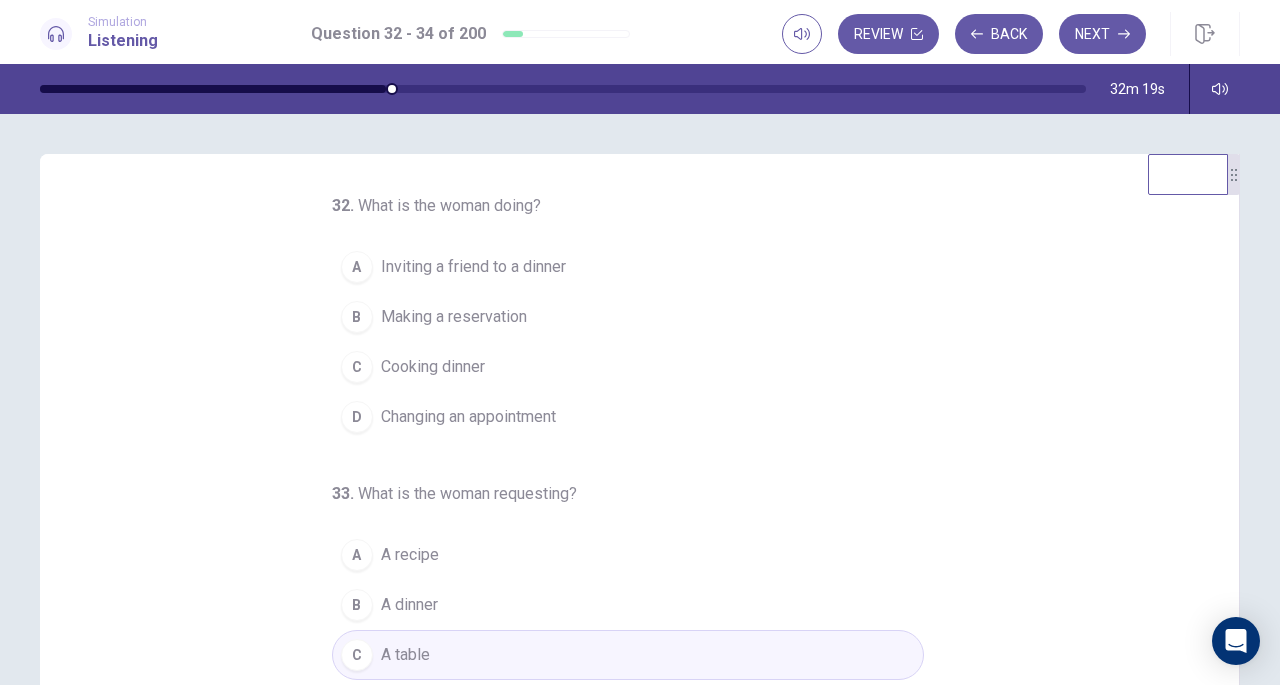 click on "B" at bounding box center (357, 317) 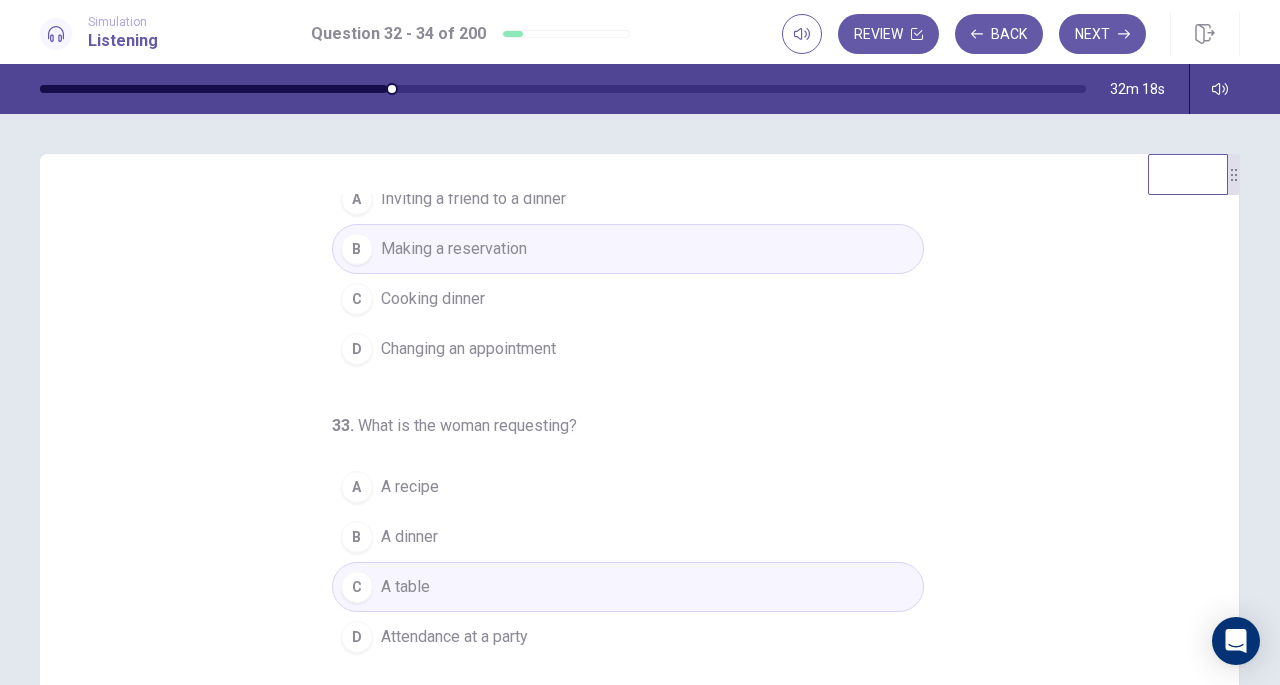 scroll, scrollTop: 200, scrollLeft: 0, axis: vertical 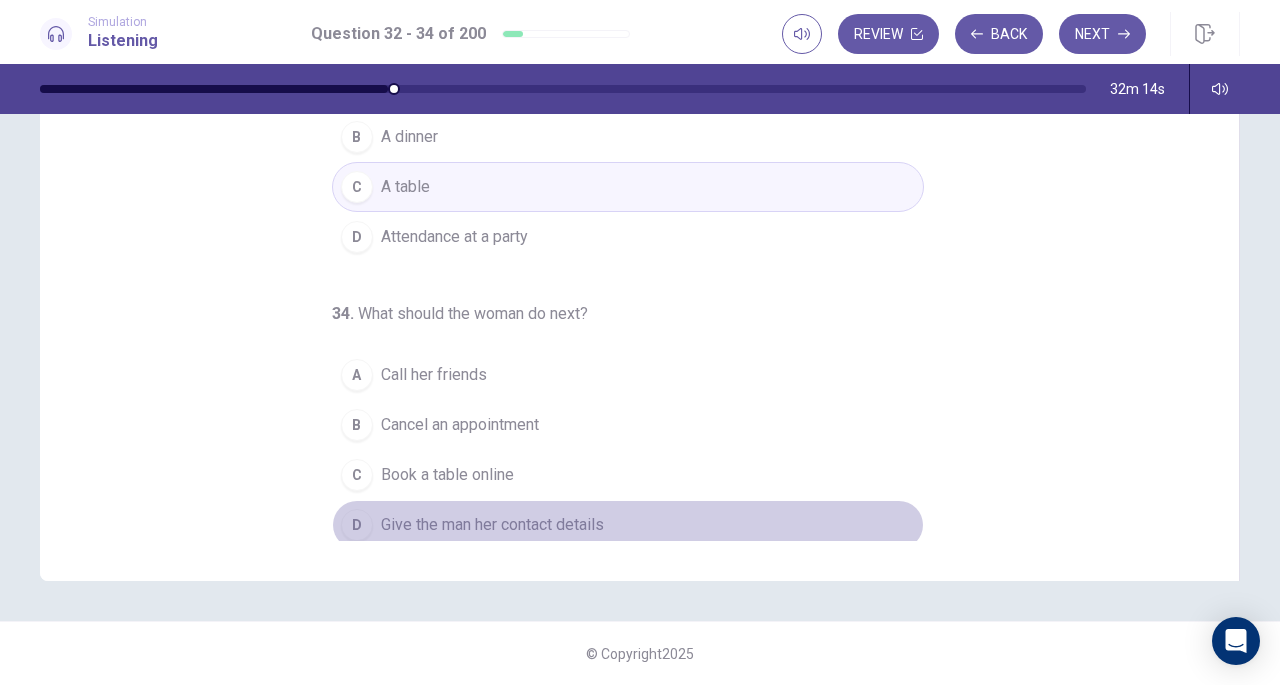 click on "Give the man her contact details" at bounding box center (492, 525) 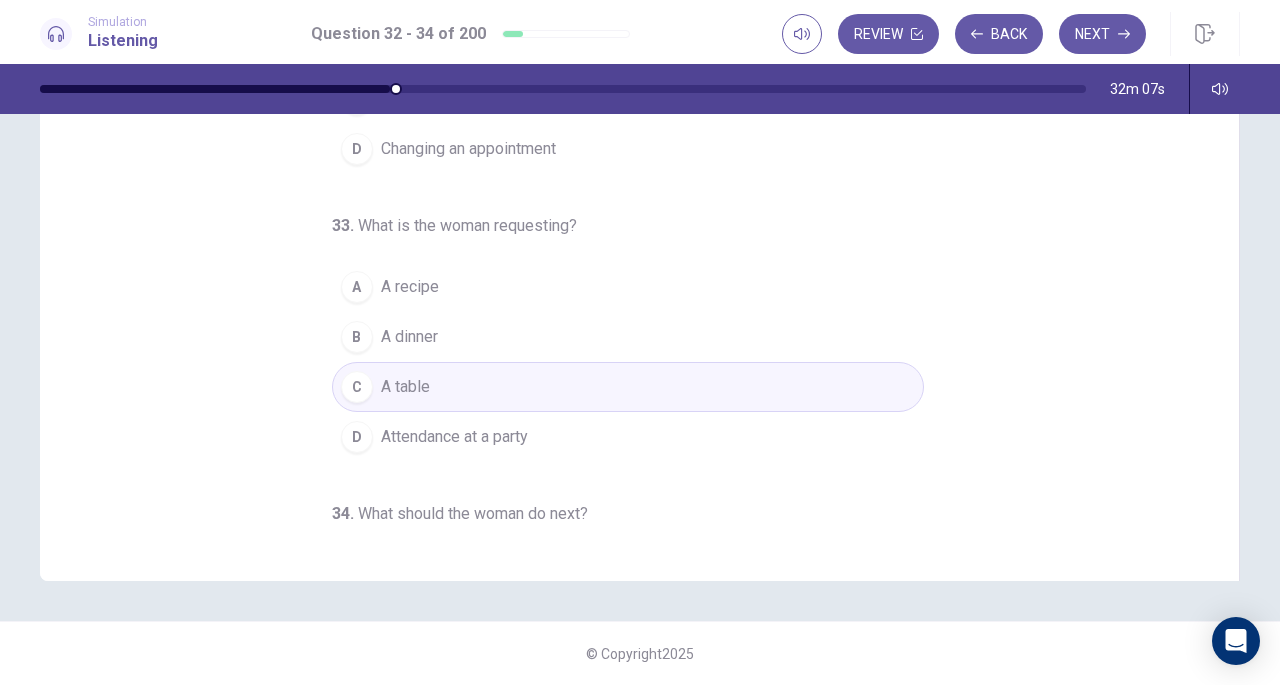 scroll, scrollTop: 0, scrollLeft: 0, axis: both 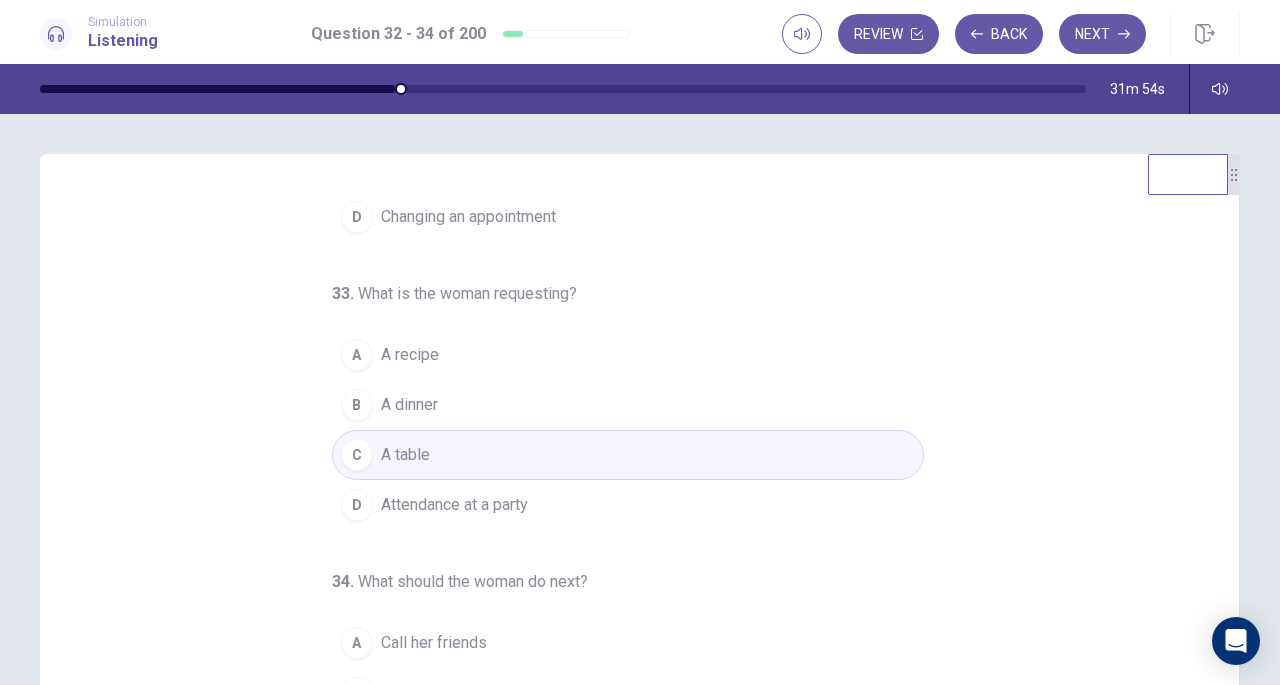 click on "B A dinner" at bounding box center [628, 405] 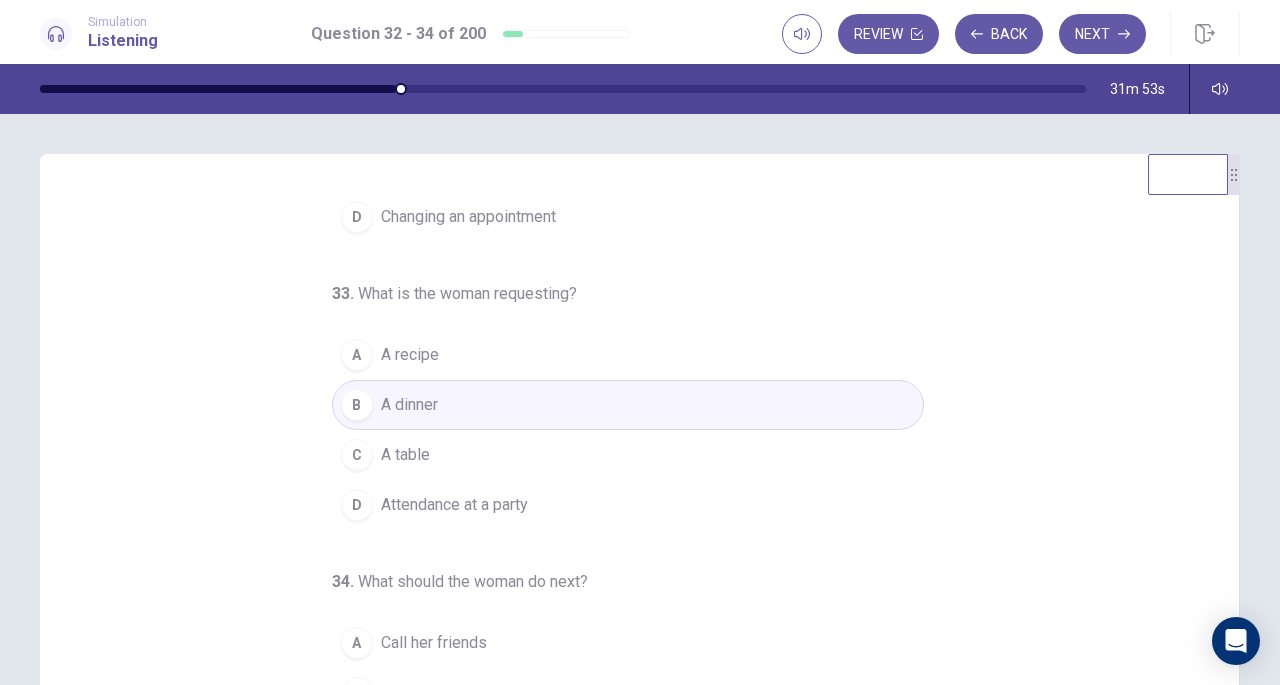 scroll, scrollTop: 200, scrollLeft: 0, axis: vertical 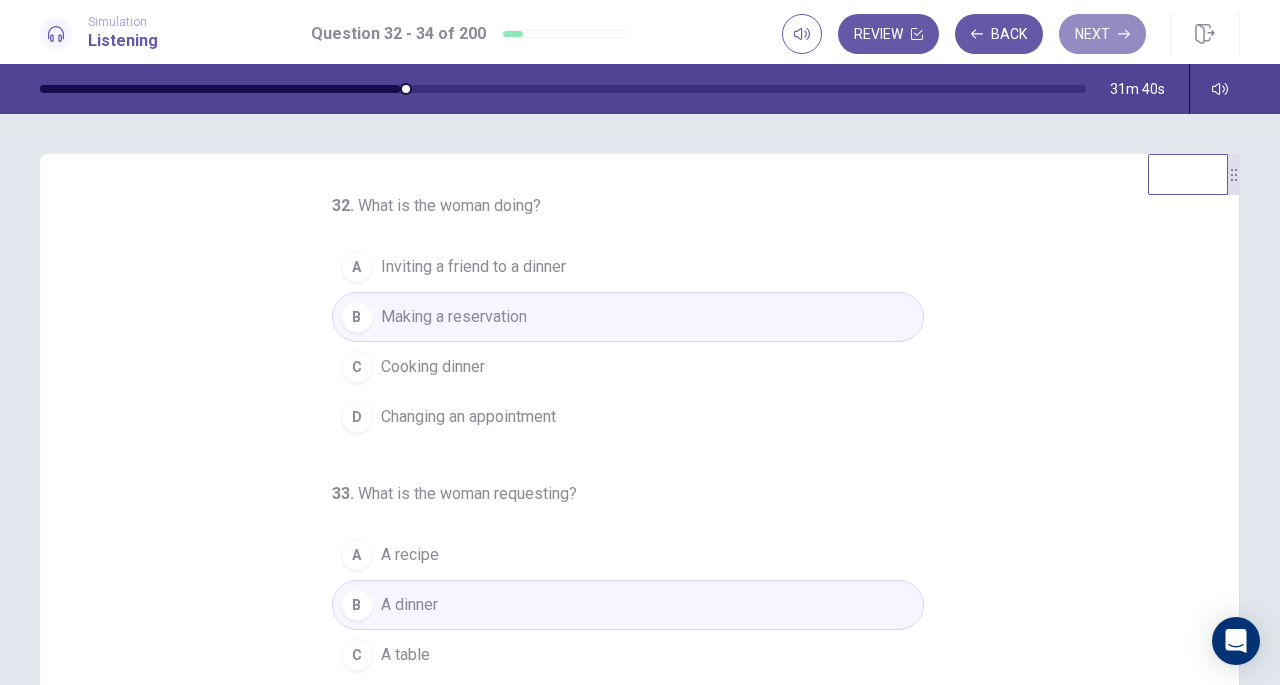 click on "Next" at bounding box center [1102, 34] 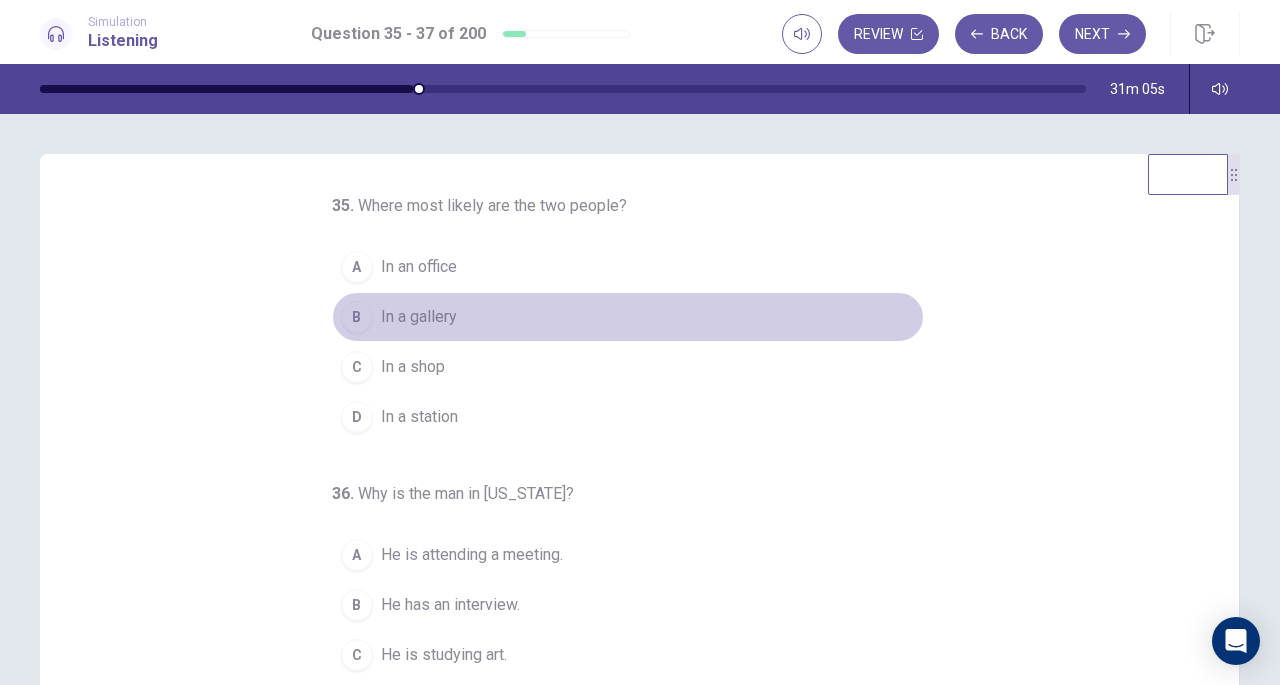click on "In a gallery" at bounding box center [419, 317] 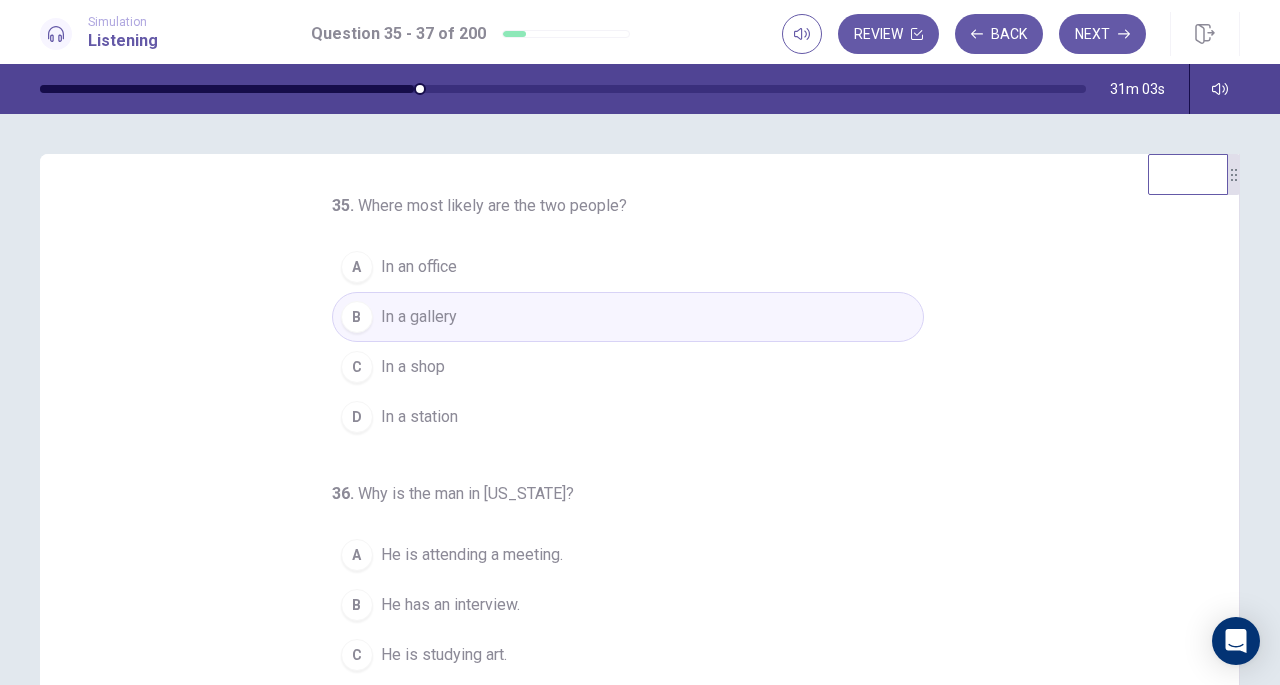 scroll, scrollTop: 200, scrollLeft: 0, axis: vertical 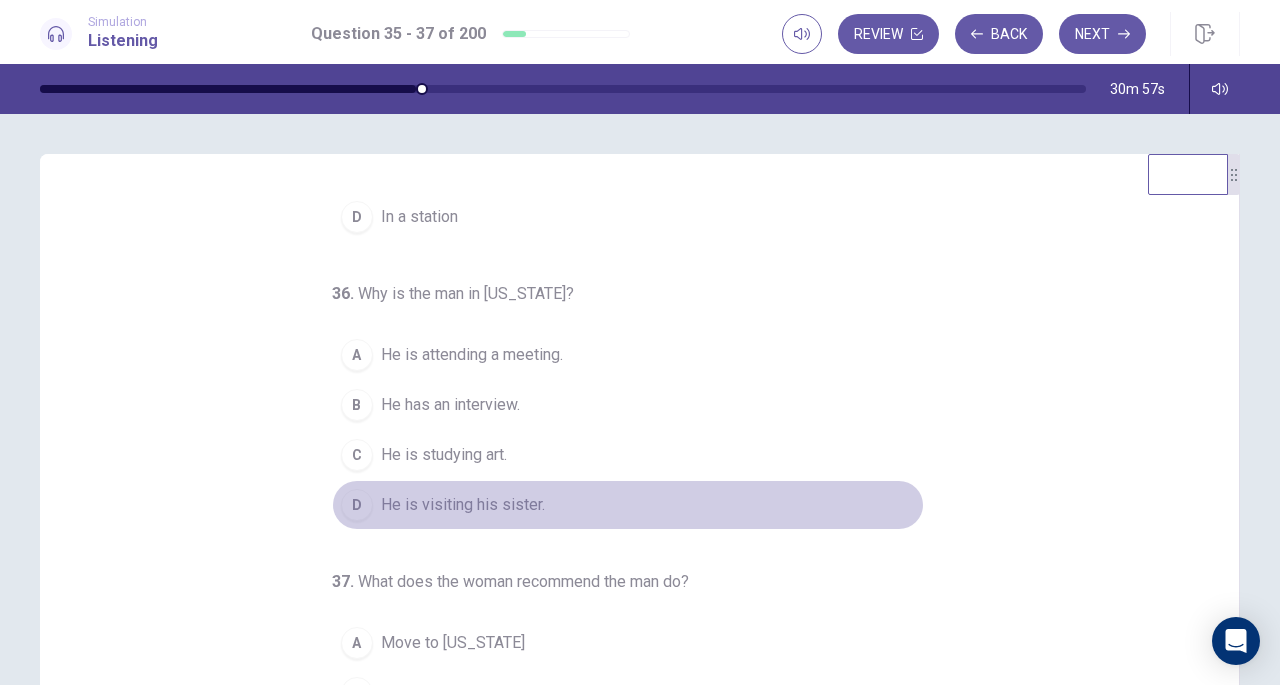 click on "He is visiting his sister." at bounding box center (463, 505) 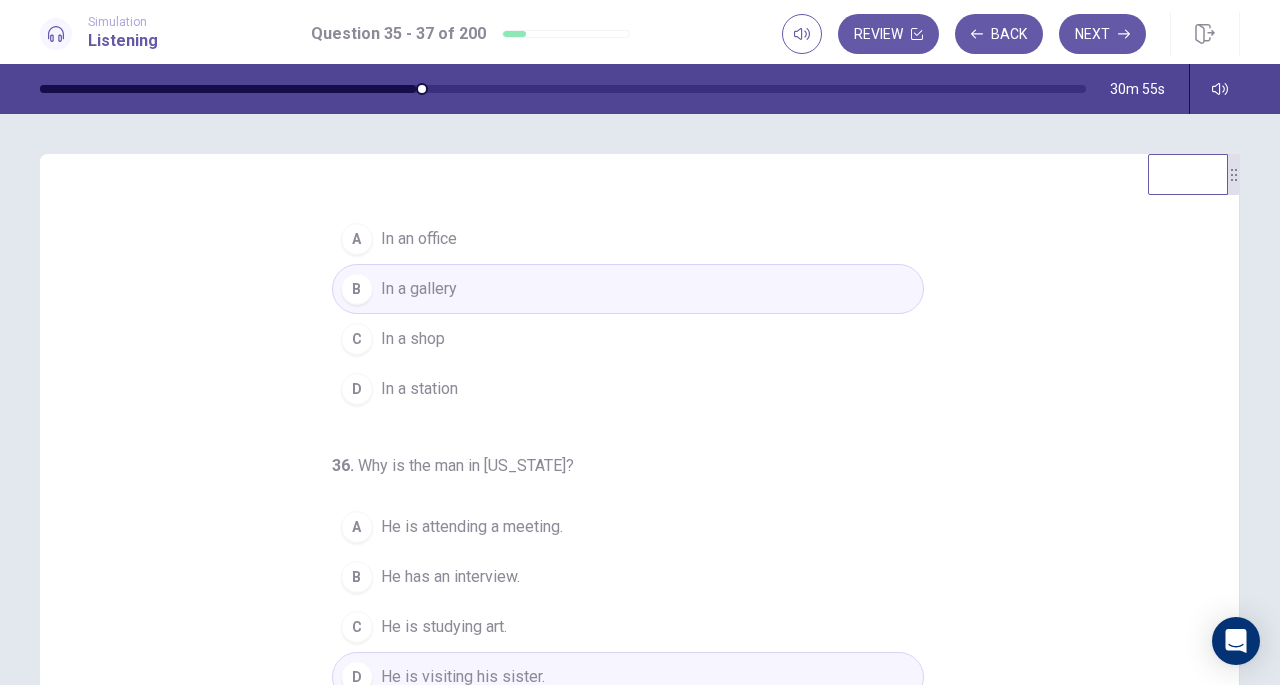 scroll, scrollTop: 200, scrollLeft: 0, axis: vertical 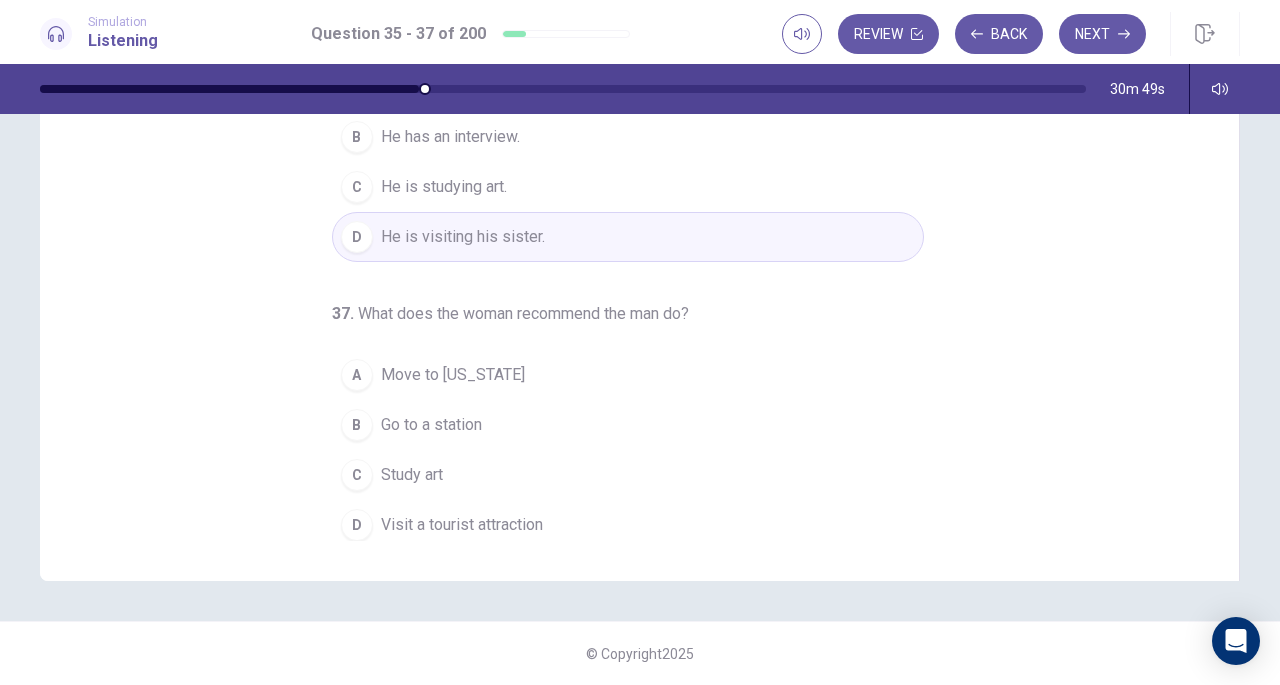 click on "C" at bounding box center (357, 475) 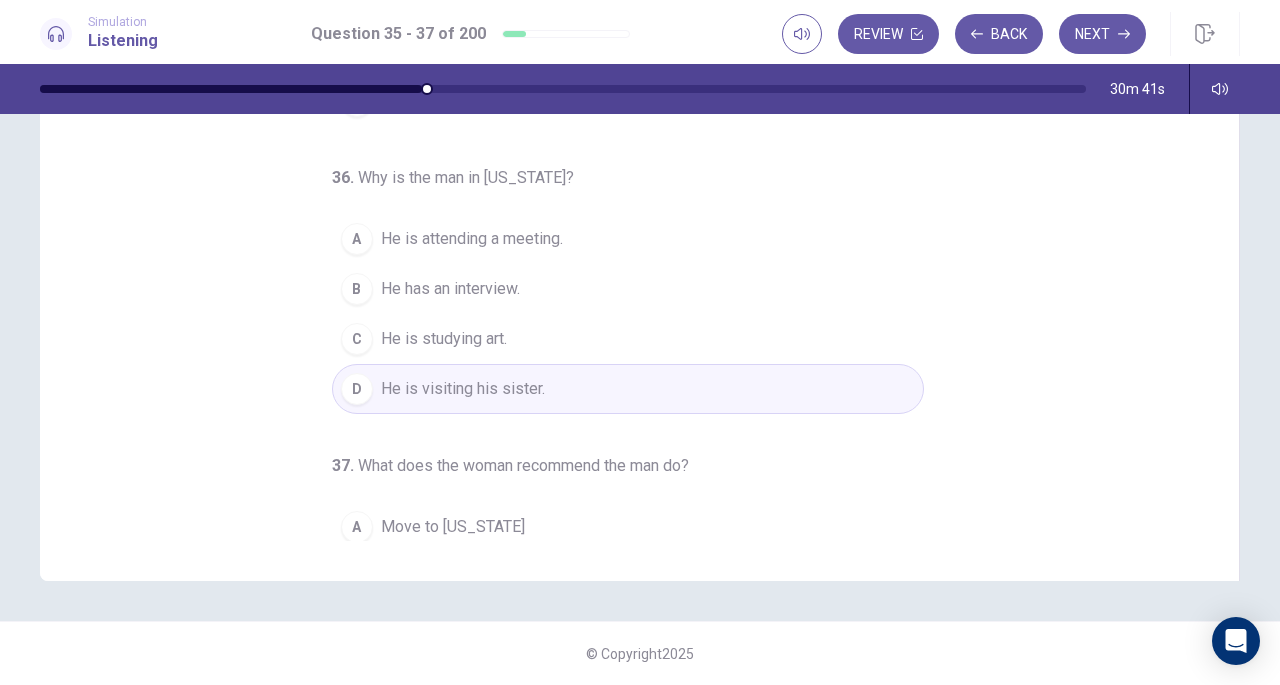 scroll, scrollTop: 0, scrollLeft: 0, axis: both 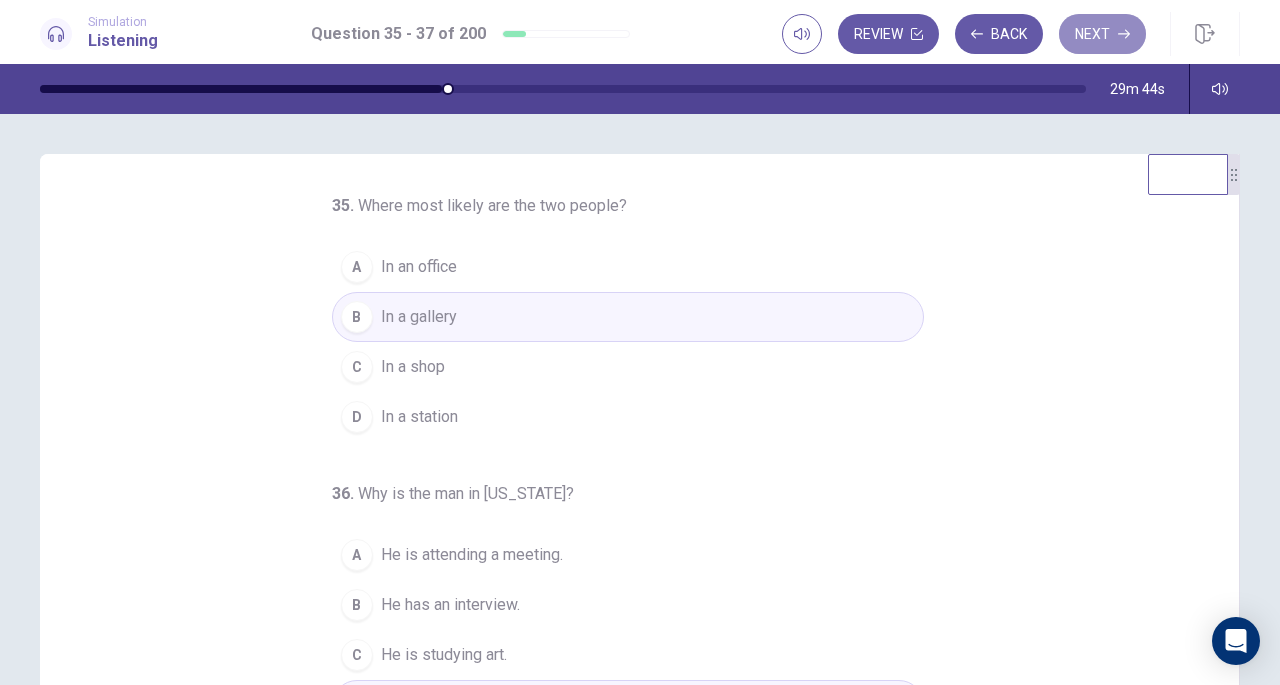 click on "Next" at bounding box center (1102, 34) 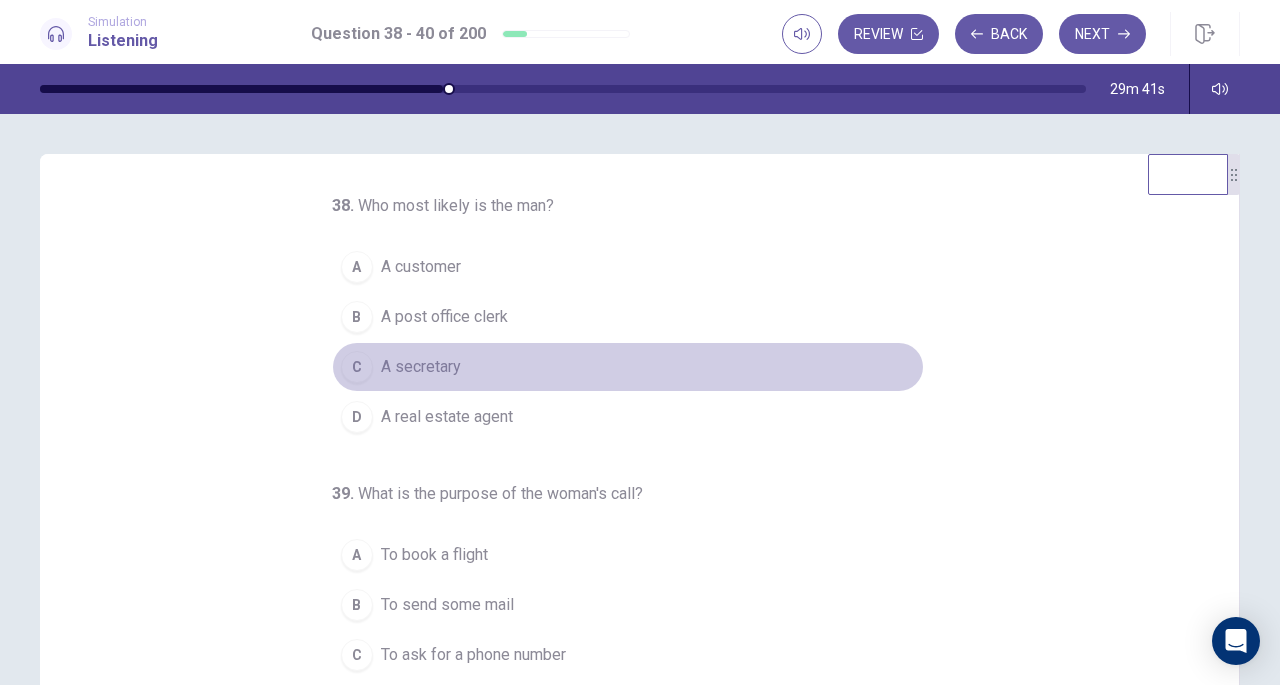 click on "A secretary" at bounding box center [421, 367] 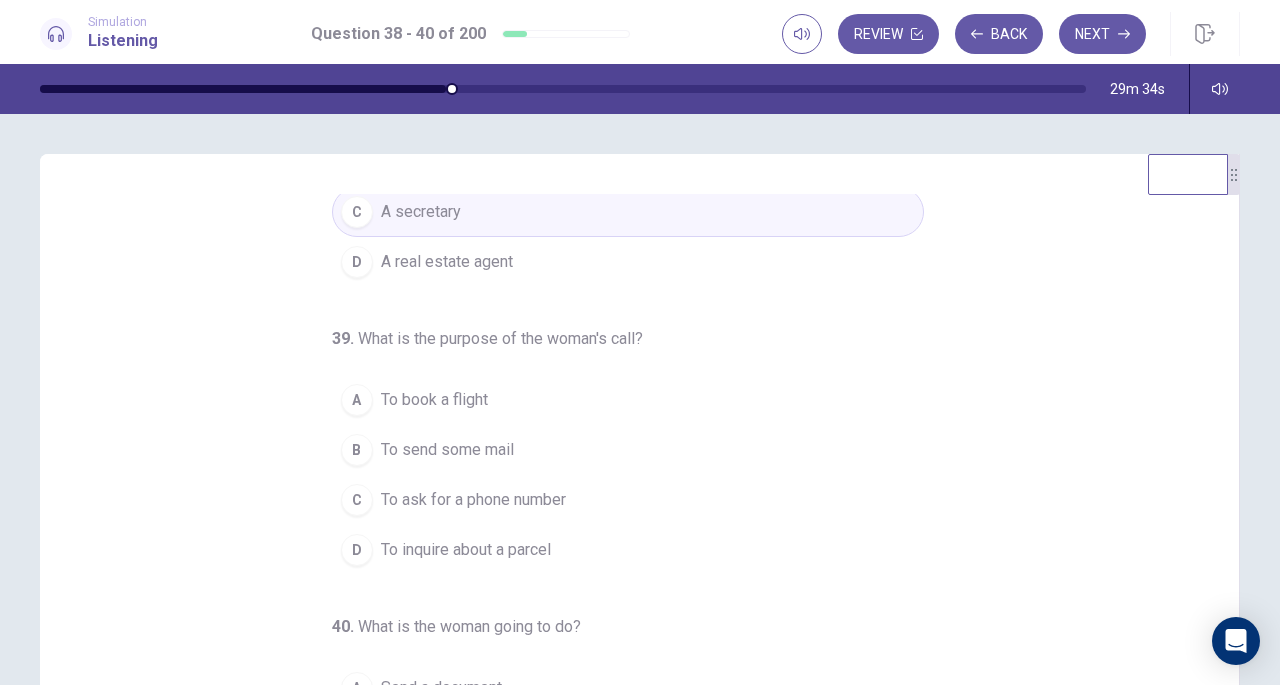 scroll, scrollTop: 200, scrollLeft: 0, axis: vertical 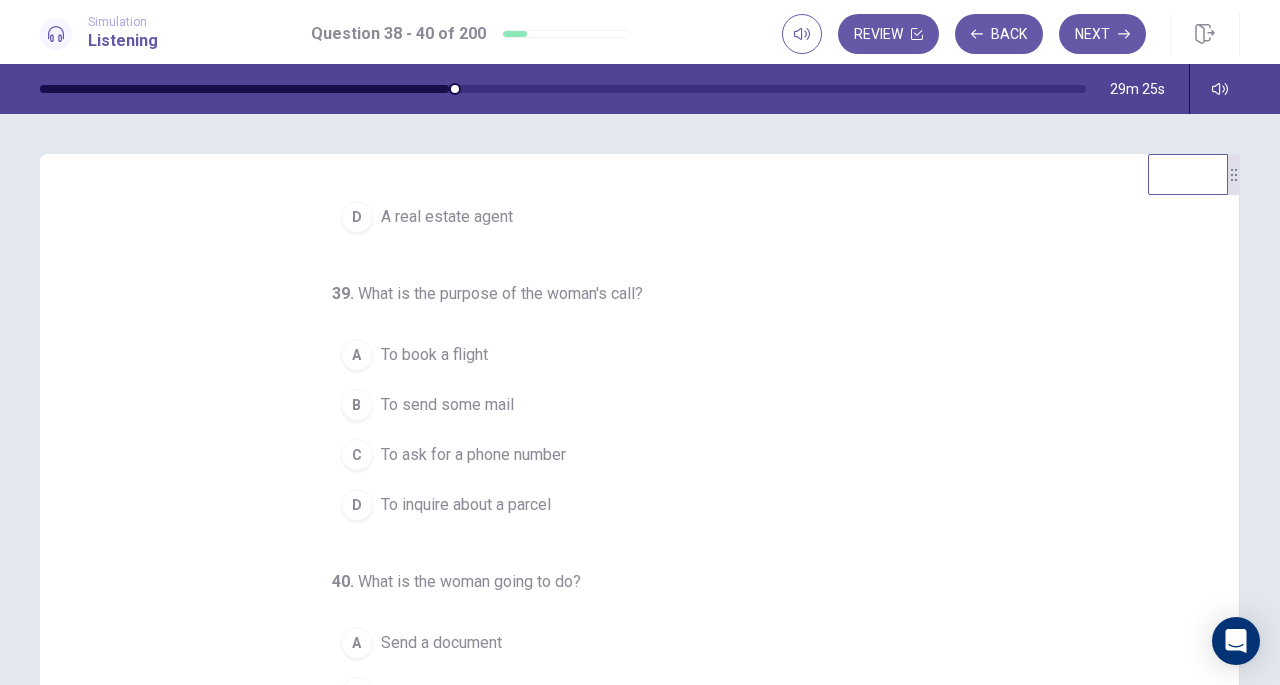 click on "B To send some mail" at bounding box center (628, 405) 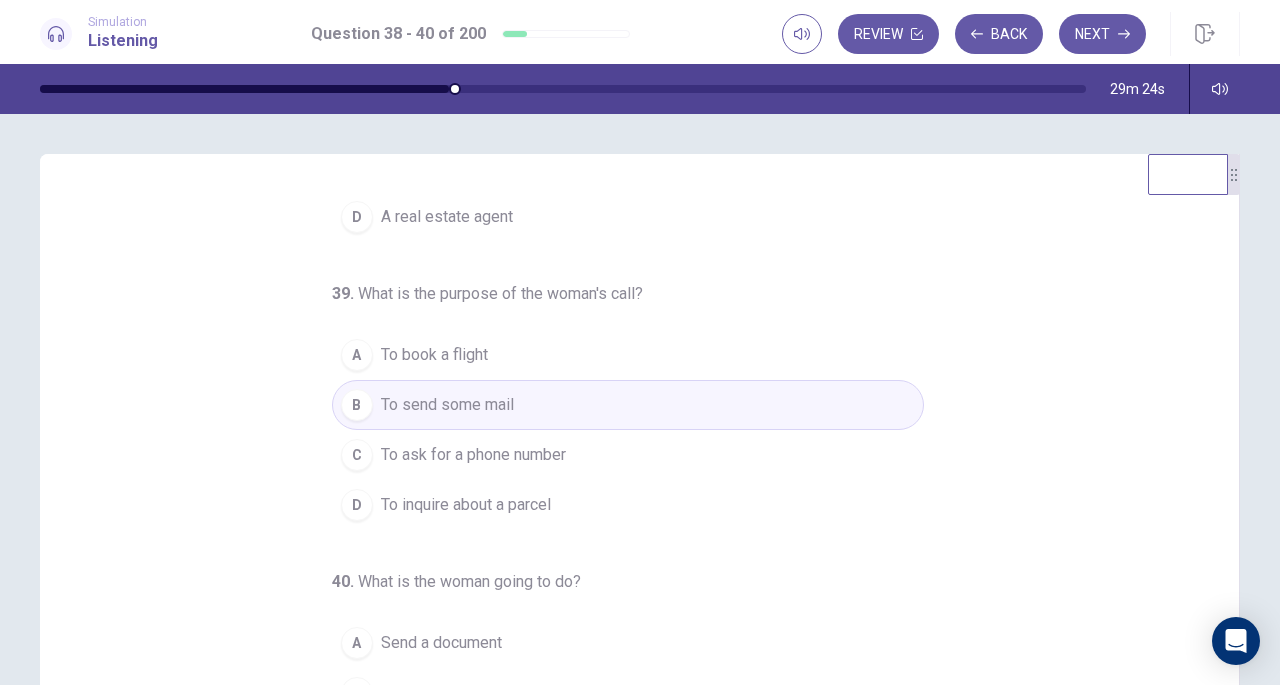 scroll, scrollTop: 200, scrollLeft: 0, axis: vertical 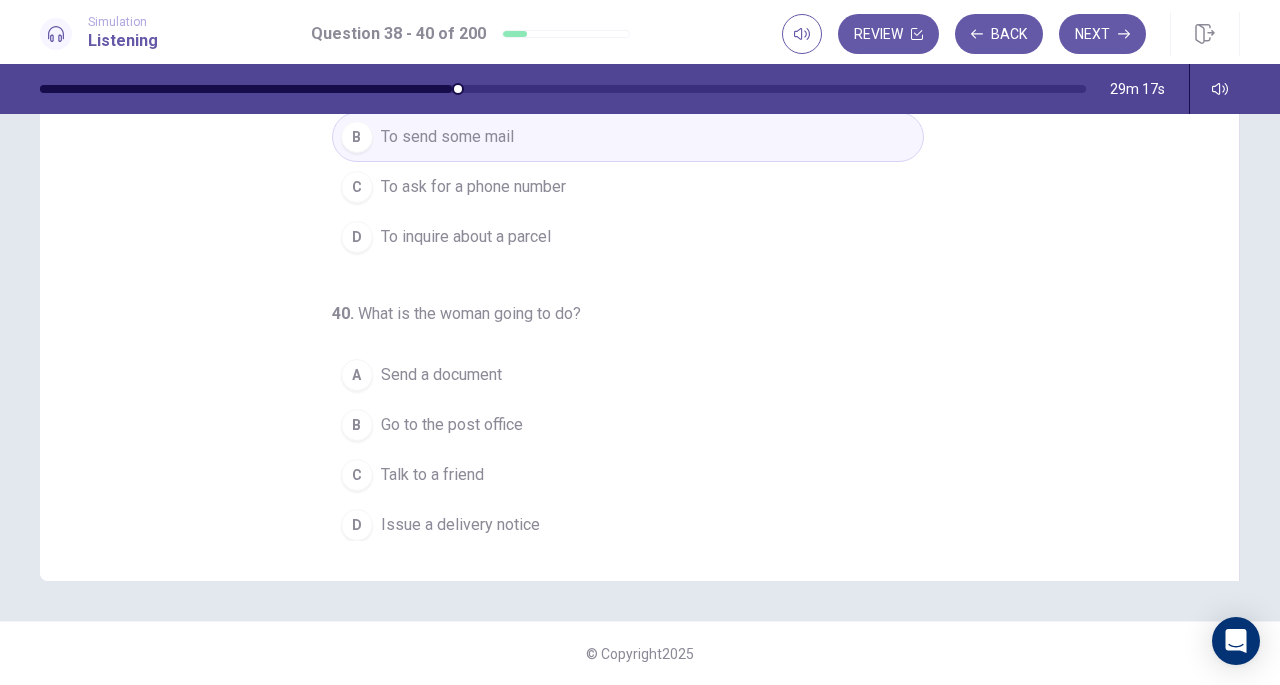 click on "C Talk to a friend" at bounding box center [628, 475] 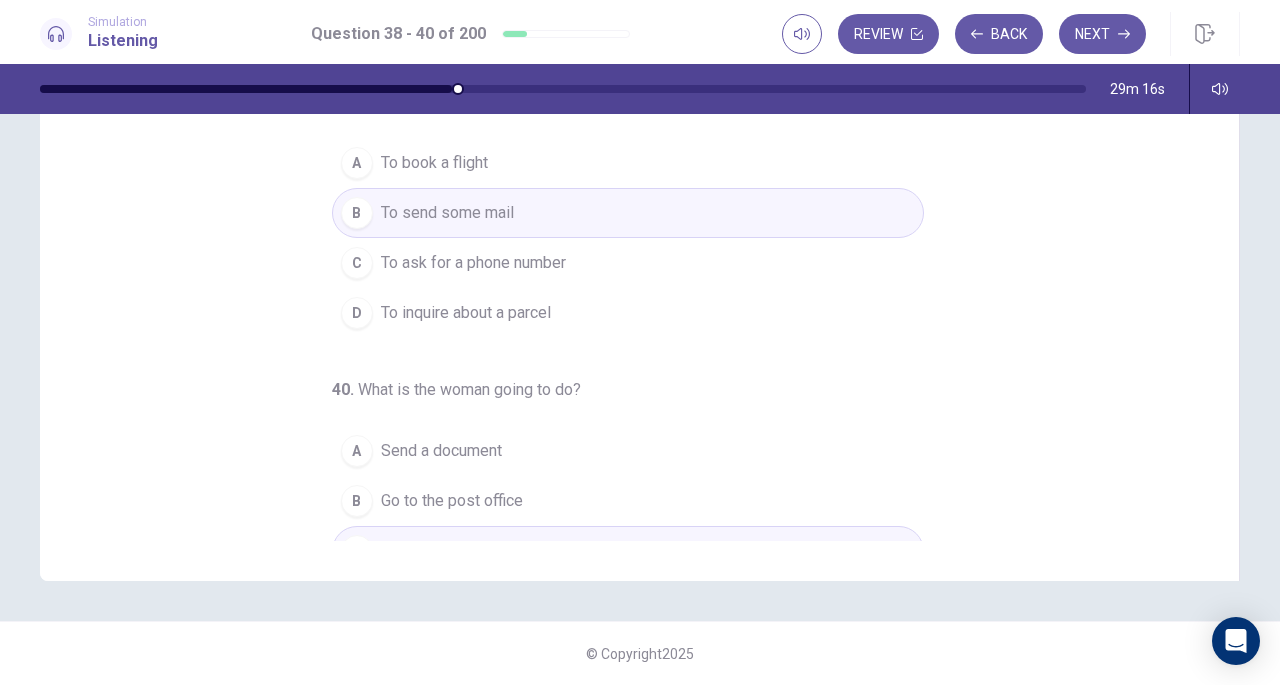 scroll, scrollTop: 0, scrollLeft: 0, axis: both 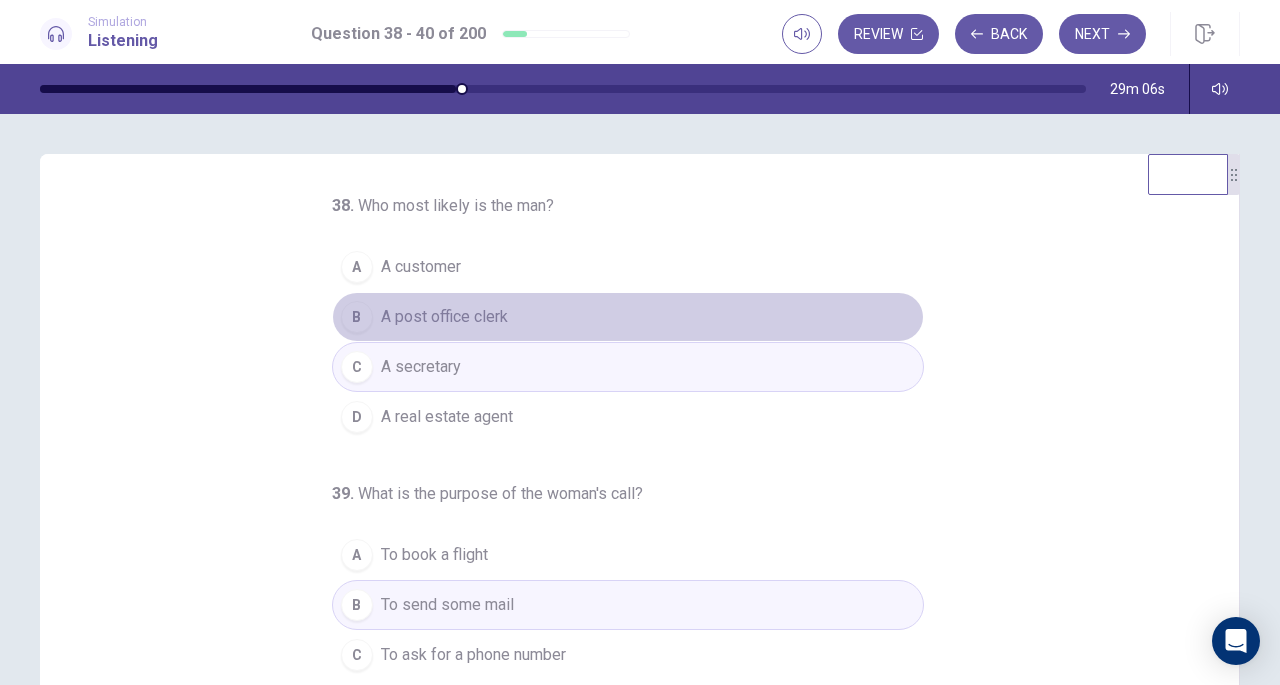 click on "B A post office clerk" at bounding box center (628, 317) 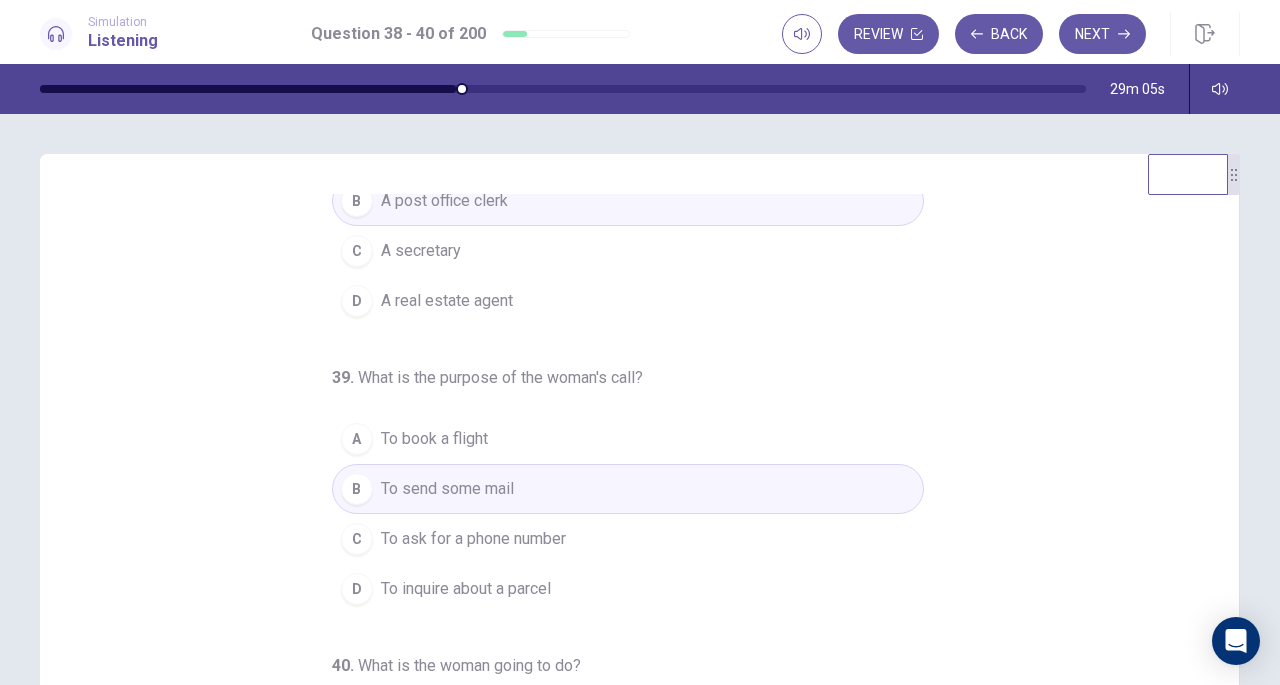 scroll, scrollTop: 200, scrollLeft: 0, axis: vertical 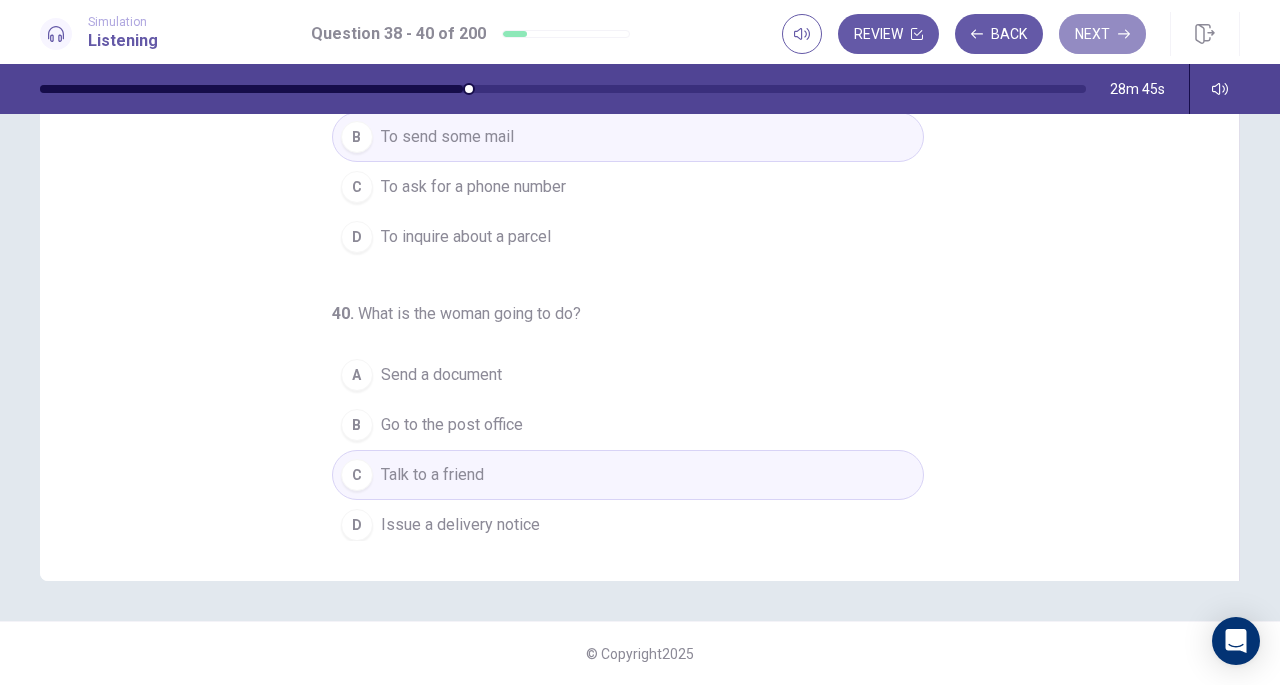 click on "Next" at bounding box center (1102, 34) 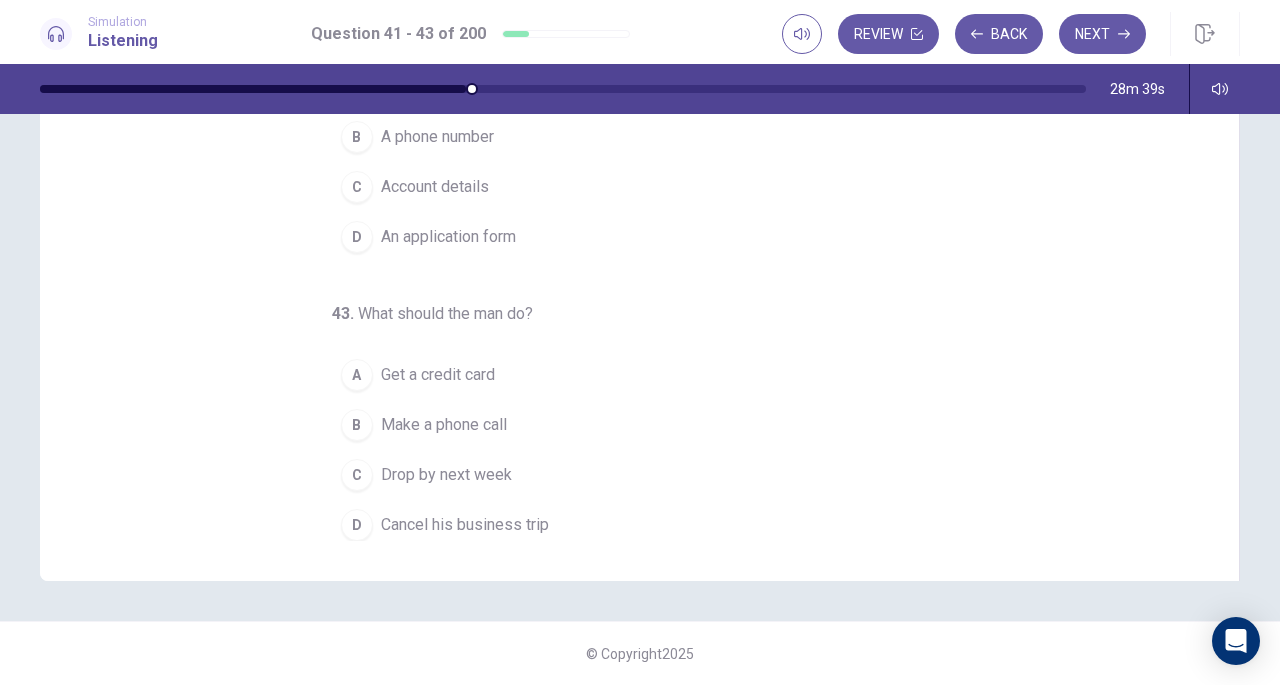 click on "41 .   What is the man asking for? A To open an account B To book an appointment C To deposit some money D To arrange a vacation 42 .   What does the woman give the man? A A business card B A phone number C Account details D An application form 43 .   What should the man do? A Get a credit card B Make a phone call C Drop by next week D Cancel his business trip" at bounding box center (647, 233) 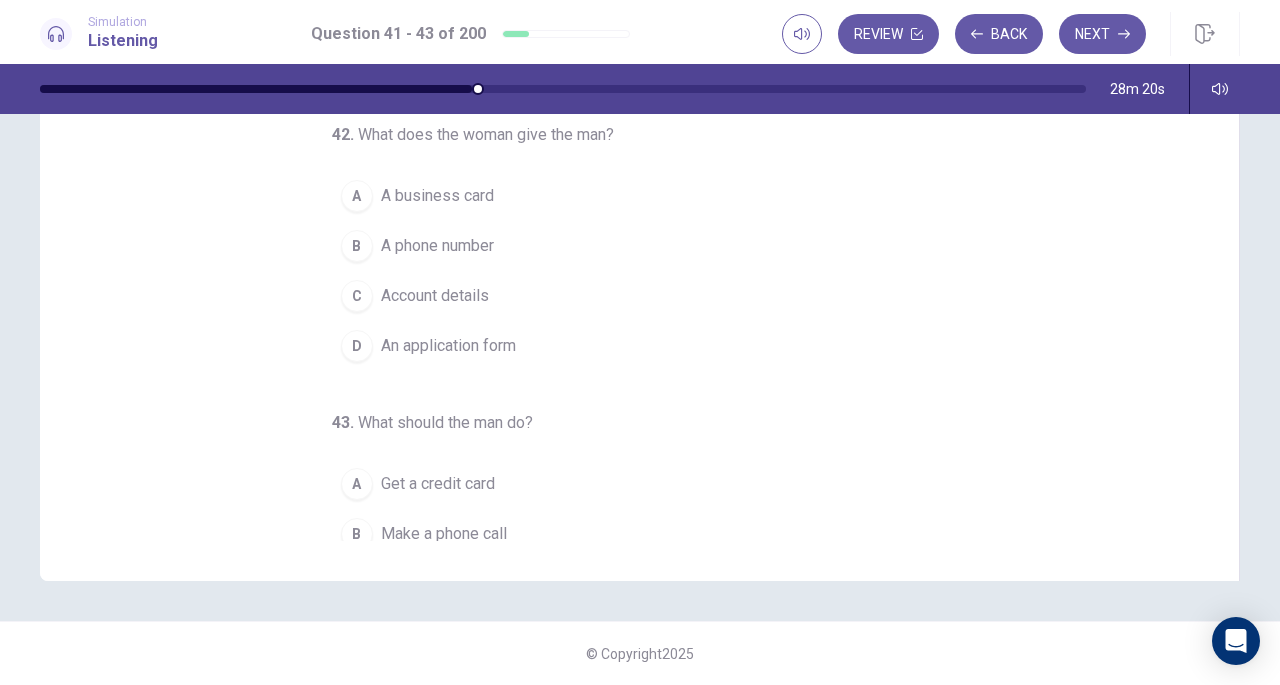 scroll, scrollTop: 0, scrollLeft: 0, axis: both 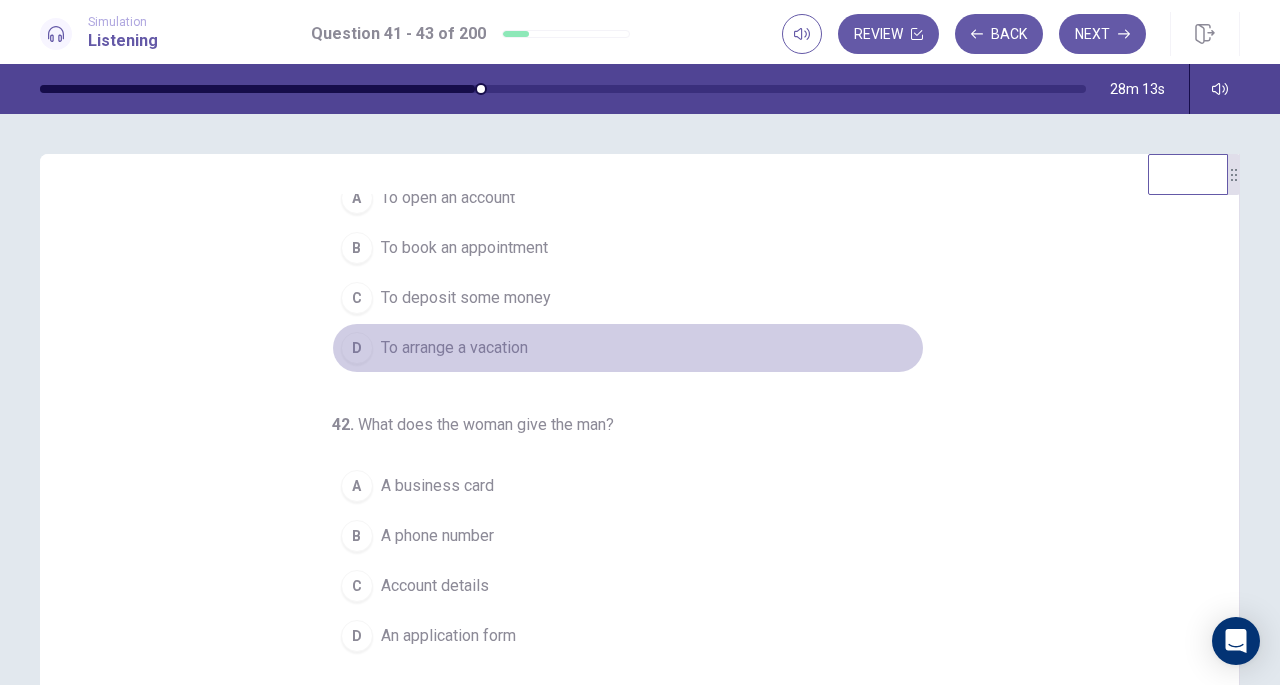 drag, startPoint x: 739, startPoint y: 402, endPoint x: 734, endPoint y: 417, distance: 15.811388 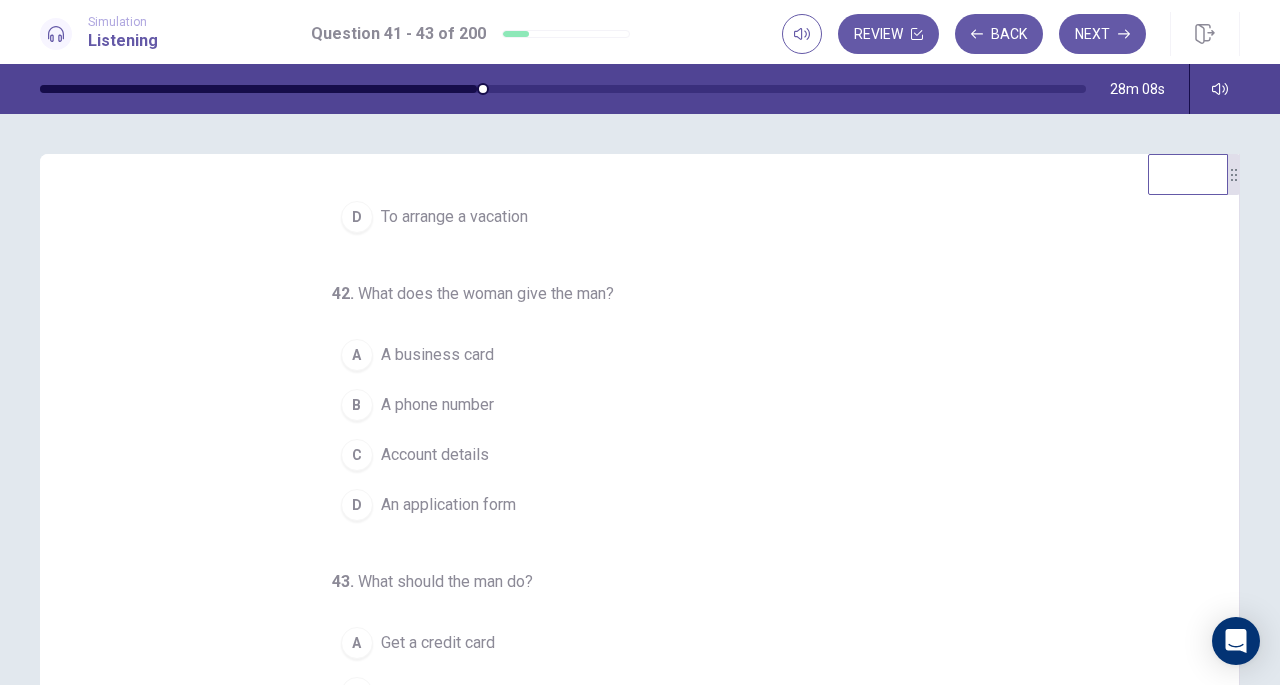 scroll, scrollTop: 200, scrollLeft: 0, axis: vertical 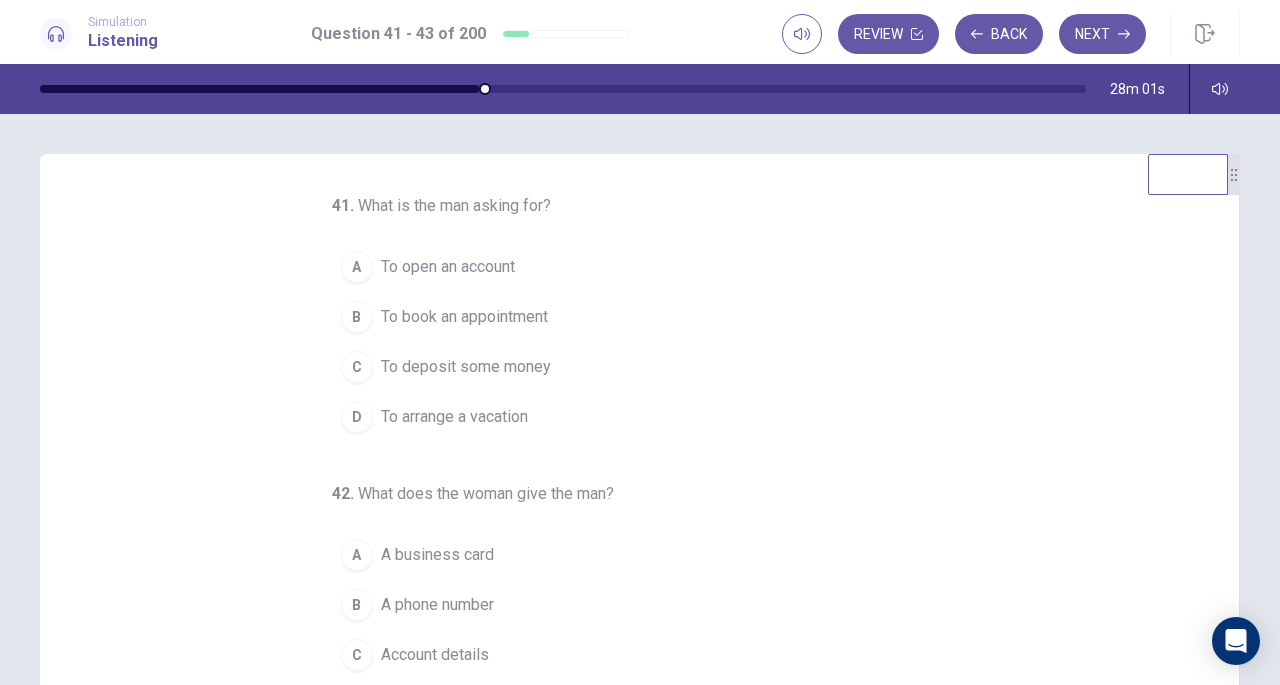 click on "42 .   What does the woman give the man? A A business card B A phone number C Account details D An application form" at bounding box center [628, 606] 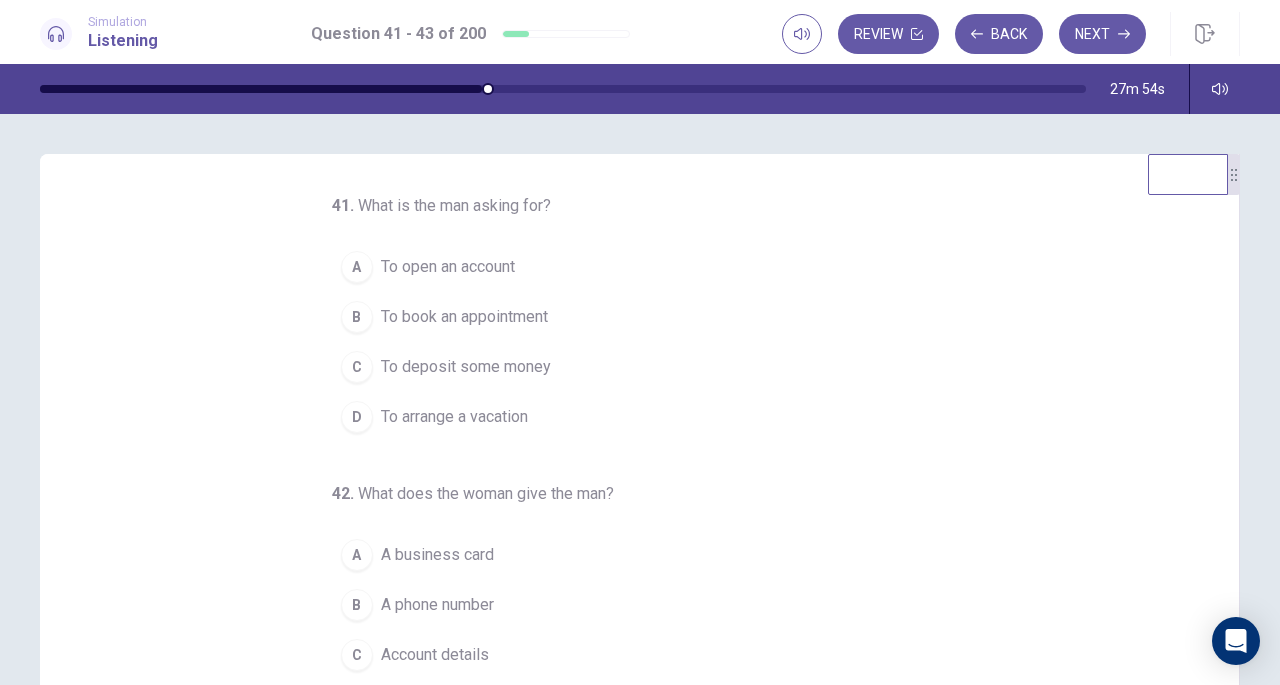 click on "A To open an account" at bounding box center (628, 267) 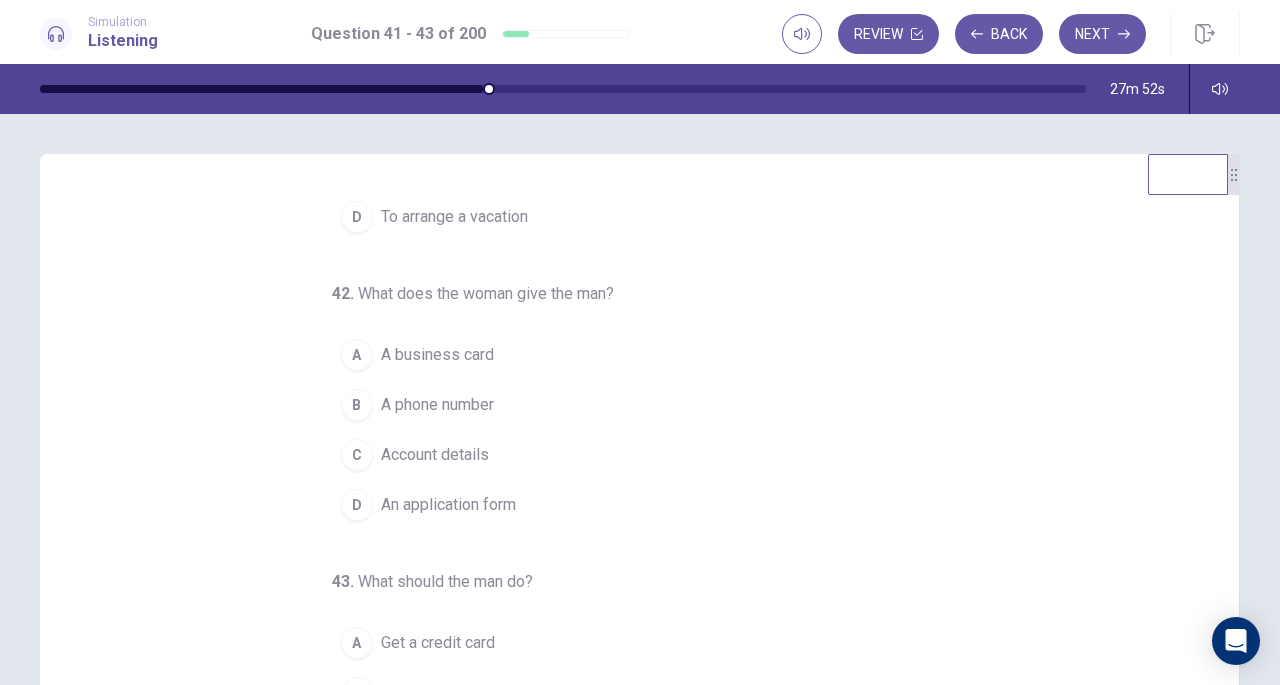 scroll, scrollTop: 200, scrollLeft: 0, axis: vertical 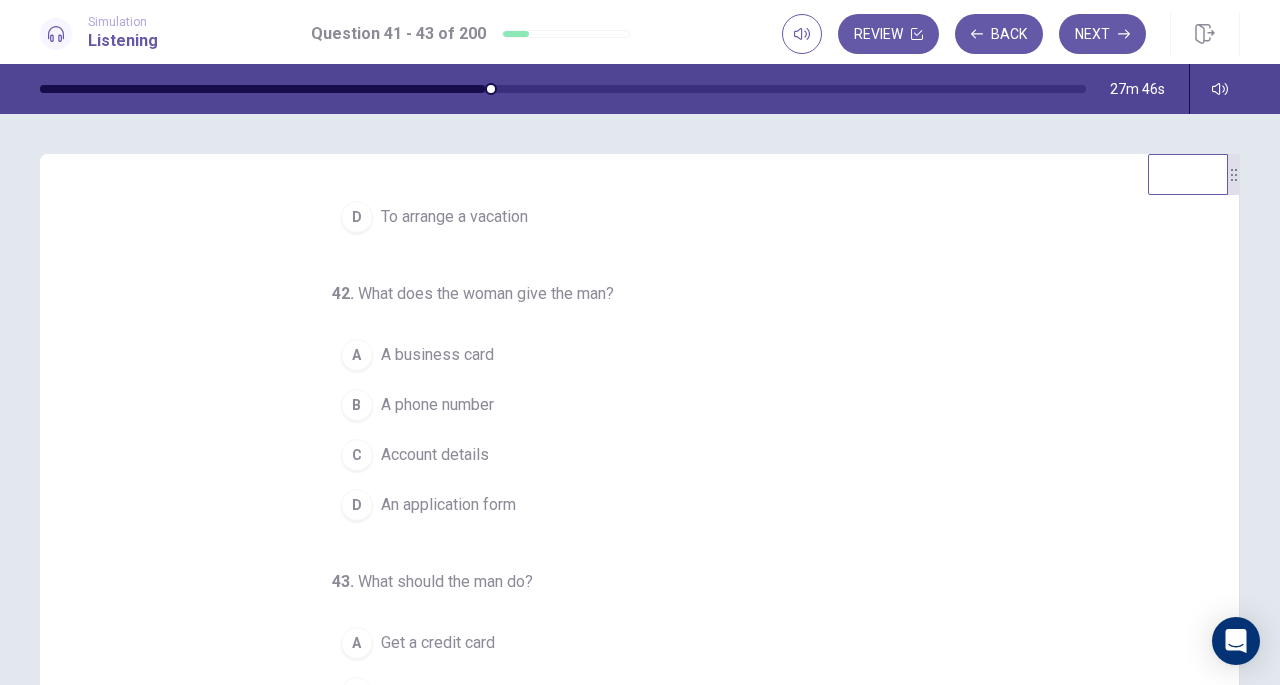 click on "C Account details" at bounding box center [628, 455] 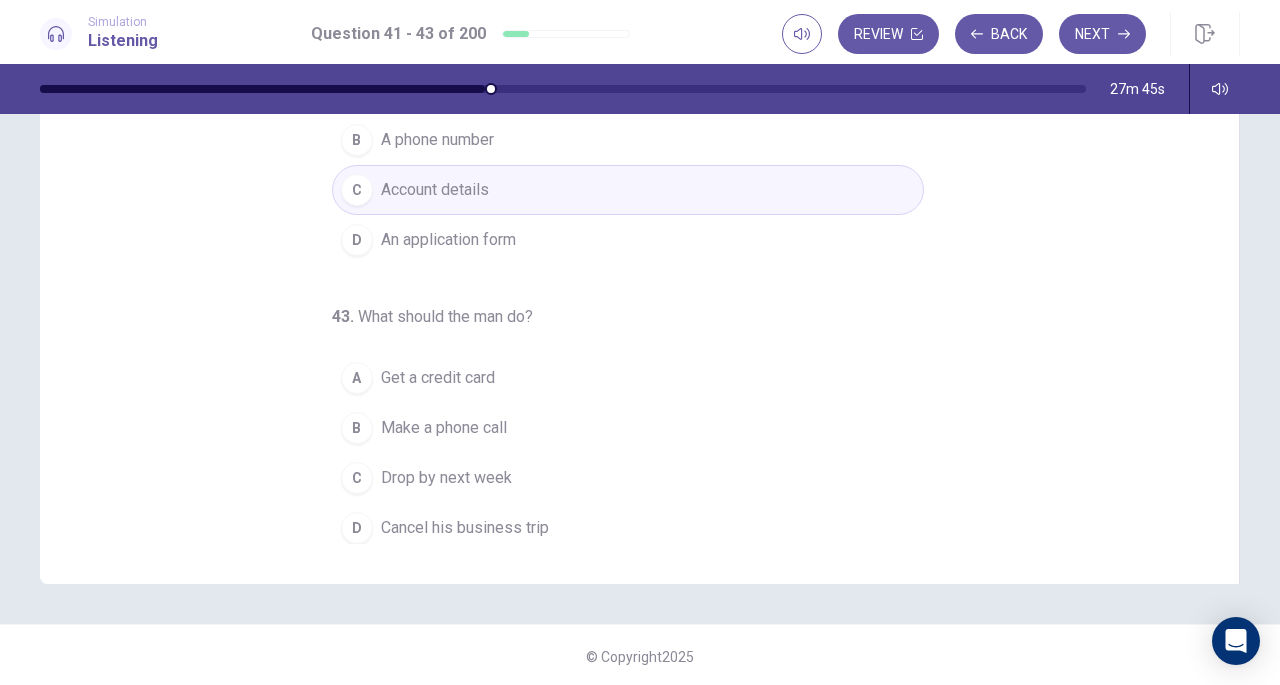 scroll, scrollTop: 268, scrollLeft: 0, axis: vertical 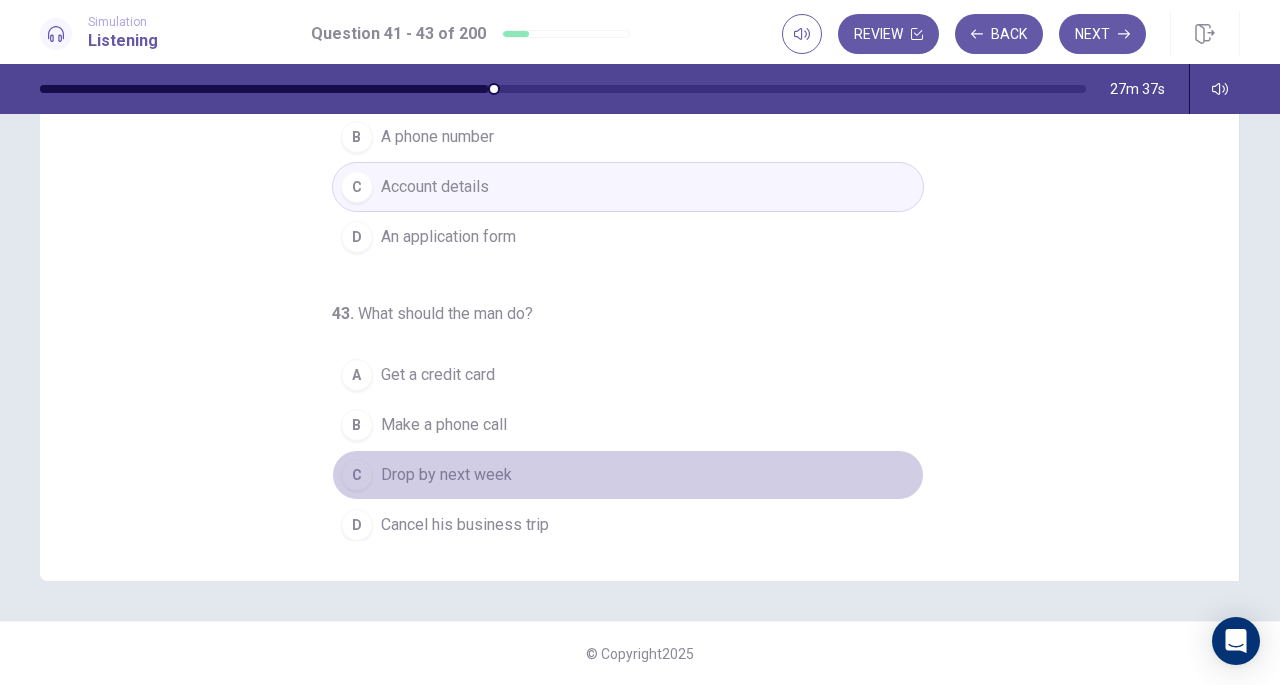 click on "Drop by next week" at bounding box center [446, 475] 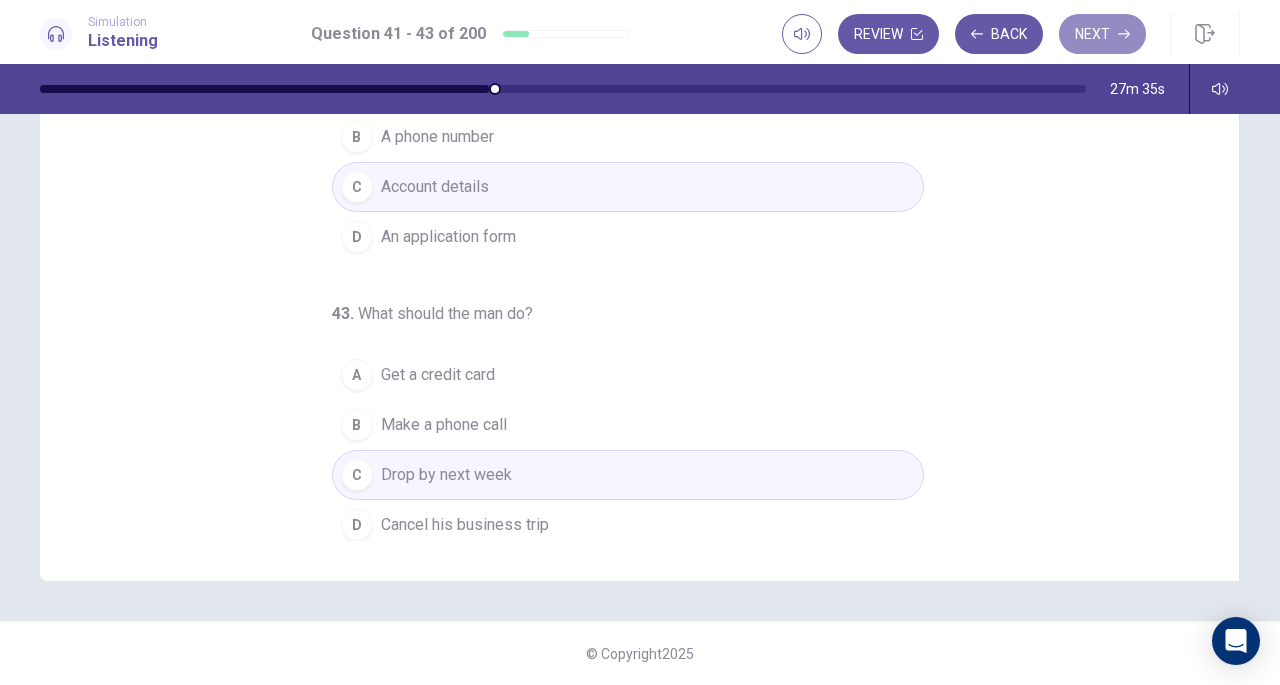 drag, startPoint x: 1107, startPoint y: 45, endPoint x: 1084, endPoint y: 84, distance: 45.276924 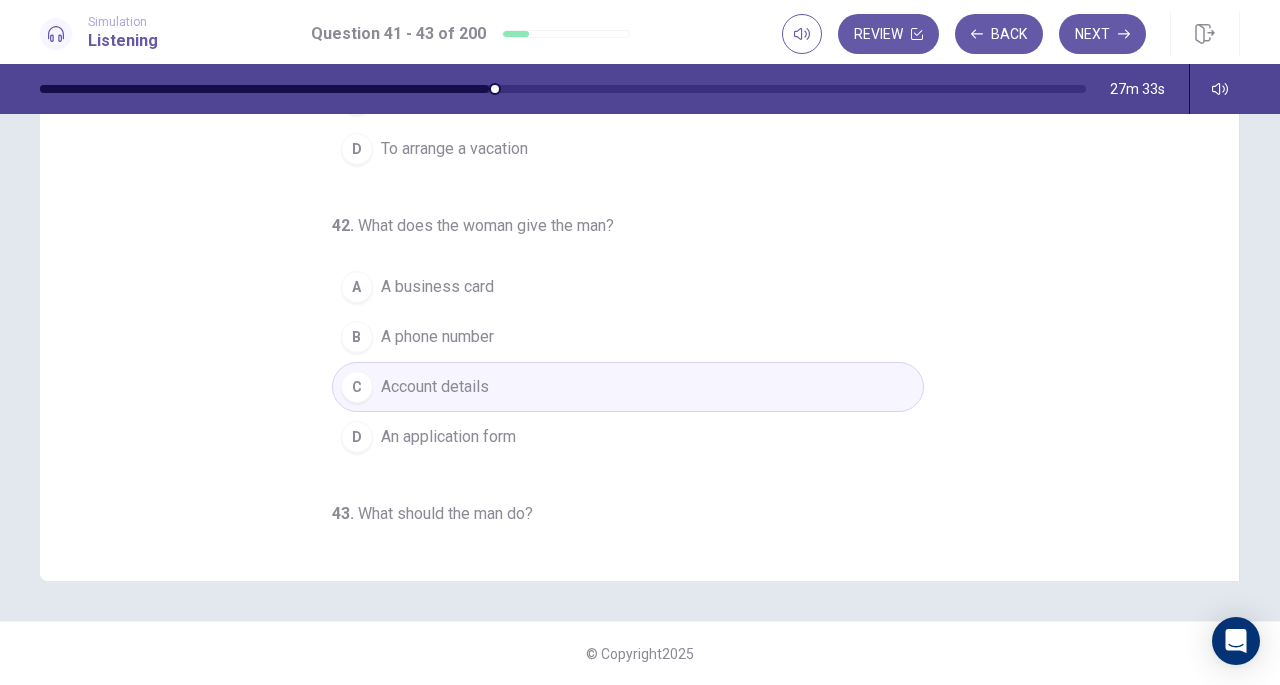 scroll, scrollTop: 0, scrollLeft: 0, axis: both 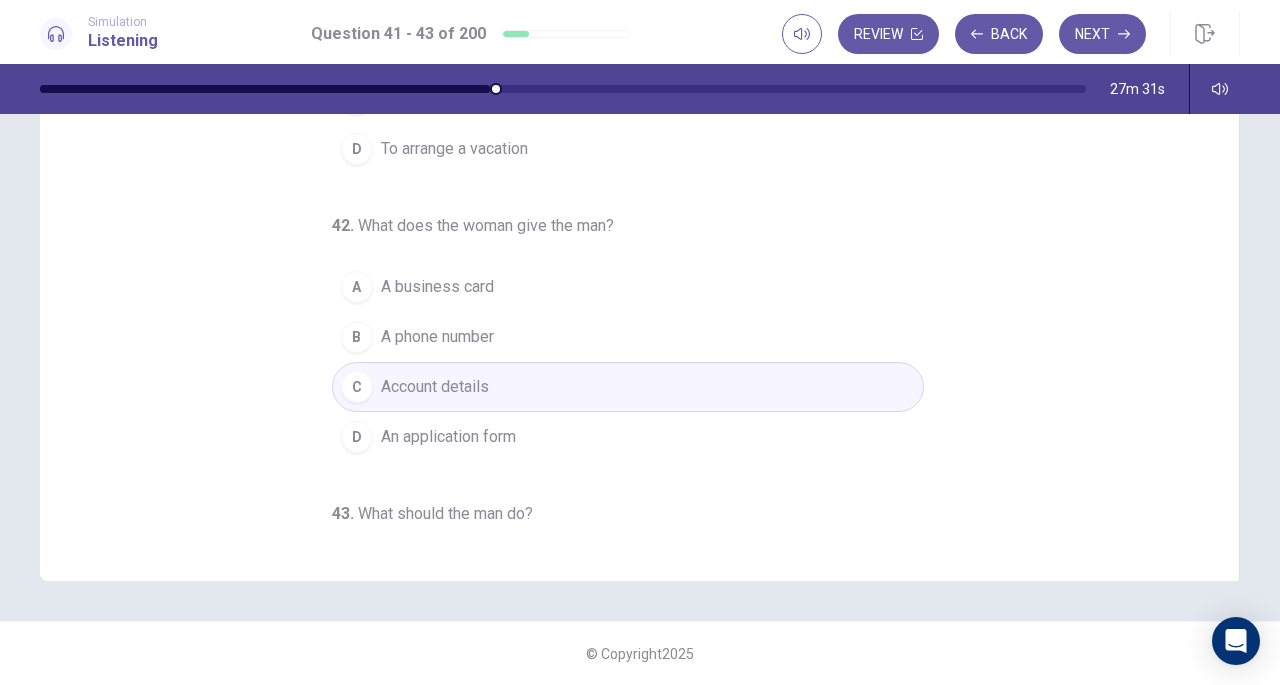 click on "Next" at bounding box center [1102, 34] 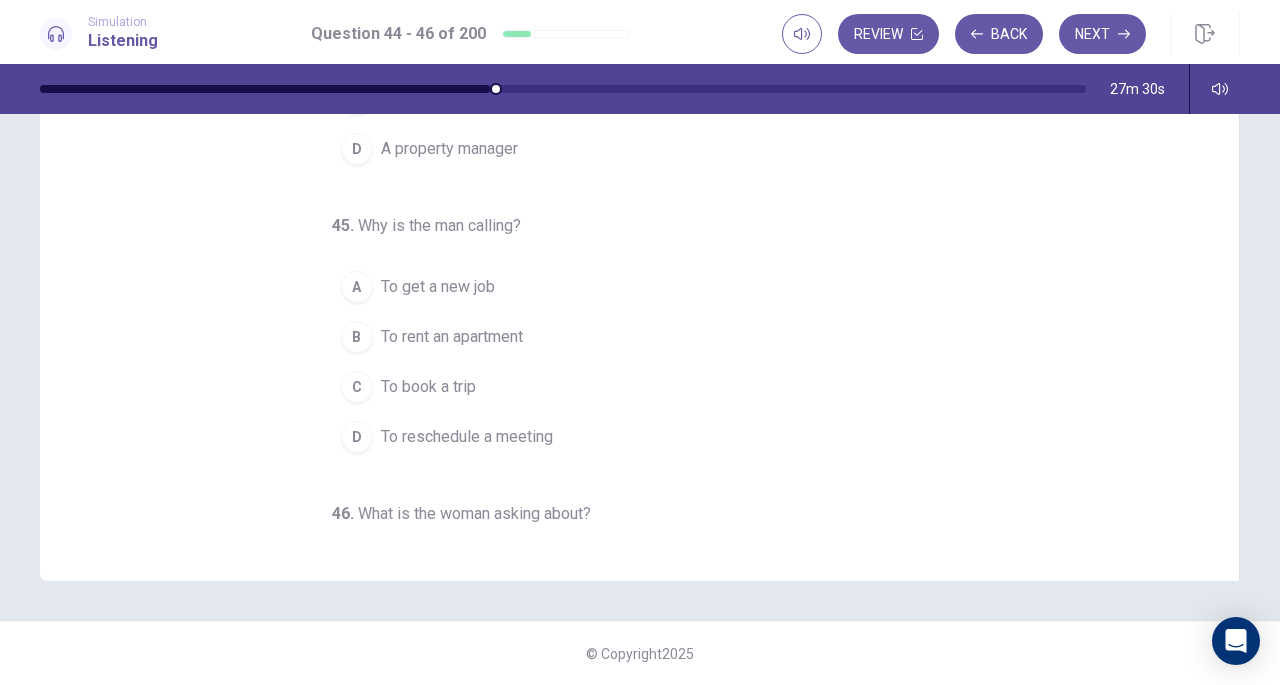 scroll, scrollTop: 0, scrollLeft: 0, axis: both 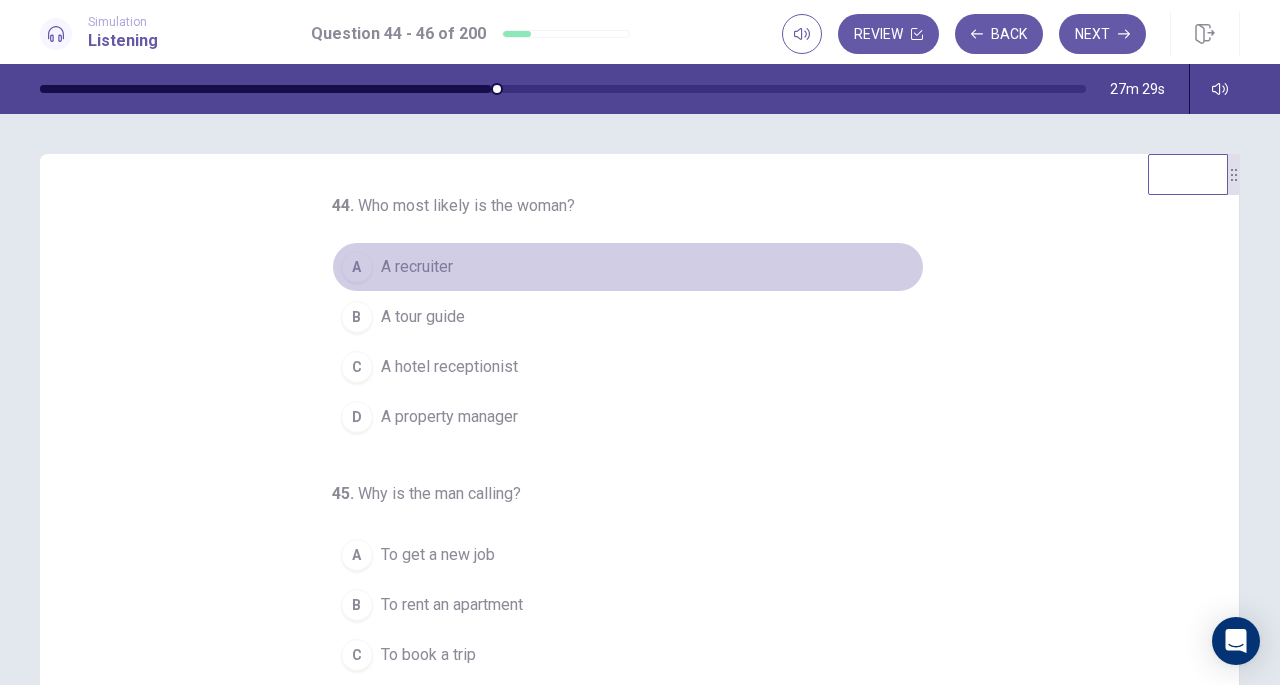 click on "A A recruiter" at bounding box center (628, 267) 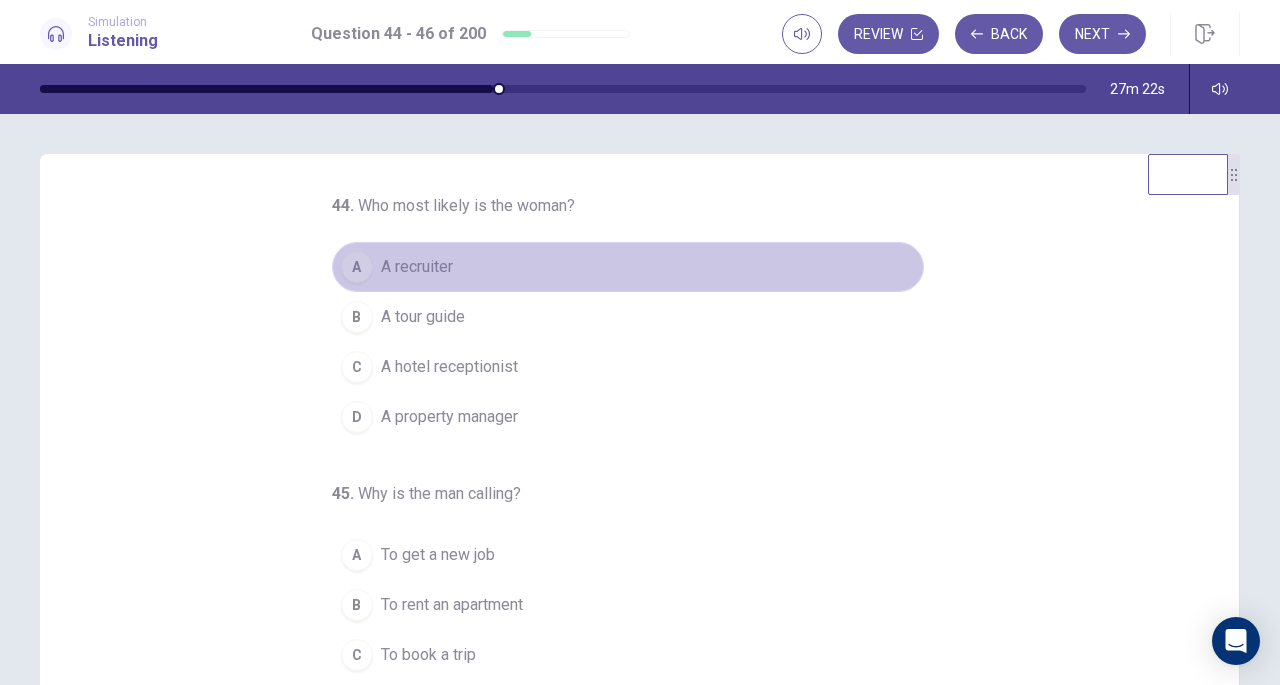 click on "A A recruiter" at bounding box center [628, 267] 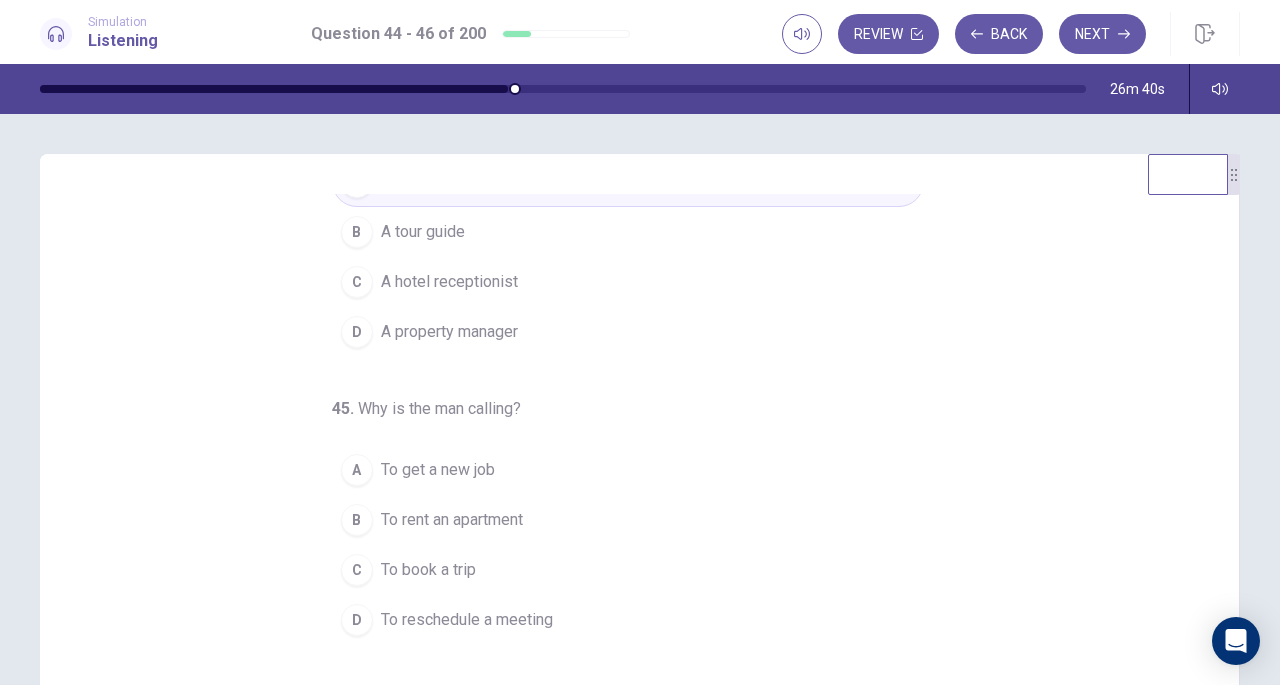 scroll, scrollTop: 200, scrollLeft: 0, axis: vertical 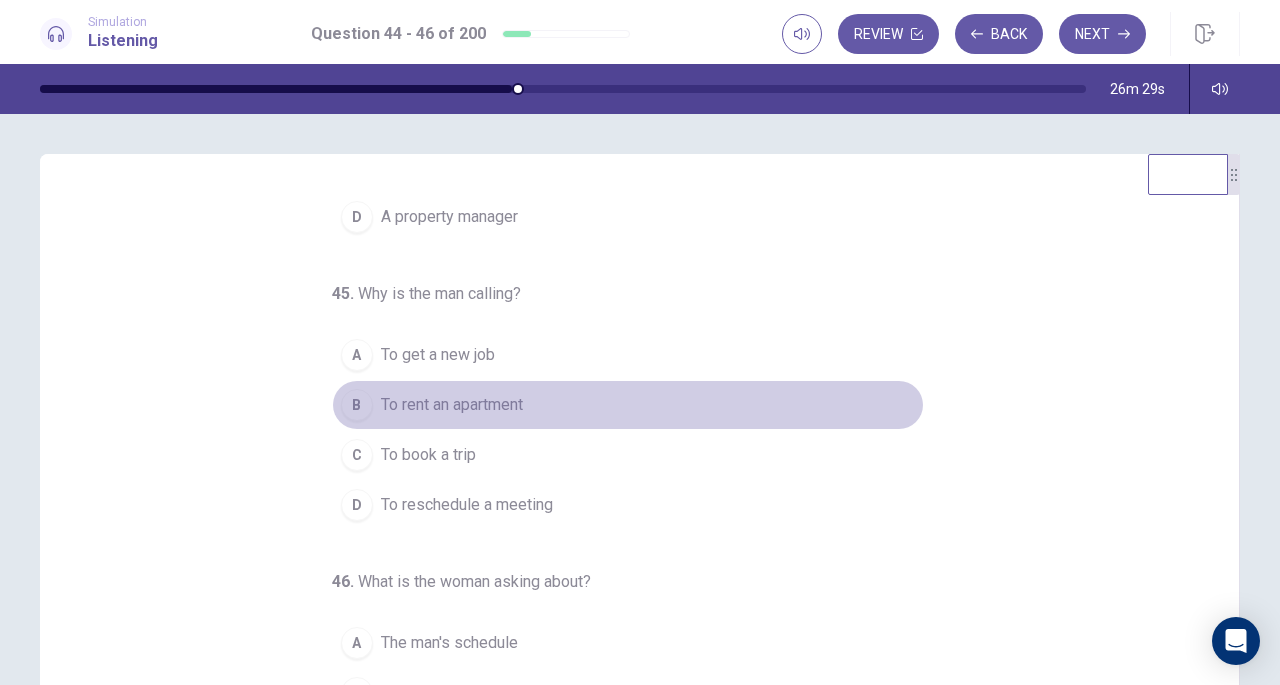 click on "To rent an apartment" at bounding box center (452, 405) 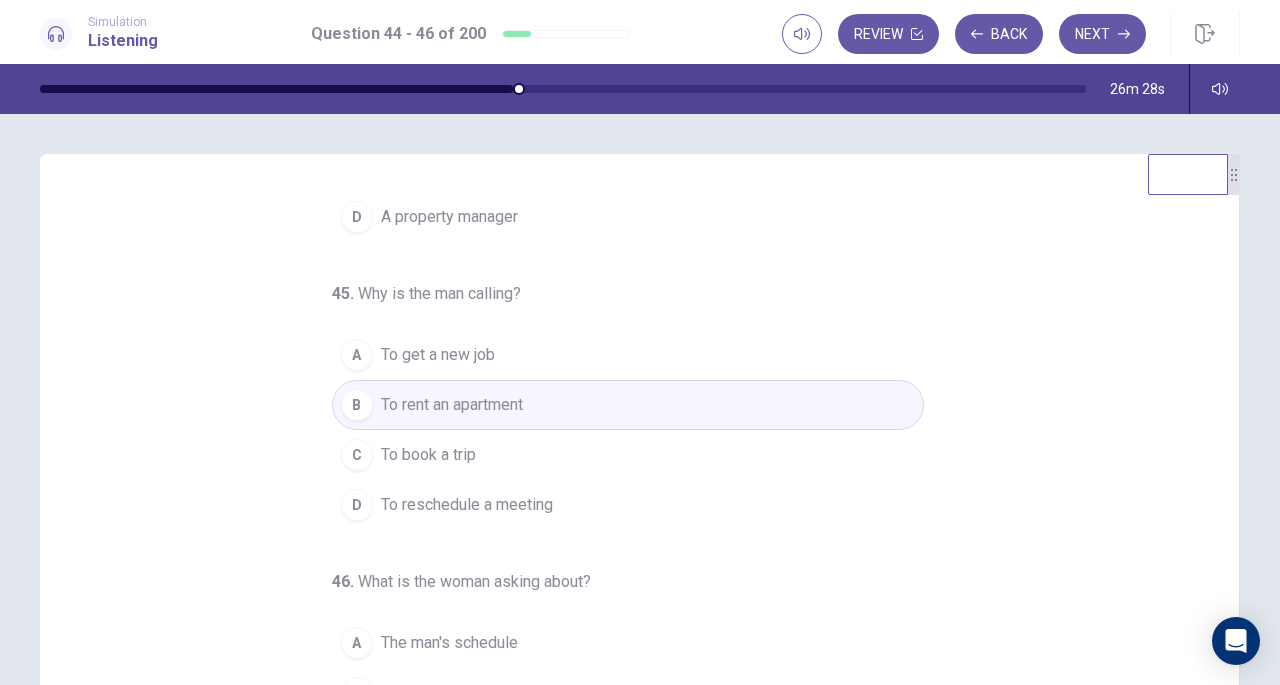 scroll, scrollTop: 200, scrollLeft: 0, axis: vertical 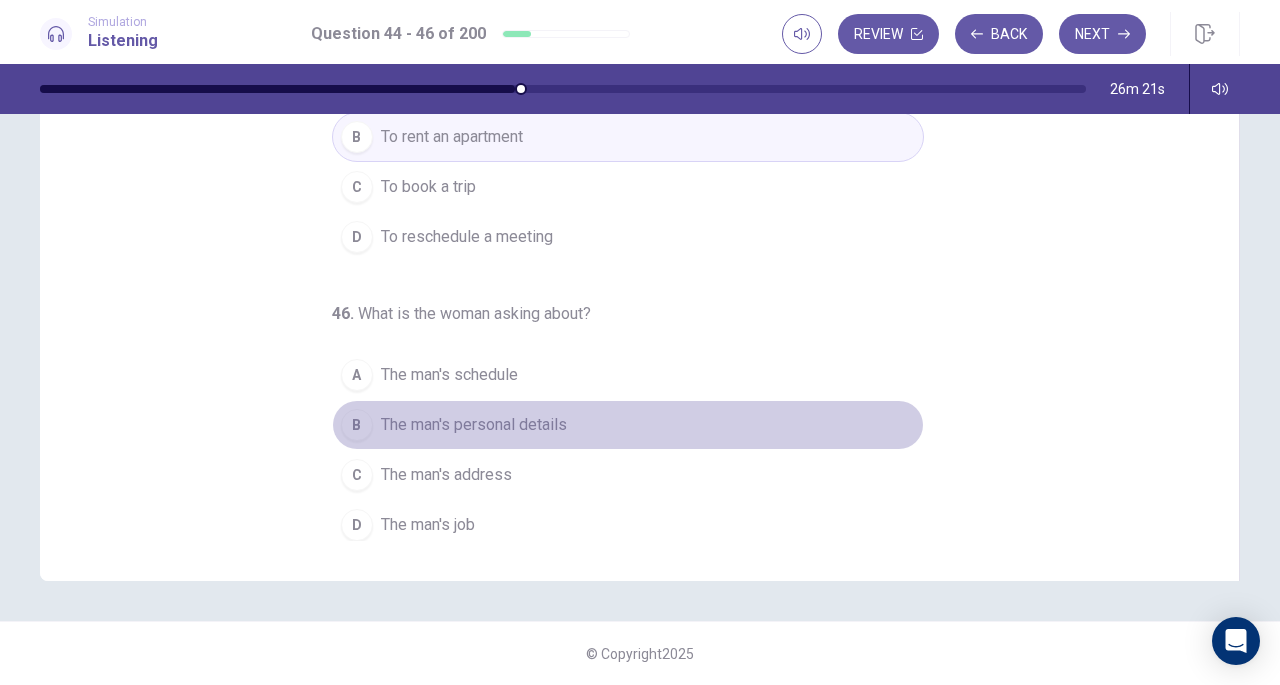 click on "The man's personal details" at bounding box center (474, 425) 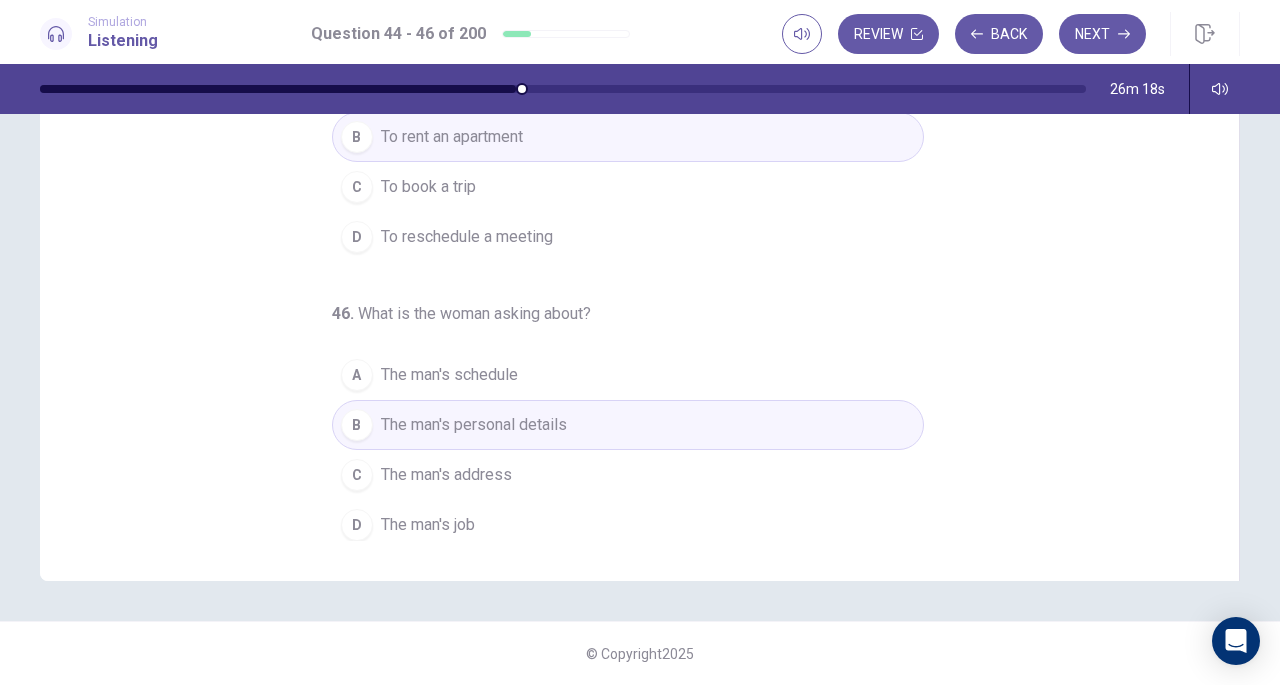 click on "Next" at bounding box center [1102, 34] 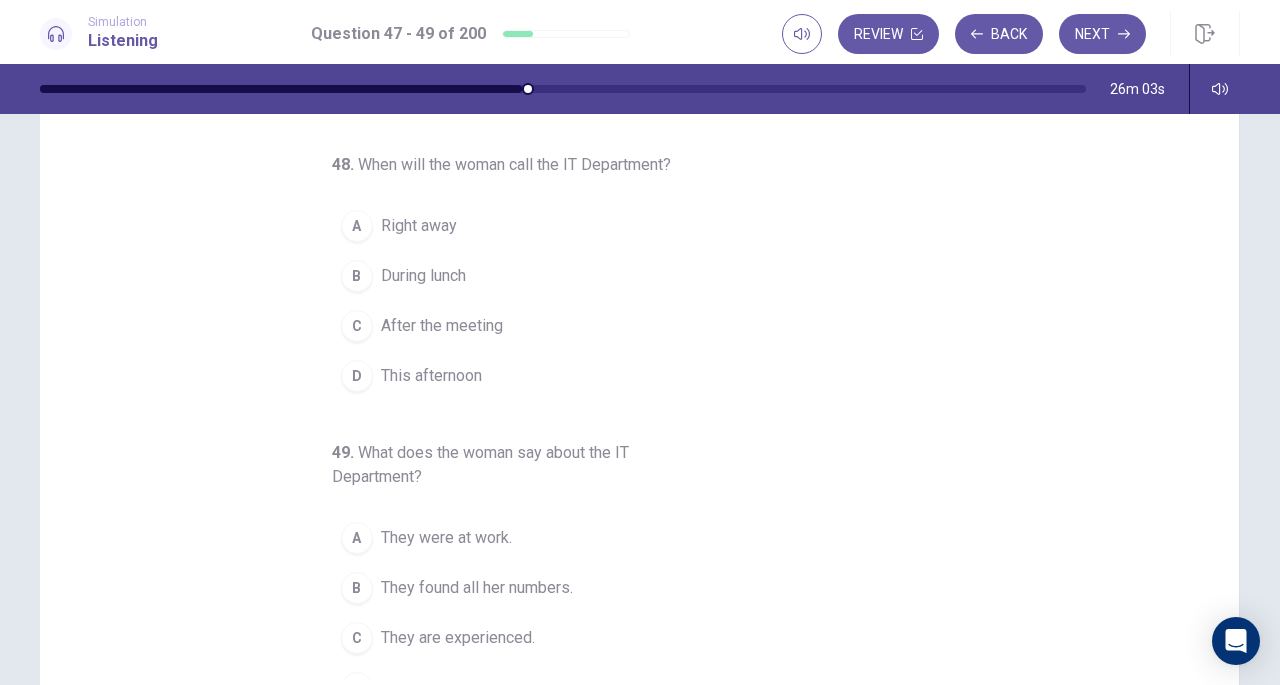 scroll, scrollTop: 0, scrollLeft: 0, axis: both 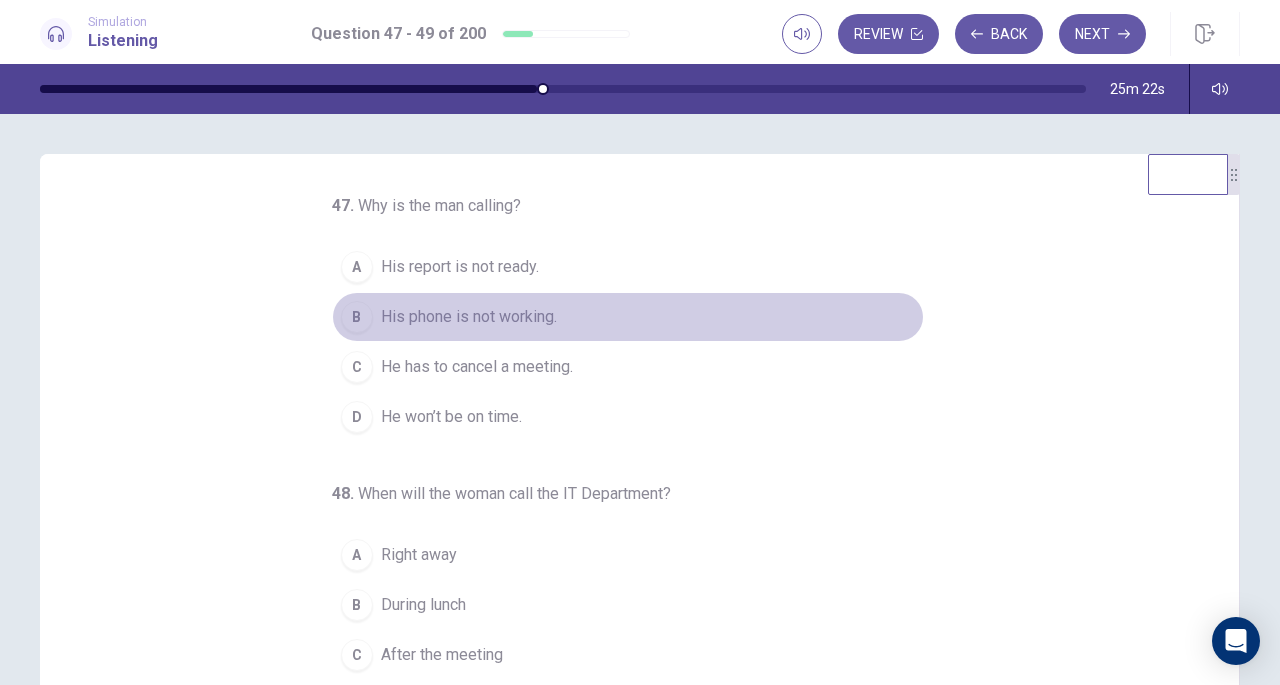 click on "B His phone is not working." at bounding box center [628, 317] 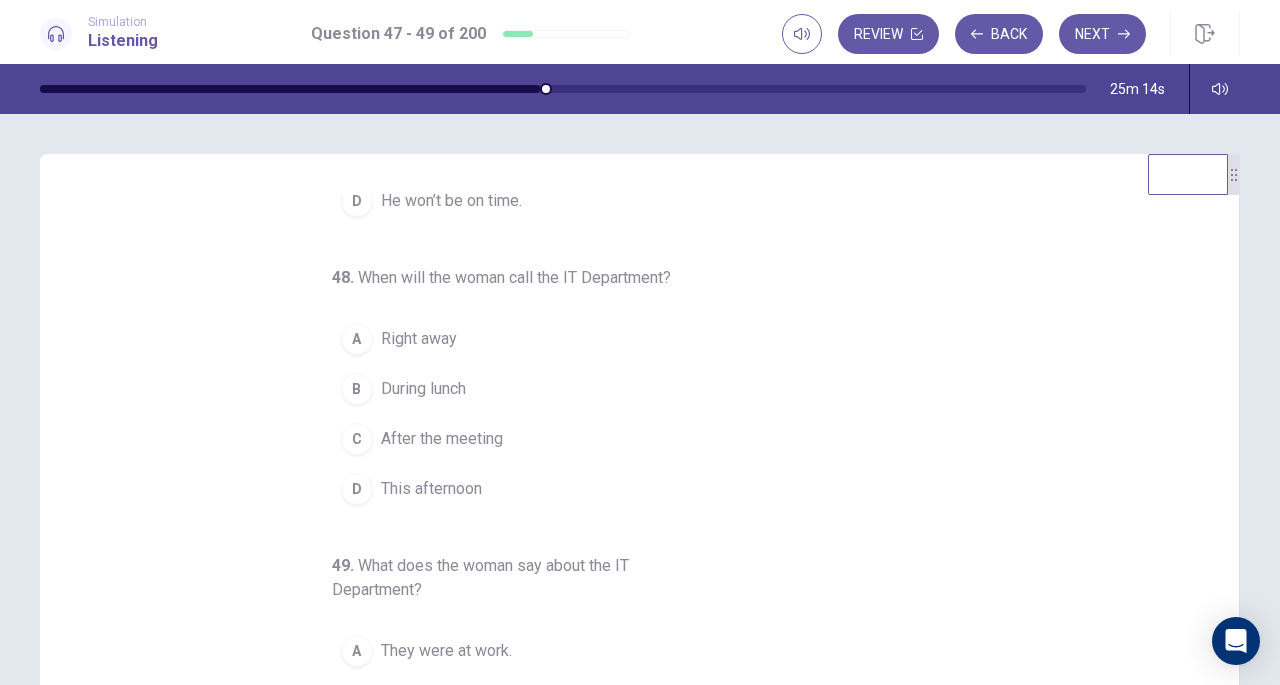 scroll, scrollTop: 224, scrollLeft: 0, axis: vertical 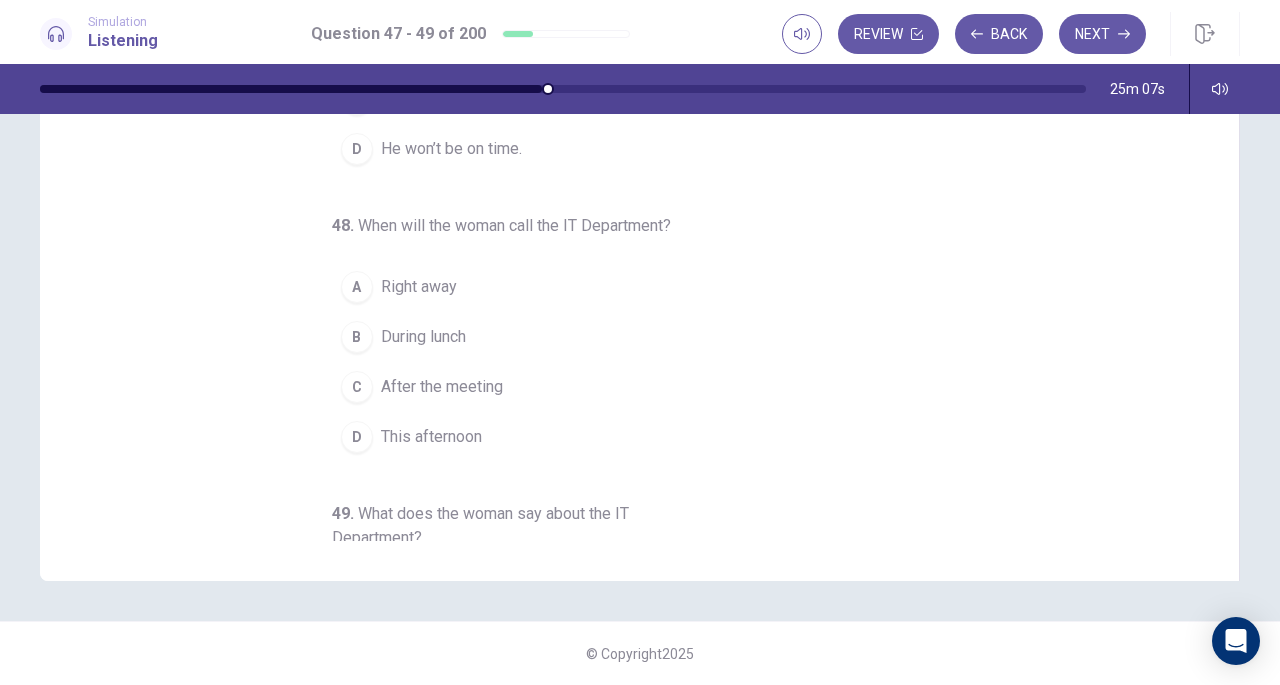 click on "B During lunch" at bounding box center [628, 337] 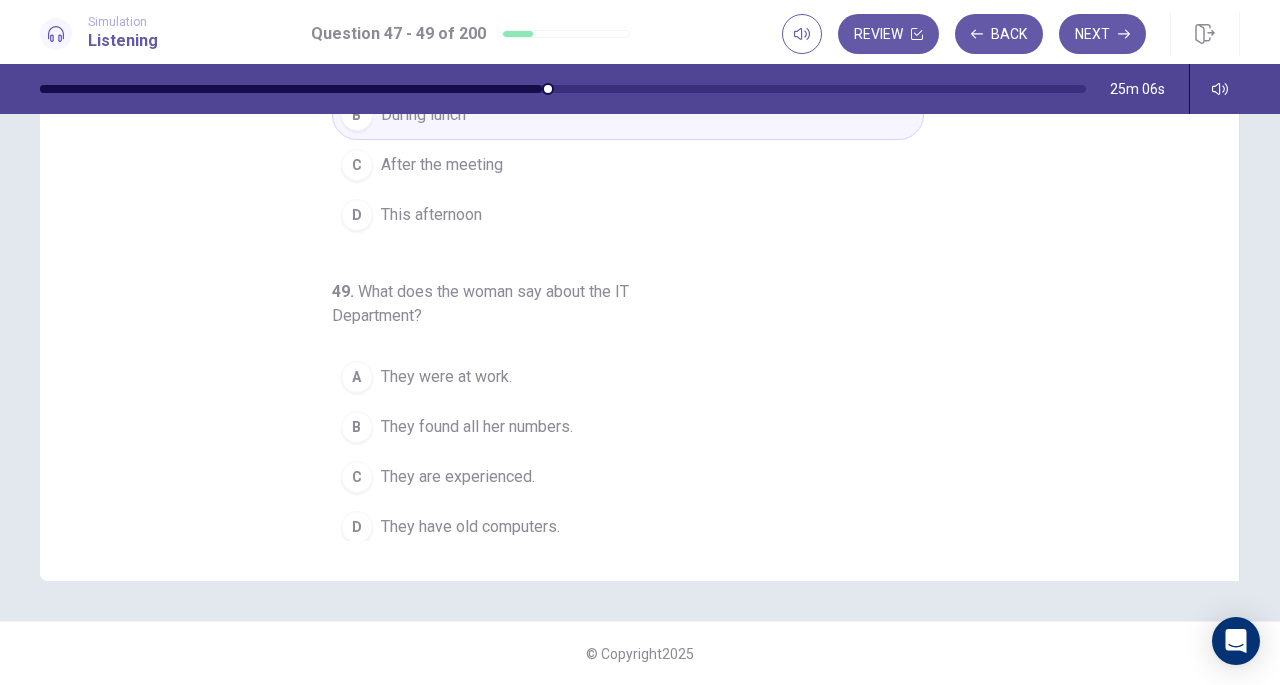 scroll, scrollTop: 224, scrollLeft: 0, axis: vertical 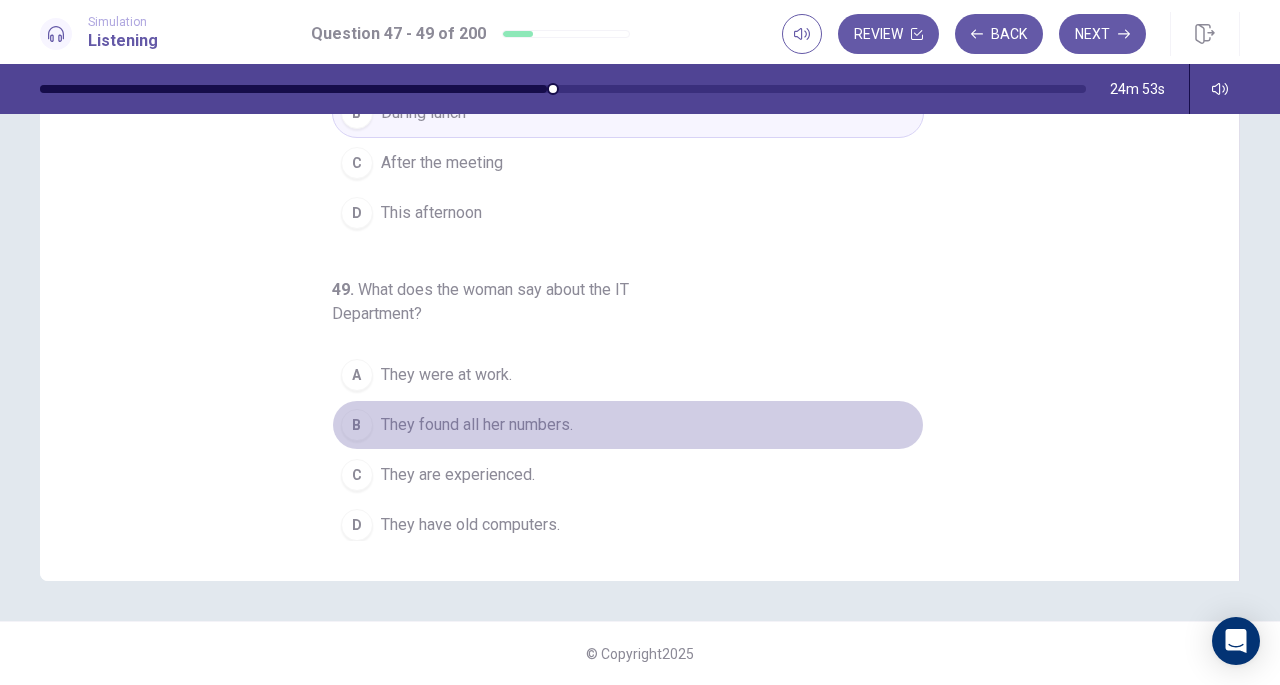 click on "They found all her numbers." at bounding box center (477, 425) 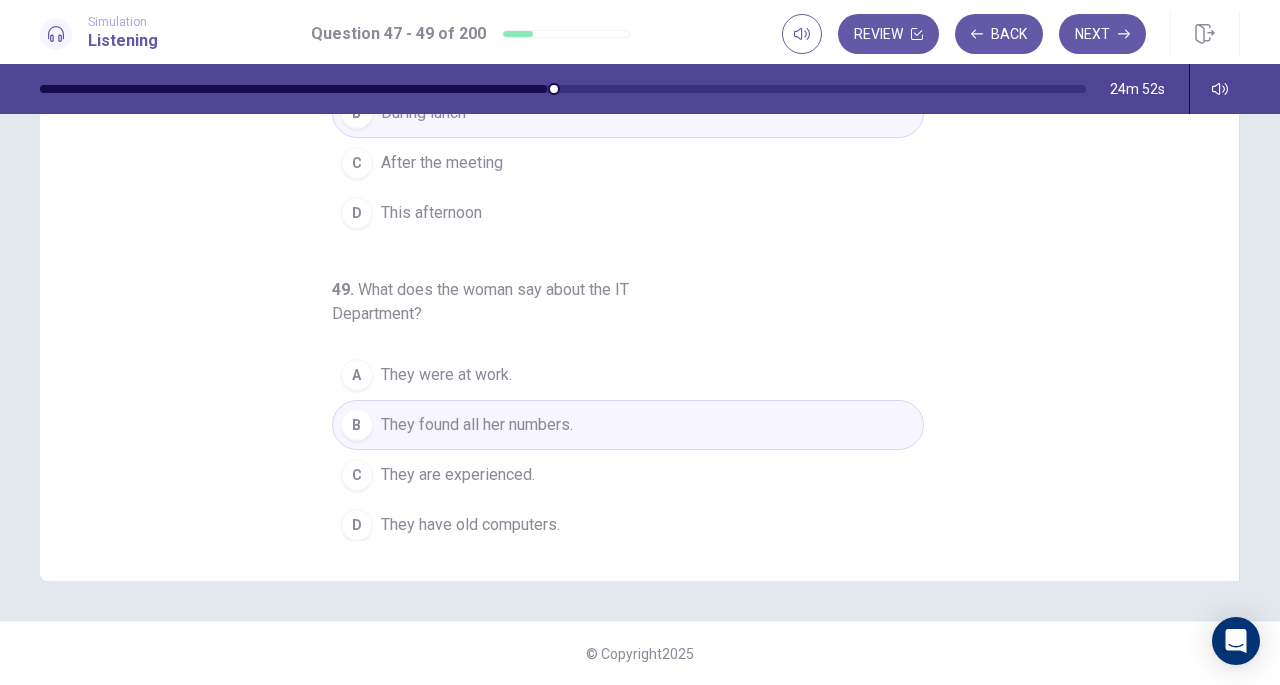 click on "Next" at bounding box center (1102, 34) 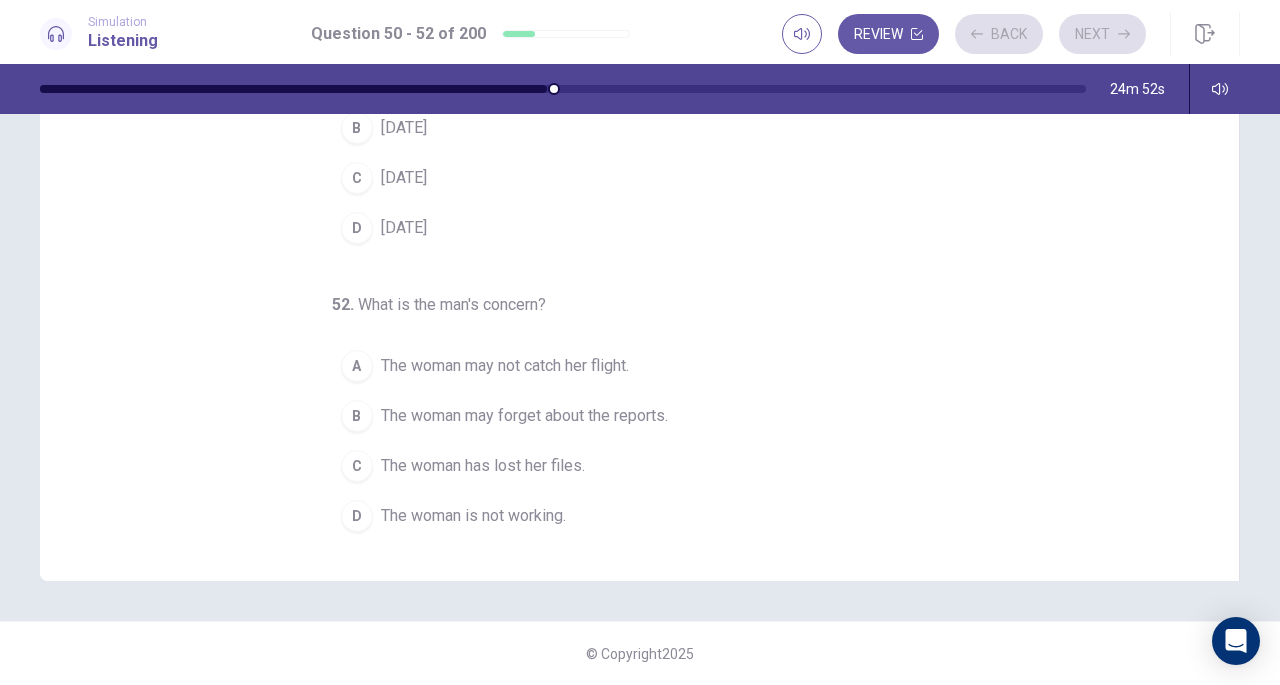 scroll, scrollTop: 200, scrollLeft: 0, axis: vertical 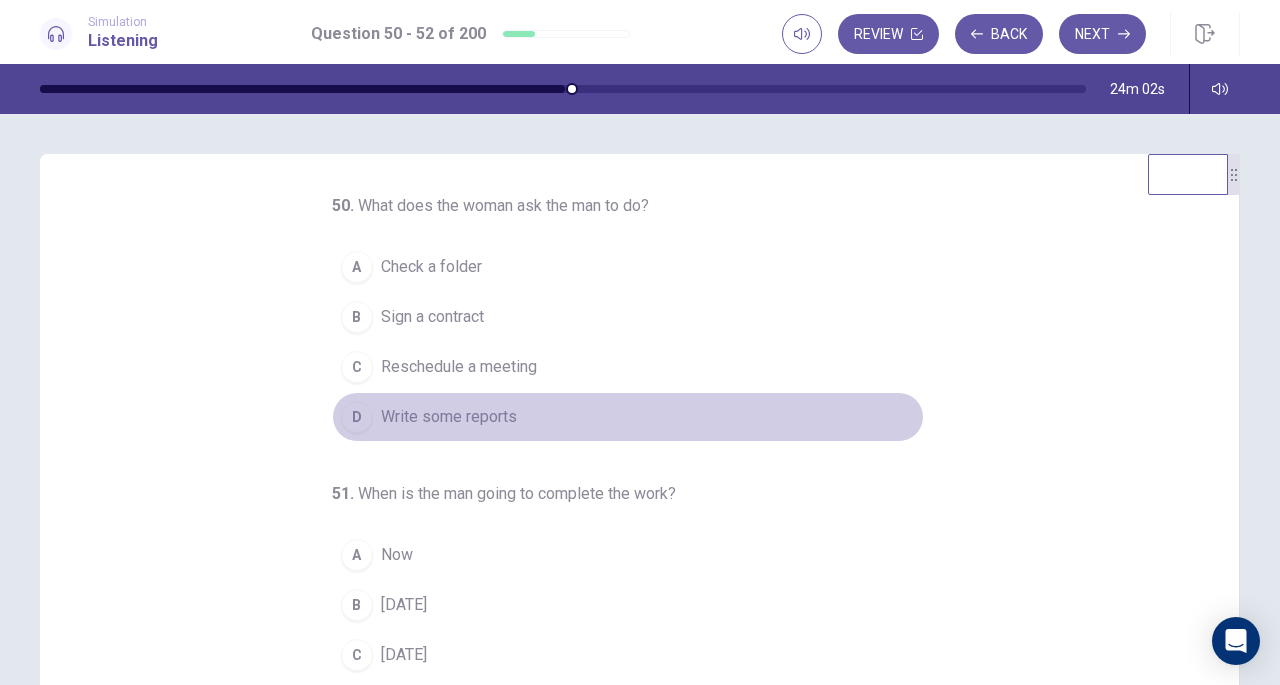 click on "D" at bounding box center [357, 417] 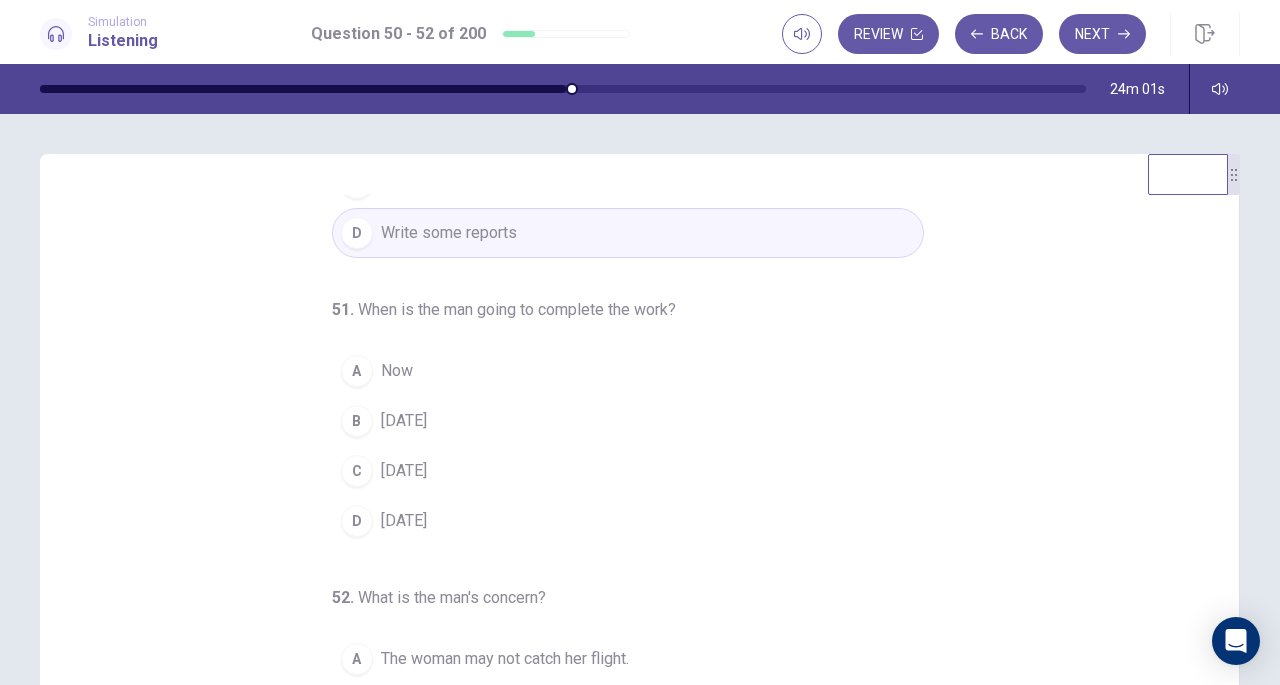 scroll, scrollTop: 200, scrollLeft: 0, axis: vertical 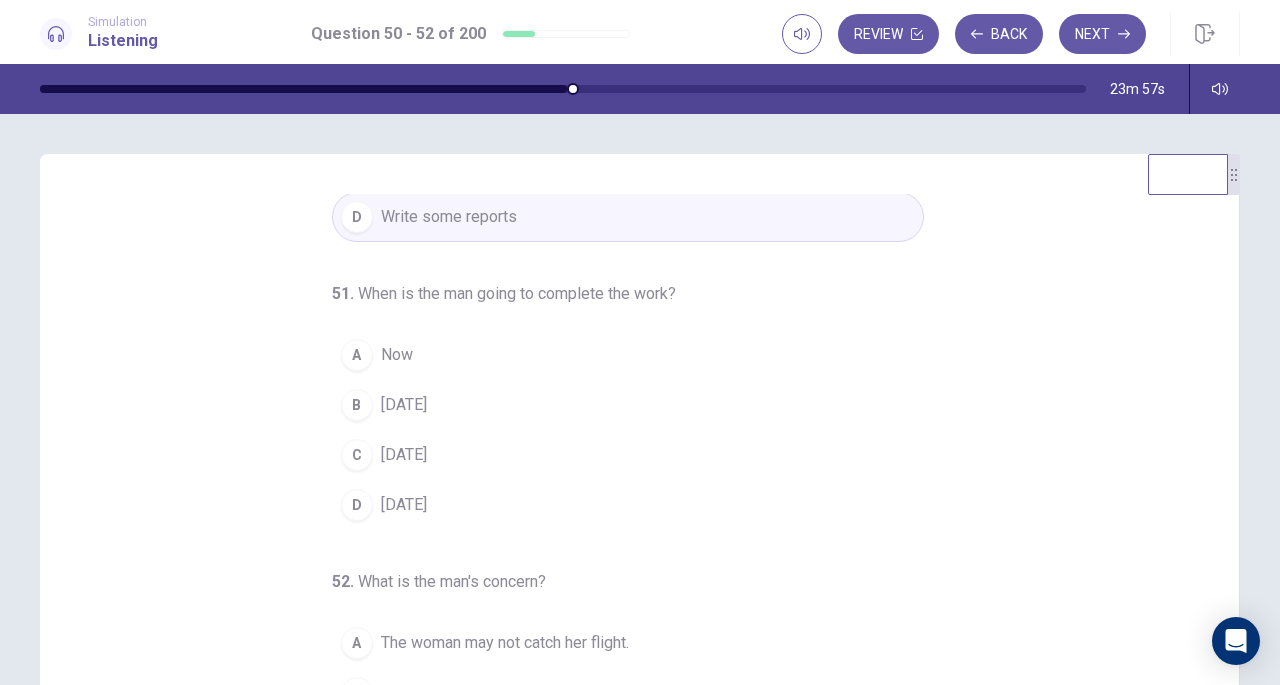 click on "[DATE]" at bounding box center (404, 405) 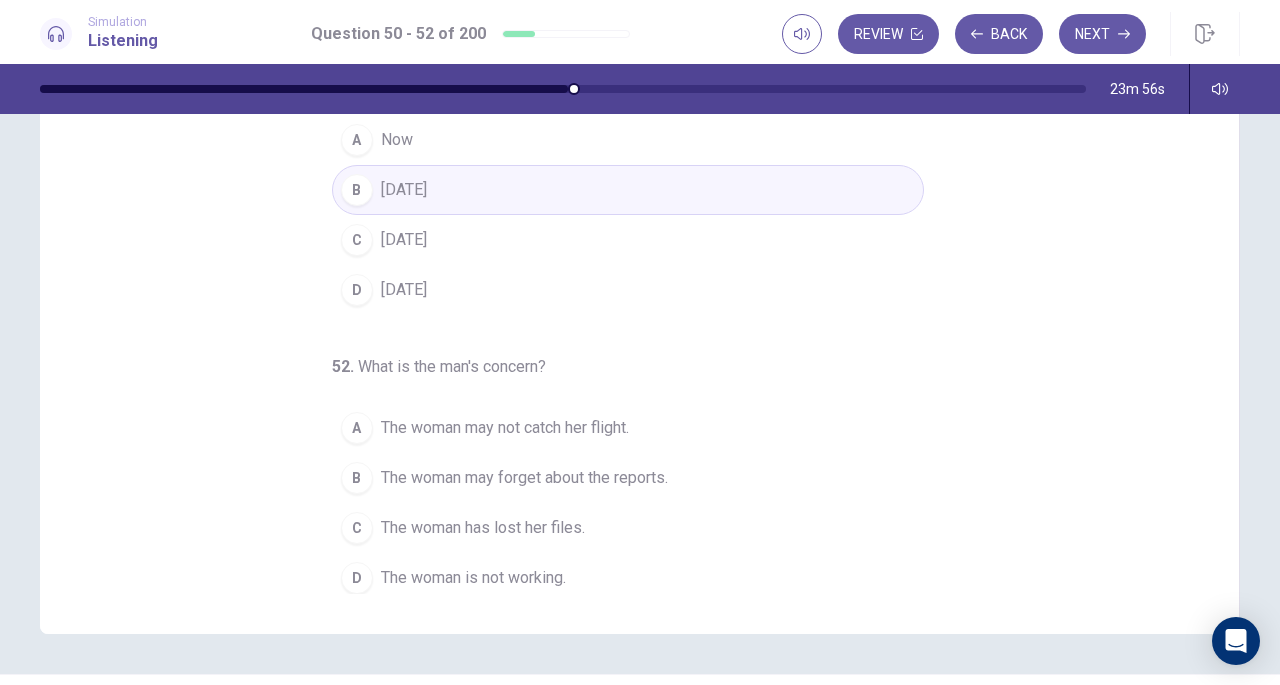 scroll, scrollTop: 268, scrollLeft: 0, axis: vertical 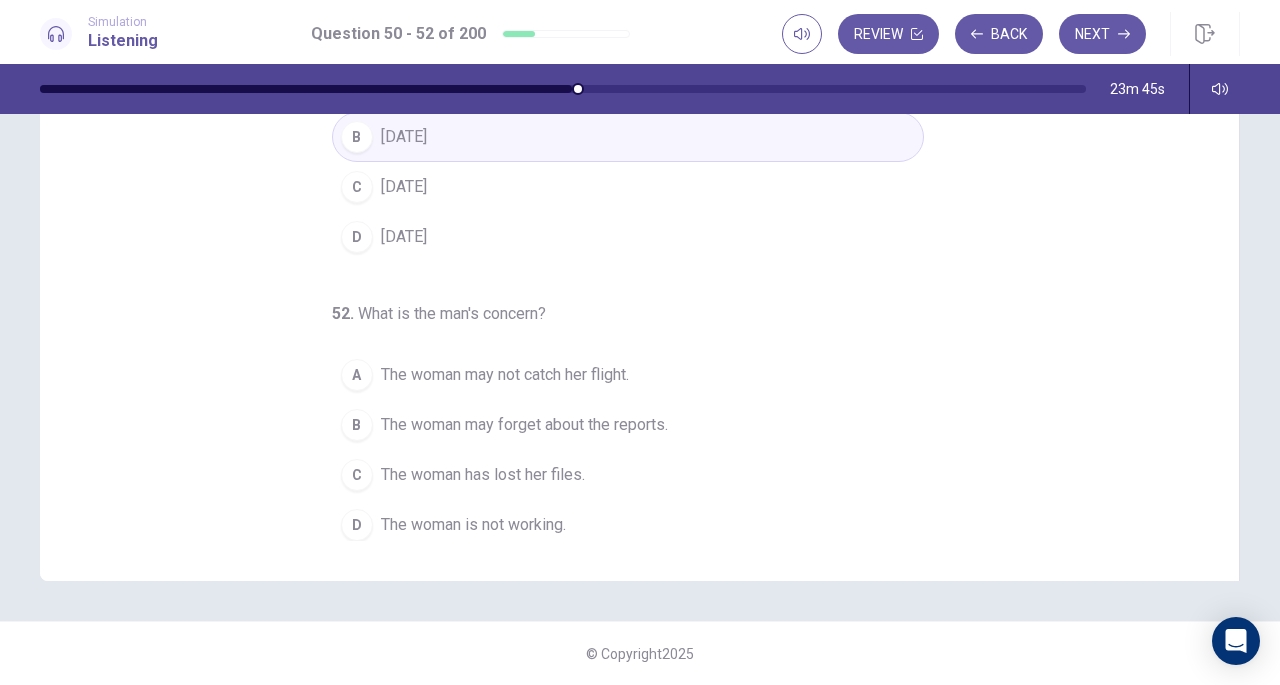 click on "C The woman has lost her files." at bounding box center (628, 475) 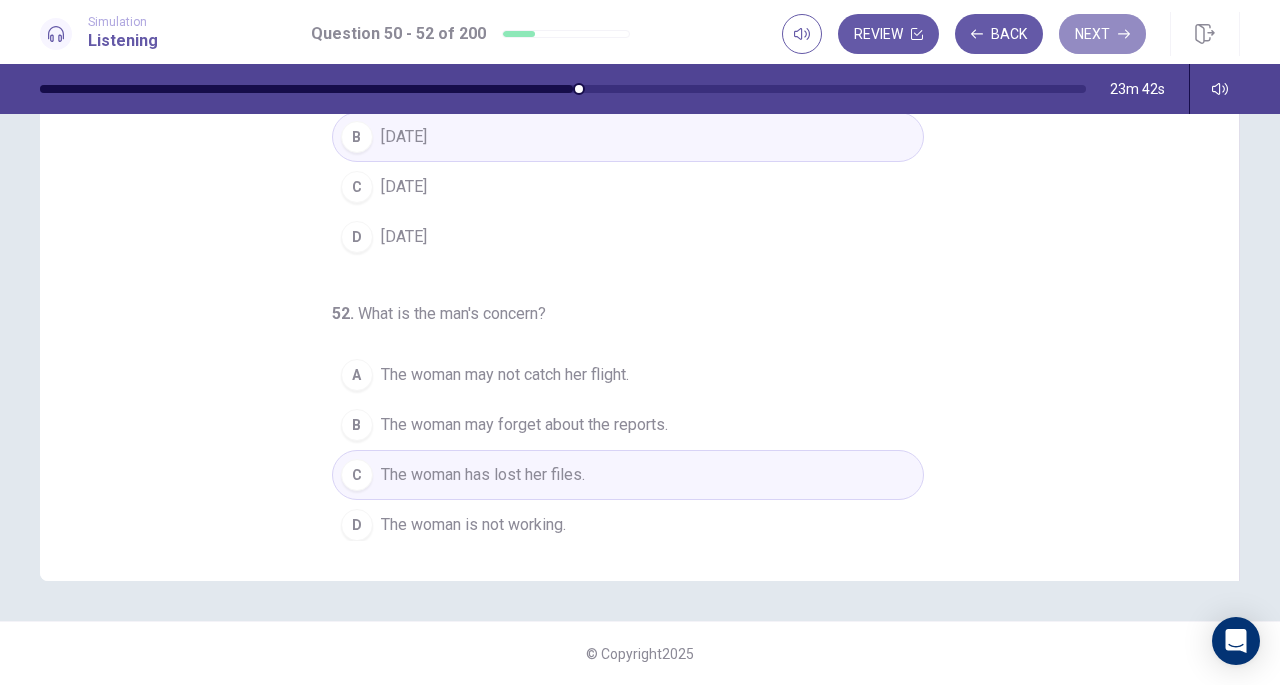 click on "Next" at bounding box center (1102, 34) 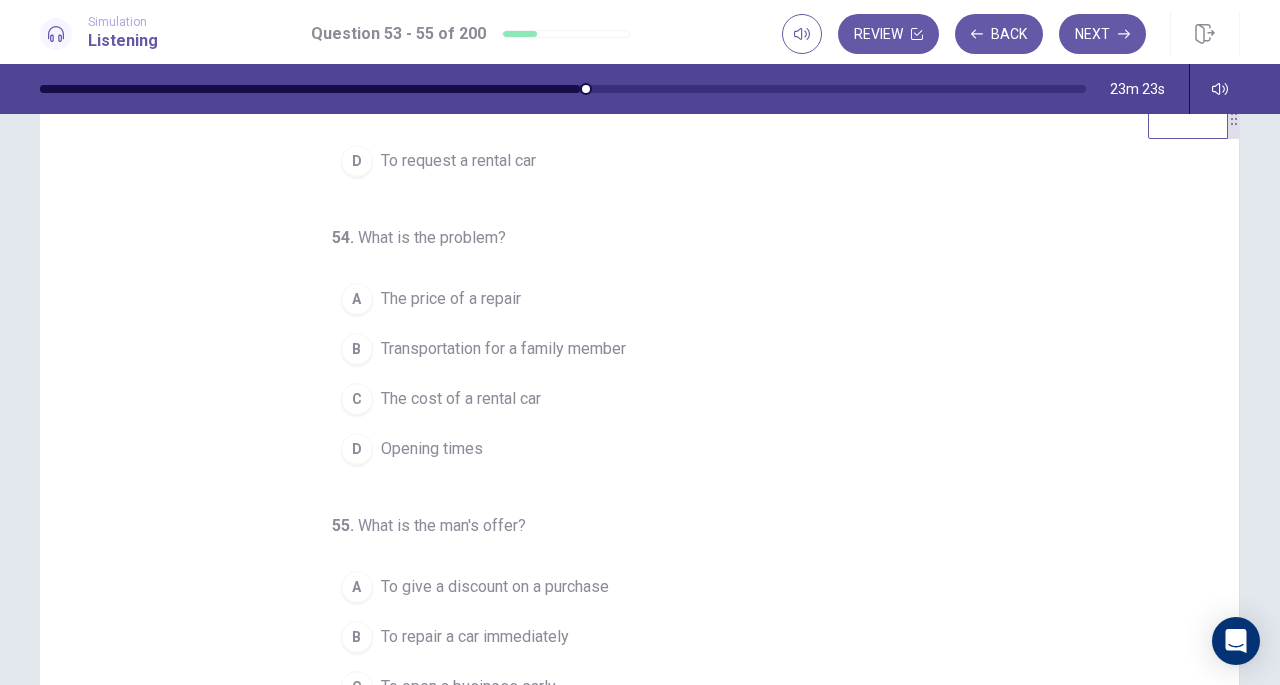 scroll, scrollTop: 0, scrollLeft: 0, axis: both 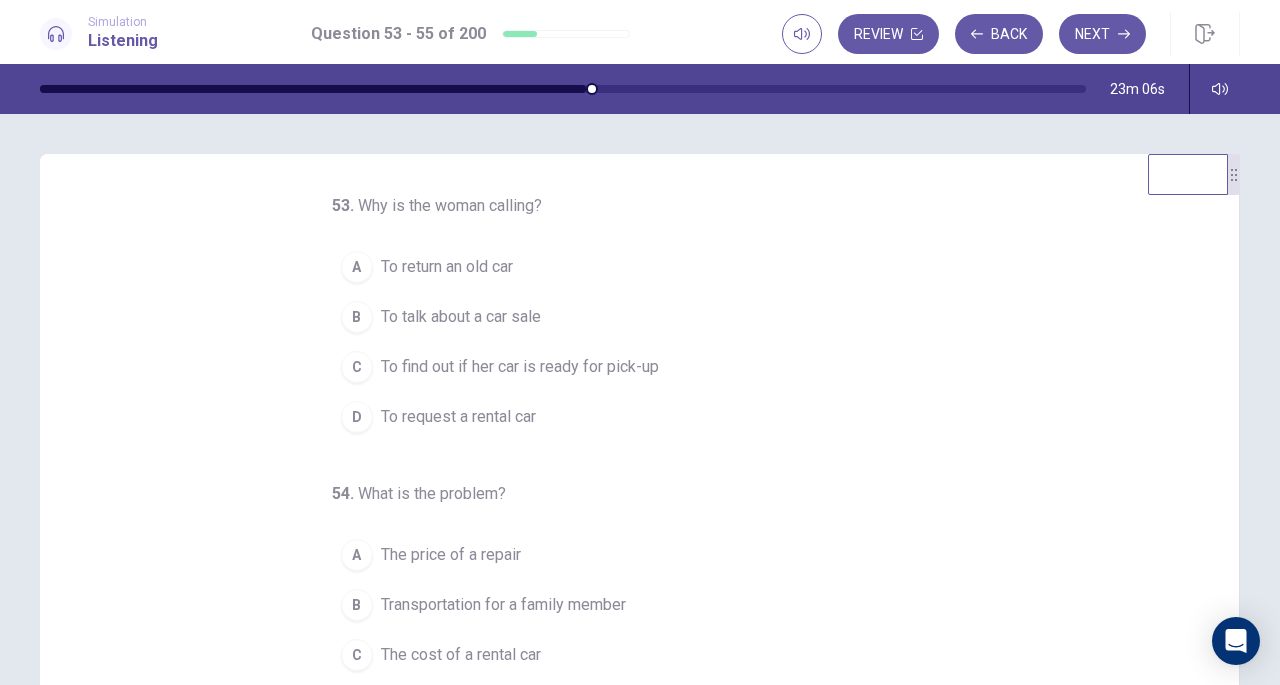 click on "53 .   Why is the woman calling? A To return an old car B To talk about a car sale C To find out if her car is ready for pick-up D To request a rental car 54 .   What is the problem? A The price of a repair B Transportation for a family member C The cost of a rental car D Opening times 55 .   What is the man's offer? A To give a discount on a purchase B To repair a car immediately C To open a business early D To provide a free car" at bounding box center (647, 501) 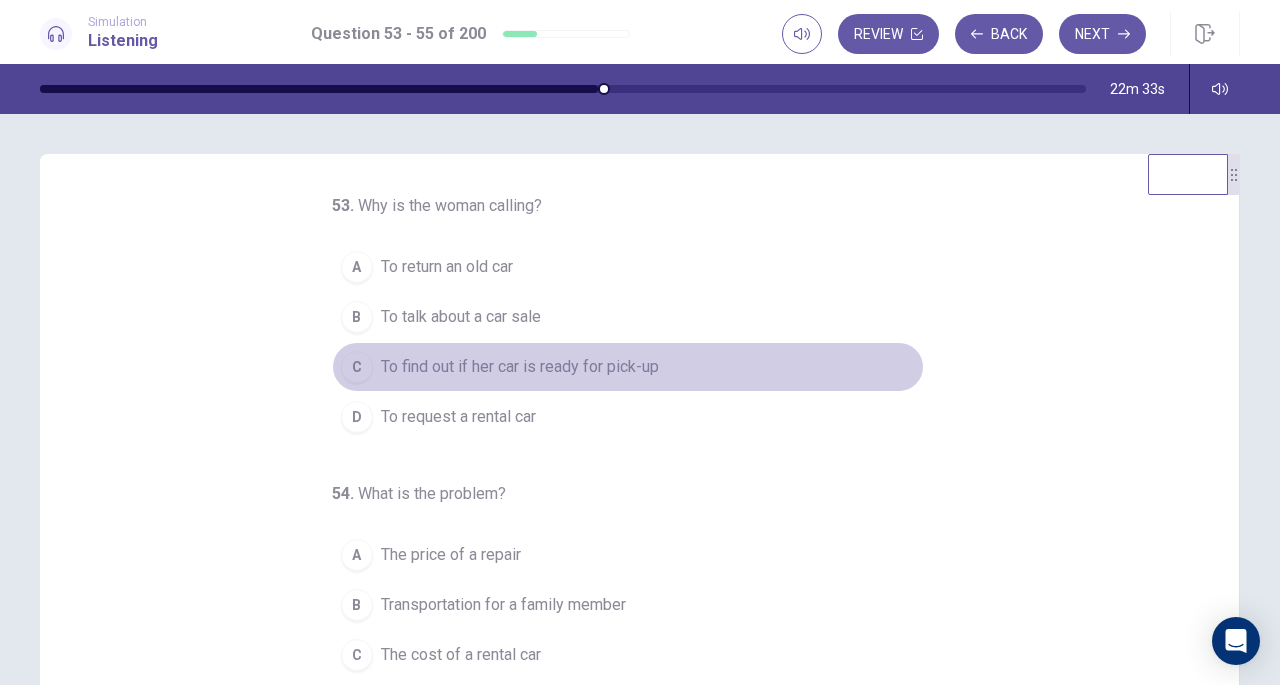 click on "To find out if her car is ready for pick-up" at bounding box center [520, 367] 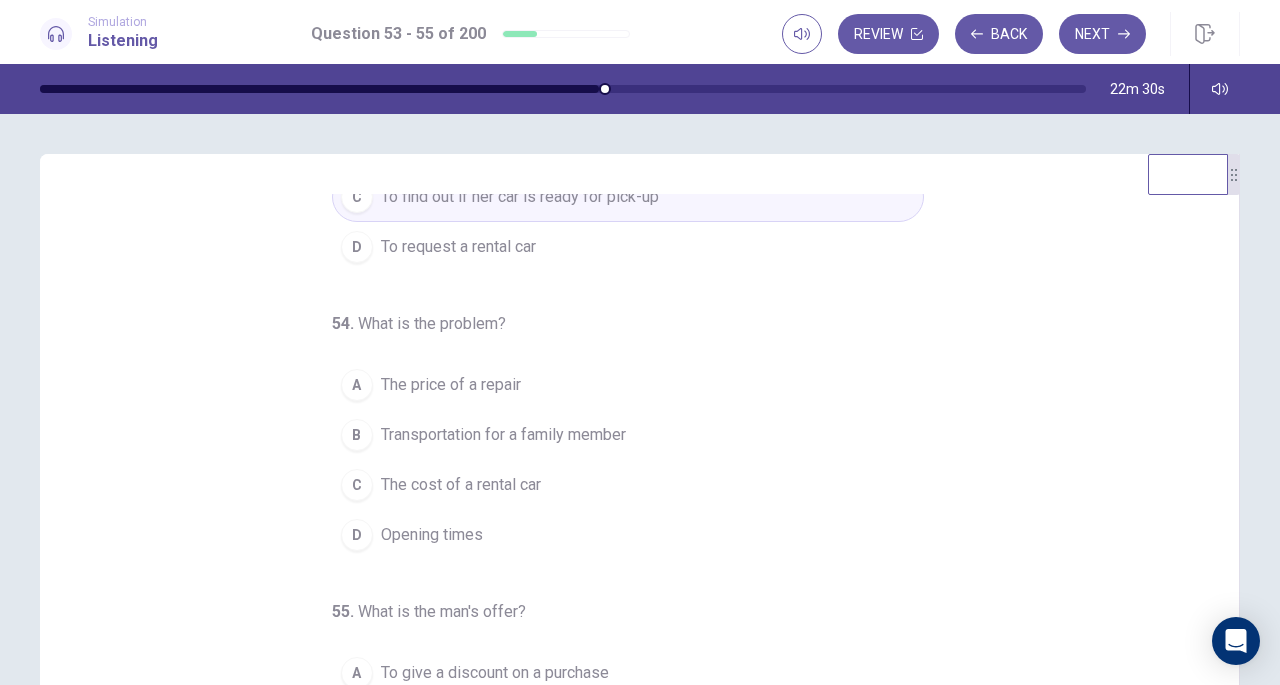 scroll, scrollTop: 200, scrollLeft: 0, axis: vertical 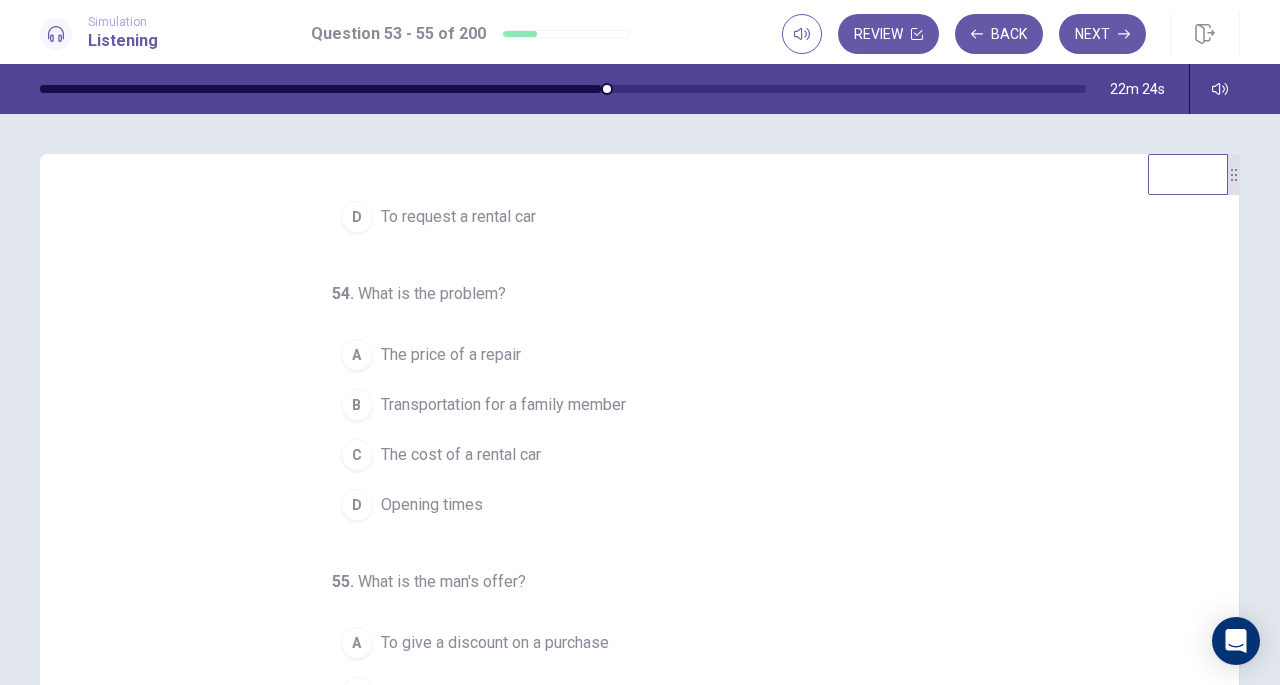 click on "A The price of a repair" at bounding box center [628, 355] 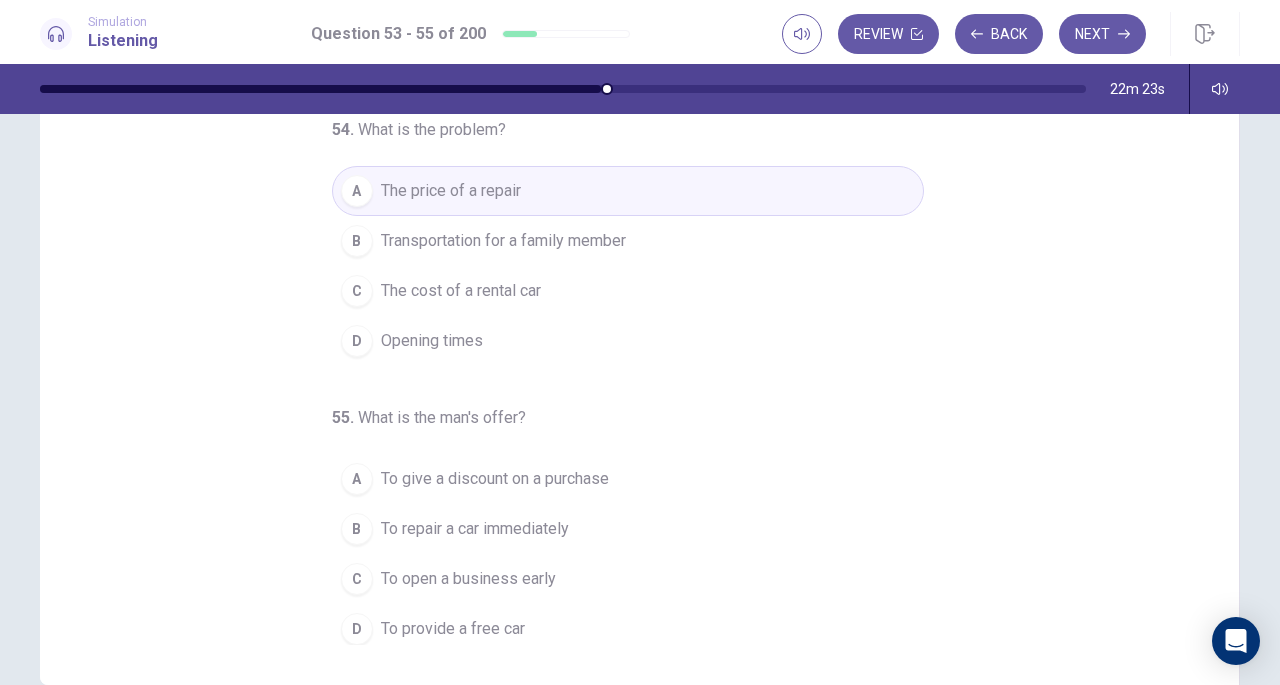 scroll, scrollTop: 268, scrollLeft: 0, axis: vertical 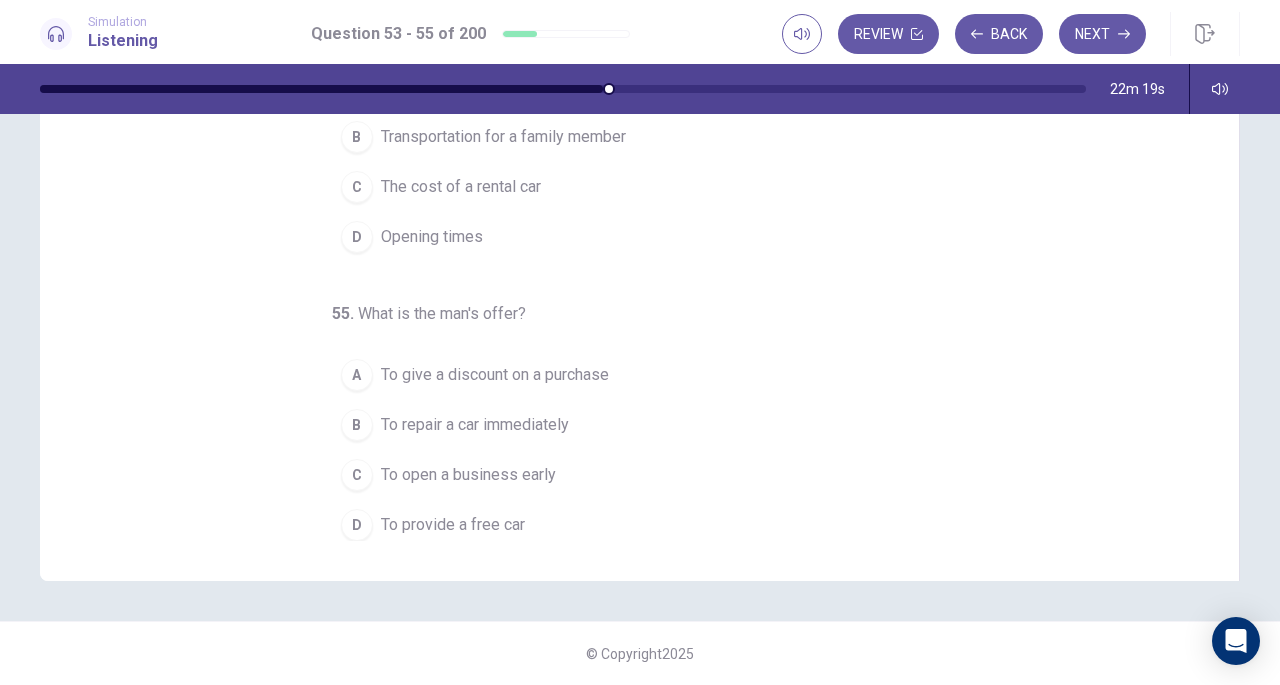 click on "To provide a free car" at bounding box center (453, 525) 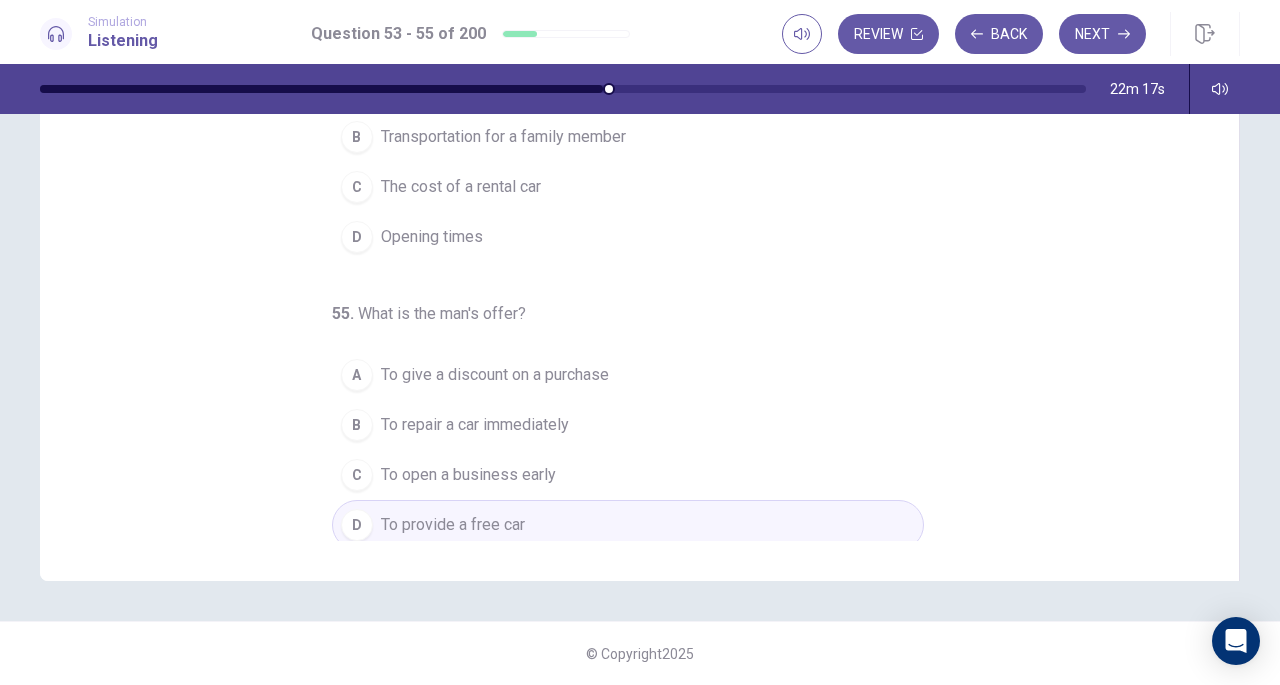 click on "Next" at bounding box center (1102, 34) 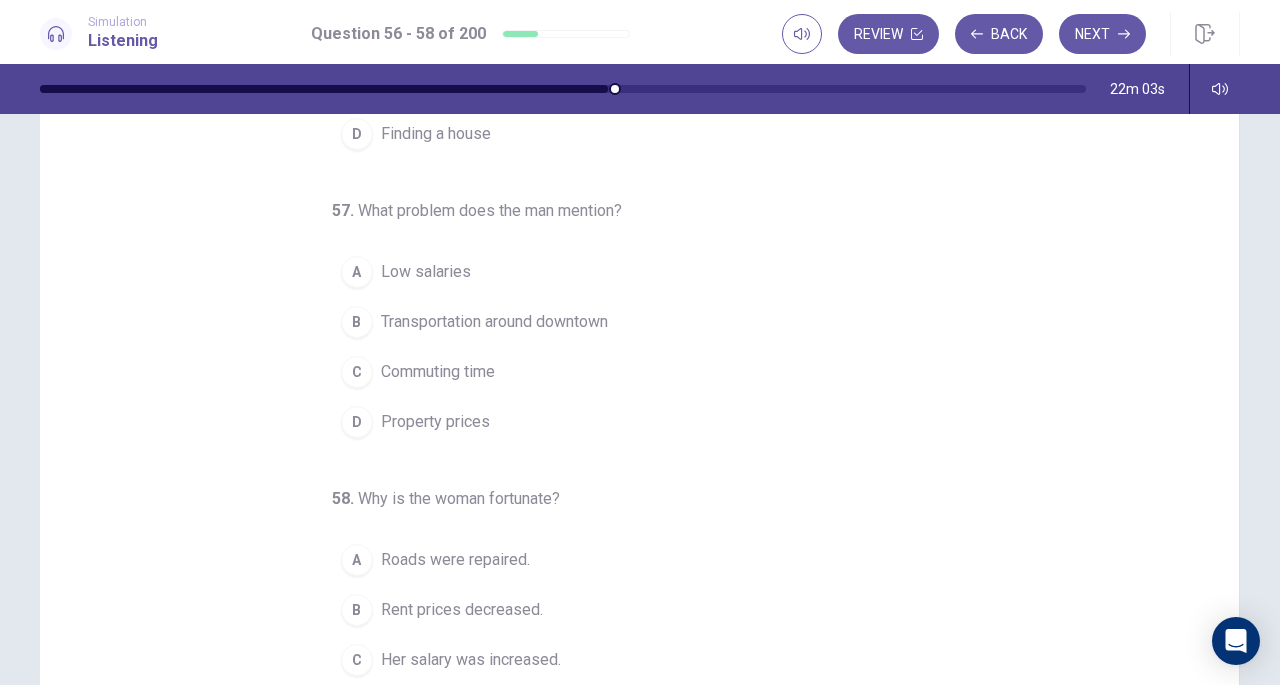 scroll, scrollTop: 0, scrollLeft: 0, axis: both 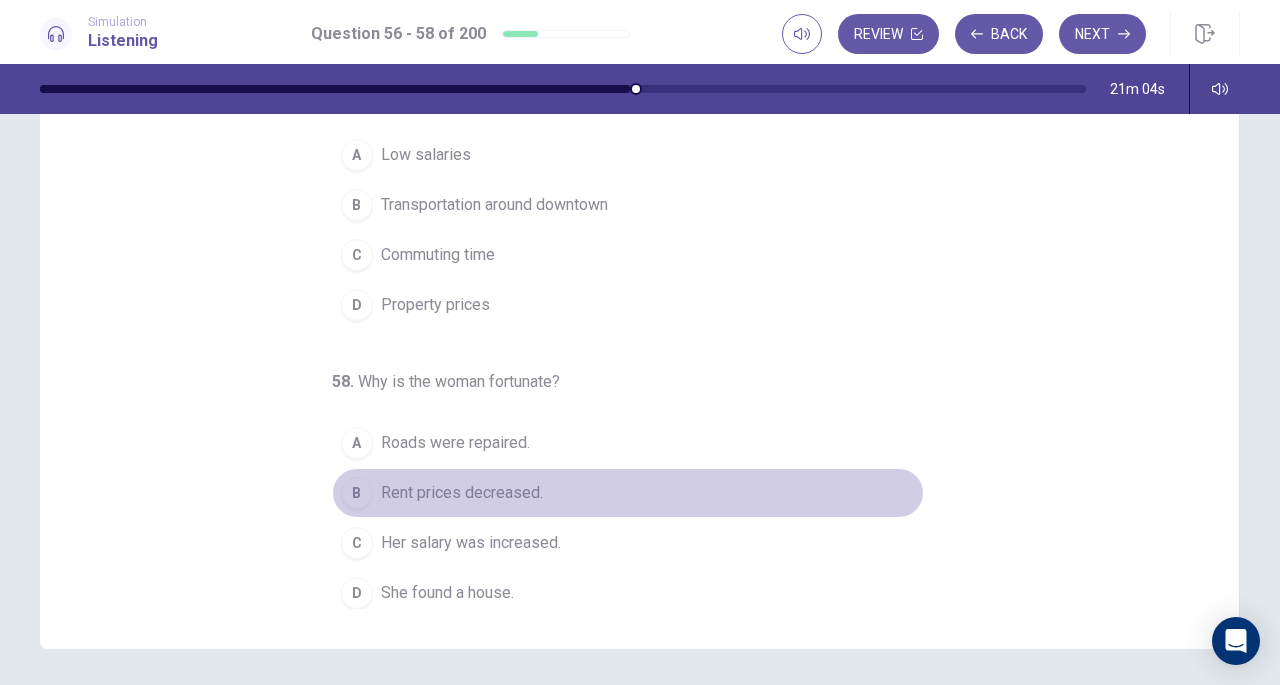 click on "Rent prices decreased." at bounding box center (462, 493) 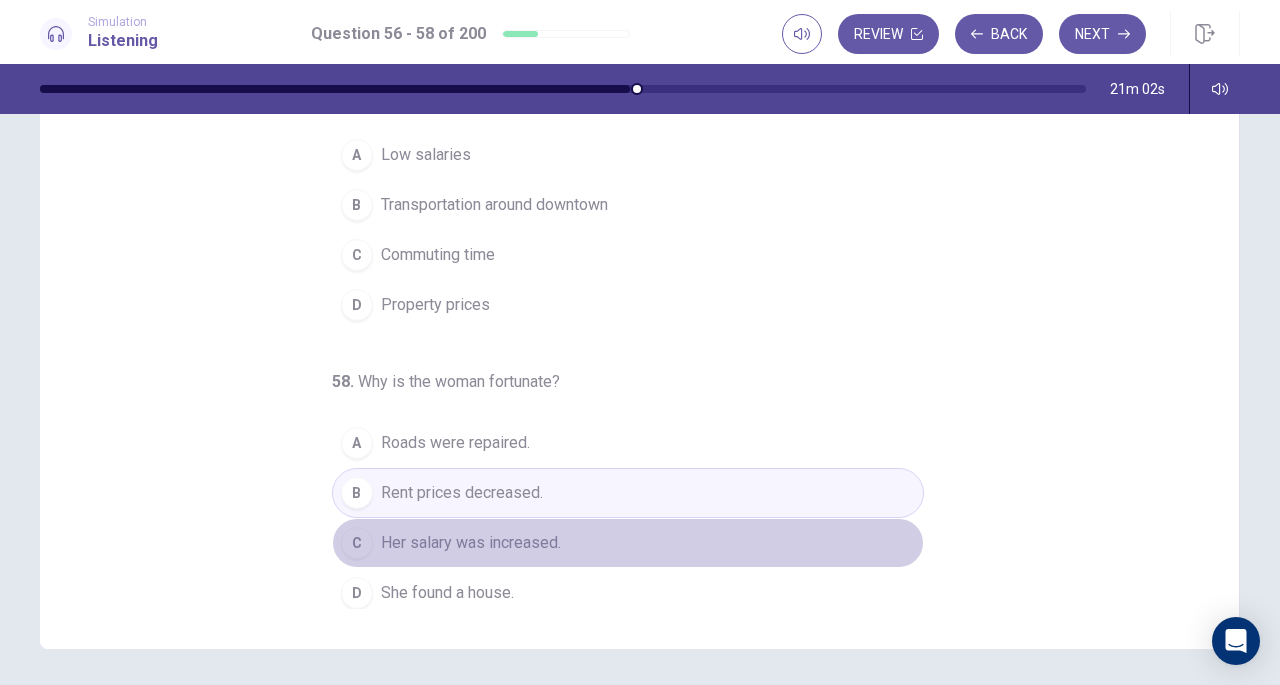 click on "Her salary was increased." at bounding box center (471, 543) 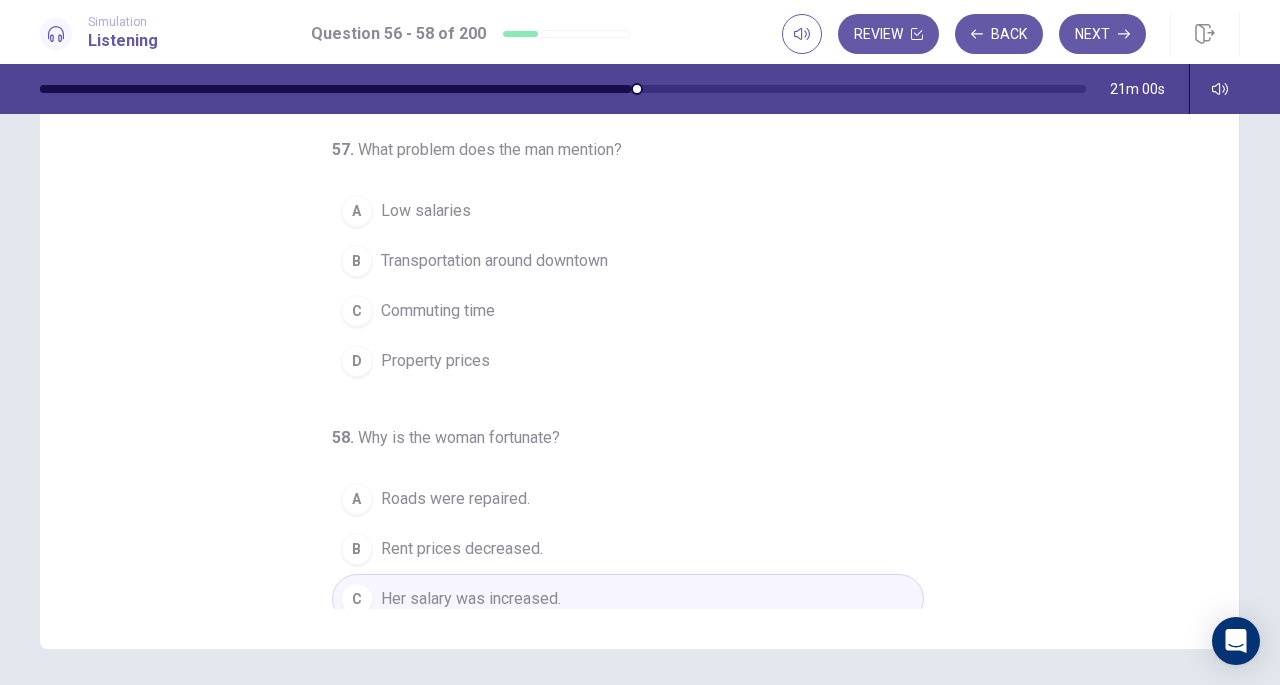 scroll, scrollTop: 0, scrollLeft: 0, axis: both 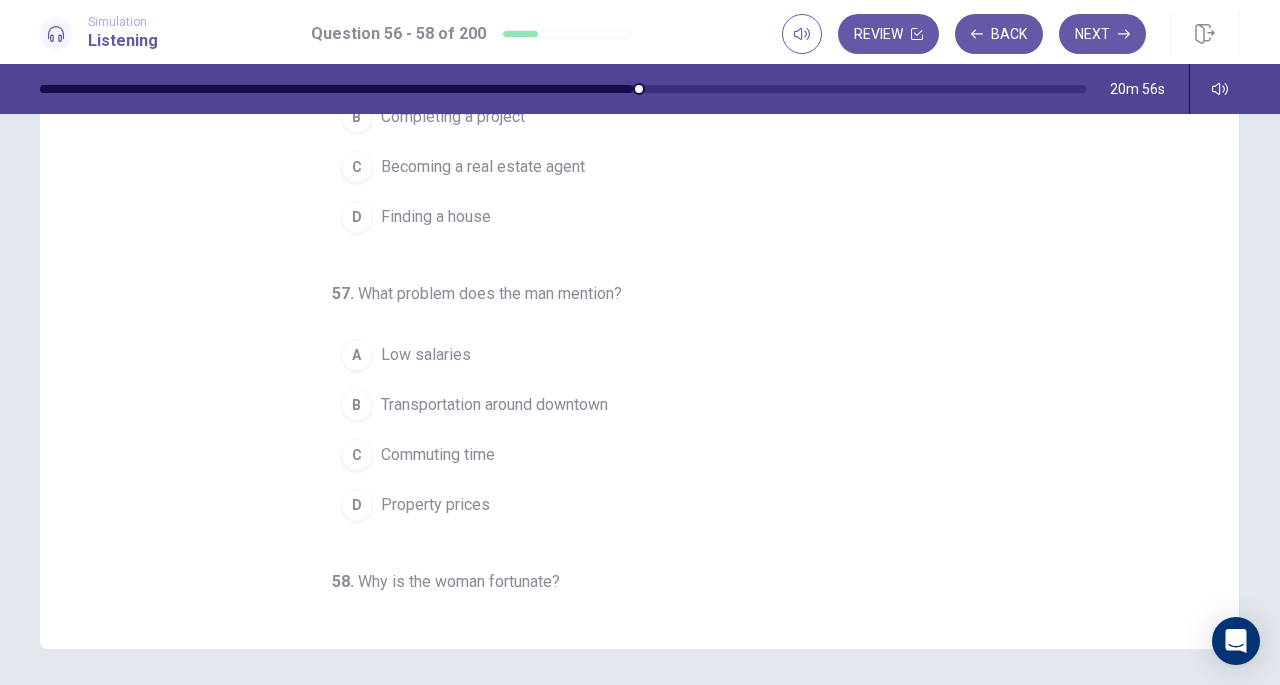 click on "Property prices" at bounding box center (435, 505) 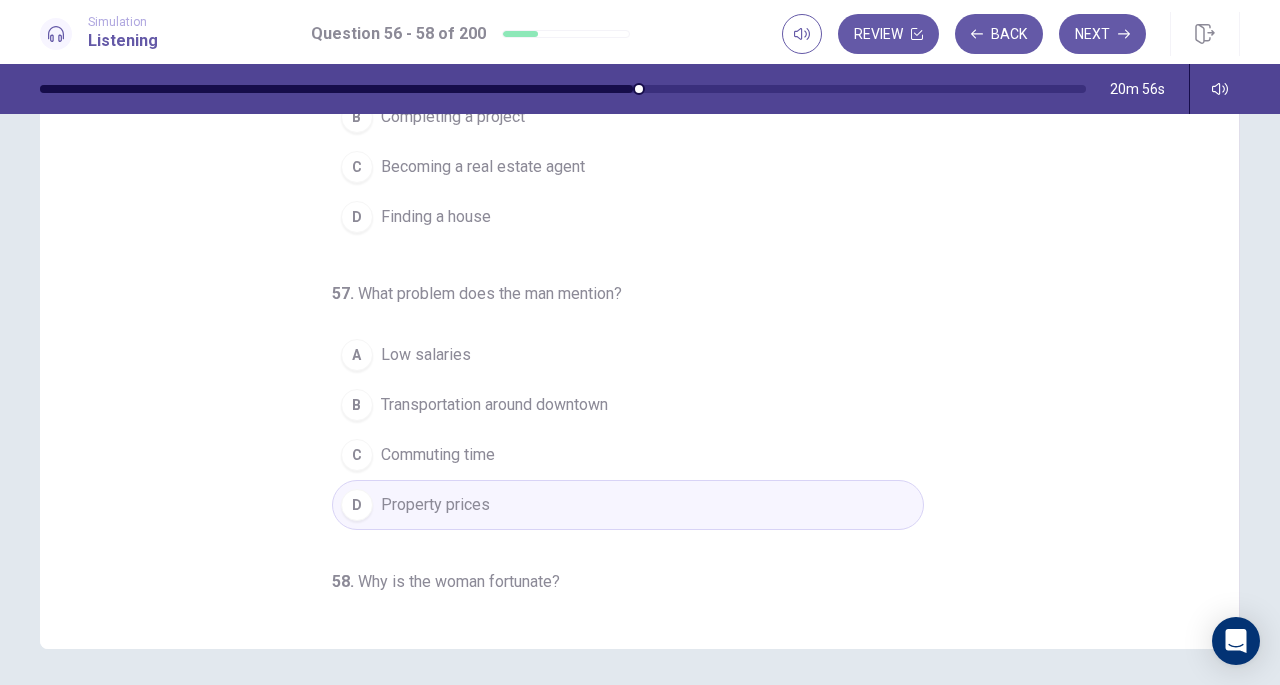 scroll, scrollTop: 0, scrollLeft: 0, axis: both 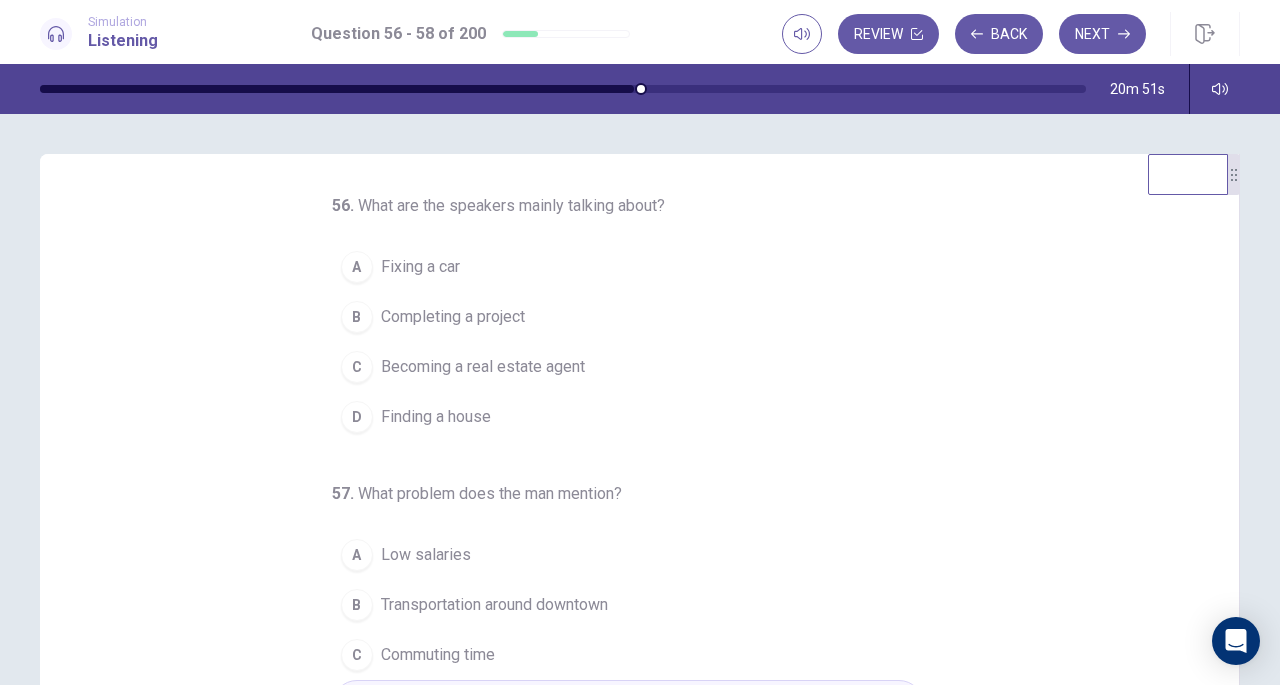 click on "Completing a project" at bounding box center [453, 317] 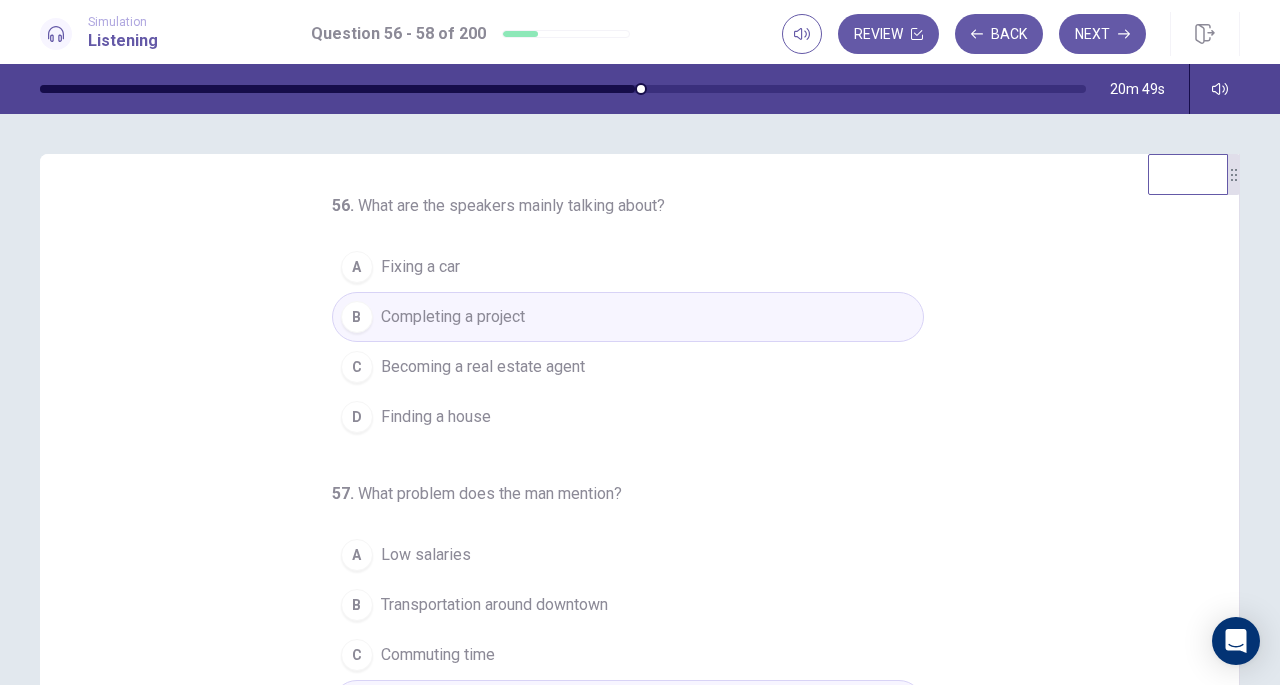 click on "Next" at bounding box center [1102, 34] 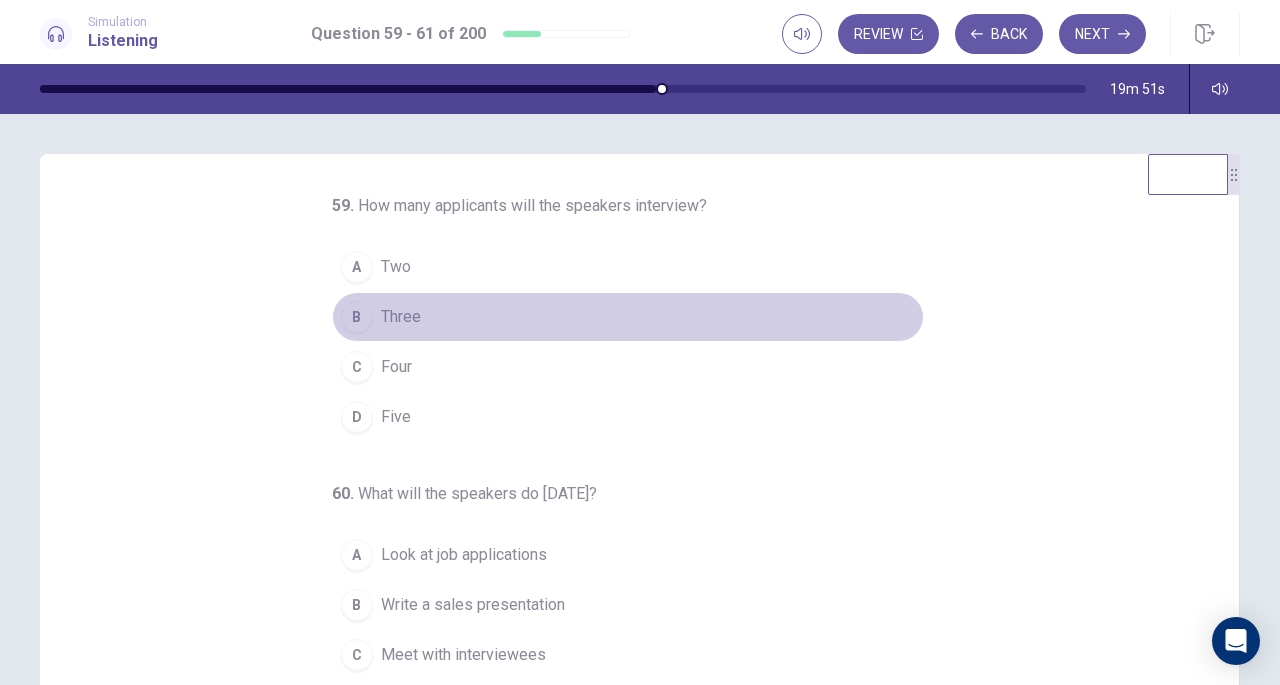 click on "B Three" at bounding box center [628, 317] 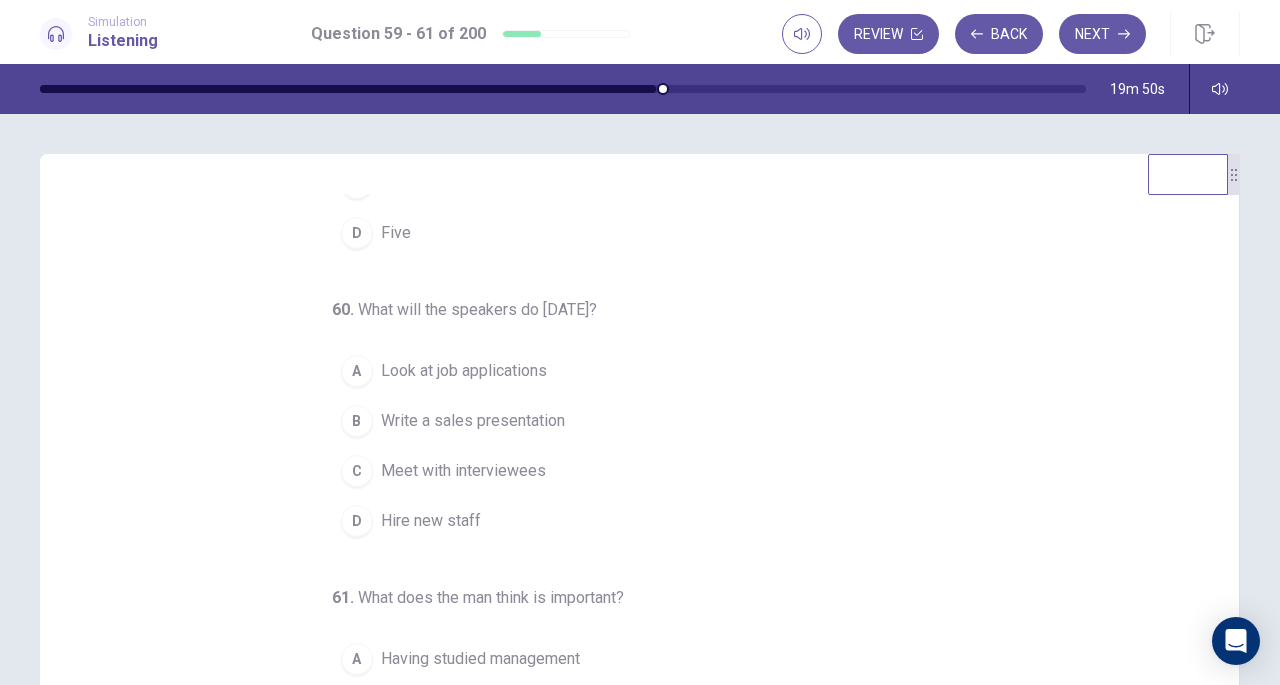 scroll, scrollTop: 200, scrollLeft: 0, axis: vertical 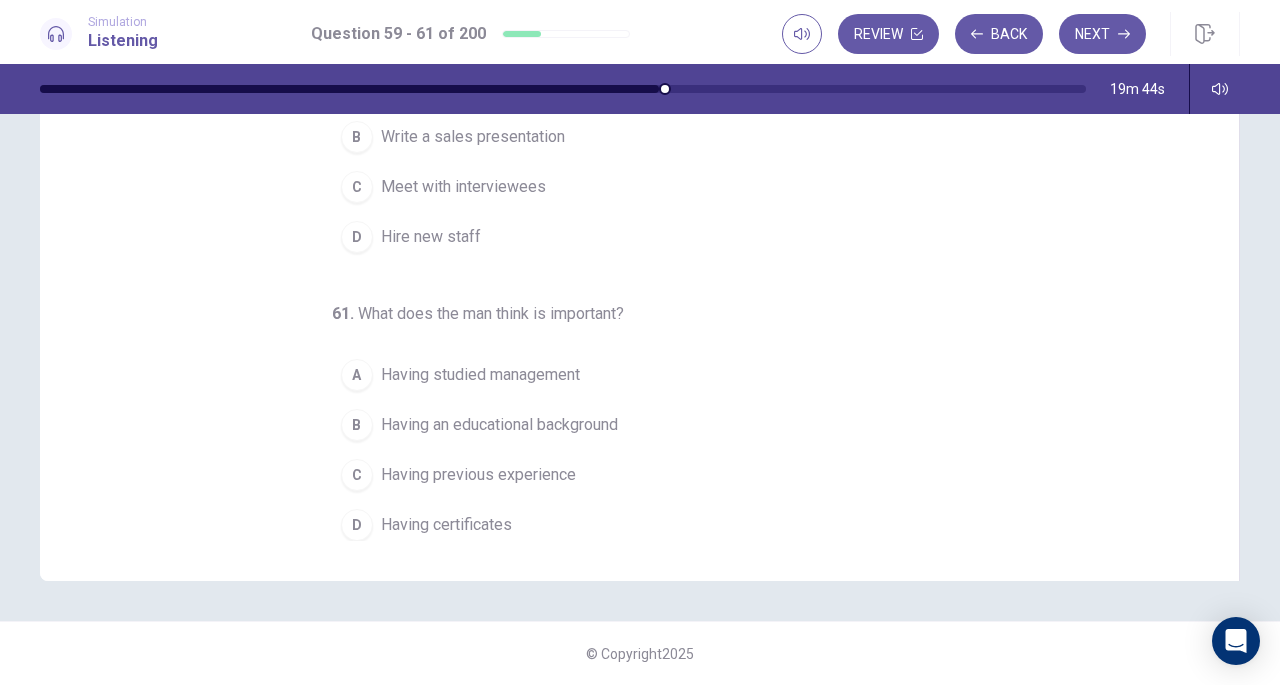 click on "Having previous experience" at bounding box center [478, 475] 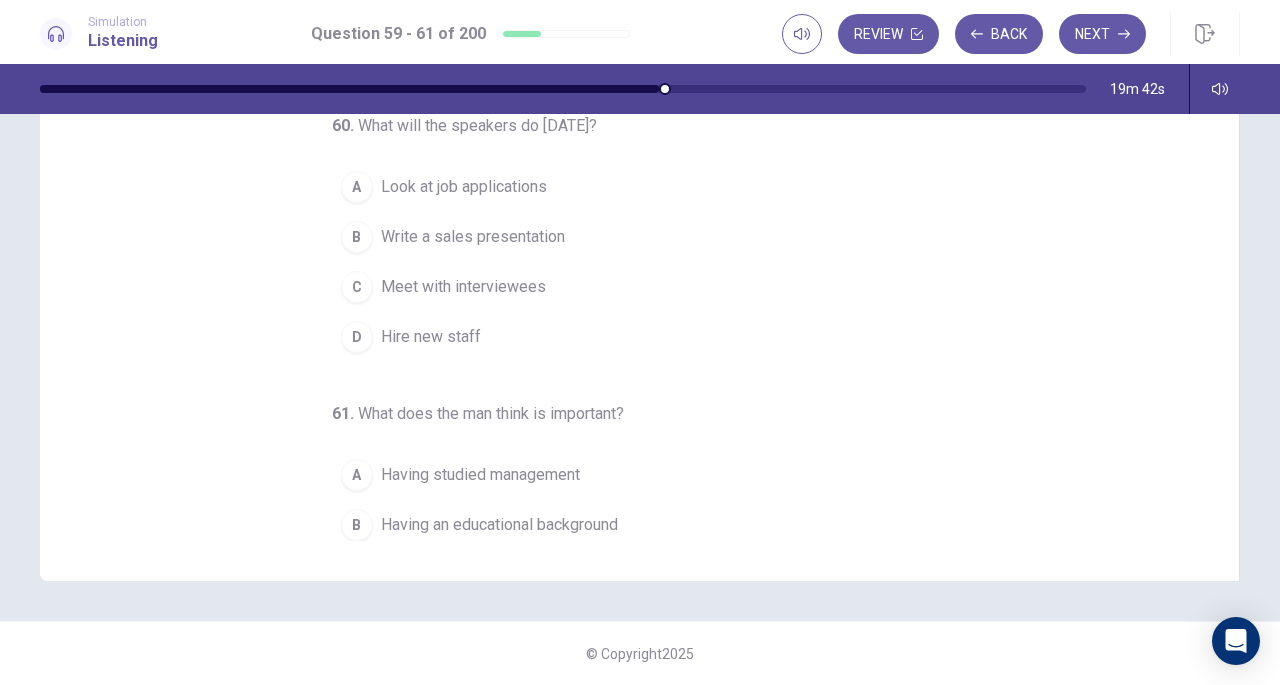 scroll, scrollTop: 0, scrollLeft: 0, axis: both 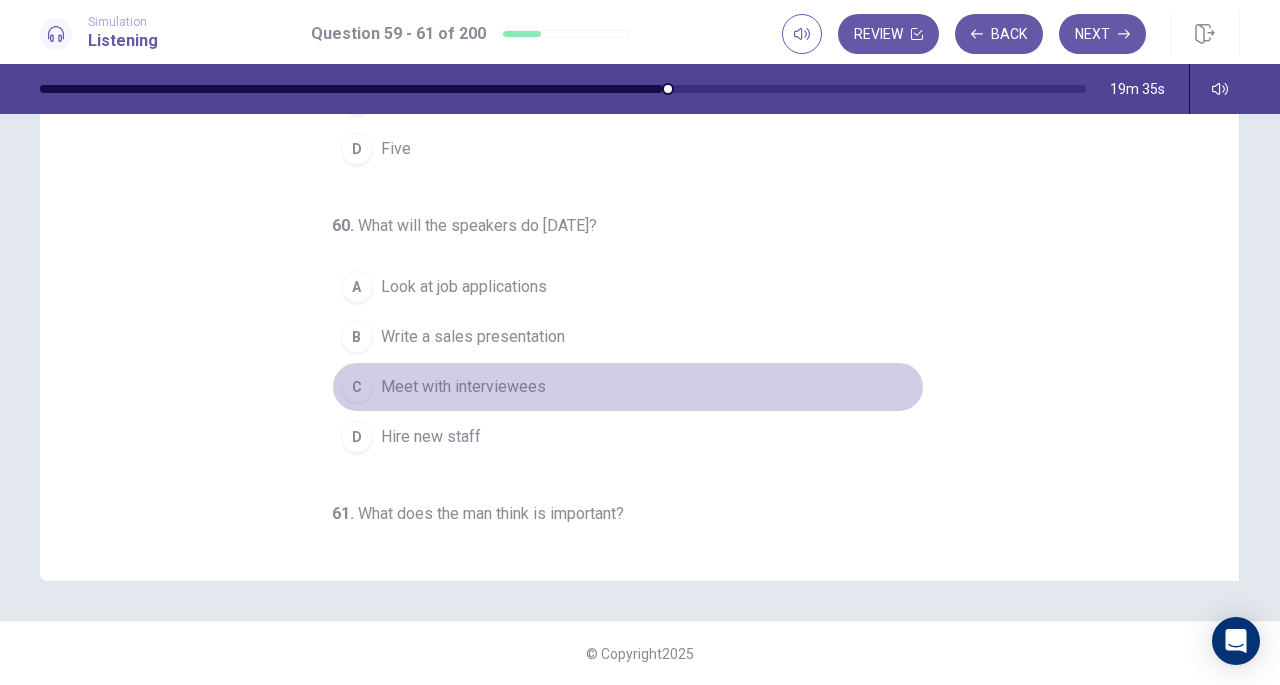 click on "Meet with interviewees" at bounding box center [463, 387] 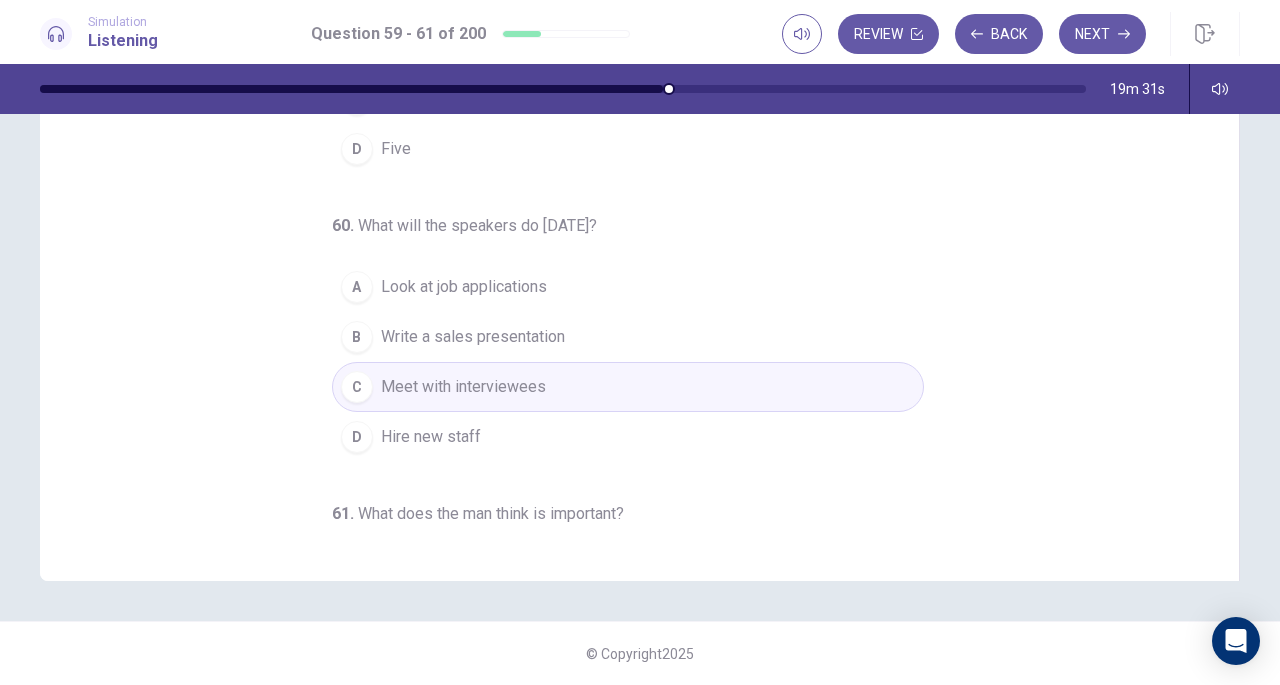 click 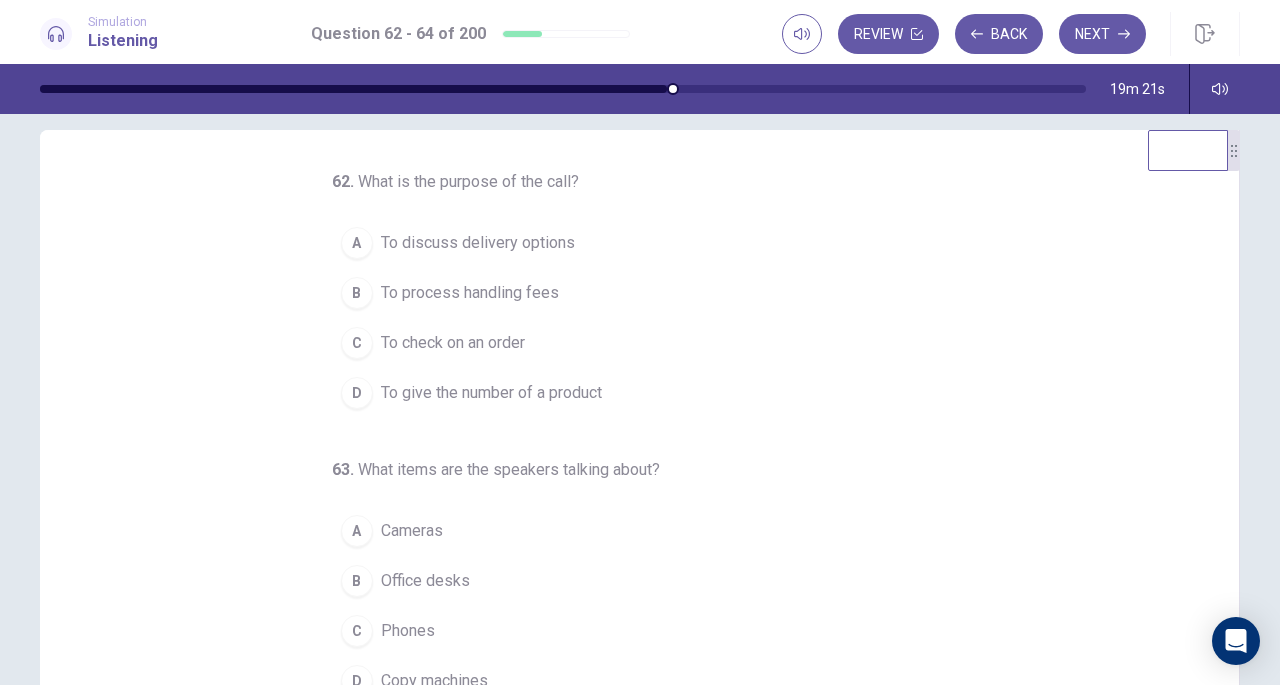 scroll, scrollTop: 0, scrollLeft: 0, axis: both 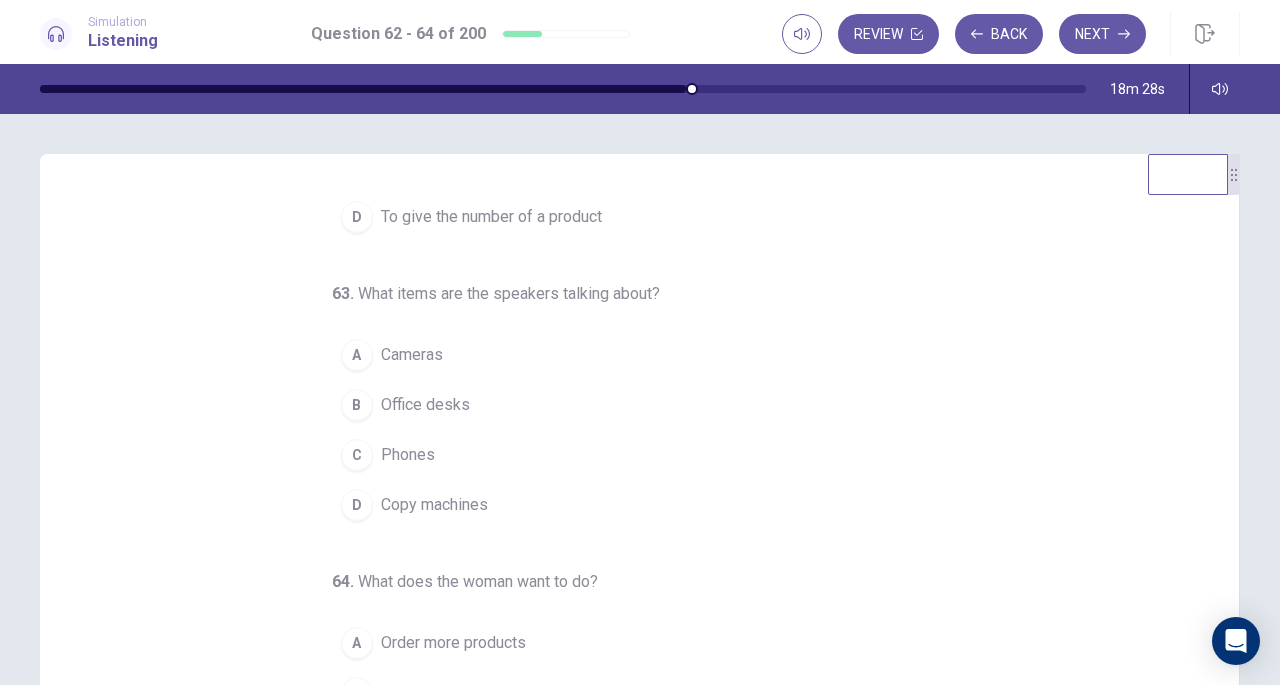 click on "C Phones" at bounding box center [628, 455] 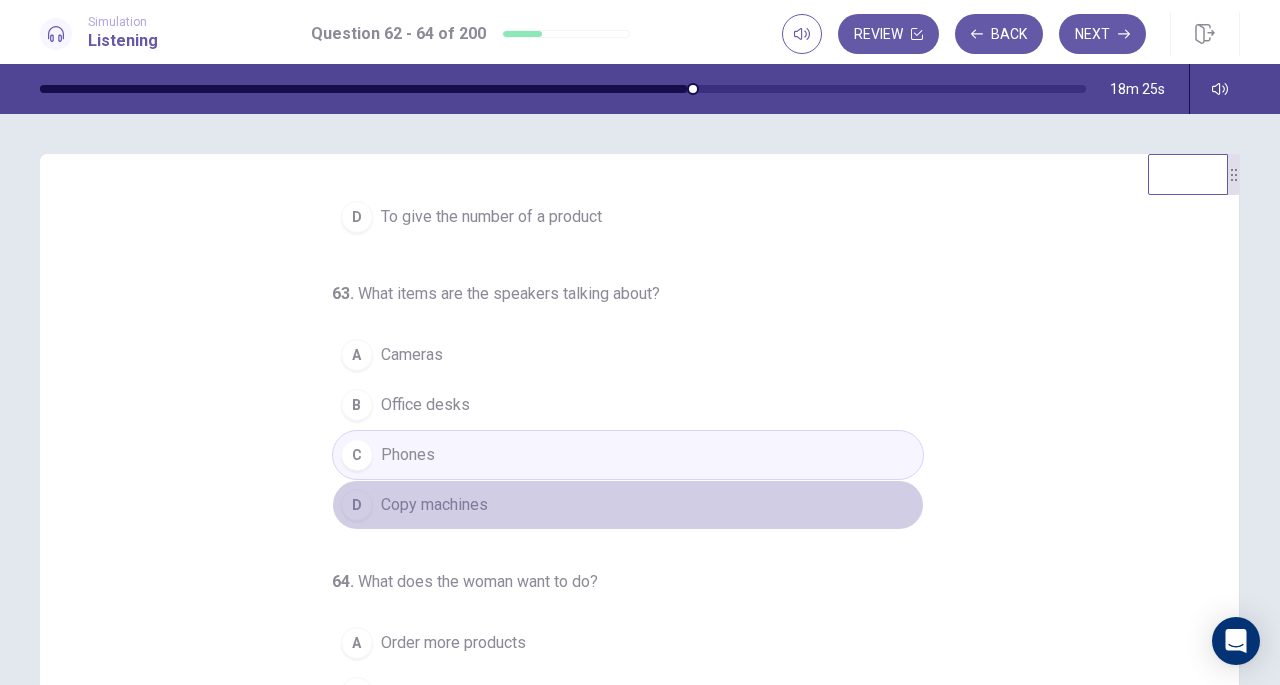 click on "Copy machines" at bounding box center [434, 505] 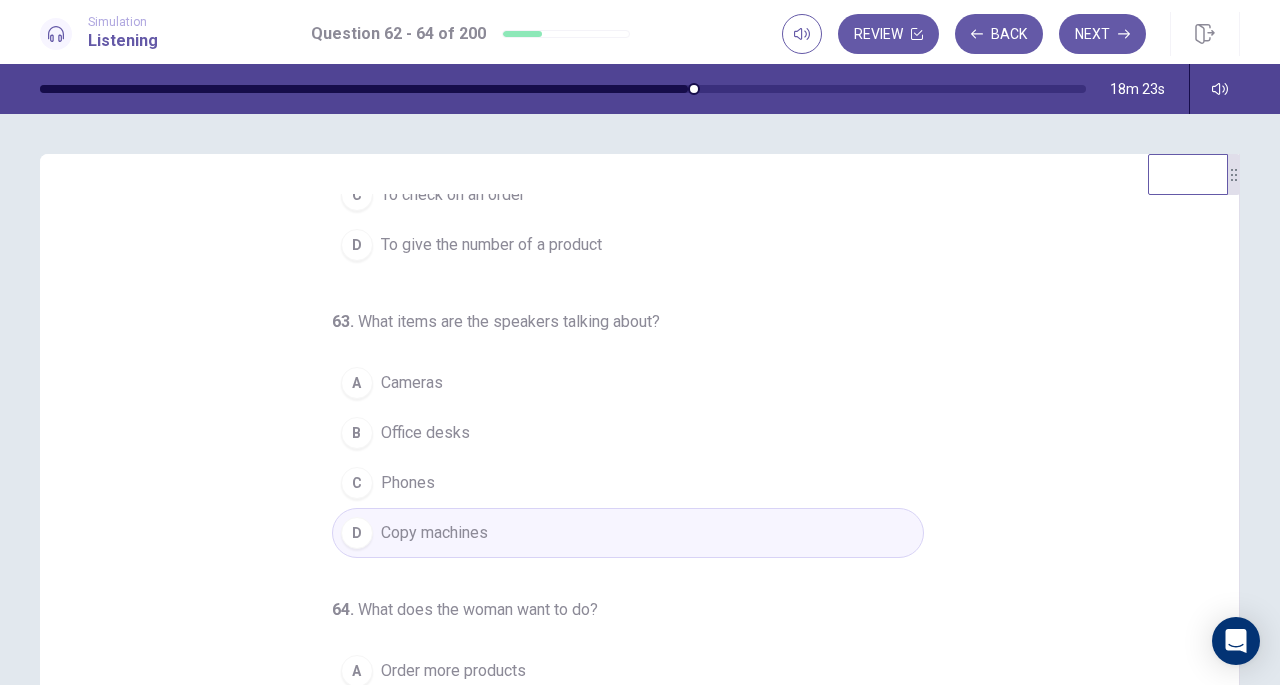 scroll, scrollTop: 200, scrollLeft: 0, axis: vertical 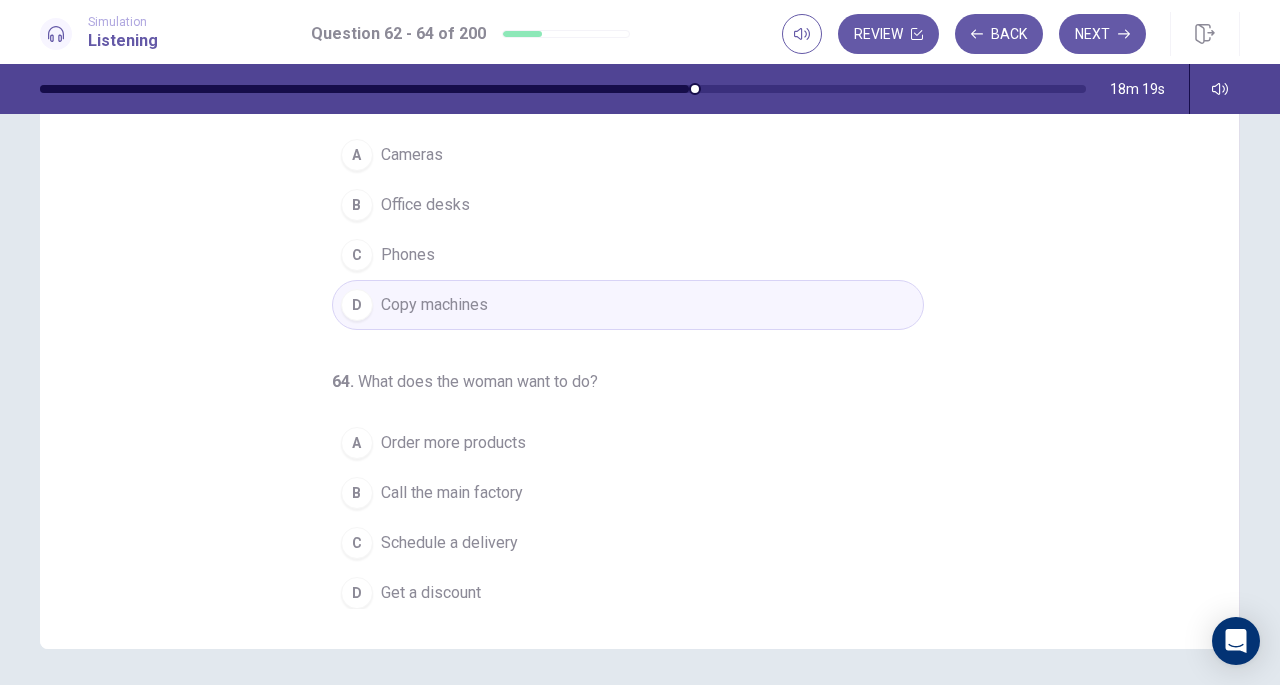 click on "Order more products" at bounding box center [453, 443] 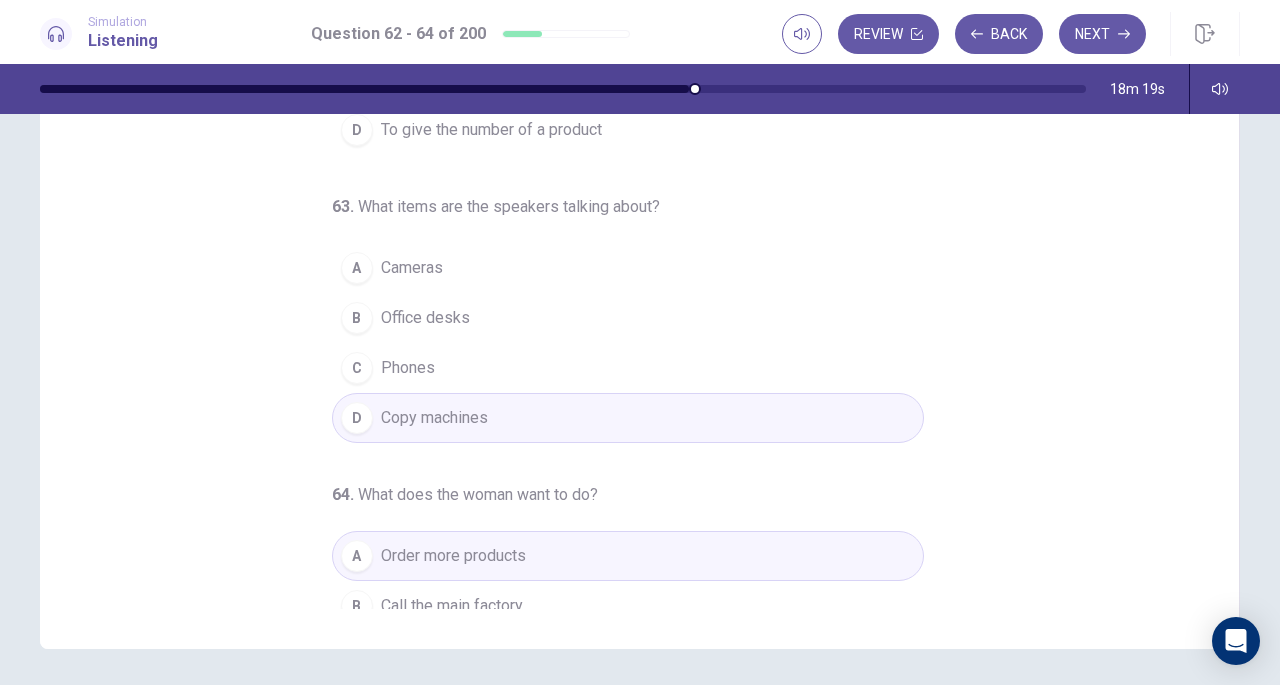 scroll, scrollTop: 0, scrollLeft: 0, axis: both 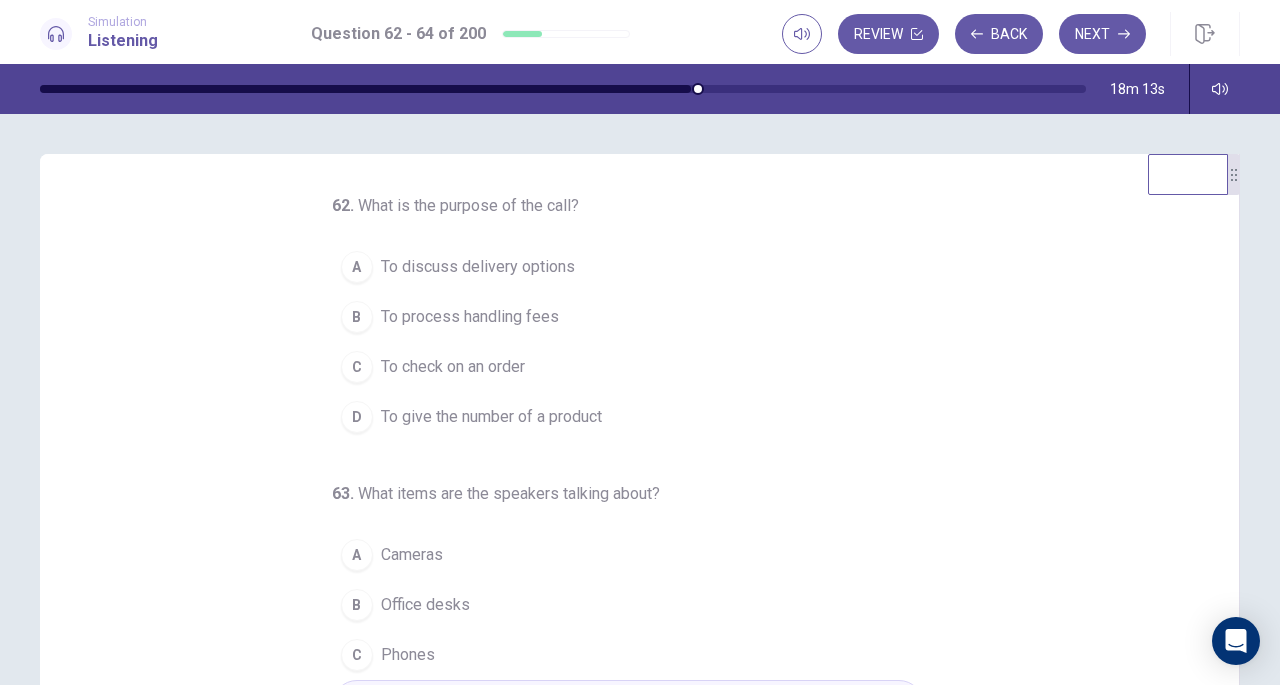 click on "A To discuss delivery options" at bounding box center (628, 267) 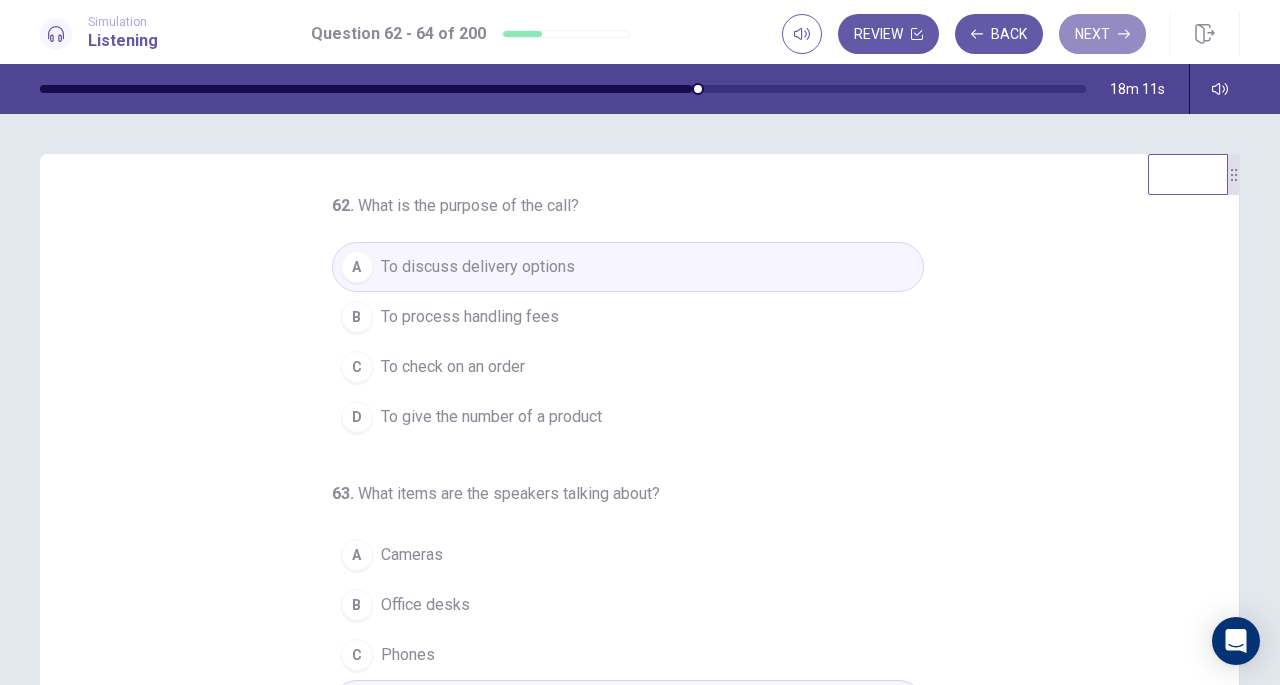 click on "Next" at bounding box center (1102, 34) 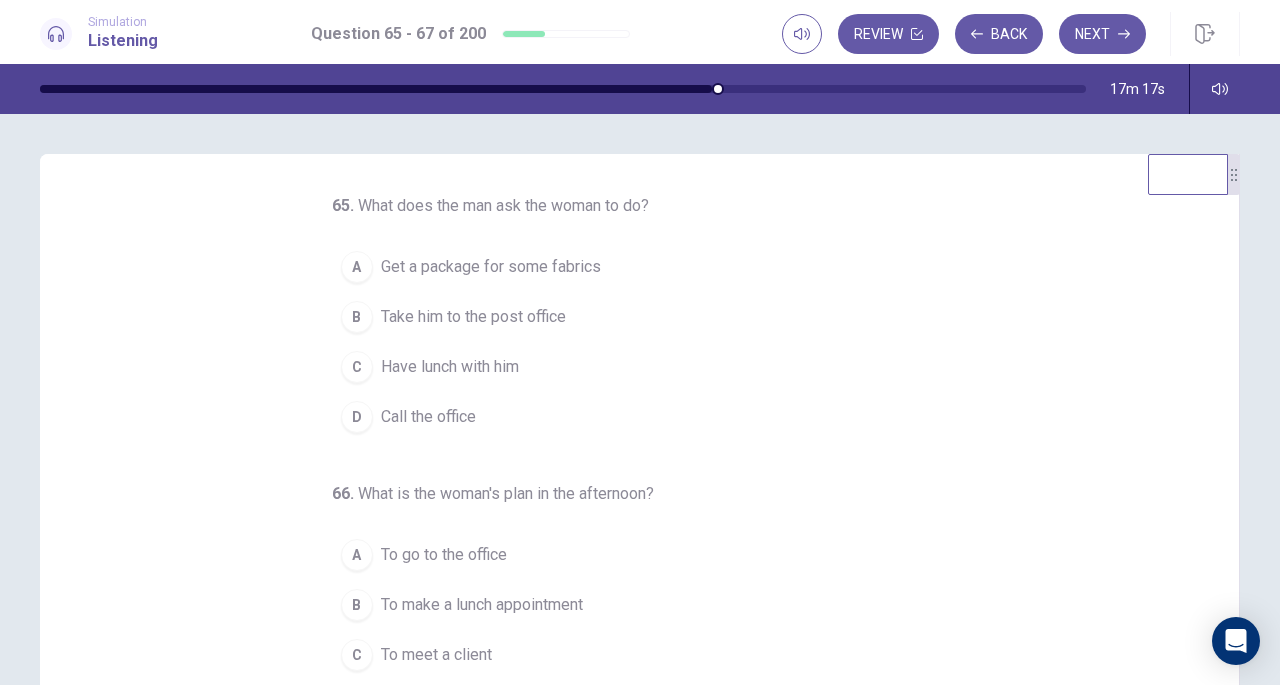 click on "B Take him to the post office" at bounding box center (628, 317) 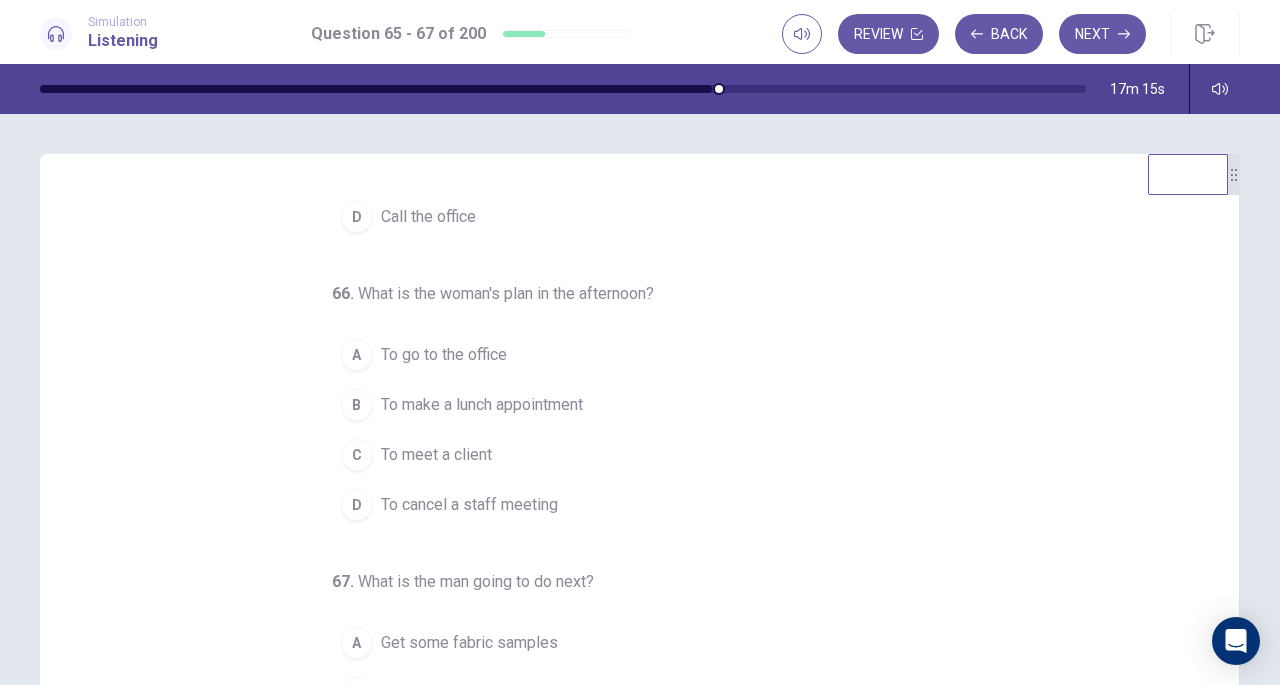 scroll, scrollTop: 200, scrollLeft: 0, axis: vertical 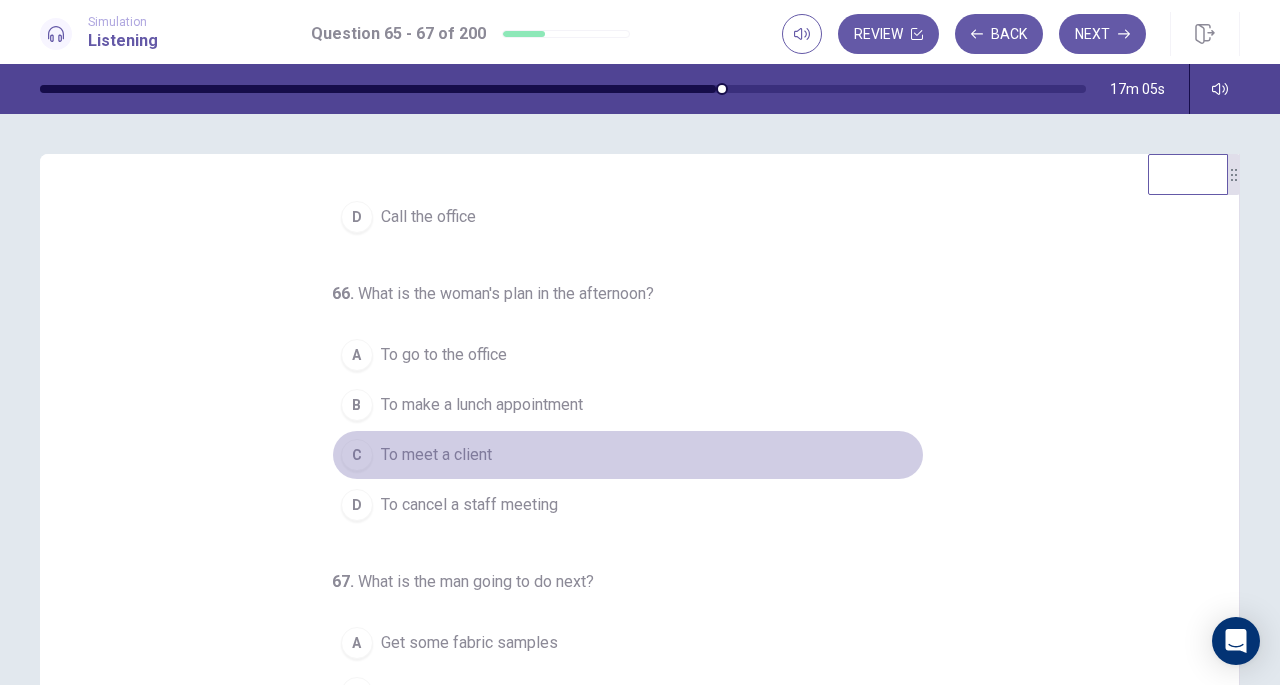 click on "To meet a client" at bounding box center [436, 455] 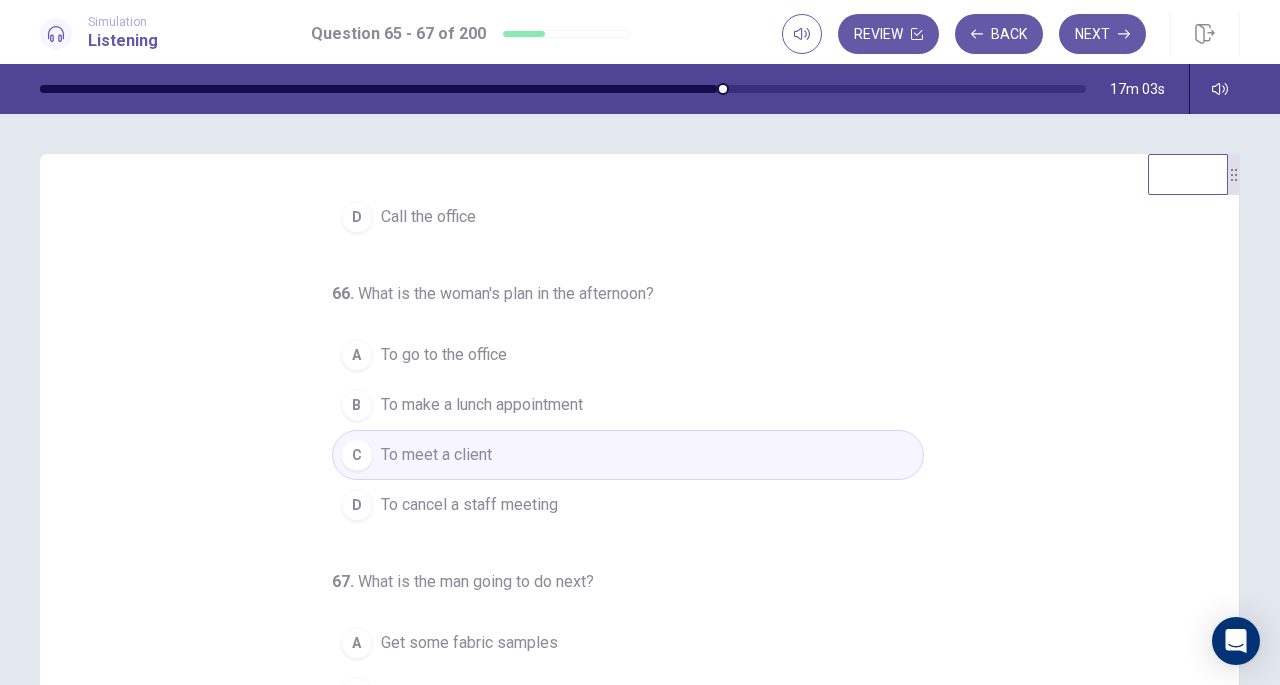 scroll, scrollTop: 268, scrollLeft: 0, axis: vertical 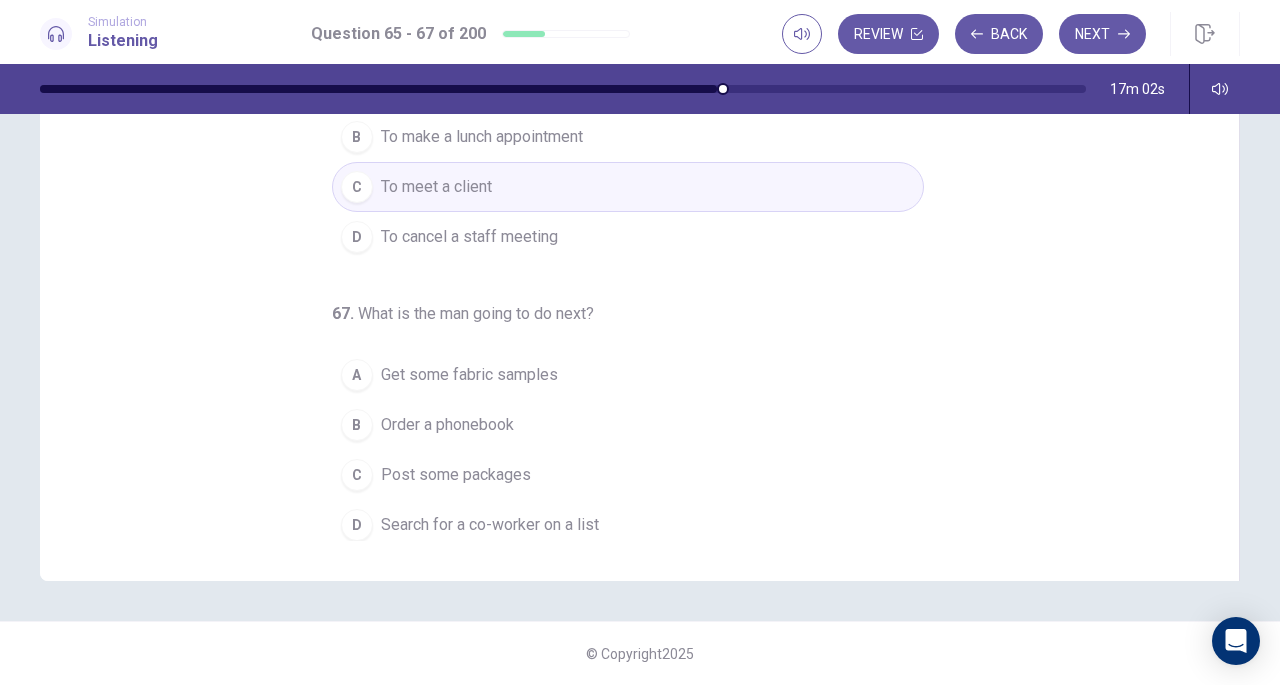 drag, startPoint x: 597, startPoint y: 293, endPoint x: 580, endPoint y: 322, distance: 33.61547 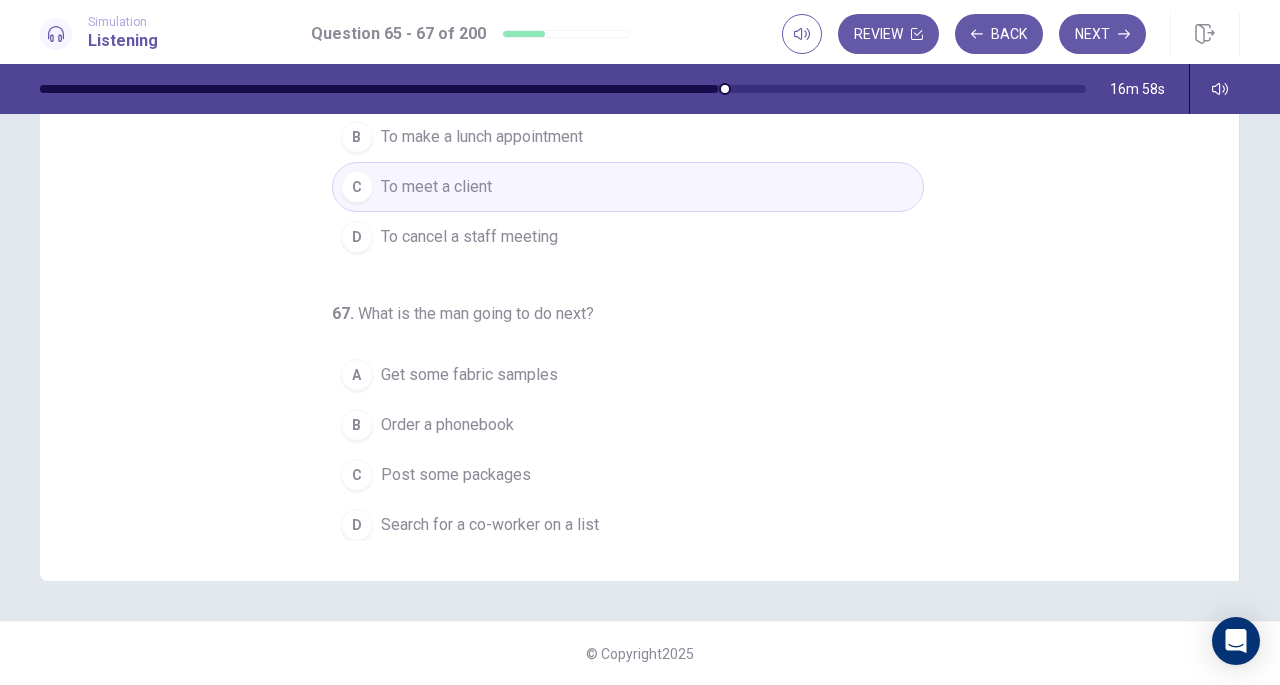 click on "Search for a co-worker on a list" at bounding box center (490, 525) 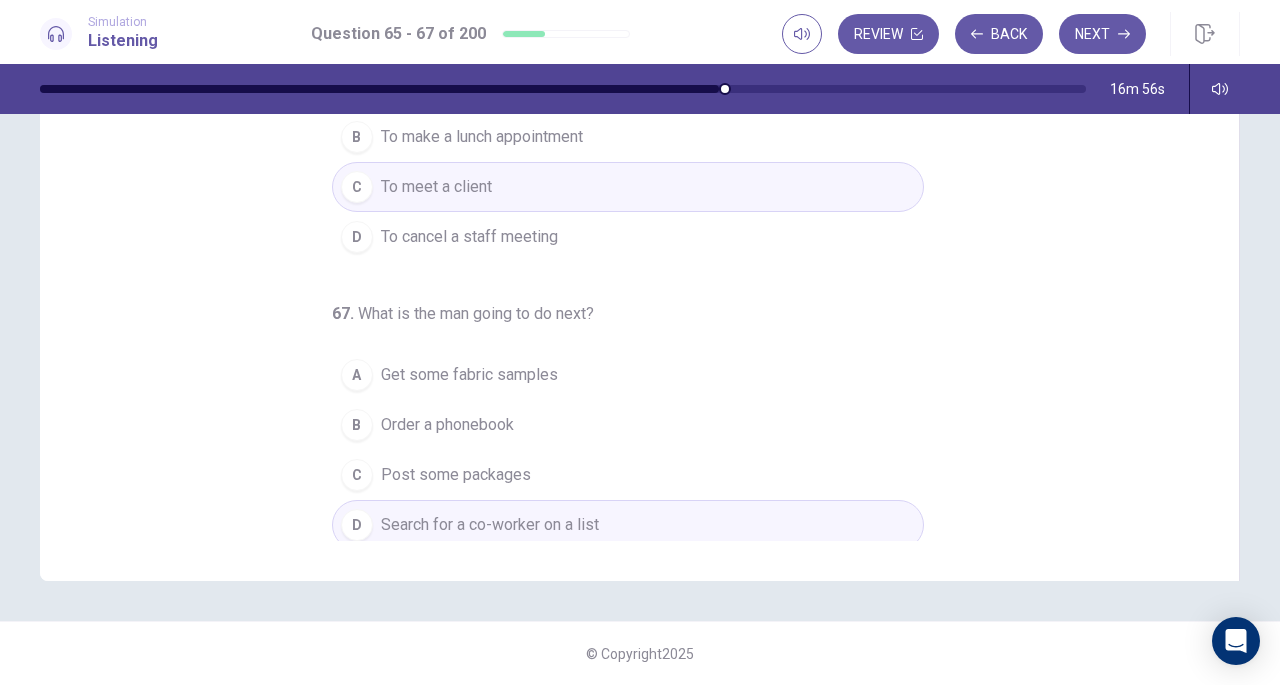click on "Next" at bounding box center (1102, 34) 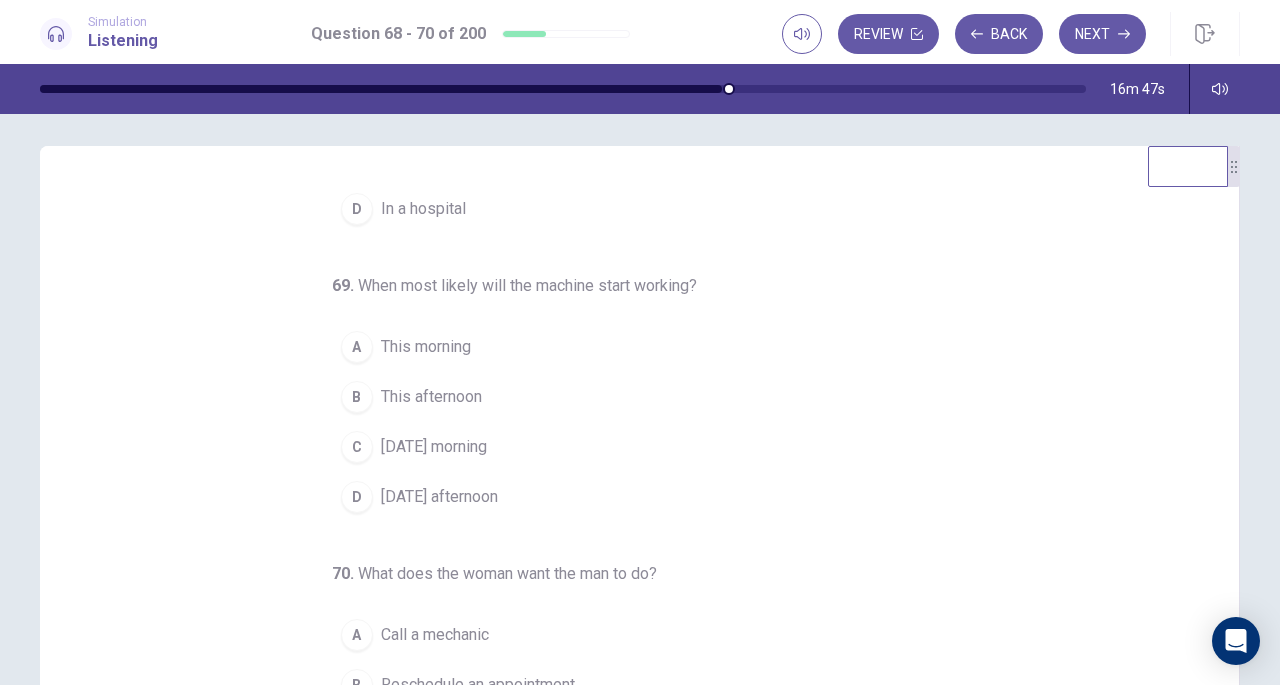 scroll, scrollTop: 0, scrollLeft: 0, axis: both 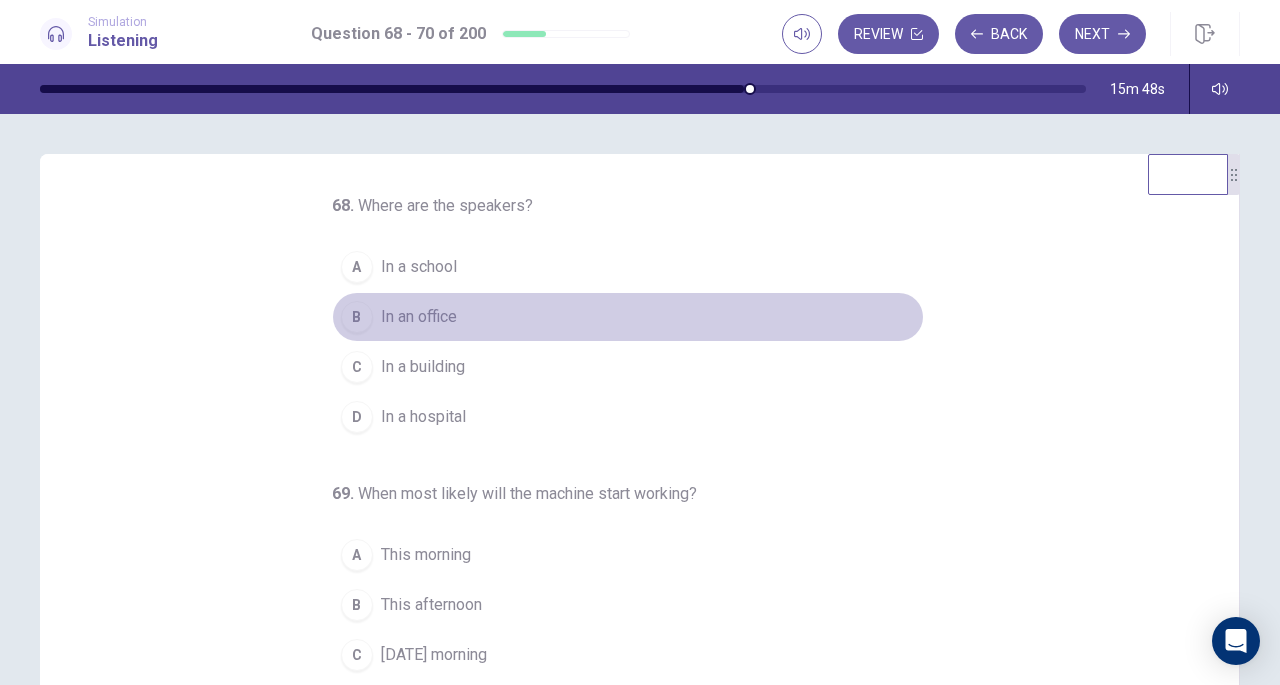 click on "In an office" at bounding box center (419, 317) 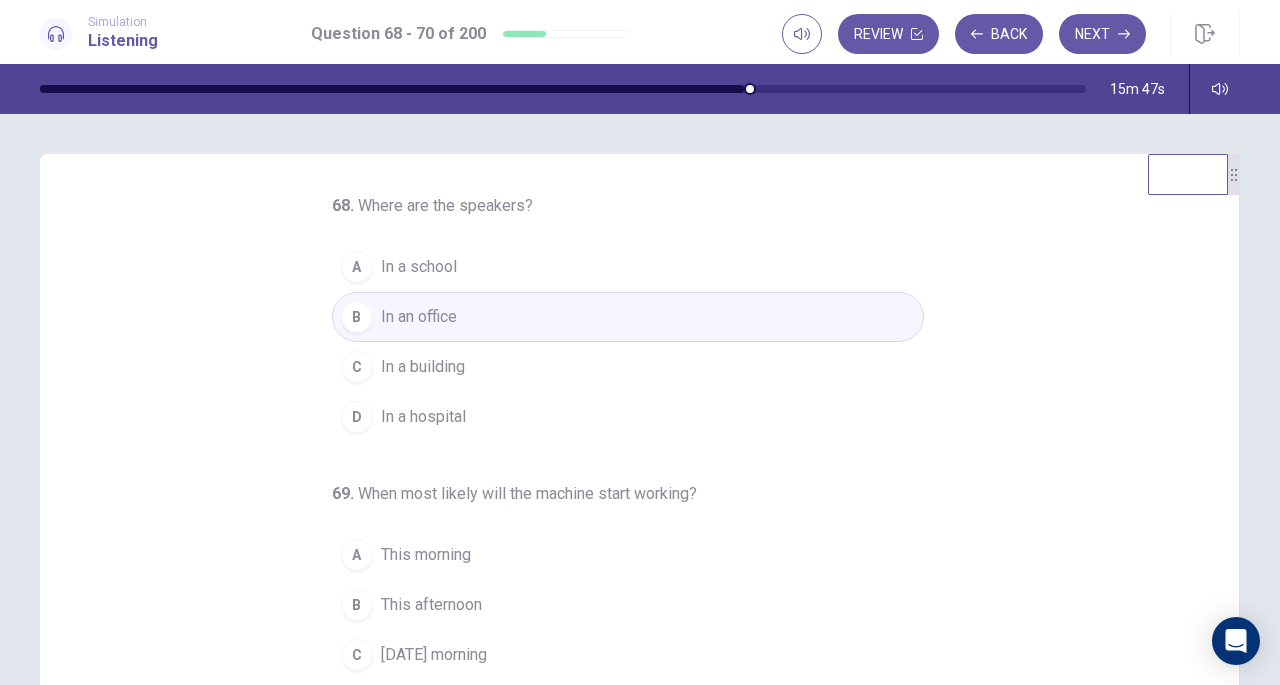 scroll, scrollTop: 200, scrollLeft: 0, axis: vertical 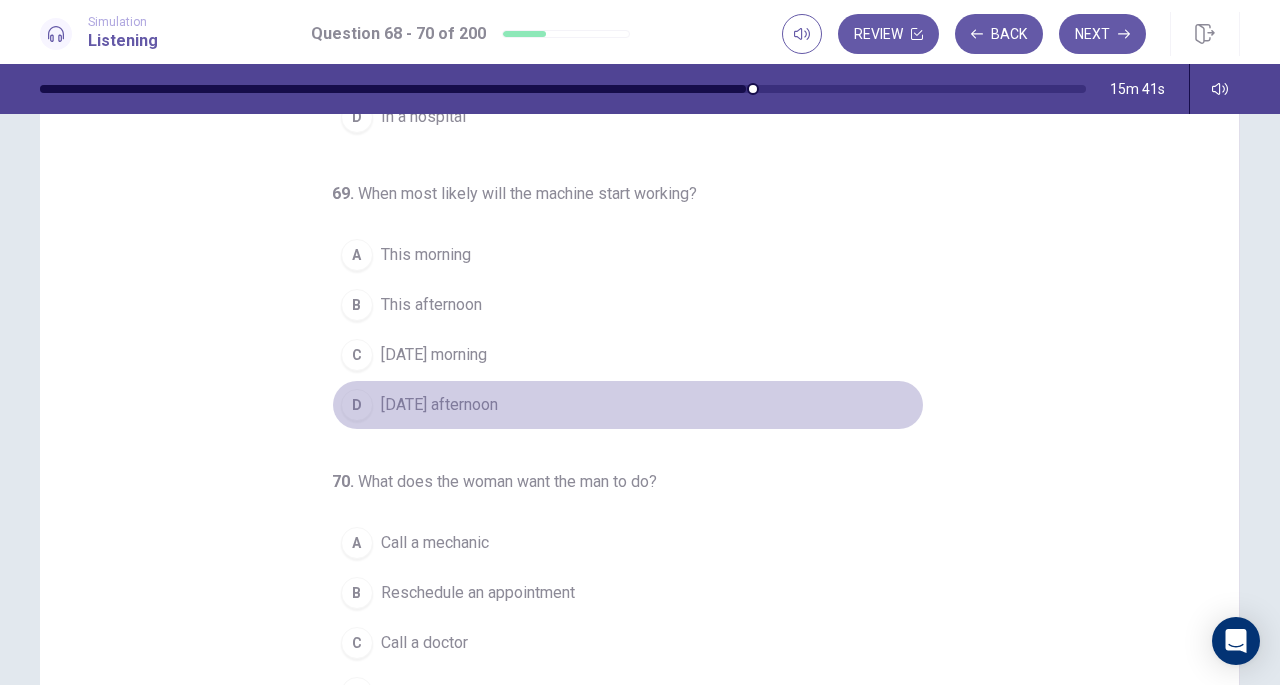 click on "[DATE] afternoon" at bounding box center (439, 405) 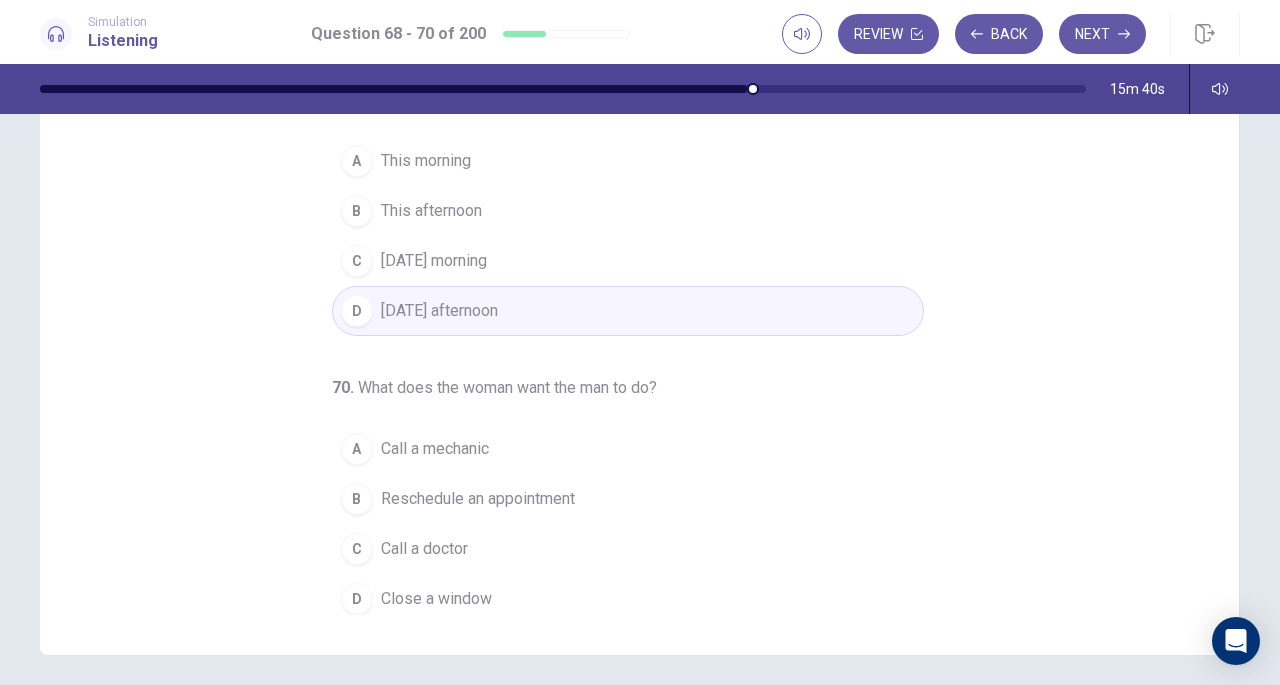 scroll, scrollTop: 268, scrollLeft: 0, axis: vertical 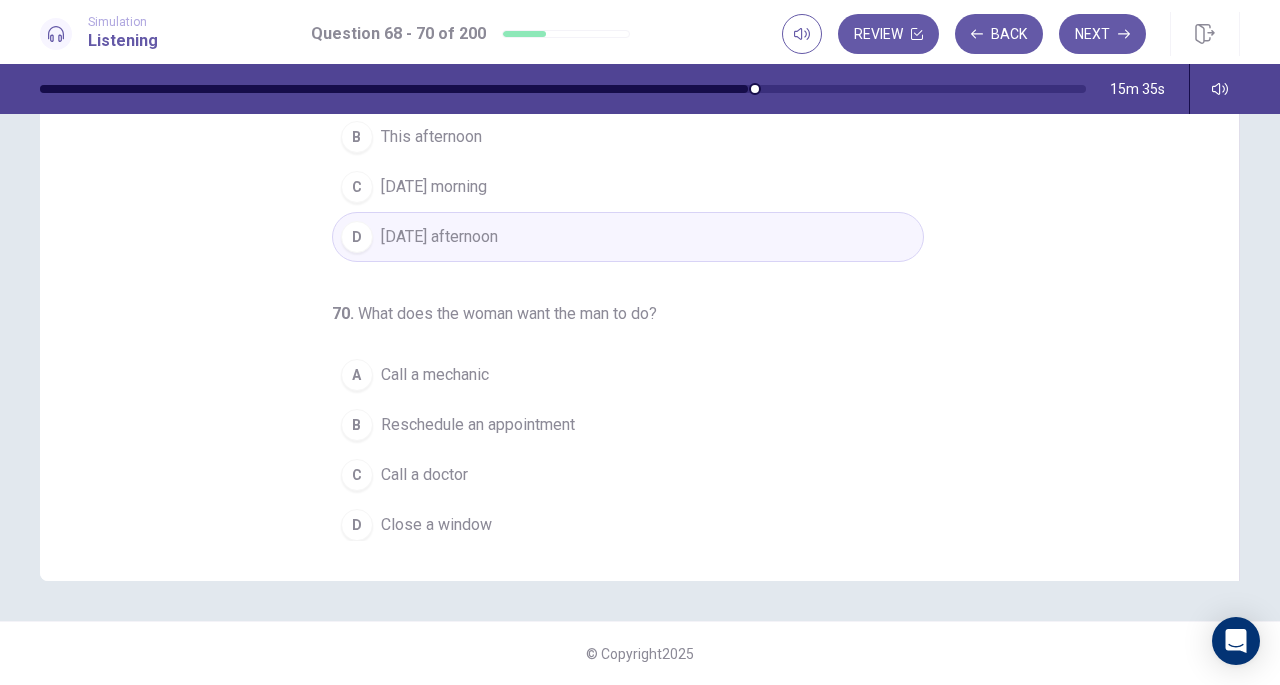 click on "Close a window" at bounding box center (436, 525) 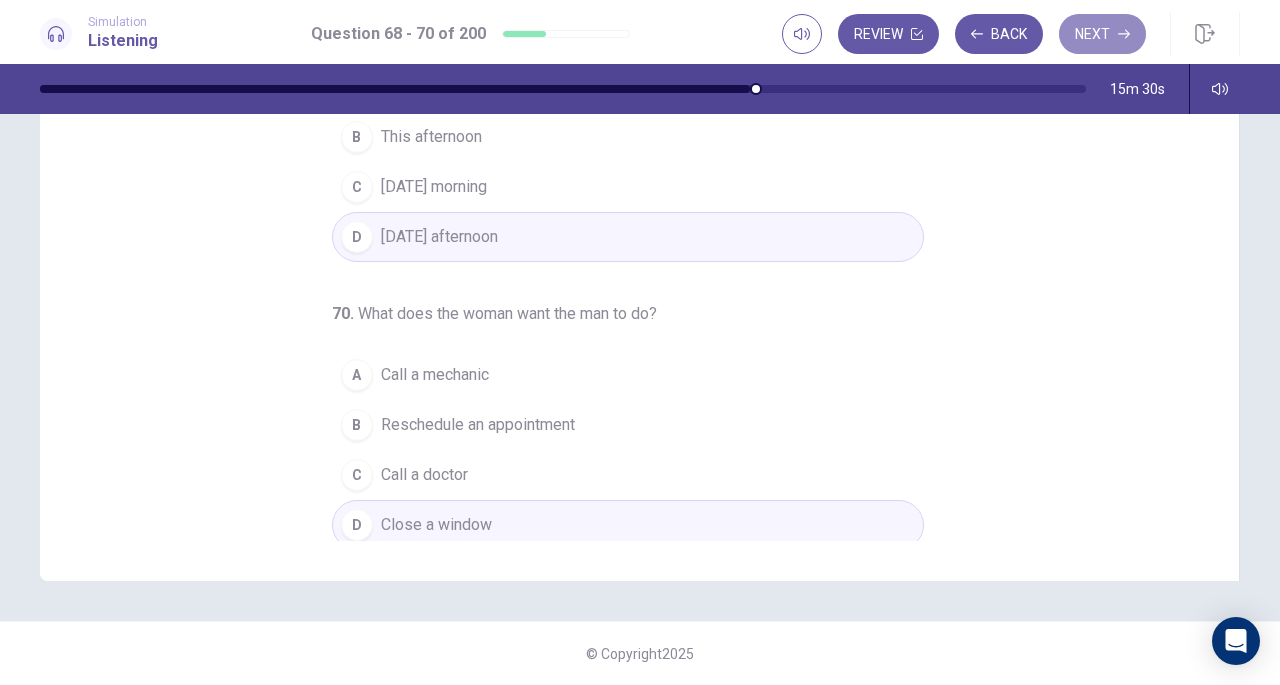 click on "Next" at bounding box center (1102, 34) 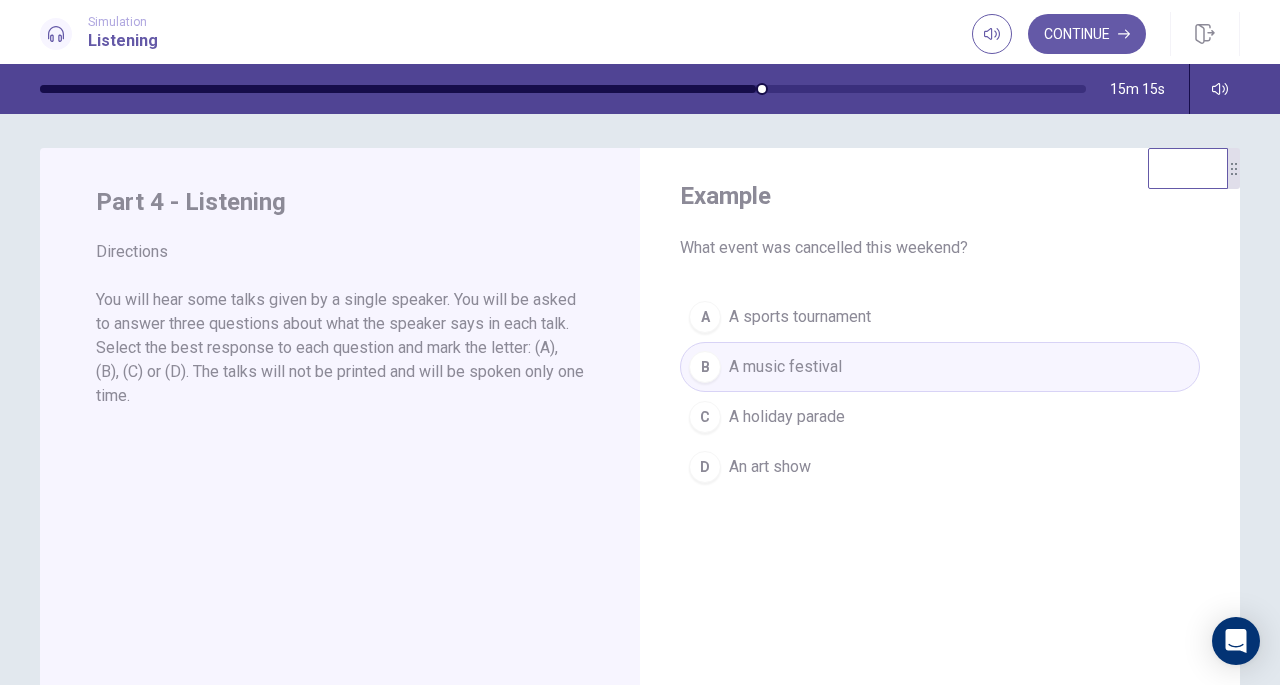 scroll, scrollTop: 0, scrollLeft: 0, axis: both 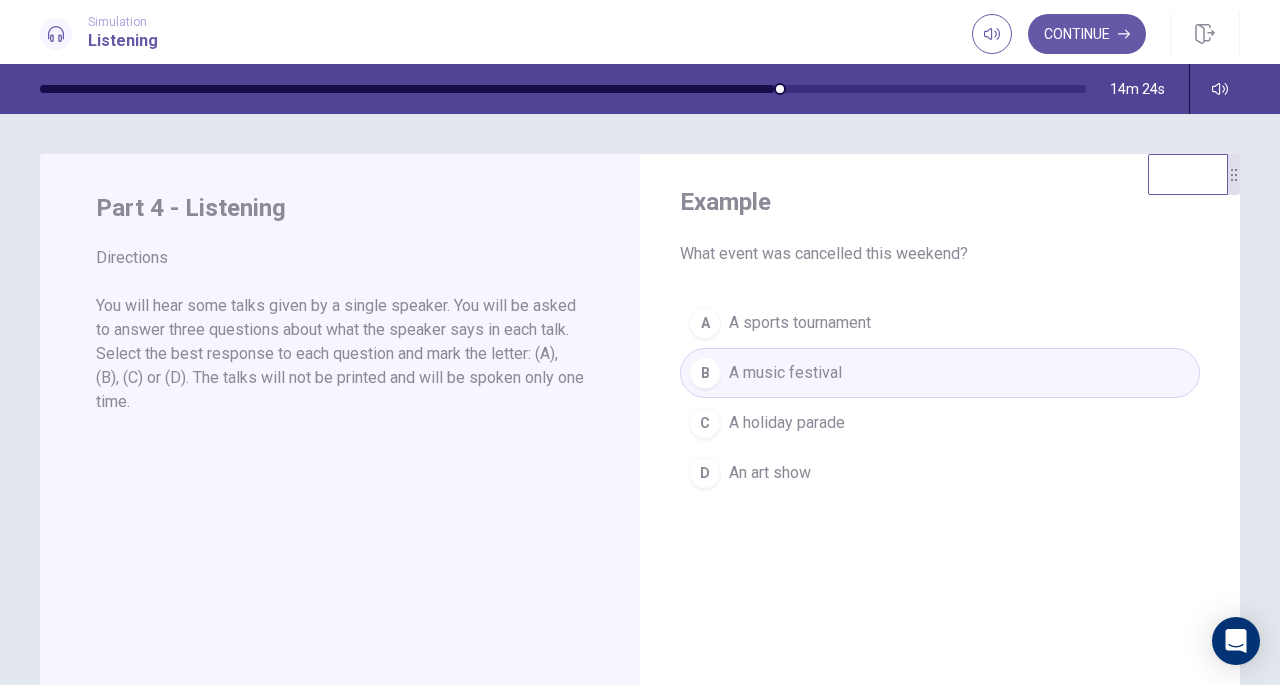 click on "Part 4 - Listening Directions You will hear some talks given by a single speaker. You will be asked to answer three questions about what the speaker says in each talk. Select the best response to each question and mark the letter: (A), (B), (C) or (D). The talks will not be printed and will be spoken only one time." at bounding box center (340, 501) 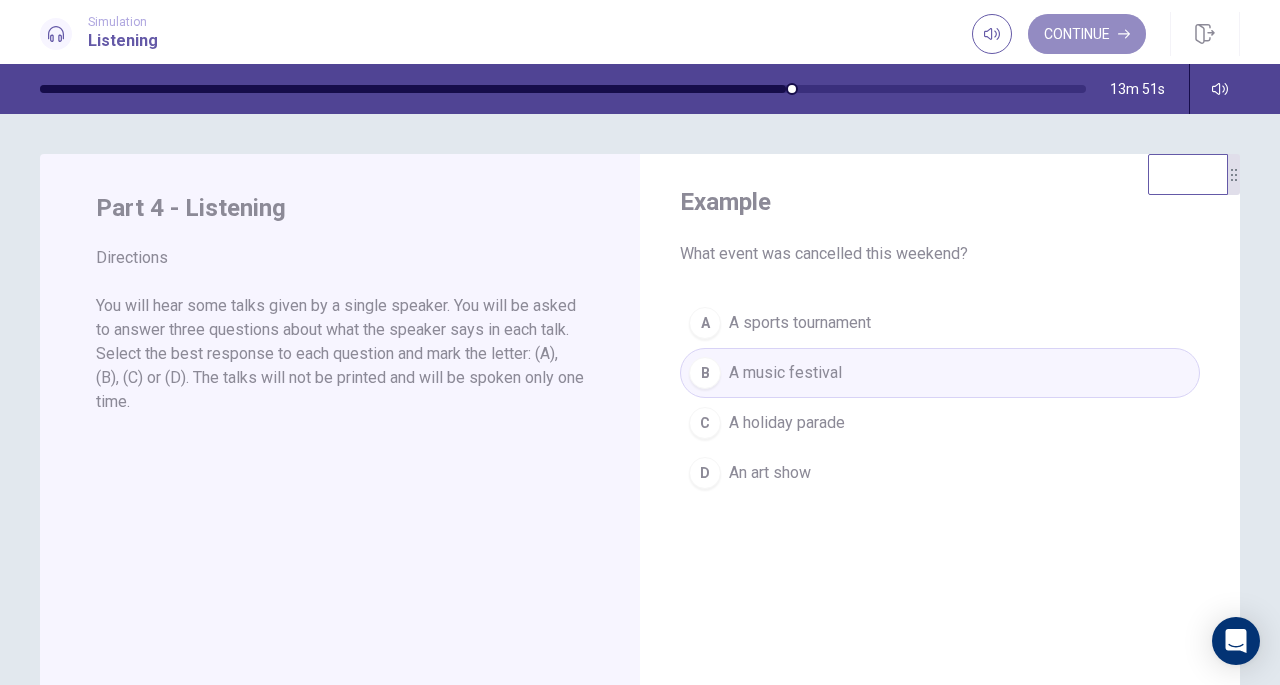 click on "Continue" at bounding box center [1087, 34] 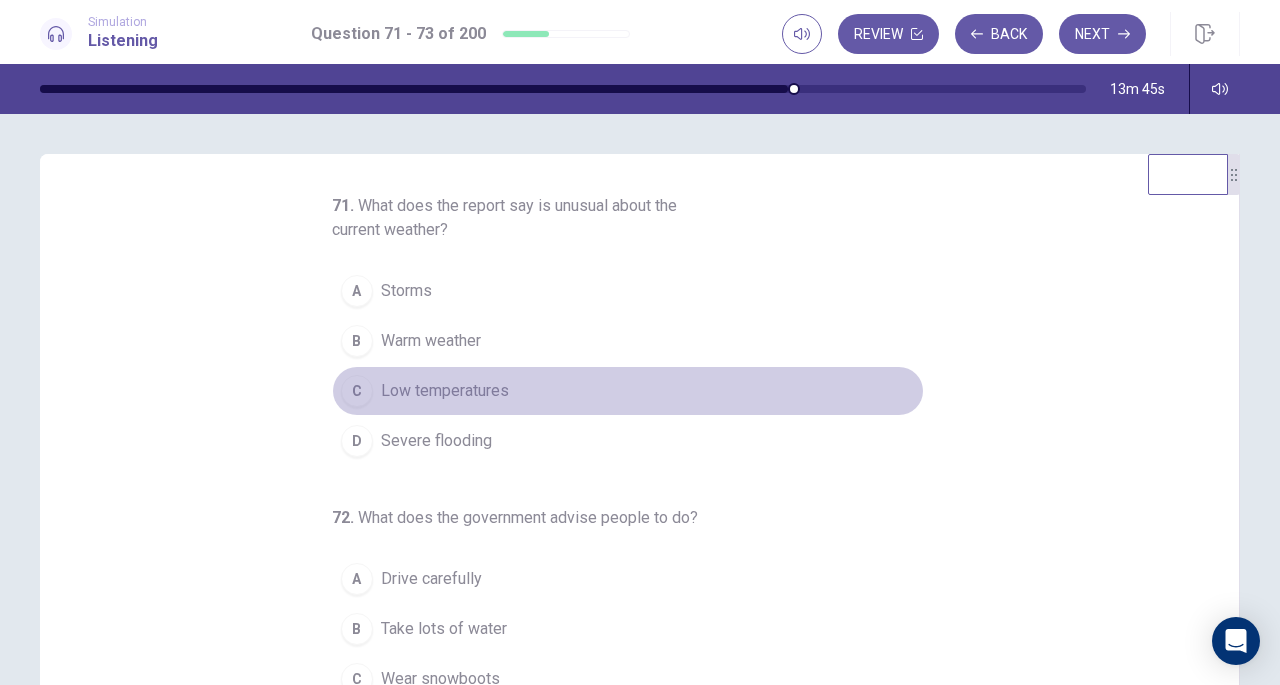 click on "Low temperatures" at bounding box center (445, 391) 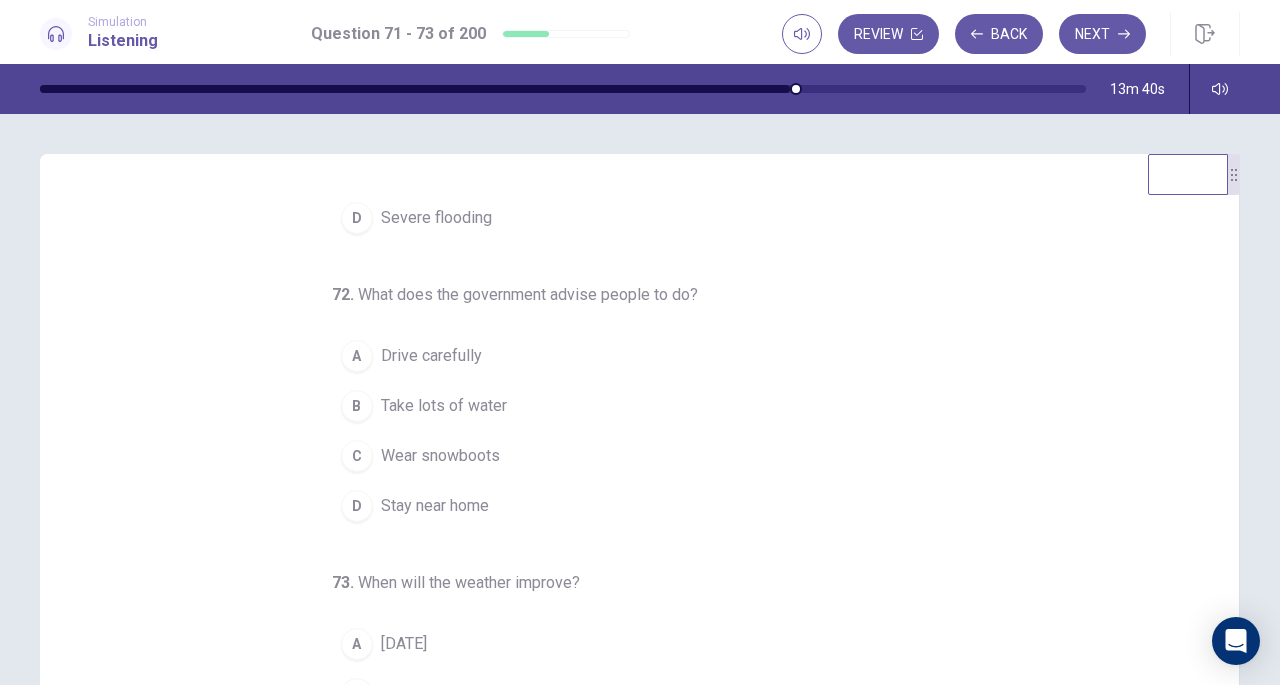 scroll, scrollTop: 224, scrollLeft: 0, axis: vertical 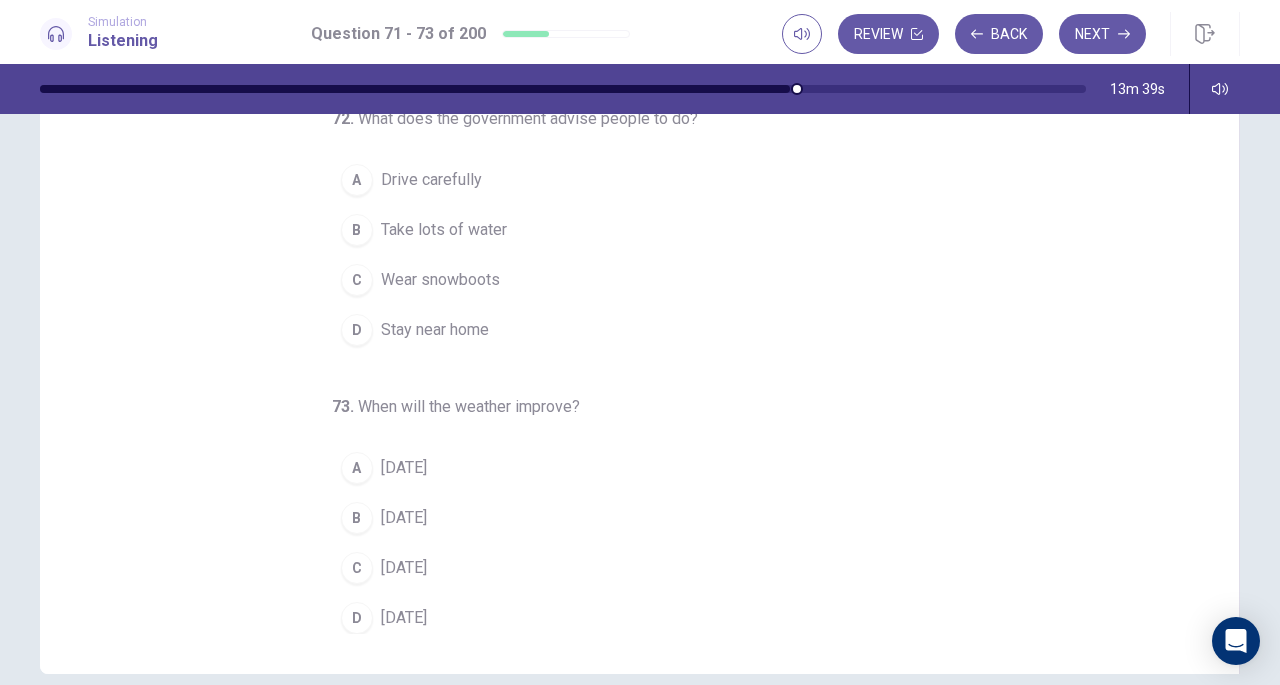 click on "71 .   What does the report say is unusual about the current weather? A Storms B Warm weather C Low temperatures D Severe flooding 72 .   What does the government advise people to do? A Drive carefully B Take lots of water C Wear snowboots D Stay near home 73 .   When will the weather improve? A [DATE] B [DATE] C [DATE] D [DATE]" at bounding box center [628, 142] 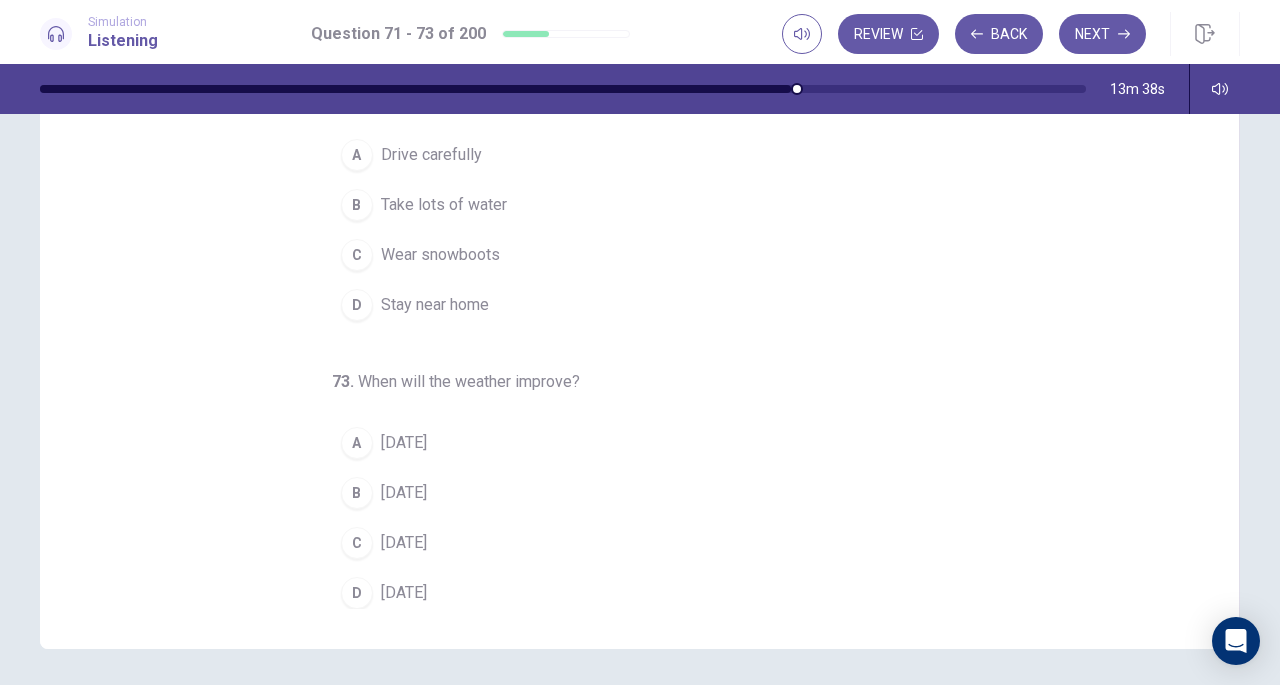click on "C [DATE]" at bounding box center [628, 543] 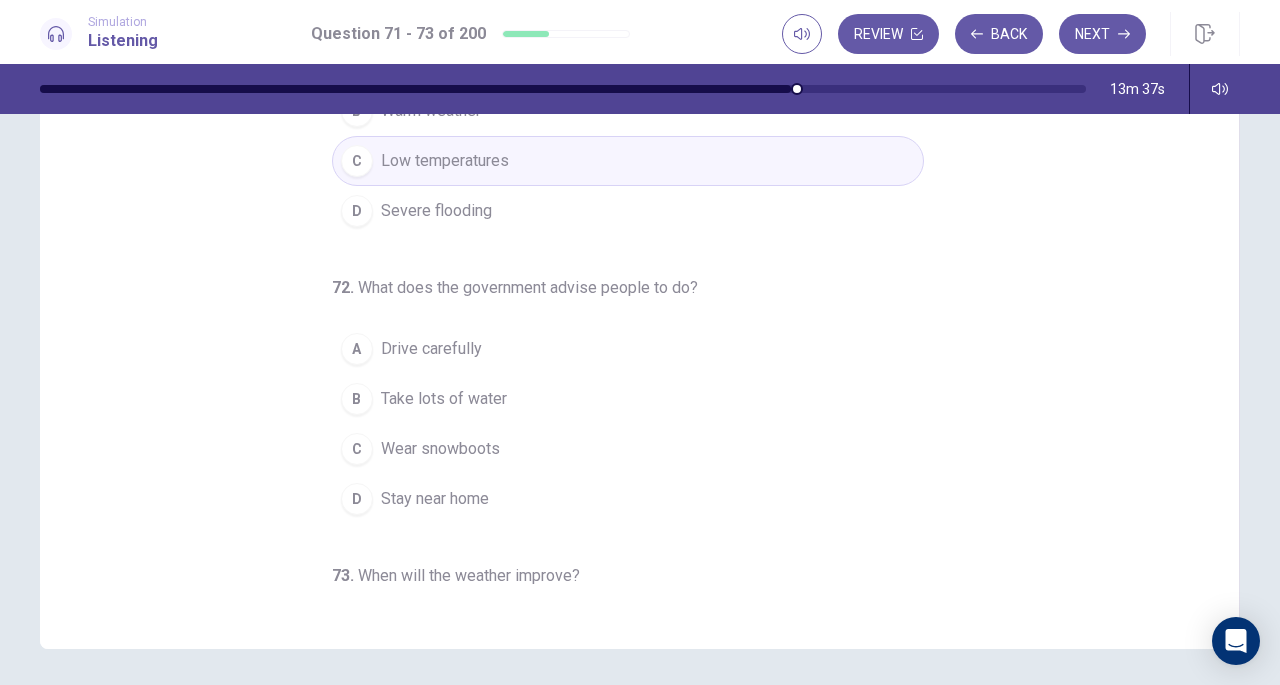 scroll, scrollTop: 24, scrollLeft: 0, axis: vertical 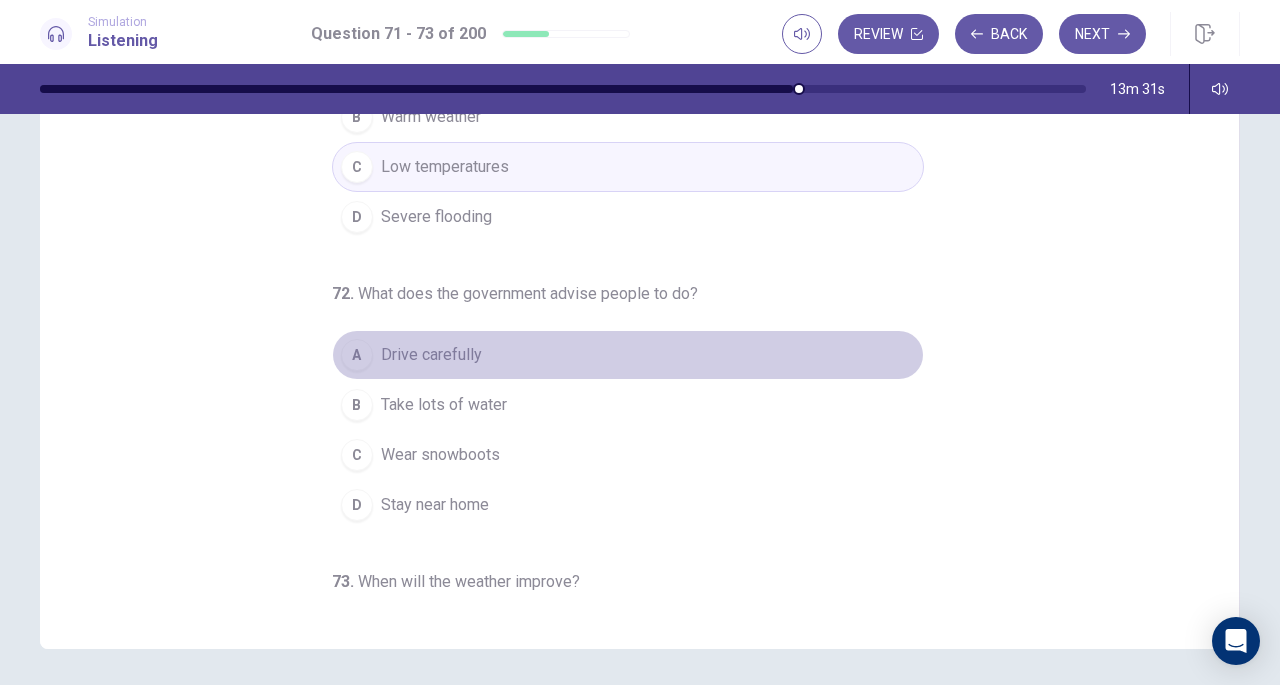 click on "Drive carefully" at bounding box center [431, 355] 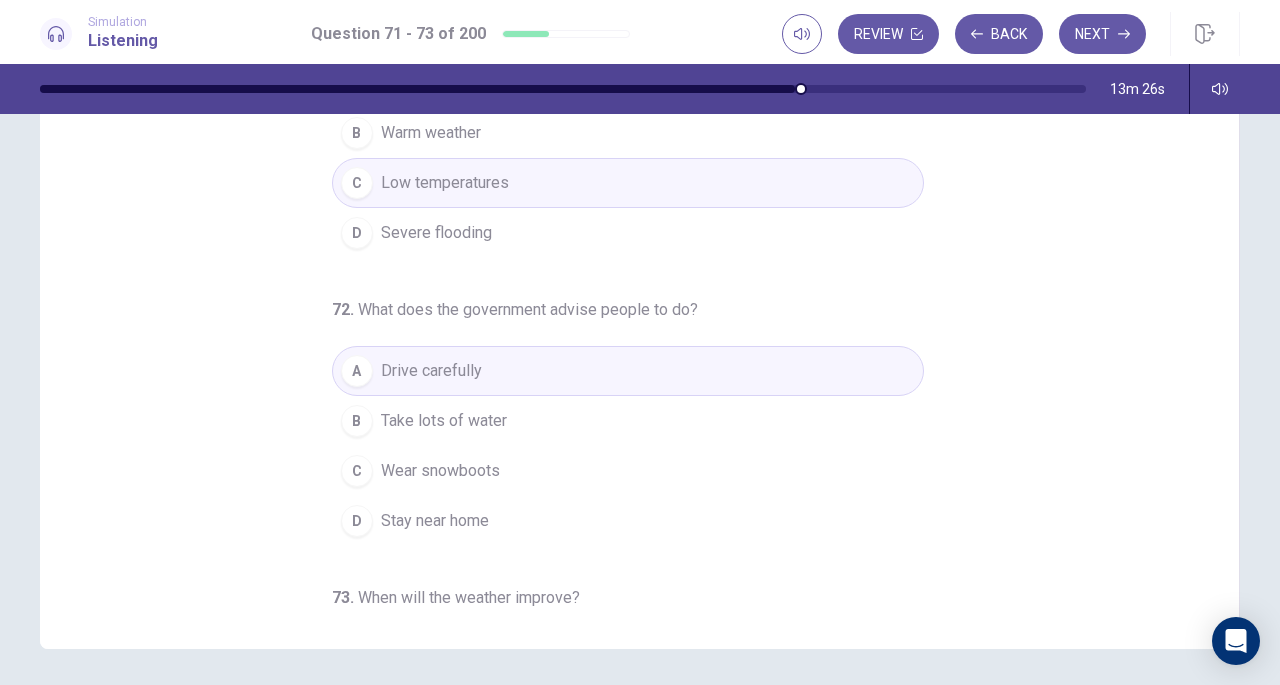 scroll, scrollTop: 0, scrollLeft: 0, axis: both 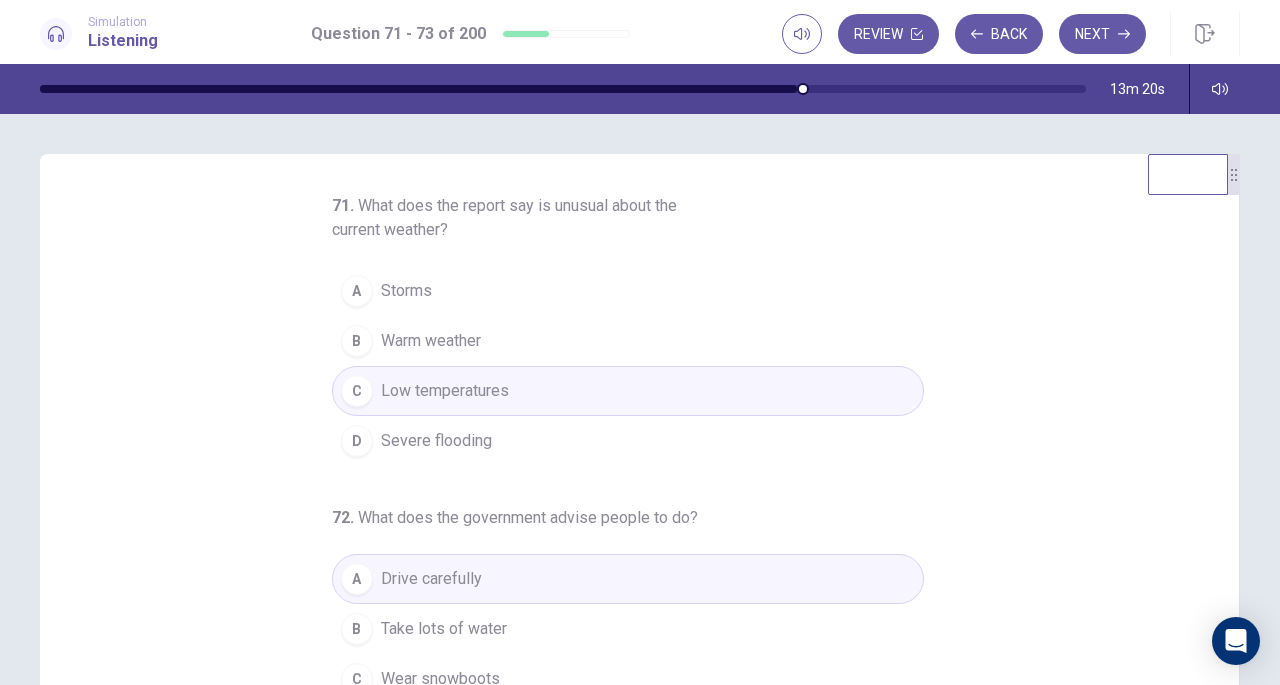 click on "Next" at bounding box center (1102, 34) 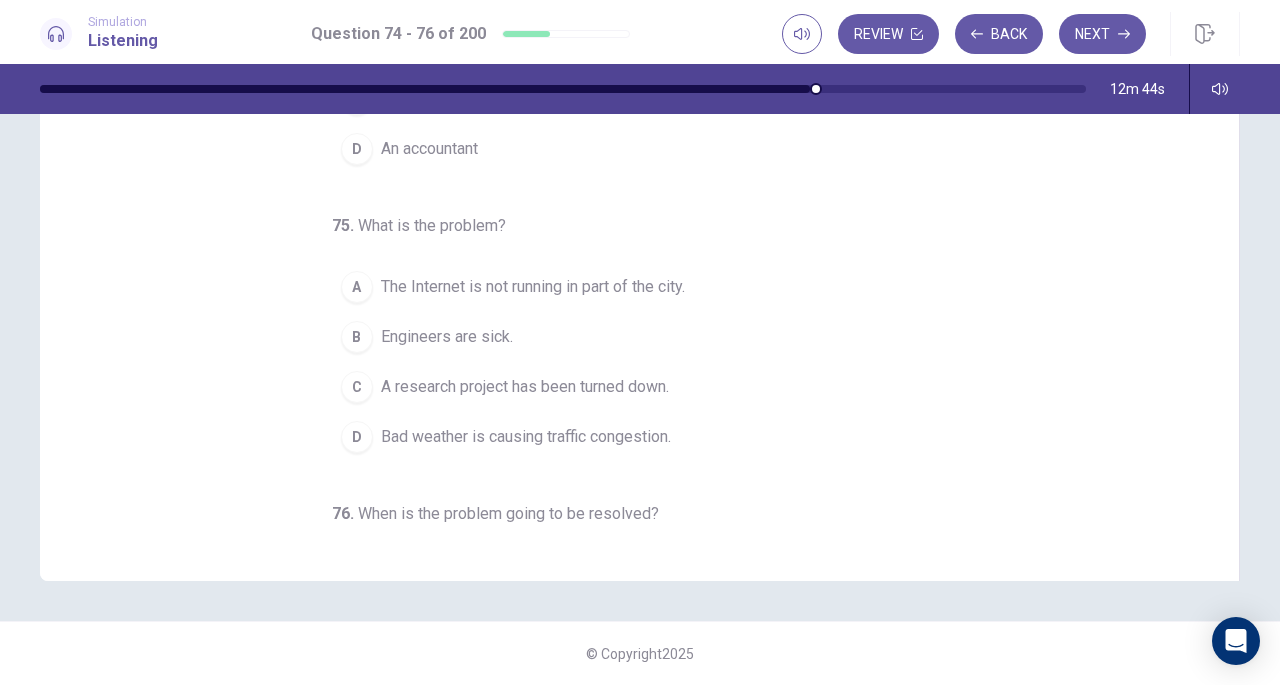 scroll, scrollTop: 0, scrollLeft: 0, axis: both 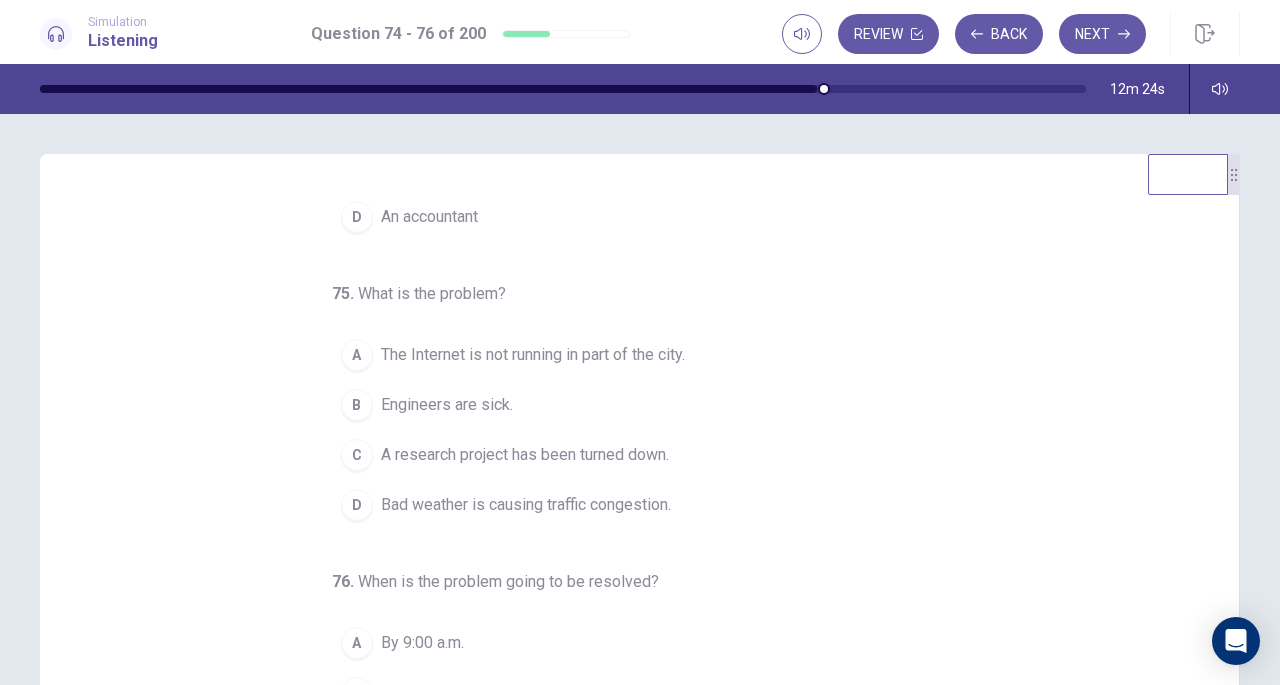 click on "A The Internet is not running in part of the city." at bounding box center (628, 355) 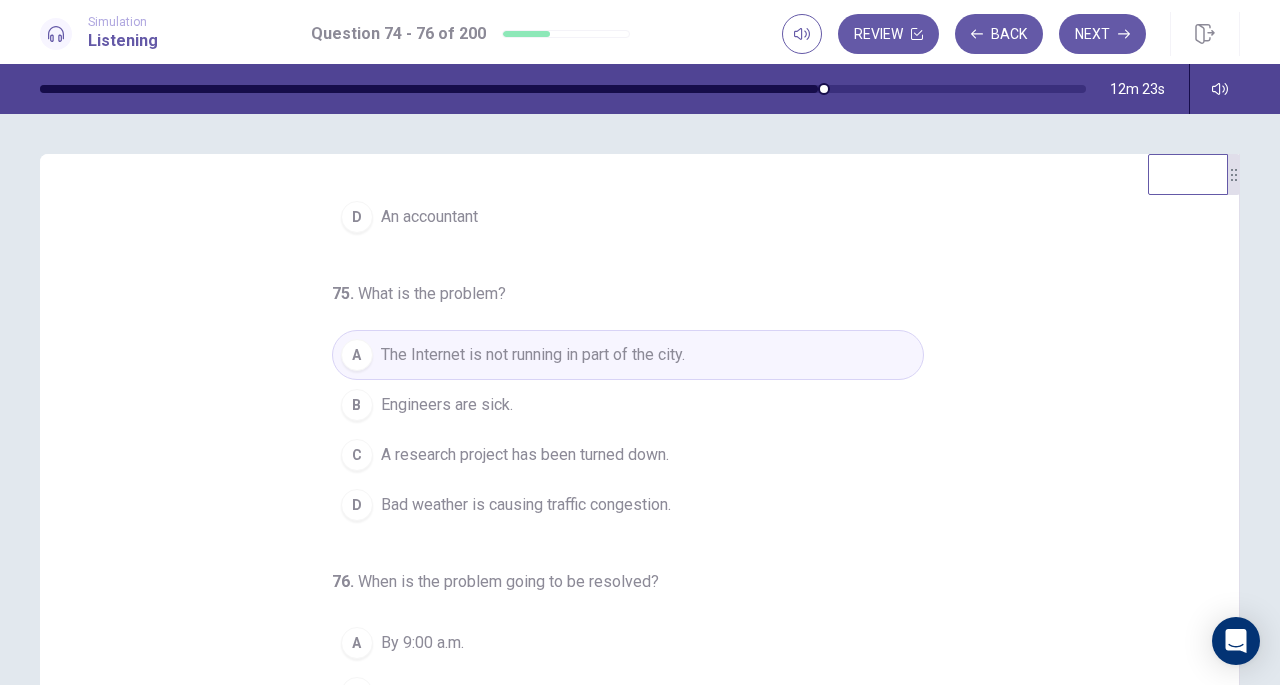 scroll, scrollTop: 200, scrollLeft: 0, axis: vertical 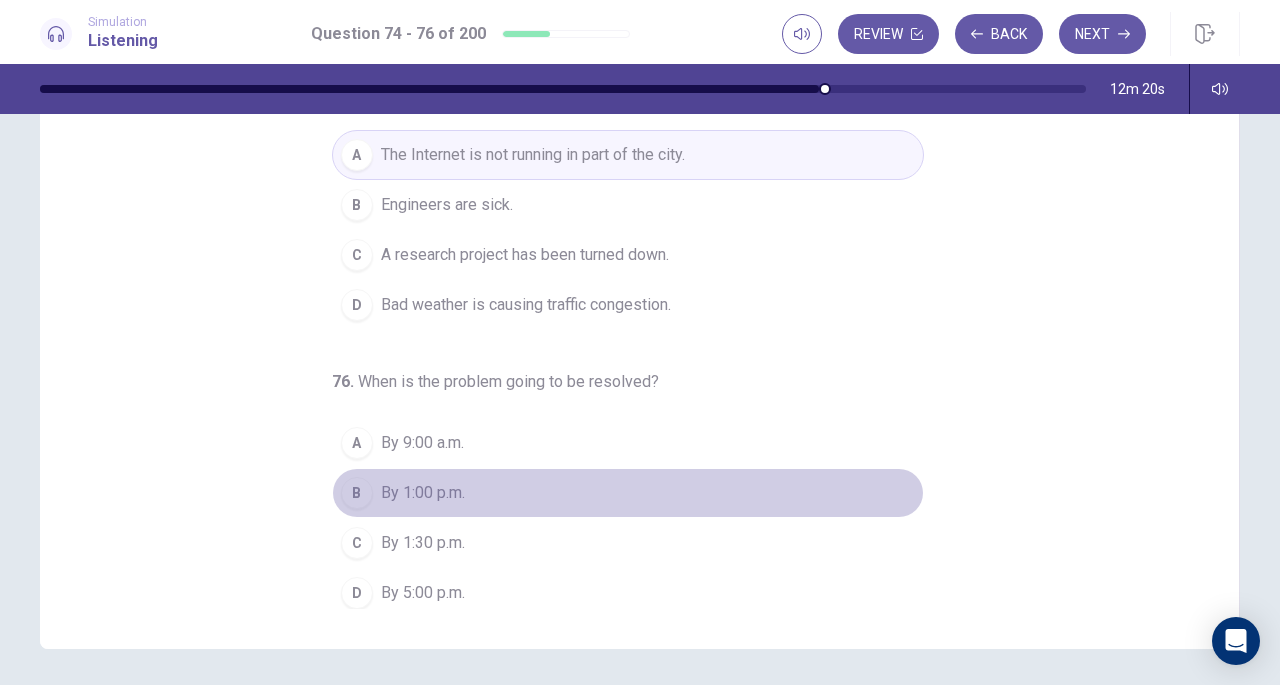 click on "By 1:00 p.m." at bounding box center [423, 493] 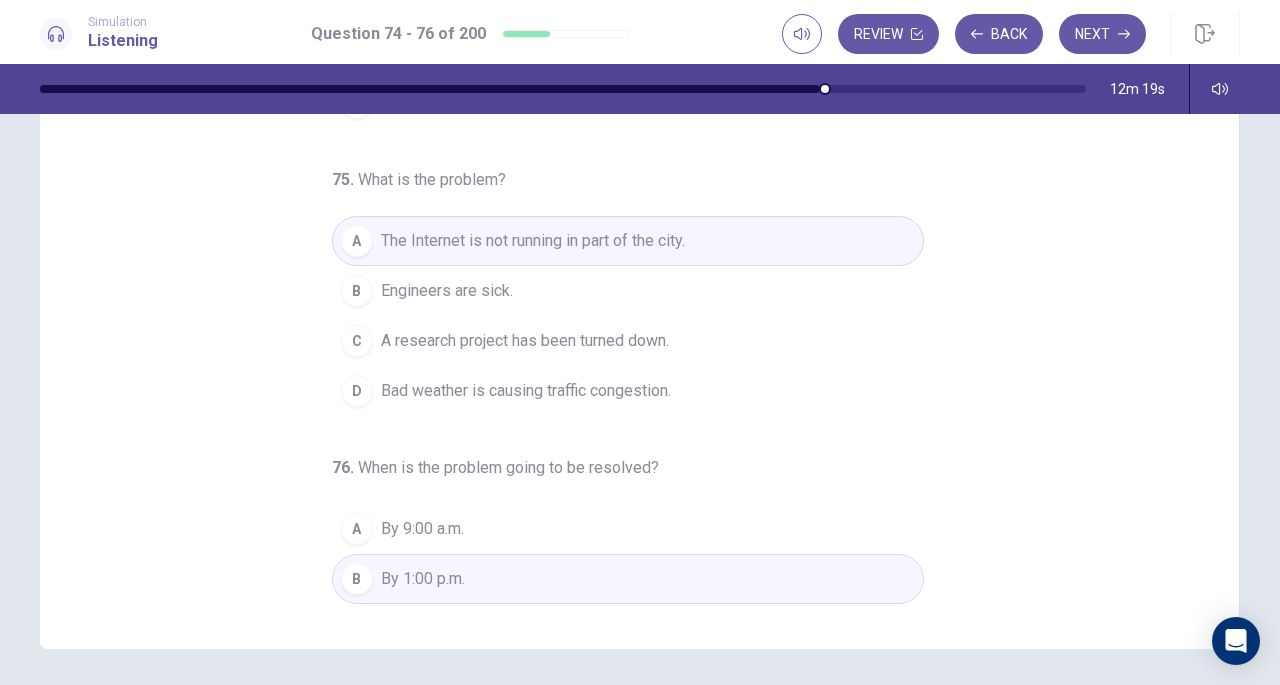 scroll, scrollTop: 0, scrollLeft: 0, axis: both 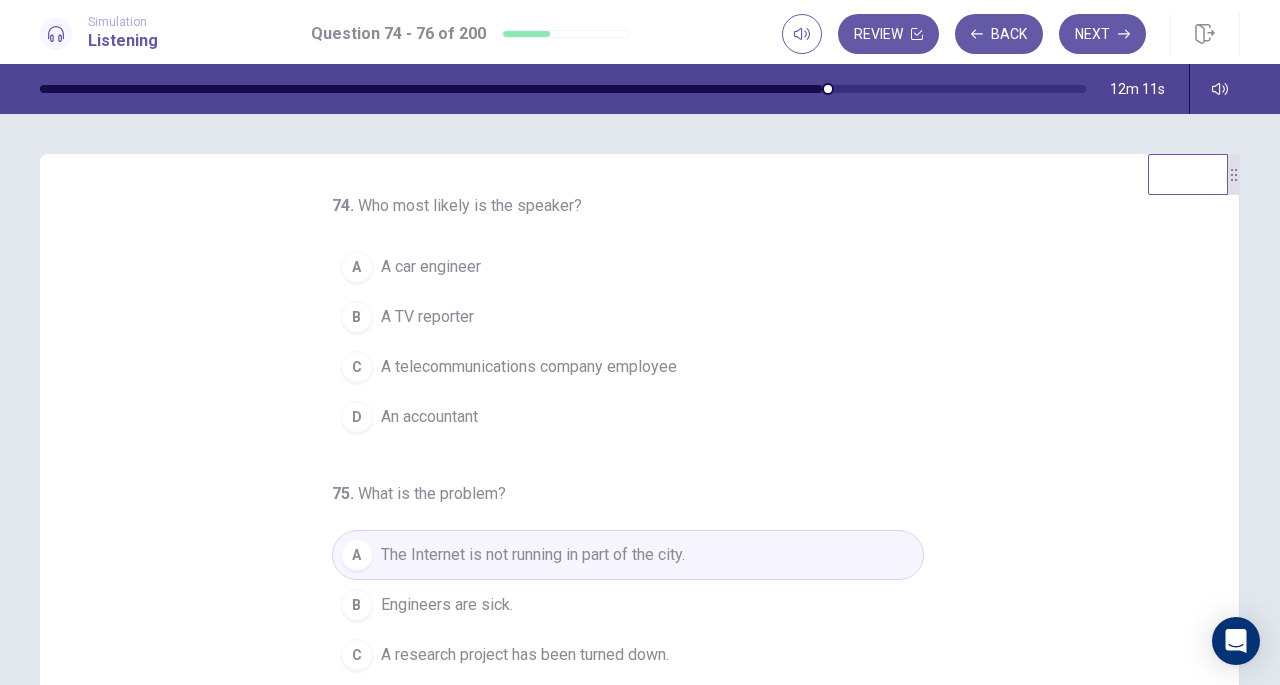 click on "A telecommunications company employee" at bounding box center [529, 367] 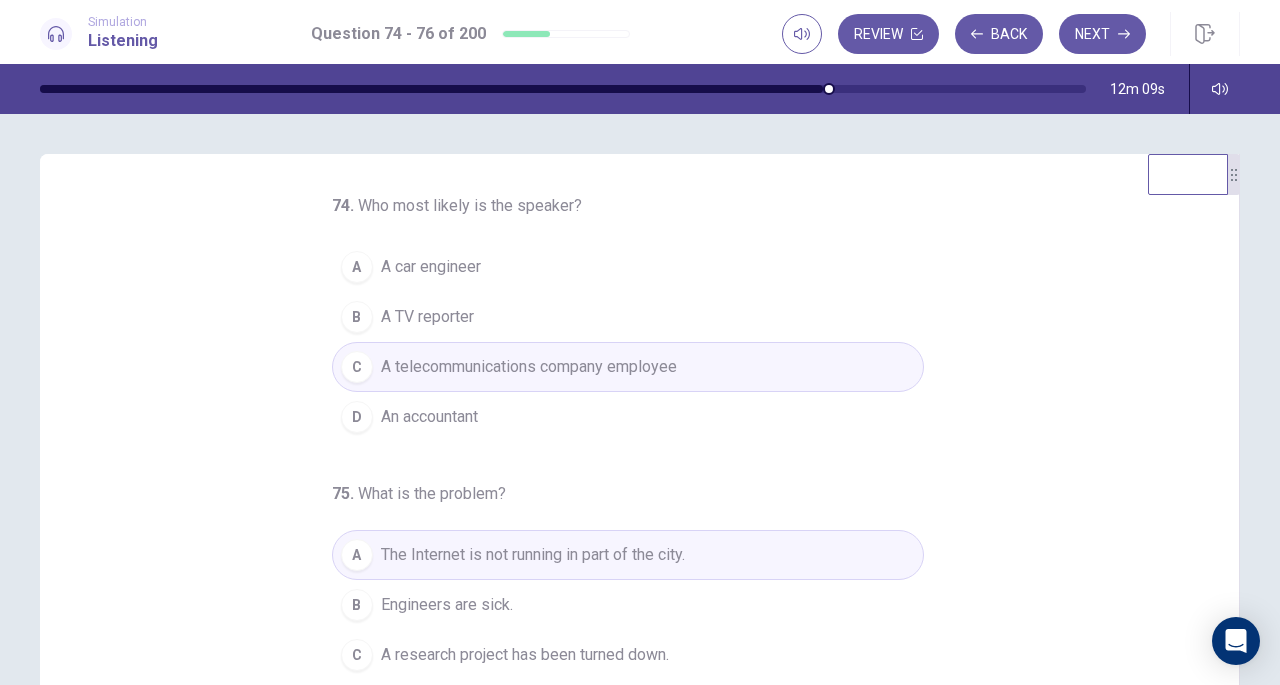 click on "Review Back Next" at bounding box center (1011, 34) 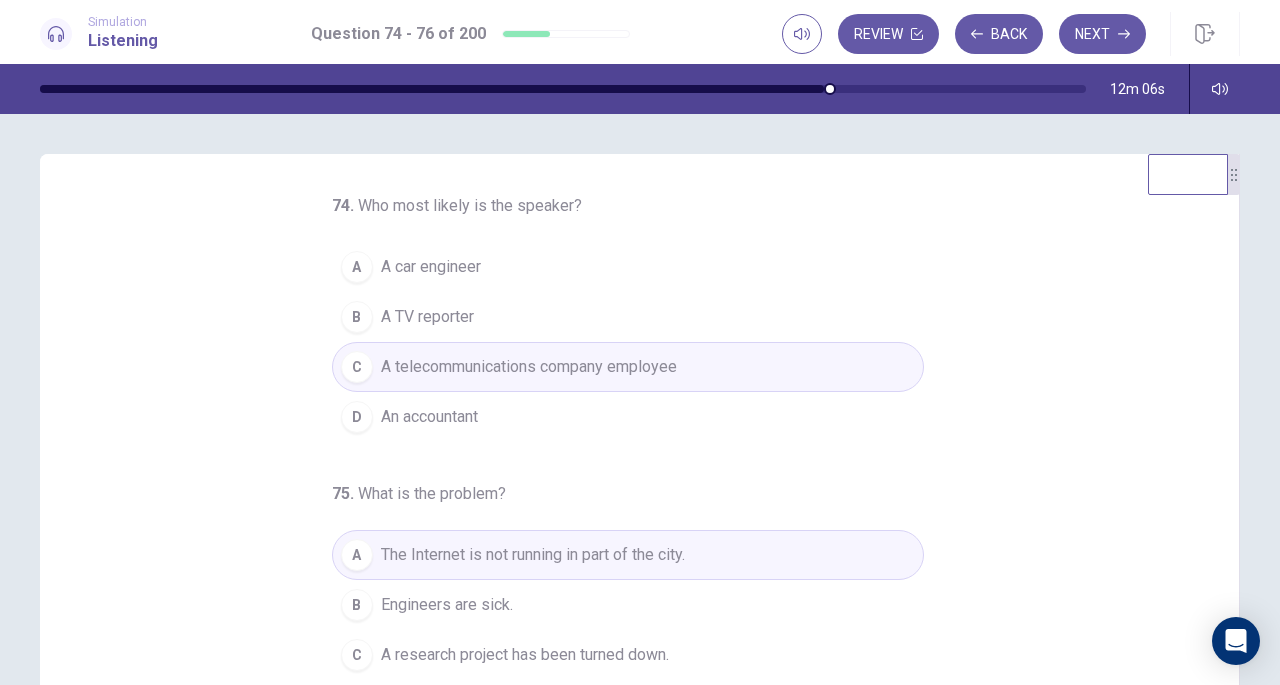click on "Next" at bounding box center [1102, 34] 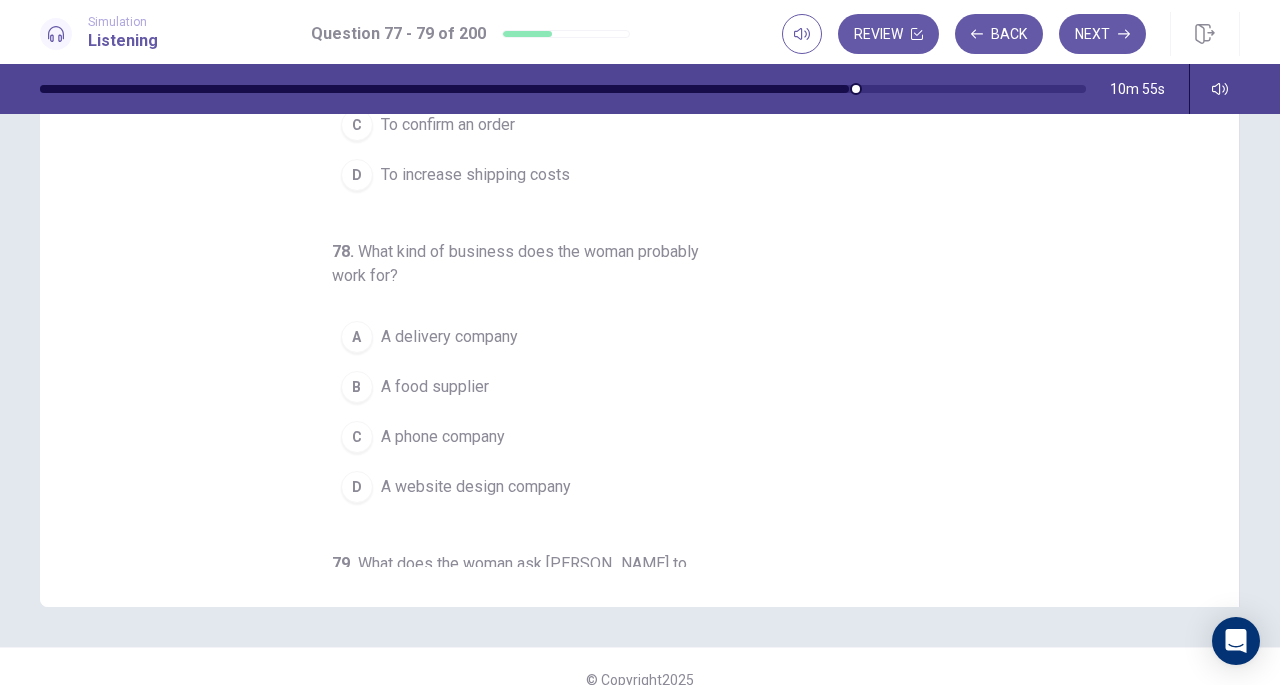 scroll, scrollTop: 246, scrollLeft: 0, axis: vertical 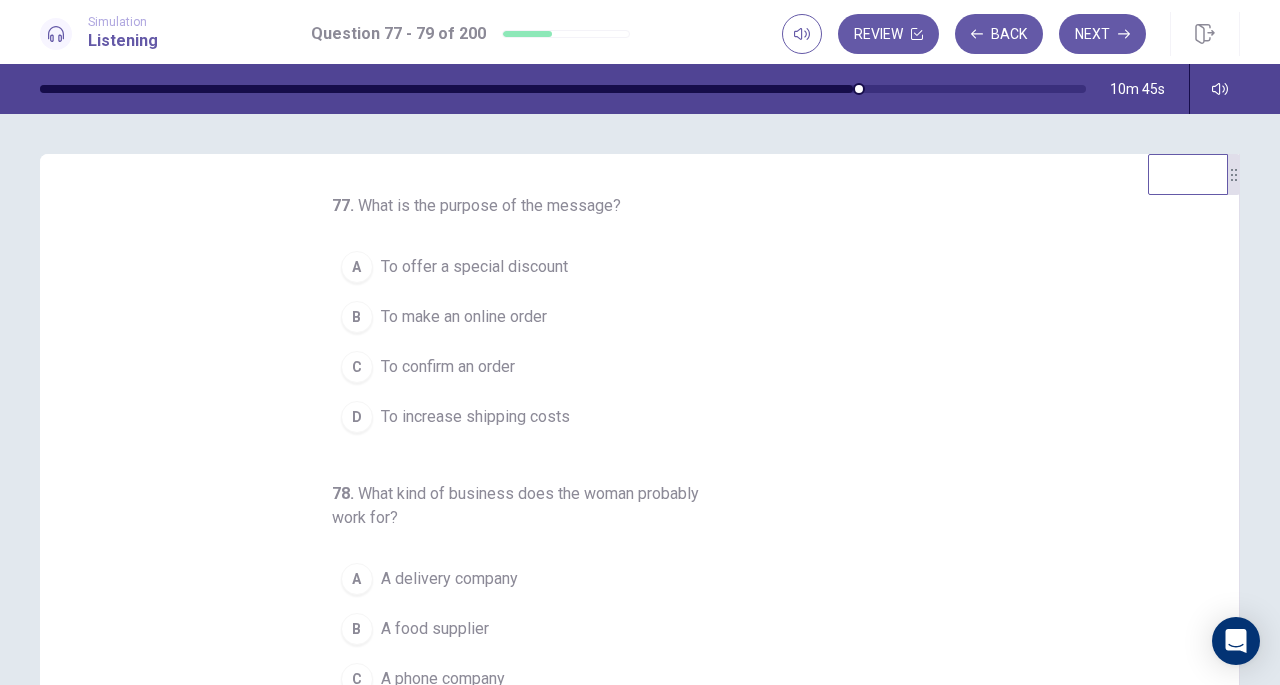 click on "To offer a special discount" at bounding box center [474, 267] 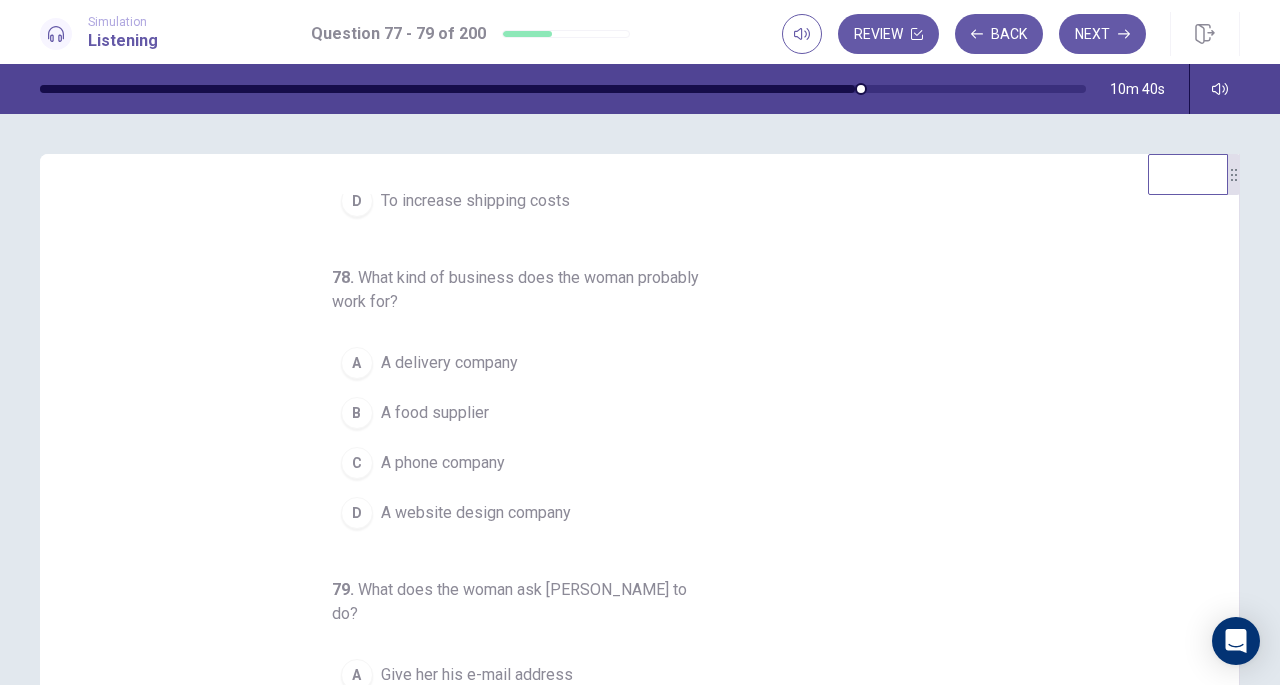scroll, scrollTop: 224, scrollLeft: 0, axis: vertical 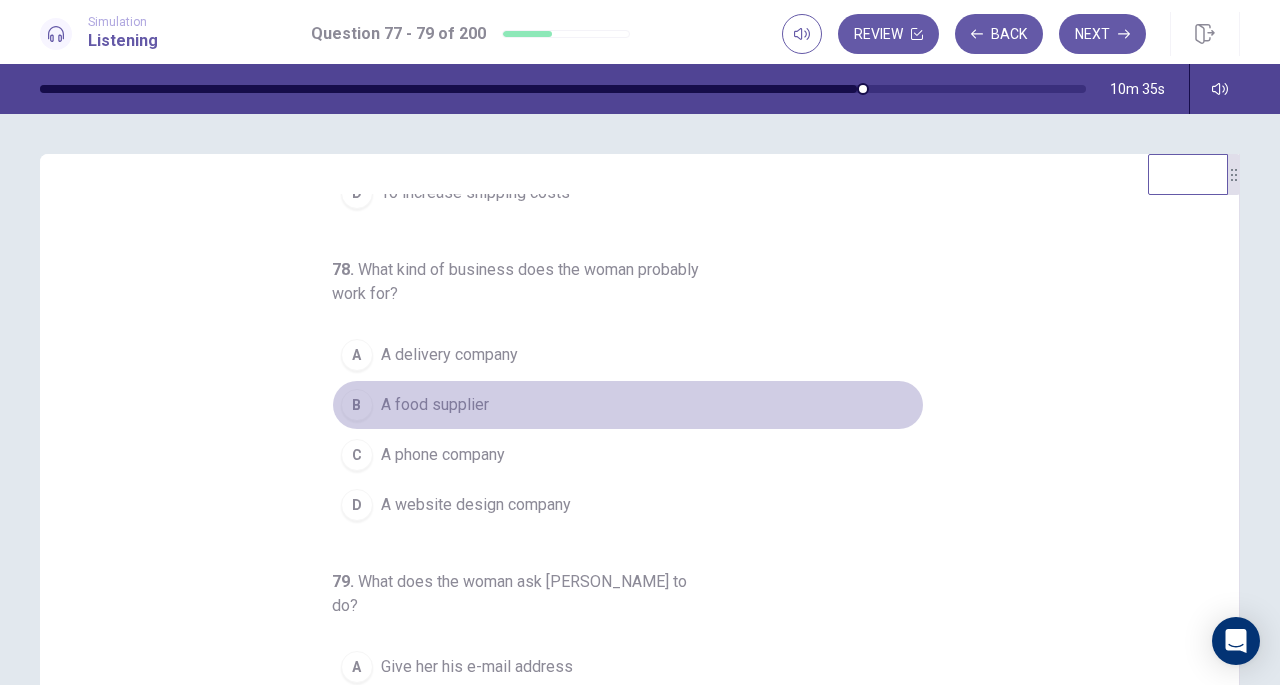 click on "B A food supplier" at bounding box center (628, 405) 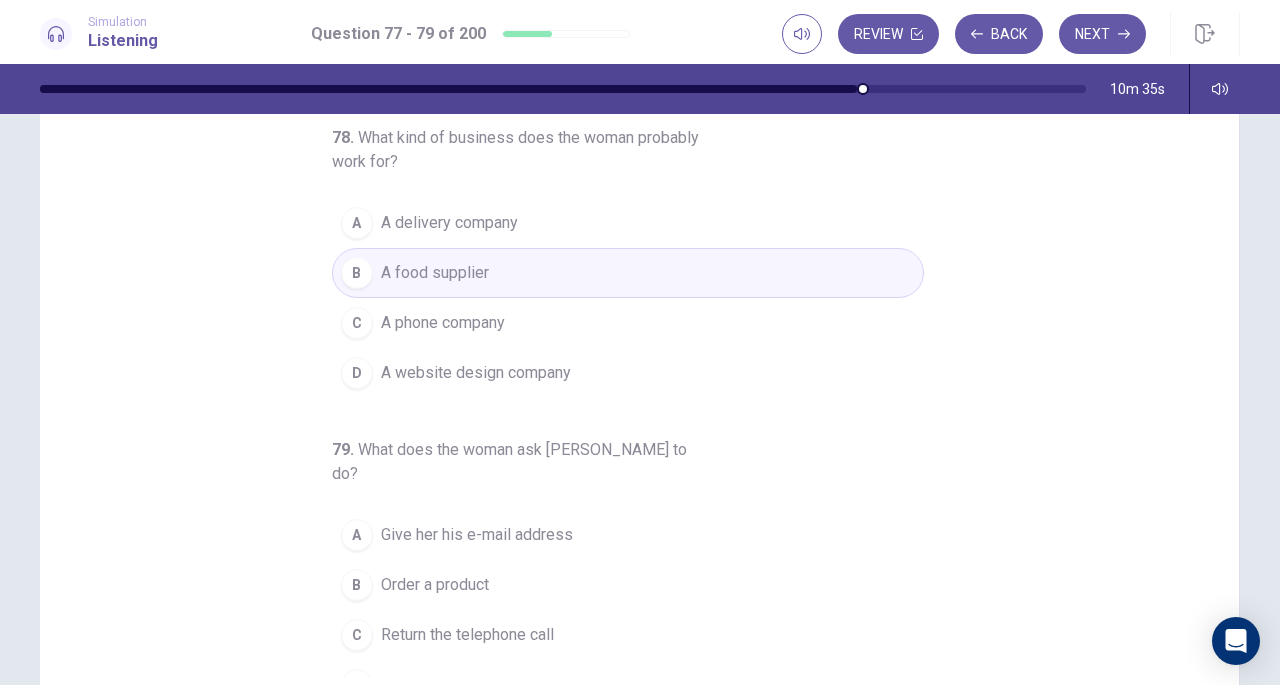 scroll, scrollTop: 268, scrollLeft: 0, axis: vertical 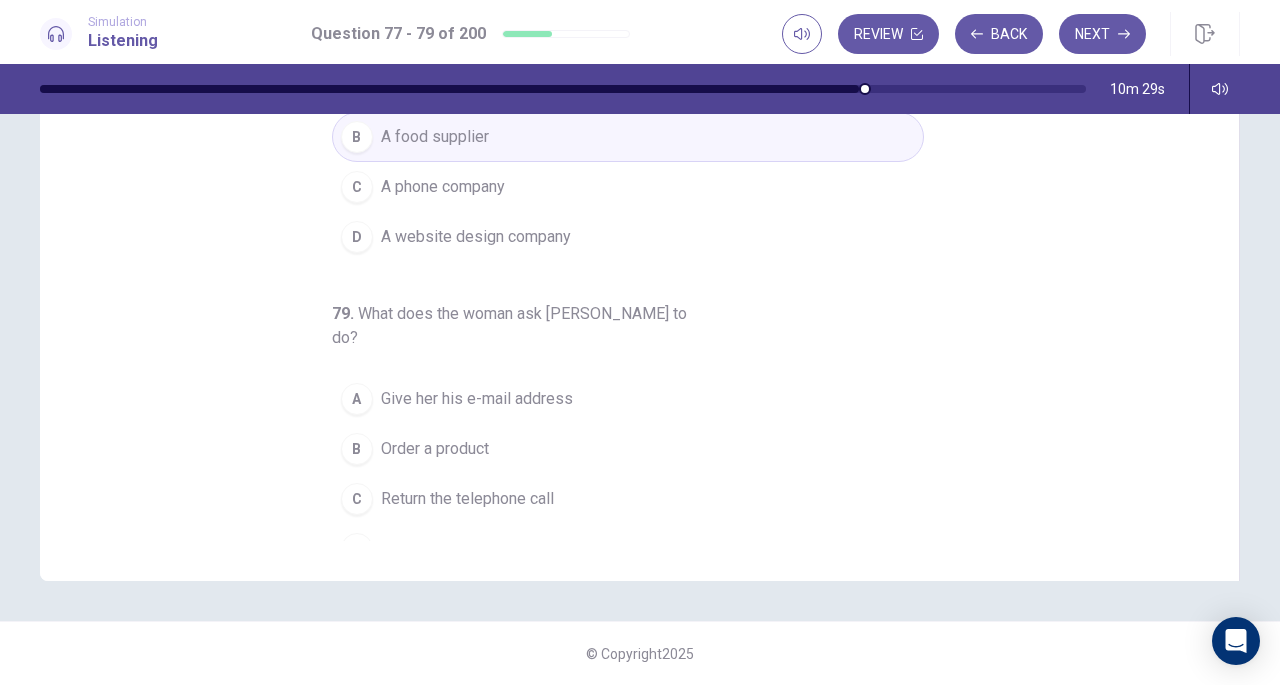 click on "Return the telephone call" at bounding box center (467, 499) 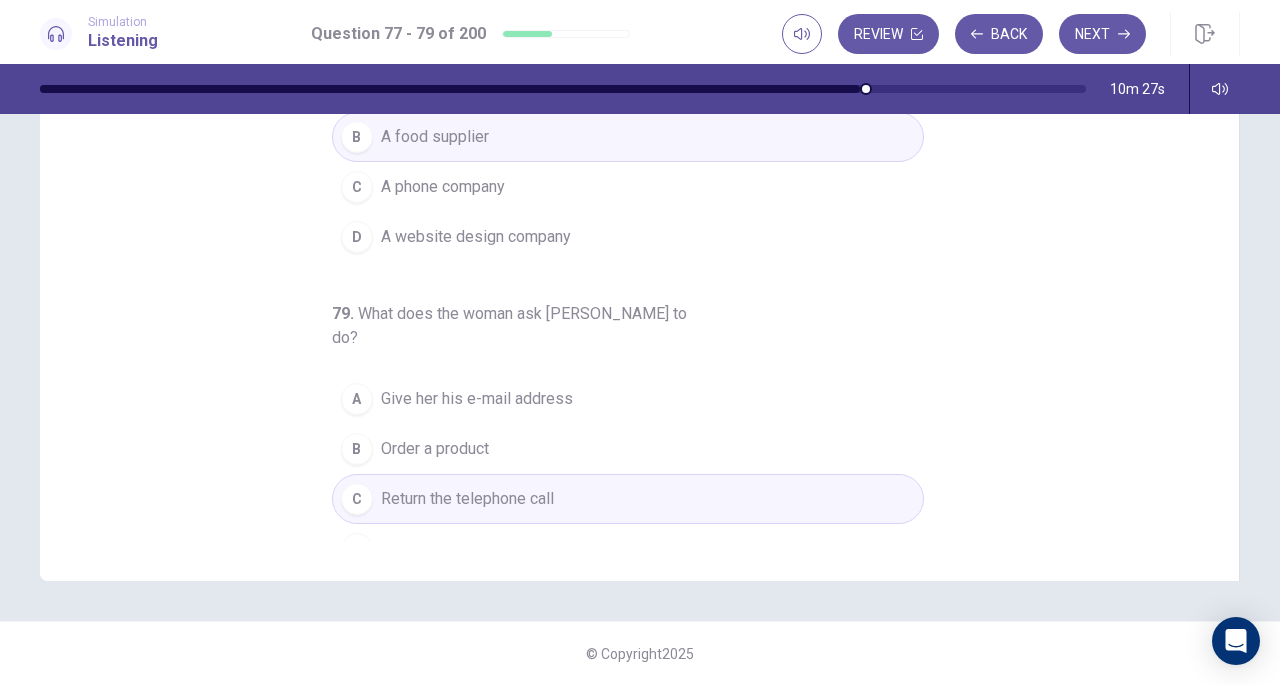 click on "Next" at bounding box center [1102, 34] 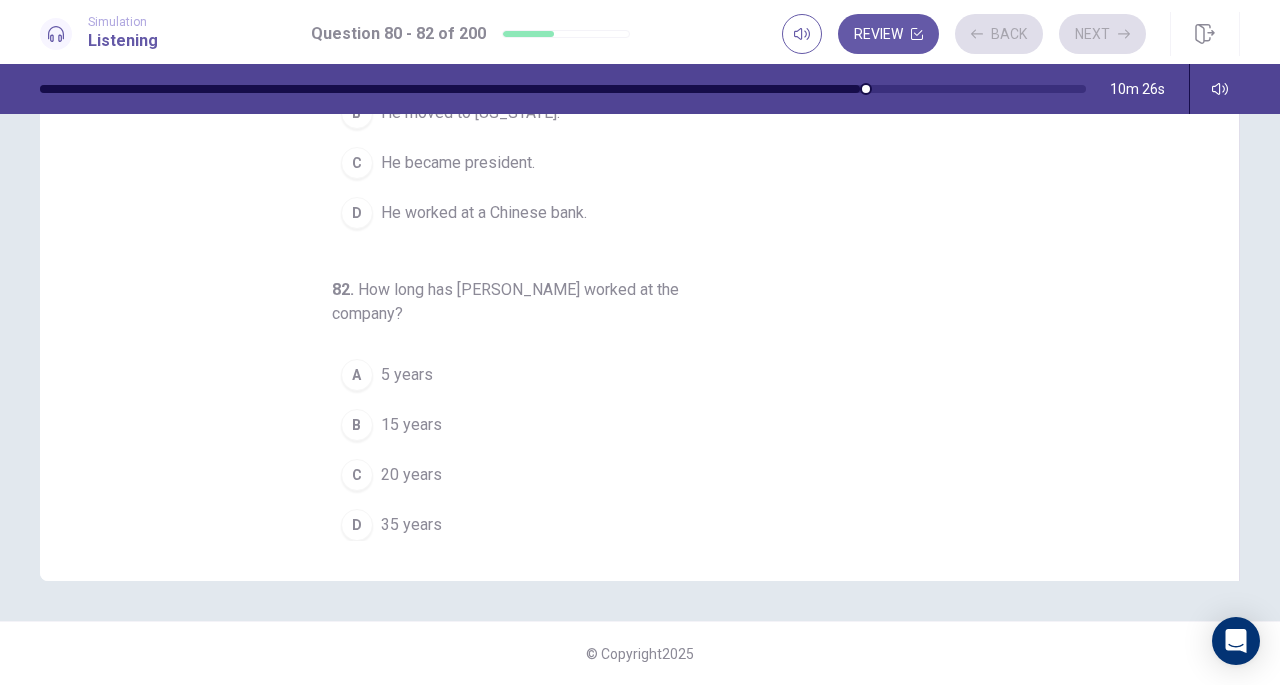 scroll, scrollTop: 244, scrollLeft: 0, axis: vertical 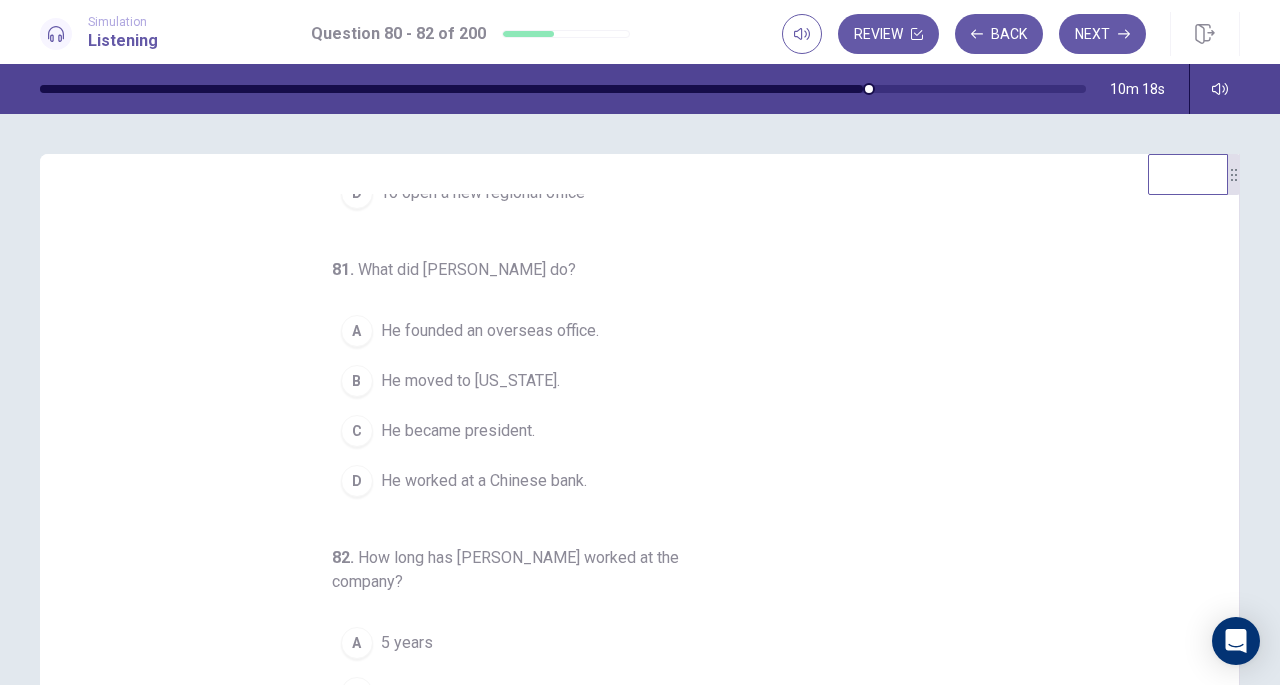 drag, startPoint x: 1207, startPoint y: 395, endPoint x: 1227, endPoint y: 181, distance: 214.93254 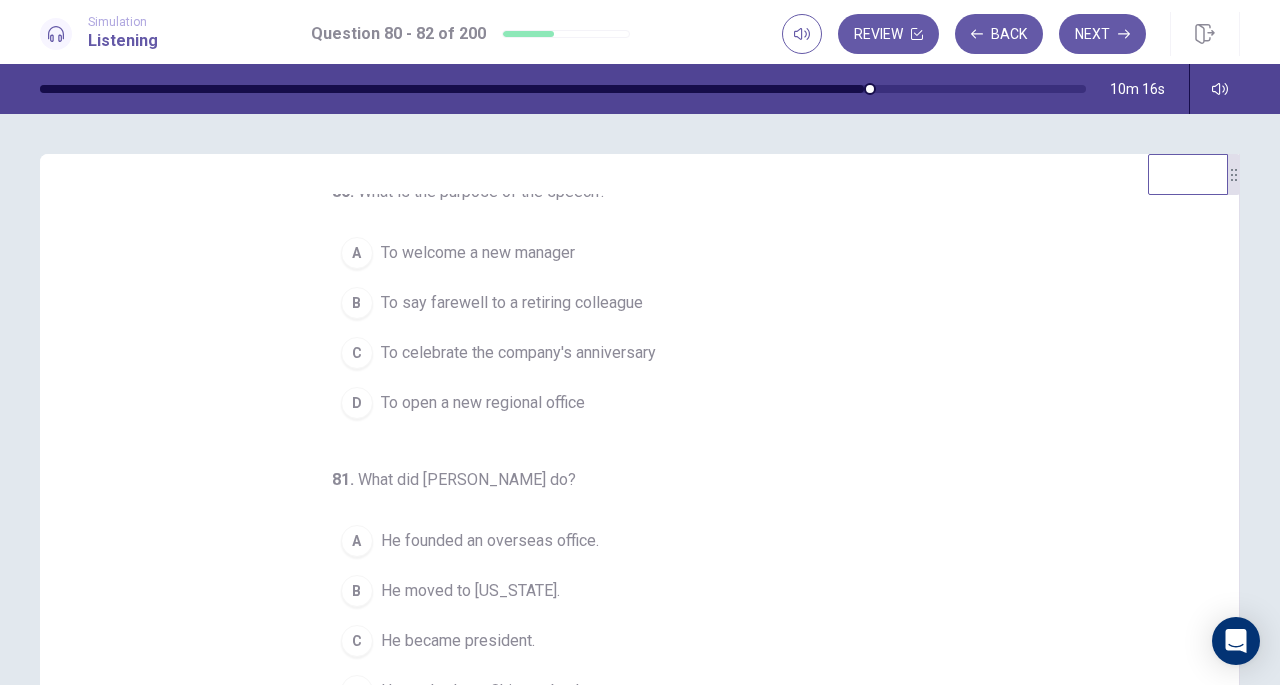 scroll, scrollTop: 0, scrollLeft: 0, axis: both 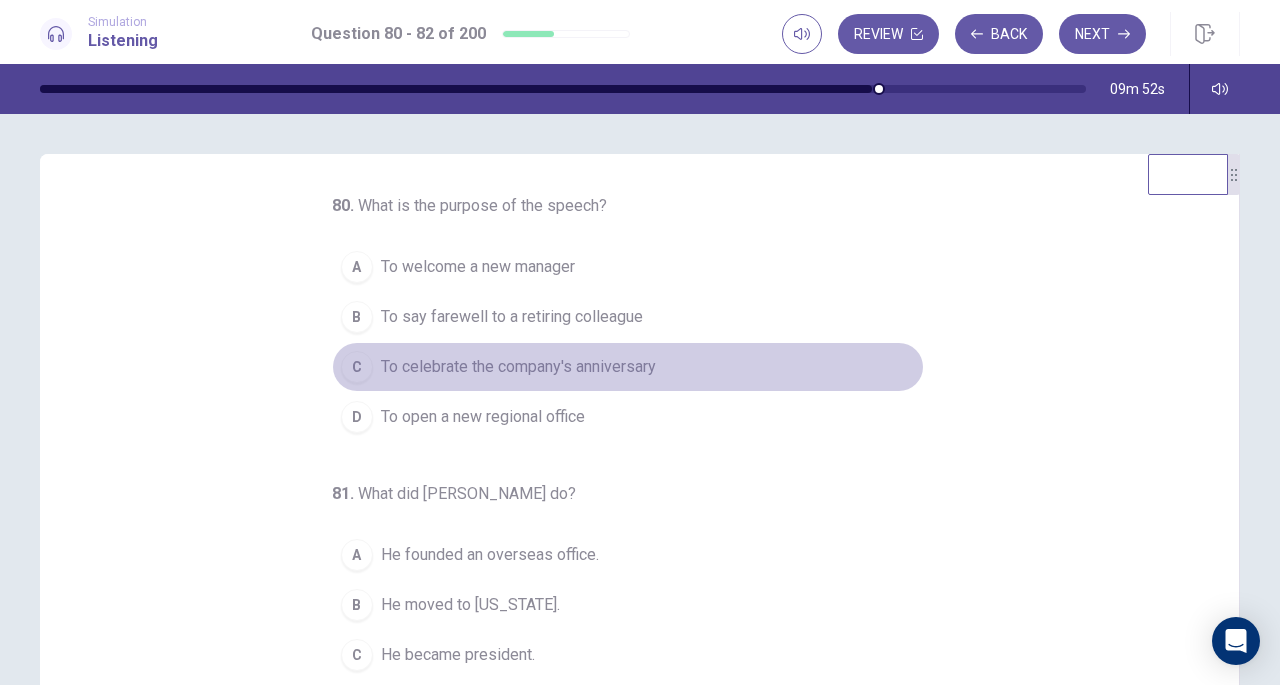 click on "C To celebrate the company's anniversary" at bounding box center [628, 367] 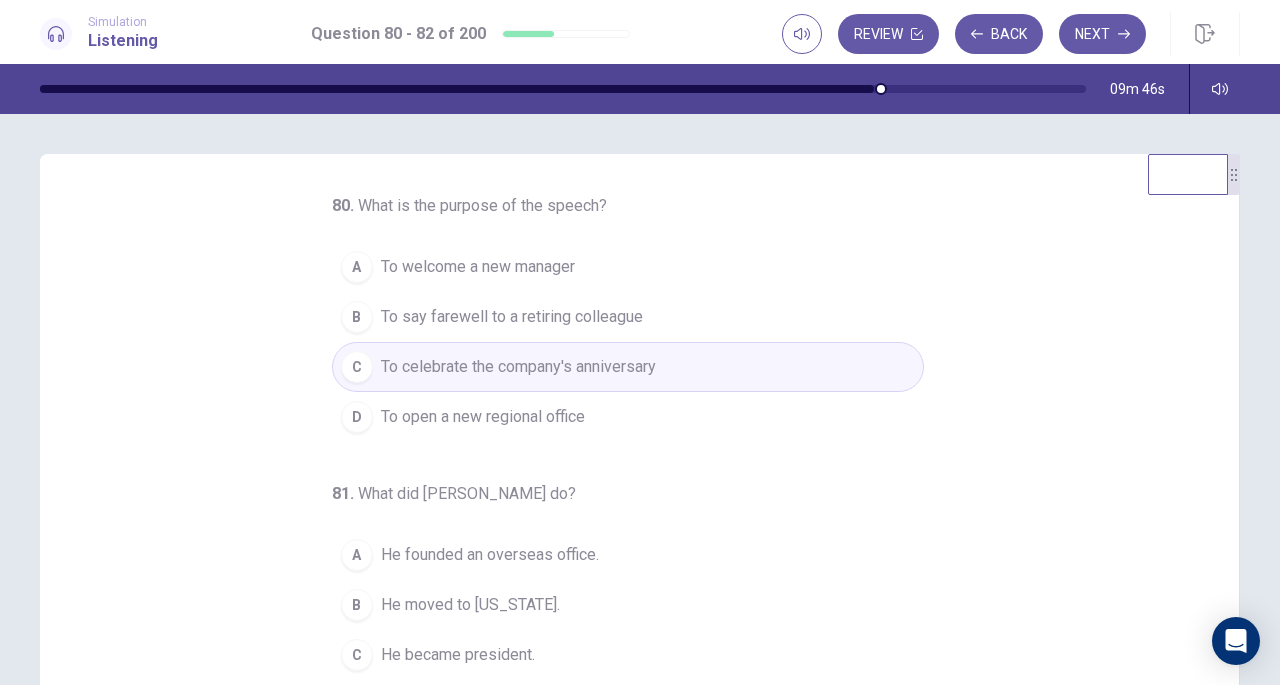 click on "To welcome a new manager" at bounding box center [478, 267] 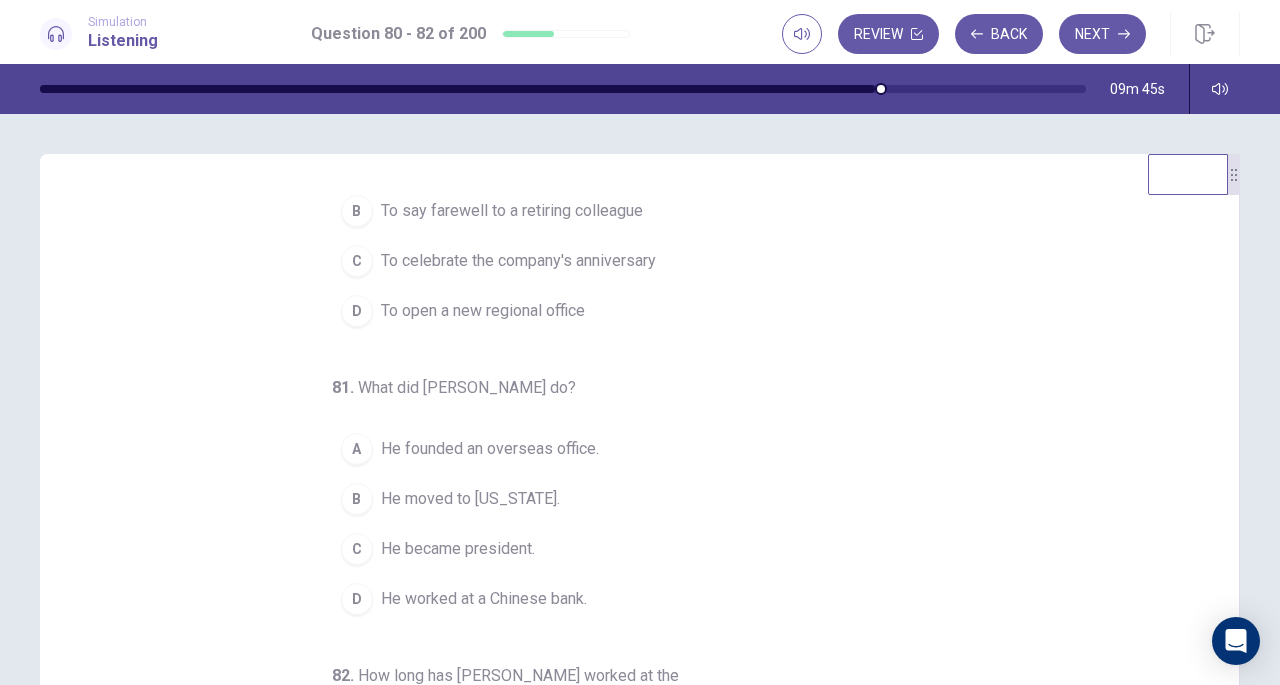 scroll, scrollTop: 200, scrollLeft: 0, axis: vertical 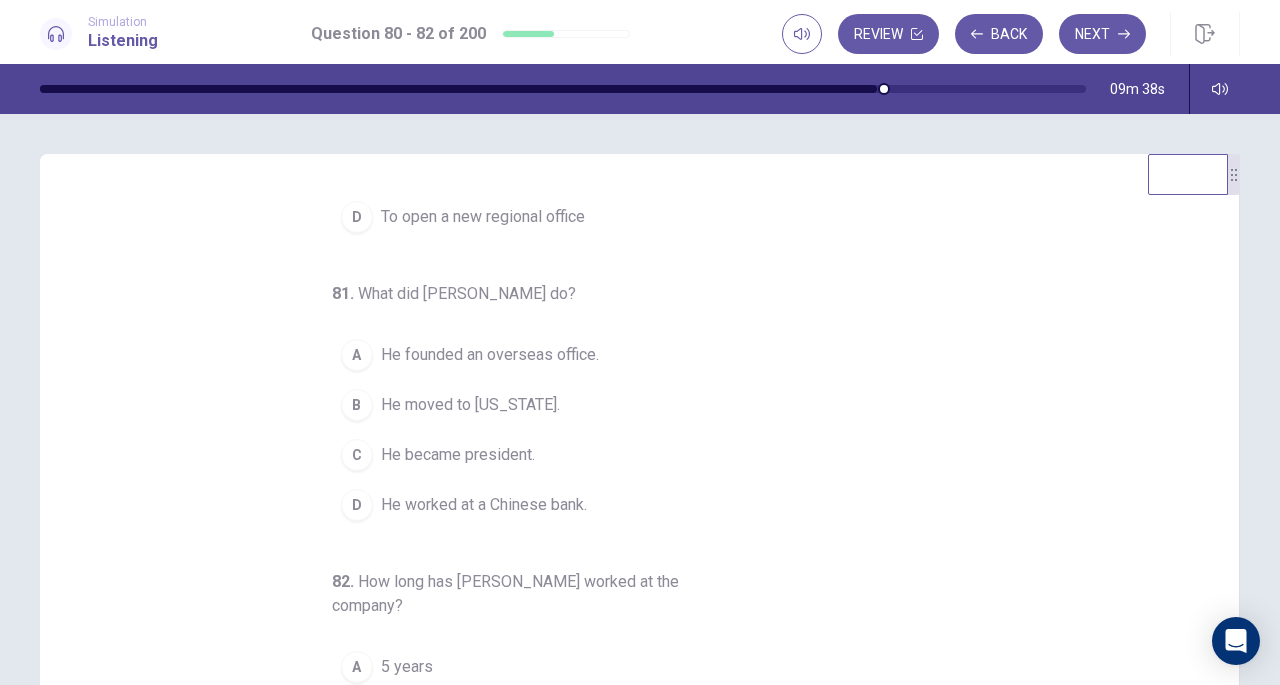 click on "D He worked at a Chinese bank." at bounding box center [628, 505] 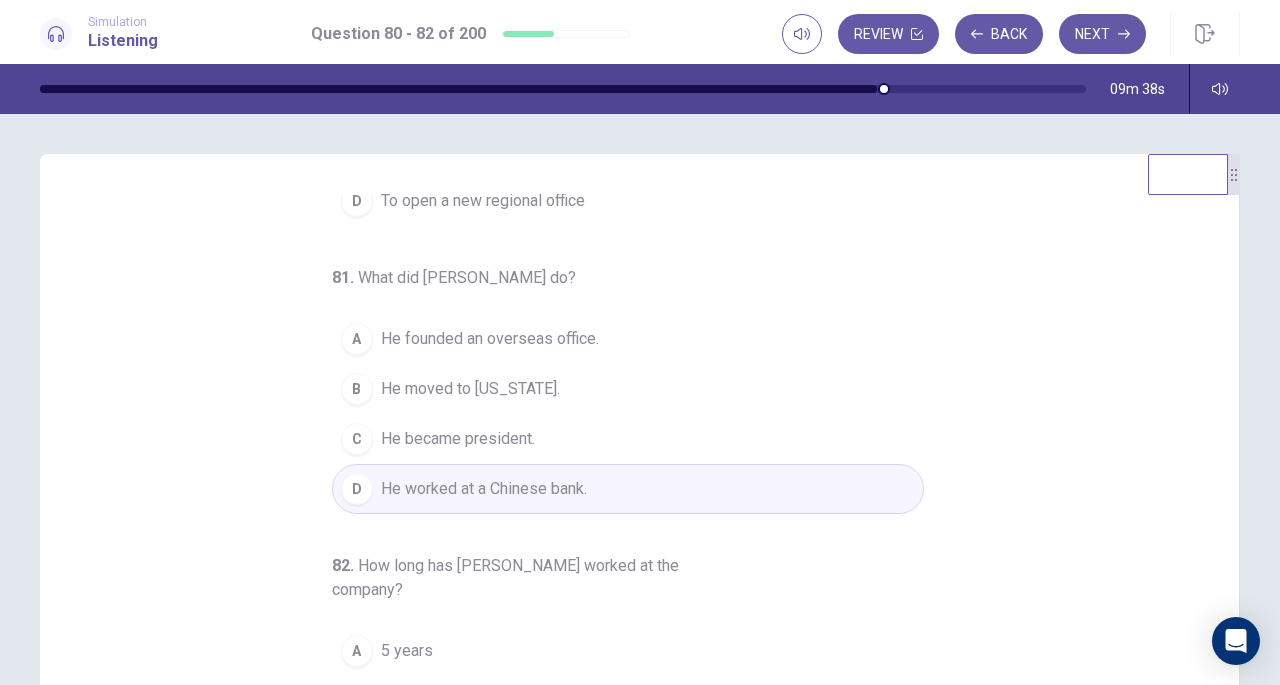 scroll, scrollTop: 224, scrollLeft: 0, axis: vertical 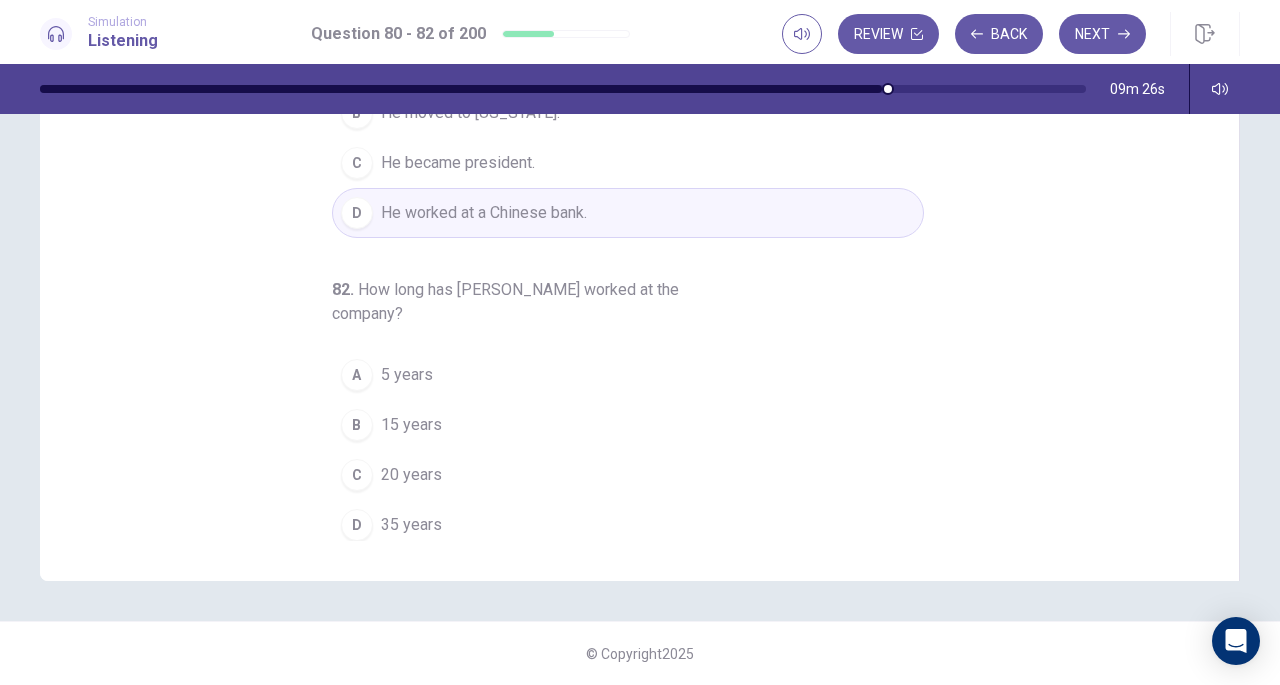 click on "35 years" at bounding box center (411, 525) 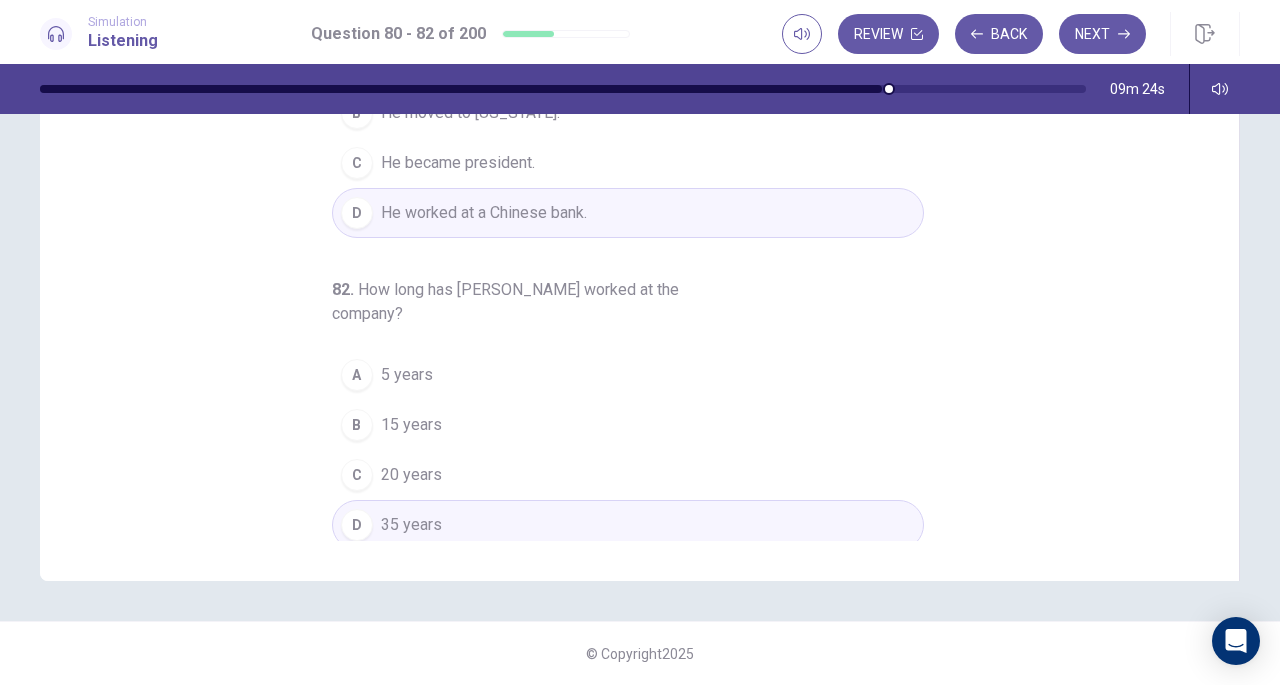 click on "Next" at bounding box center [1102, 34] 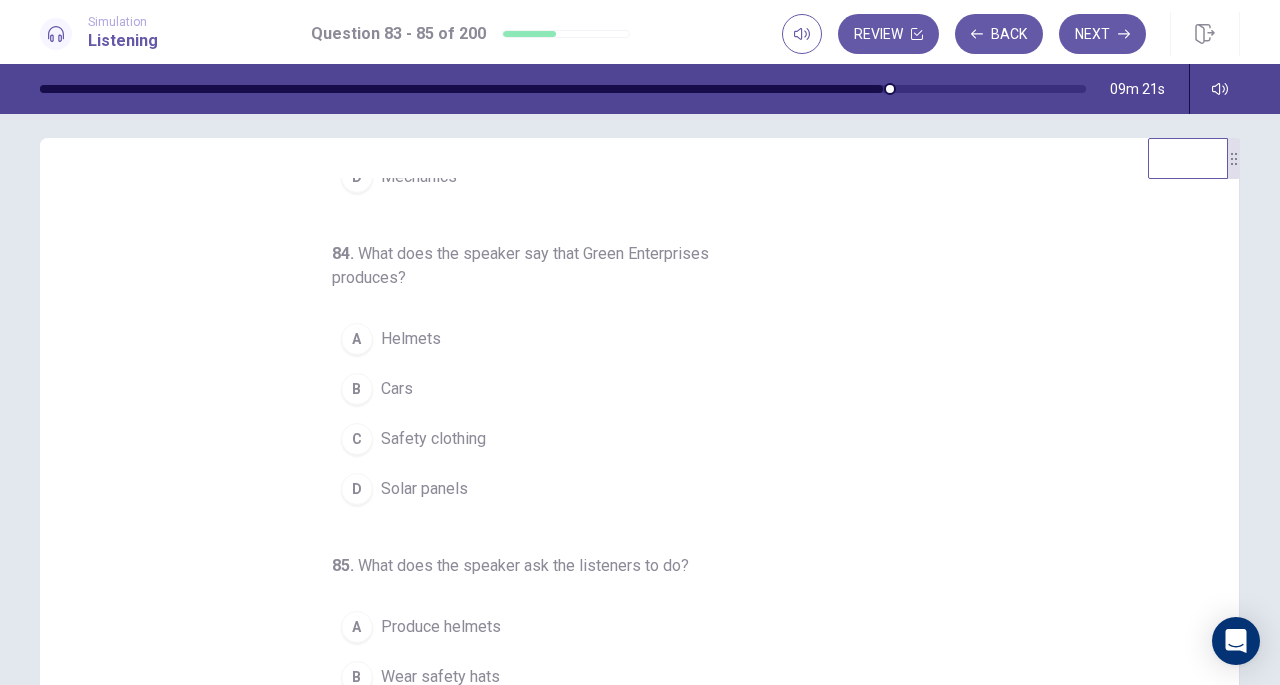 scroll, scrollTop: 10, scrollLeft: 0, axis: vertical 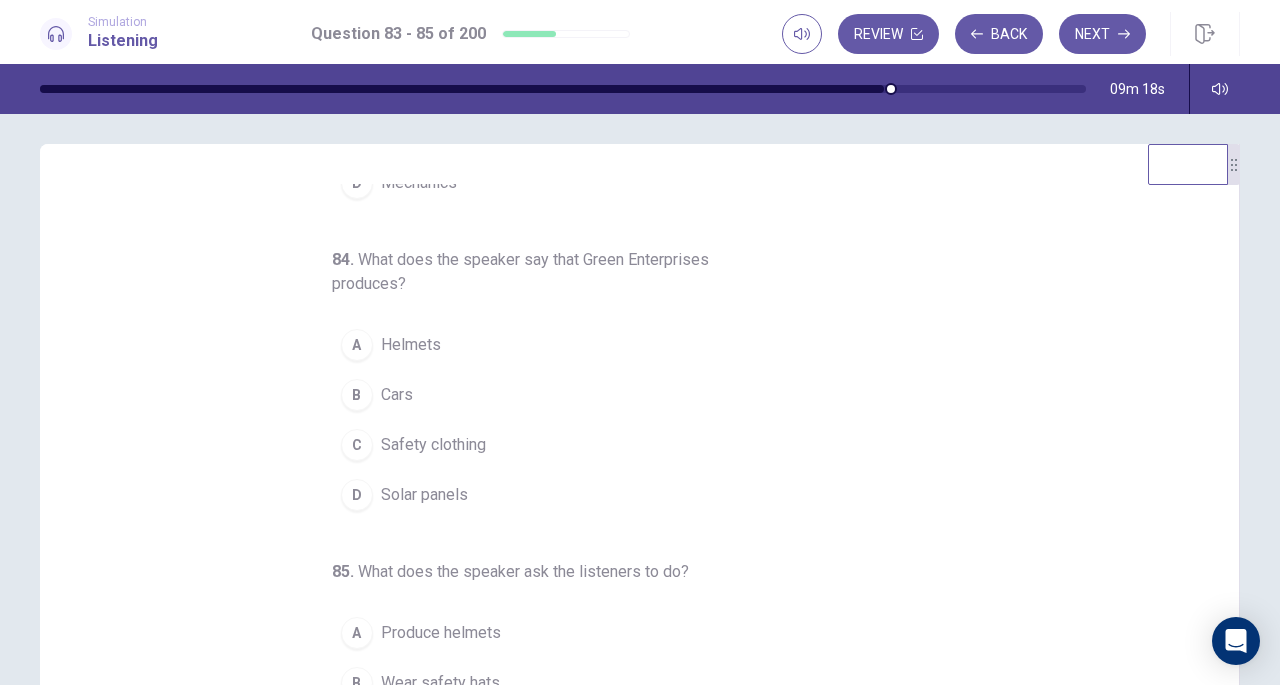 drag, startPoint x: 1218, startPoint y: 367, endPoint x: 1218, endPoint y: 246, distance: 121 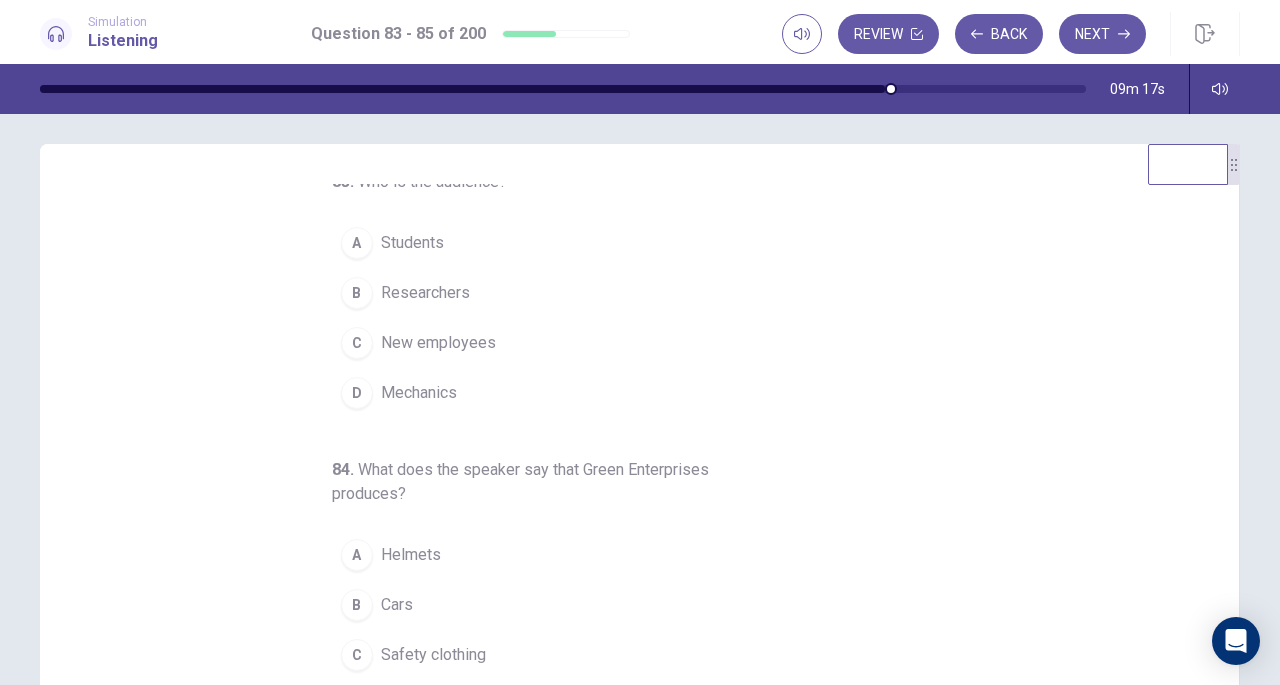 scroll, scrollTop: 0, scrollLeft: 0, axis: both 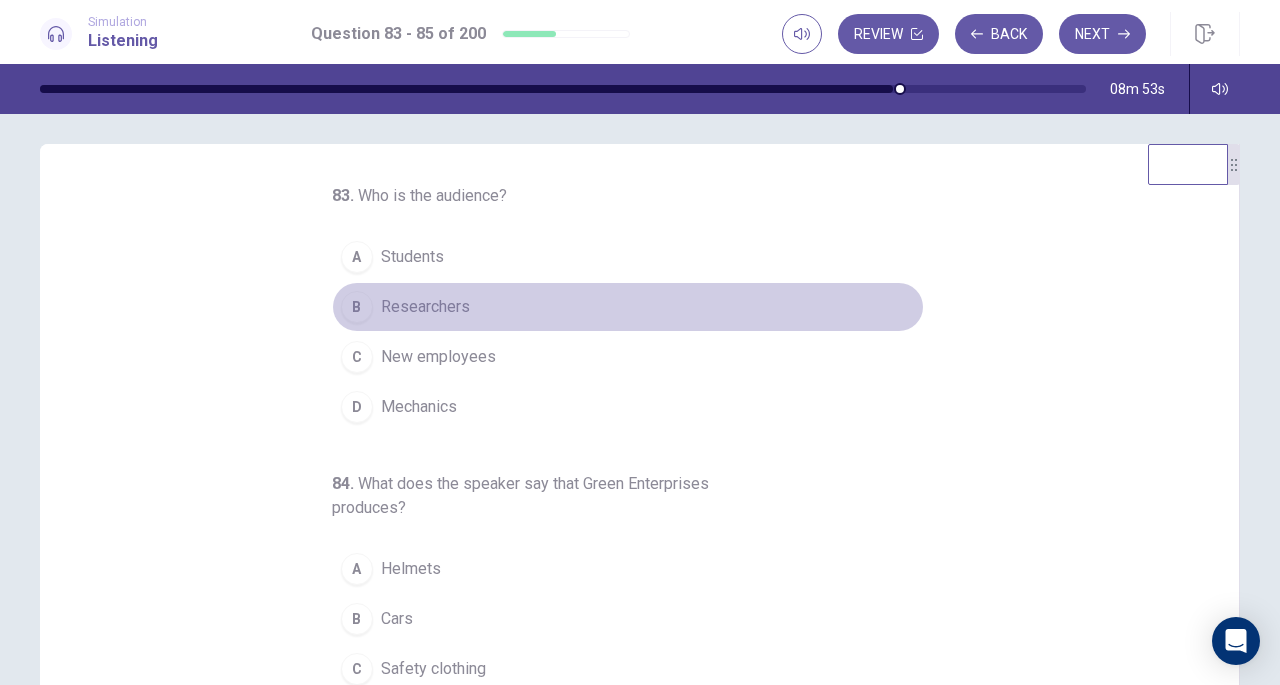 click on "B Researchers" at bounding box center [628, 307] 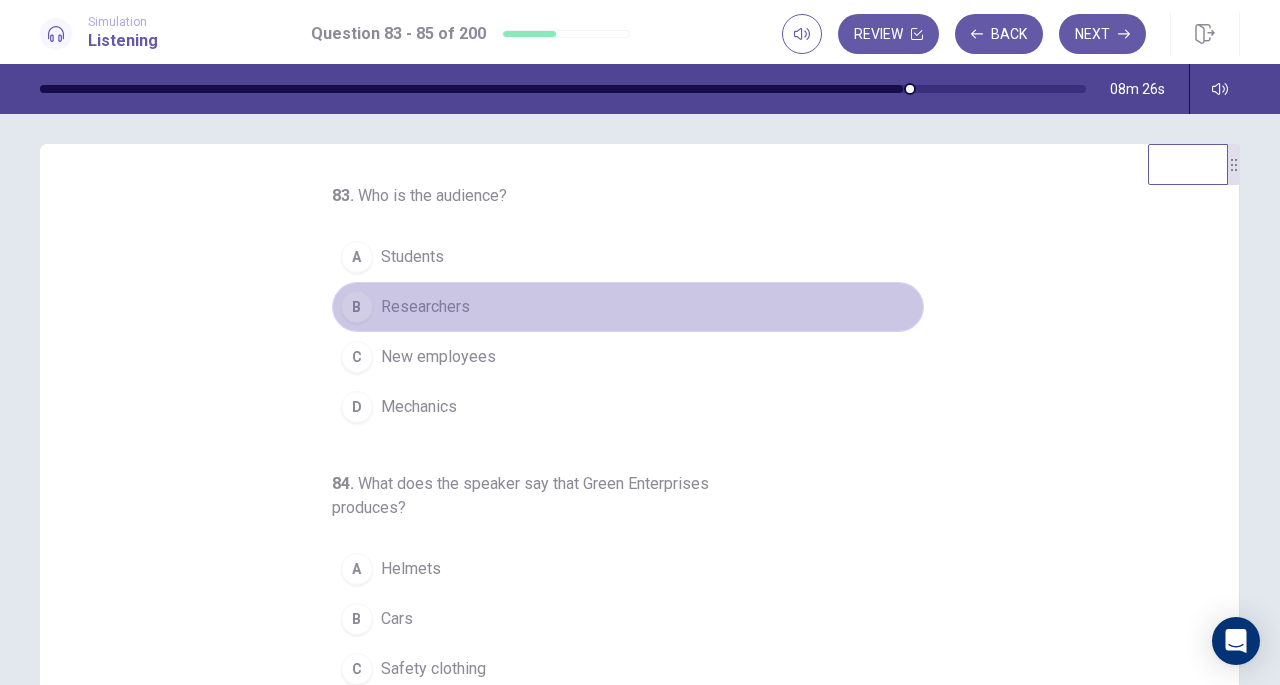 click on "Researchers" at bounding box center [425, 307] 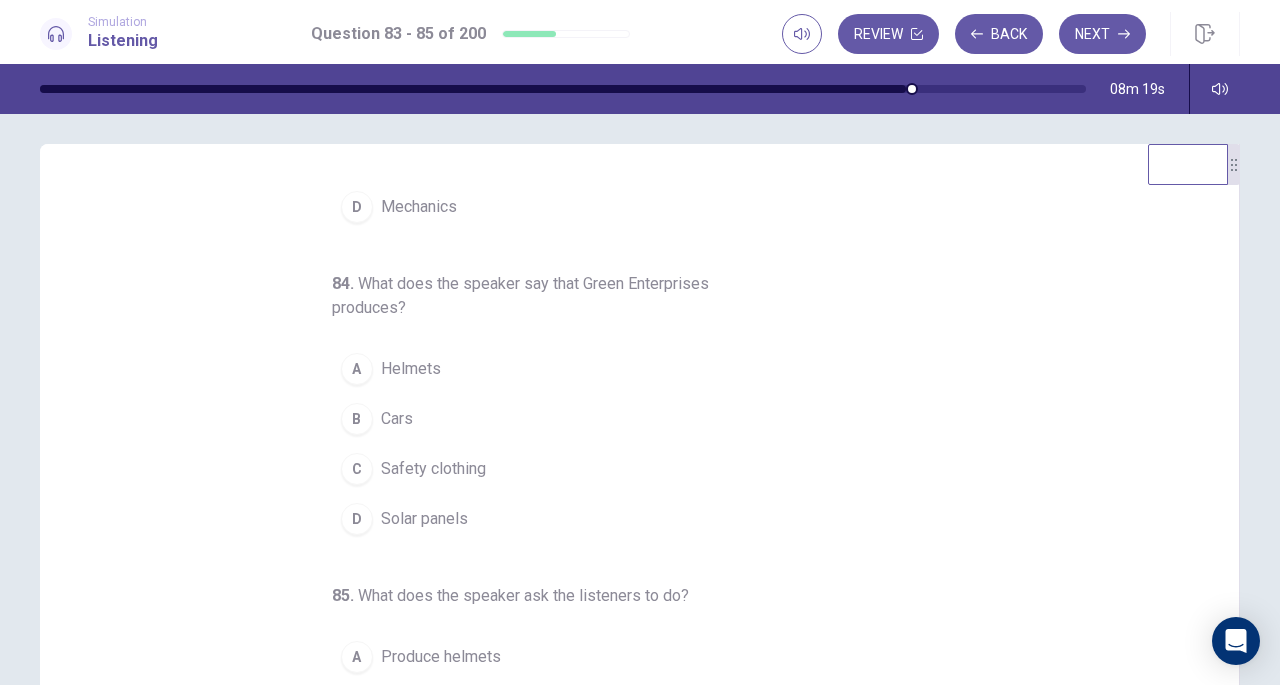 scroll, scrollTop: 224, scrollLeft: 0, axis: vertical 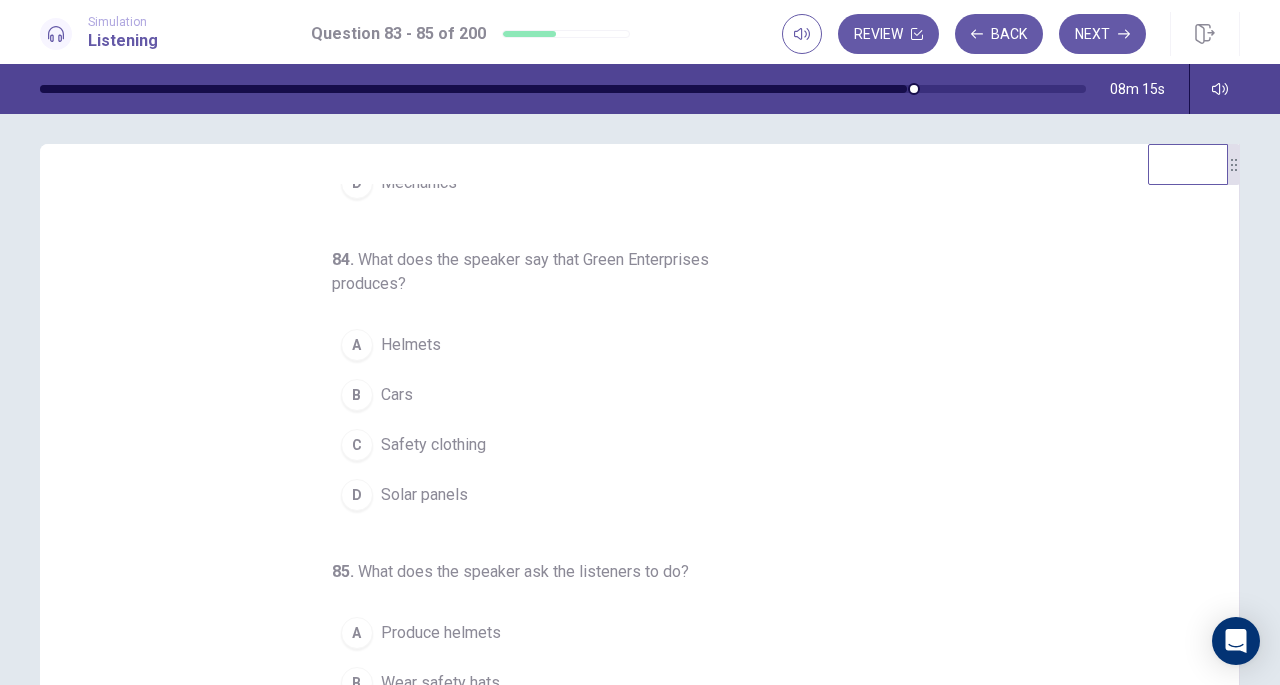 click on "Solar panels" at bounding box center (424, 495) 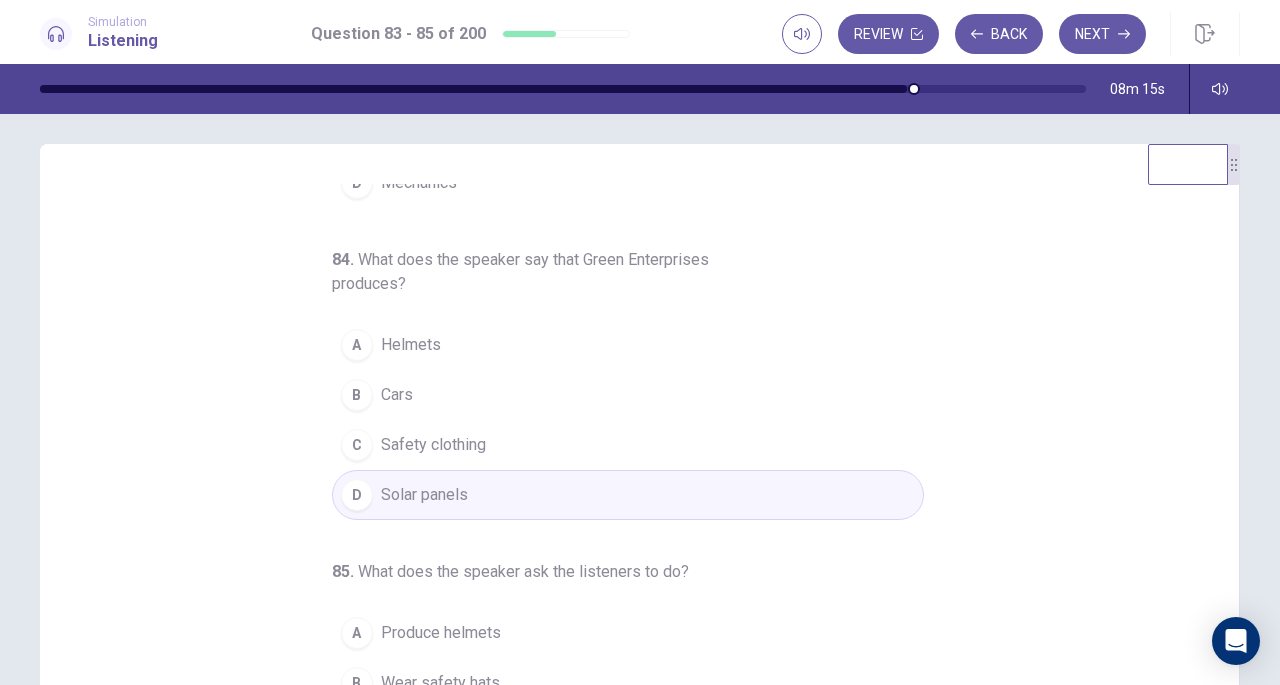 scroll, scrollTop: 268, scrollLeft: 0, axis: vertical 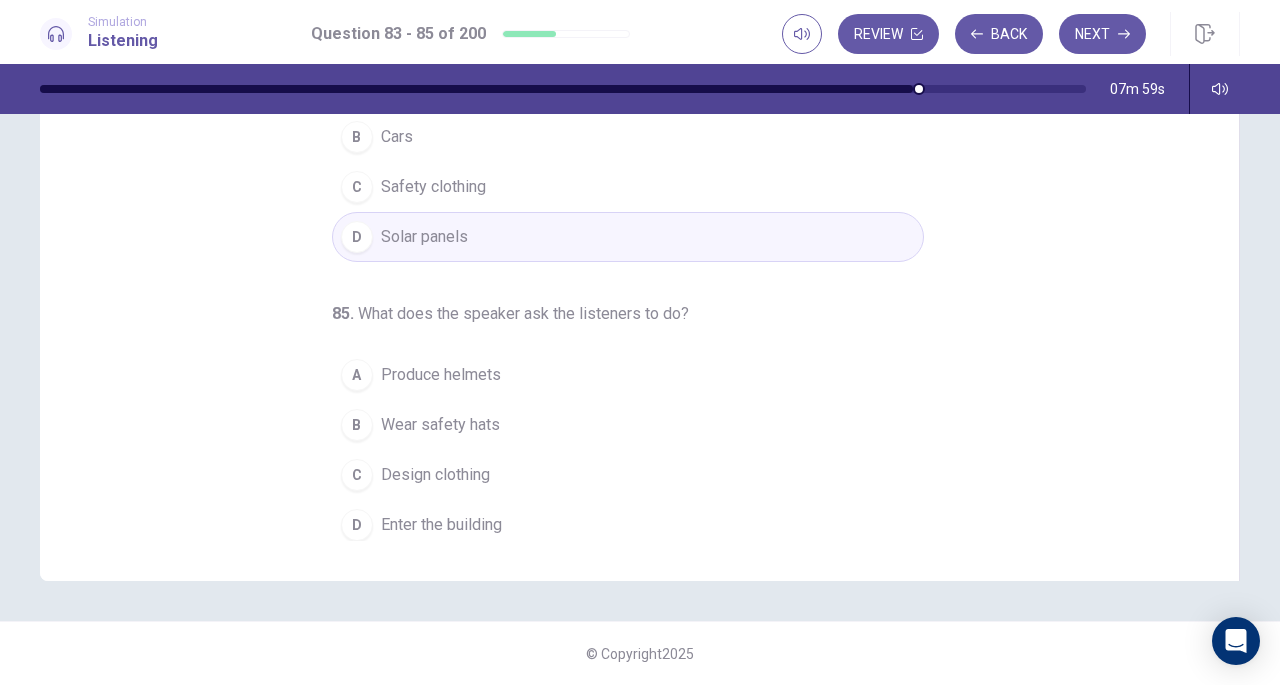 click on "A Produce helmets" at bounding box center [628, 375] 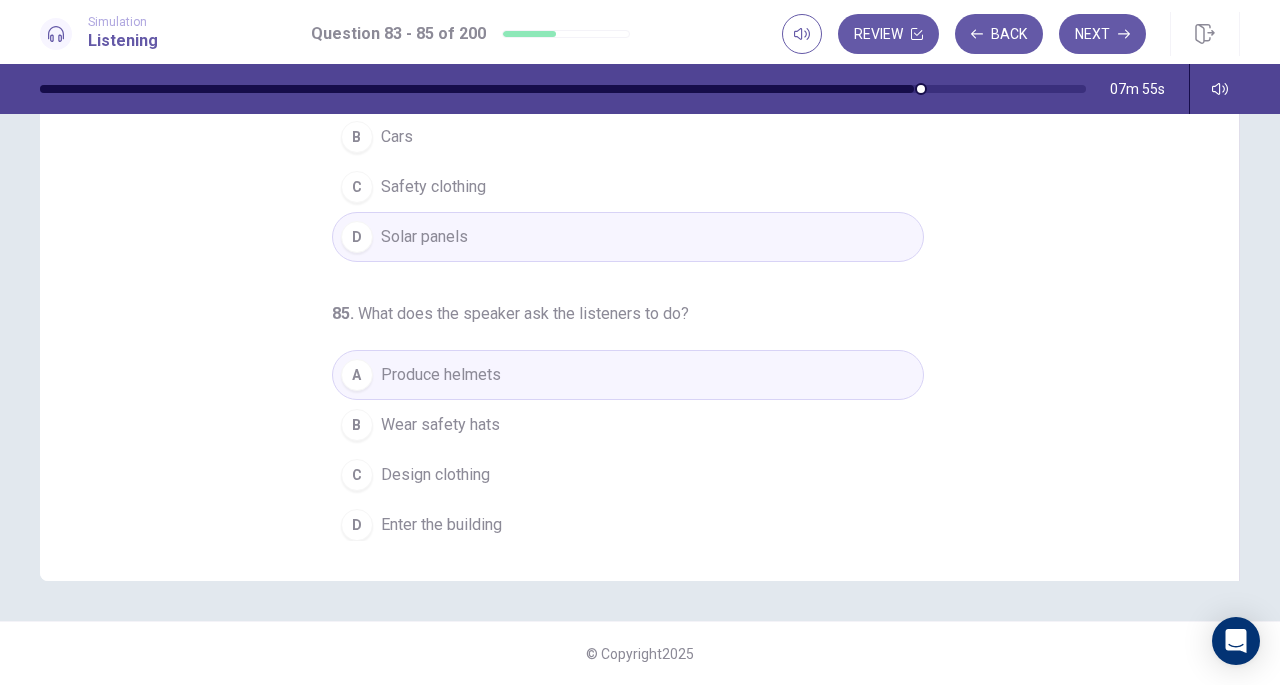 click on "B Wear safety hats" at bounding box center [628, 425] 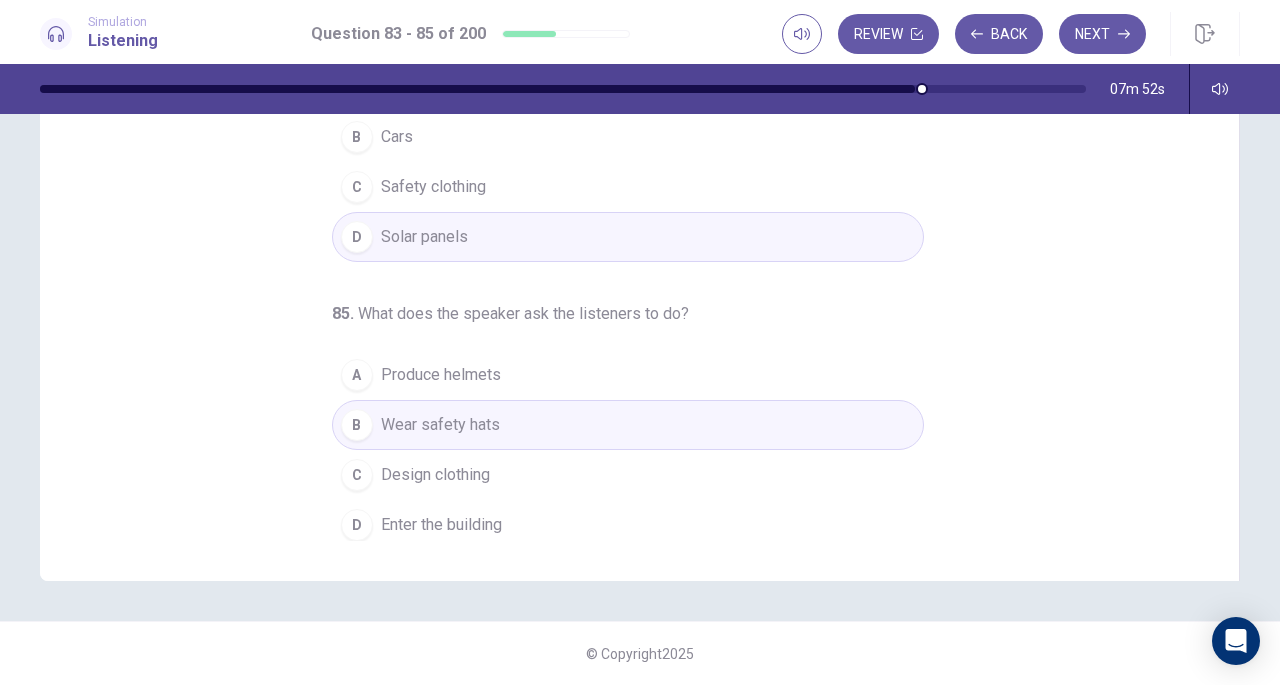 click on "Next" at bounding box center (1102, 34) 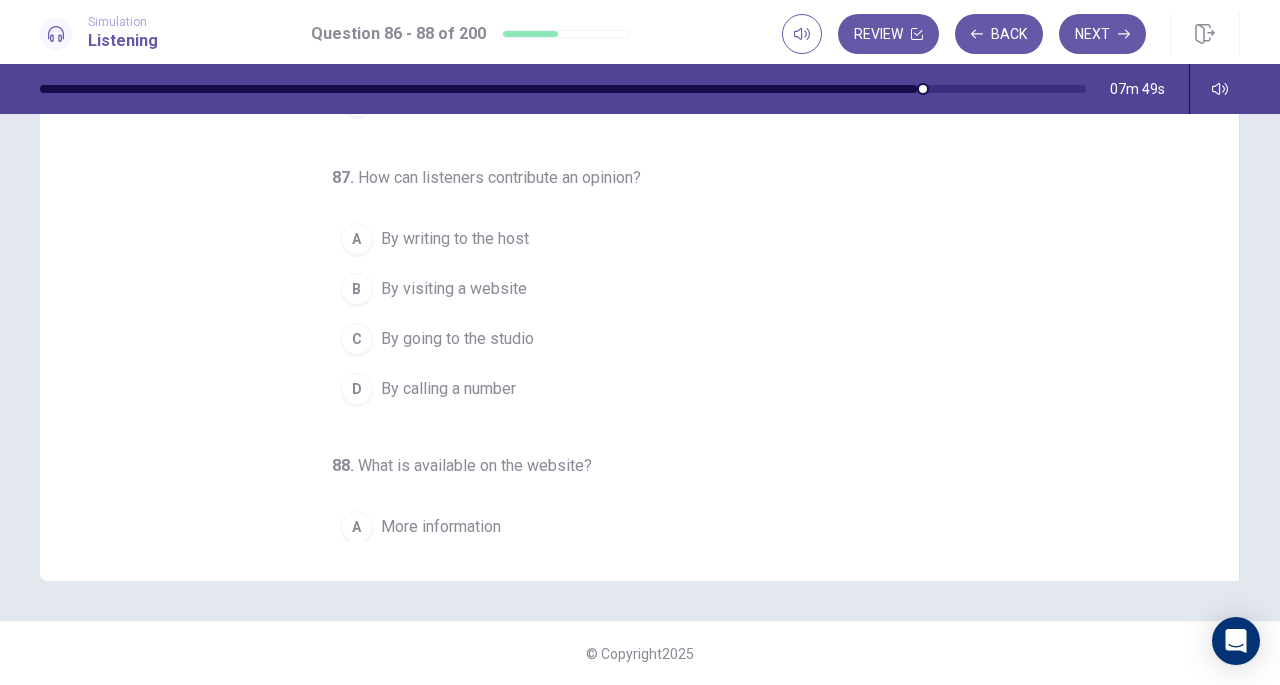 scroll, scrollTop: 0, scrollLeft: 0, axis: both 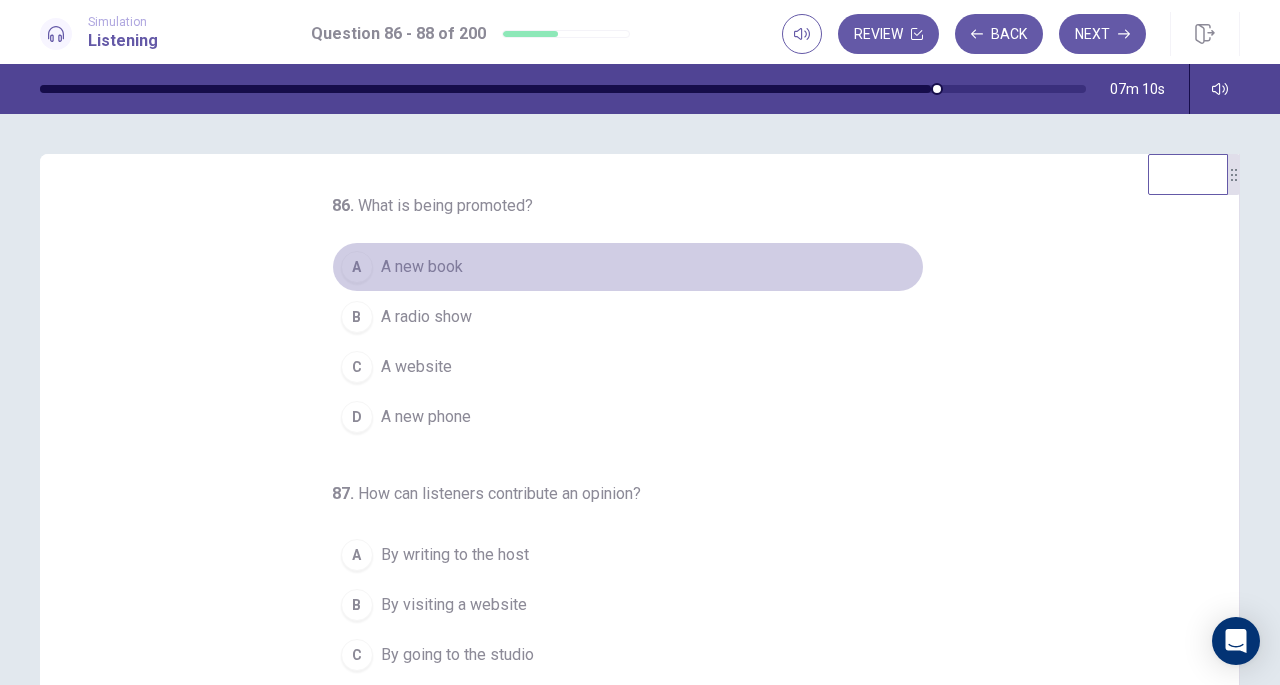 click on "A new book" at bounding box center (422, 267) 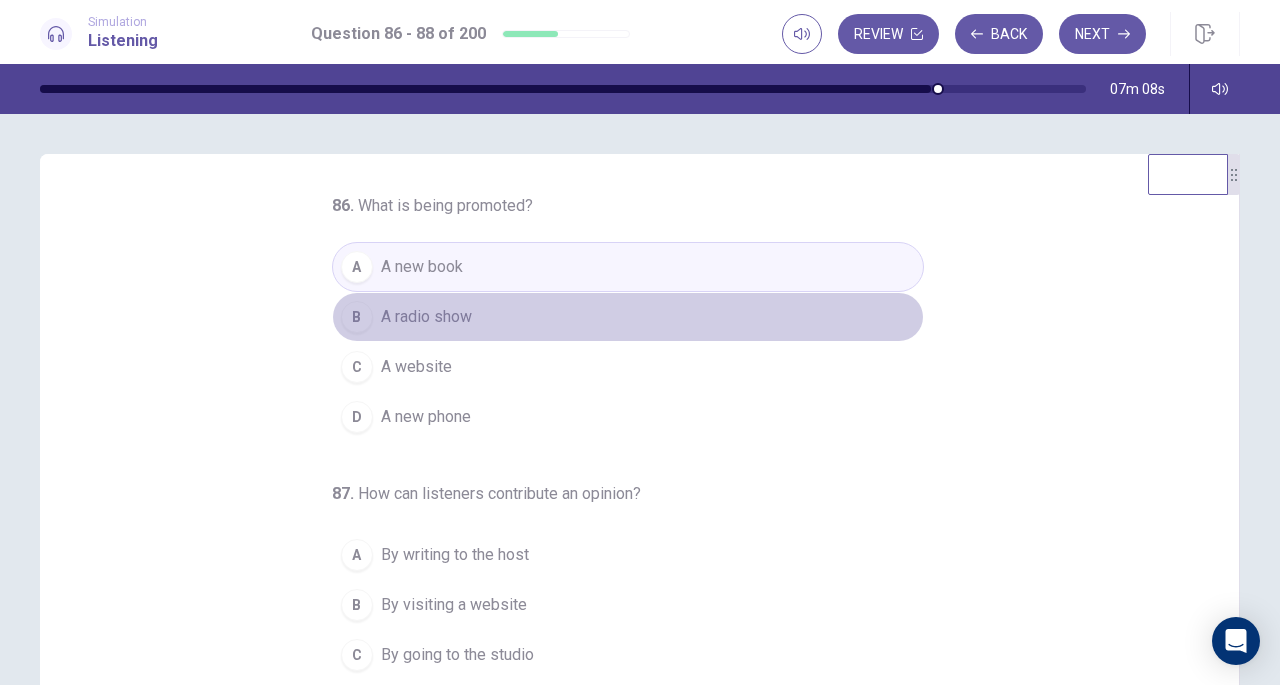 click on "B A radio show" at bounding box center (628, 317) 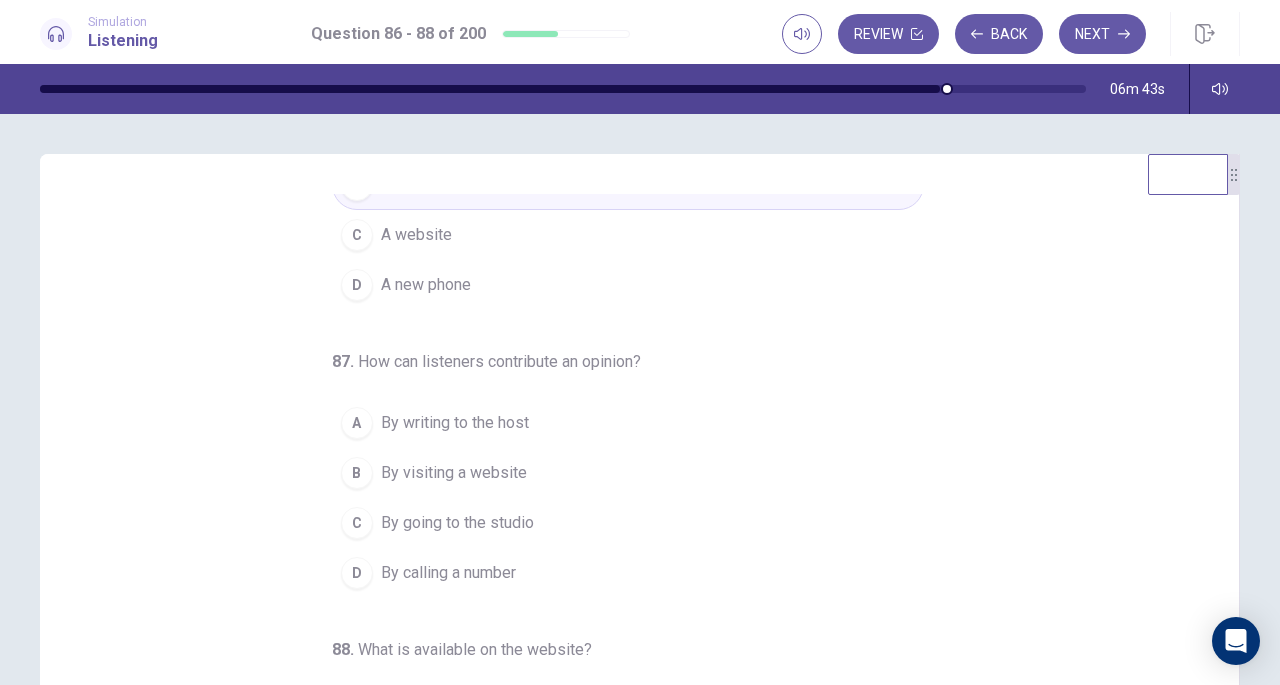 scroll, scrollTop: 200, scrollLeft: 0, axis: vertical 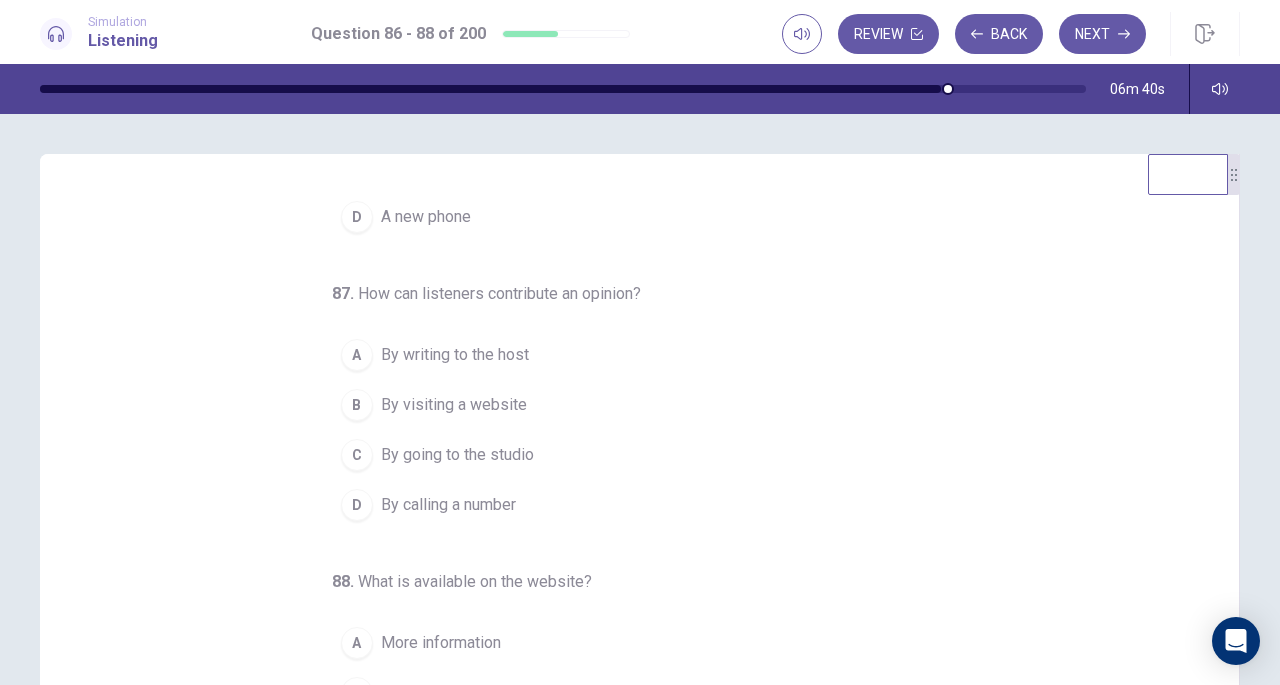 click on "By calling a number" at bounding box center (448, 505) 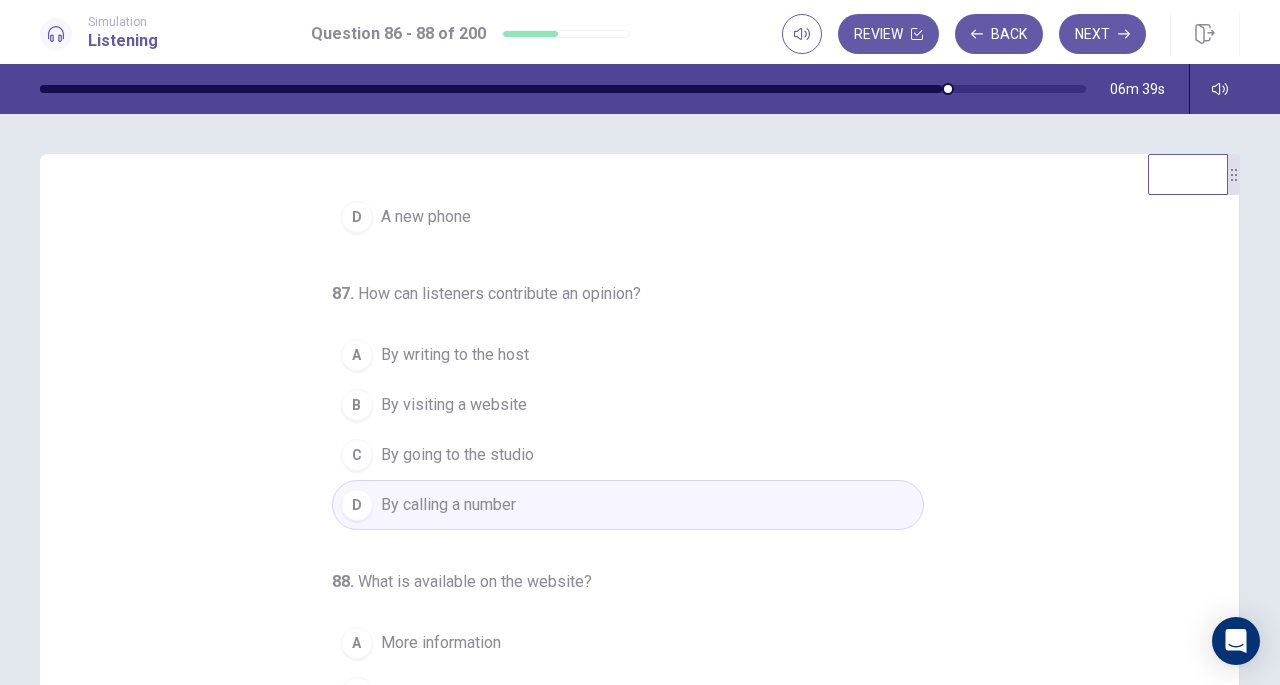 scroll, scrollTop: 200, scrollLeft: 0, axis: vertical 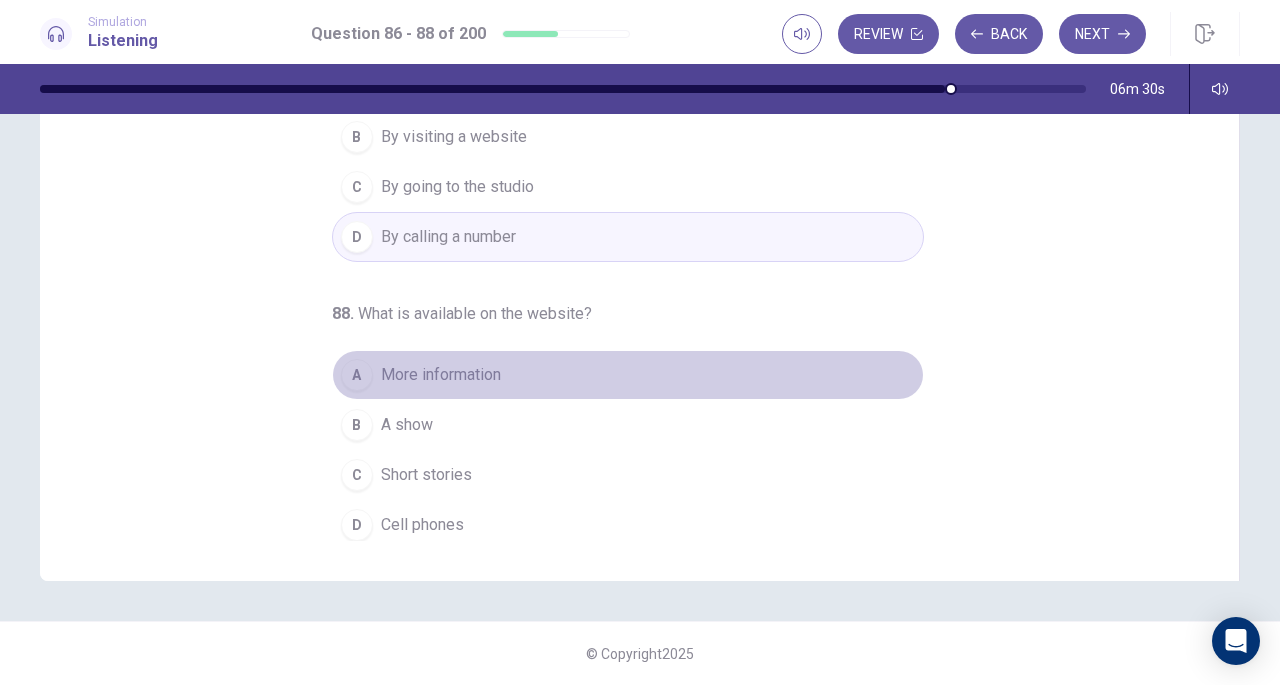click on "More information" at bounding box center [441, 375] 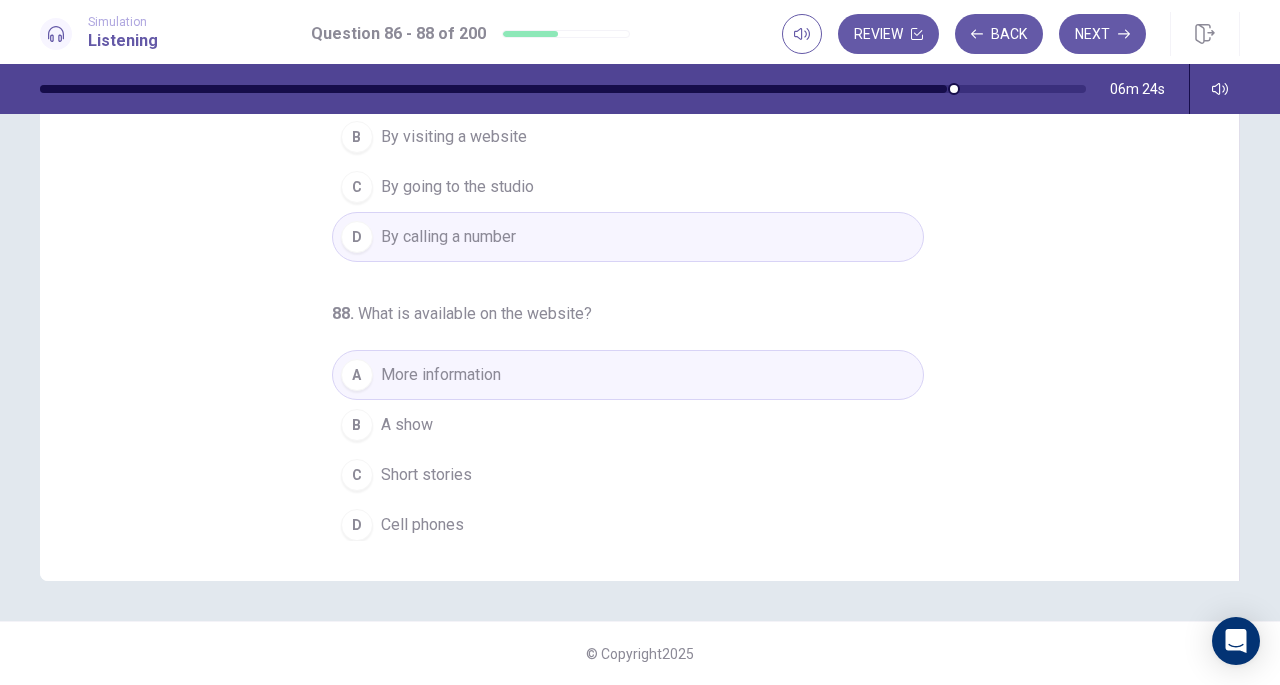 click on "86 .   What is being promoted? A A new book B A radio show C A website D A new phone 87 .   How can listeners contribute an opinion? A By writing to the host B By visiting a website C By going to the studio D By calling a number 88 .   What is available on the website? A More information B A show C Short stories D Cell phones" at bounding box center (647, 233) 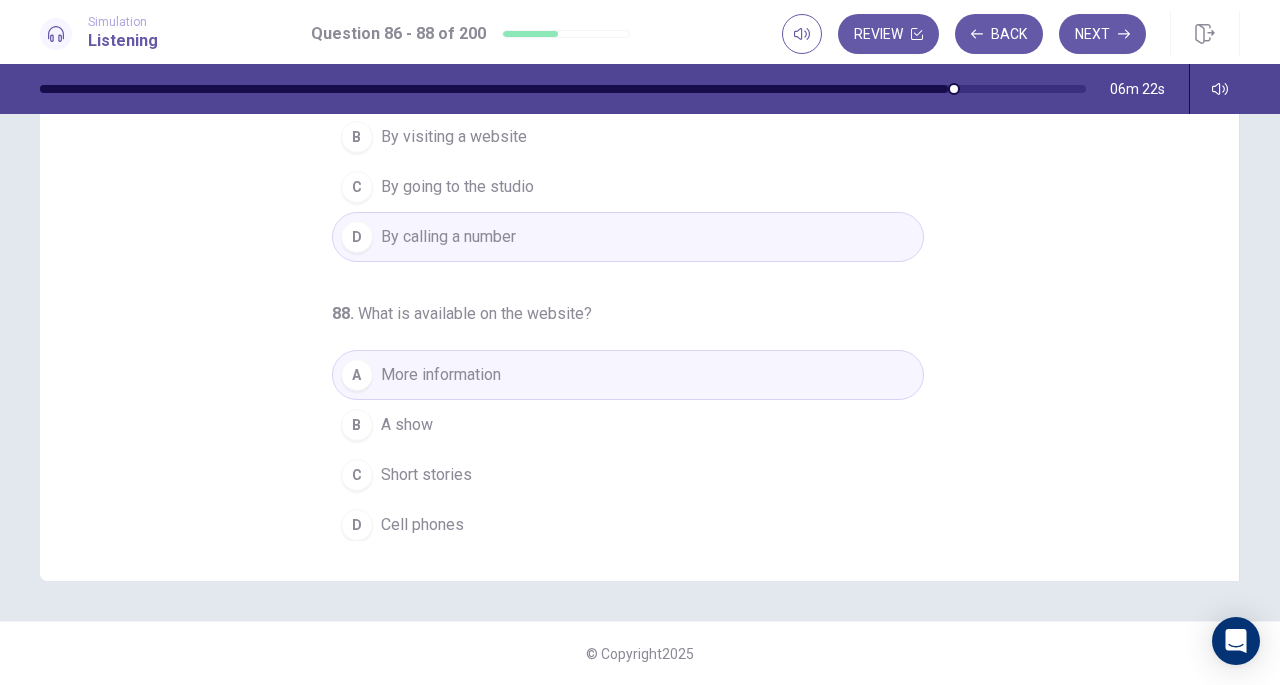 click on "Next" at bounding box center [1102, 34] 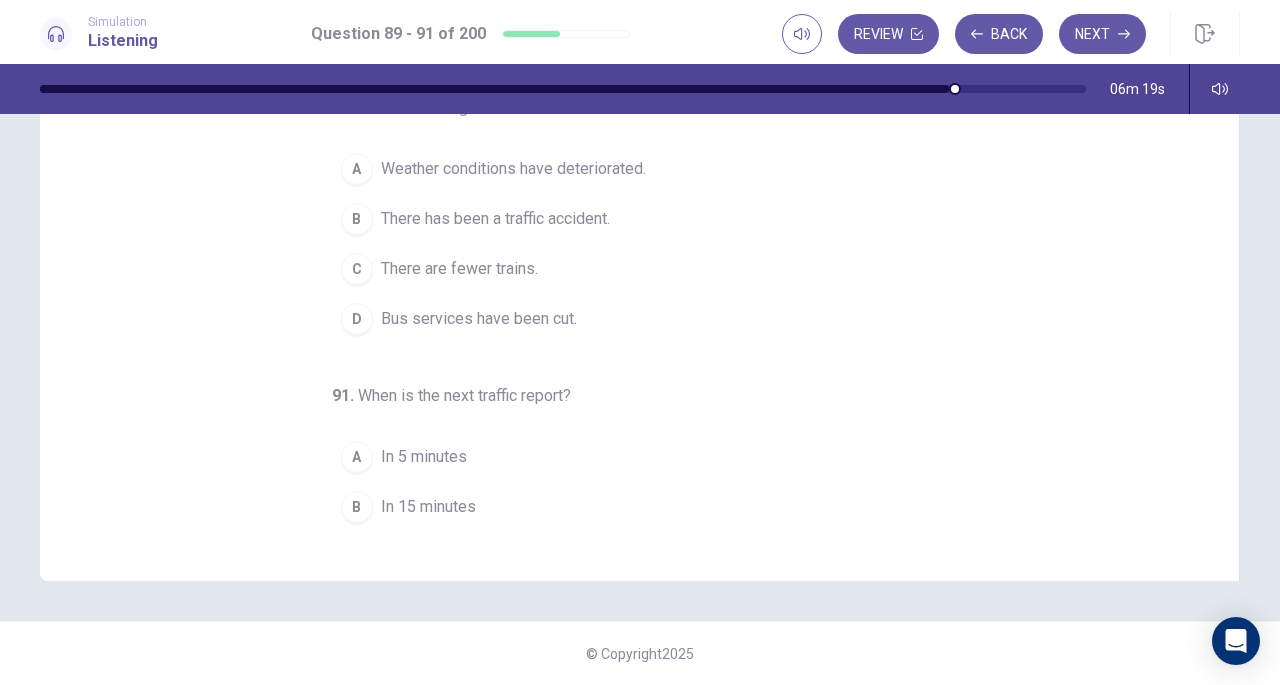 scroll, scrollTop: 0, scrollLeft: 0, axis: both 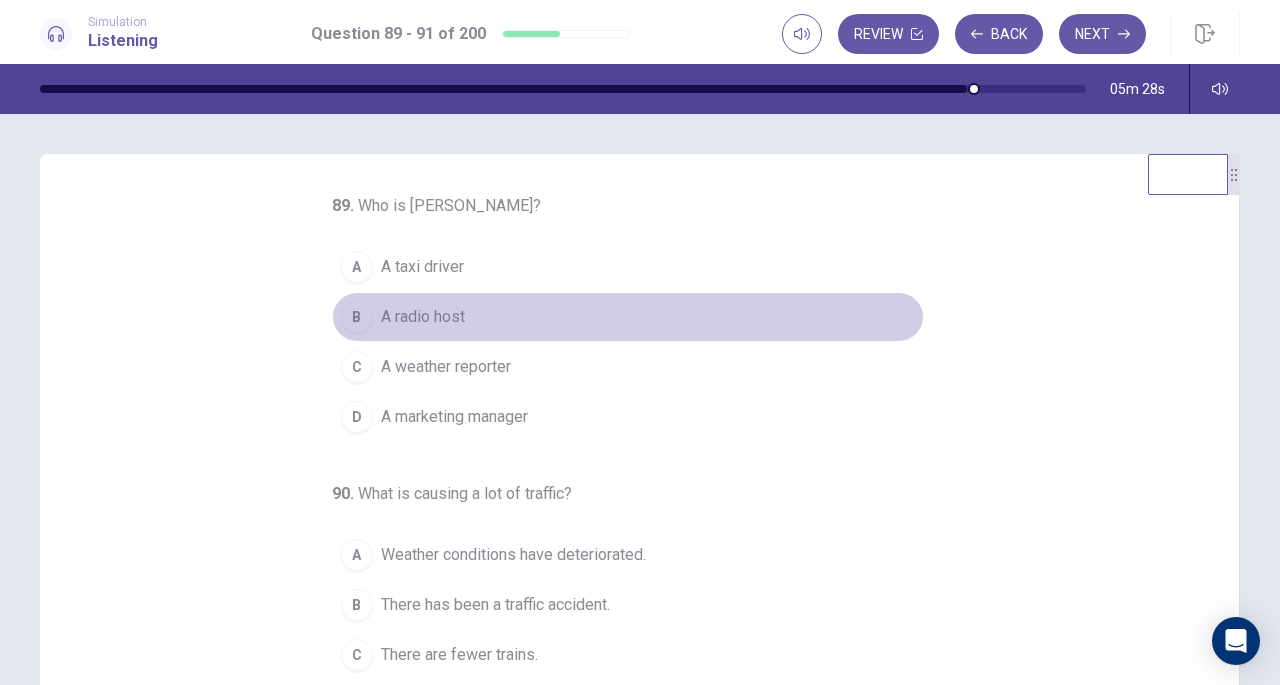 click on "B A radio host" at bounding box center (628, 317) 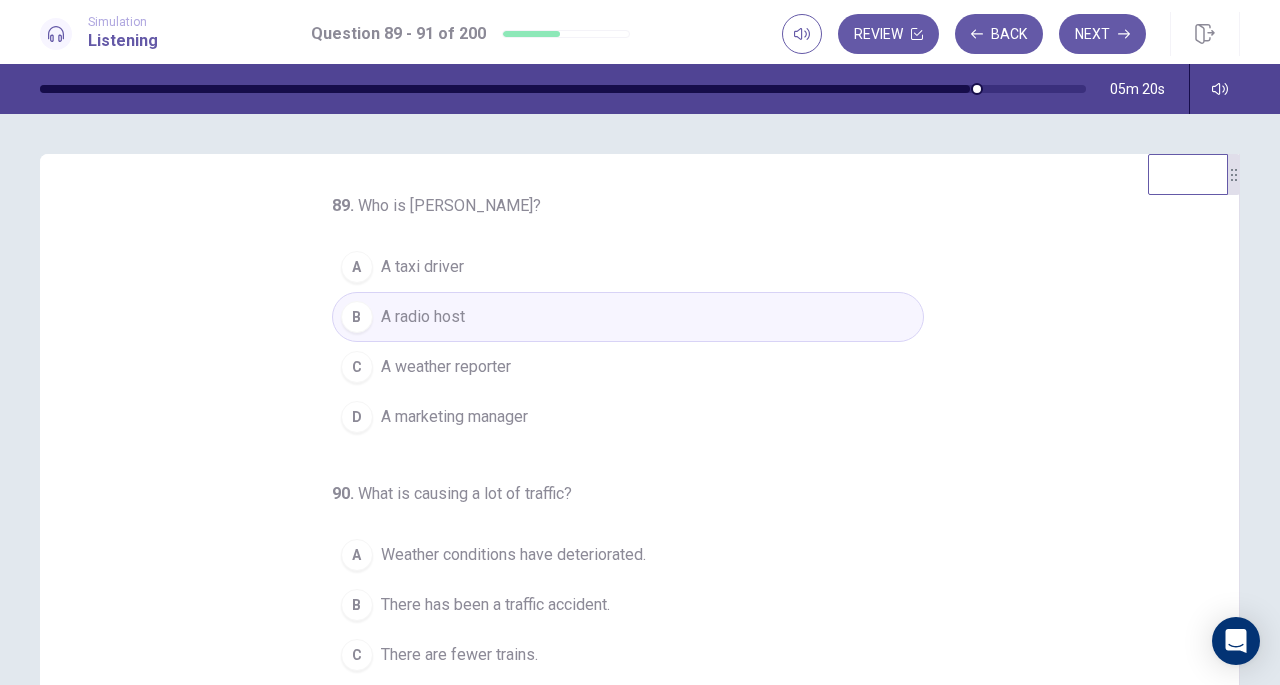 click on "C A weather reporter" at bounding box center (628, 367) 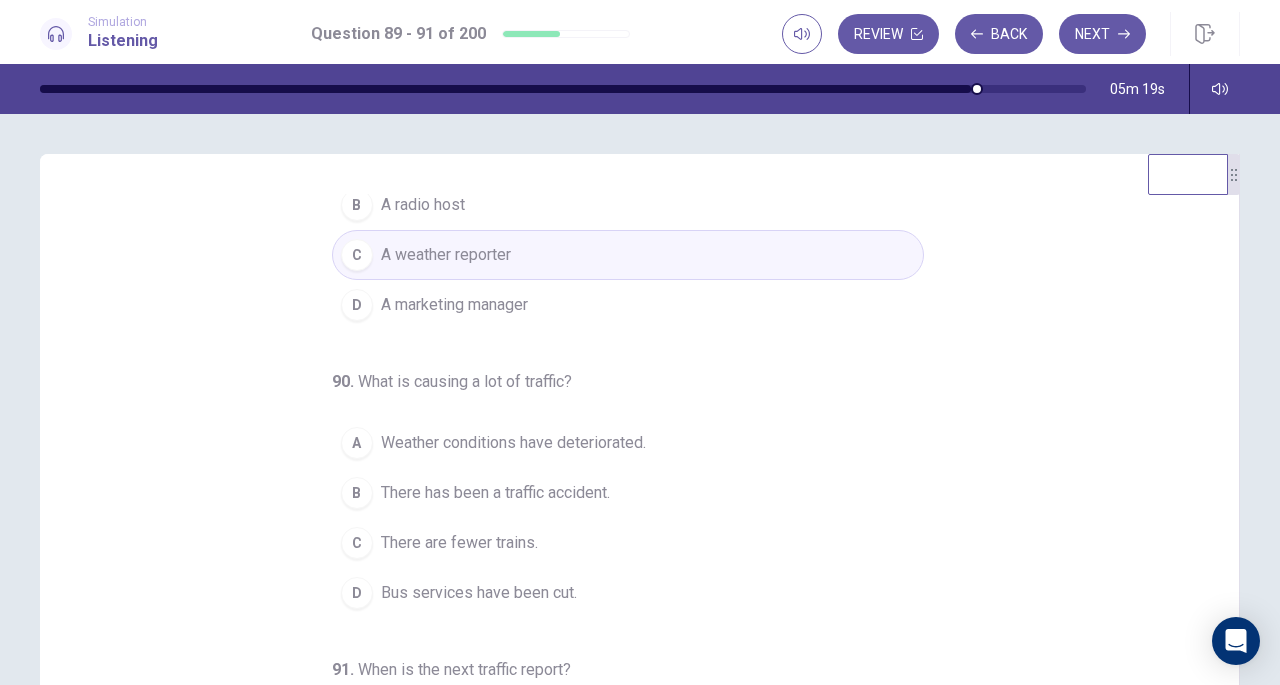 scroll, scrollTop: 200, scrollLeft: 0, axis: vertical 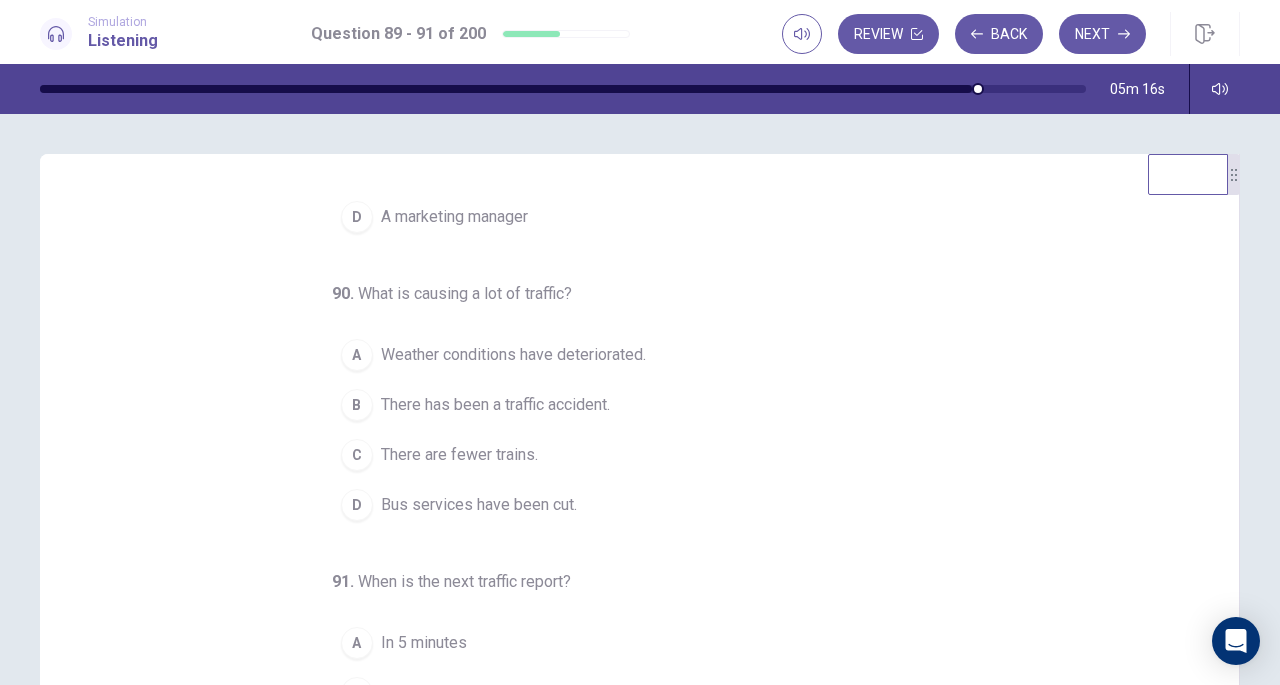 drag, startPoint x: 468, startPoint y: 365, endPoint x: 458, endPoint y: 361, distance: 10.770329 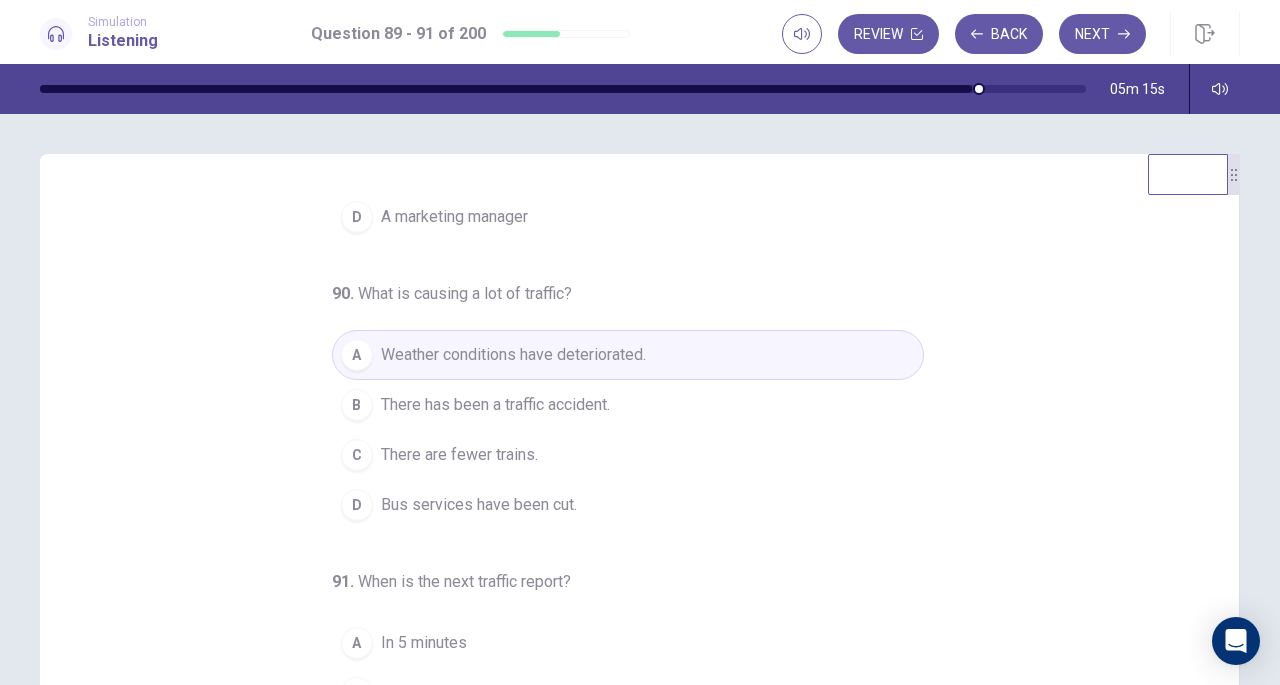 scroll, scrollTop: 268, scrollLeft: 0, axis: vertical 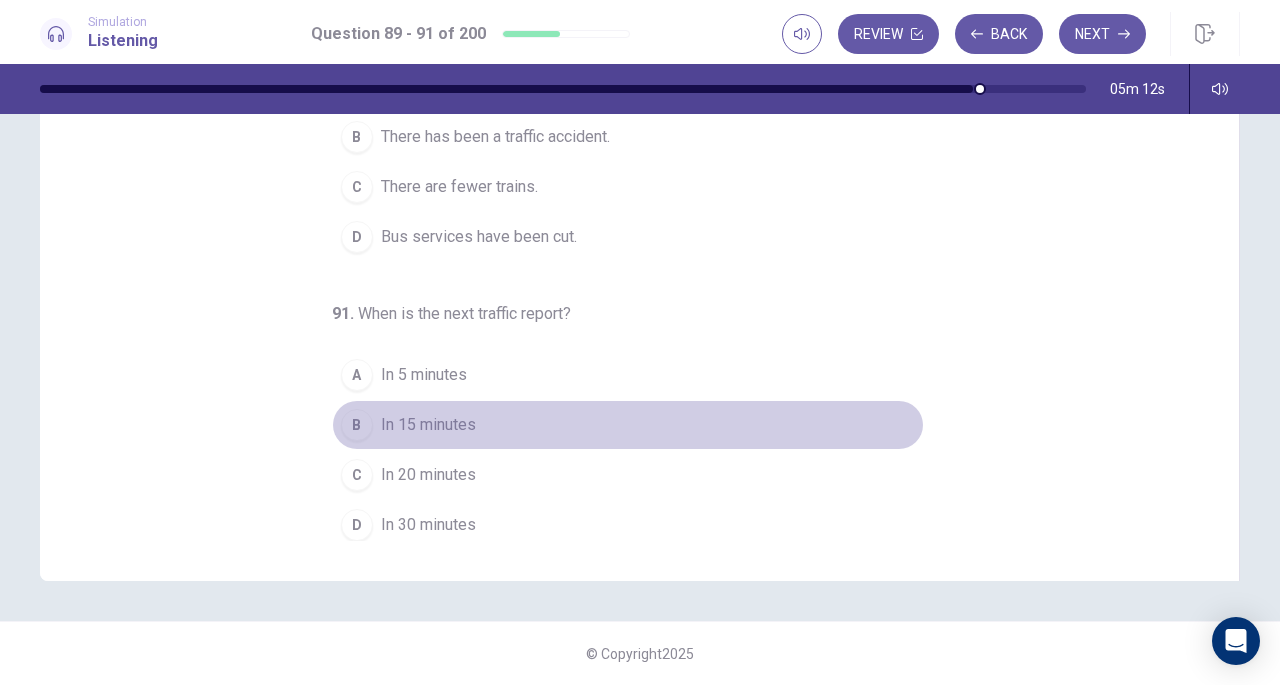 click on "In 15 minutes" at bounding box center [428, 425] 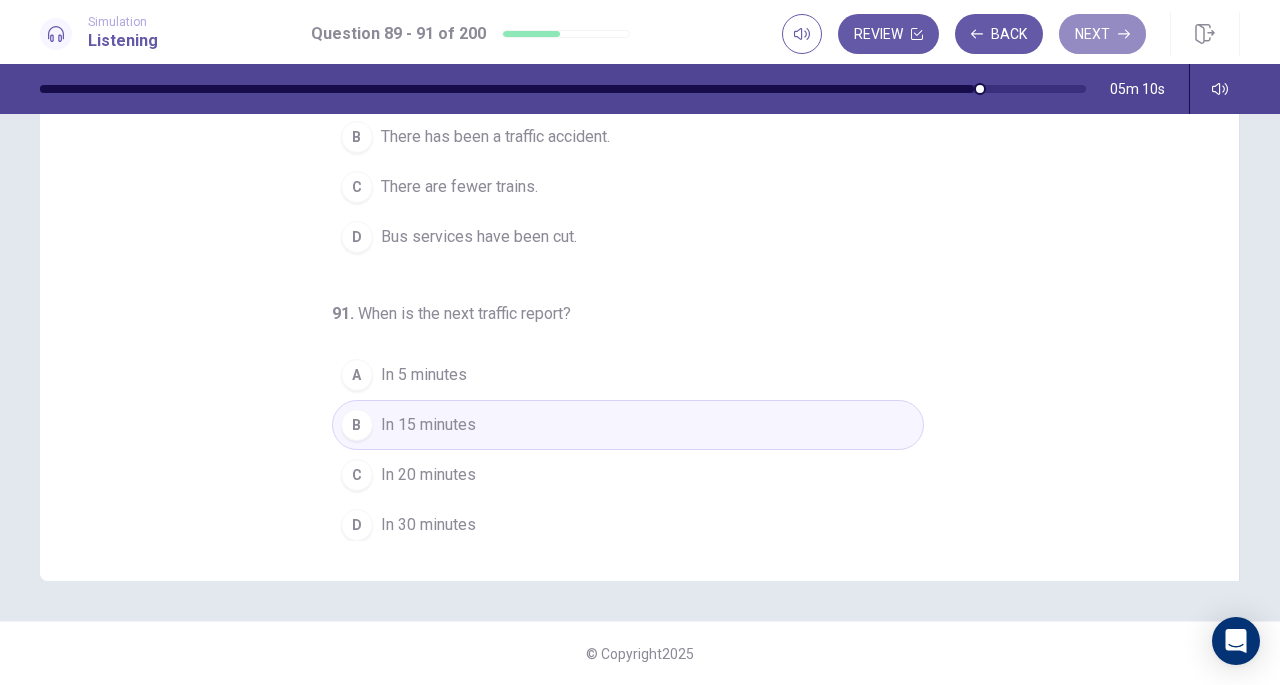 click on "Next" at bounding box center [1102, 34] 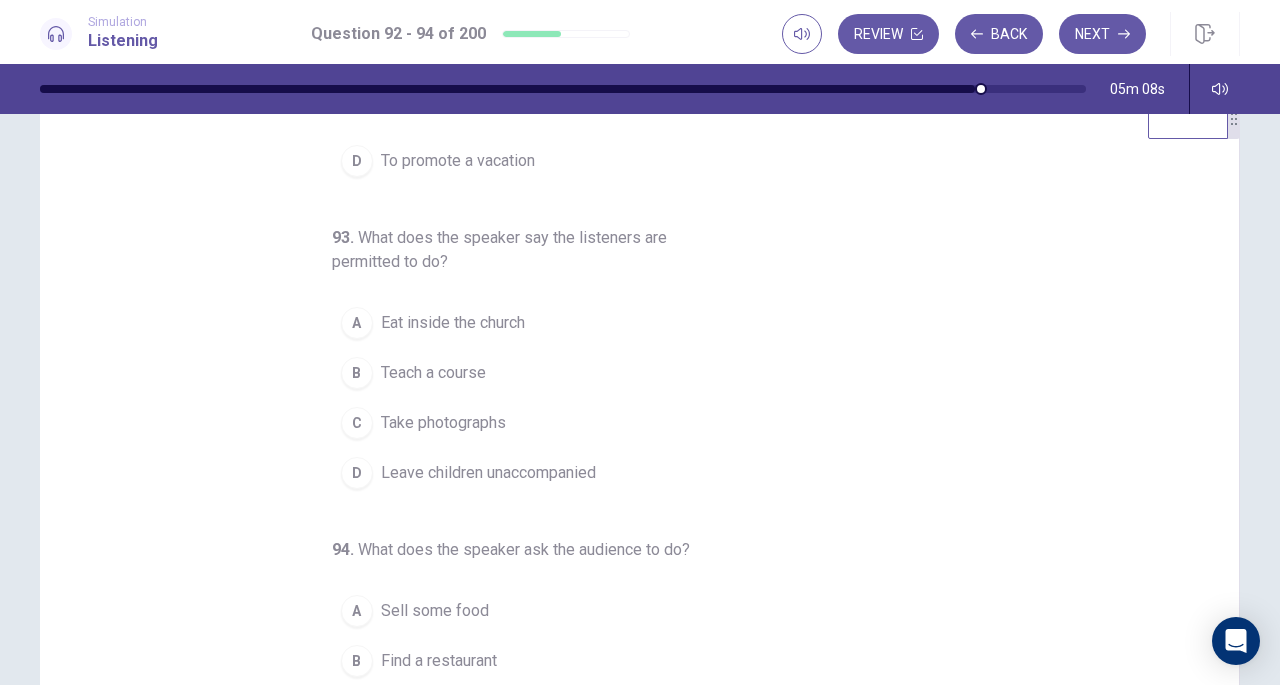 scroll, scrollTop: 0, scrollLeft: 0, axis: both 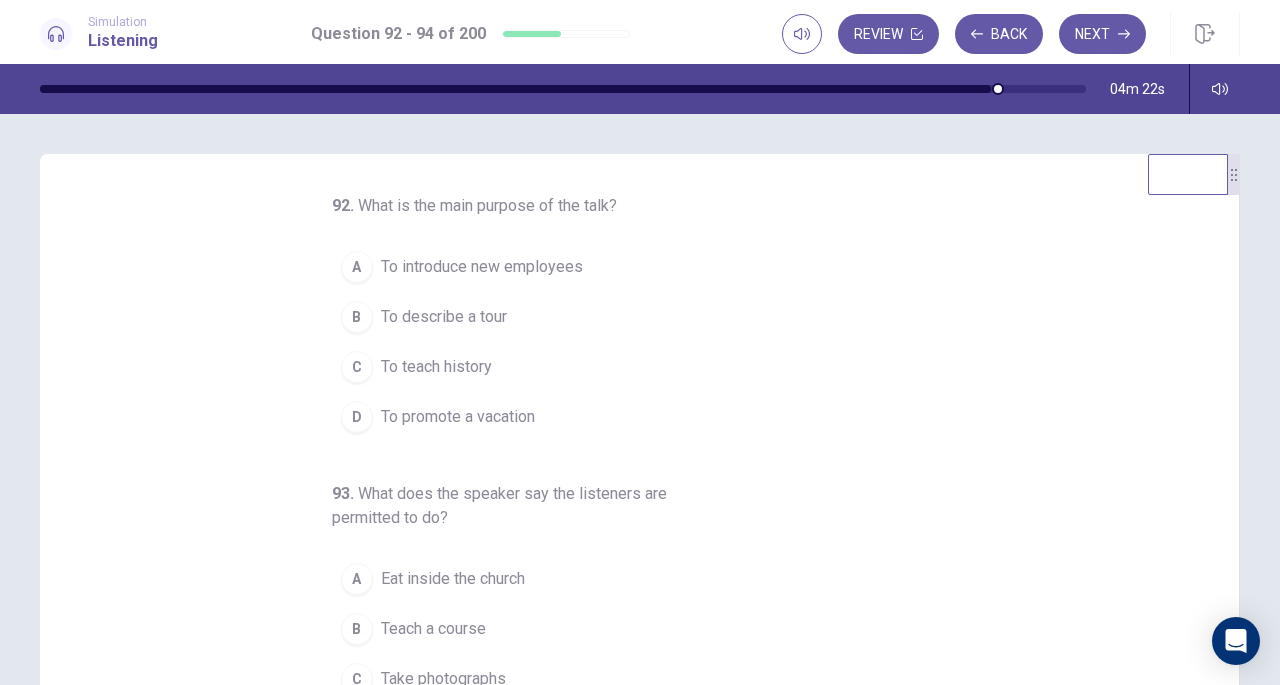 click on "To describe a tour" at bounding box center (444, 317) 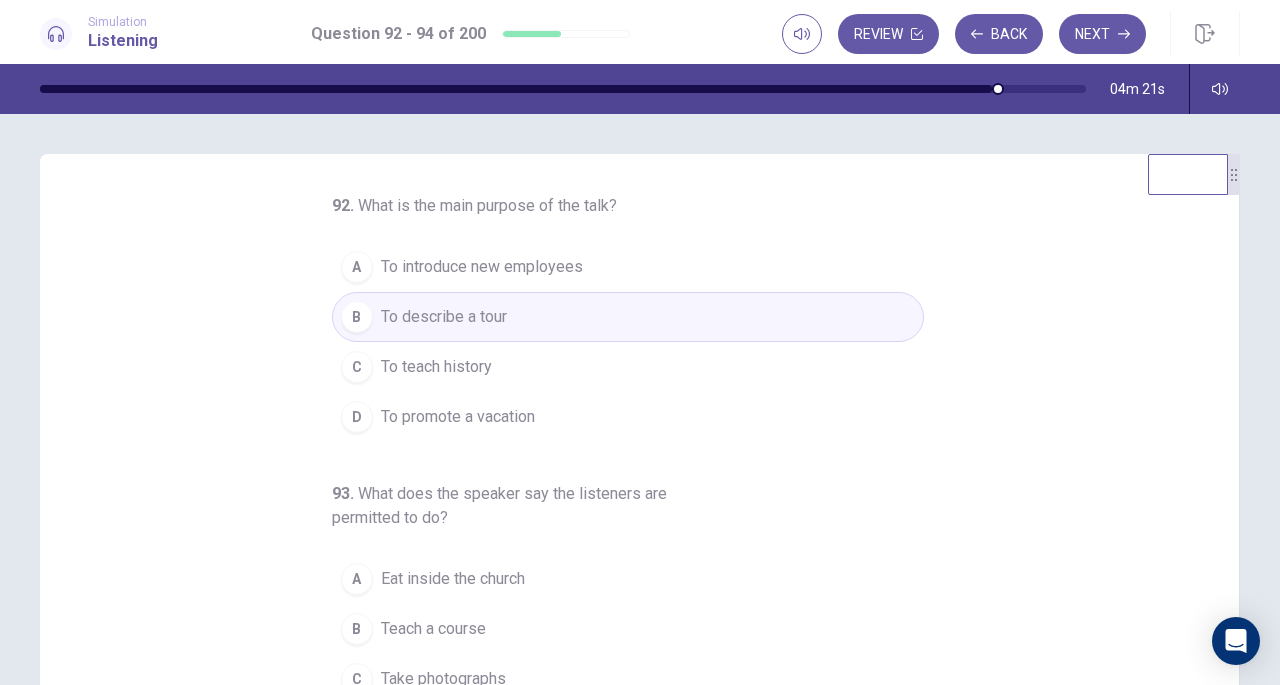 scroll, scrollTop: 224, scrollLeft: 0, axis: vertical 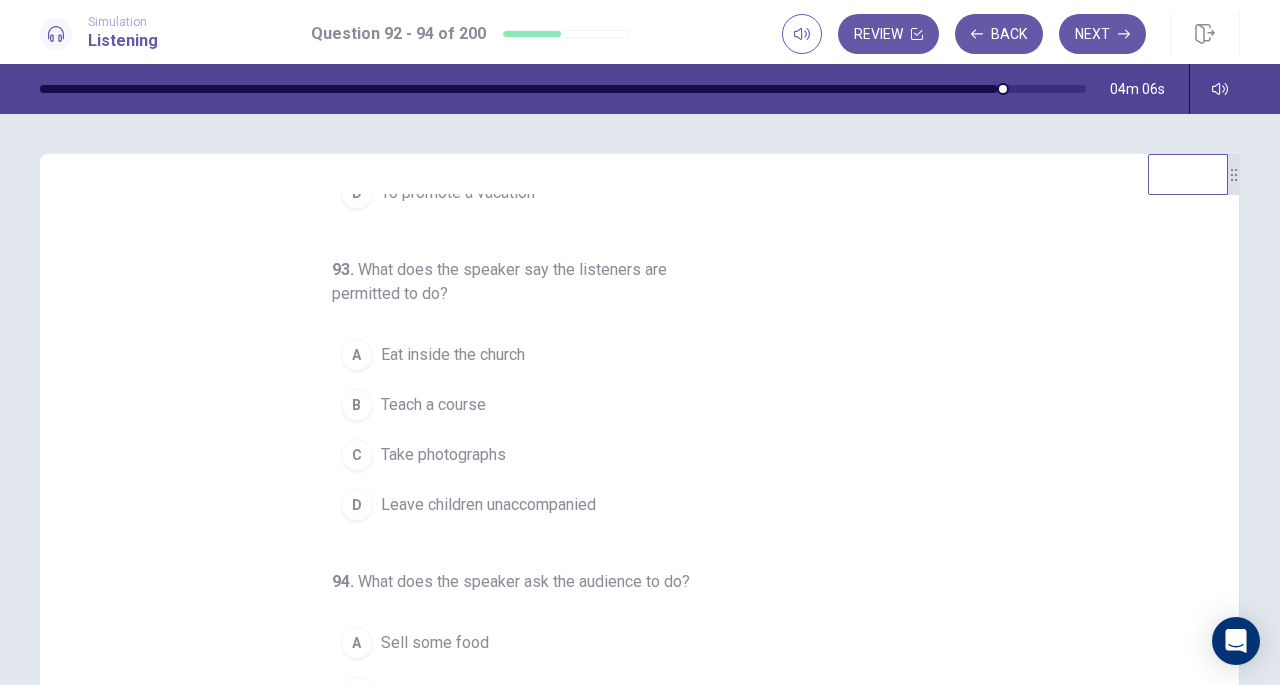 click on "Take photographs" at bounding box center (443, 455) 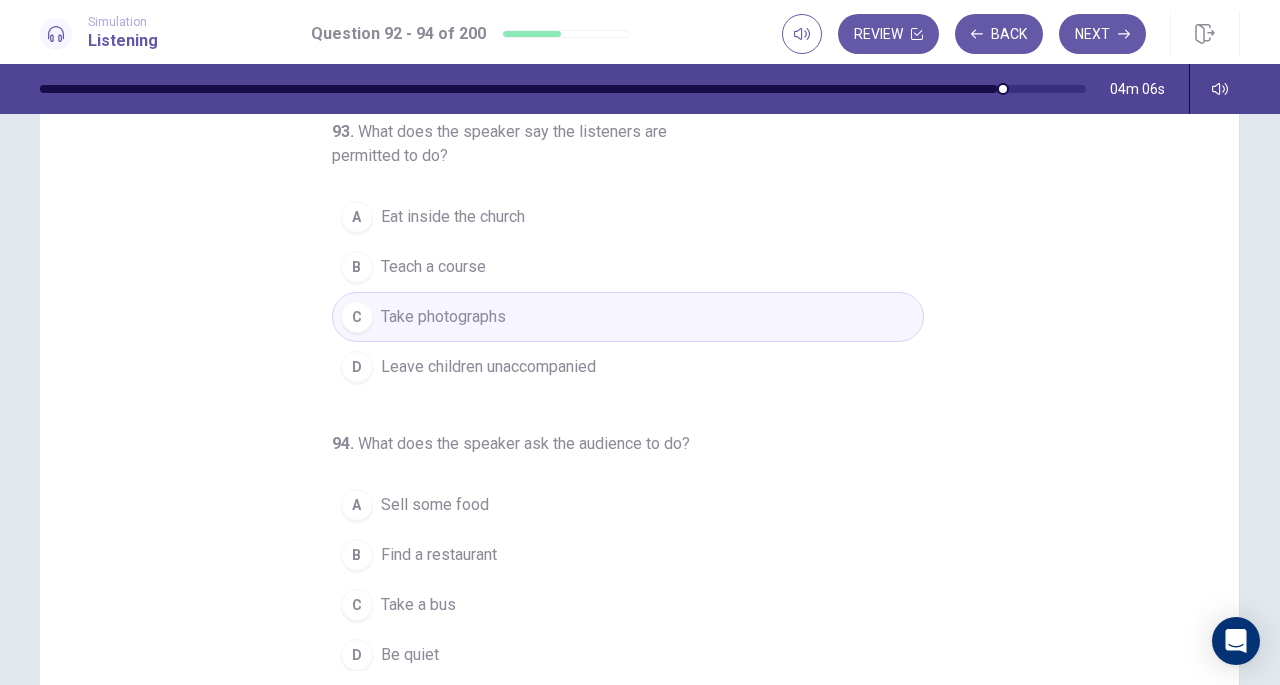 scroll, scrollTop: 268, scrollLeft: 0, axis: vertical 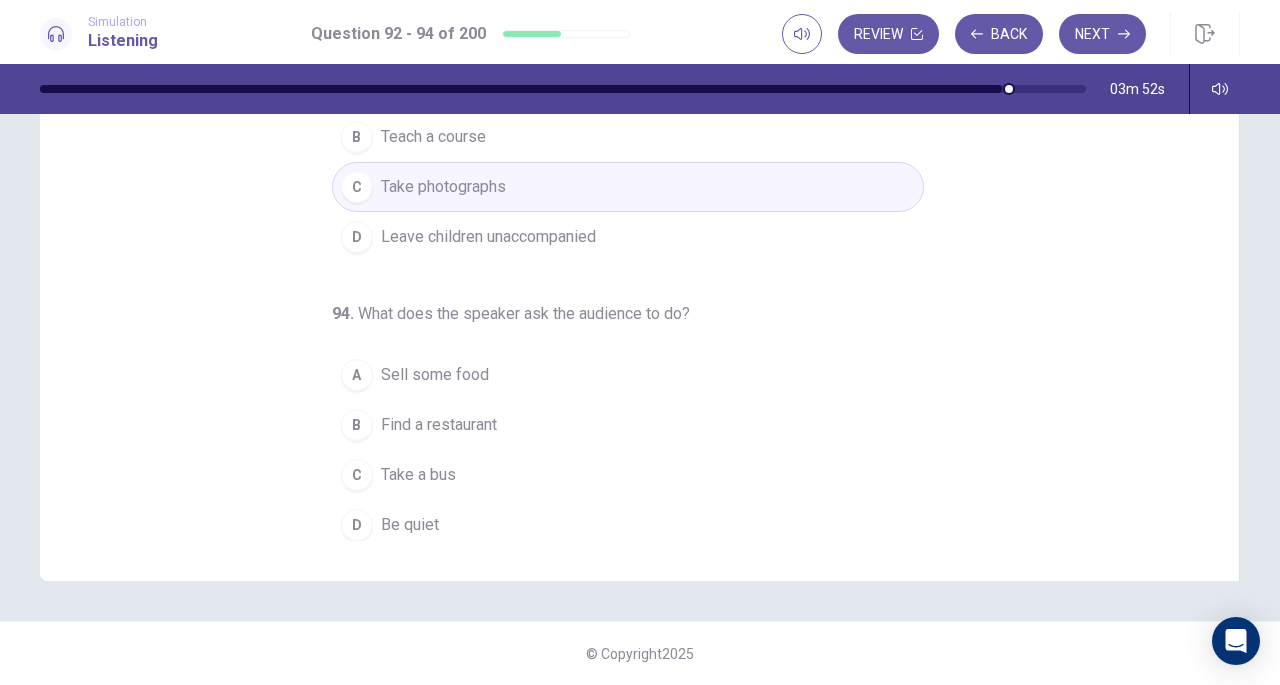 click on "D" at bounding box center [357, 525] 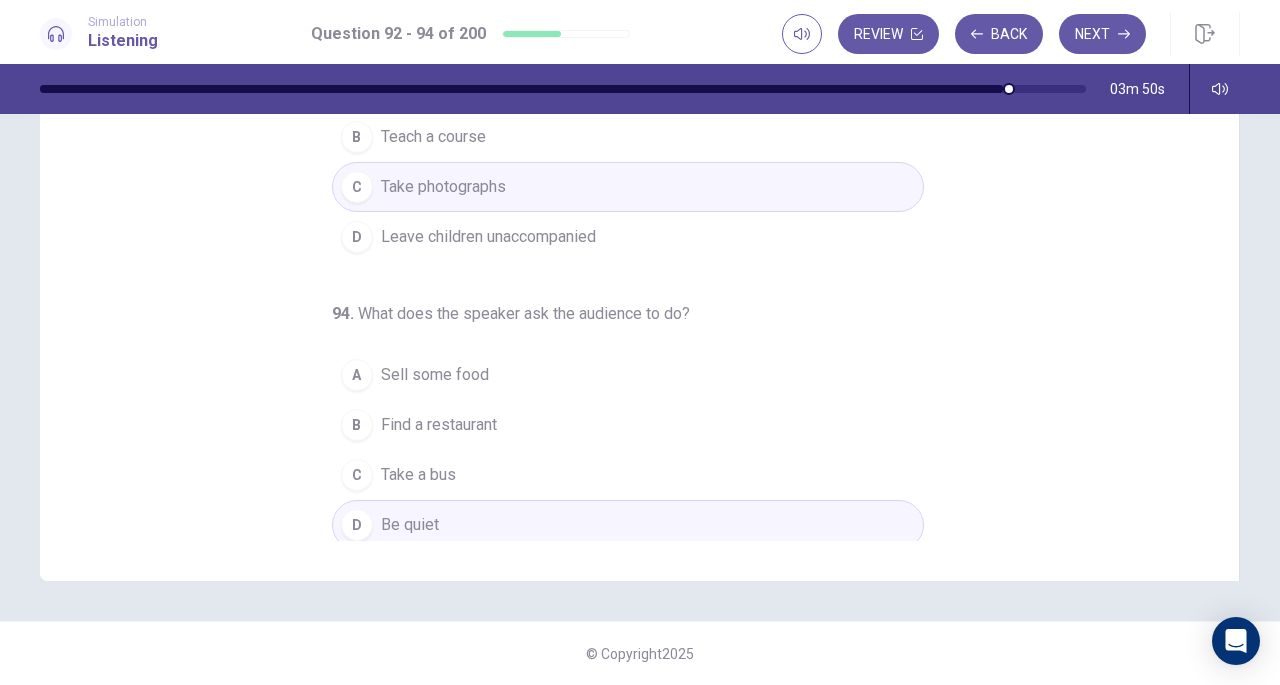 click on "Next" at bounding box center [1102, 34] 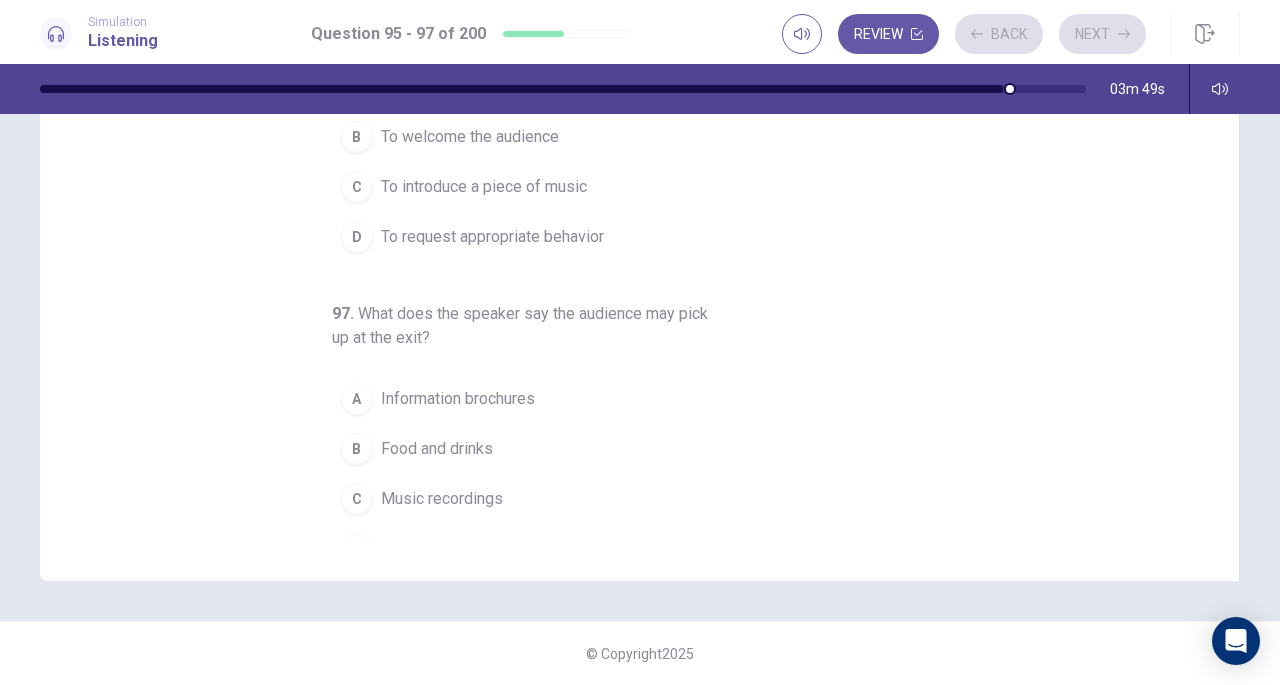 scroll, scrollTop: 248, scrollLeft: 0, axis: vertical 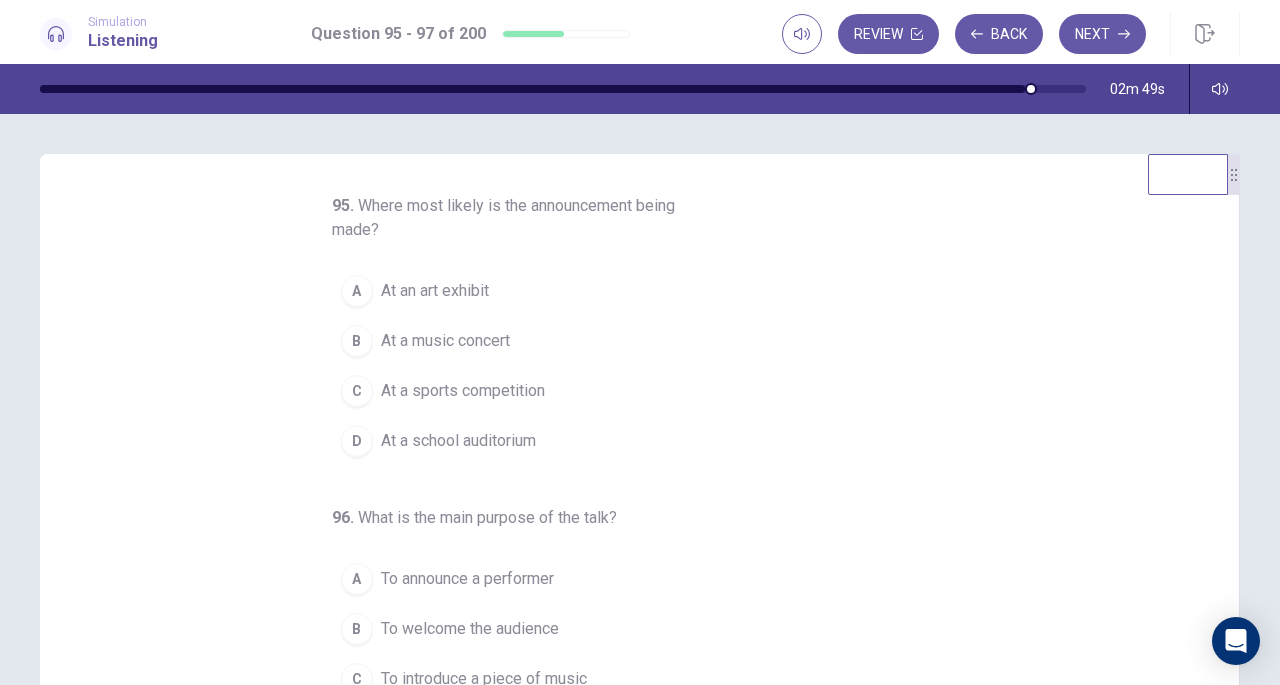 click on "B At a music concert" at bounding box center [628, 341] 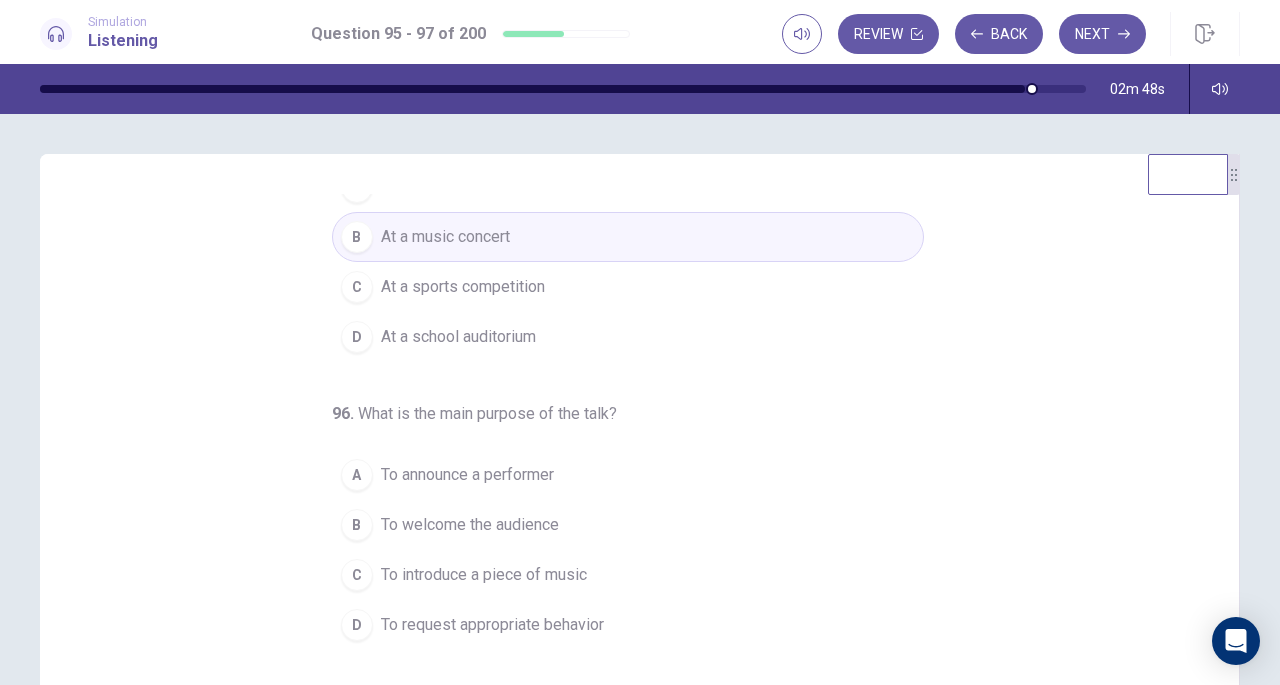 scroll, scrollTop: 200, scrollLeft: 0, axis: vertical 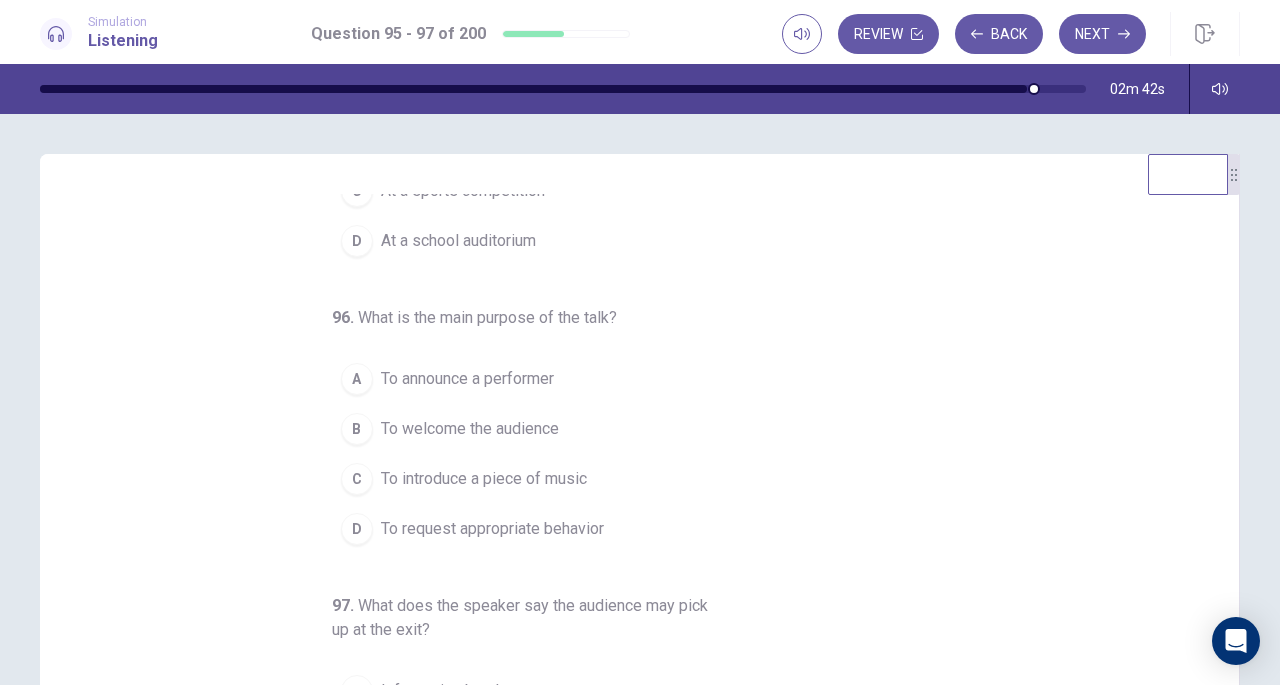 click on "B To welcome the audience" at bounding box center [628, 429] 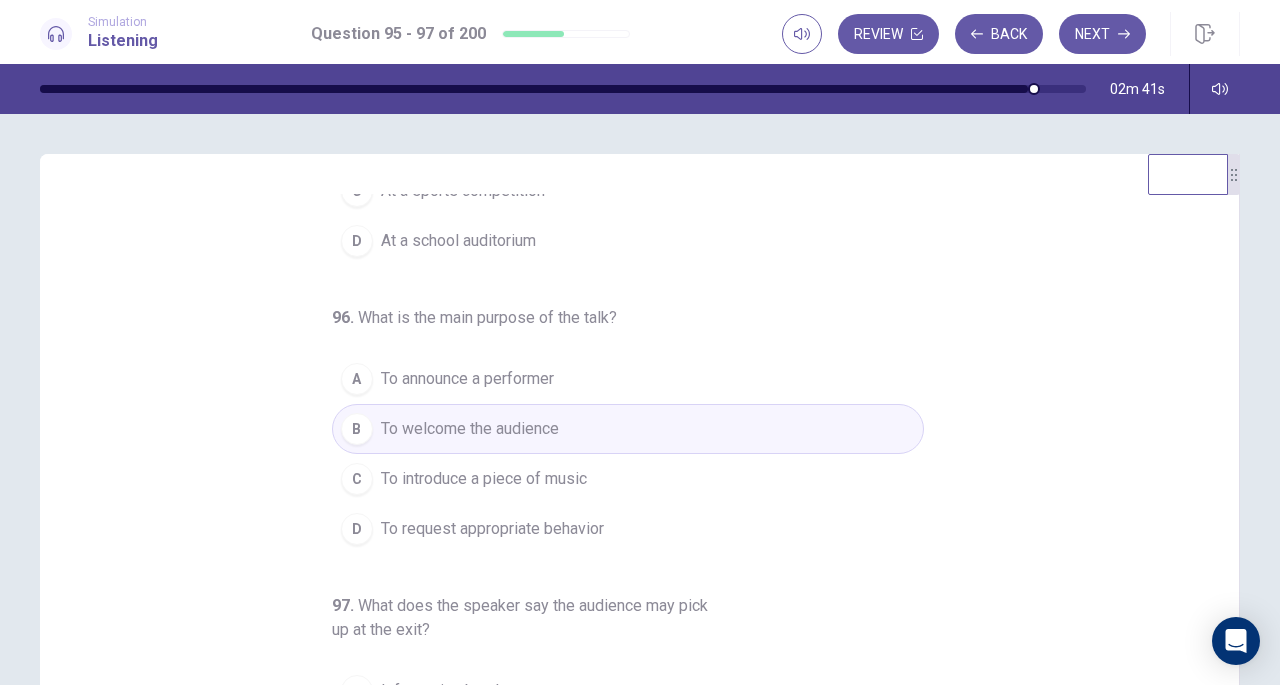 scroll, scrollTop: 248, scrollLeft: 0, axis: vertical 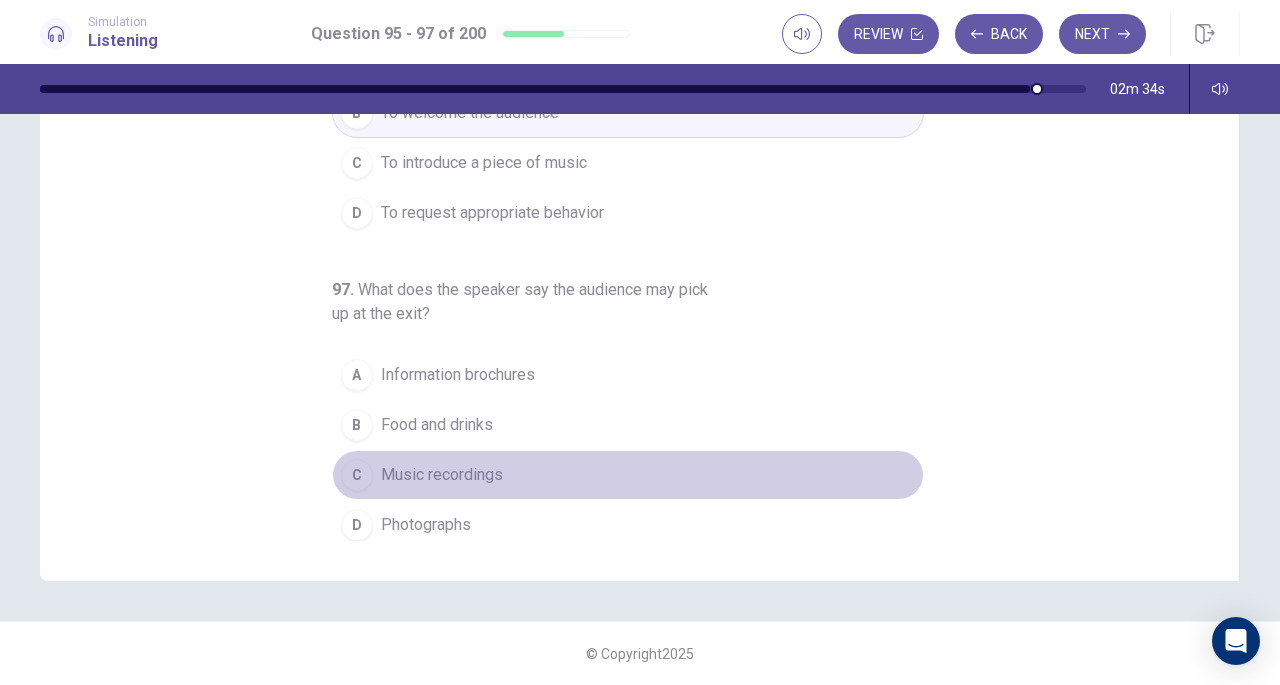 click on "C Music recordings" at bounding box center [628, 475] 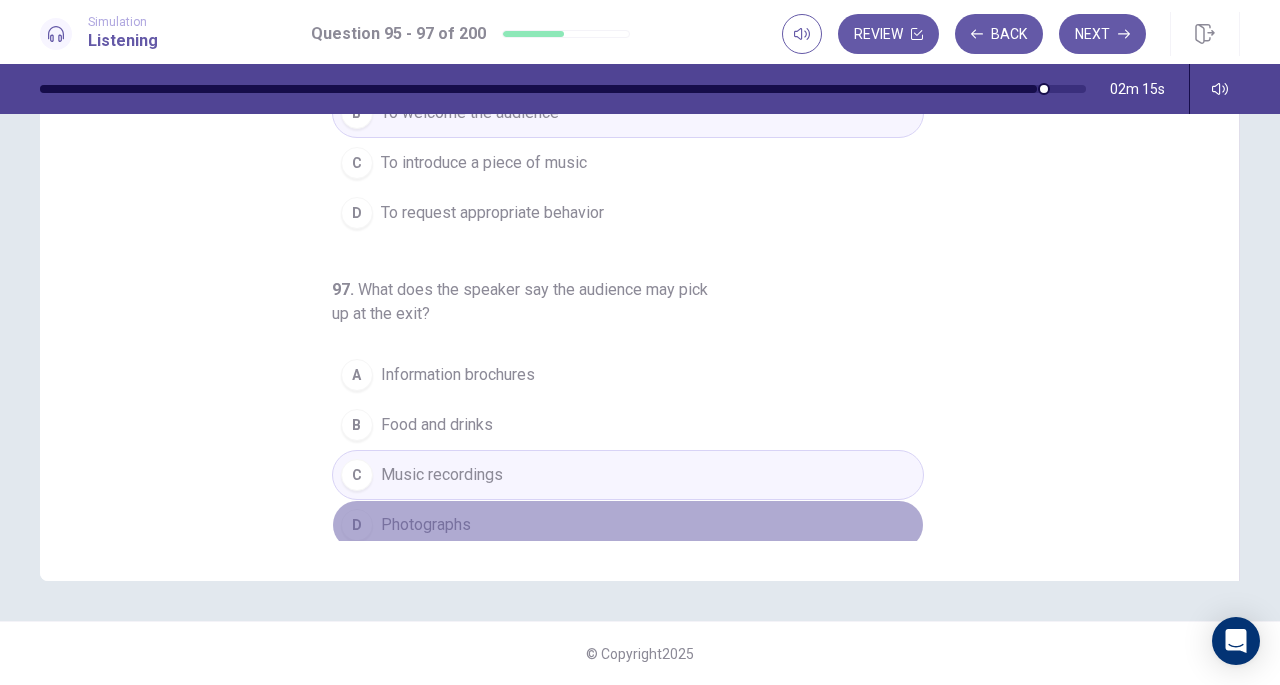 click on "D Photographs" at bounding box center [628, 525] 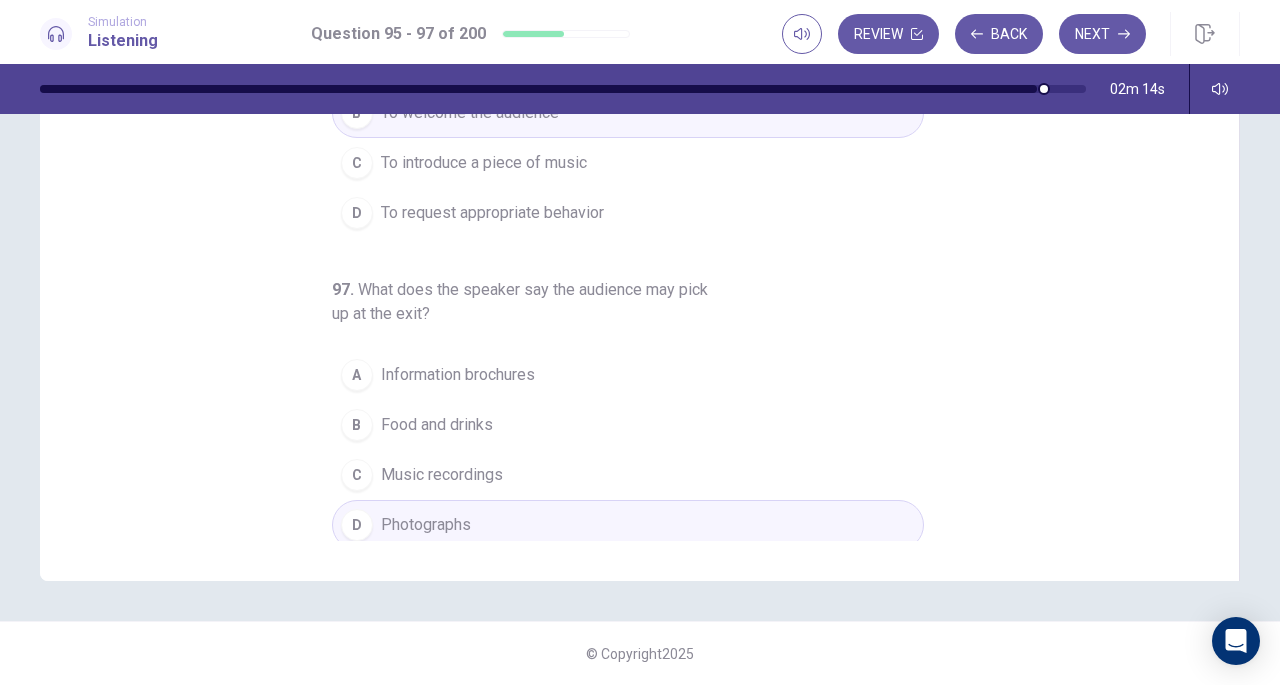 click on "Next" at bounding box center [1102, 34] 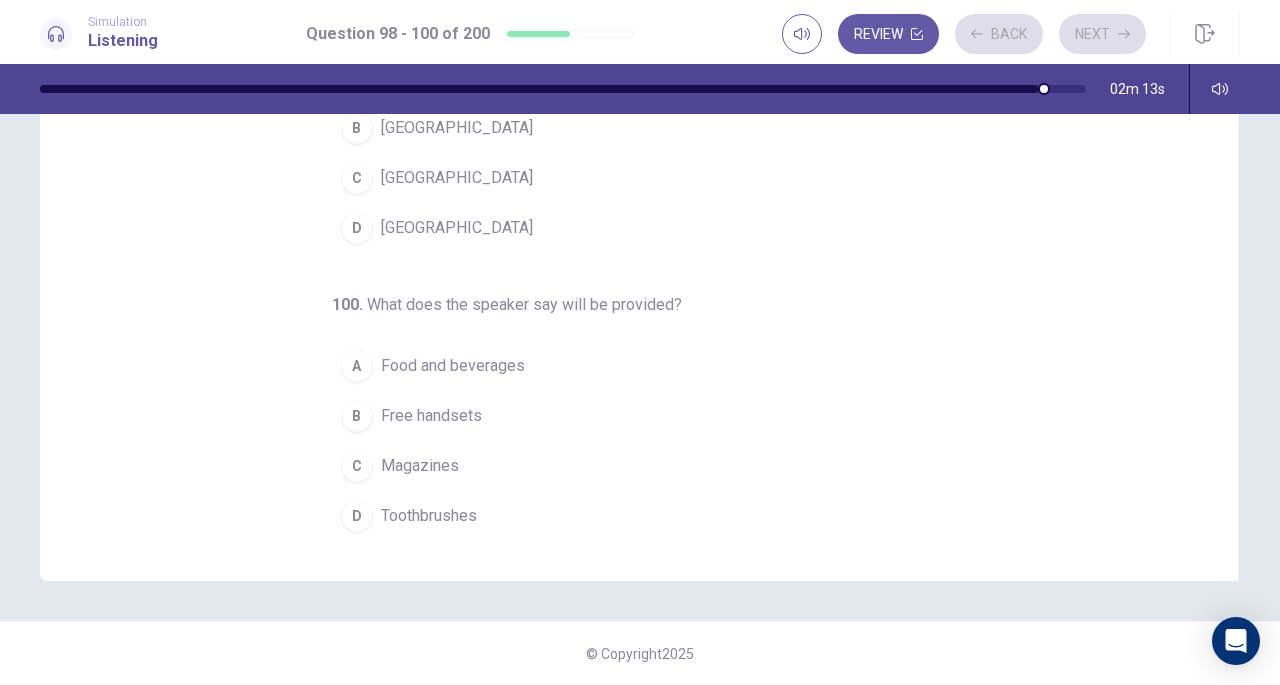 scroll, scrollTop: 200, scrollLeft: 0, axis: vertical 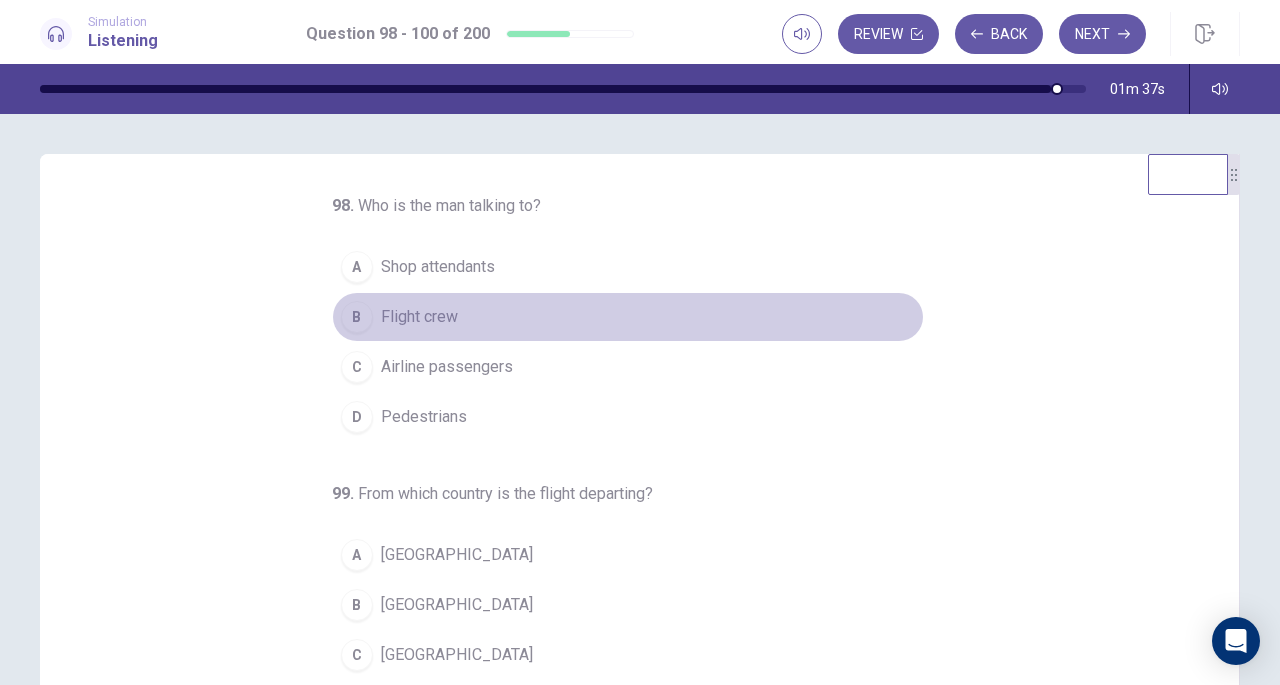 click on "B Flight crew" at bounding box center (628, 317) 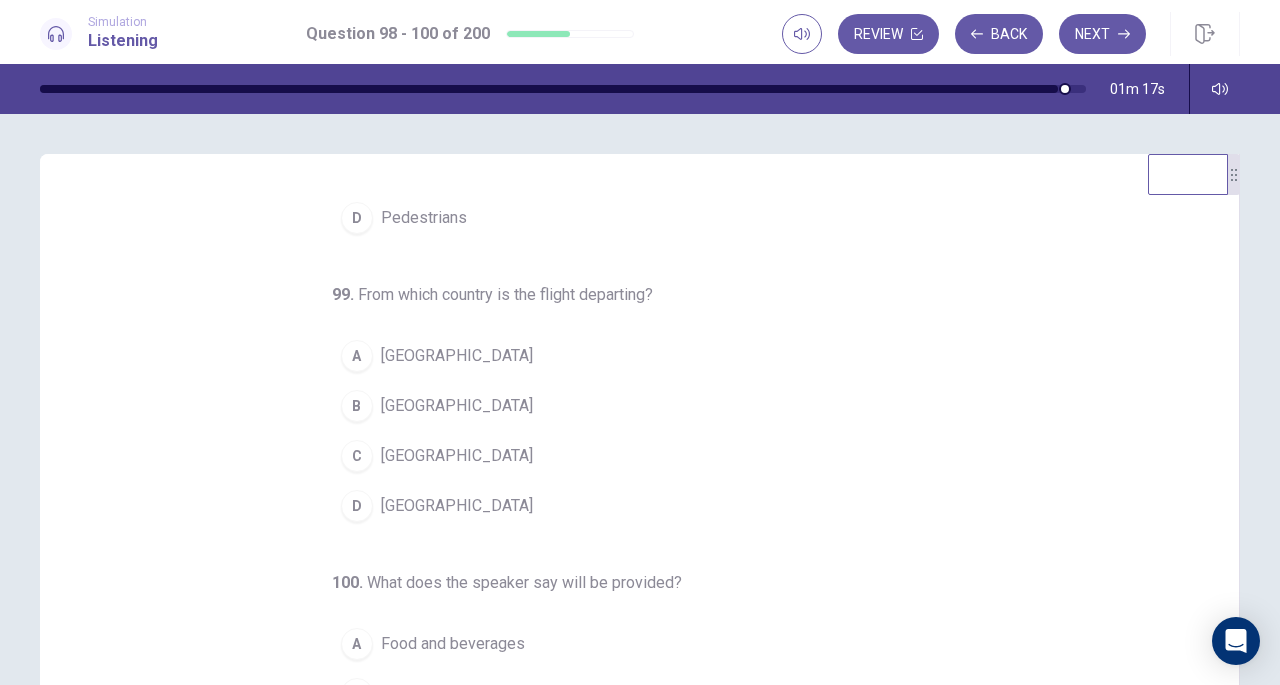 scroll, scrollTop: 200, scrollLeft: 0, axis: vertical 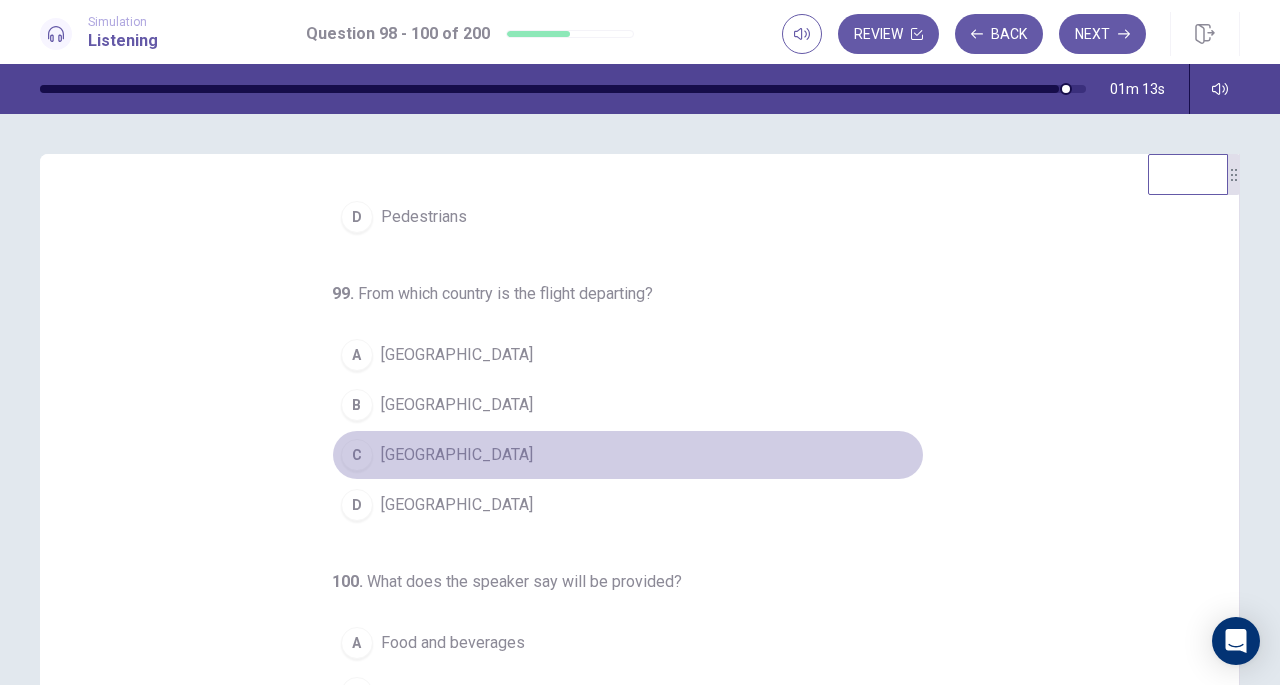 click on "C [GEOGRAPHIC_DATA]" at bounding box center [628, 455] 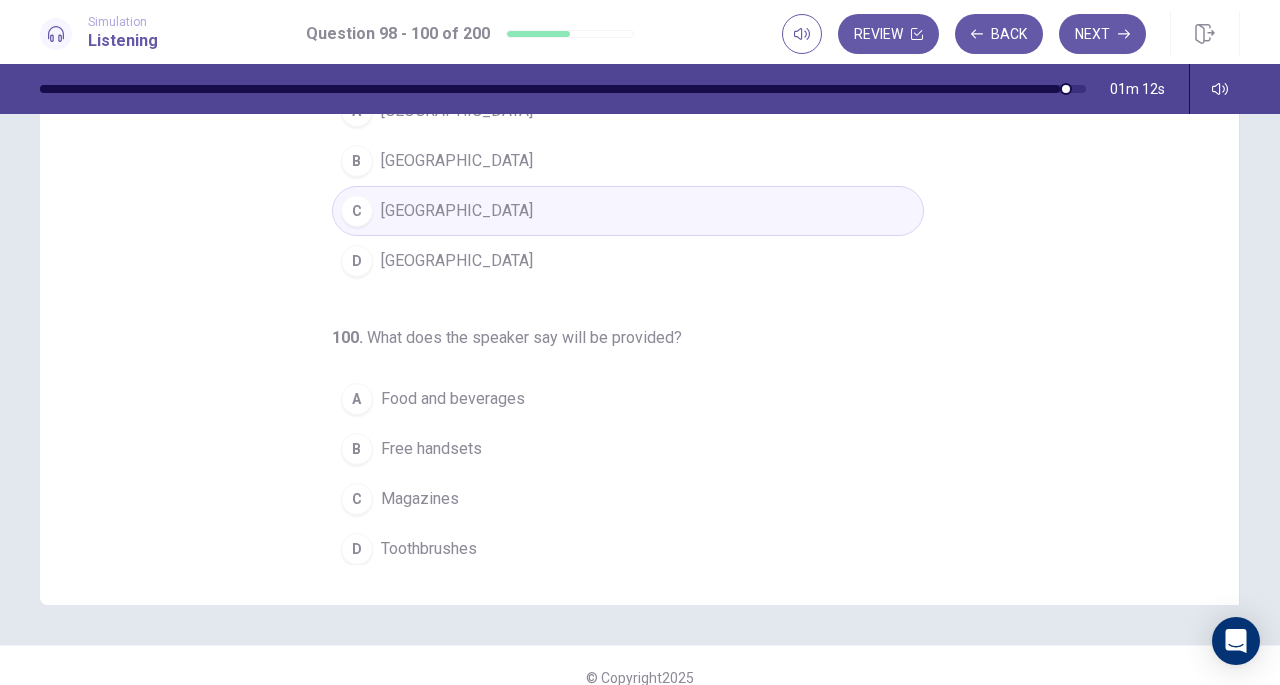 scroll, scrollTop: 268, scrollLeft: 0, axis: vertical 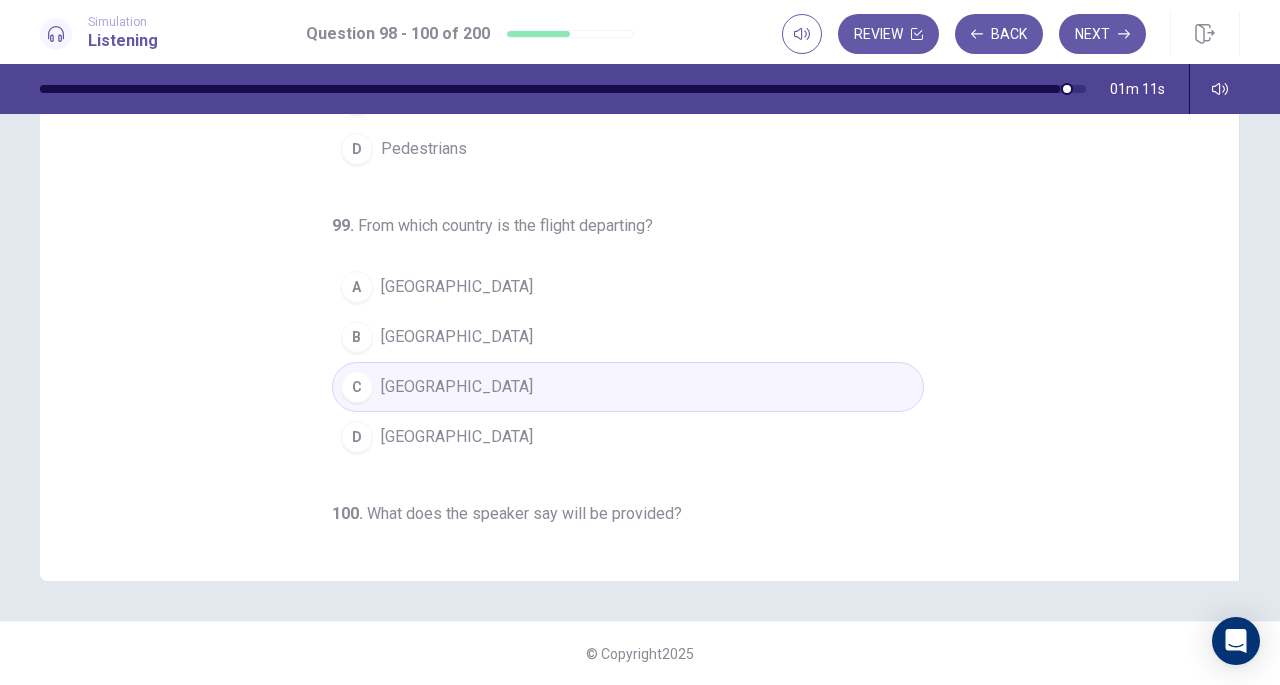 click on "D [GEOGRAPHIC_DATA]" at bounding box center (628, 437) 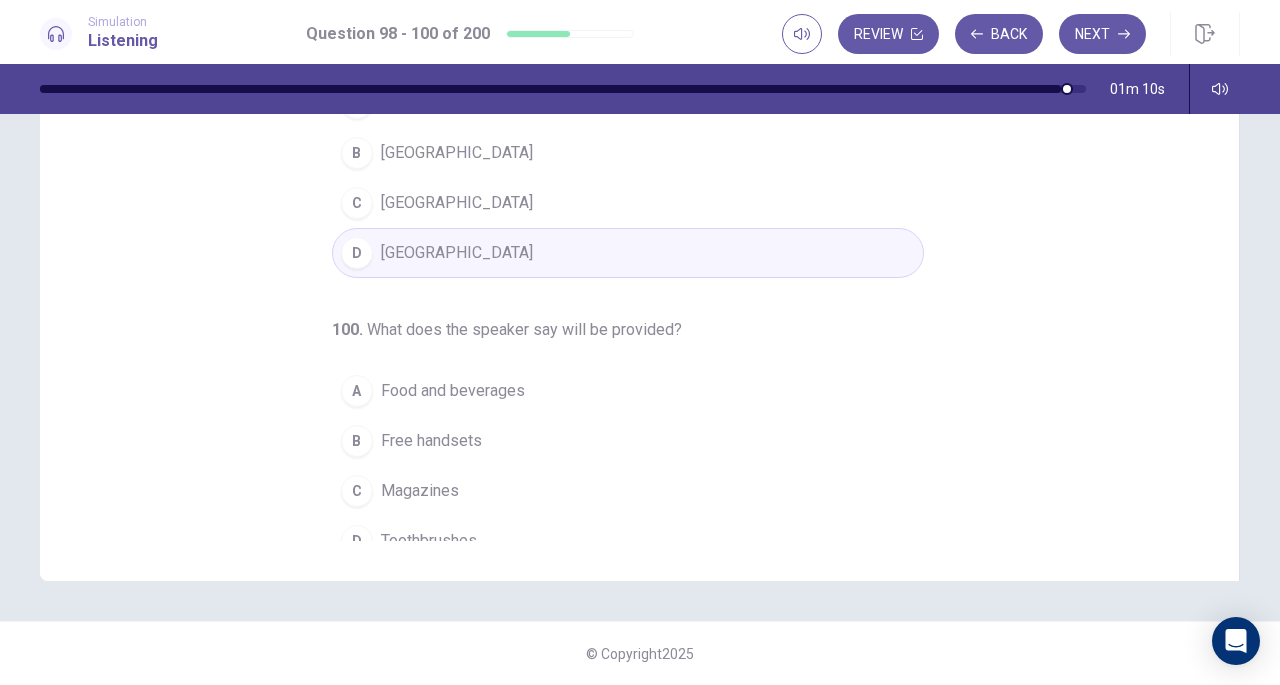 scroll, scrollTop: 200, scrollLeft: 0, axis: vertical 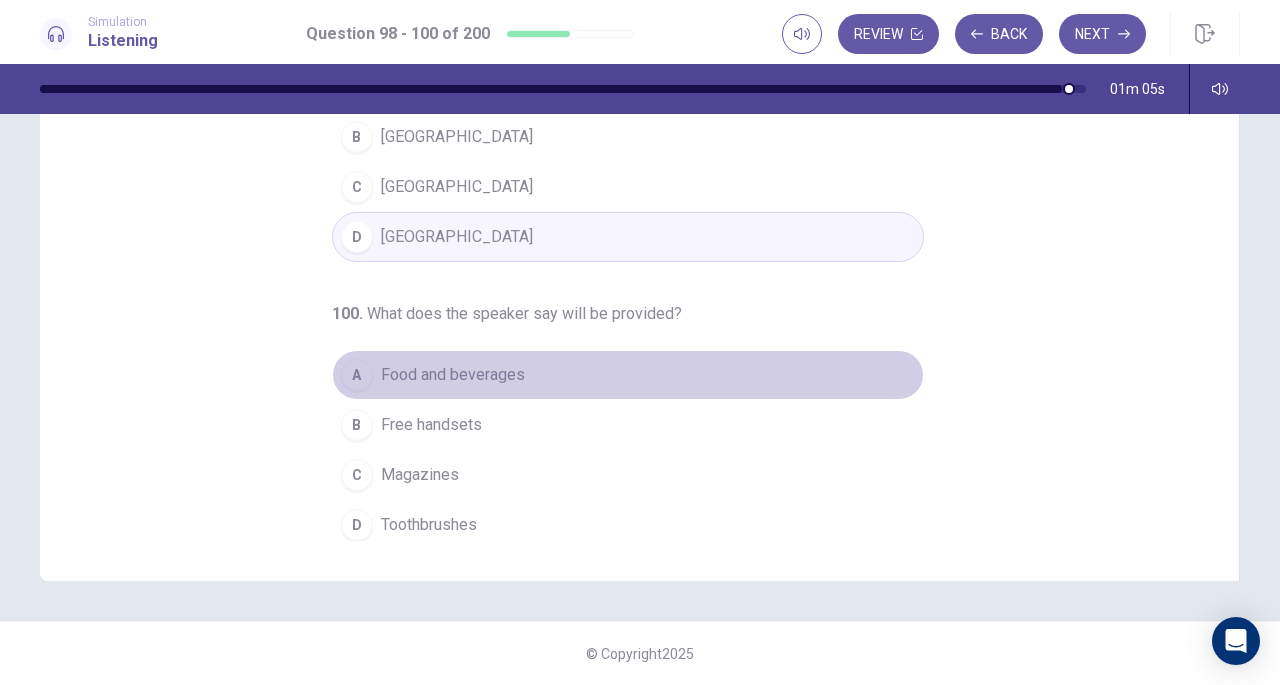 click on "A Food and beverages" at bounding box center [628, 375] 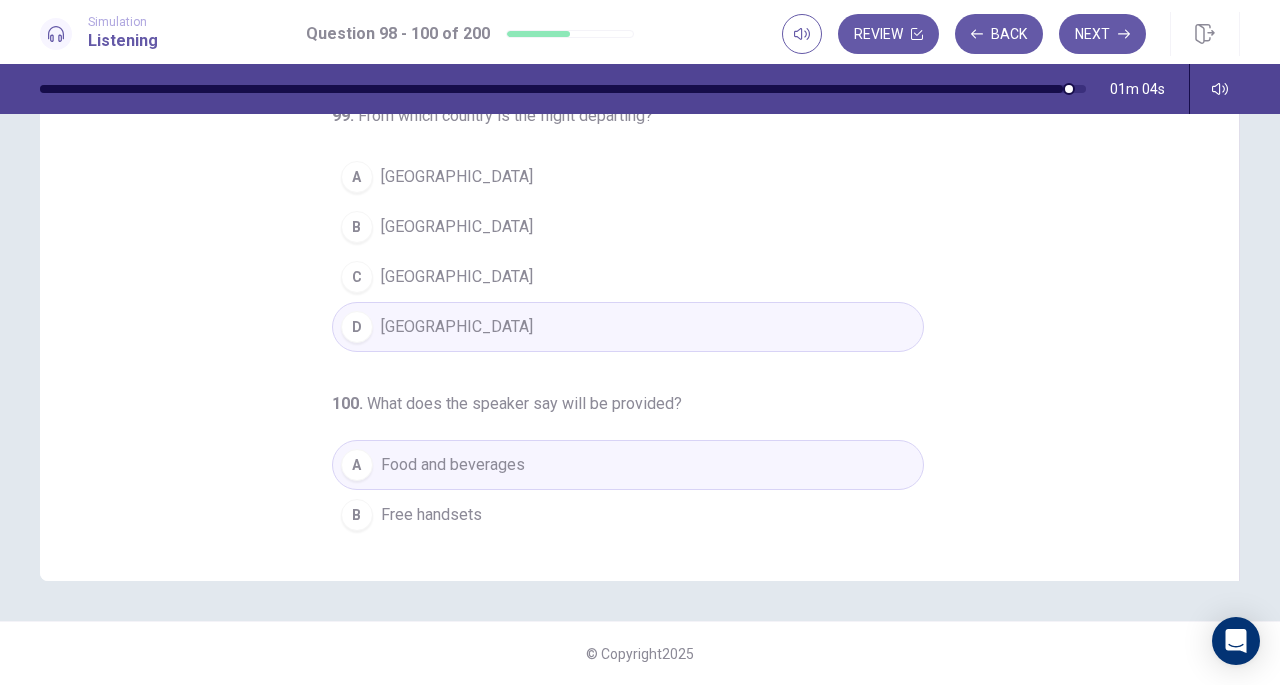 scroll, scrollTop: 0, scrollLeft: 0, axis: both 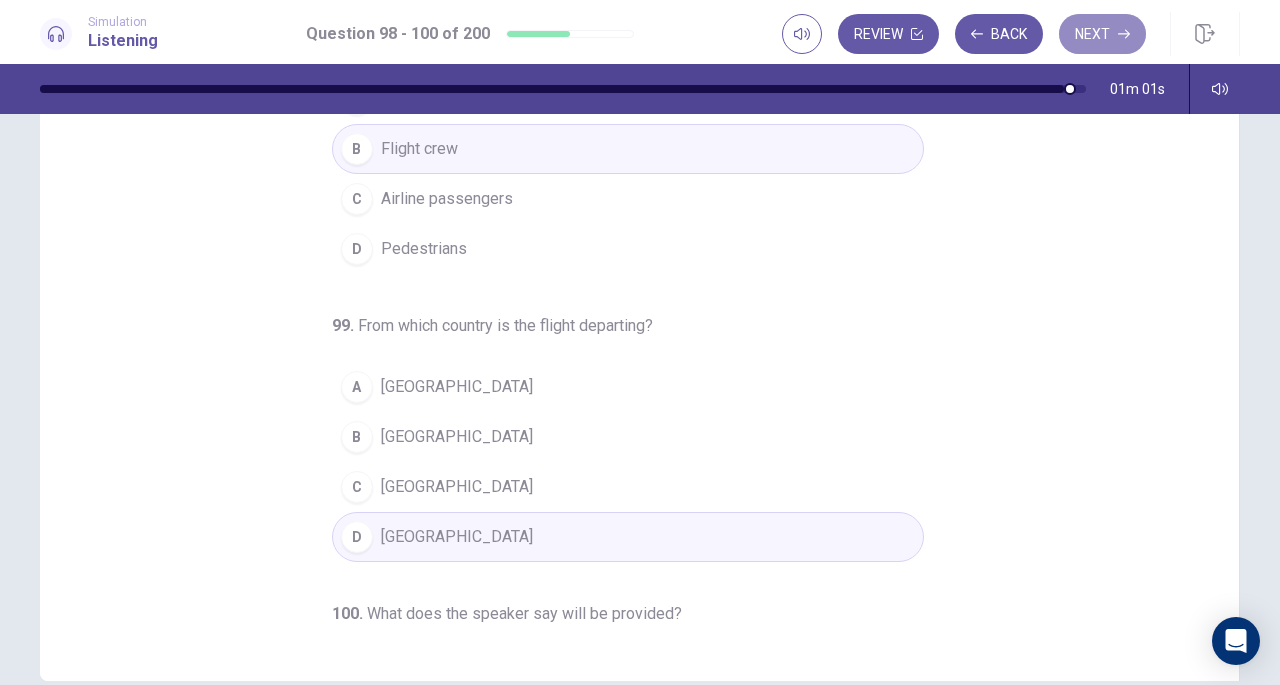 click on "Next" at bounding box center [1102, 34] 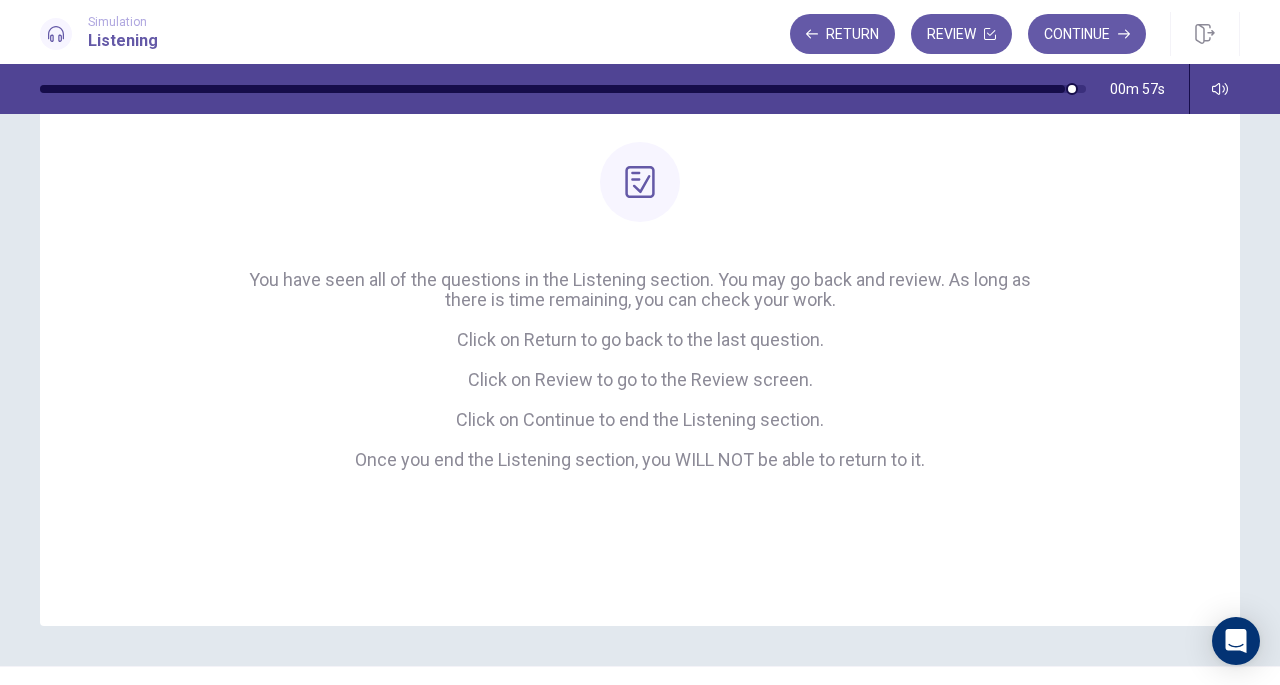 click on "00m 57s" at bounding box center (640, 89) 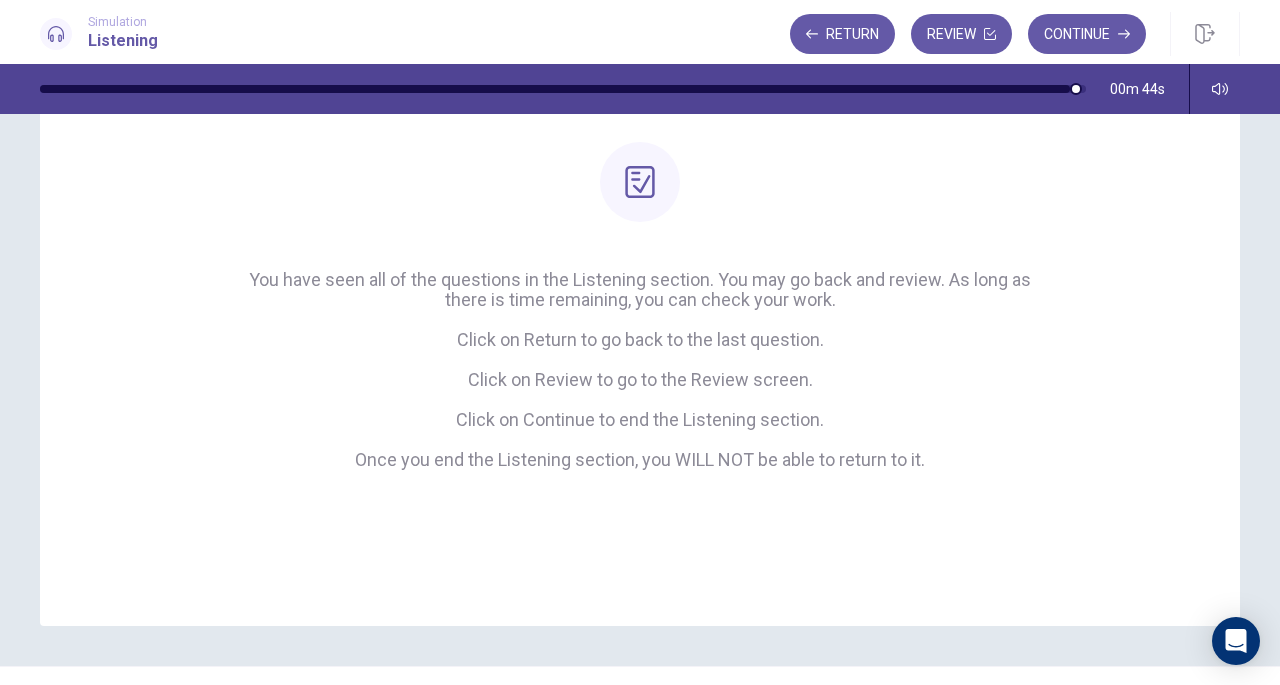 click on "Review" at bounding box center [961, 34] 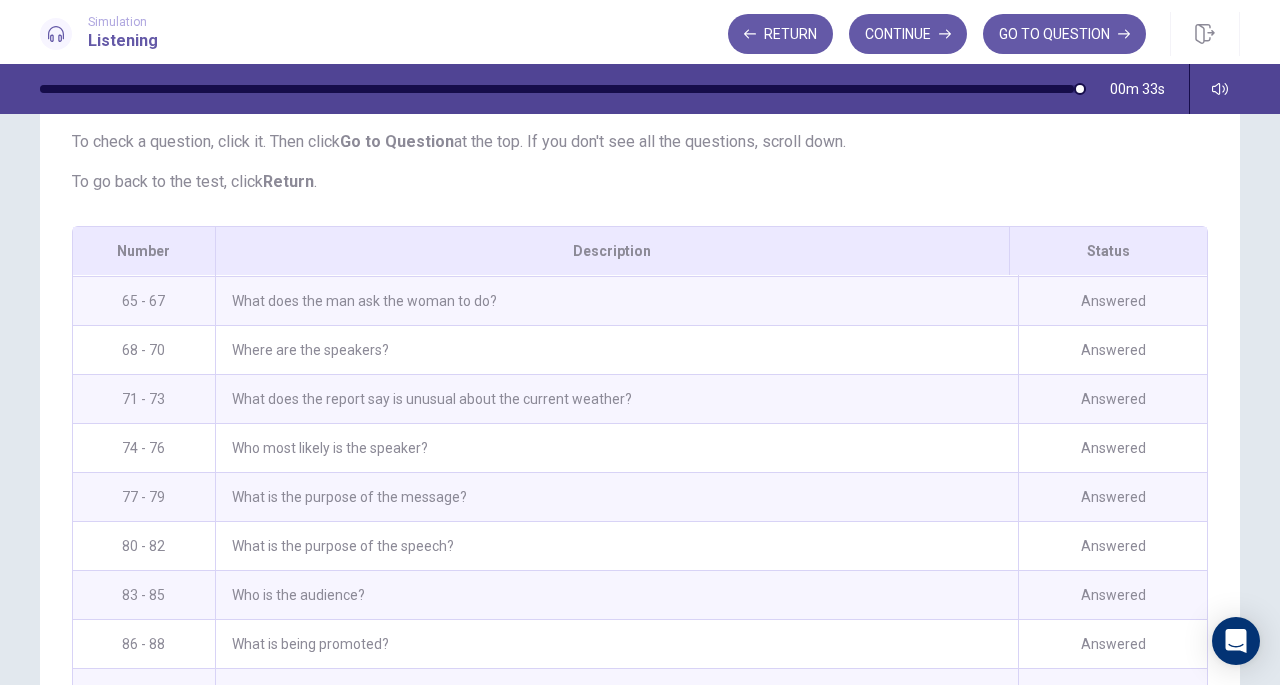 scroll, scrollTop: 2189, scrollLeft: 0, axis: vertical 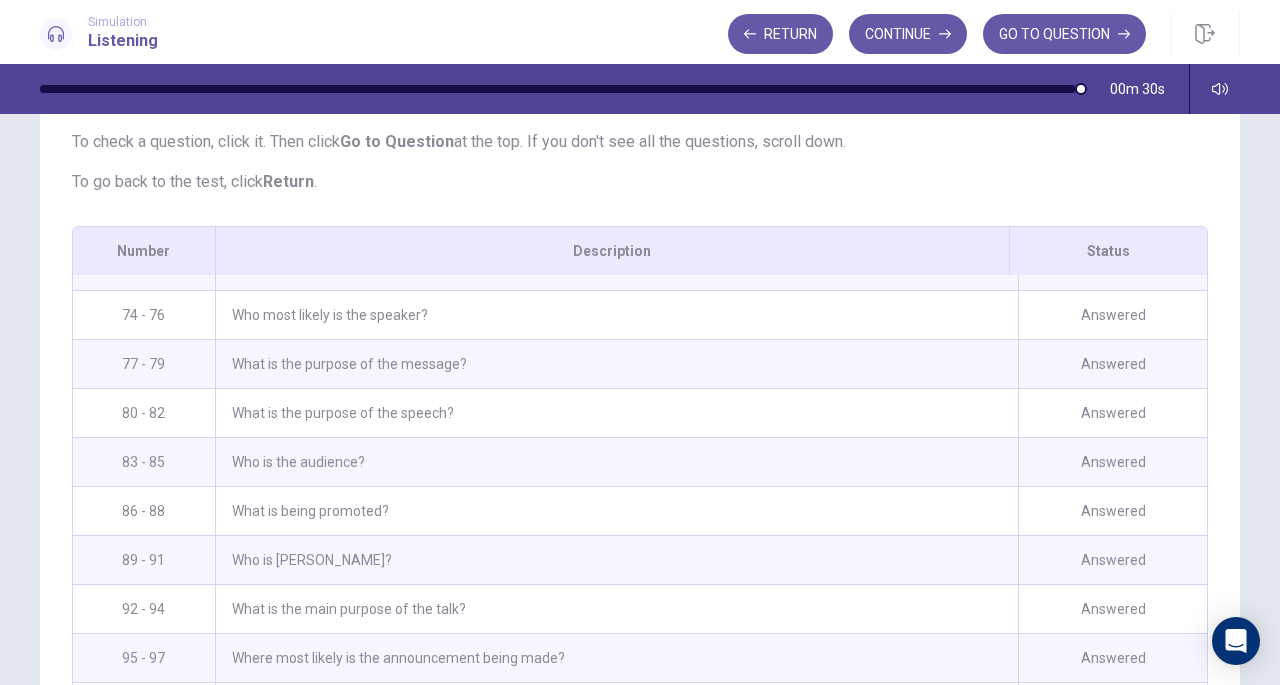 click on "GO TO QUESTION" at bounding box center (1064, 34) 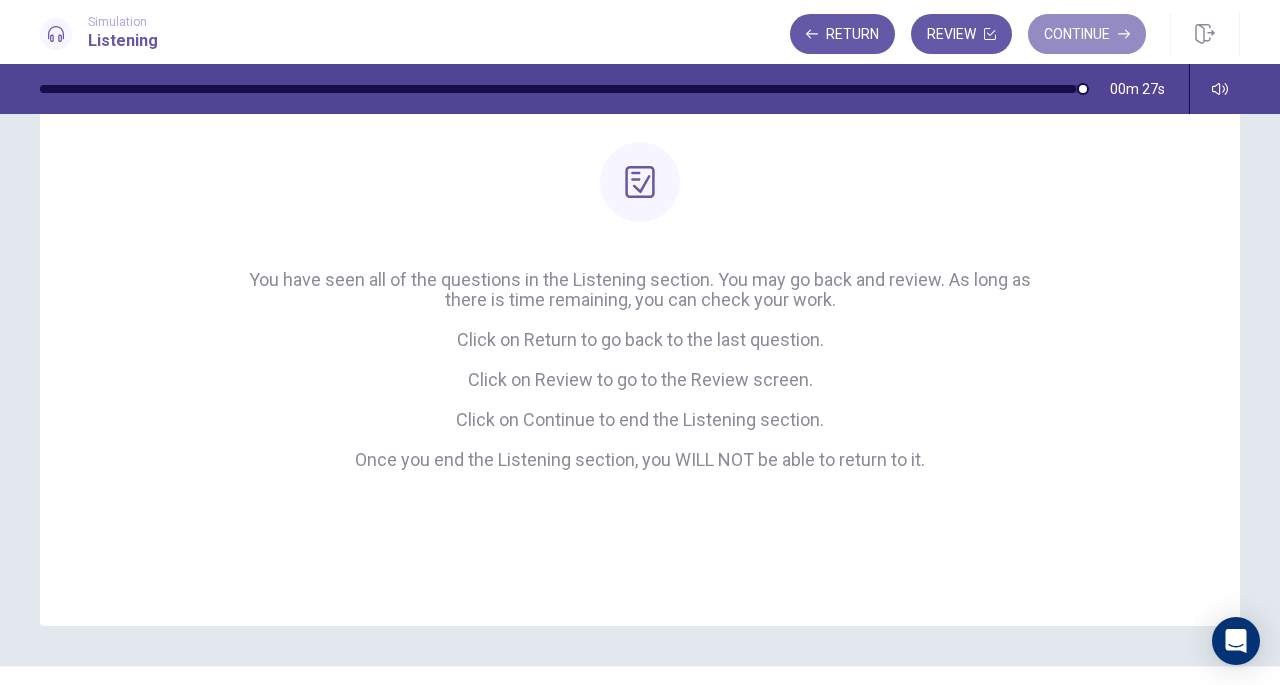 click on "Continue" at bounding box center (1087, 34) 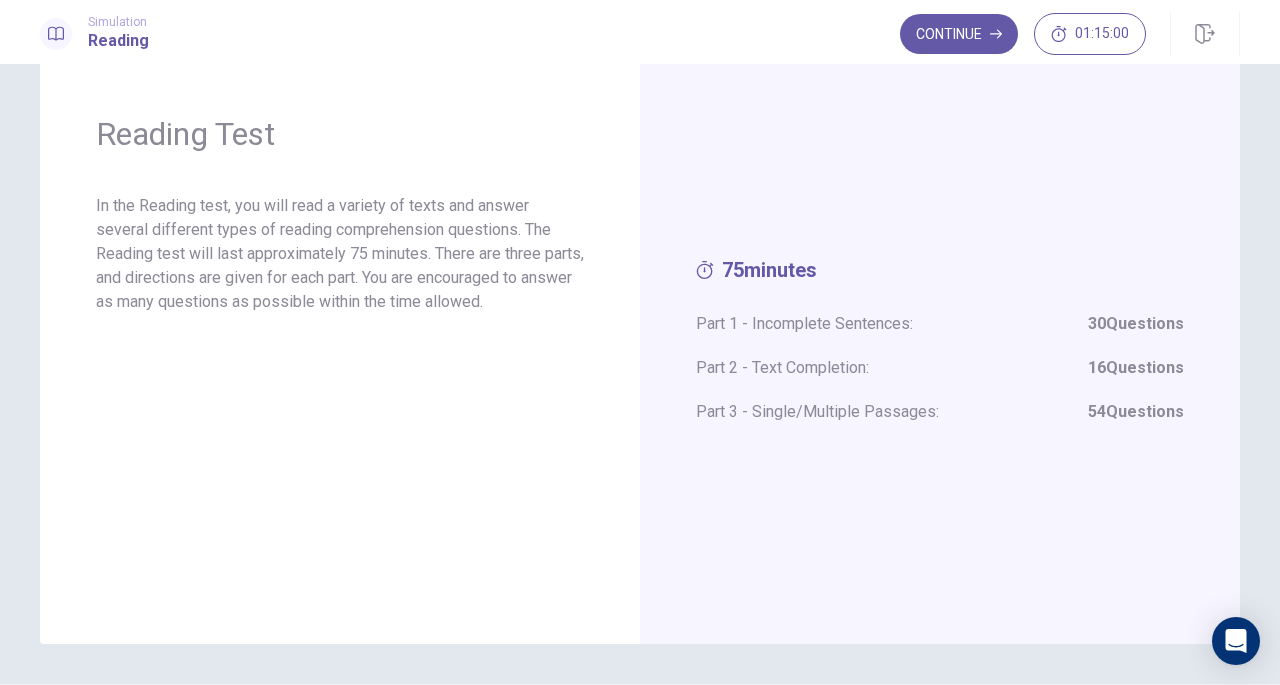 scroll, scrollTop: 0, scrollLeft: 0, axis: both 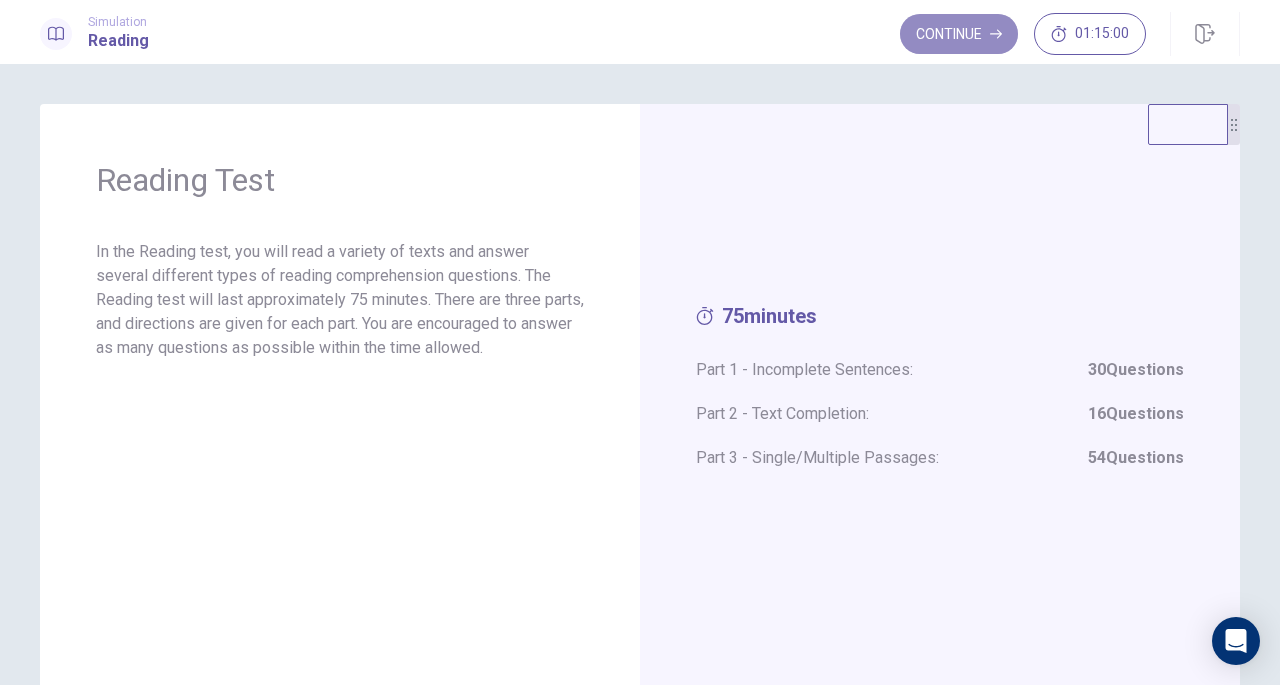 click on "Continue" at bounding box center (959, 34) 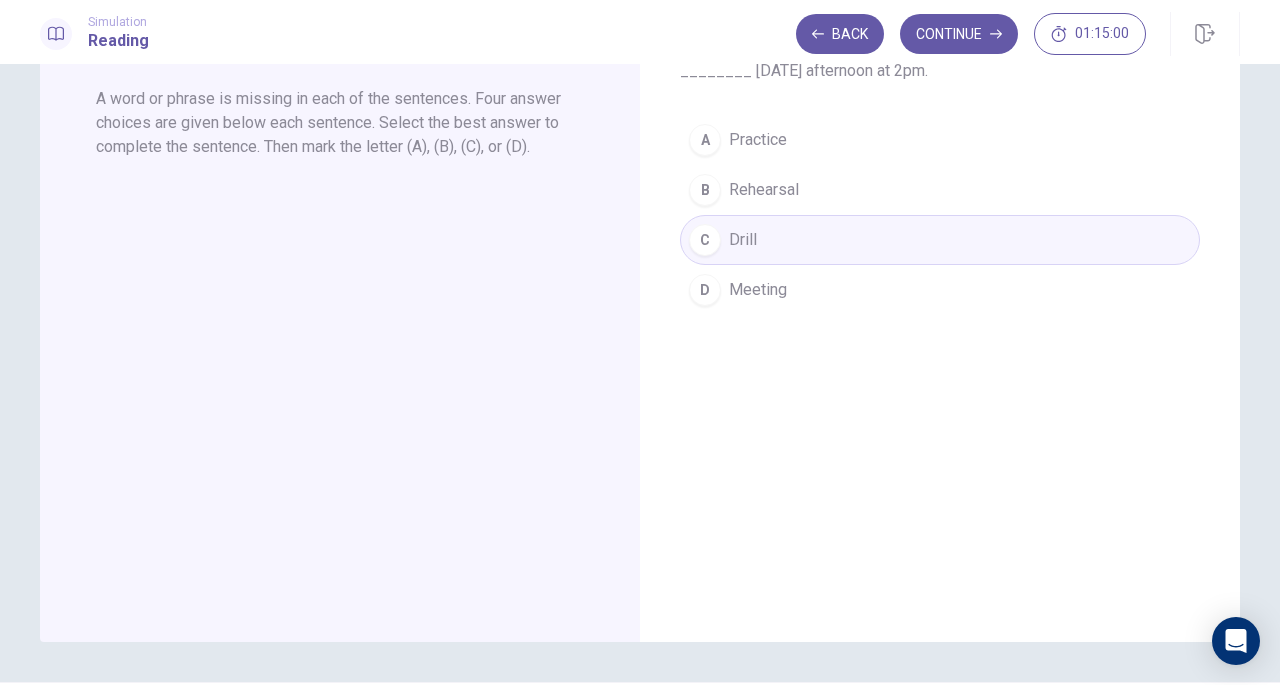 scroll, scrollTop: 182, scrollLeft: 0, axis: vertical 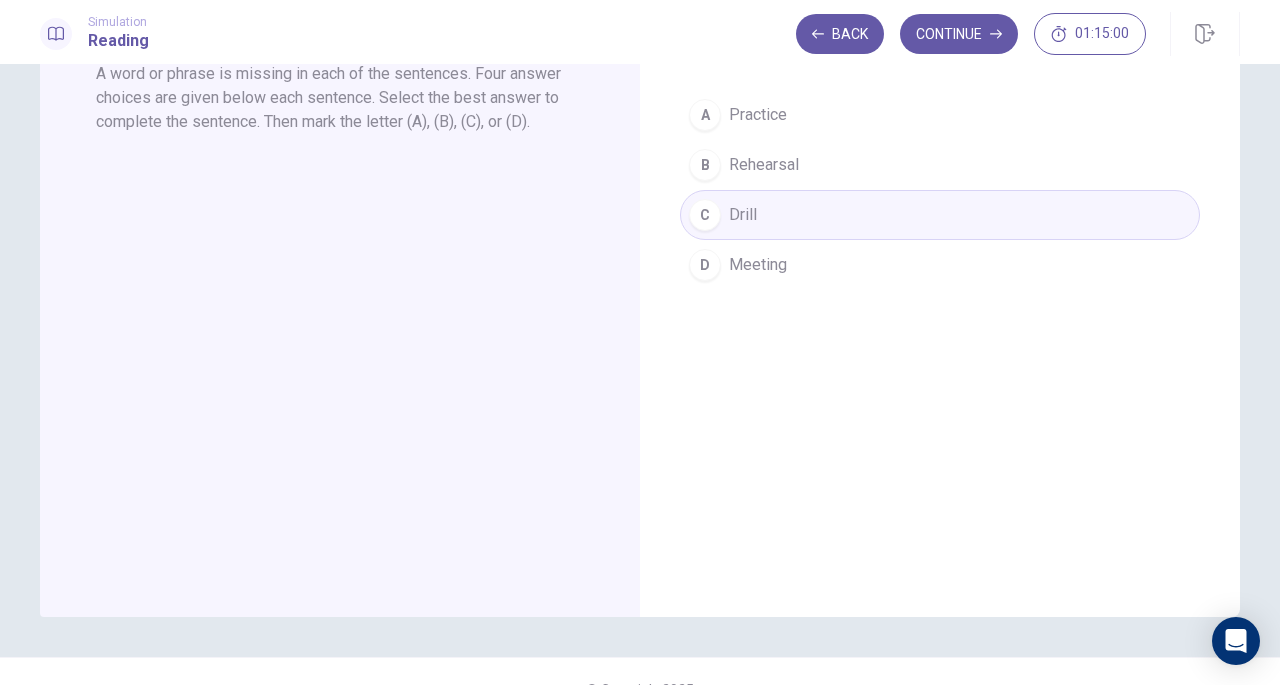 click on "Back" at bounding box center [840, 34] 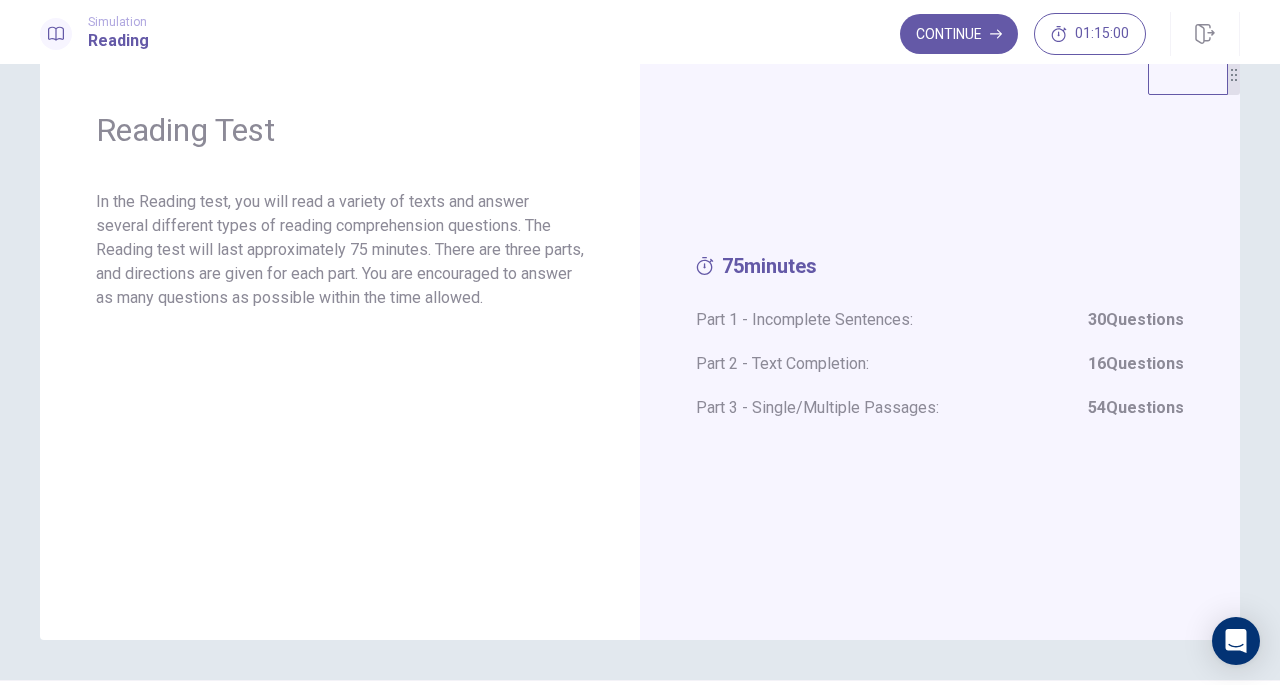 scroll, scrollTop: 0, scrollLeft: 0, axis: both 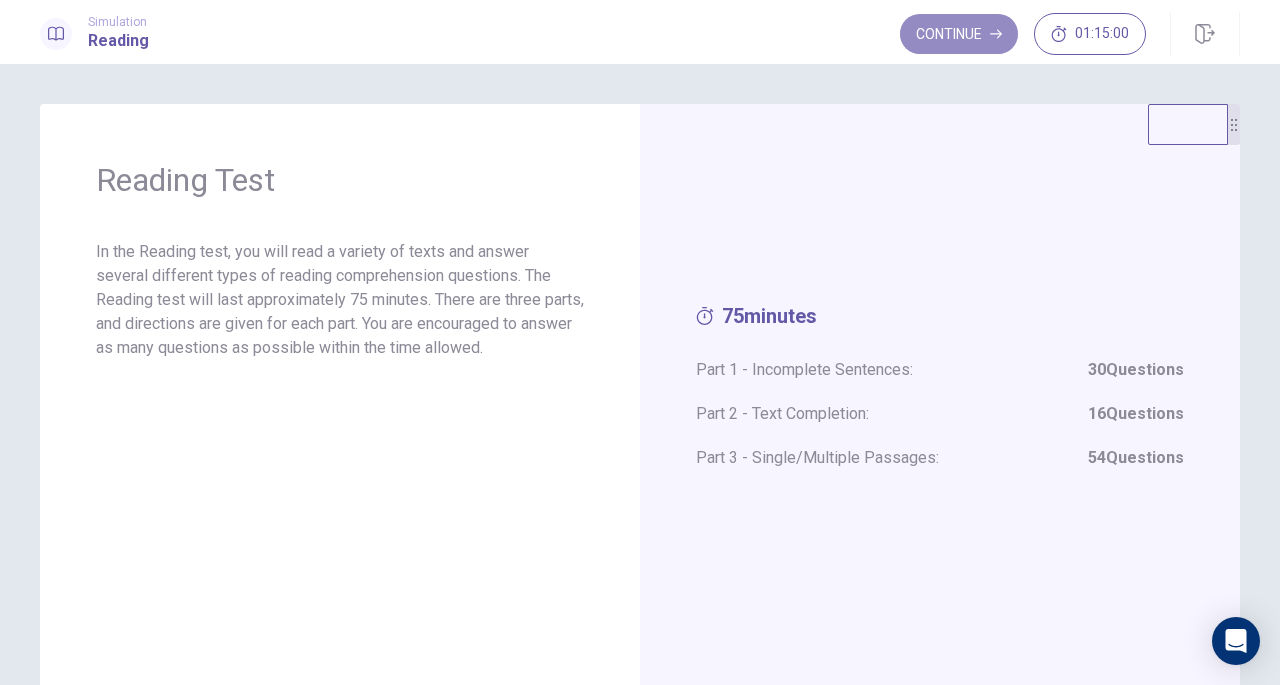 click on "Continue" at bounding box center [959, 34] 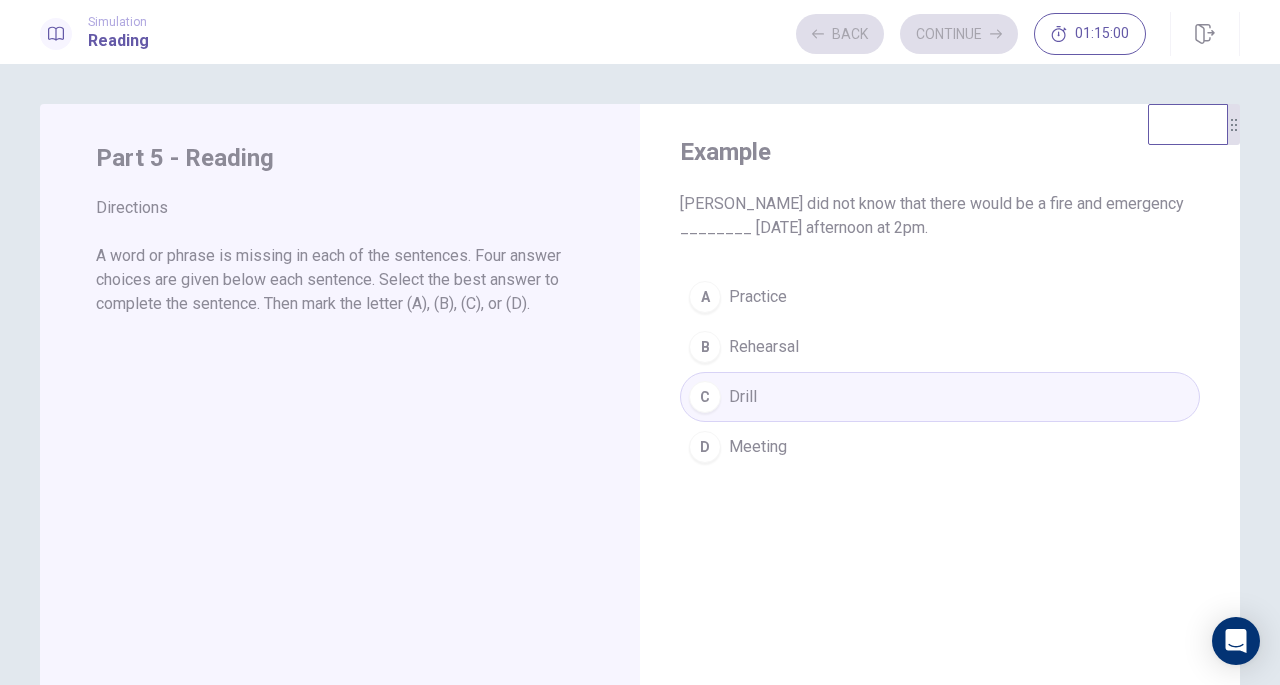 click on "Back Continue 01:15:00" at bounding box center [971, 34] 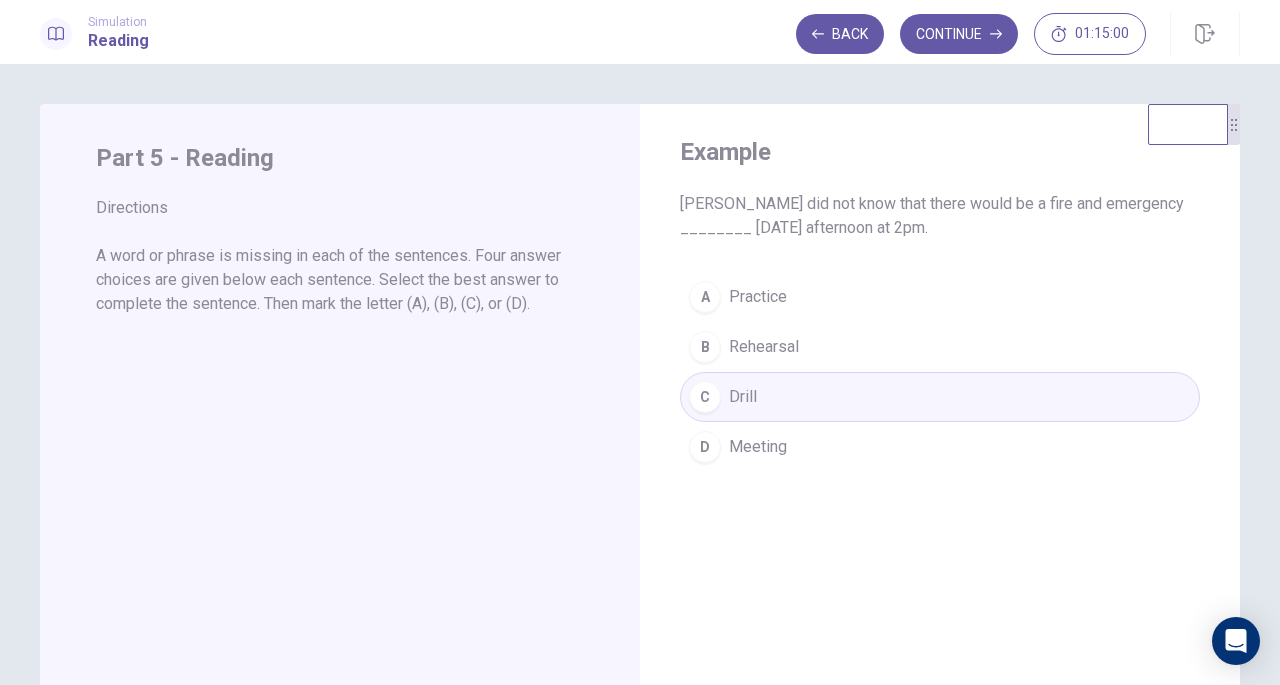 click on "A Practice B Rehearsal C Drill D Meeting" at bounding box center (940, 372) 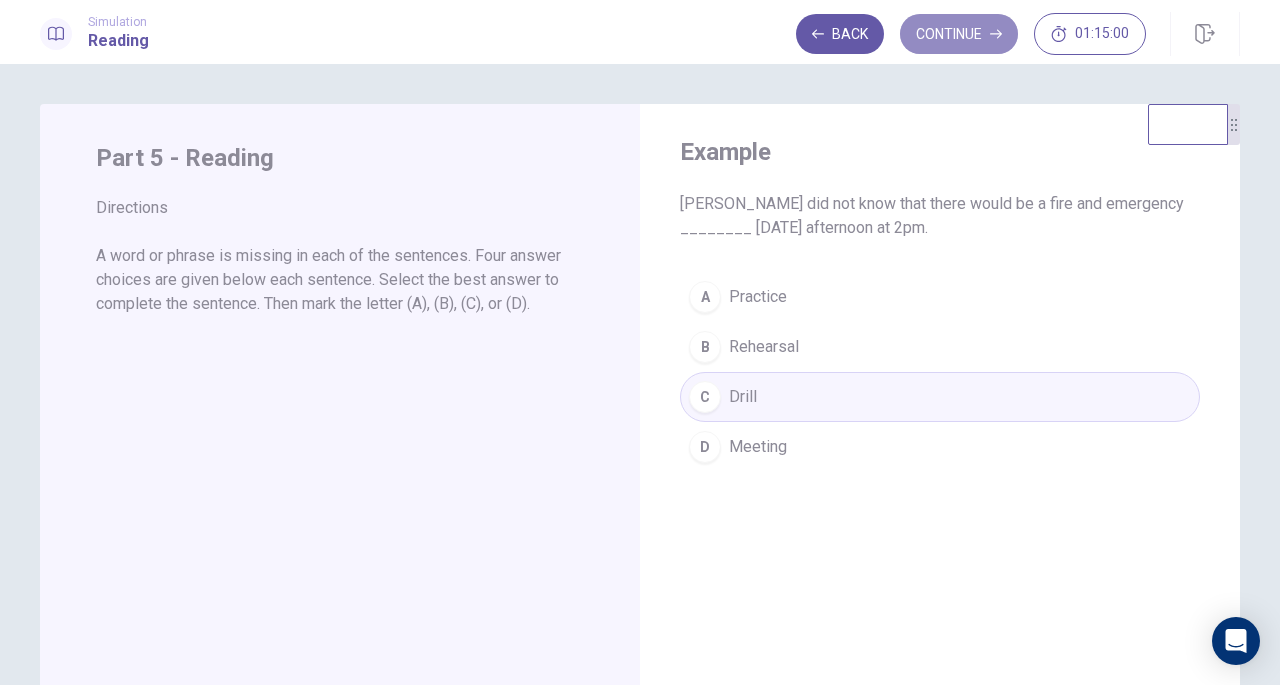 click on "Continue" at bounding box center (959, 34) 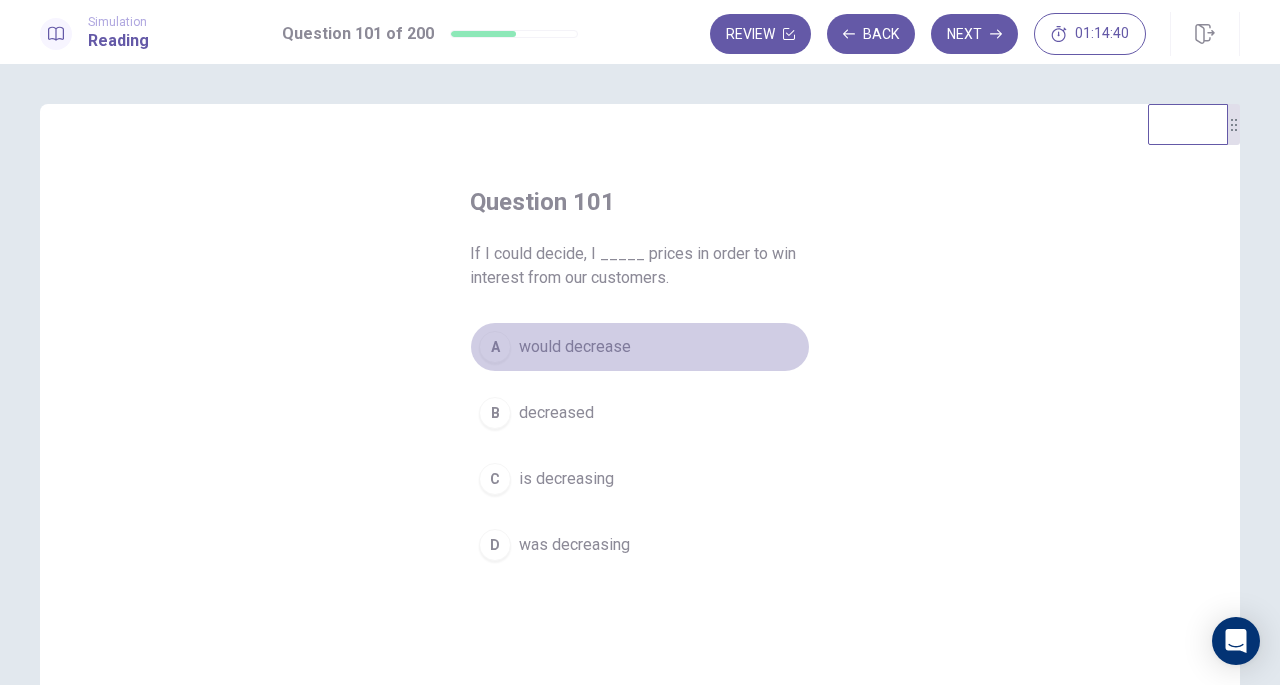 click on "would decrease" at bounding box center (575, 347) 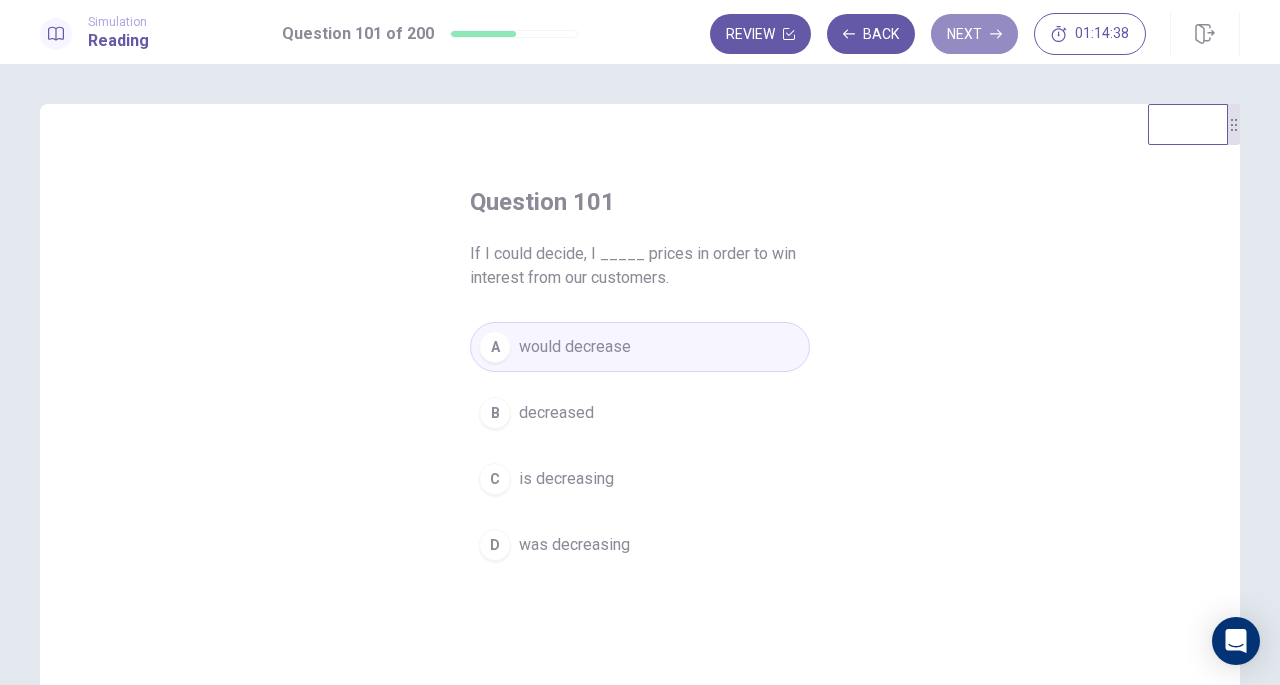 click on "Next" at bounding box center [974, 34] 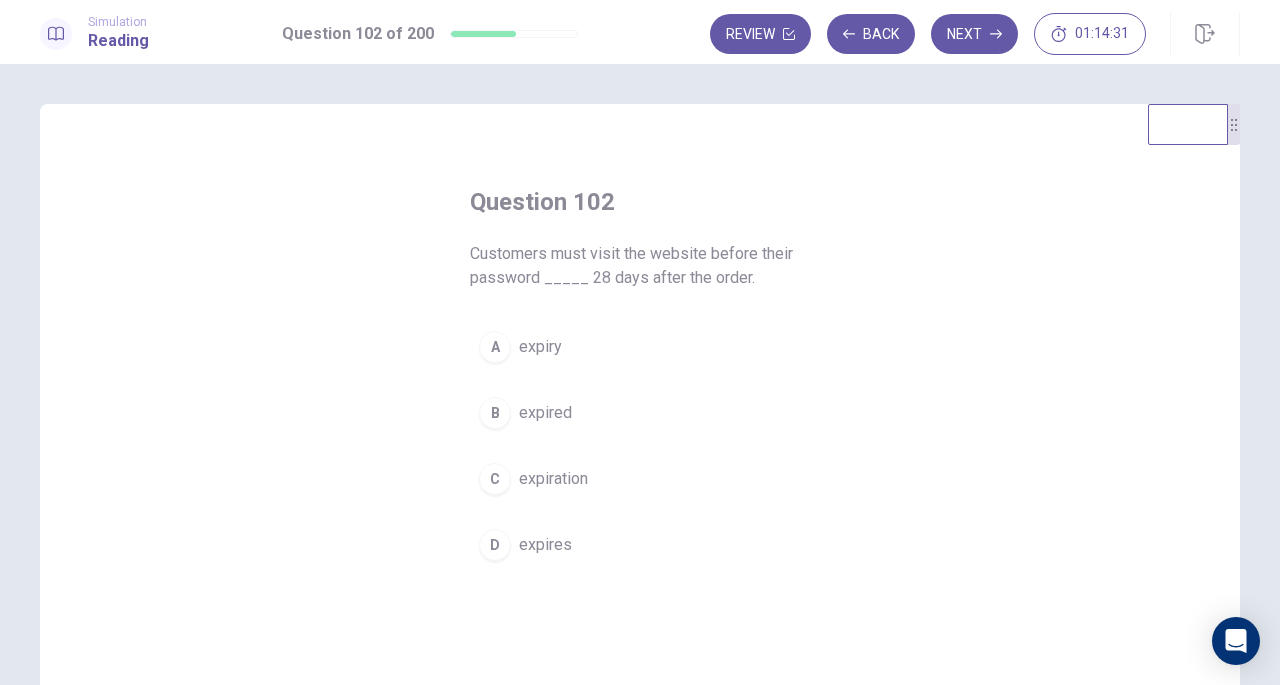 click on "A" at bounding box center [495, 347] 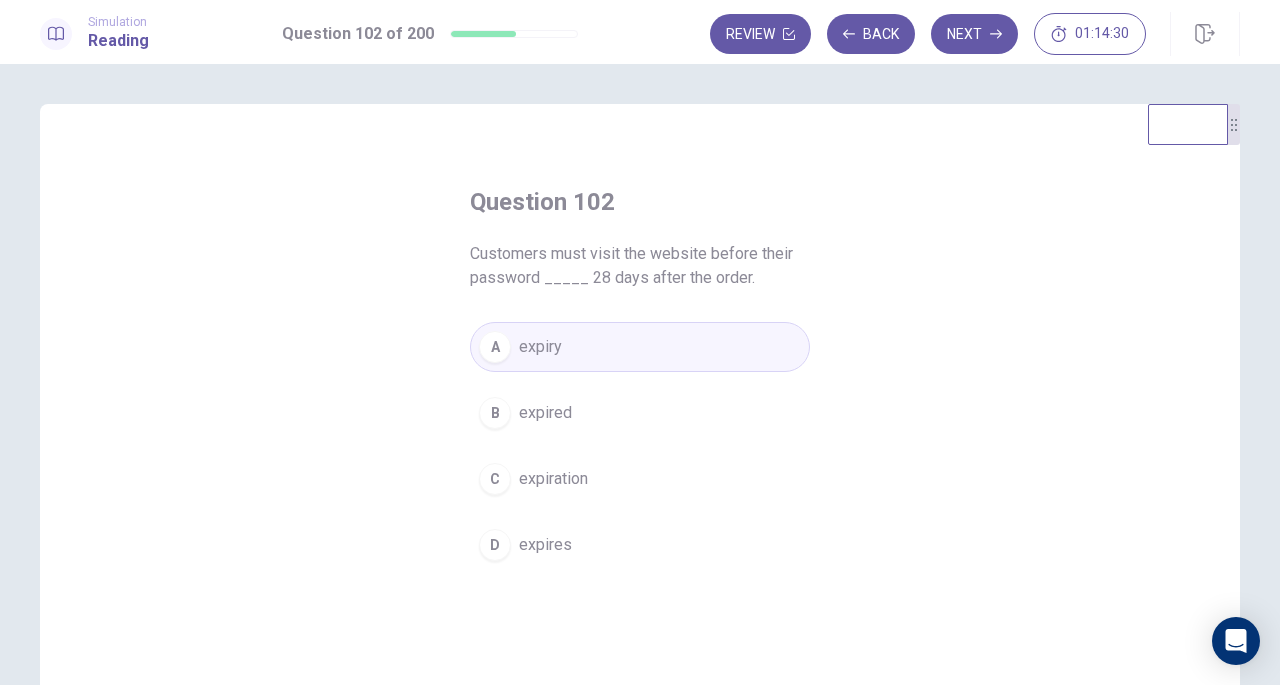 click on "Next" at bounding box center (974, 34) 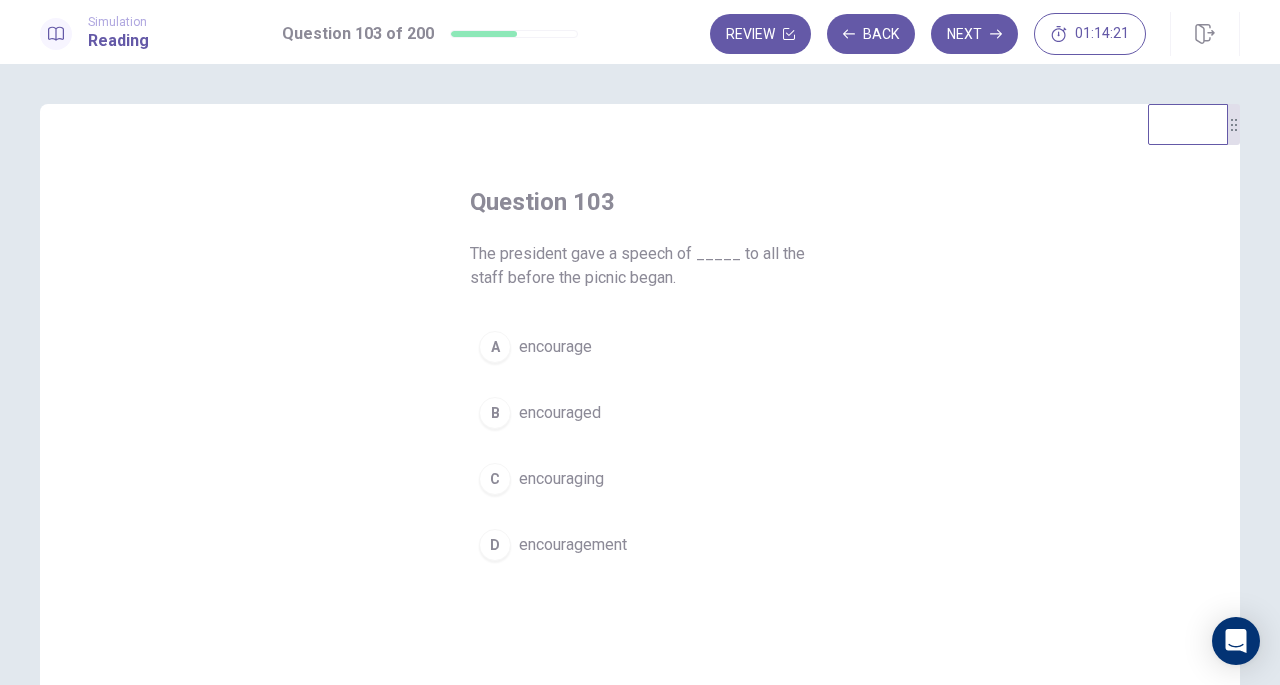 click on "D encouragement" at bounding box center [640, 545] 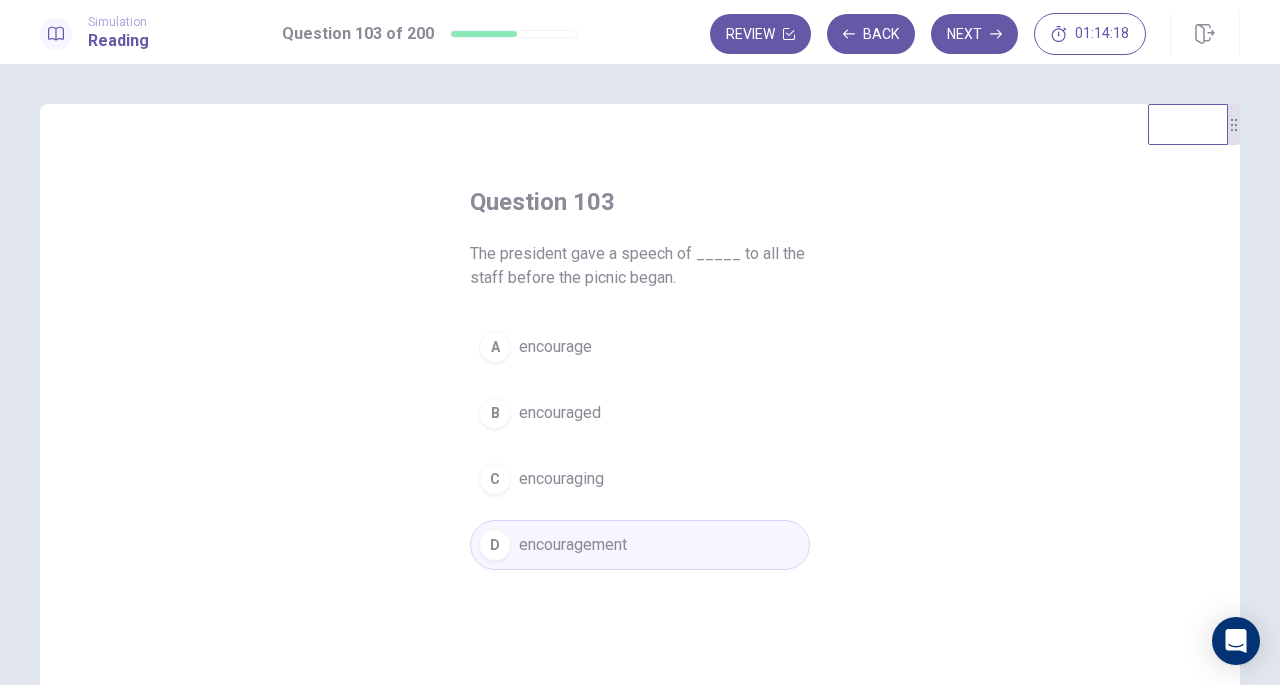click on "Next" at bounding box center [974, 34] 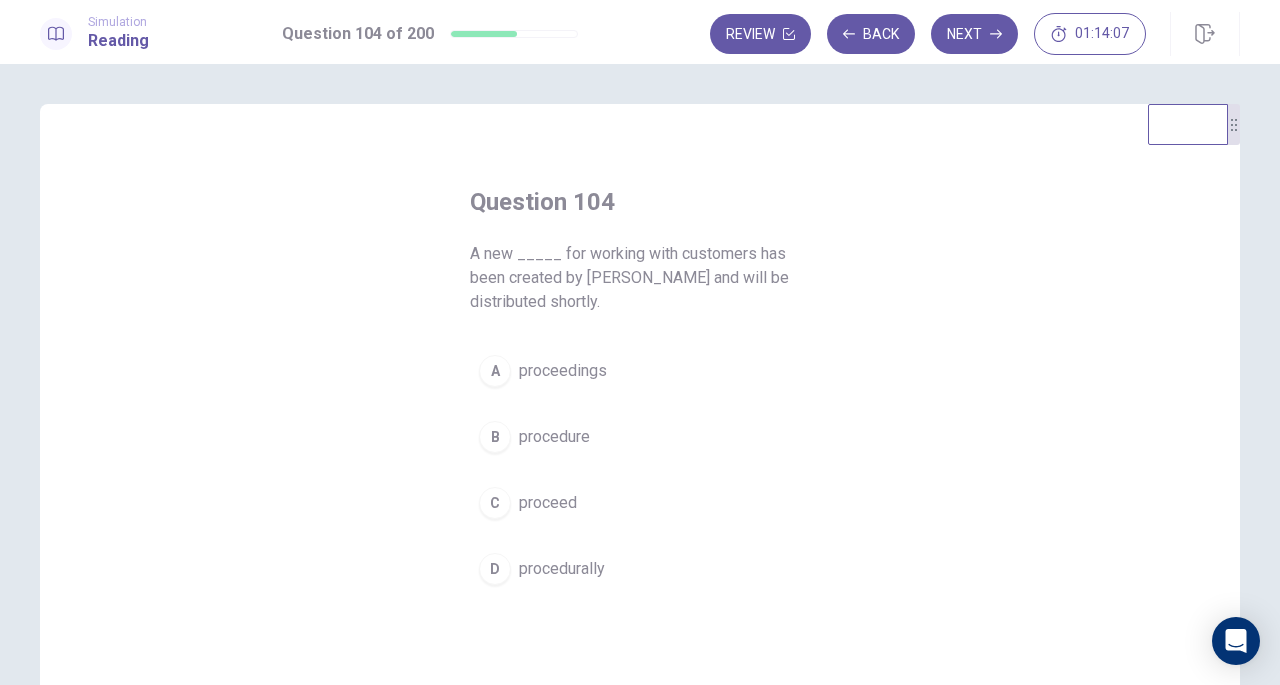 click on "B procedure" at bounding box center [640, 437] 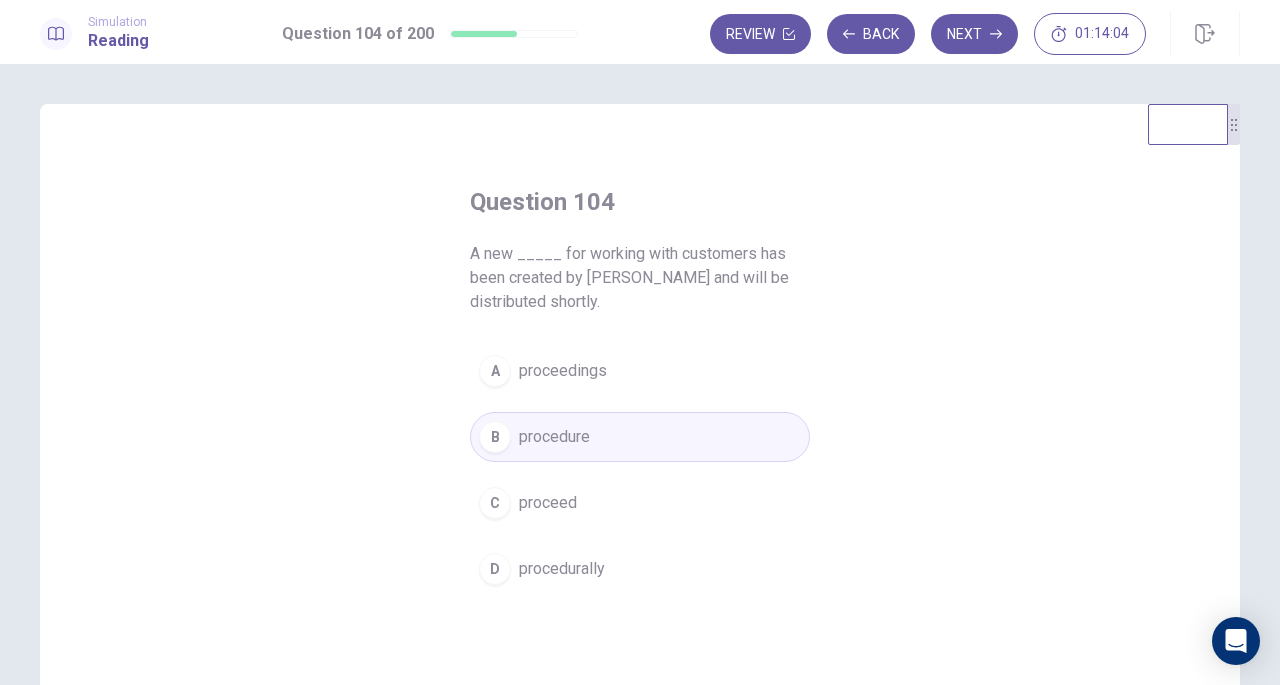 click on "Next" at bounding box center [974, 34] 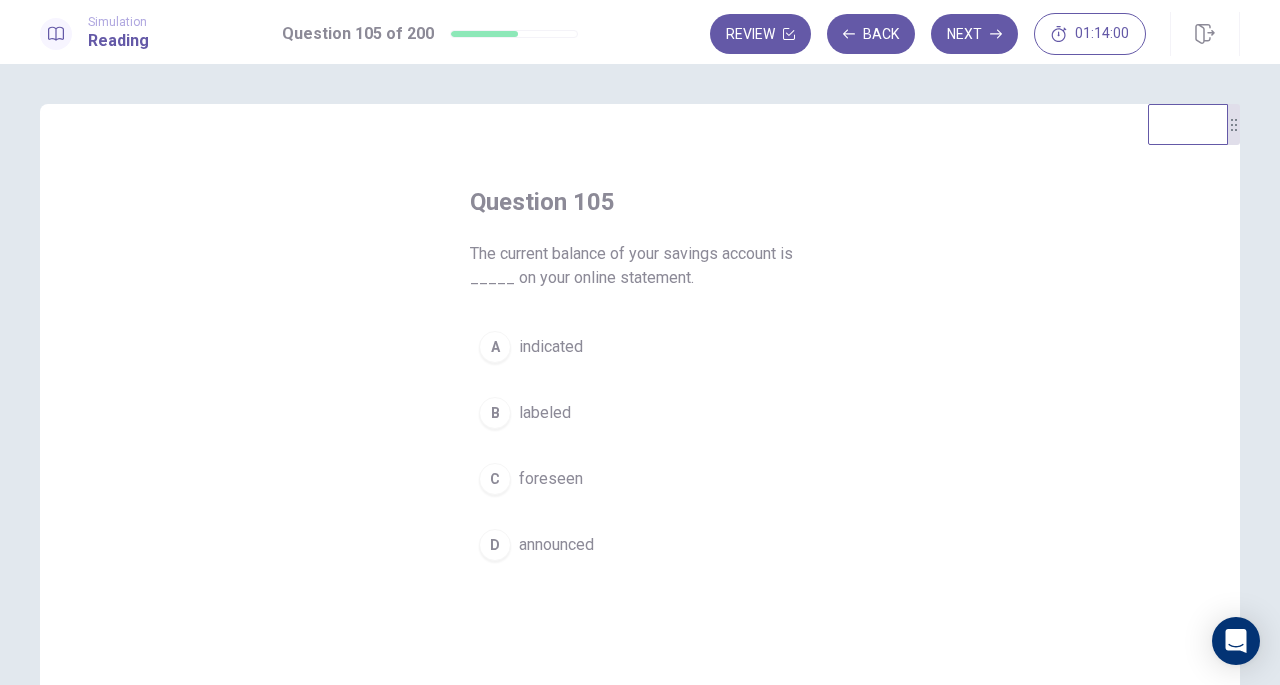 drag, startPoint x: 596, startPoint y: 556, endPoint x: 598, endPoint y: 536, distance: 20.09975 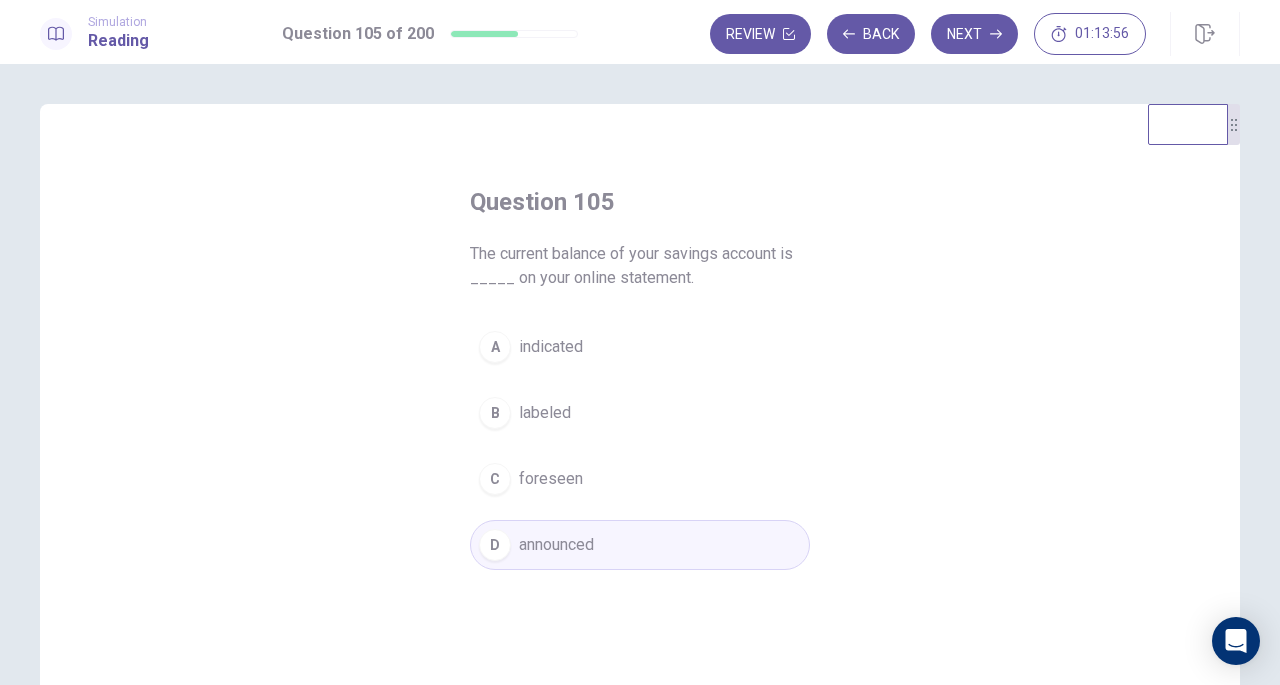 click on "A indicated" at bounding box center [640, 347] 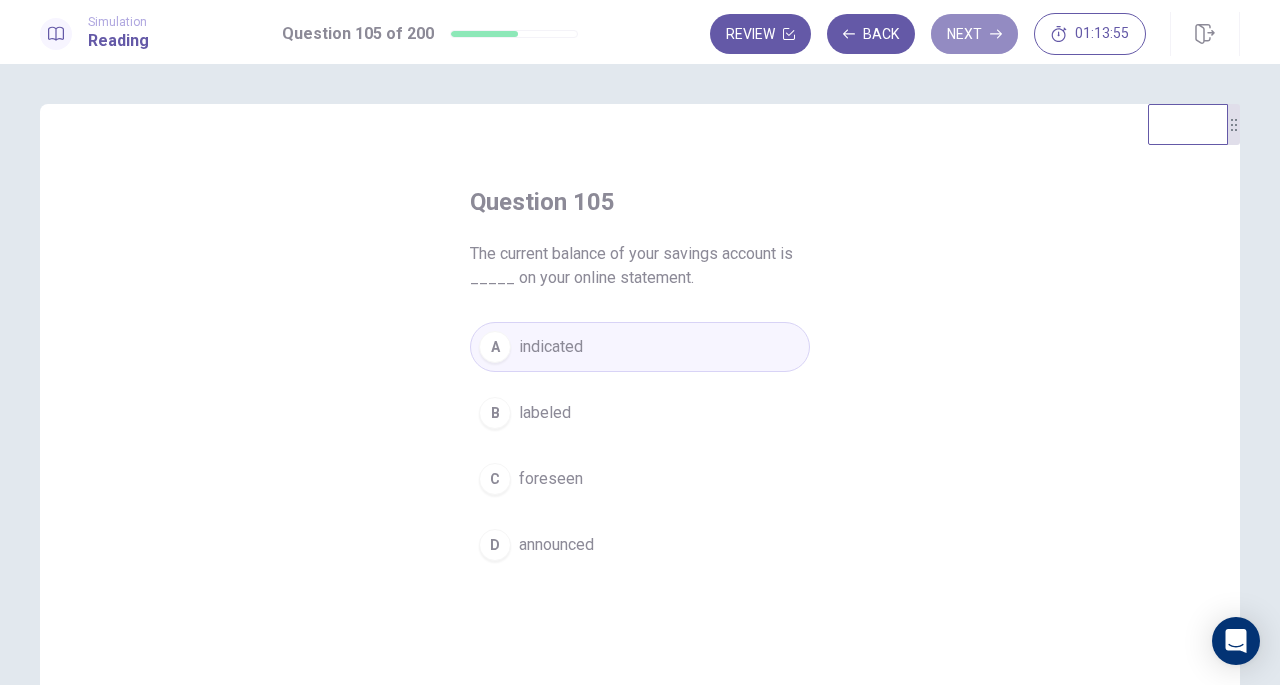click on "Next" at bounding box center (974, 34) 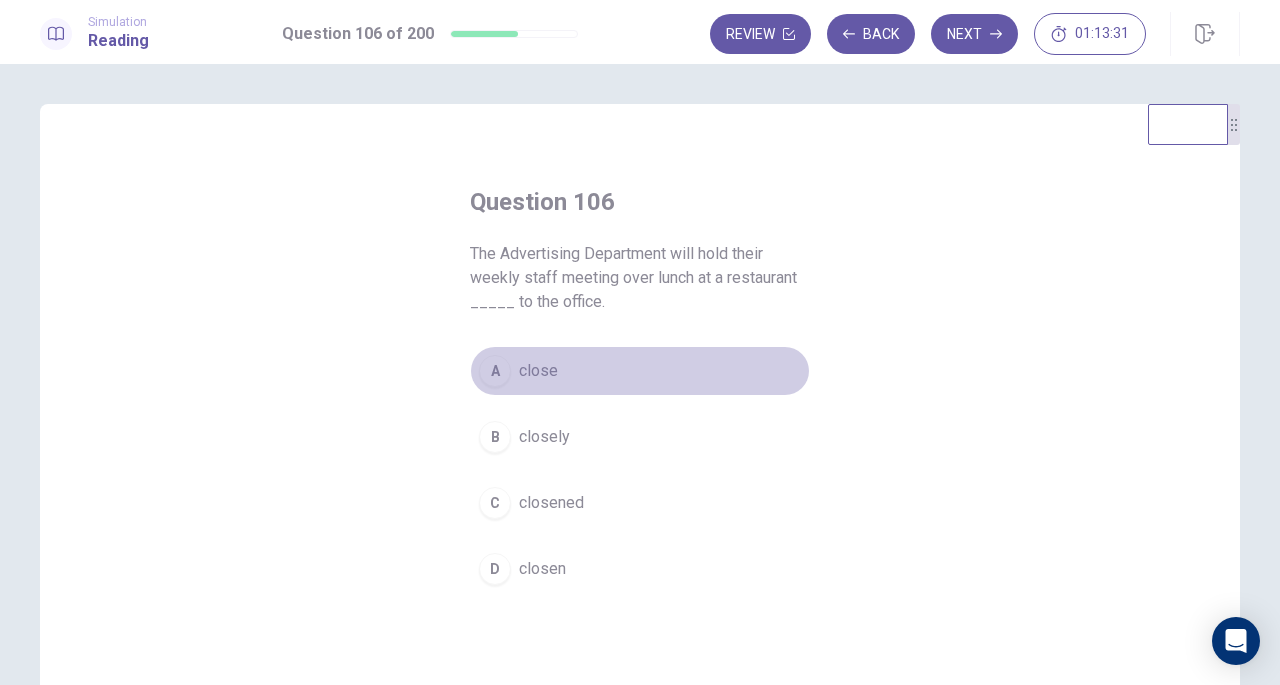 click on "A close" at bounding box center (640, 371) 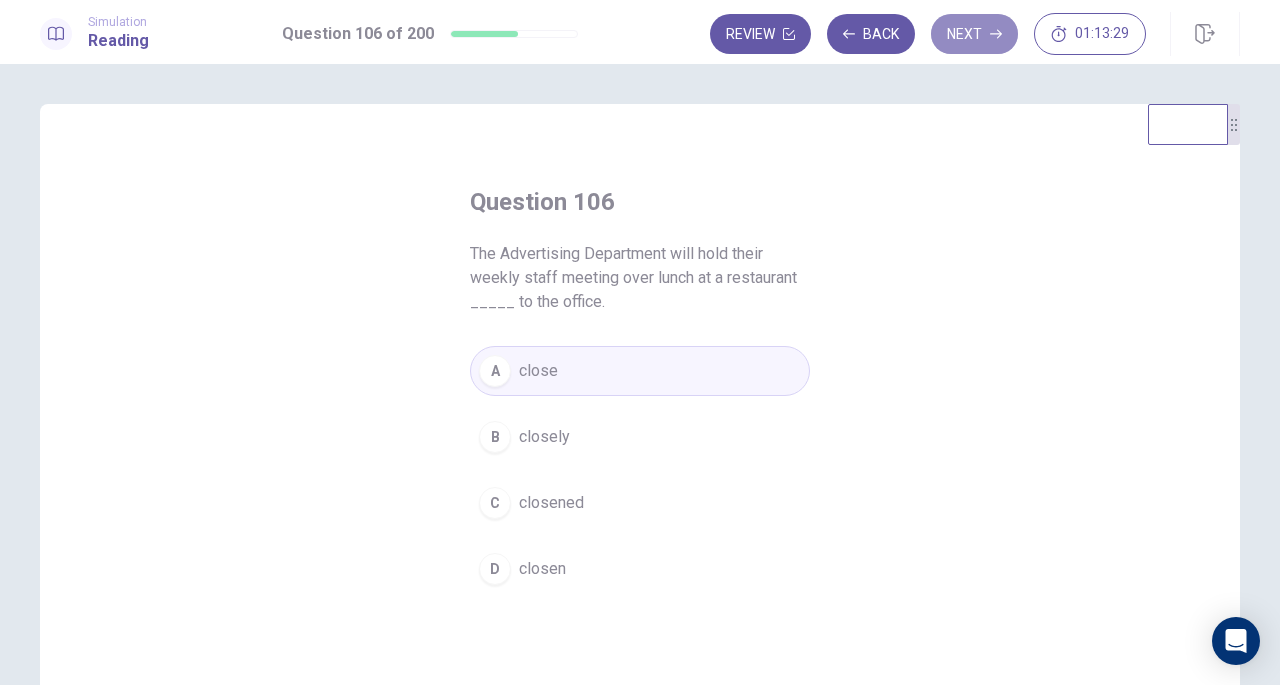 click on "Next" at bounding box center [974, 34] 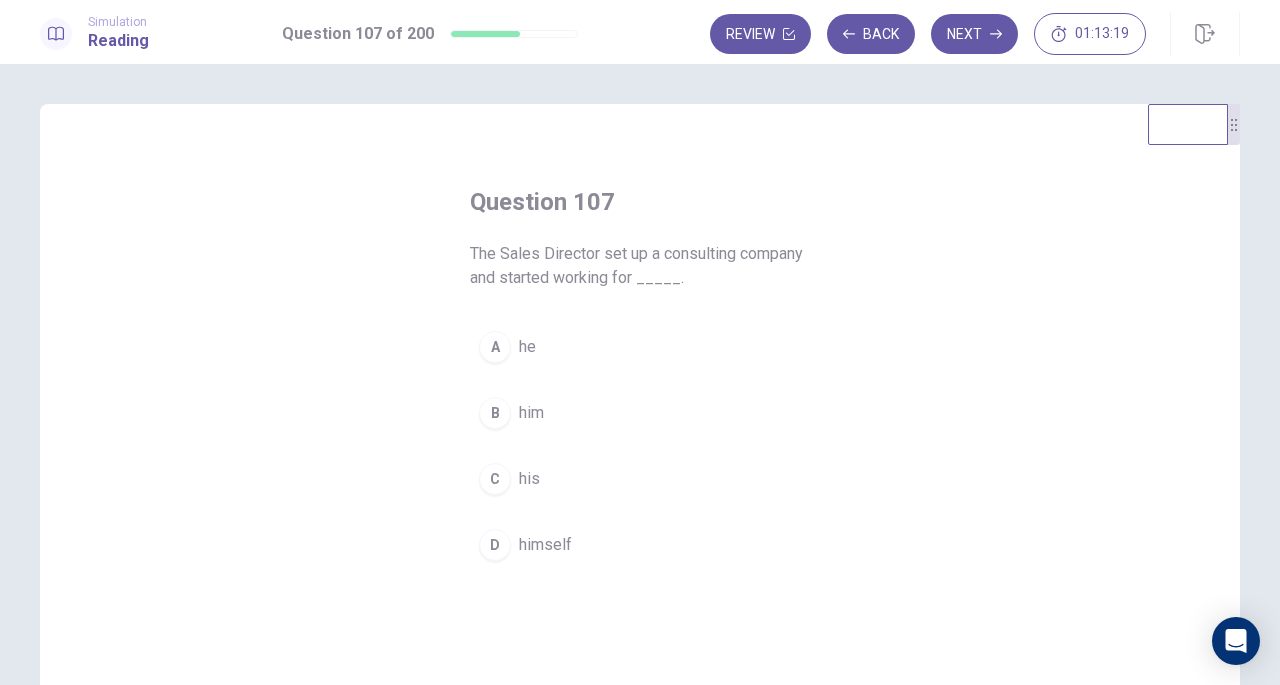 click on "himself" at bounding box center (545, 545) 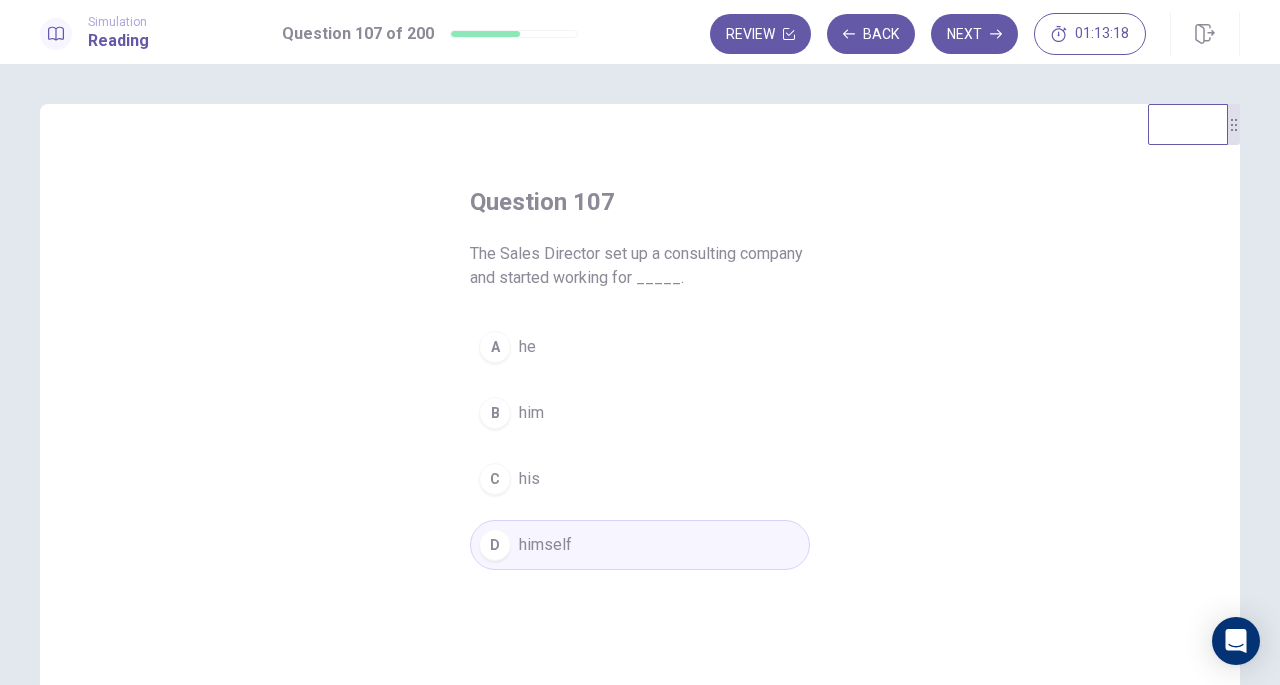 click on "Next" at bounding box center (974, 34) 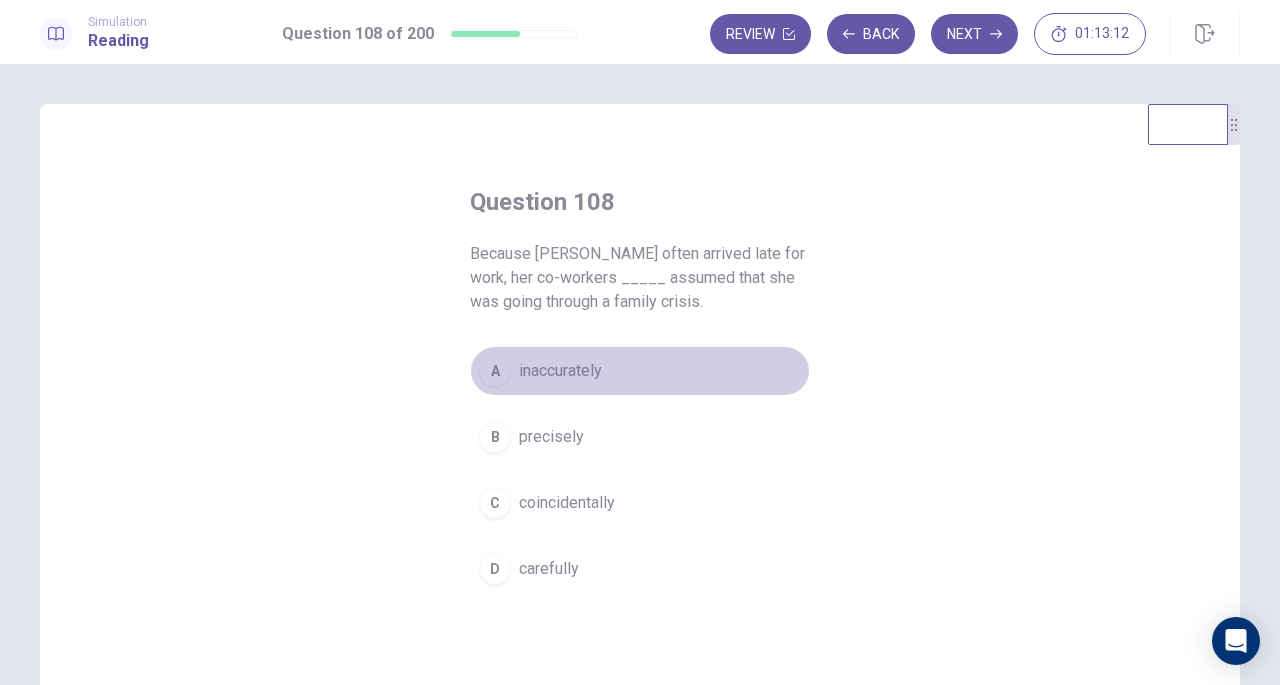 drag, startPoint x: 616, startPoint y: 381, endPoint x: 597, endPoint y: 372, distance: 21.023796 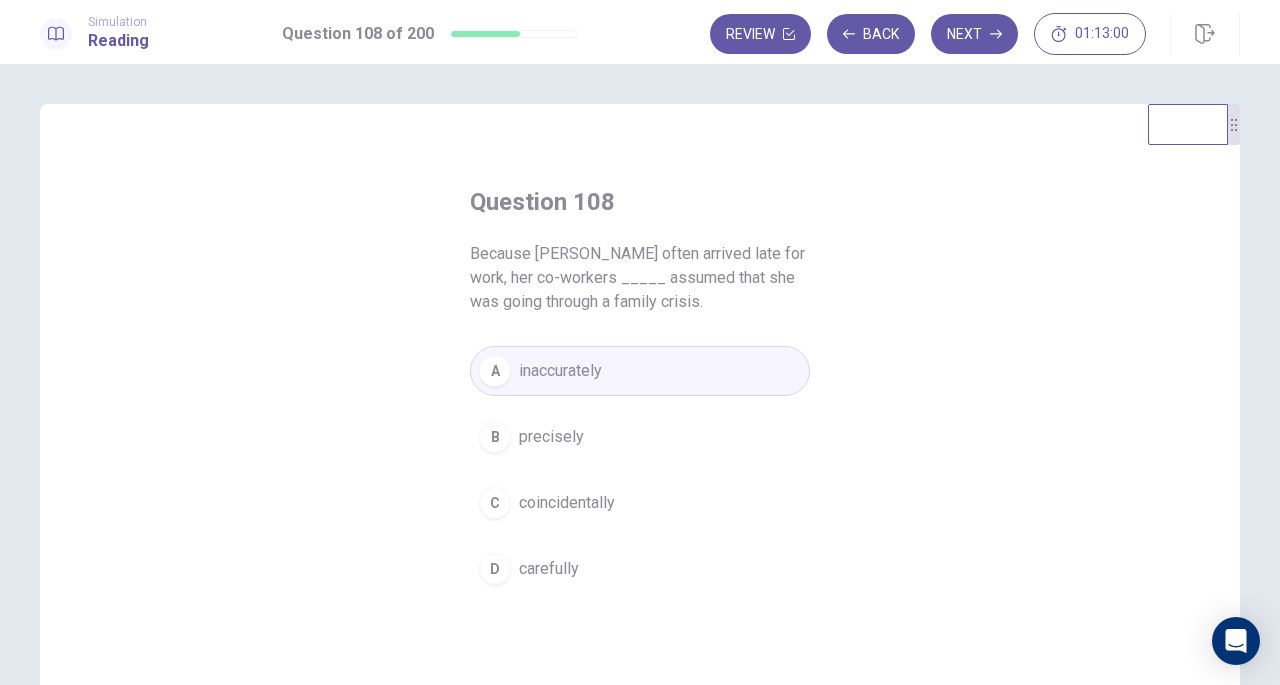 click on "Next" at bounding box center [974, 34] 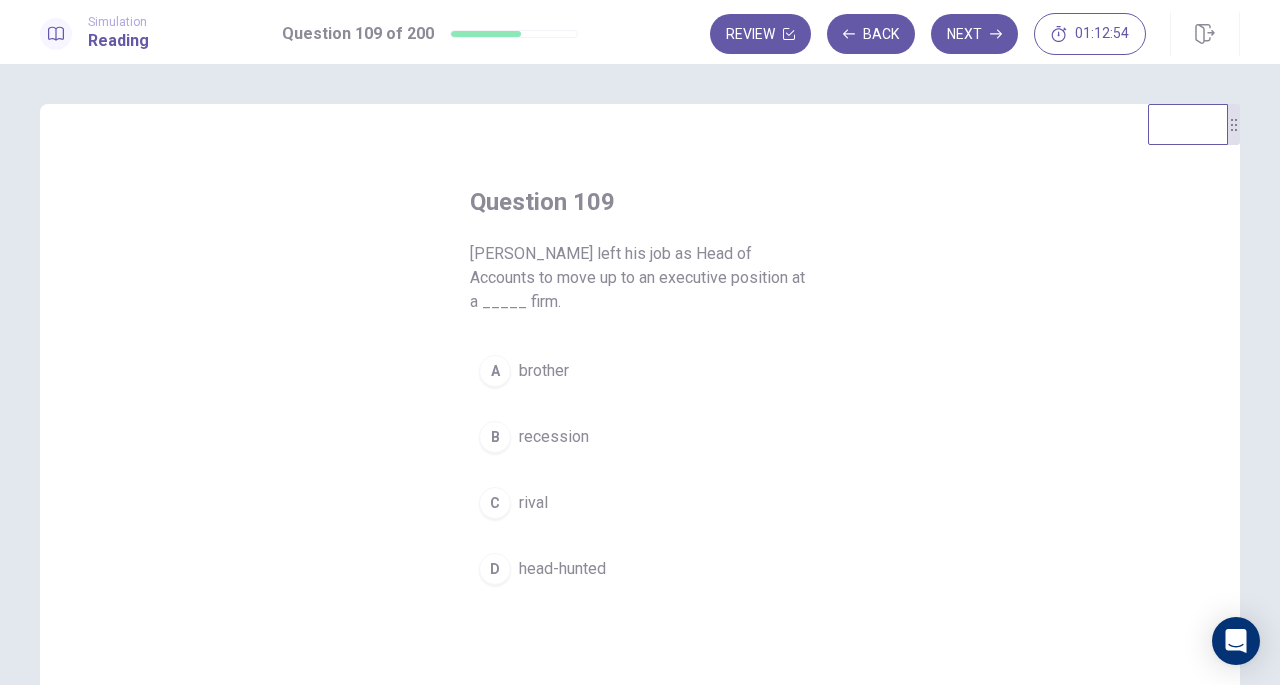 drag, startPoint x: 730, startPoint y: 282, endPoint x: 740, endPoint y: 303, distance: 23.259407 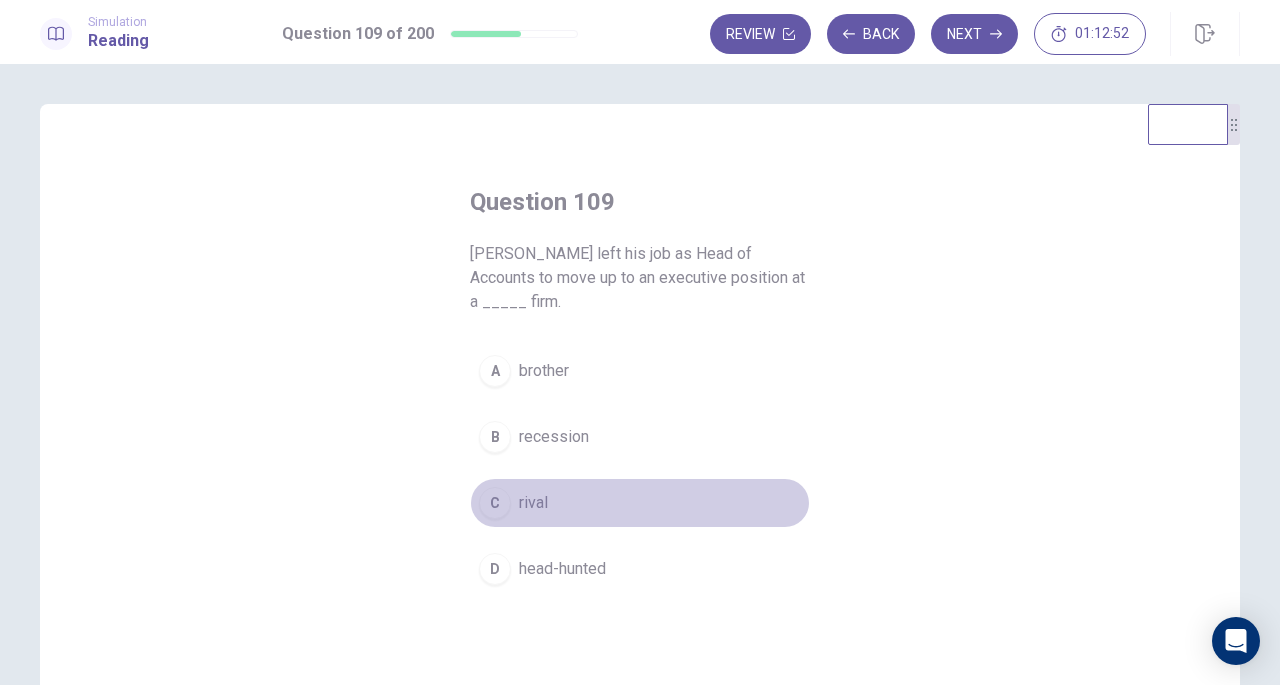 drag, startPoint x: 632, startPoint y: 491, endPoint x: 588, endPoint y: 418, distance: 85.23497 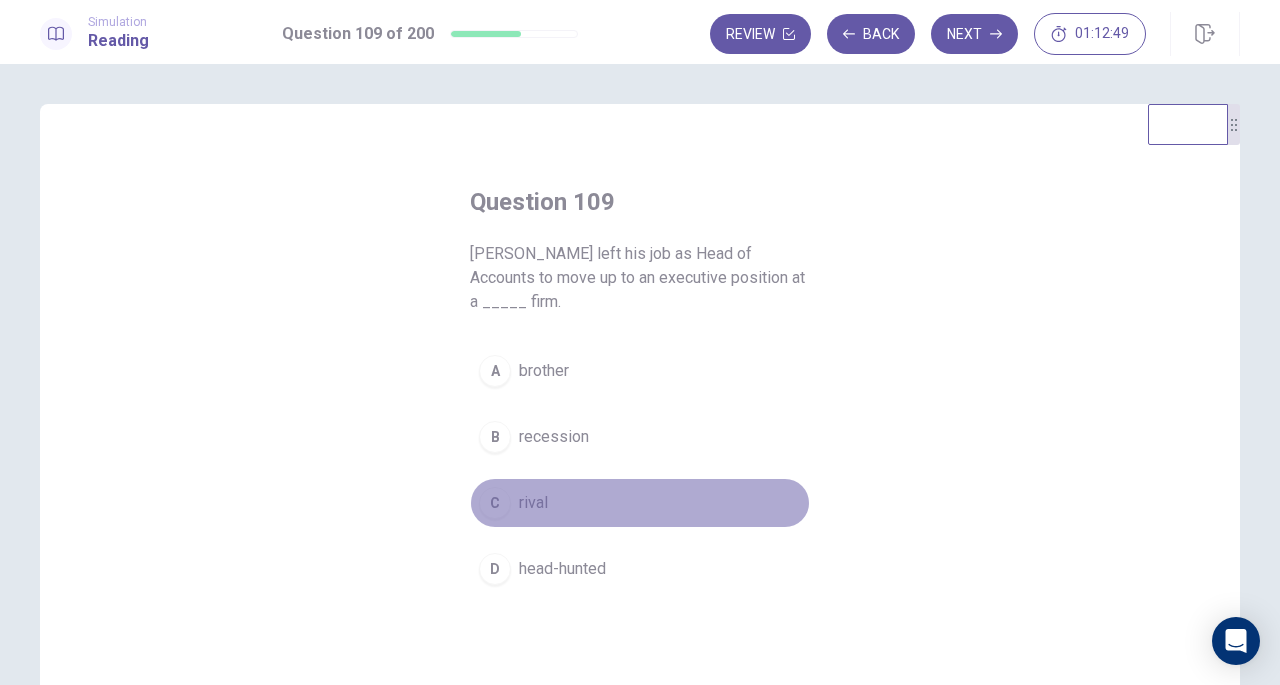 click on "C rival" at bounding box center (640, 503) 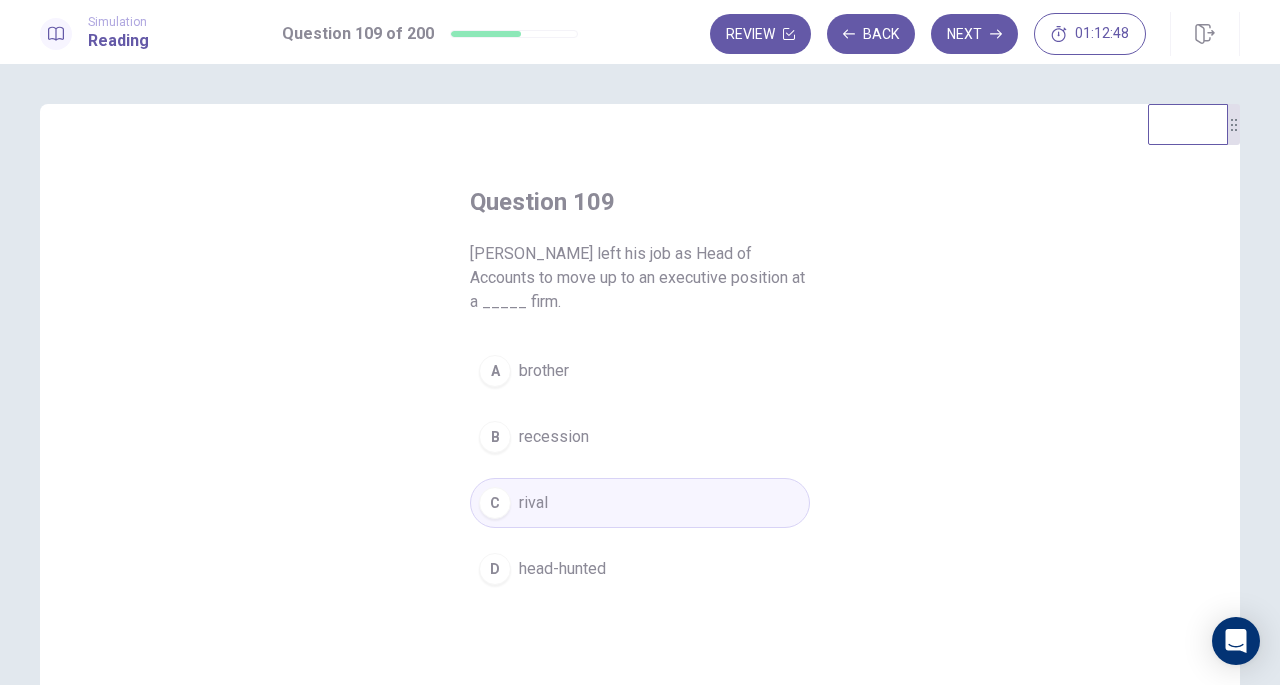 click on "Next" at bounding box center (974, 34) 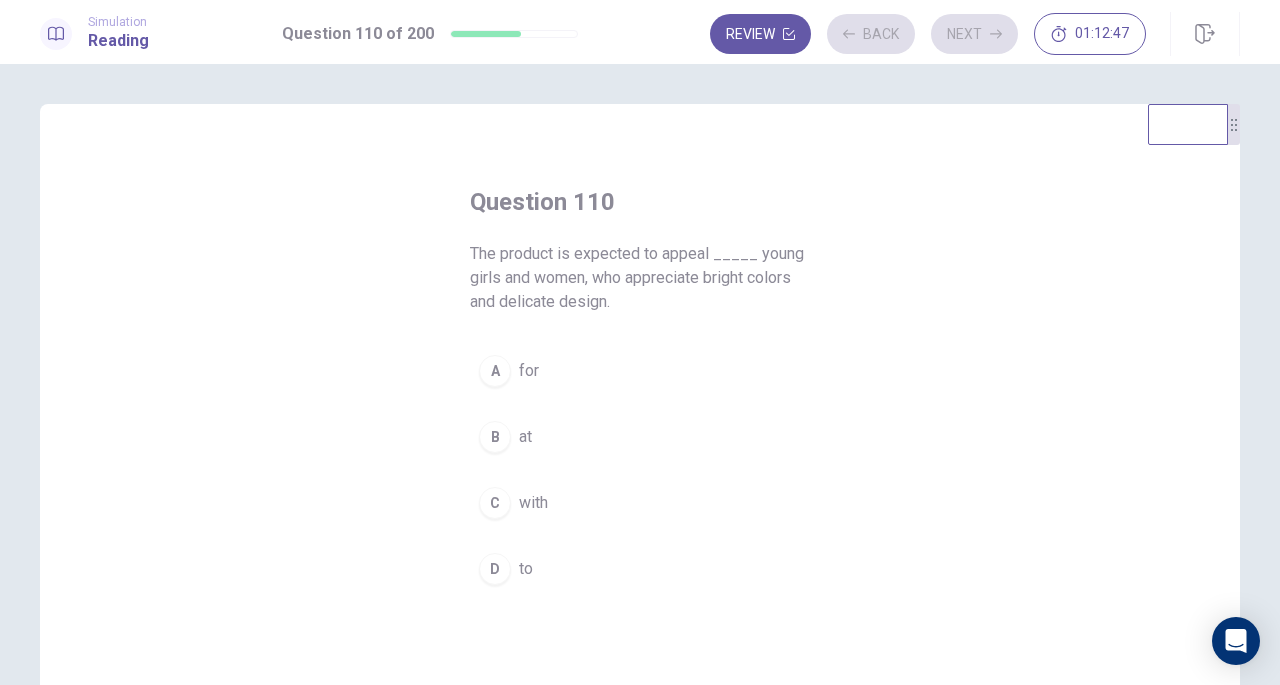 drag, startPoint x: 964, startPoint y: 45, endPoint x: 600, endPoint y: 169, distance: 384.5413 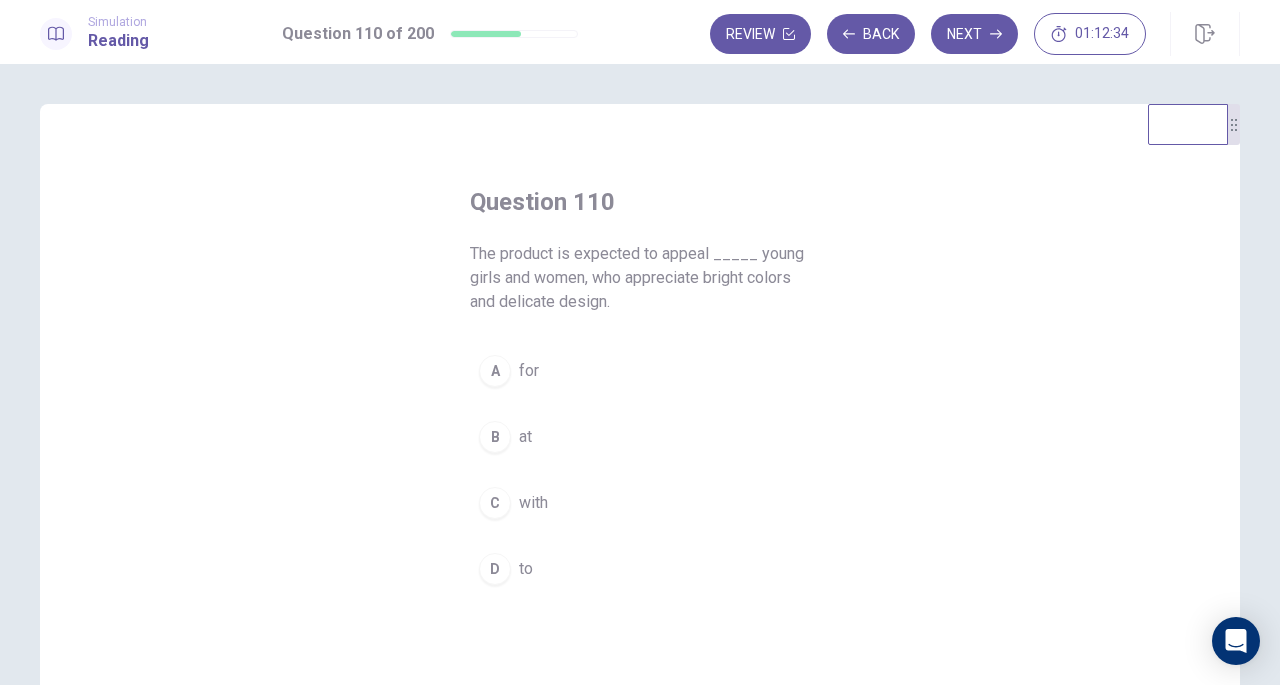 click on "D to" at bounding box center (640, 569) 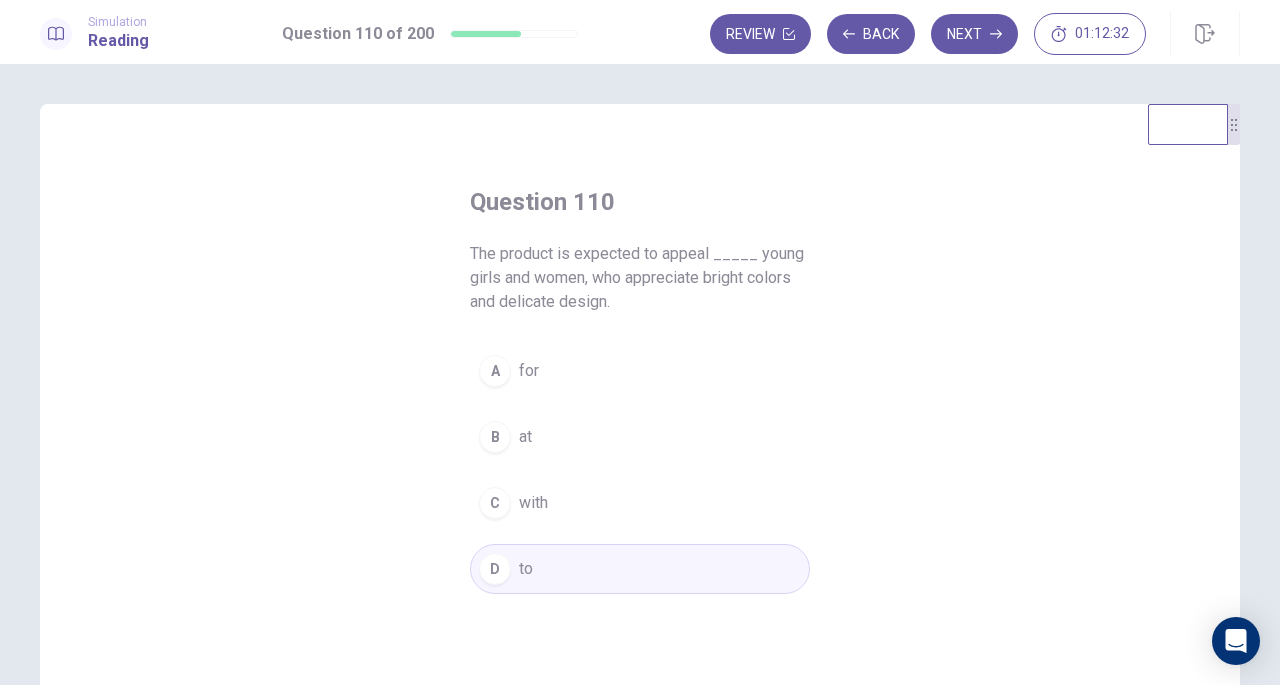 click on "A for" at bounding box center (640, 371) 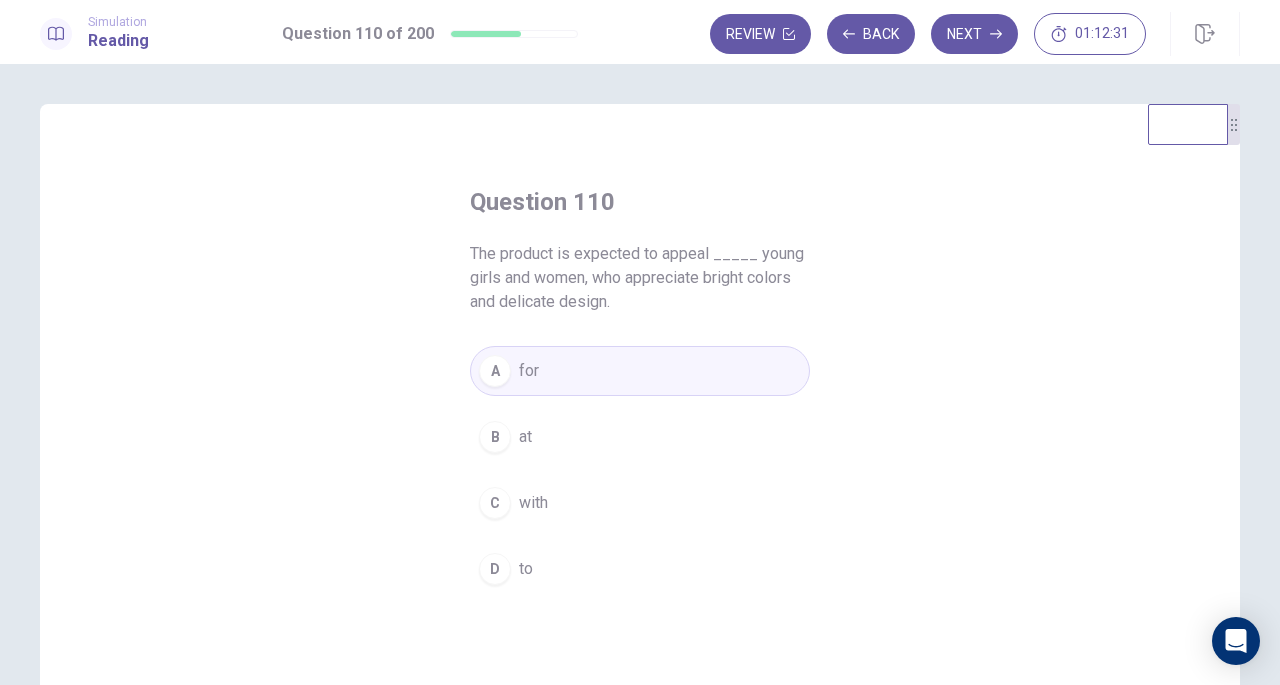 click on "Next" at bounding box center [974, 34] 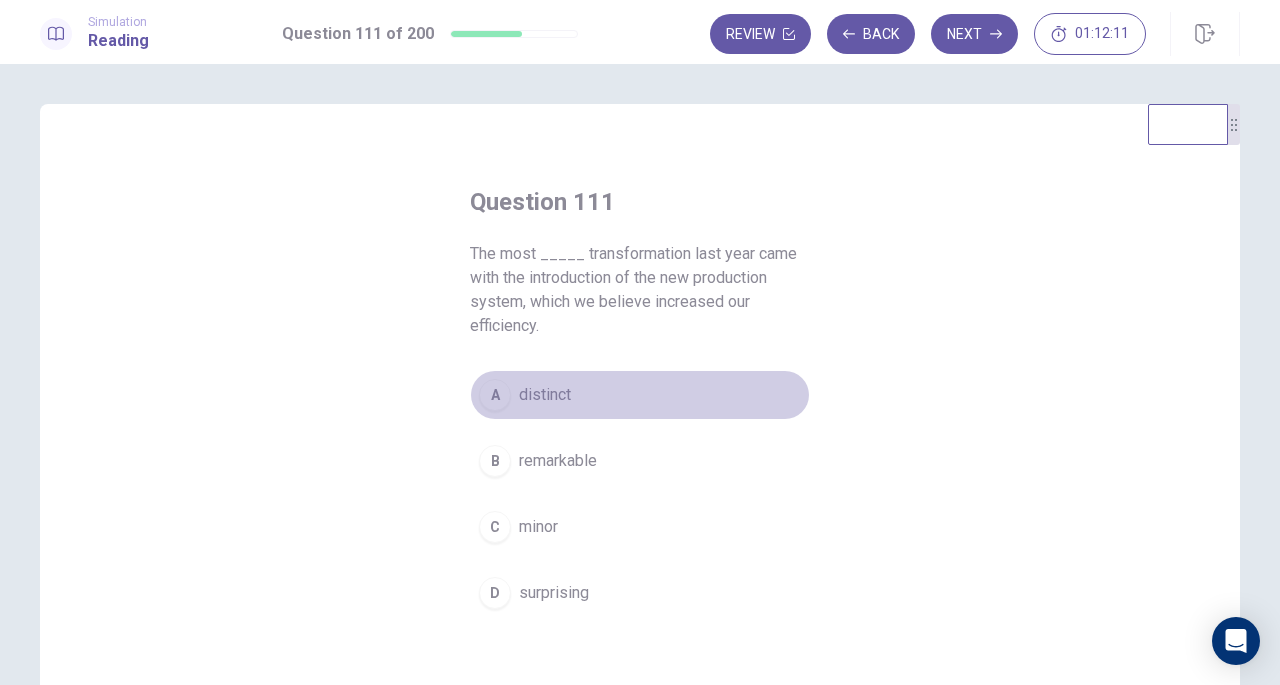 click on "A distinct" at bounding box center (640, 395) 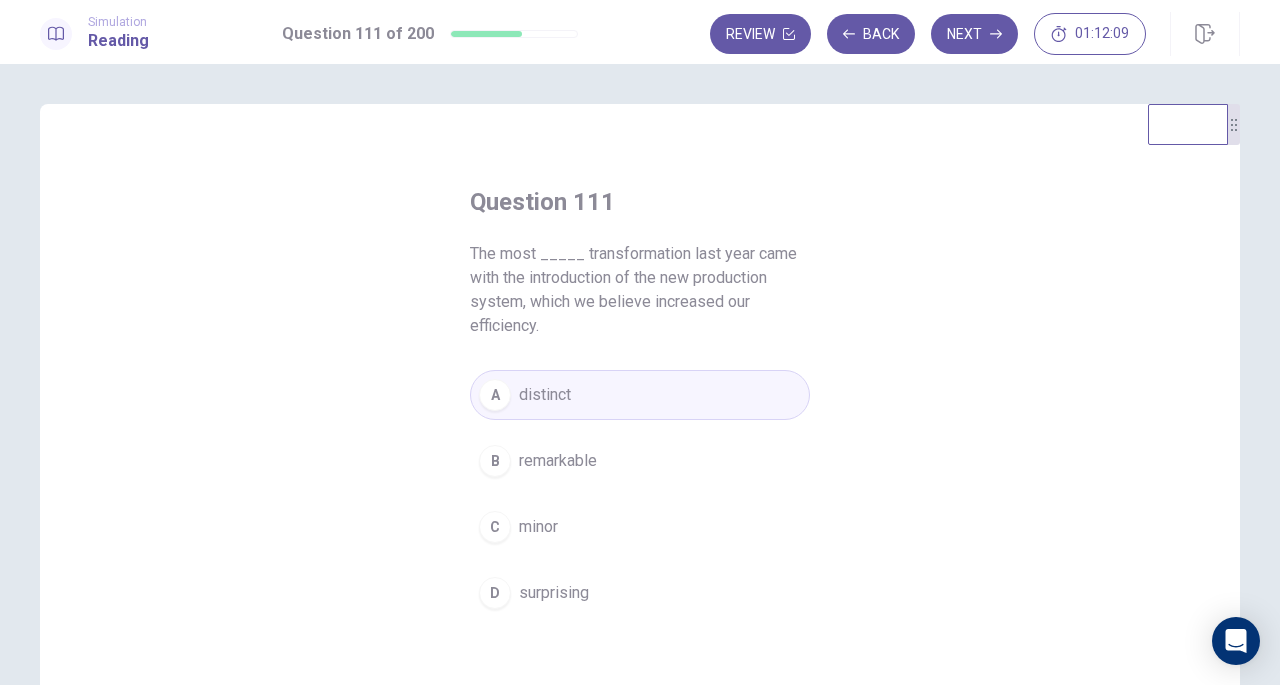 click on "Next" at bounding box center [974, 34] 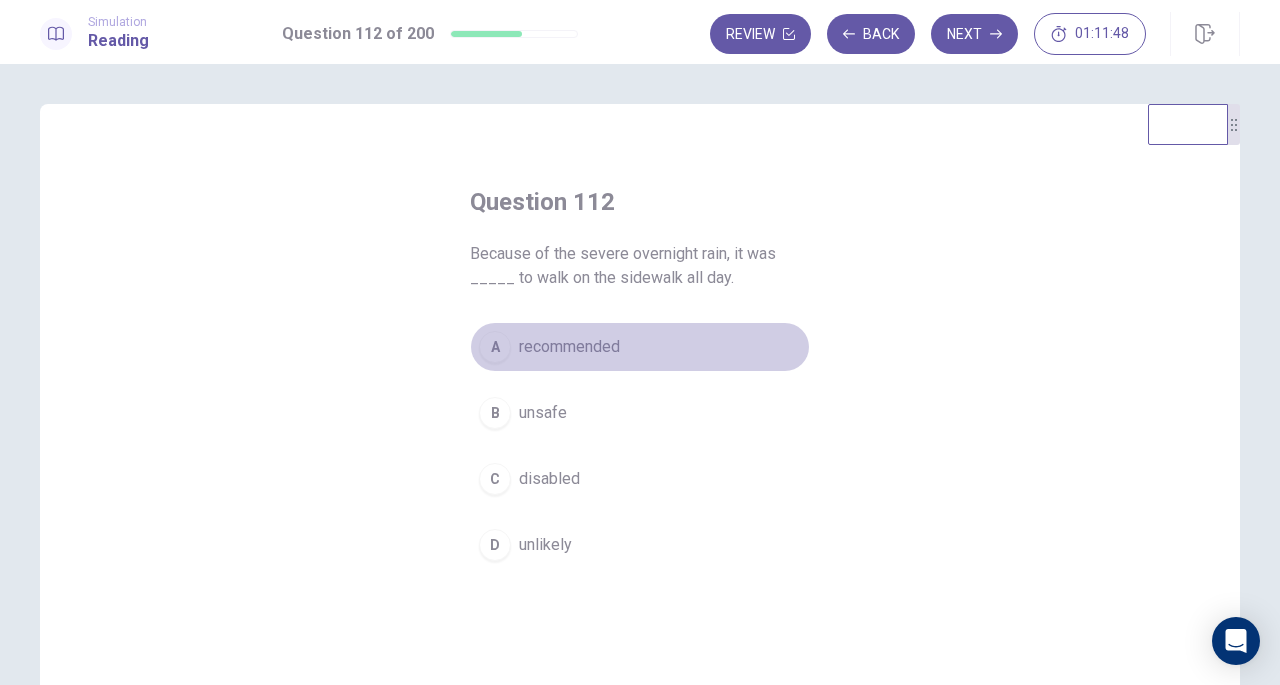 click on "A recommended" at bounding box center [640, 347] 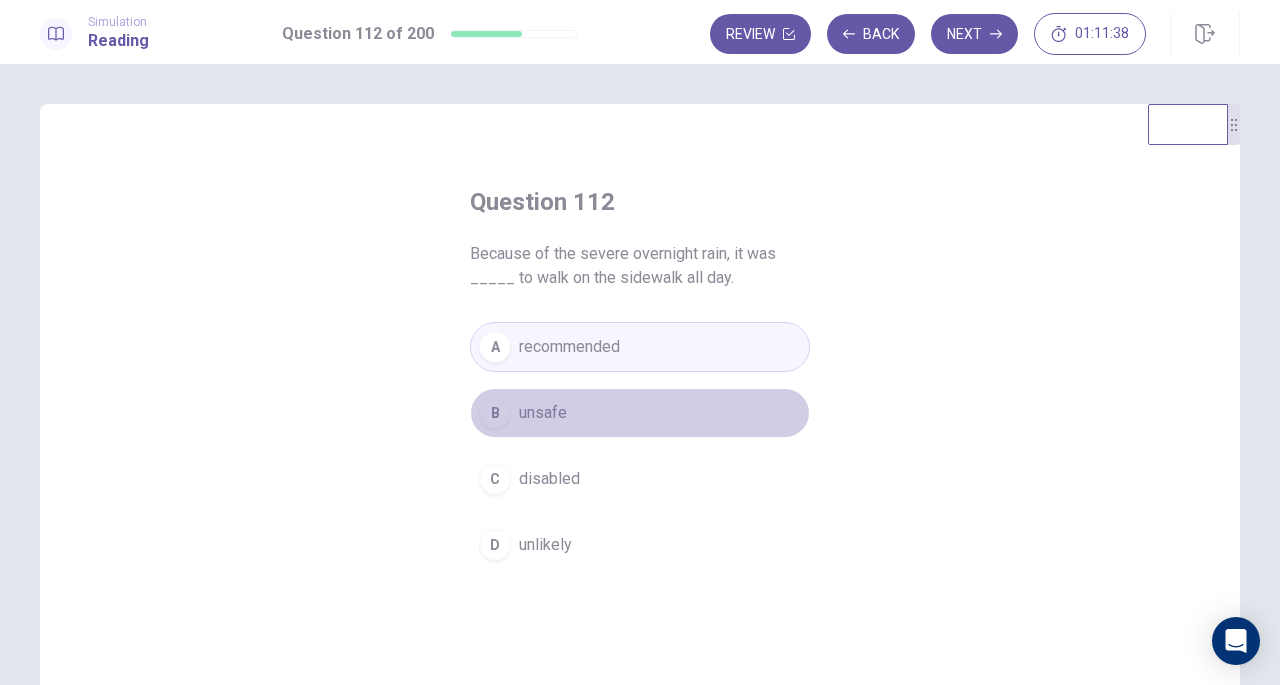 click on "B unsafe" at bounding box center [640, 413] 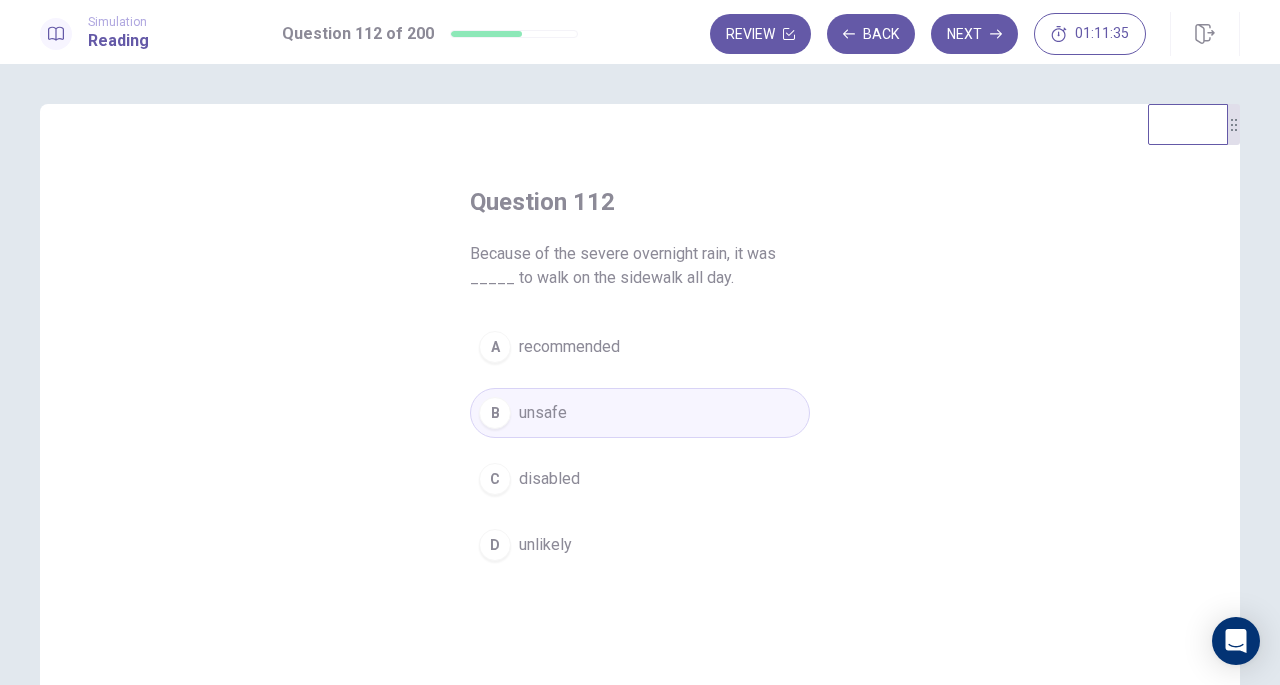 click on "Next" at bounding box center [974, 34] 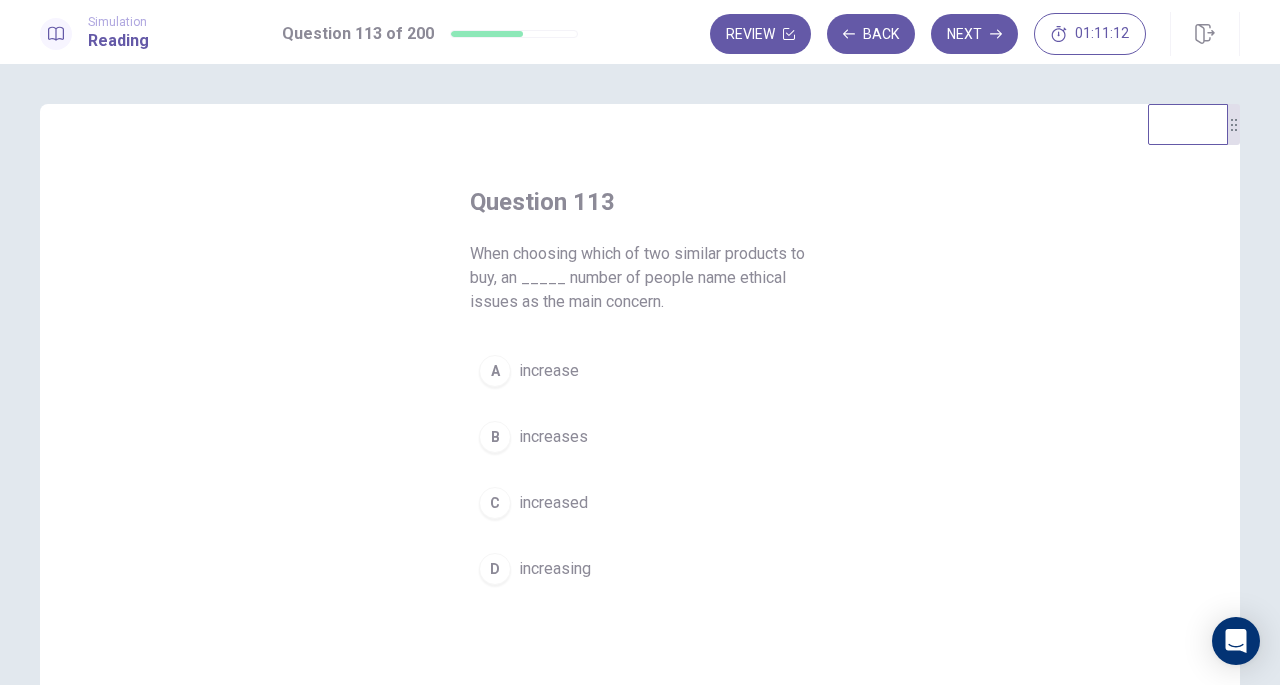 click on "D increasing" at bounding box center (640, 569) 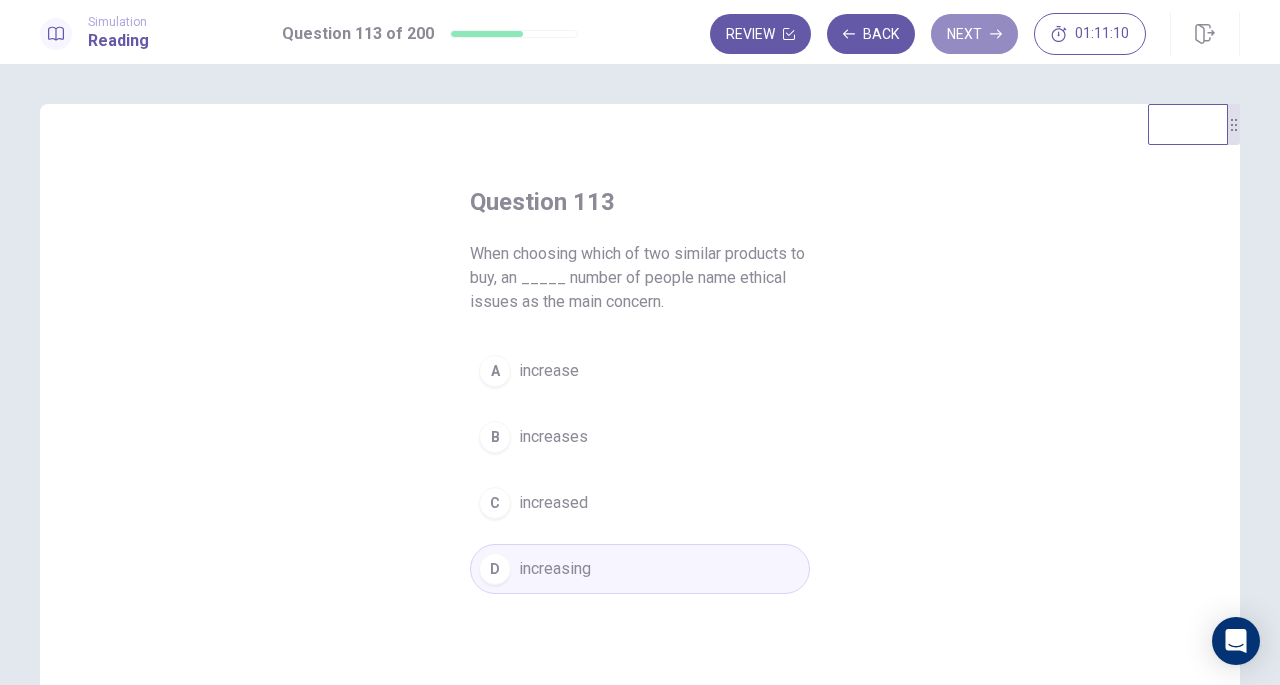 click on "Next" at bounding box center [974, 34] 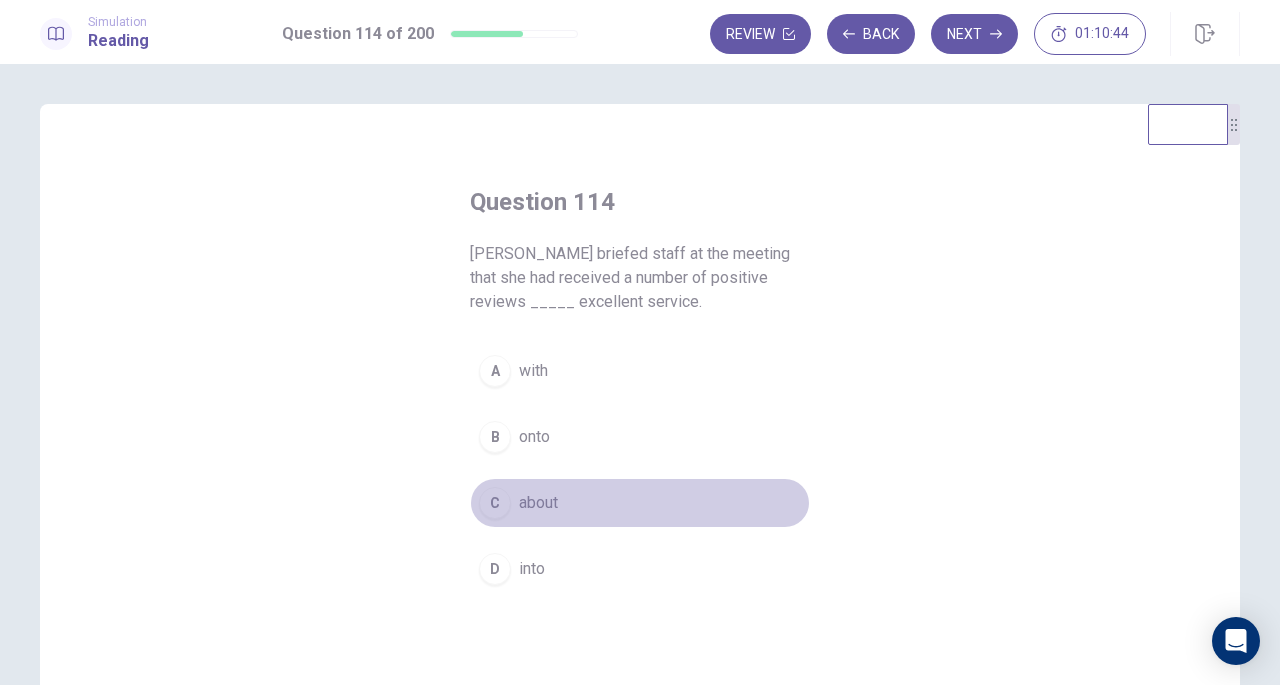 click on "C" at bounding box center [495, 503] 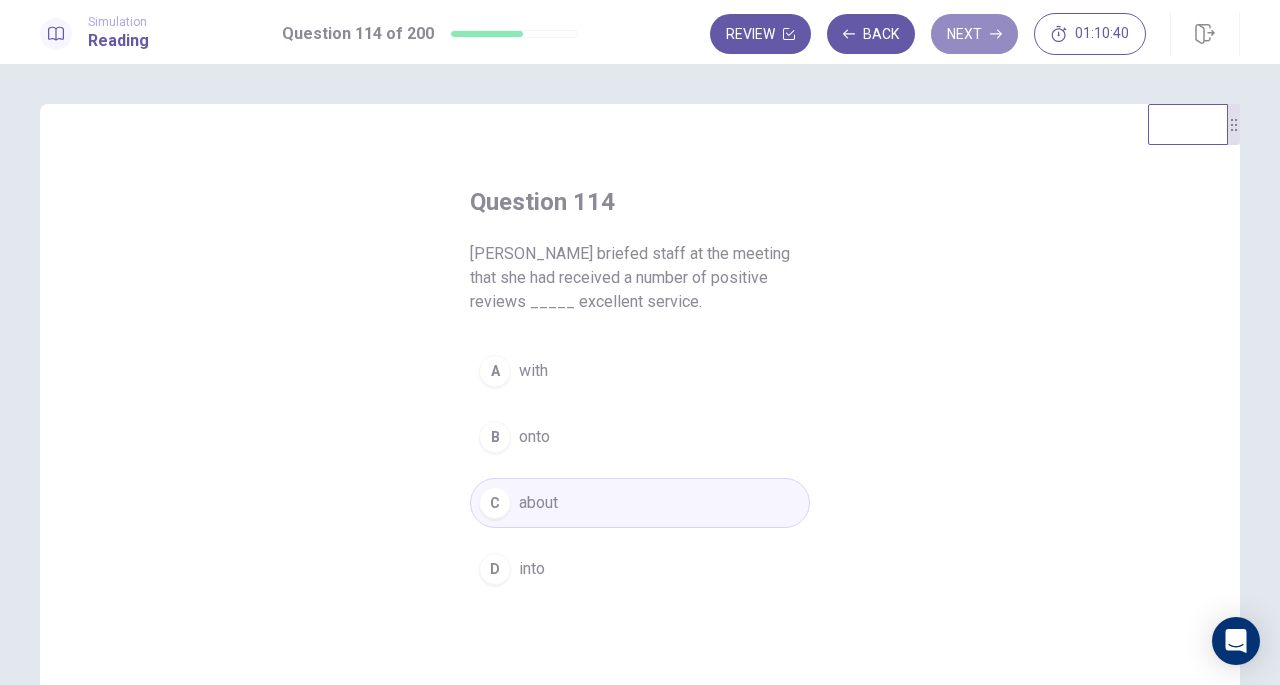 click on "Next" at bounding box center [974, 34] 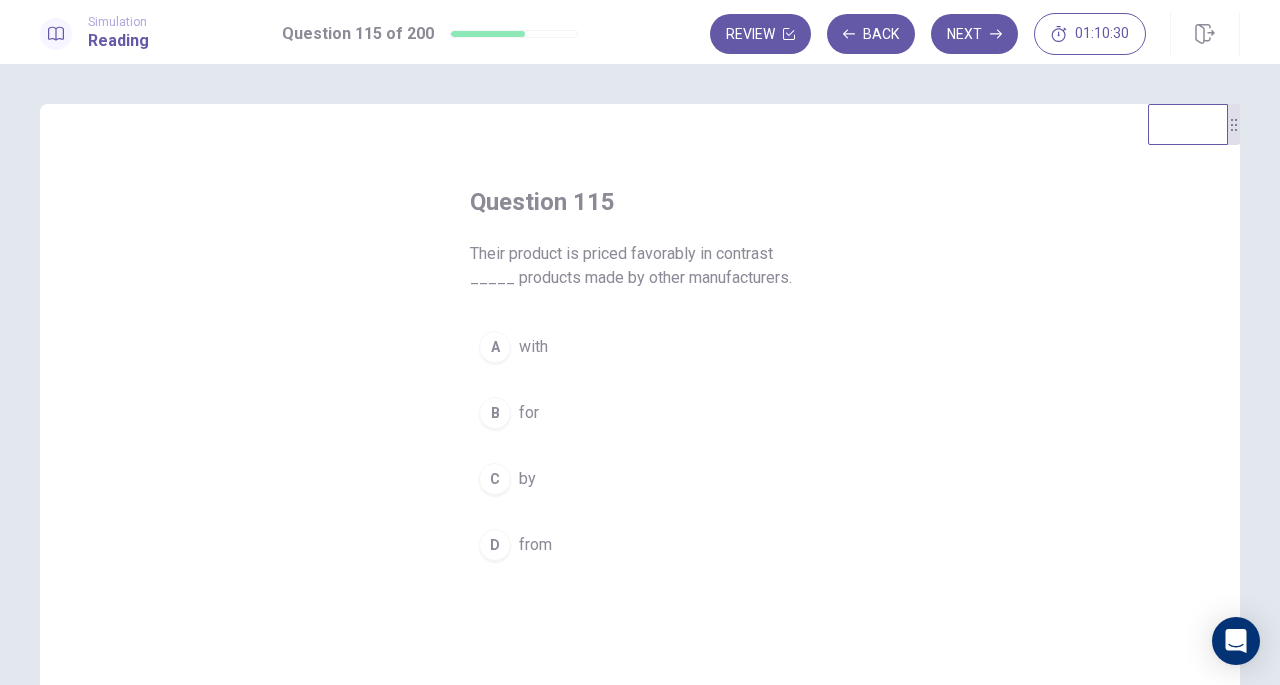 click on "C by" at bounding box center (640, 479) 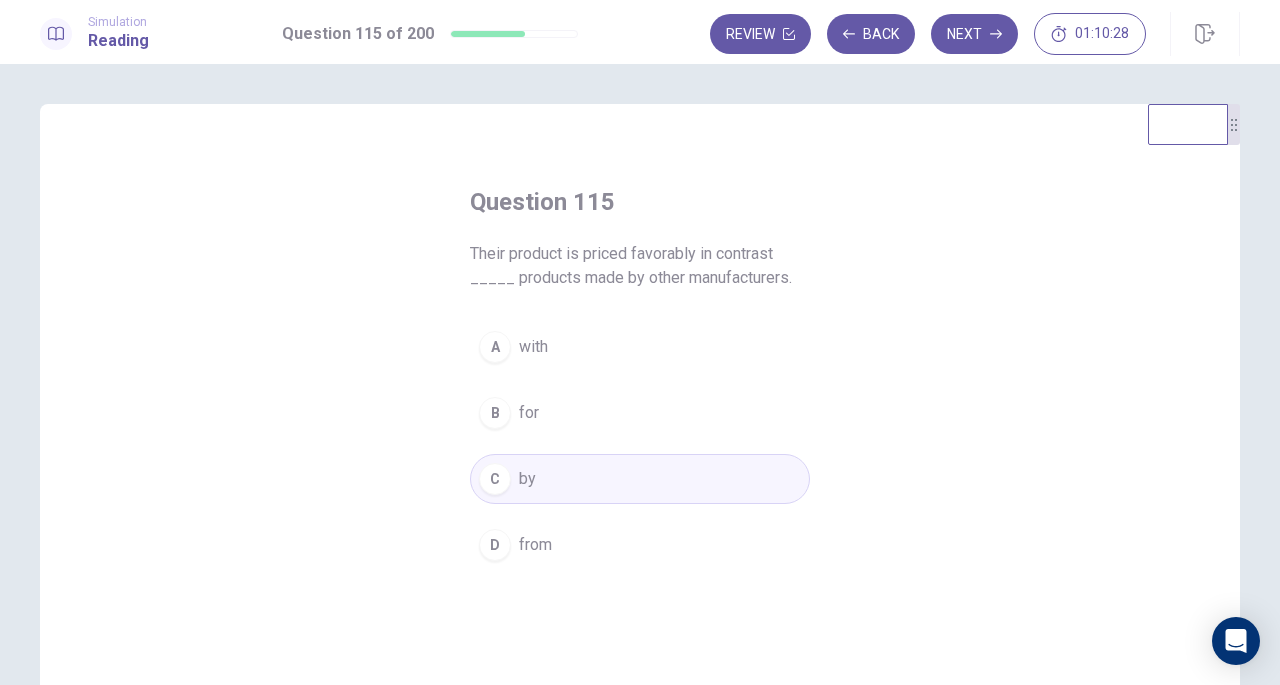click on "Next" at bounding box center [974, 34] 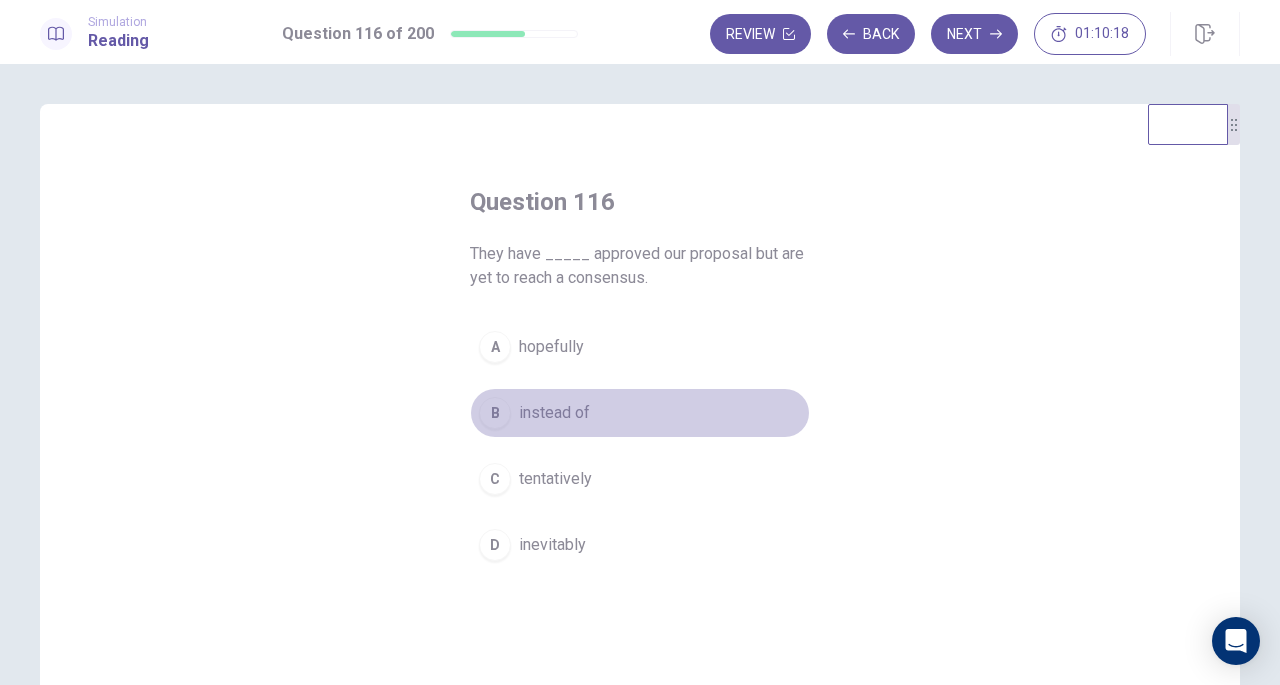 click on "B instead of" at bounding box center [640, 413] 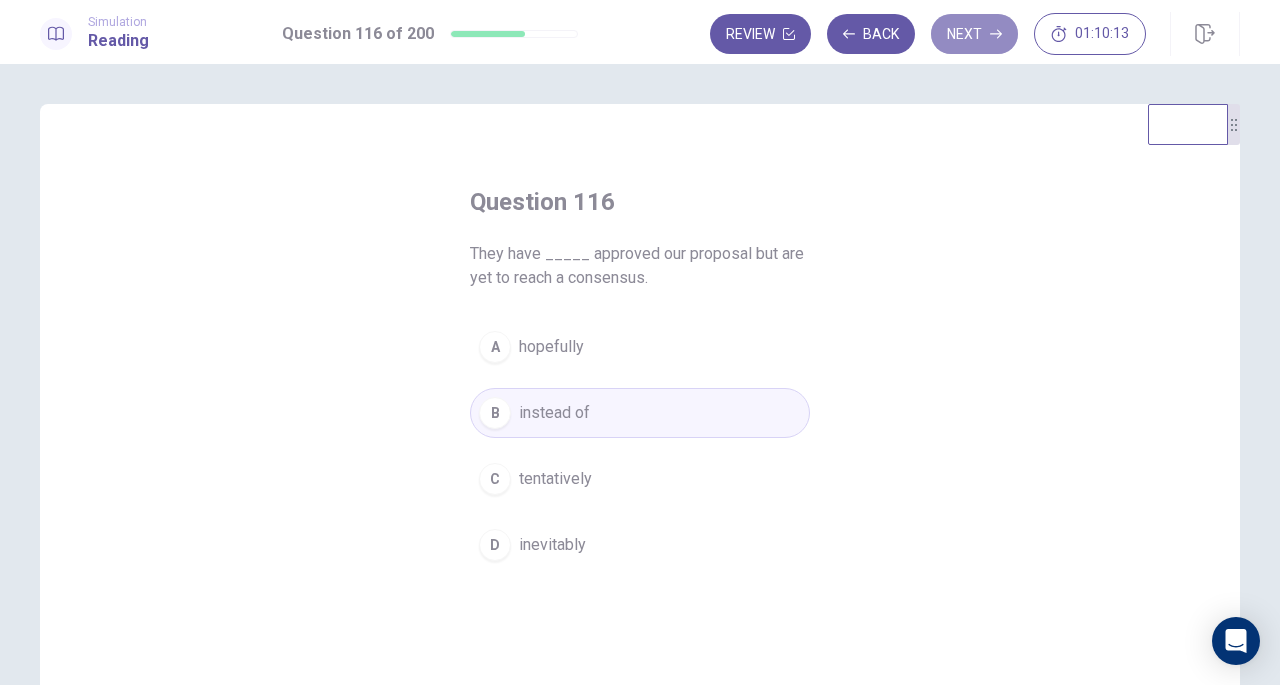 click on "Next" at bounding box center (974, 34) 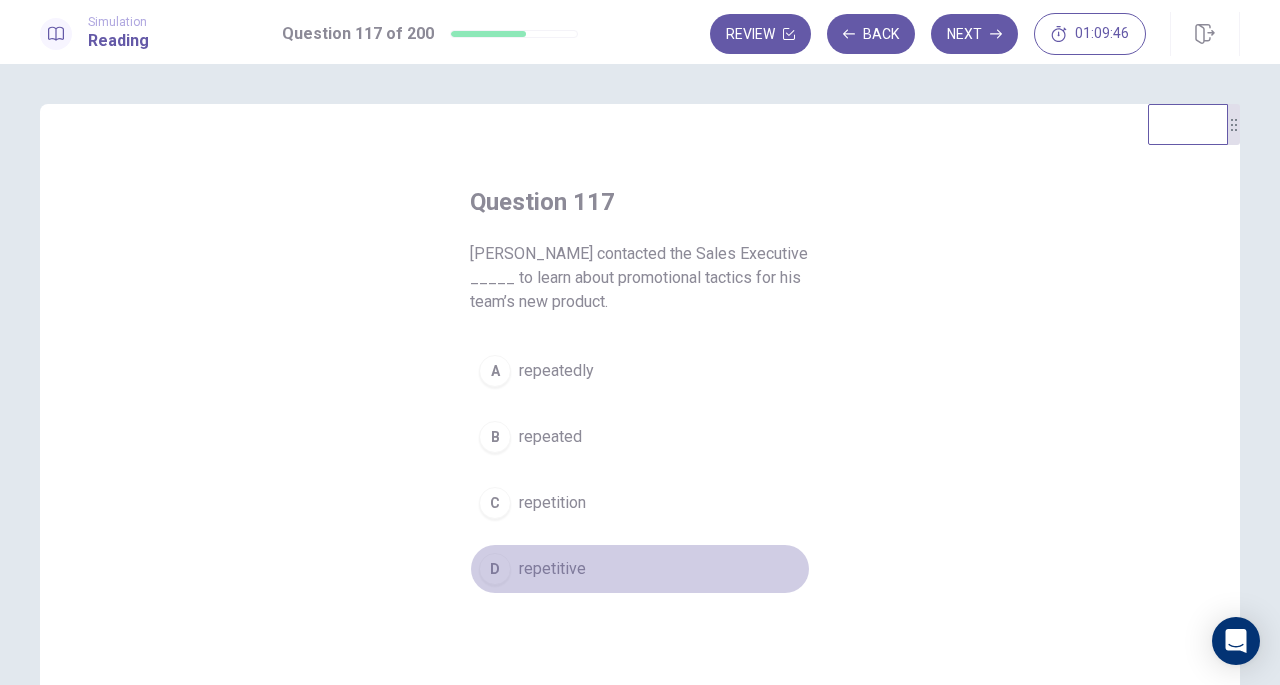 click on "D repetitive" at bounding box center [640, 569] 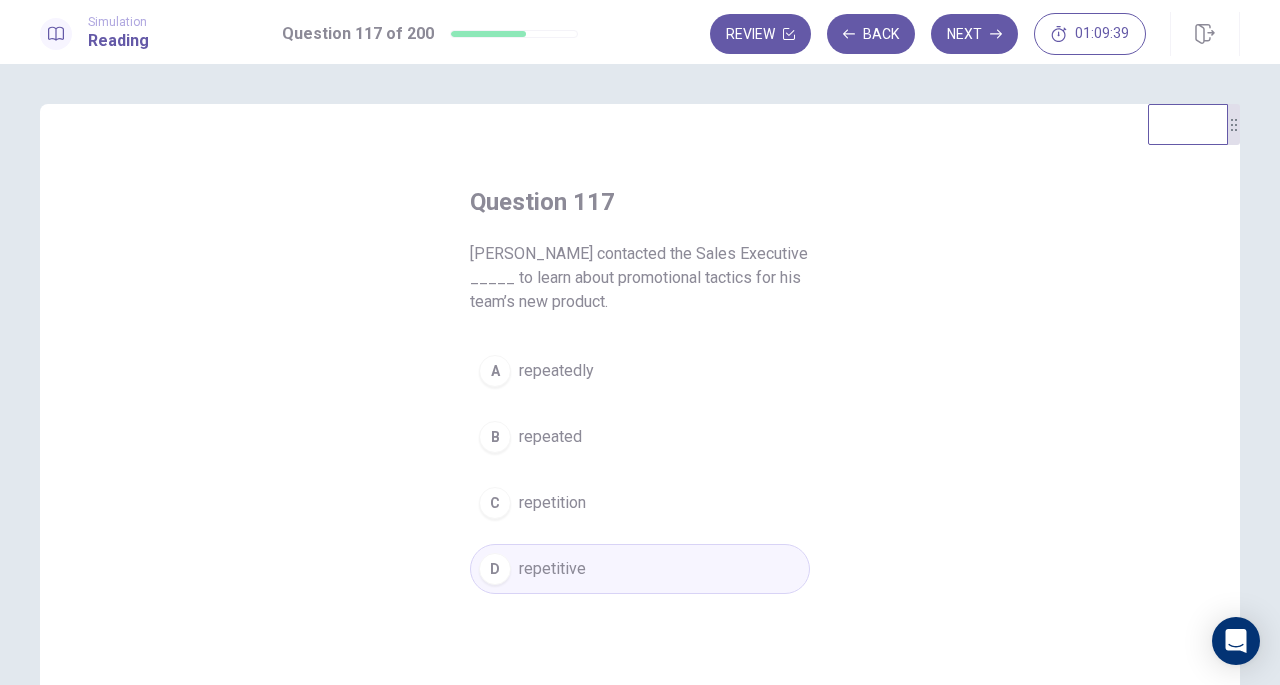 click on "Next" at bounding box center [974, 34] 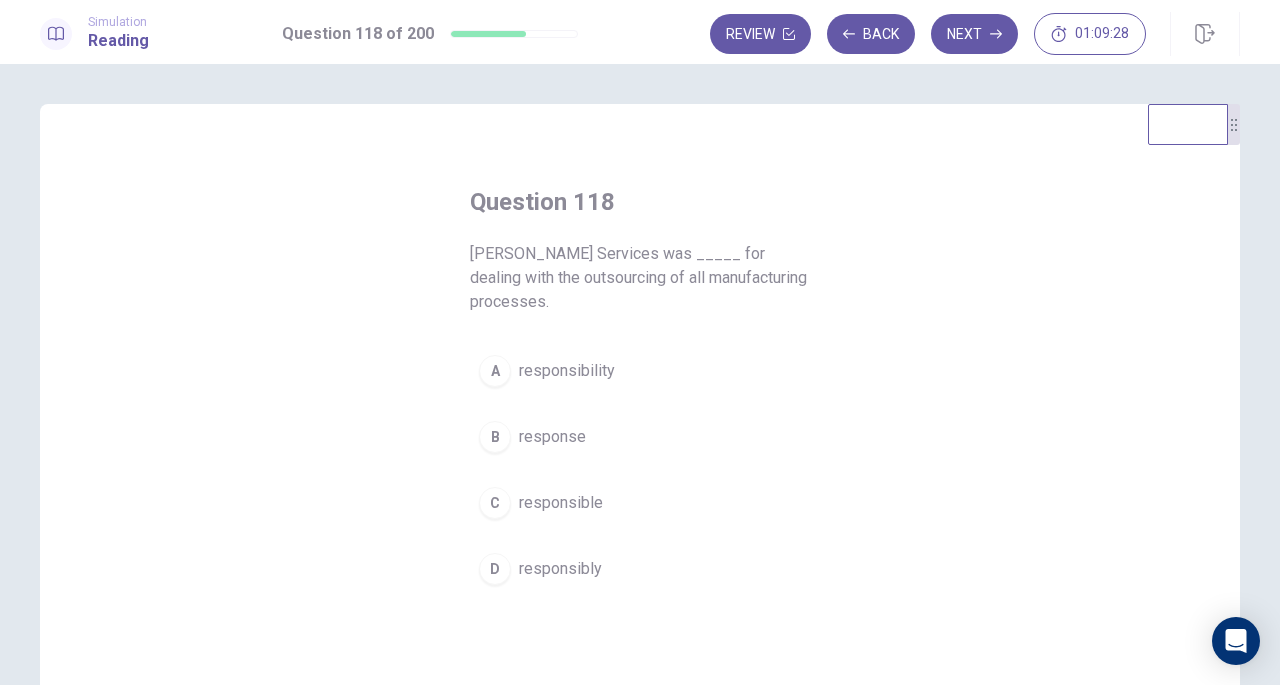 click on "Question 118 [PERSON_NAME] Services was _____ for dealing with the outsourcing of all manufacturing processes. A responsibility B response C responsible D responsibly" at bounding box center [640, 451] 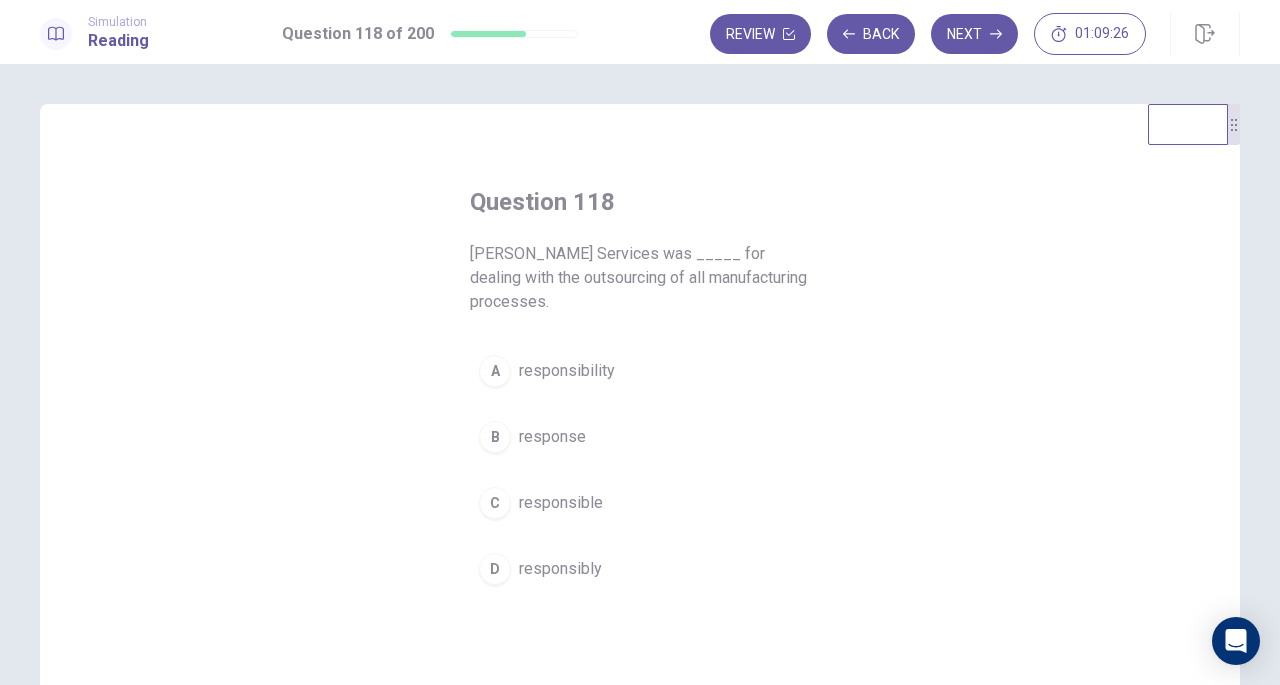 click on "responsible" at bounding box center (561, 503) 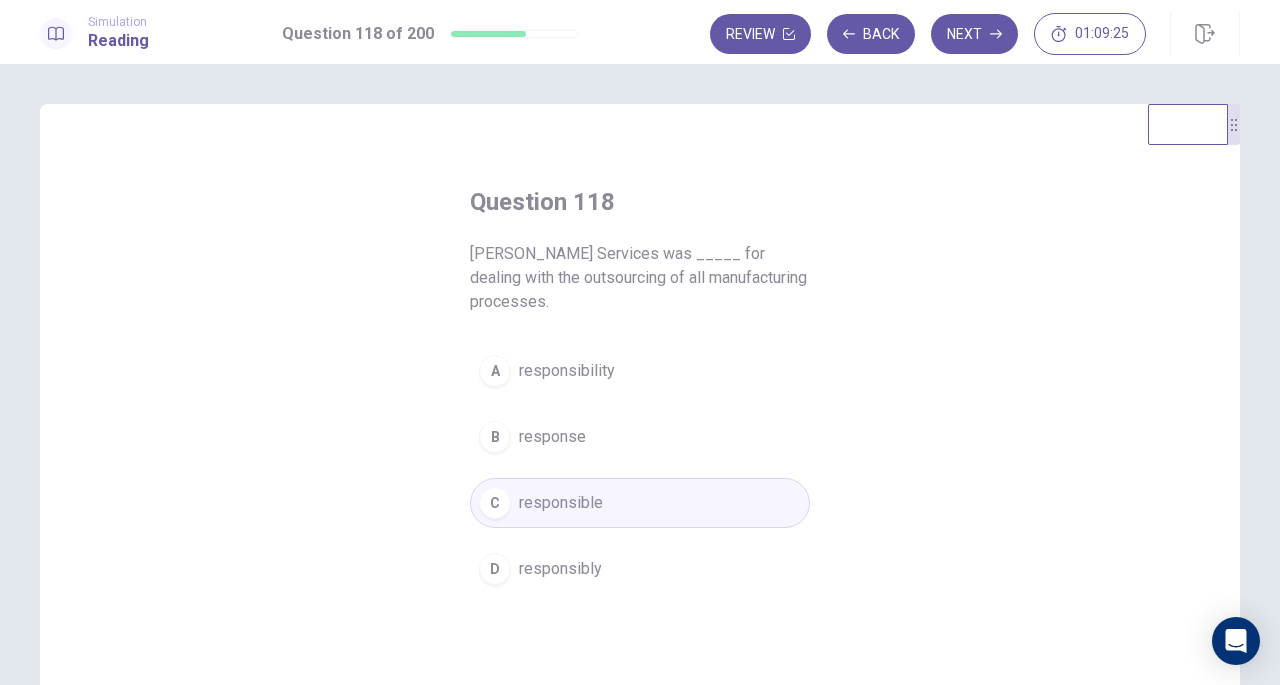 click on "Next" at bounding box center (974, 34) 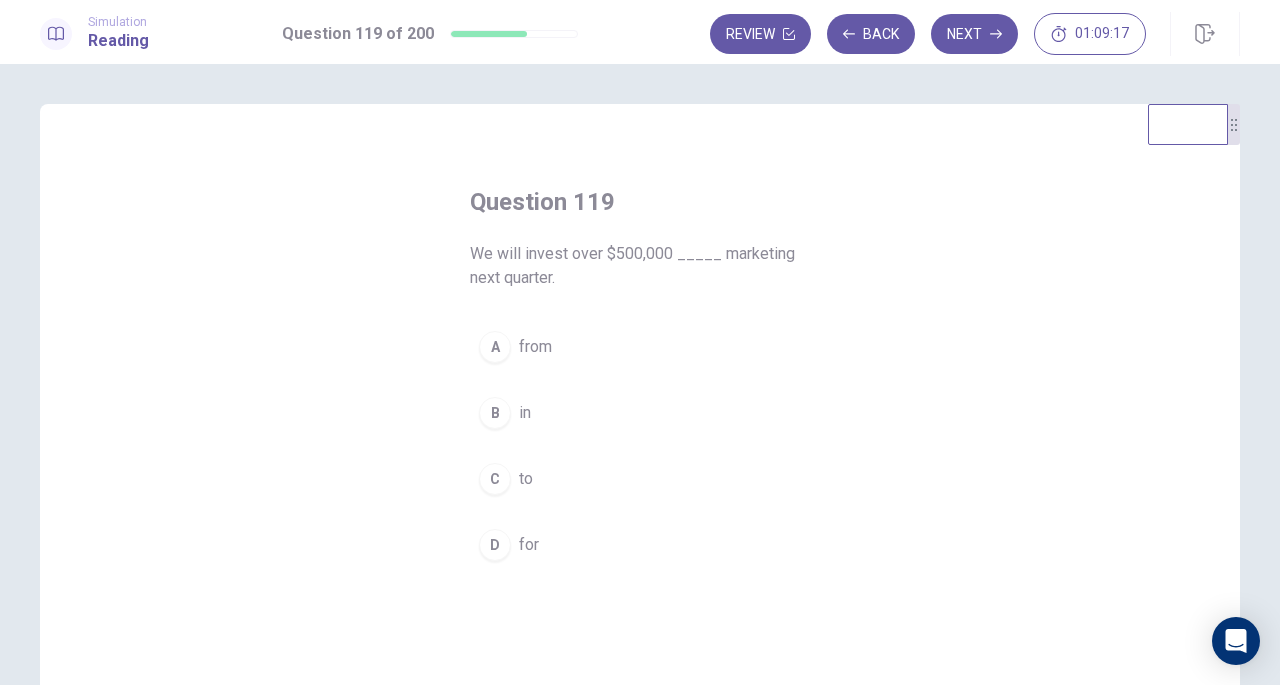 click on "C to" at bounding box center (640, 479) 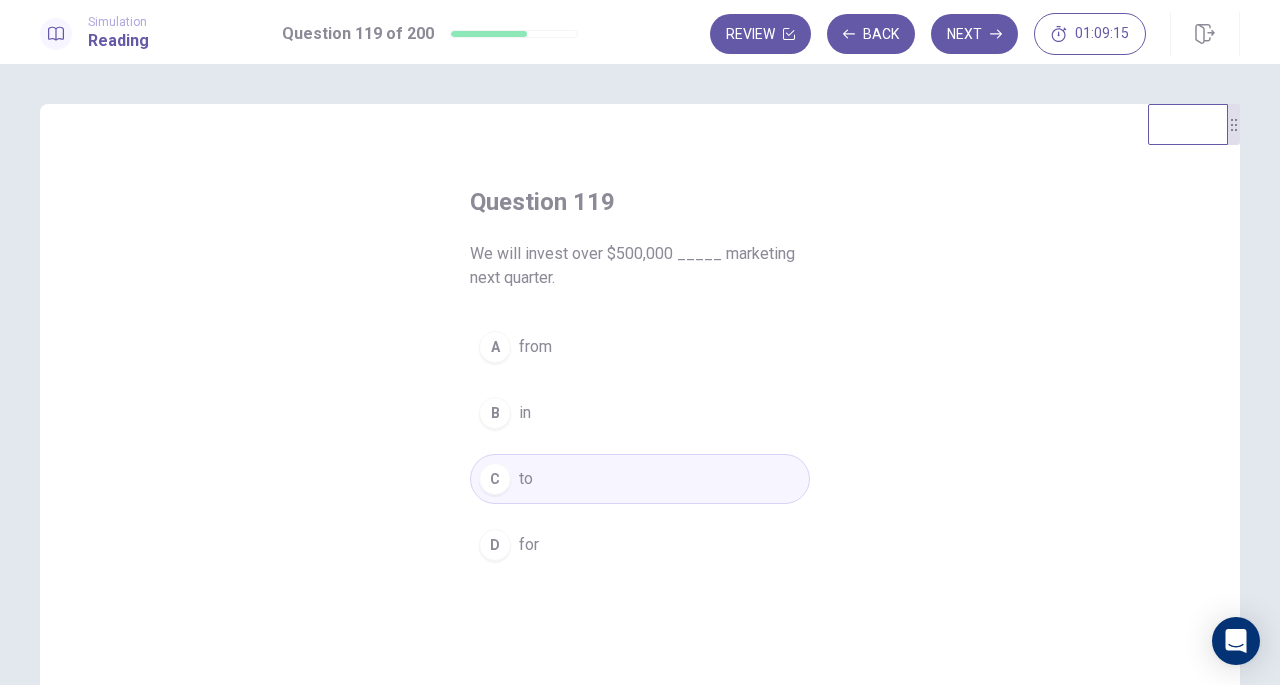 click on "Next" at bounding box center (974, 34) 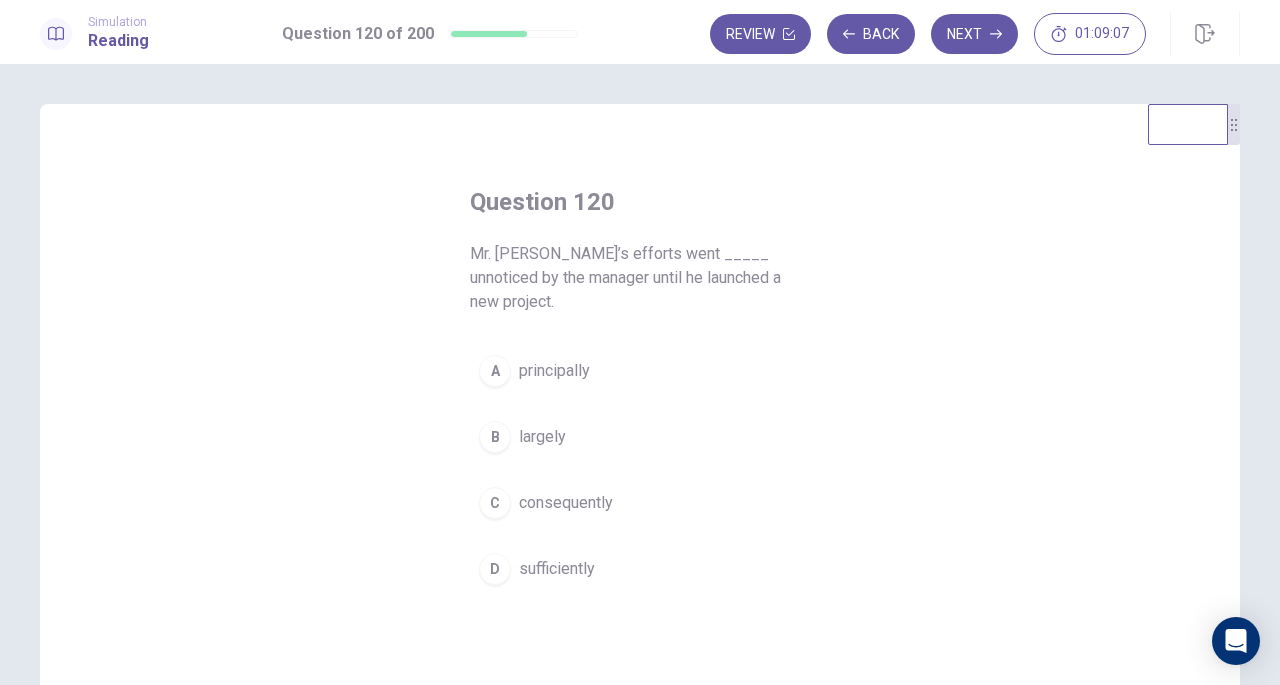 click on "D sufficiently" at bounding box center (640, 569) 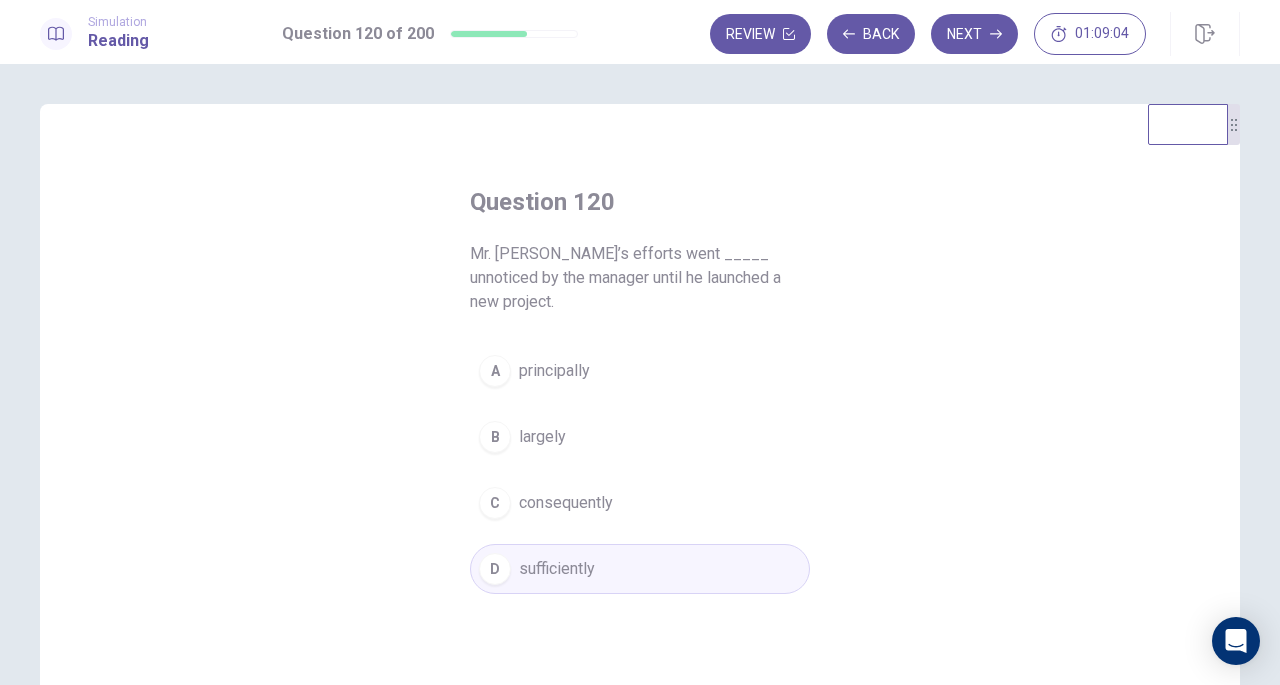 click on "Next" at bounding box center [974, 34] 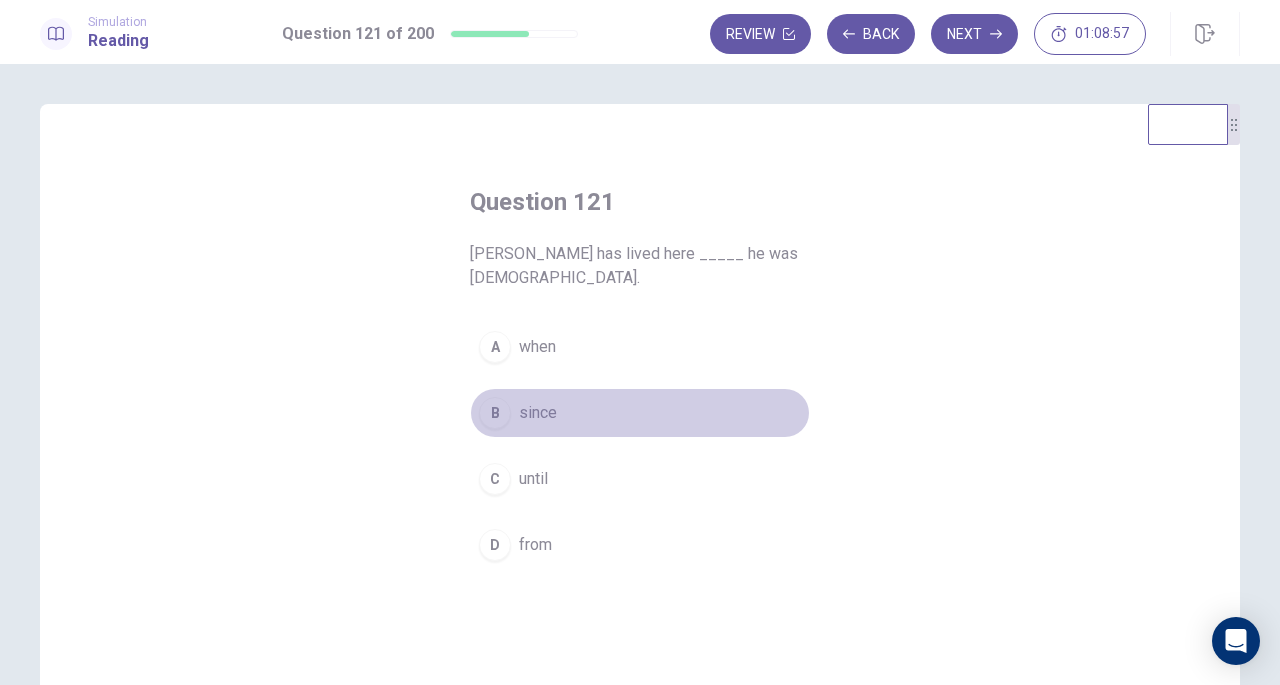 click on "B since" at bounding box center (640, 413) 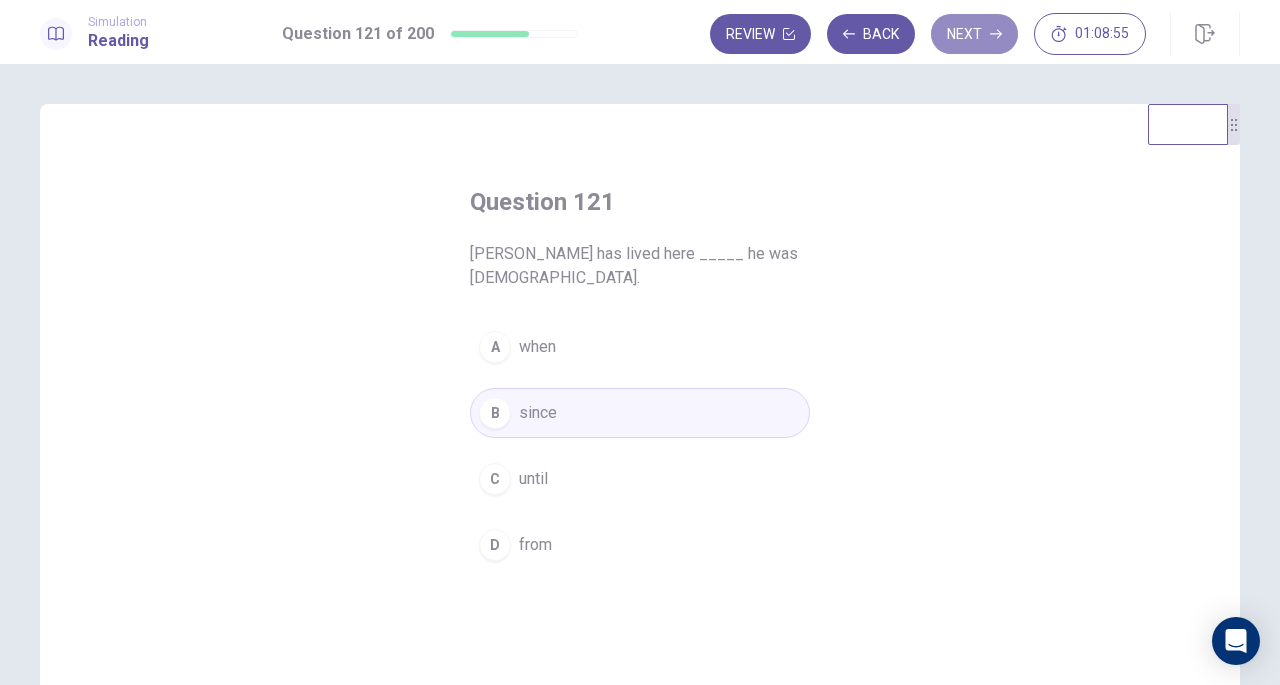 click on "Next" at bounding box center (974, 34) 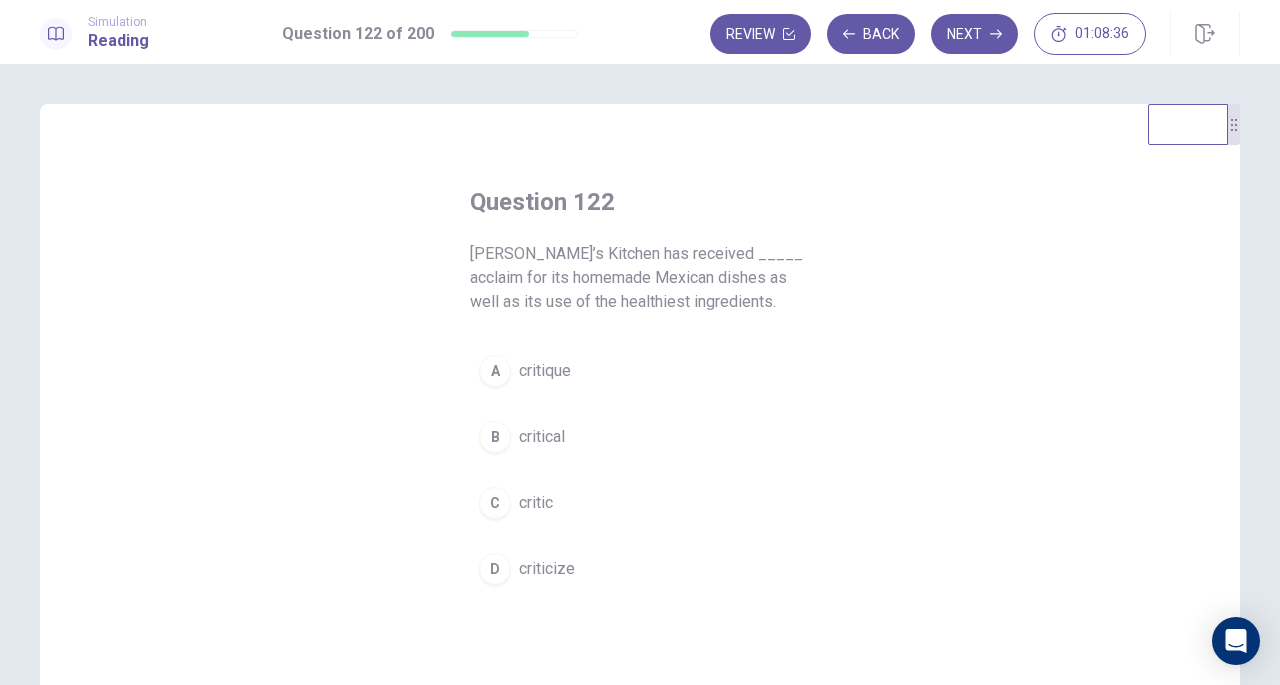 click on "C critic" at bounding box center (640, 503) 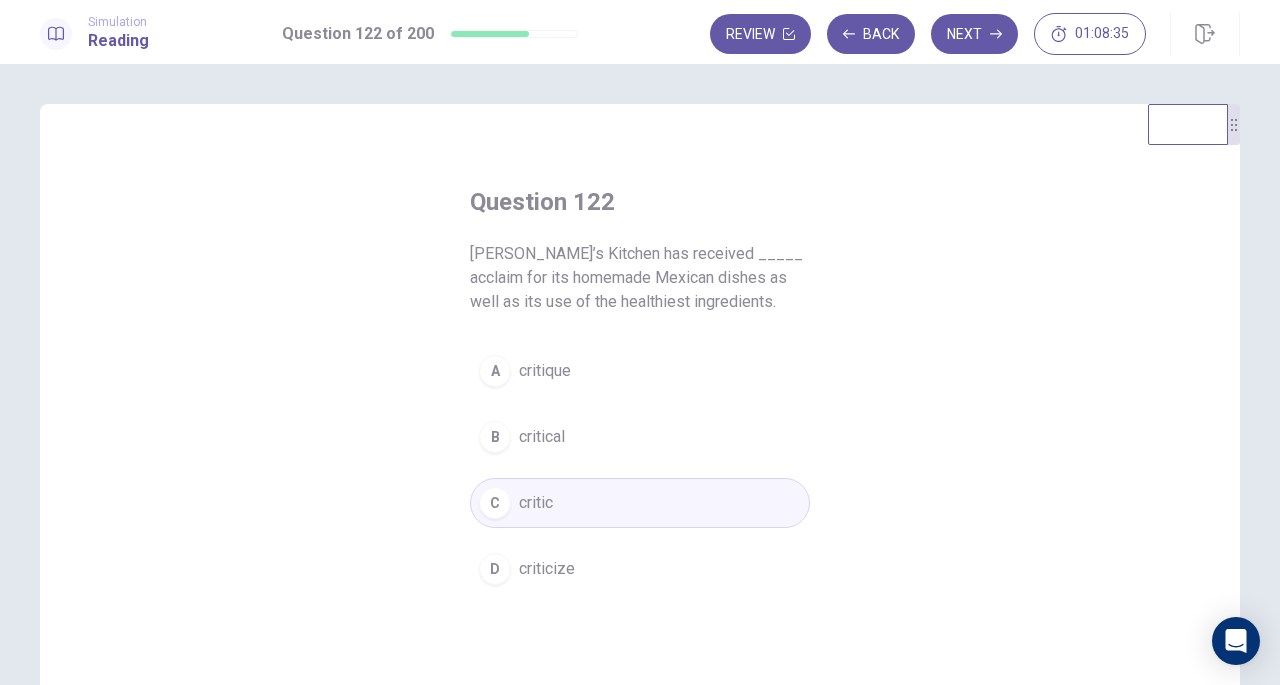 click on "Review Back Next 01:08:35" at bounding box center (975, 34) 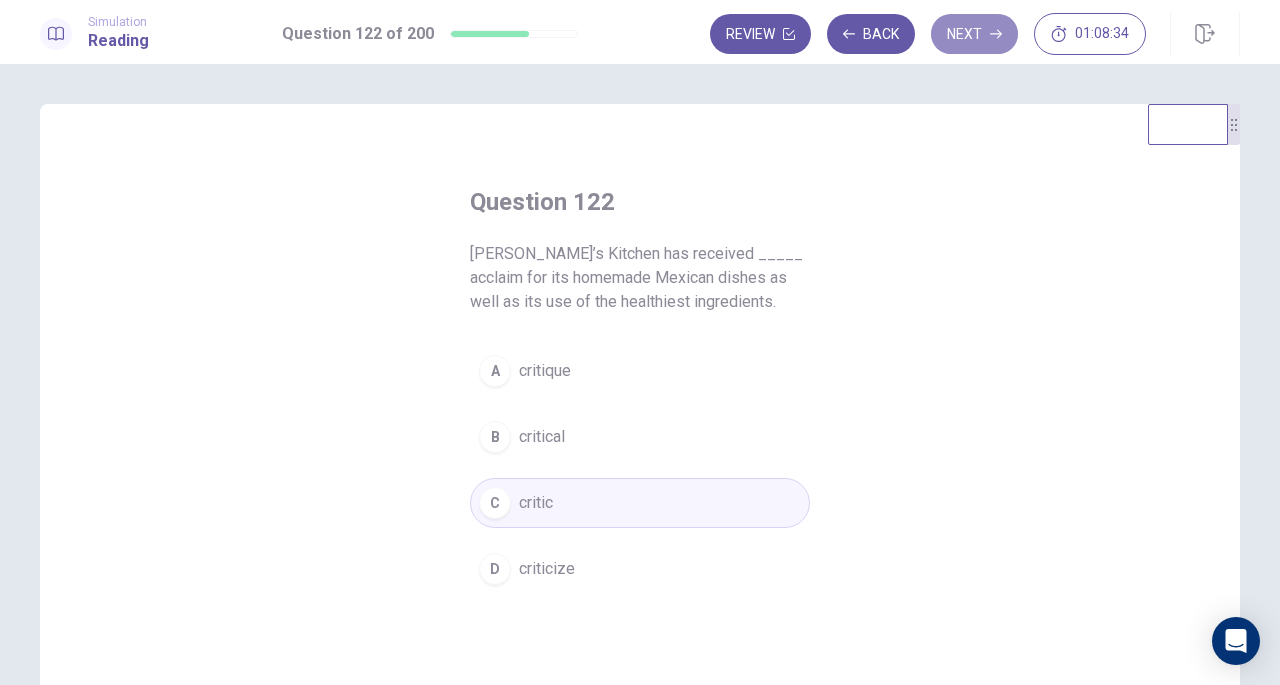 click on "Next" at bounding box center [974, 34] 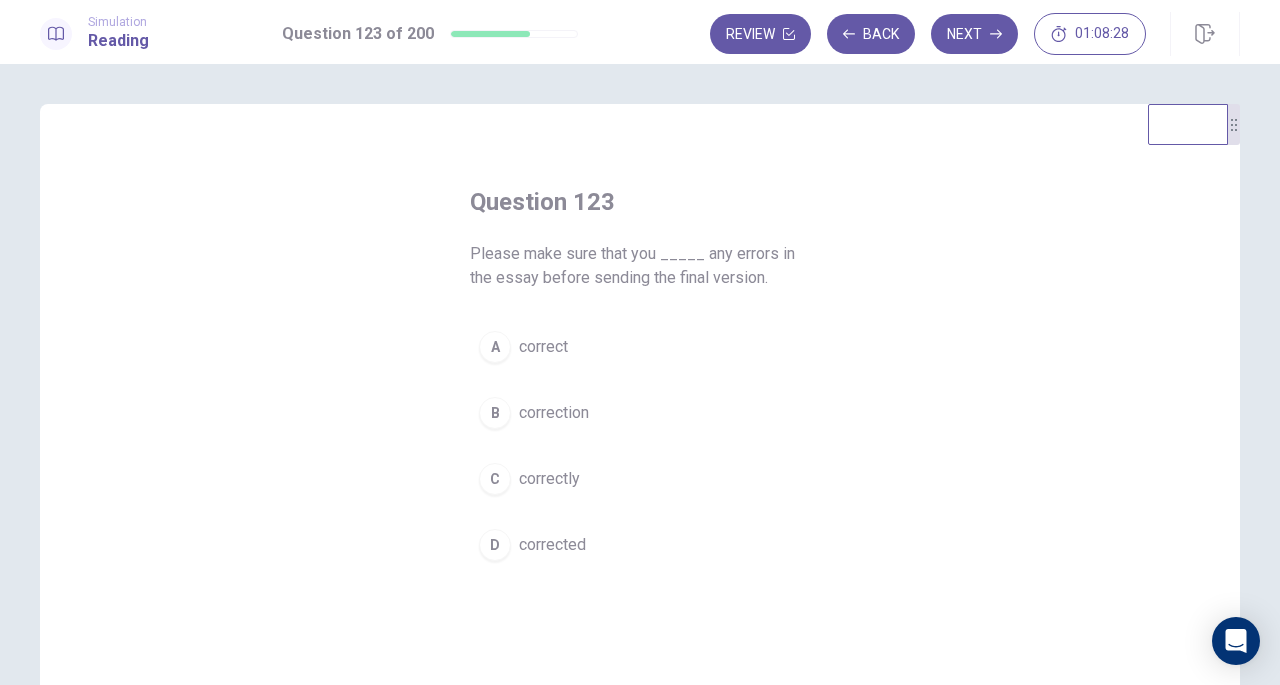 click on "D corrected" at bounding box center [640, 545] 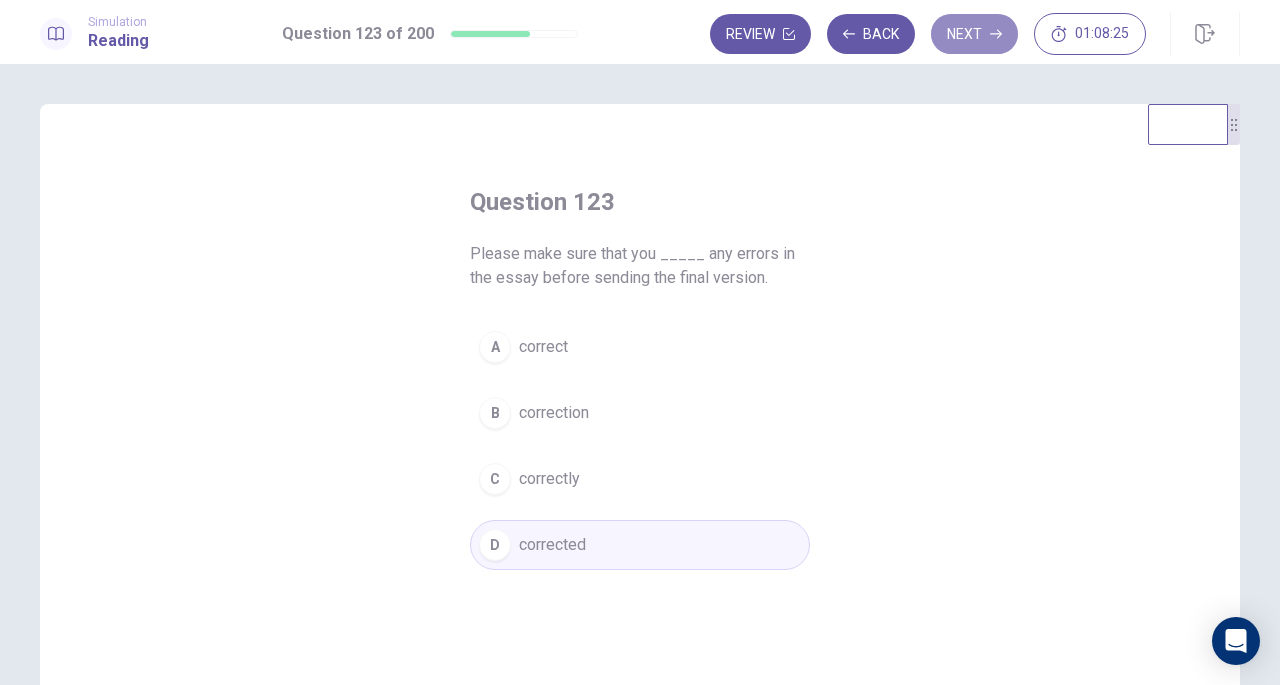 click on "Next" at bounding box center [974, 34] 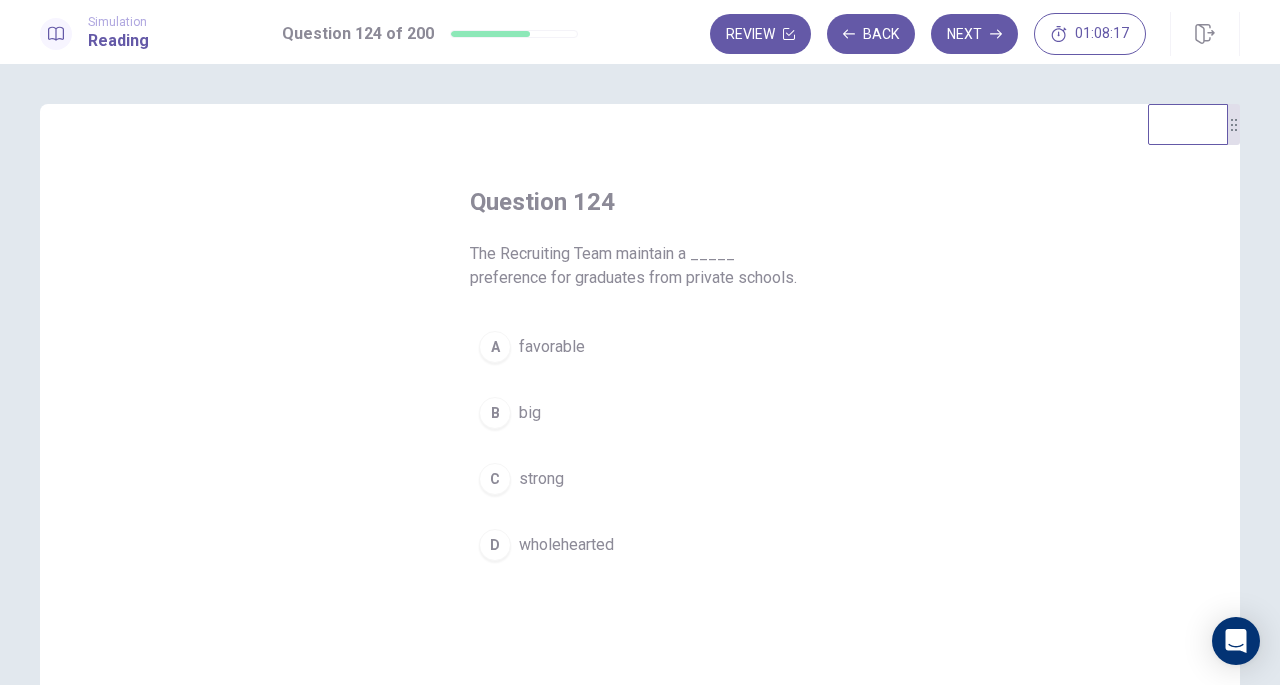 click on "B" at bounding box center [495, 413] 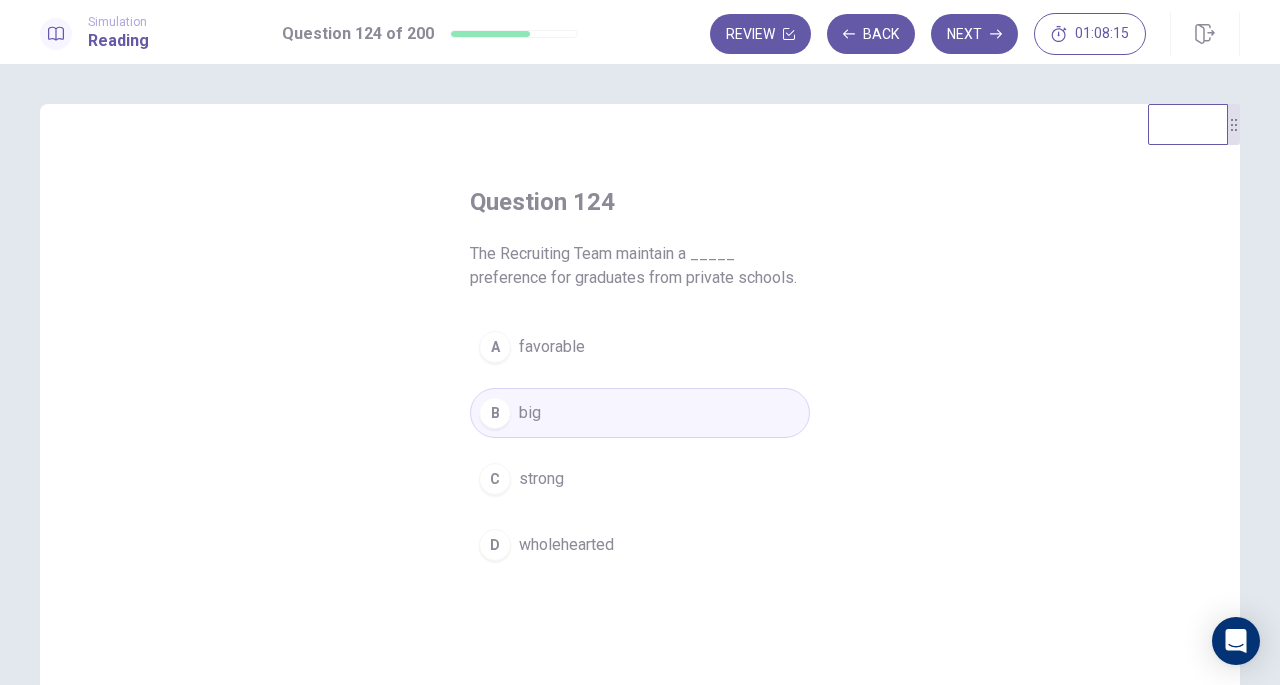 drag, startPoint x: 963, startPoint y: 43, endPoint x: 960, endPoint y: 33, distance: 10.440307 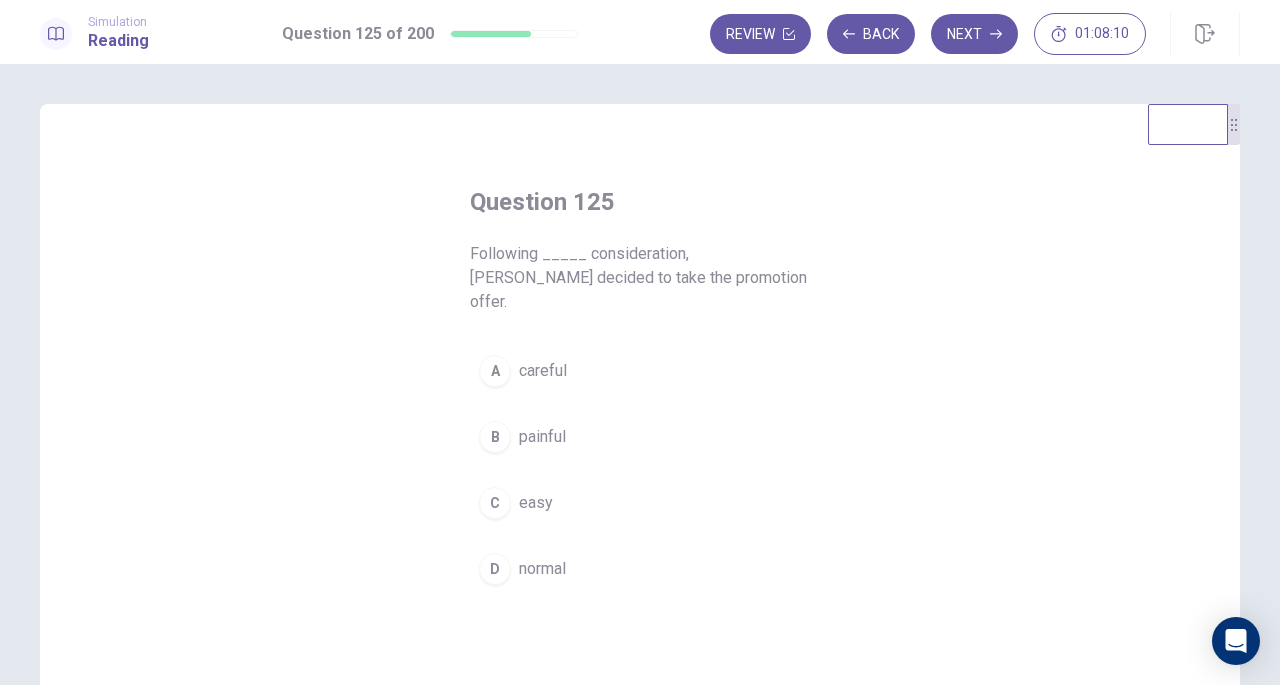 click on "A careful B painful C easy D normal" at bounding box center (640, 470) 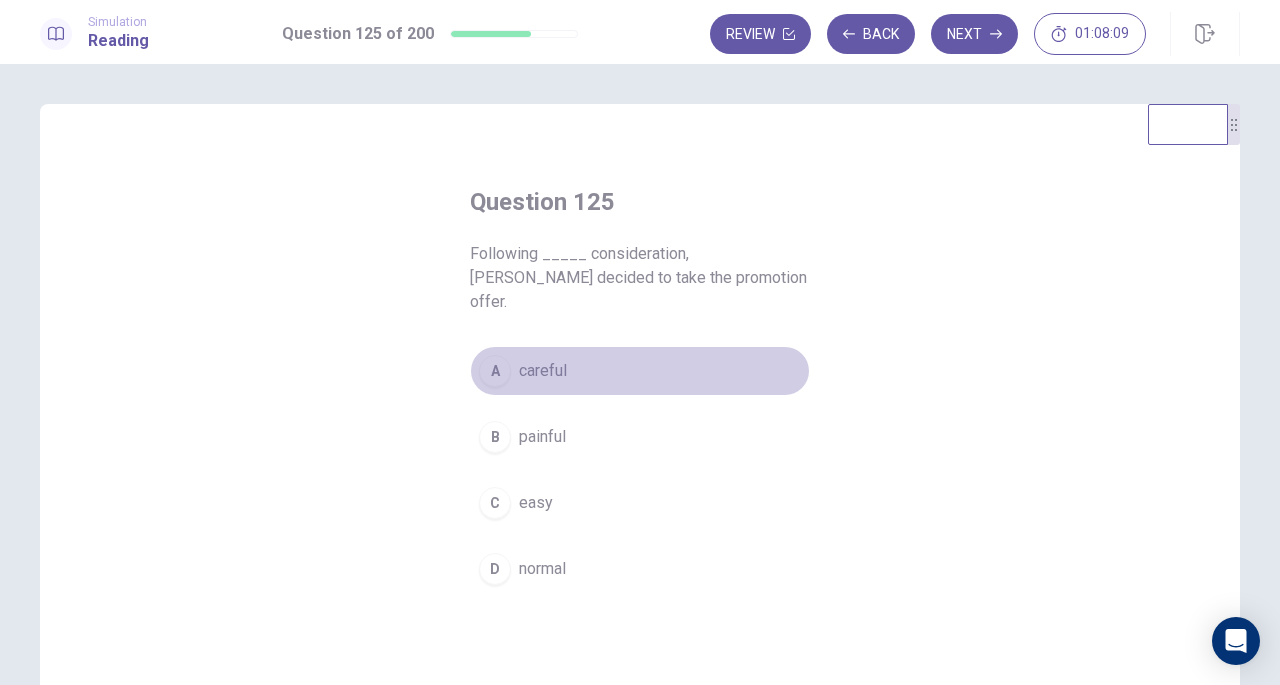 click on "A careful" at bounding box center [640, 371] 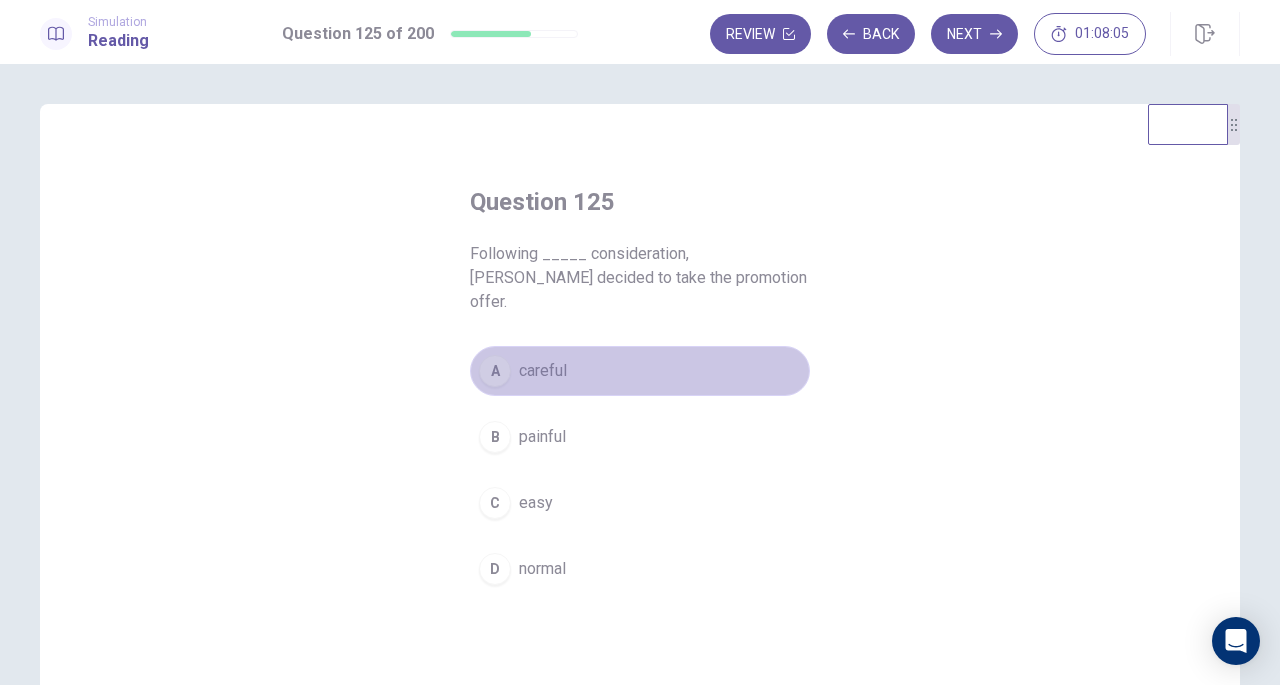 drag, startPoint x: 576, startPoint y: 345, endPoint x: 694, endPoint y: 243, distance: 155.97435 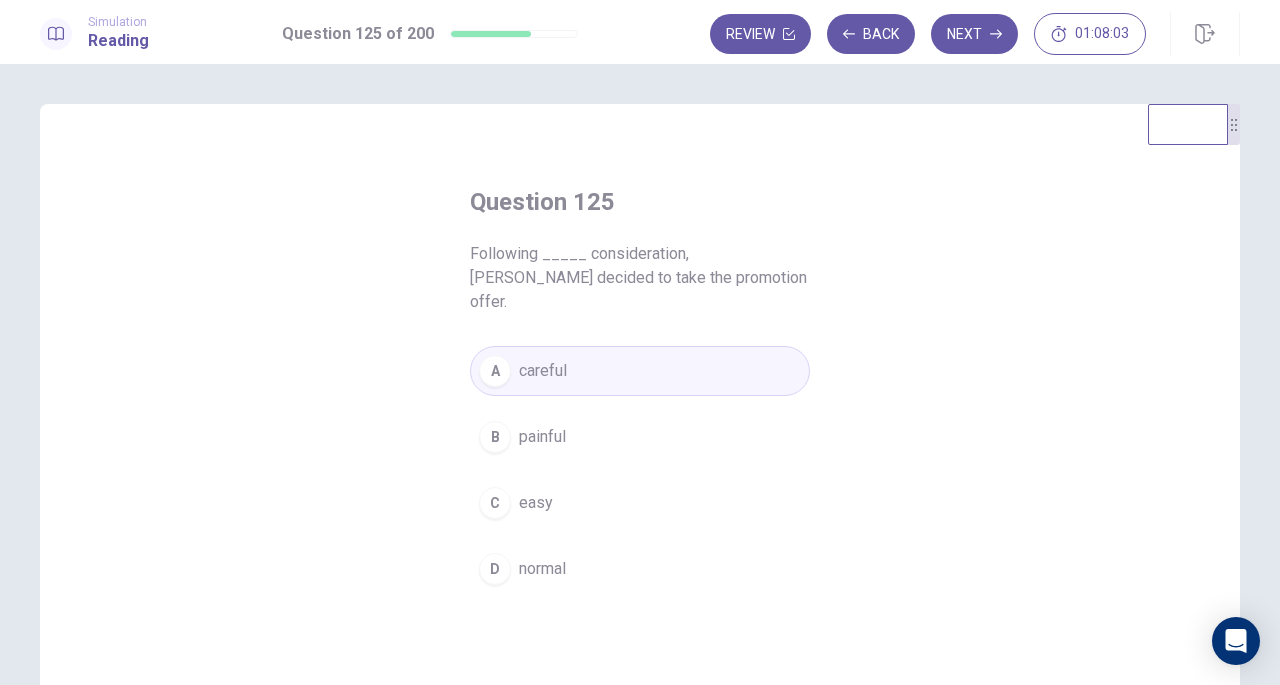 click on "Next" at bounding box center [974, 34] 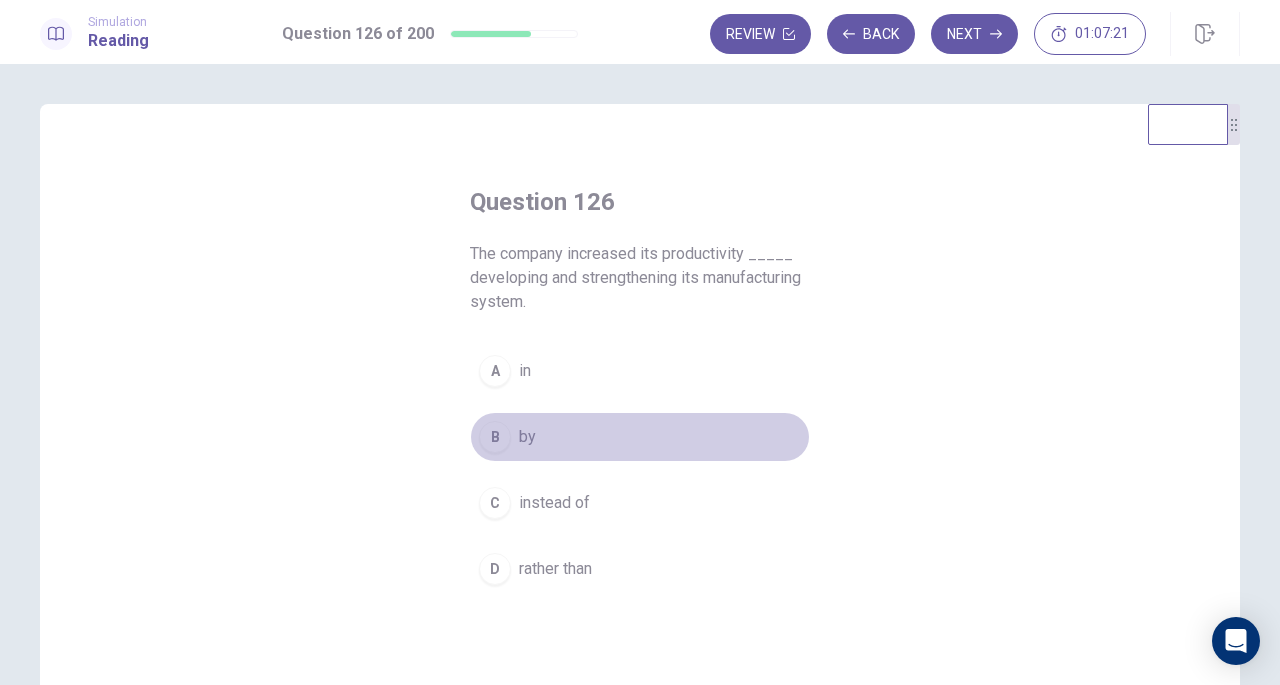 click on "by" at bounding box center [527, 437] 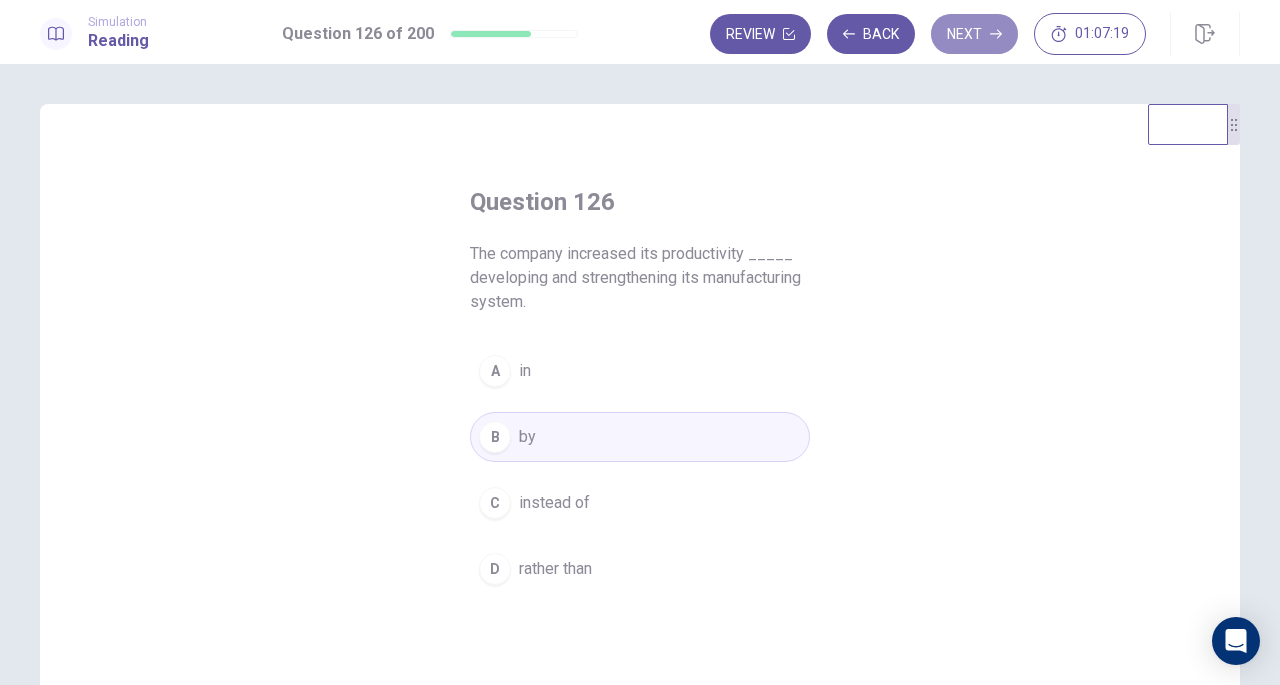 click on "Next" at bounding box center (974, 34) 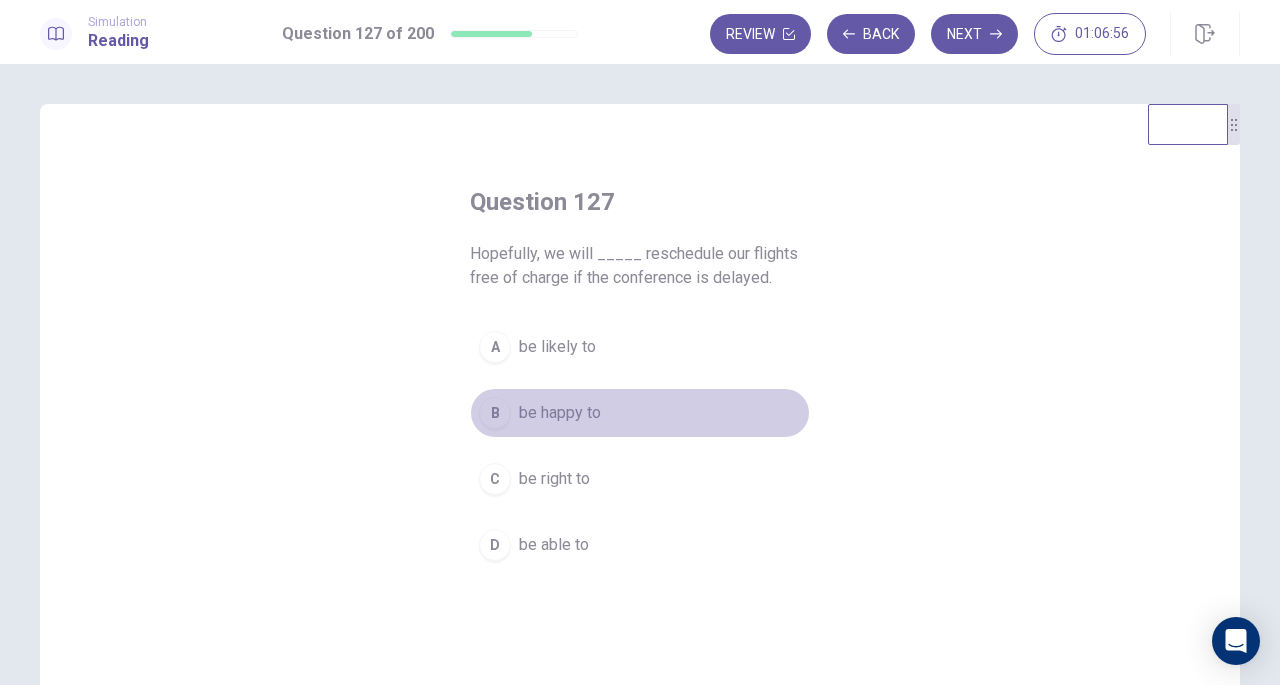 click on "be happy to" at bounding box center [560, 413] 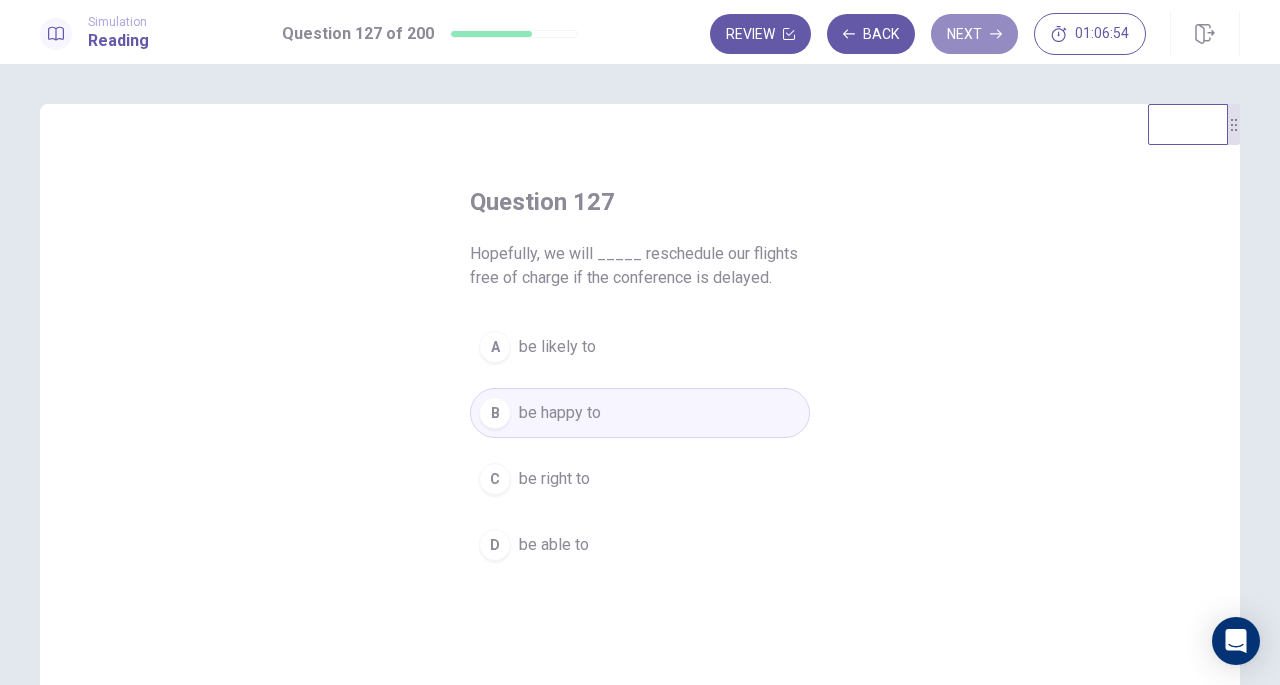 click on "Next" at bounding box center (974, 34) 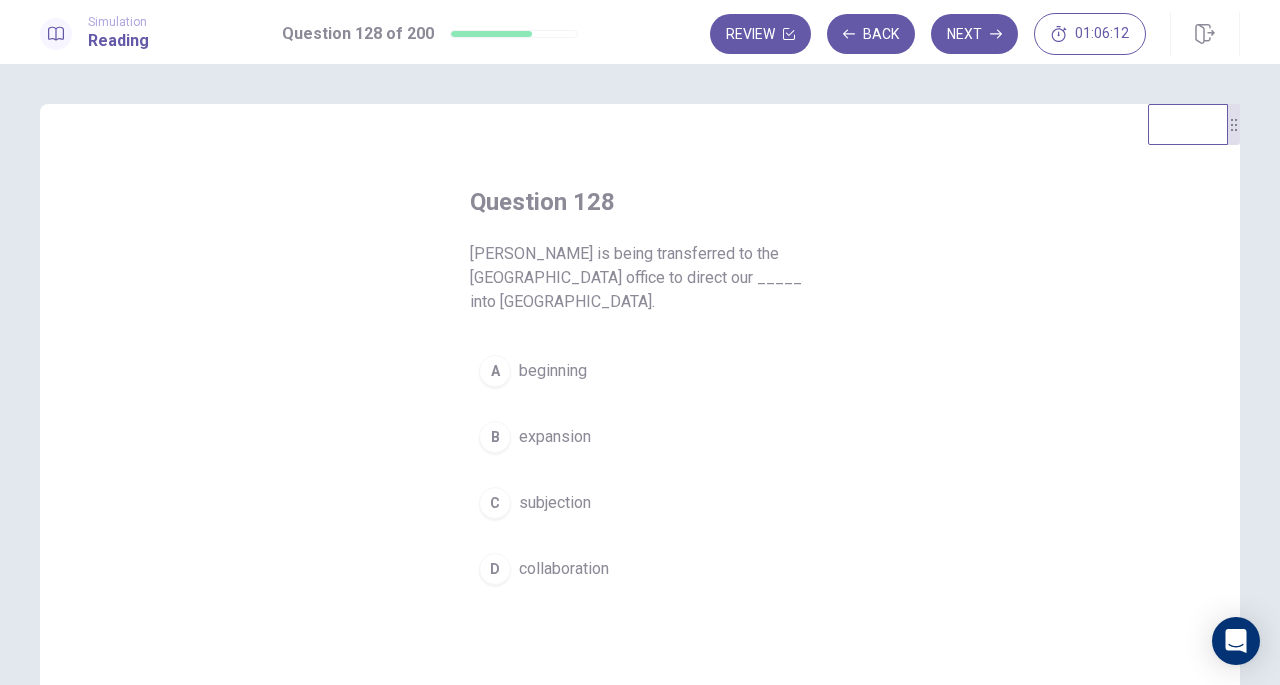 click on "expansion" at bounding box center [555, 437] 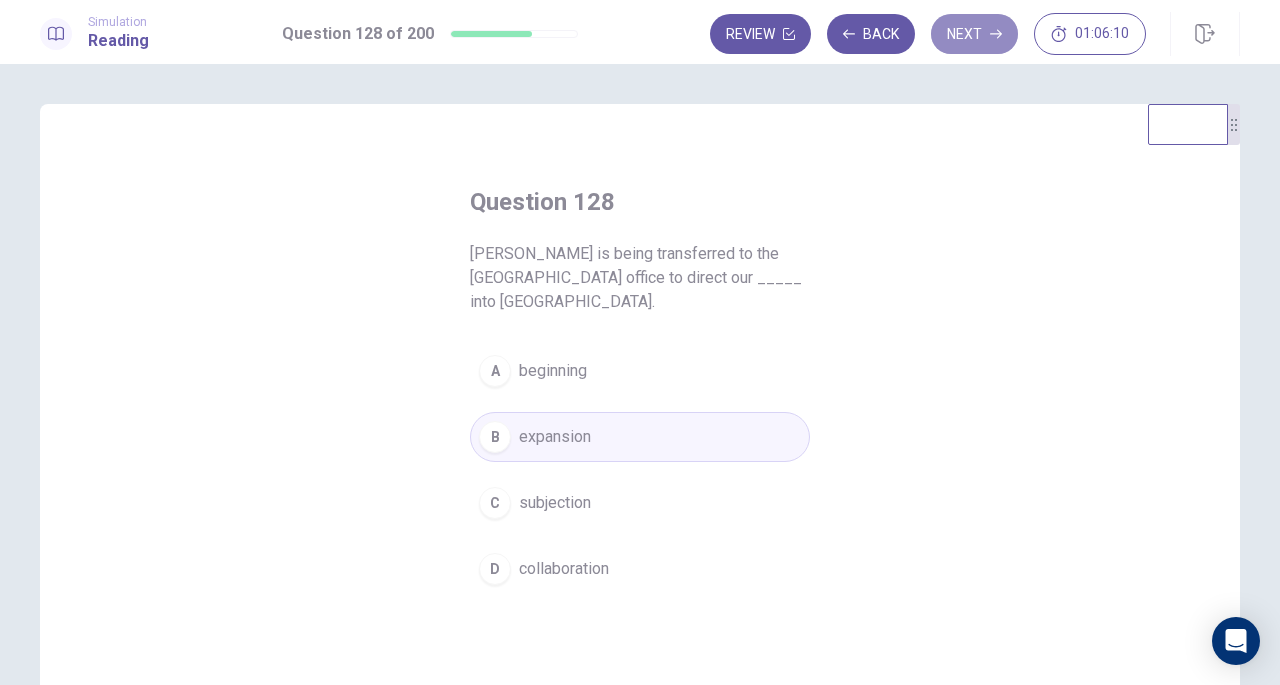 click 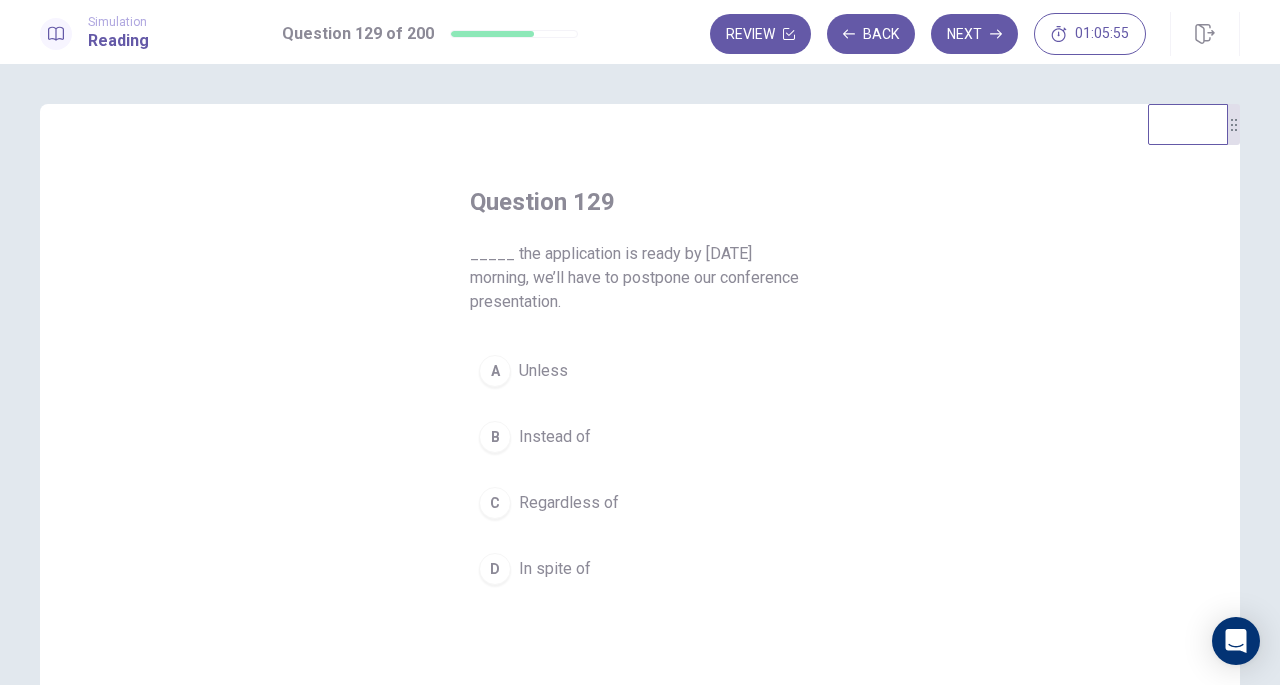 drag, startPoint x: 692, startPoint y: 425, endPoint x: 572, endPoint y: 367, distance: 133.28166 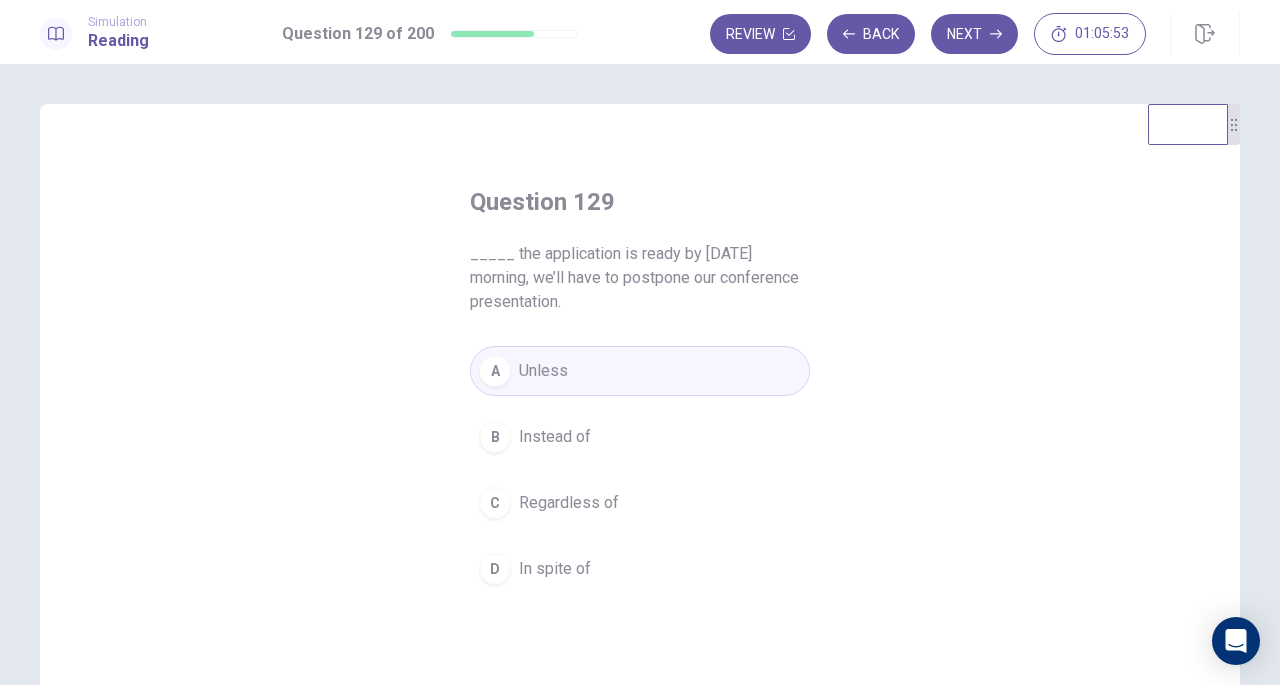click on "Next" at bounding box center [974, 34] 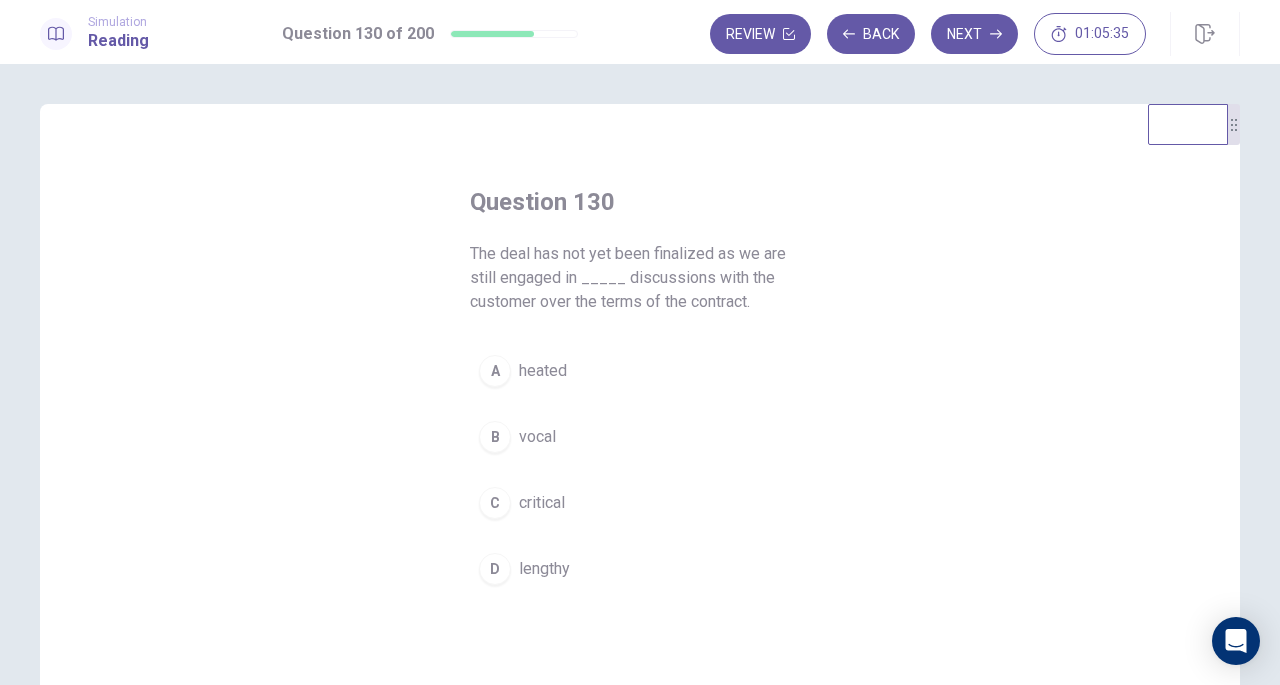 click on "critical" at bounding box center [542, 503] 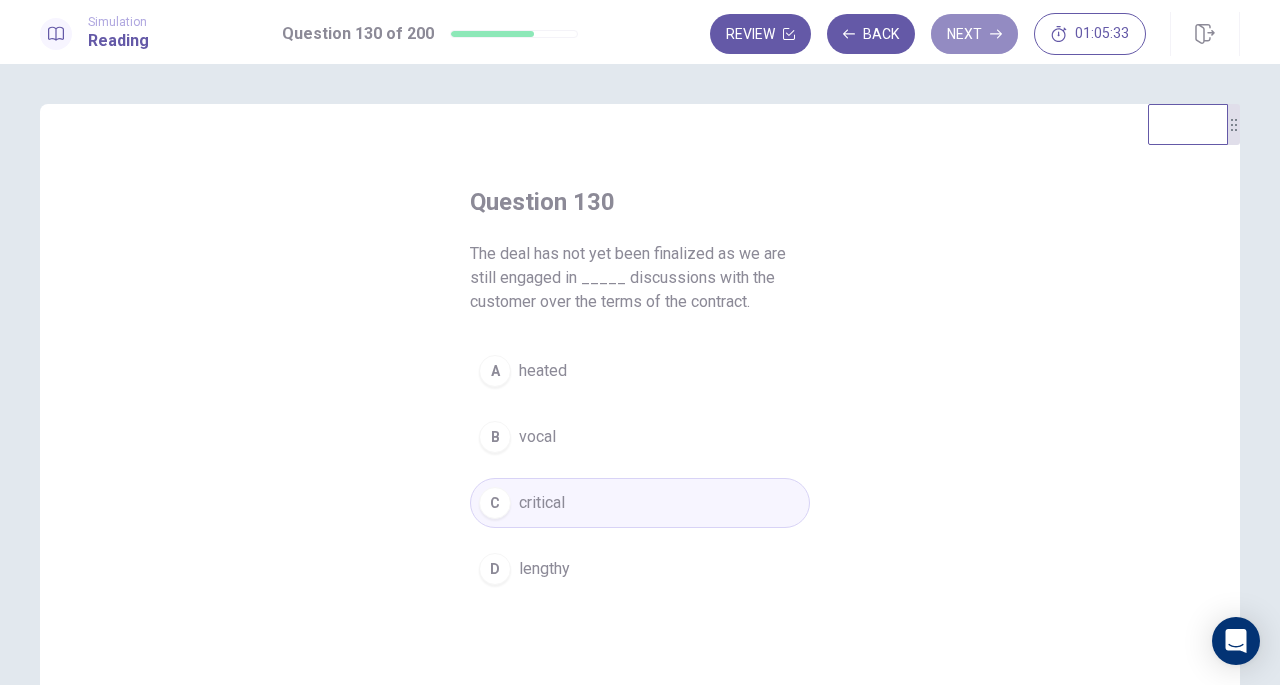 click on "Next" at bounding box center [974, 34] 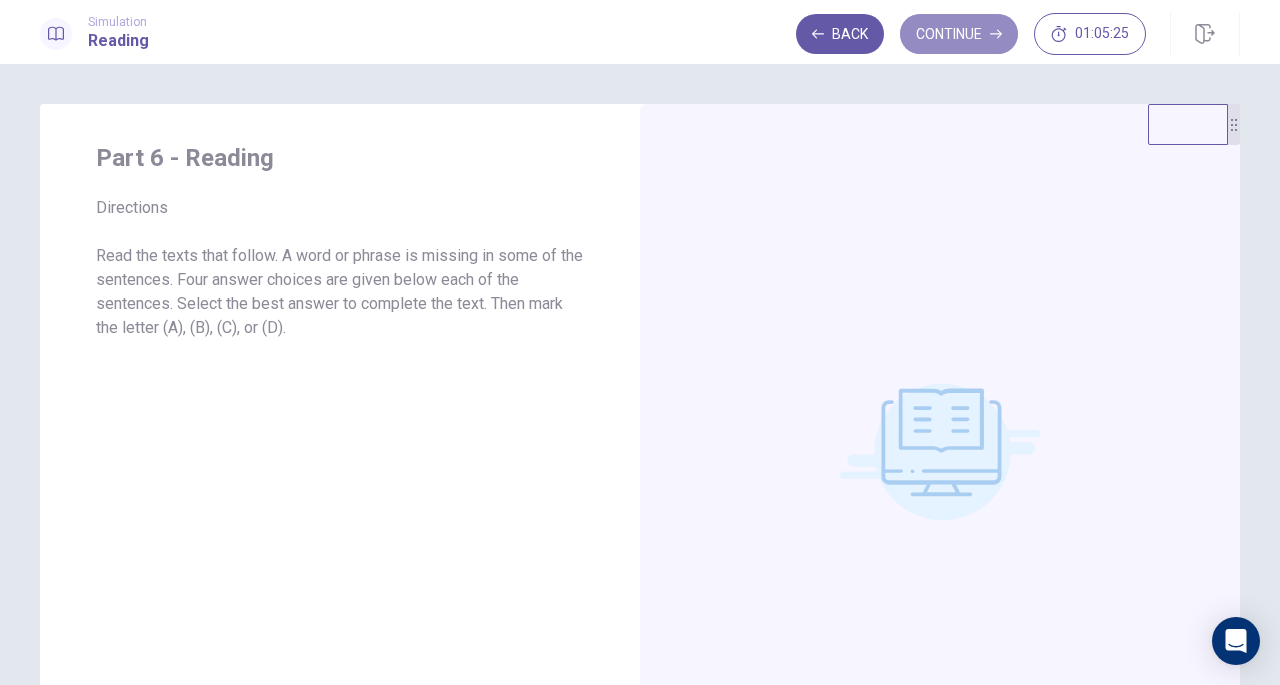 click on "Continue" at bounding box center [959, 34] 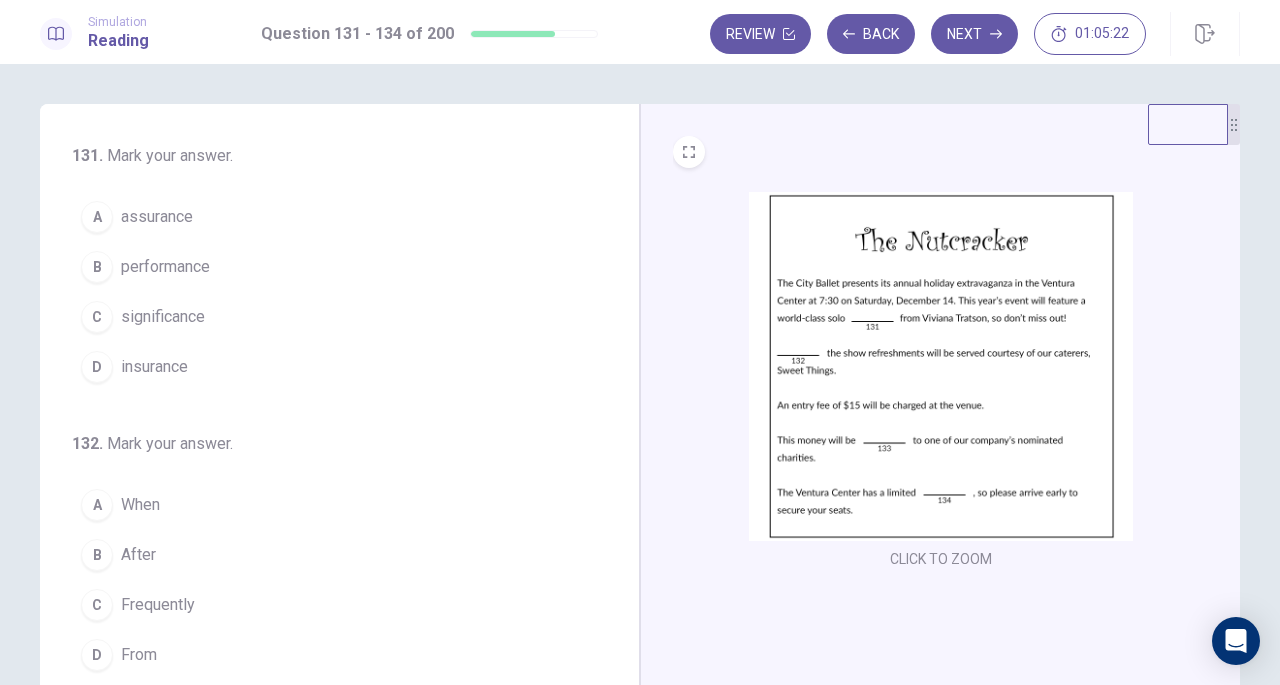 click on "CLICK TO ZOOM" at bounding box center [941, 382] 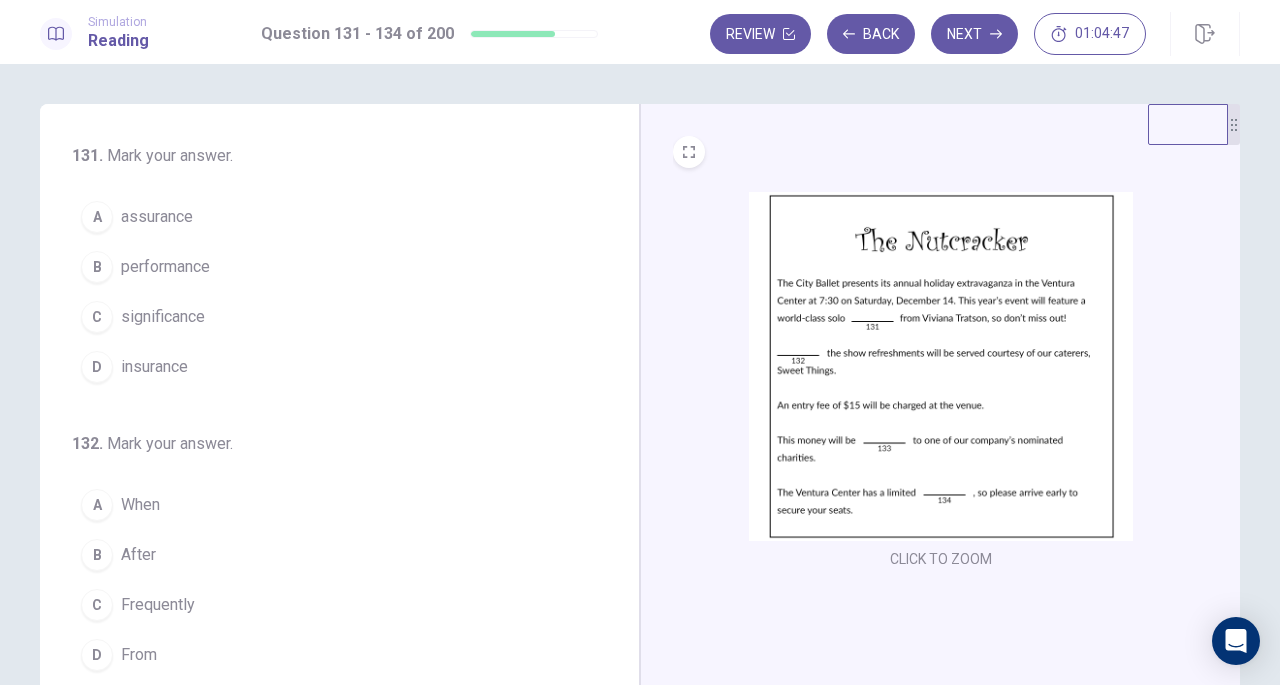click on "performance" at bounding box center [165, 267] 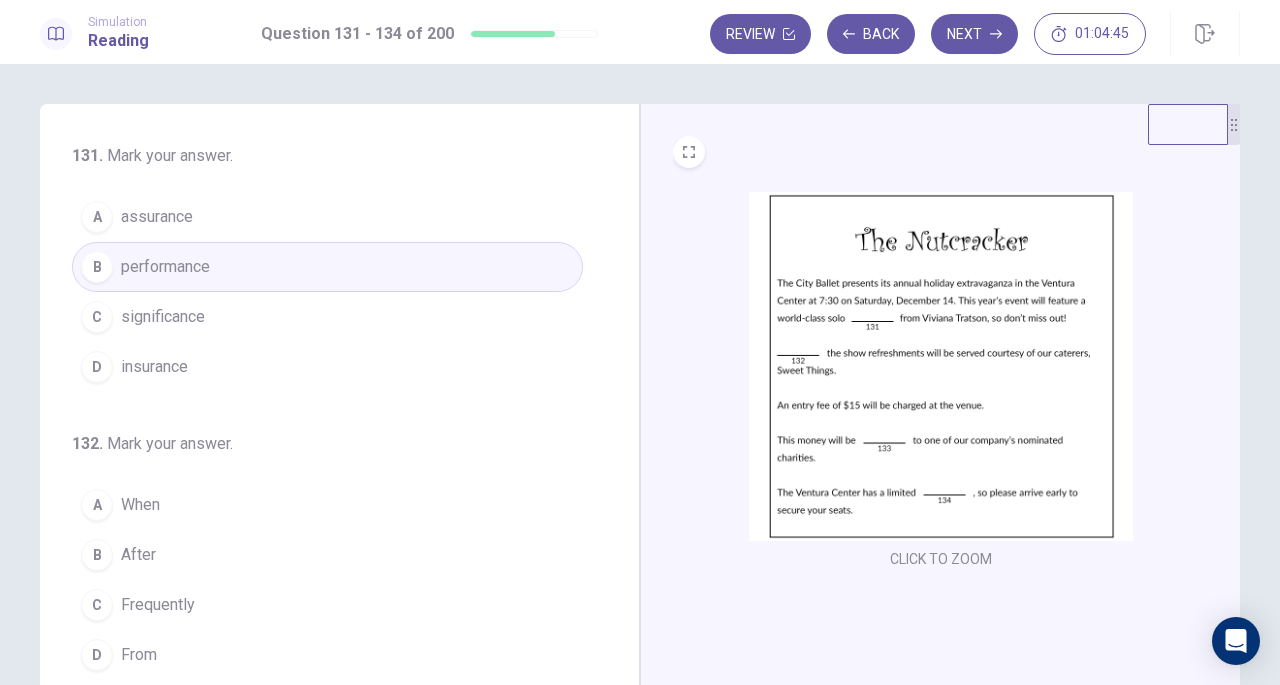 scroll, scrollTop: 100, scrollLeft: 0, axis: vertical 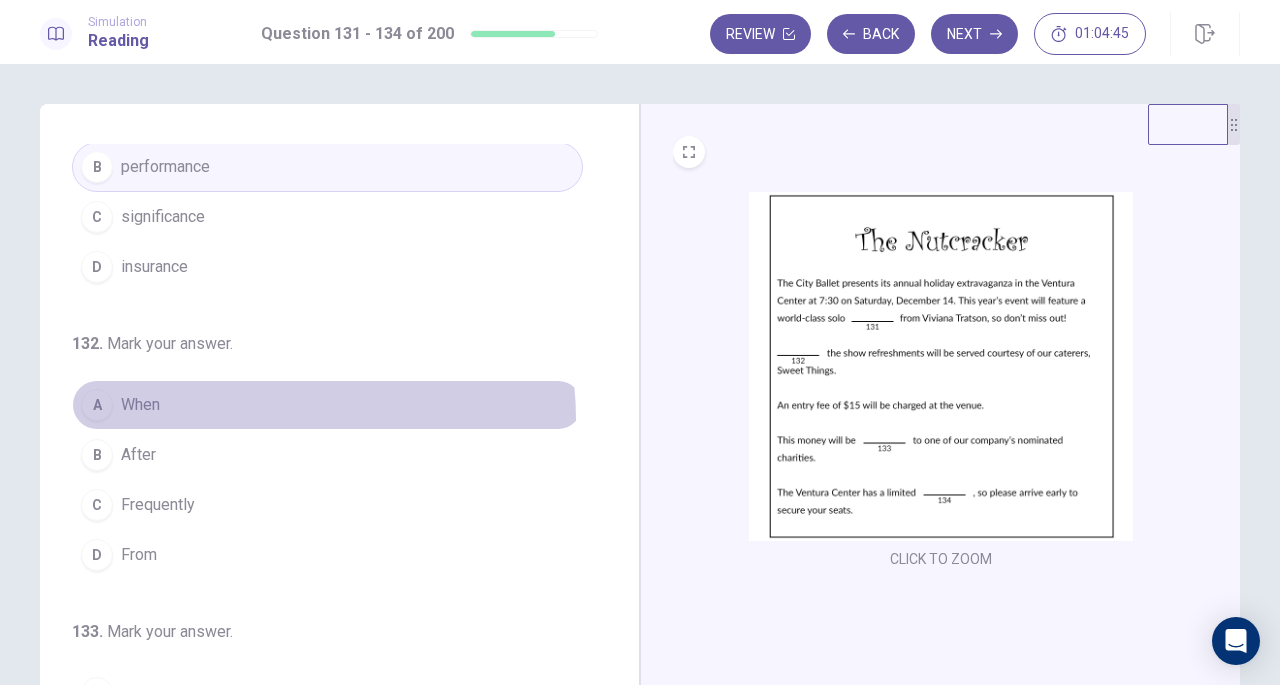 click on "A When" at bounding box center [327, 405] 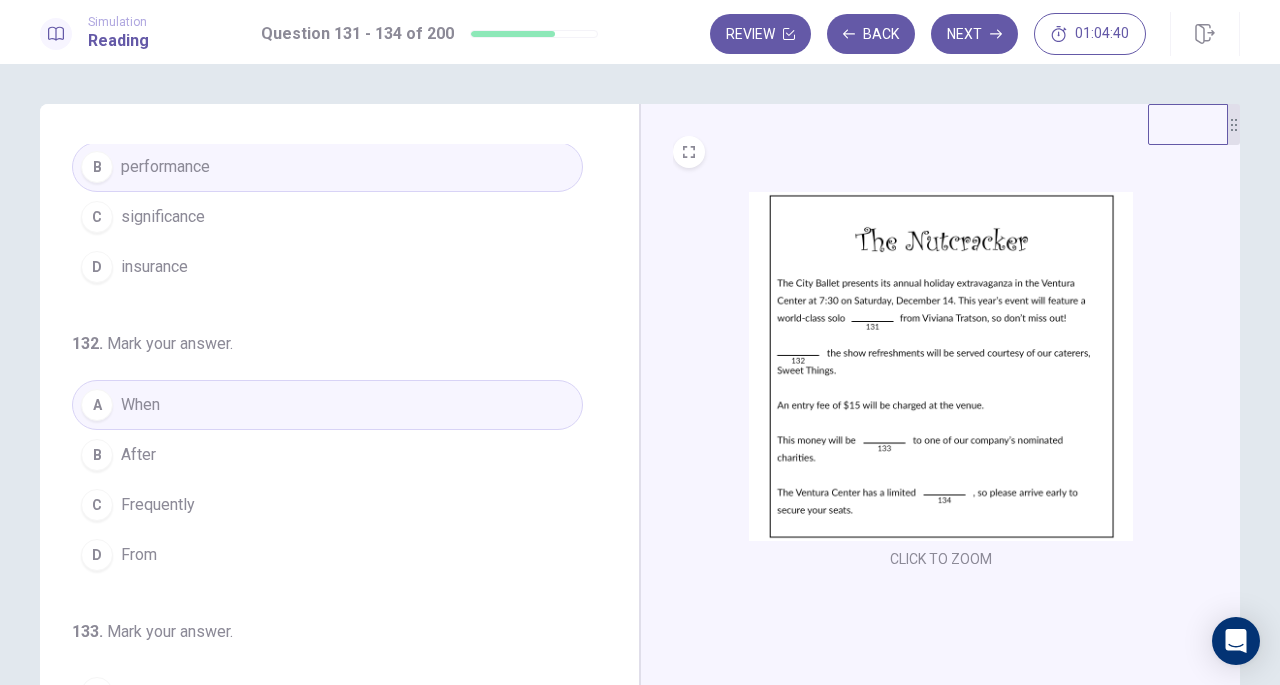 click on "B After" at bounding box center [327, 455] 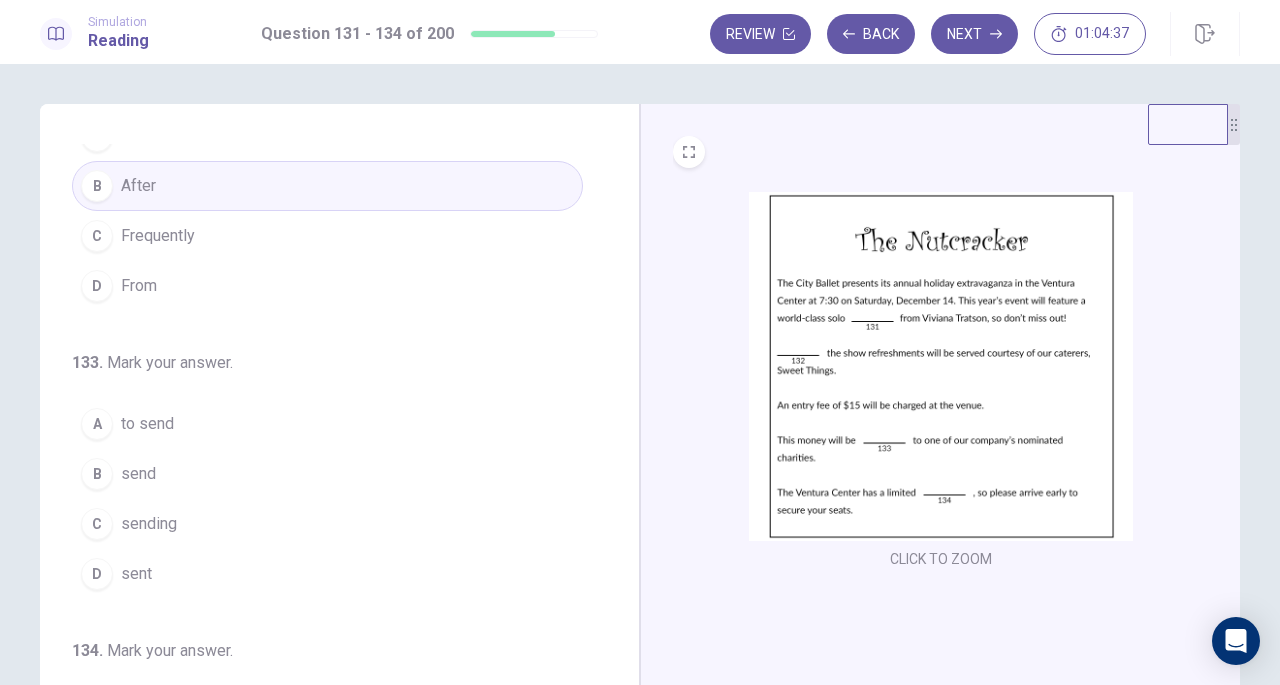 scroll, scrollTop: 400, scrollLeft: 0, axis: vertical 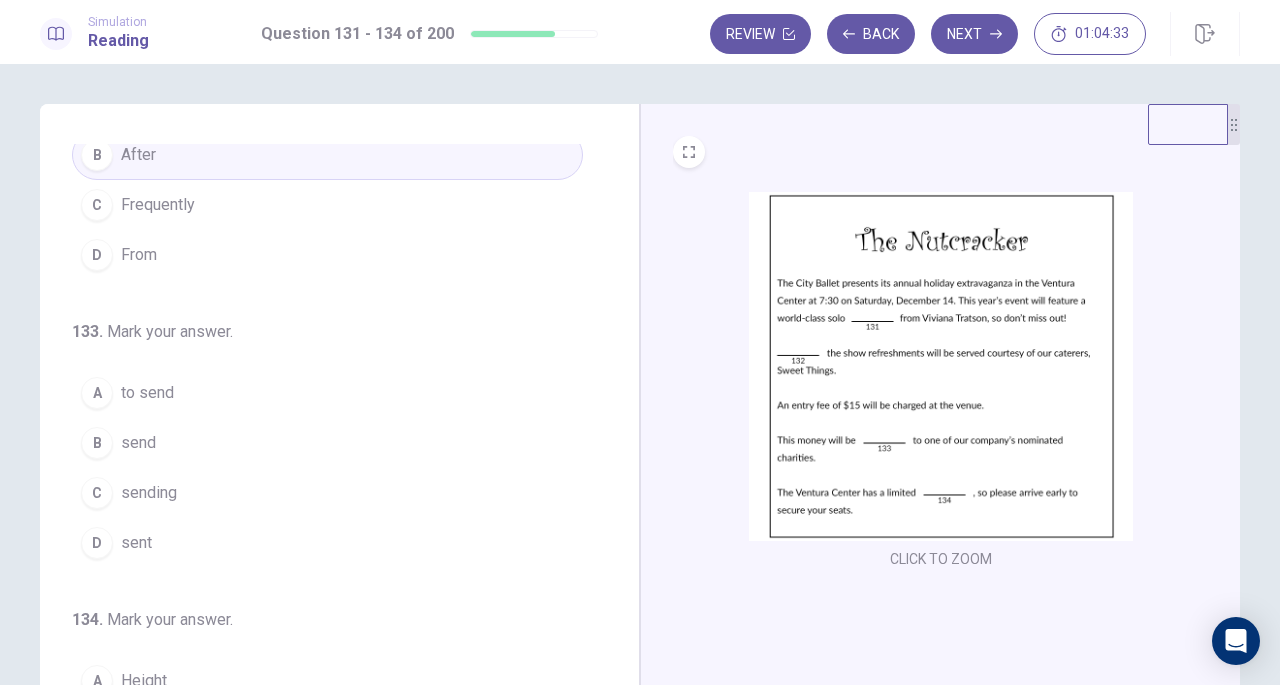 click on "D sent" at bounding box center (327, 543) 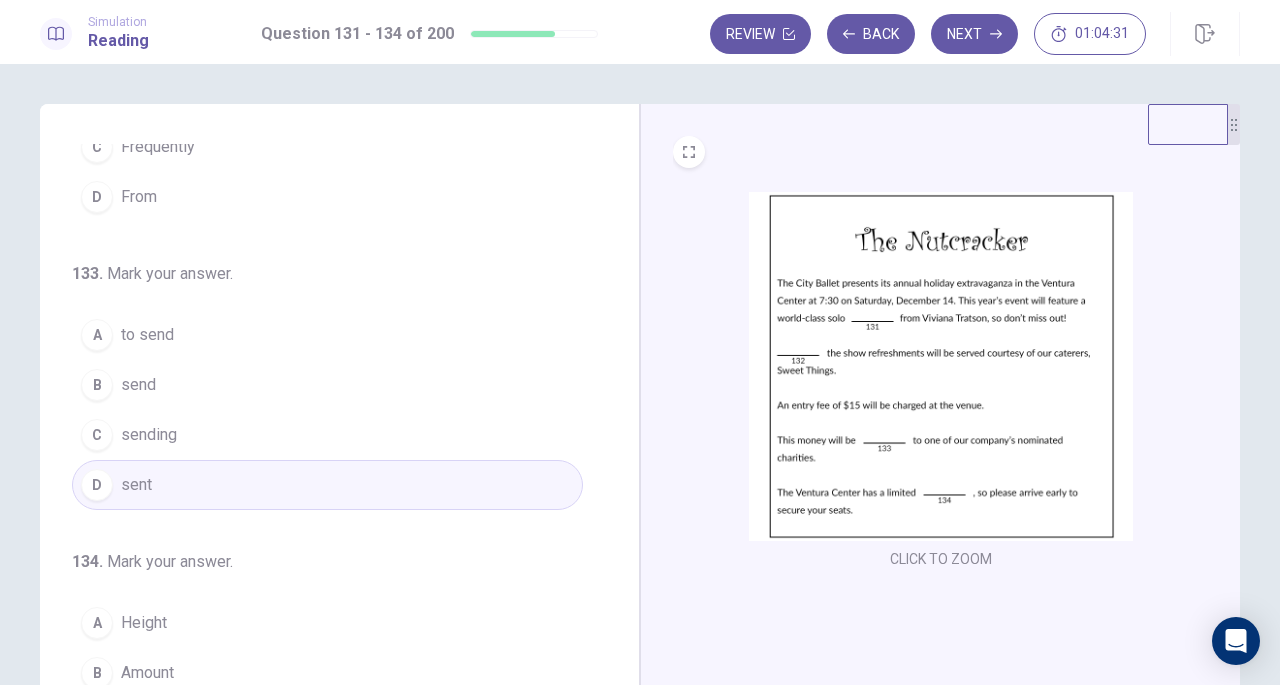scroll, scrollTop: 486, scrollLeft: 0, axis: vertical 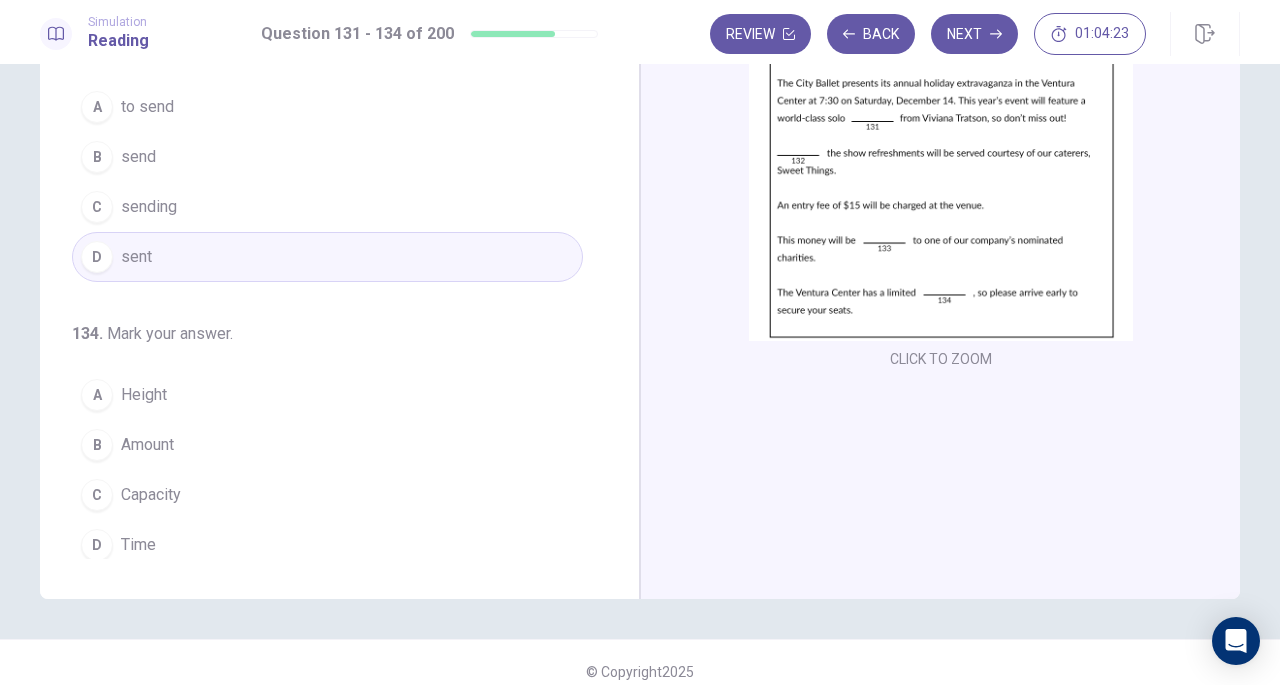 click on "Capacity" at bounding box center [151, 495] 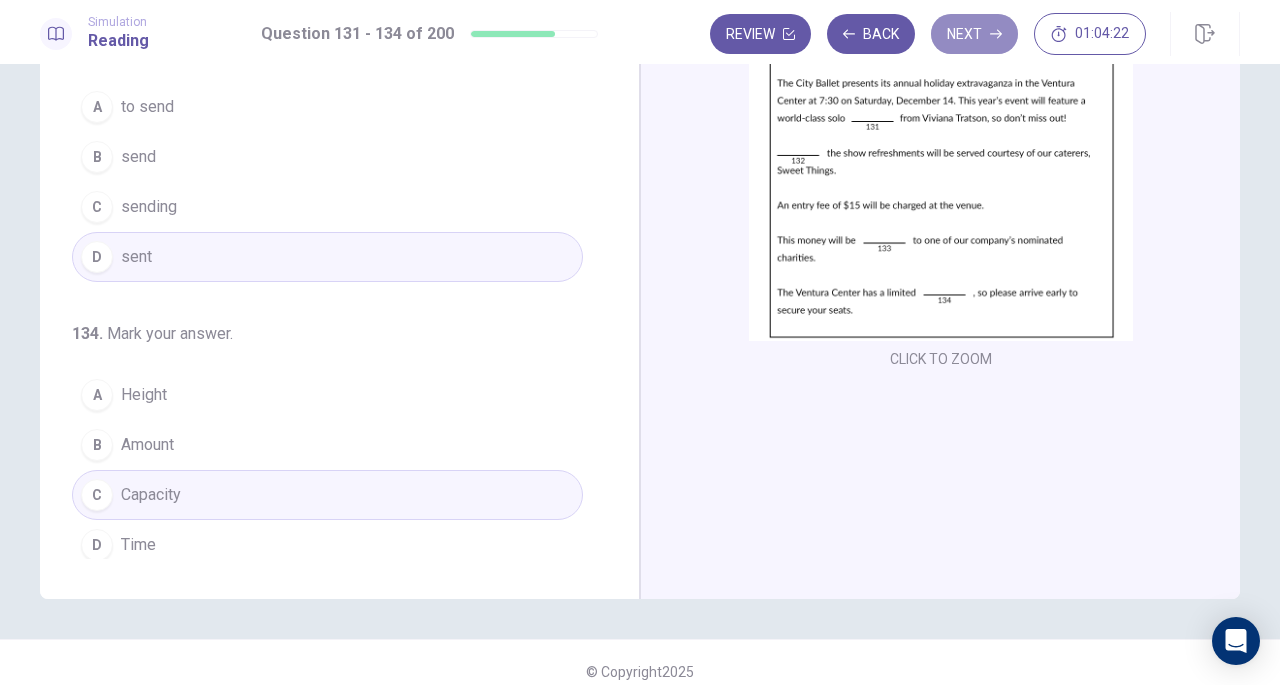 click on "Next" at bounding box center (974, 34) 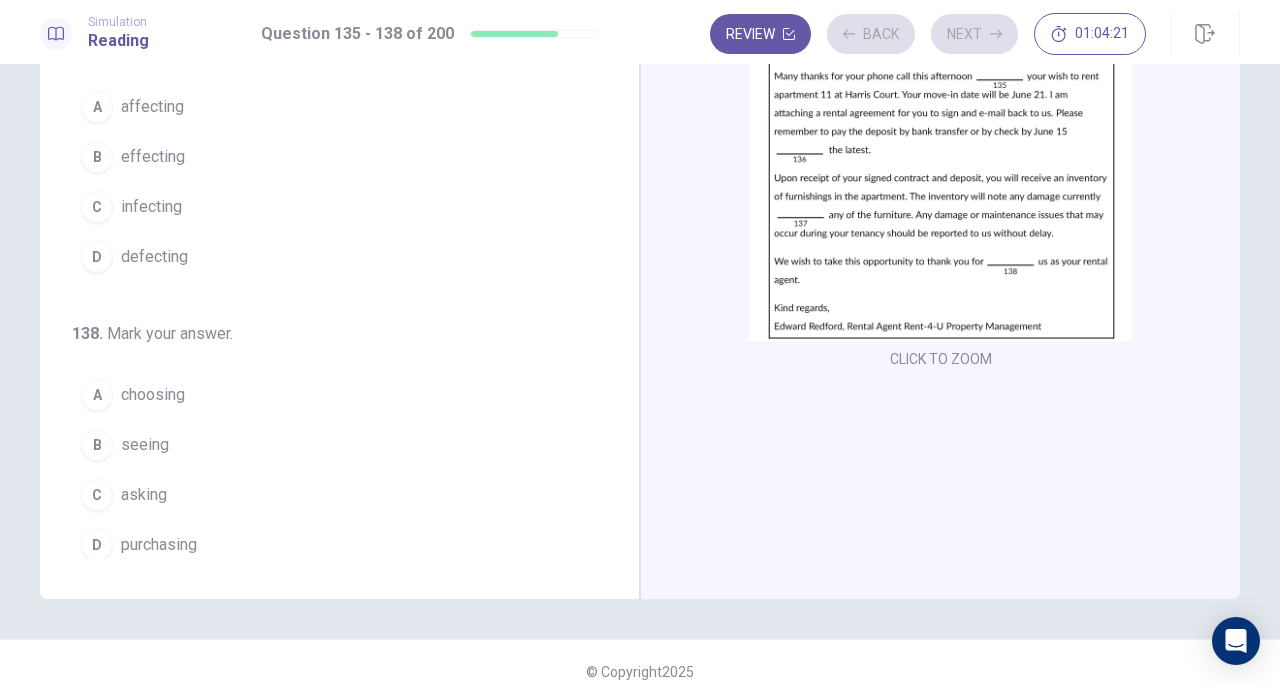 click on "Review Back Next 01:04:21" at bounding box center (928, 34) 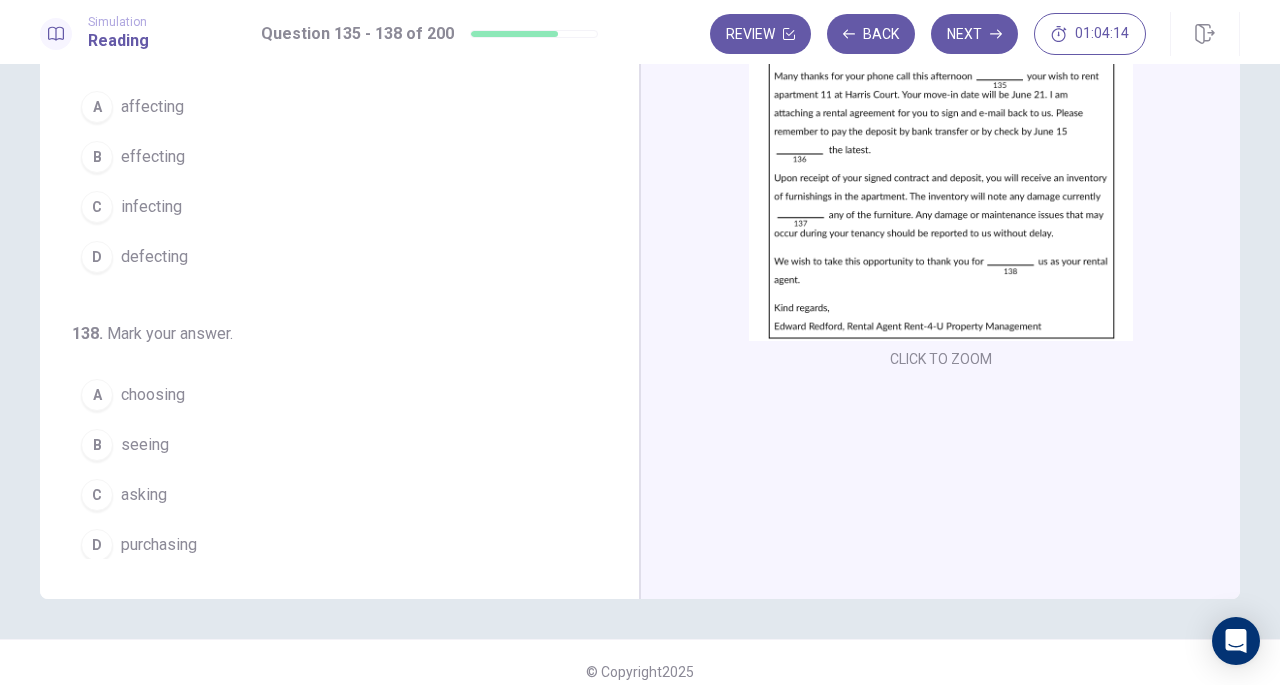 scroll, scrollTop: 0, scrollLeft: 0, axis: both 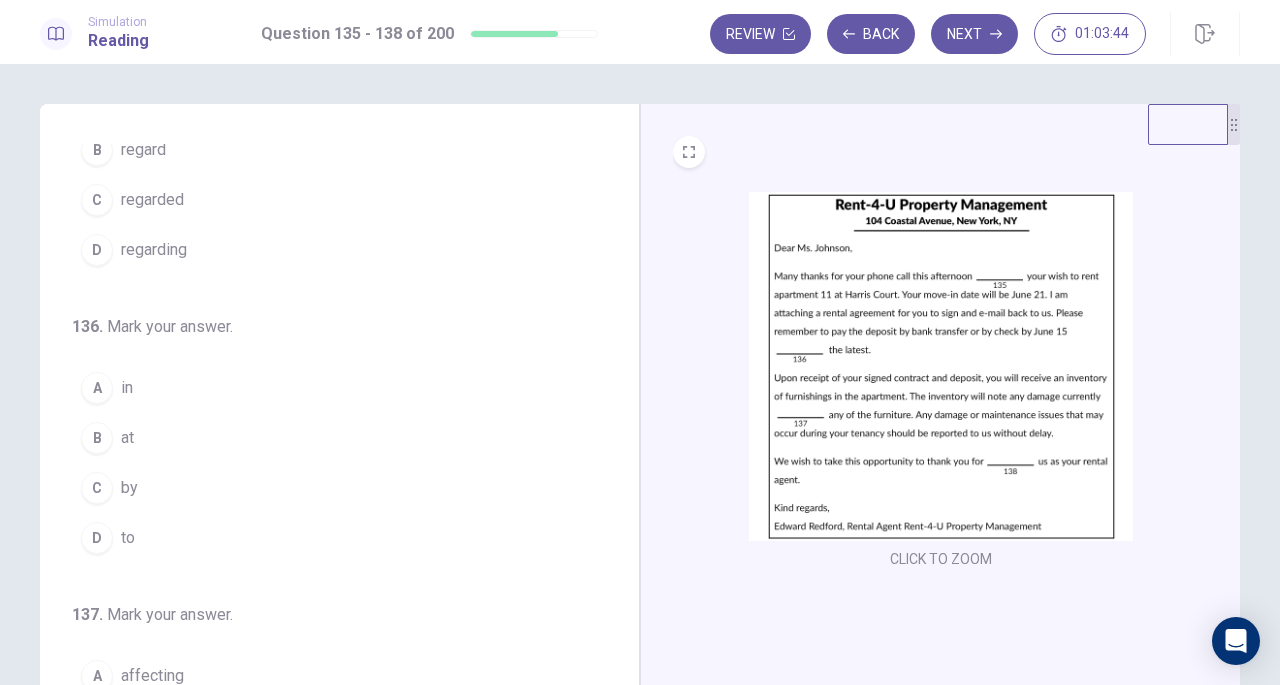 drag, startPoint x: 621, startPoint y: 350, endPoint x: 625, endPoint y: 391, distance: 41.19466 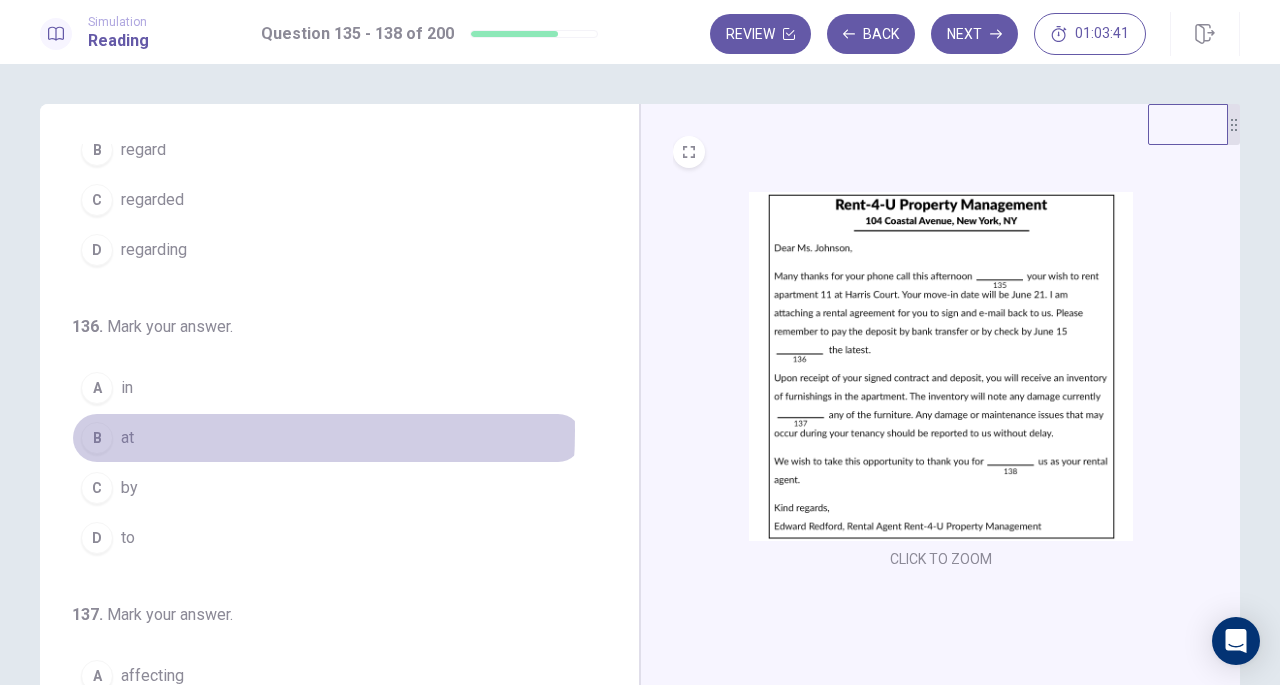 click on "B at" at bounding box center (327, 438) 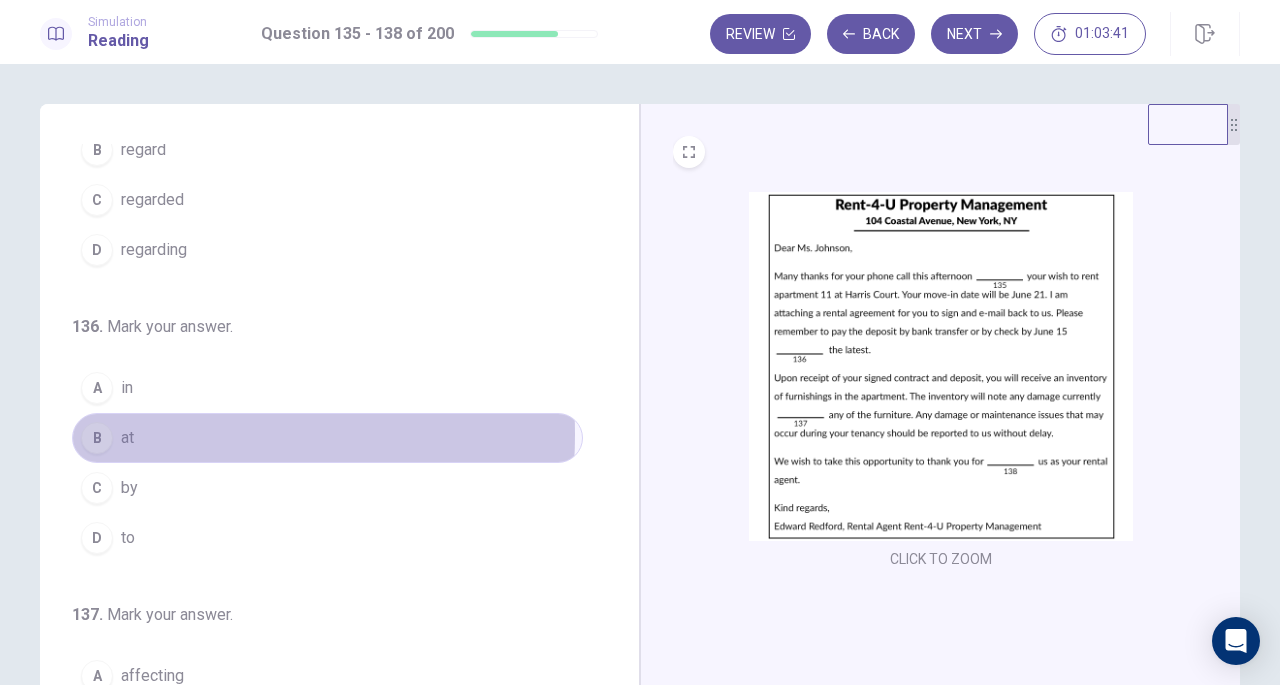 click on "B at" at bounding box center (327, 438) 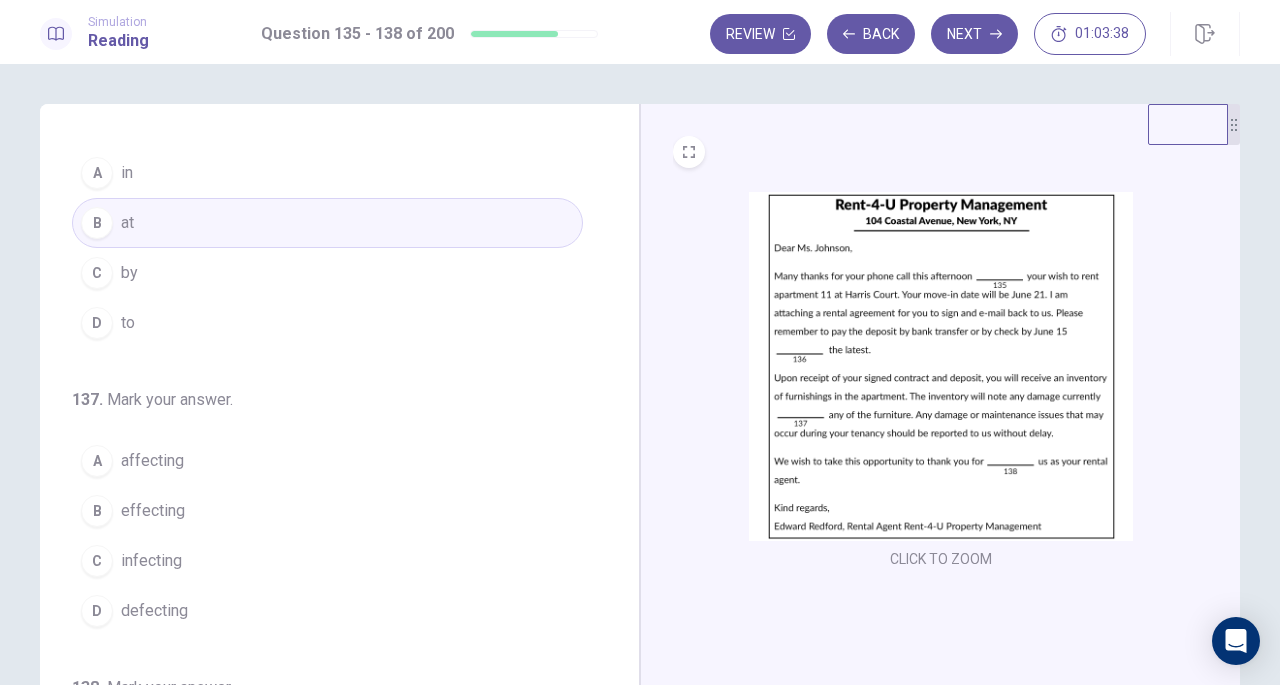 scroll, scrollTop: 338, scrollLeft: 0, axis: vertical 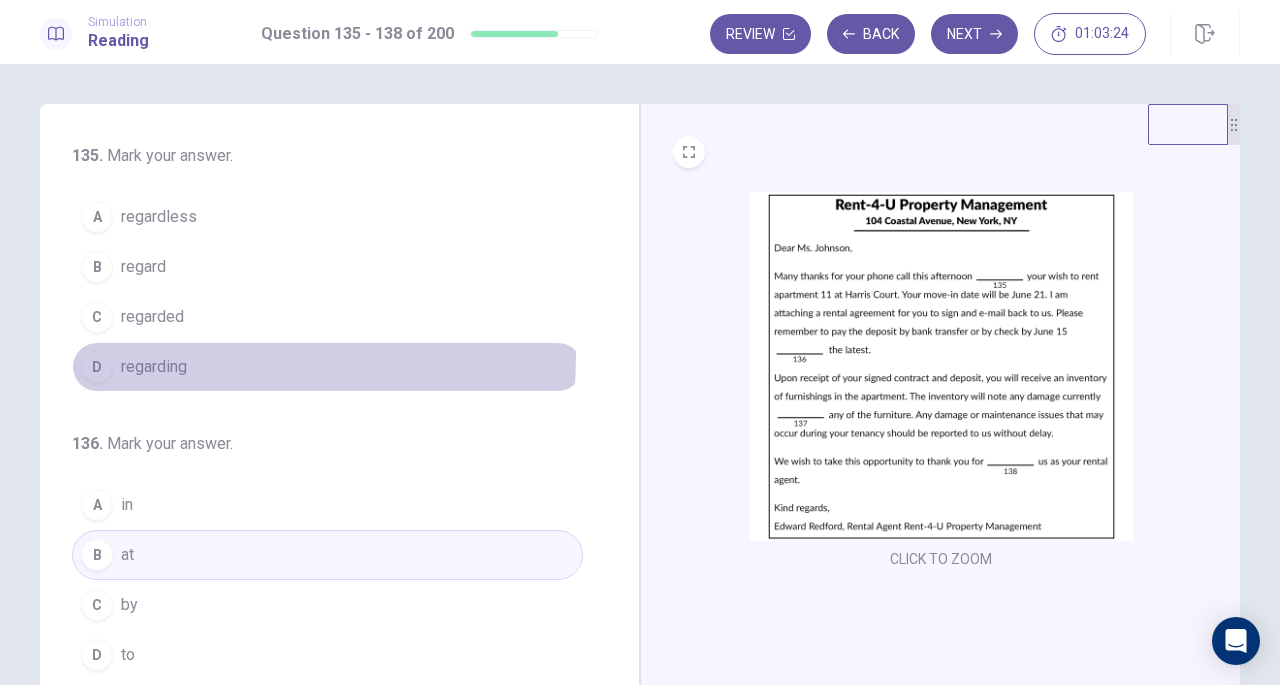 click on "regarding" at bounding box center [154, 367] 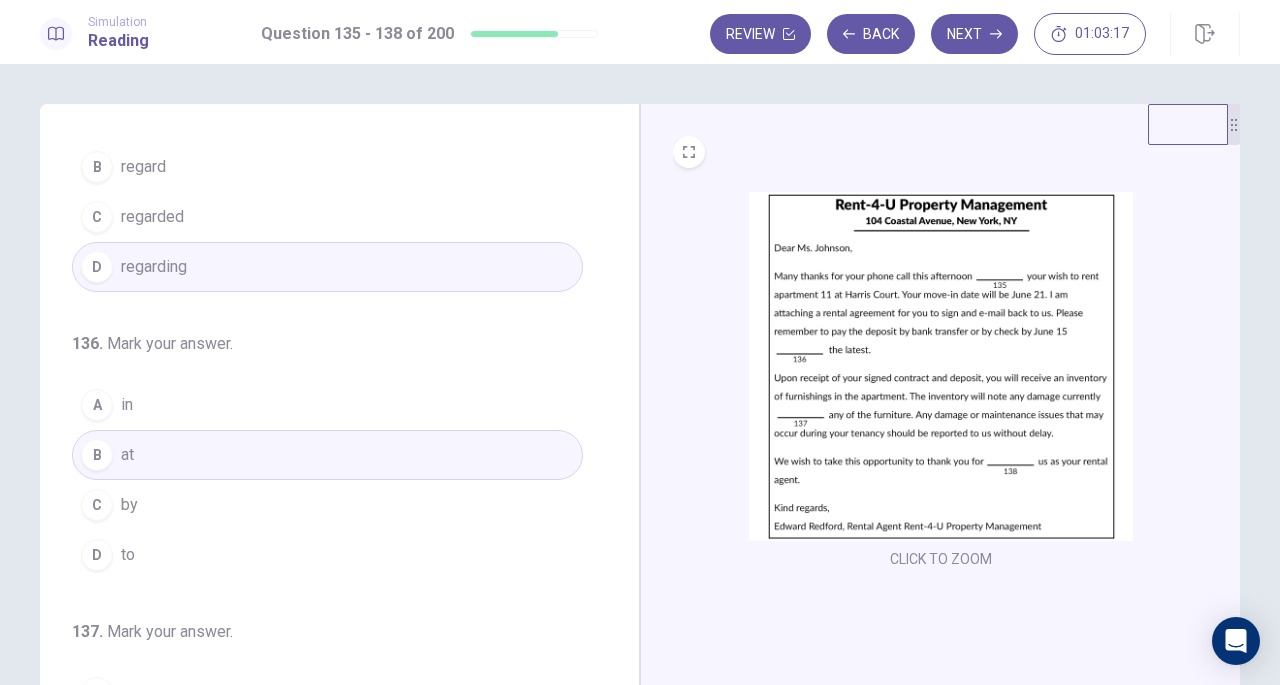scroll, scrollTop: 200, scrollLeft: 0, axis: vertical 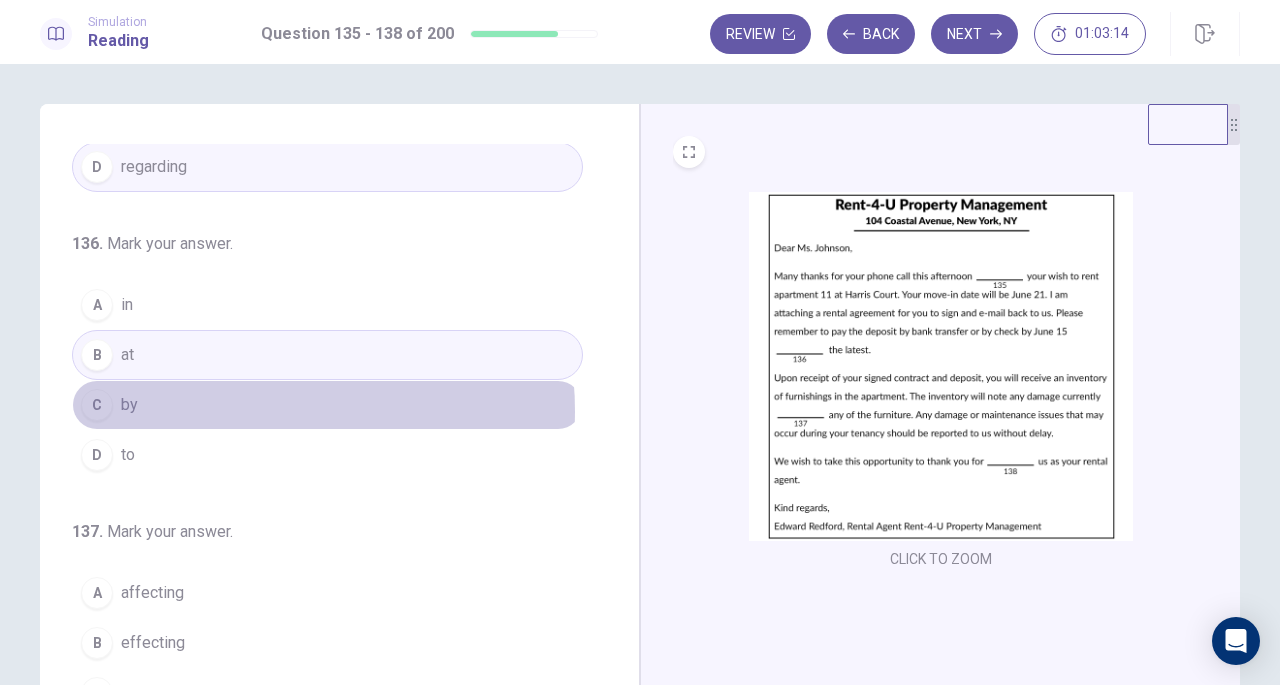 click on "C by" at bounding box center (327, 405) 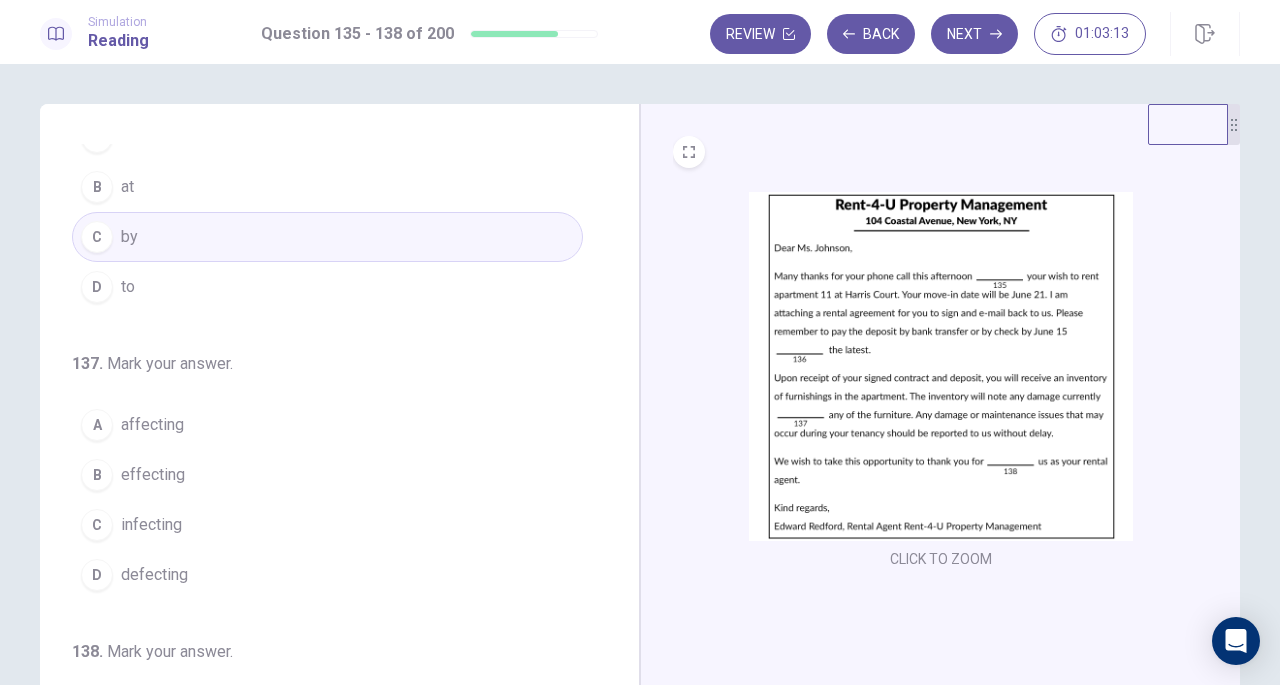 scroll, scrollTop: 486, scrollLeft: 0, axis: vertical 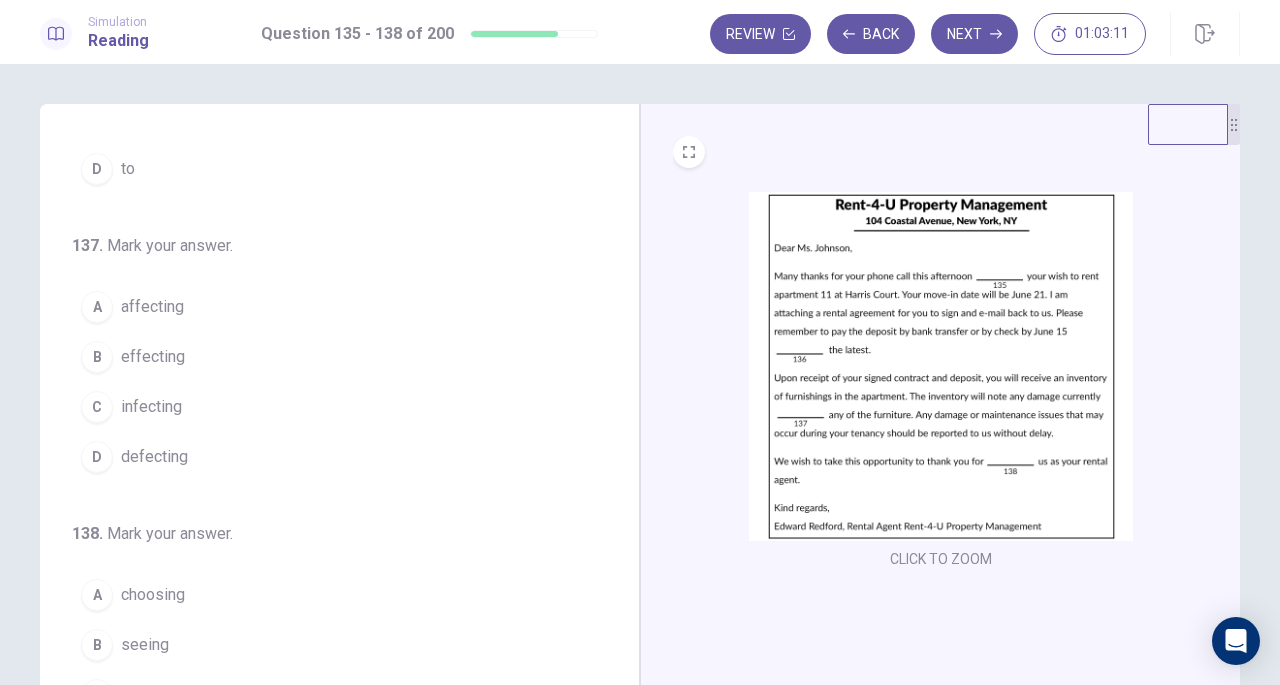 drag, startPoint x: 200, startPoint y: 399, endPoint x: 194, endPoint y: 387, distance: 13.416408 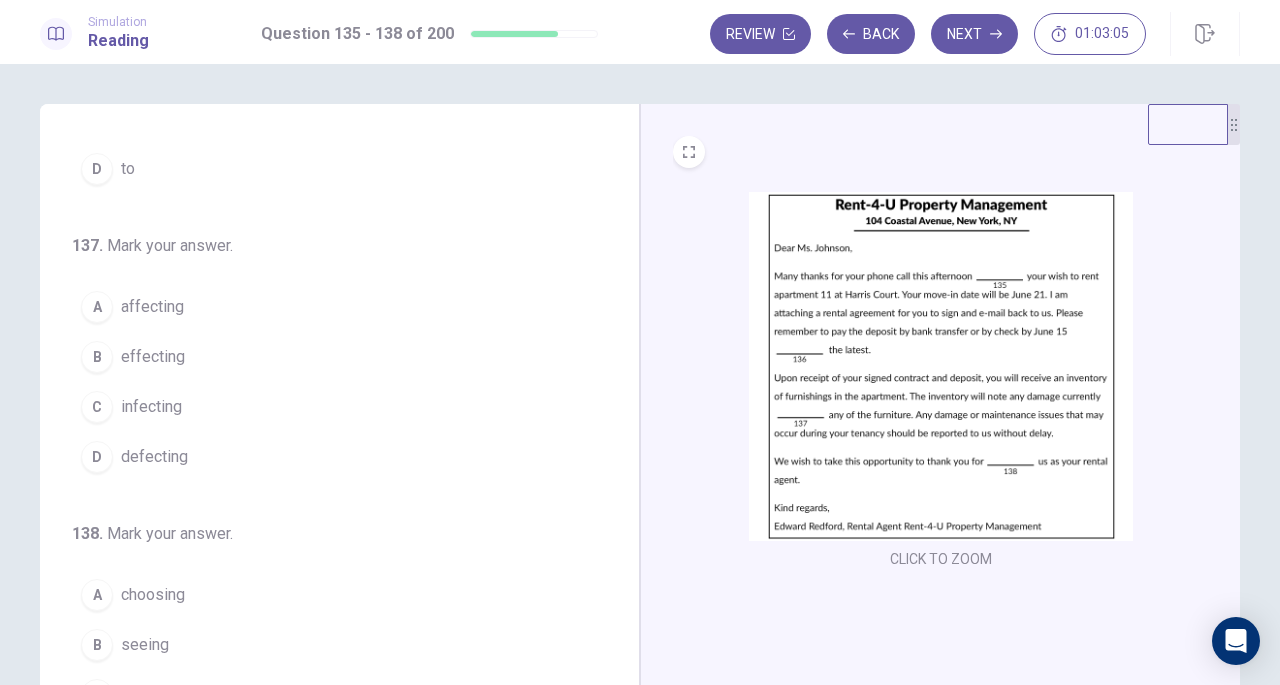 click on "D defecting" at bounding box center [327, 457] 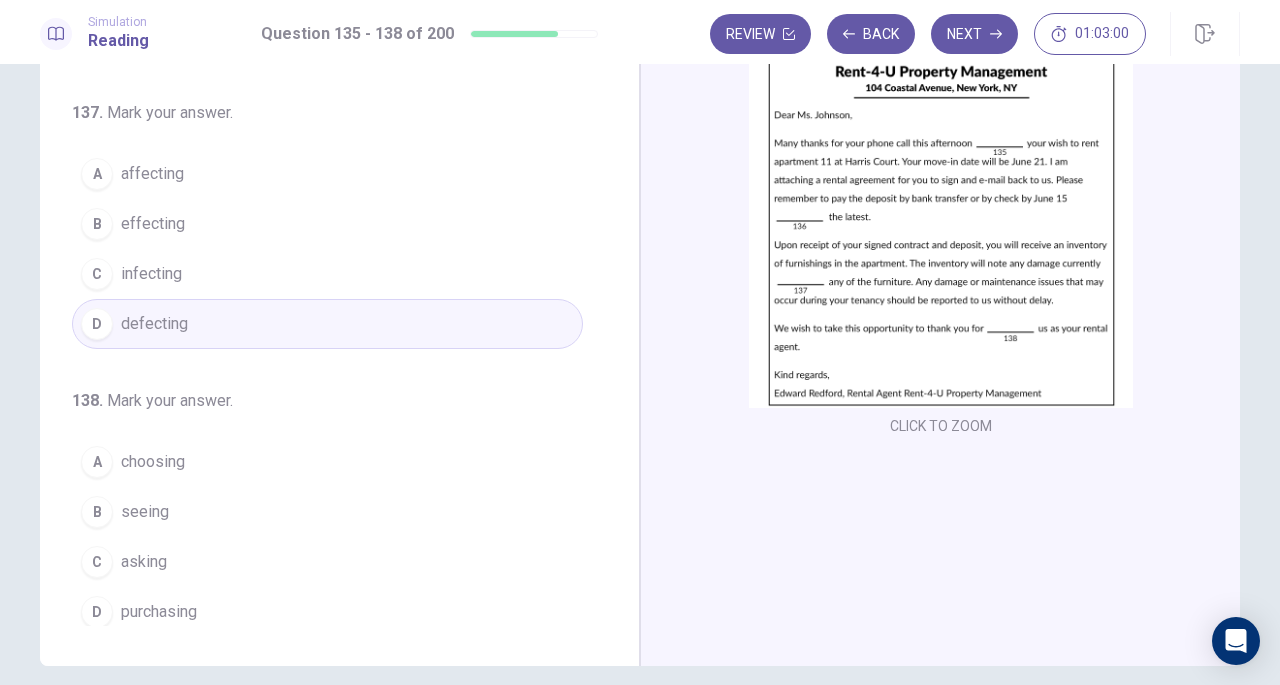 scroll, scrollTop: 200, scrollLeft: 0, axis: vertical 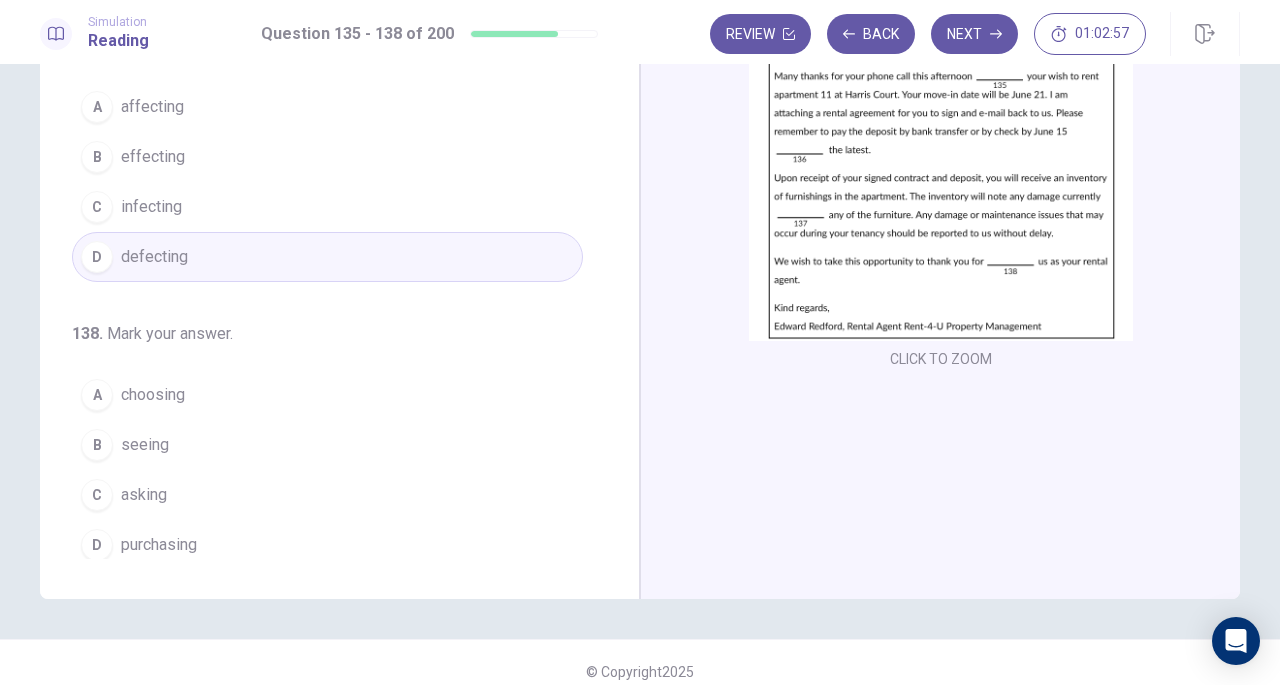 click on "C asking" at bounding box center (327, 495) 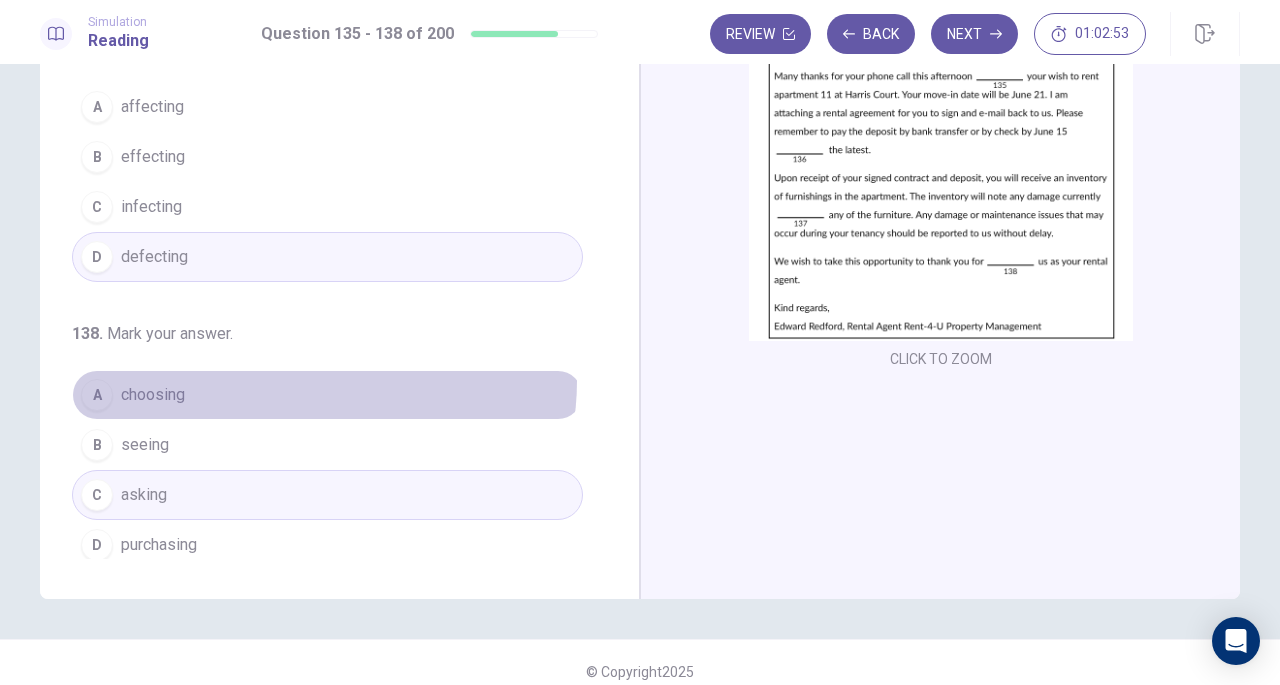 click on "A choosing" at bounding box center [327, 395] 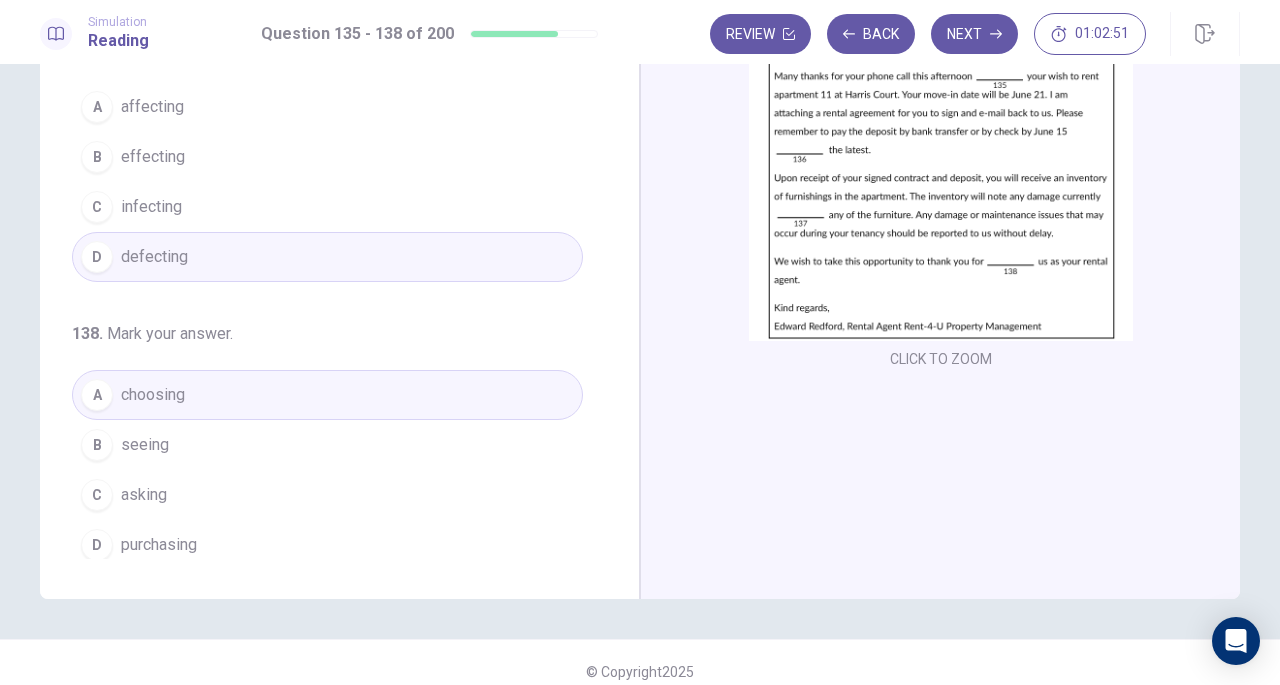 click on "Next" at bounding box center [974, 34] 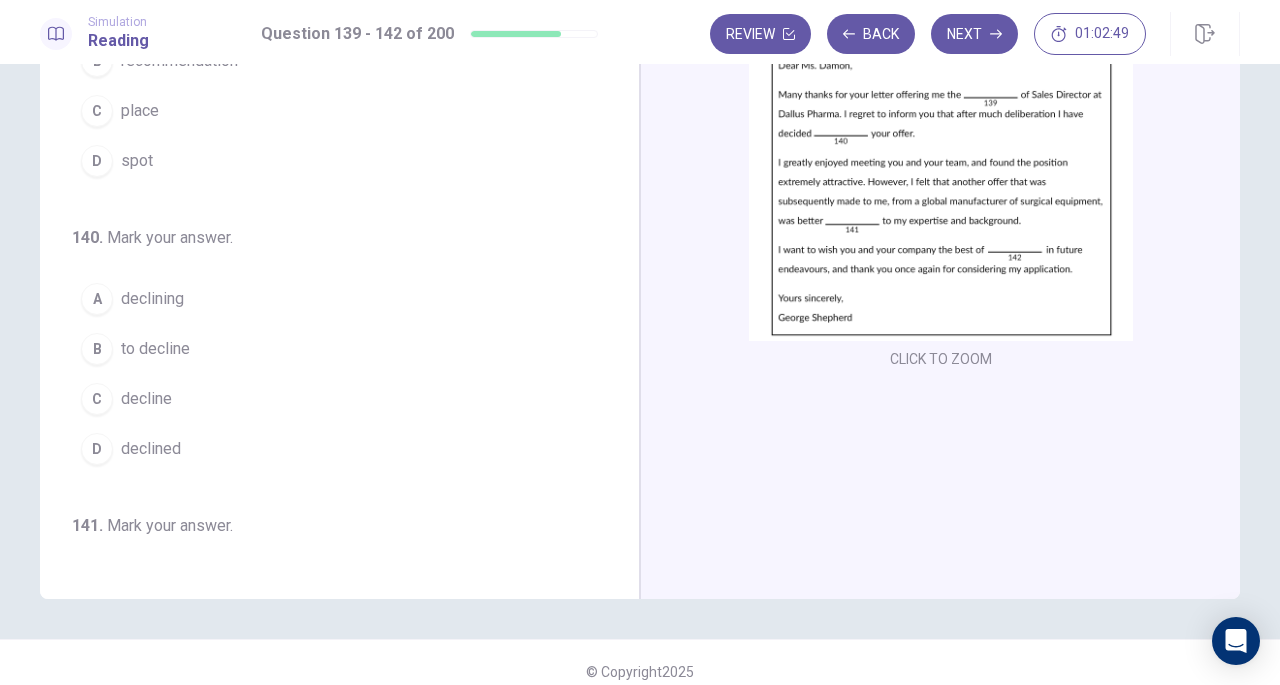 scroll, scrollTop: 0, scrollLeft: 0, axis: both 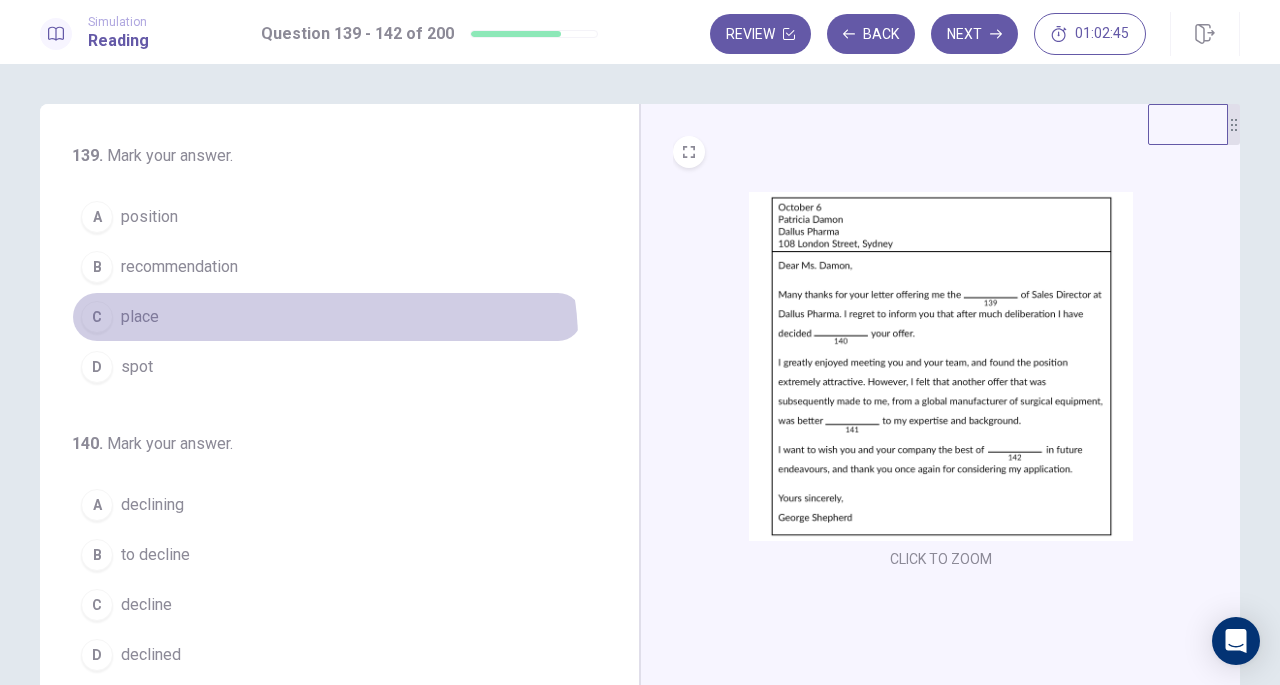 click on "C place" at bounding box center (327, 317) 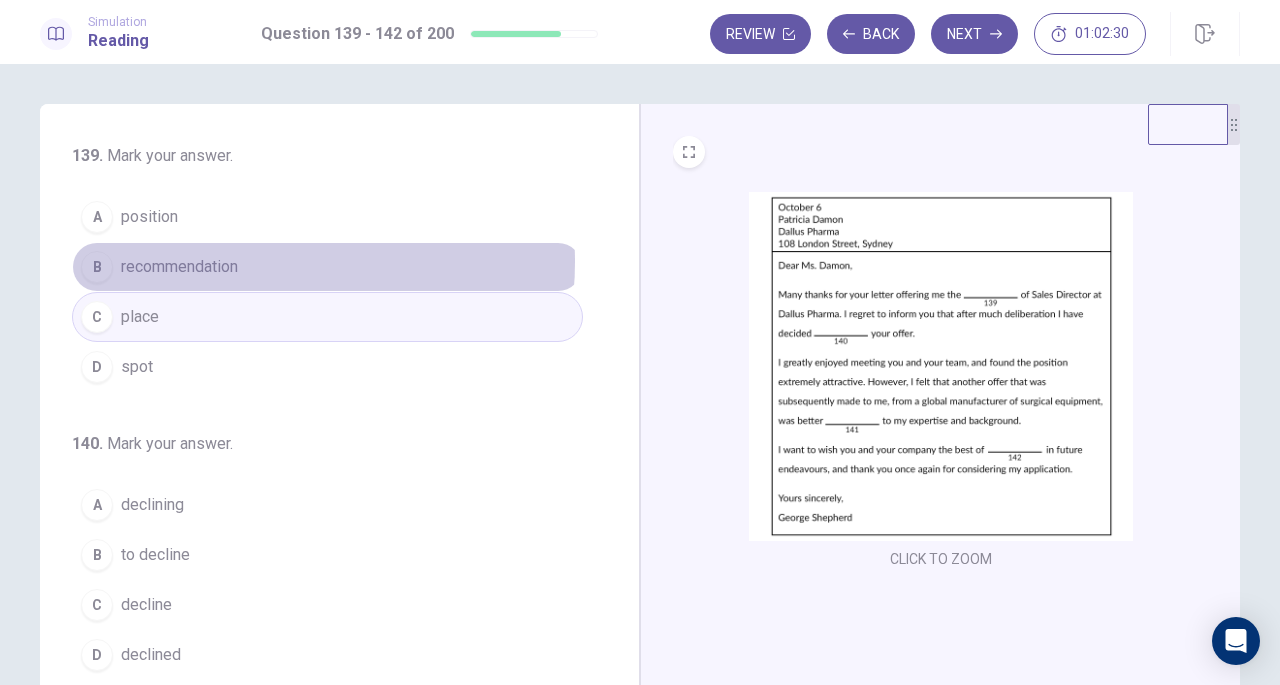 click on "B recommendation" at bounding box center (327, 267) 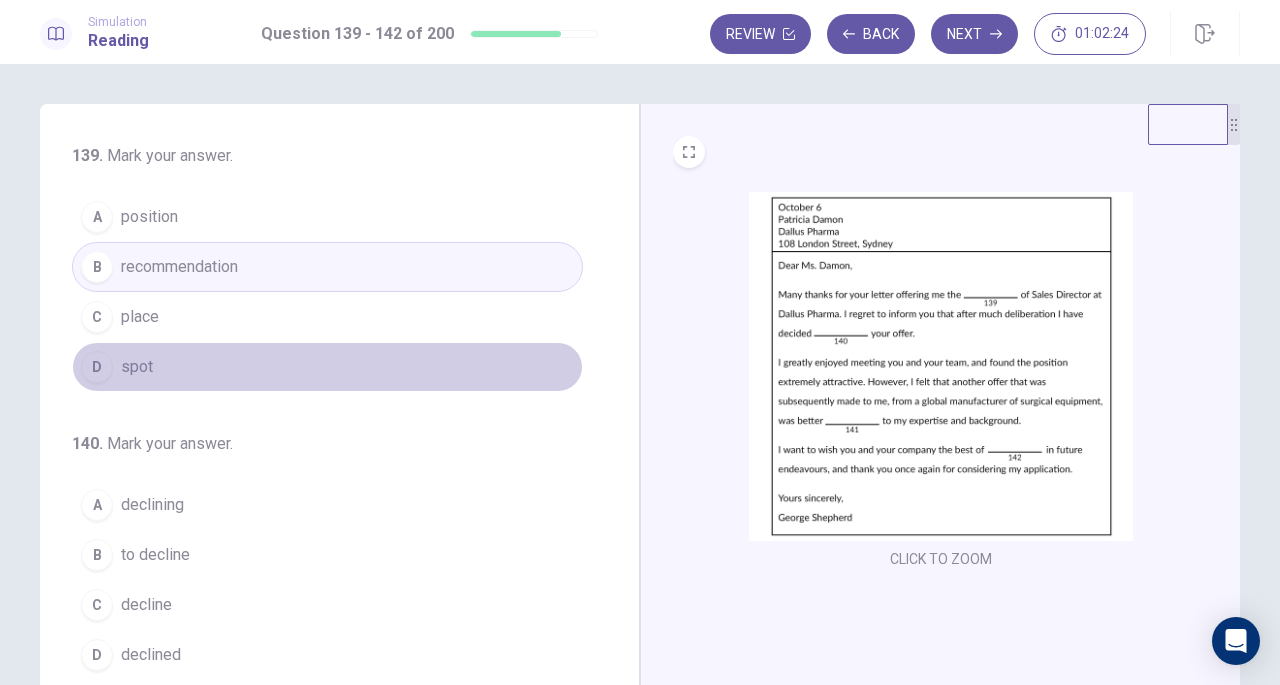 click on "D spot" at bounding box center (327, 367) 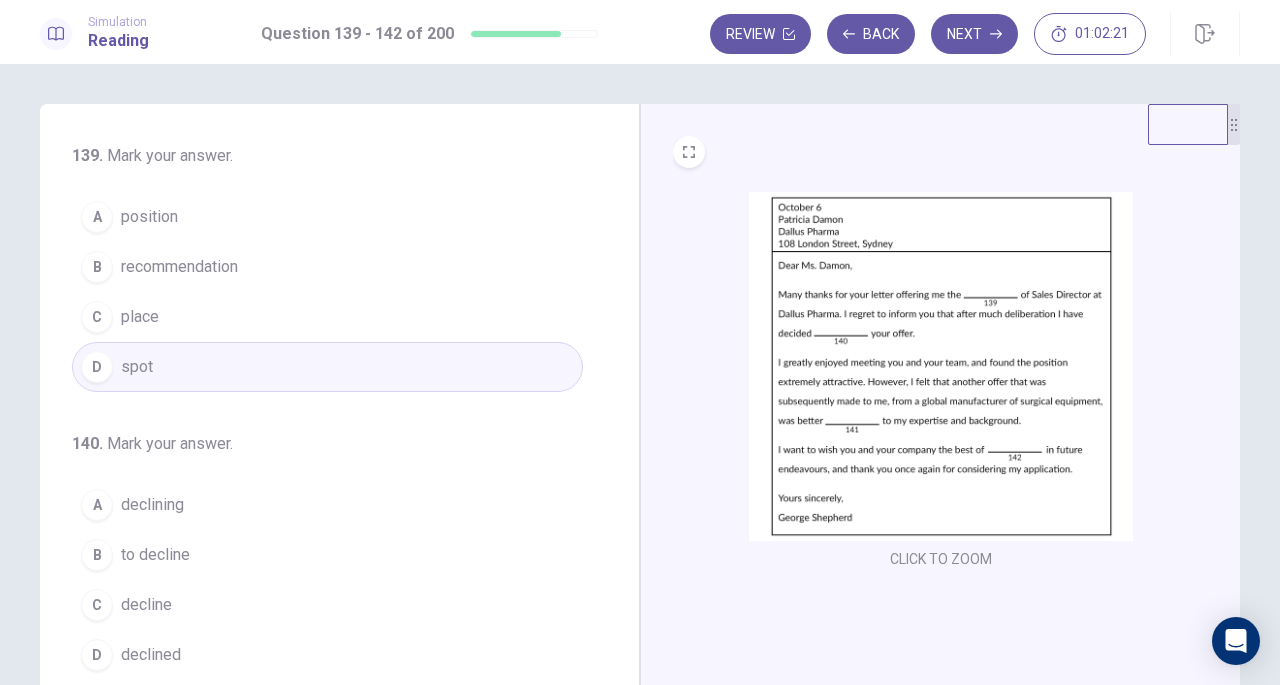 click on "A position" at bounding box center (327, 217) 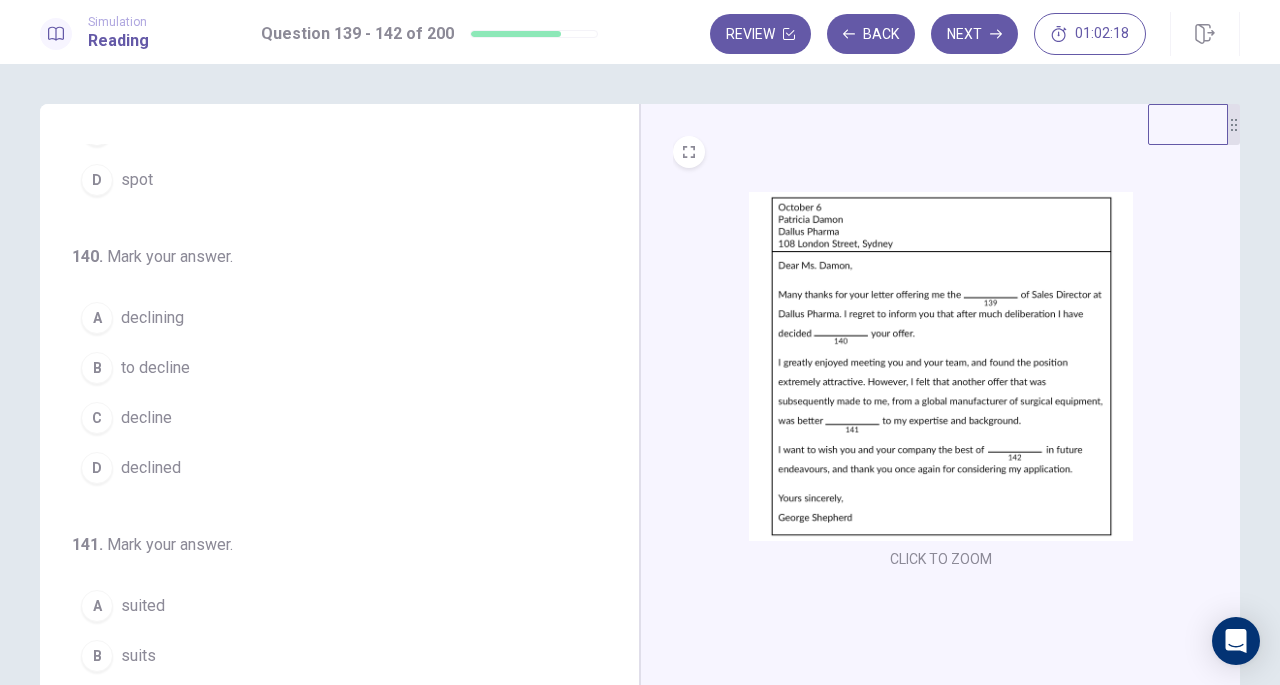 scroll, scrollTop: 200, scrollLeft: 0, axis: vertical 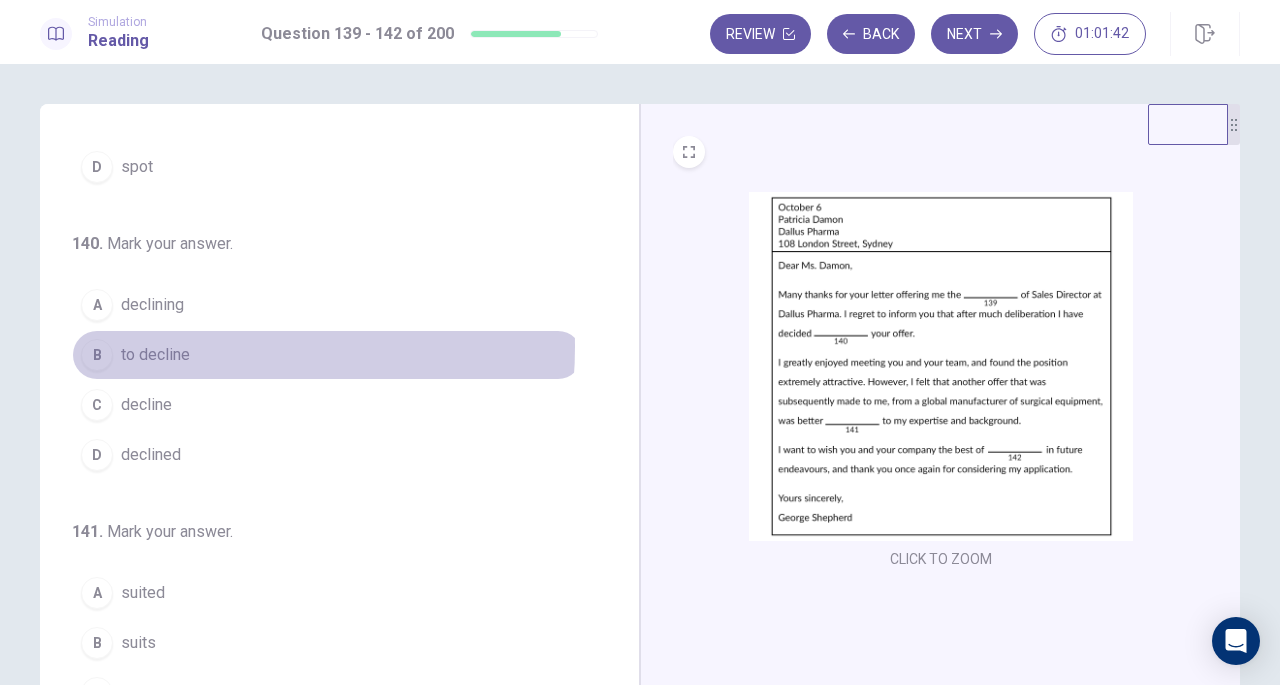 click on "to decline" at bounding box center [155, 355] 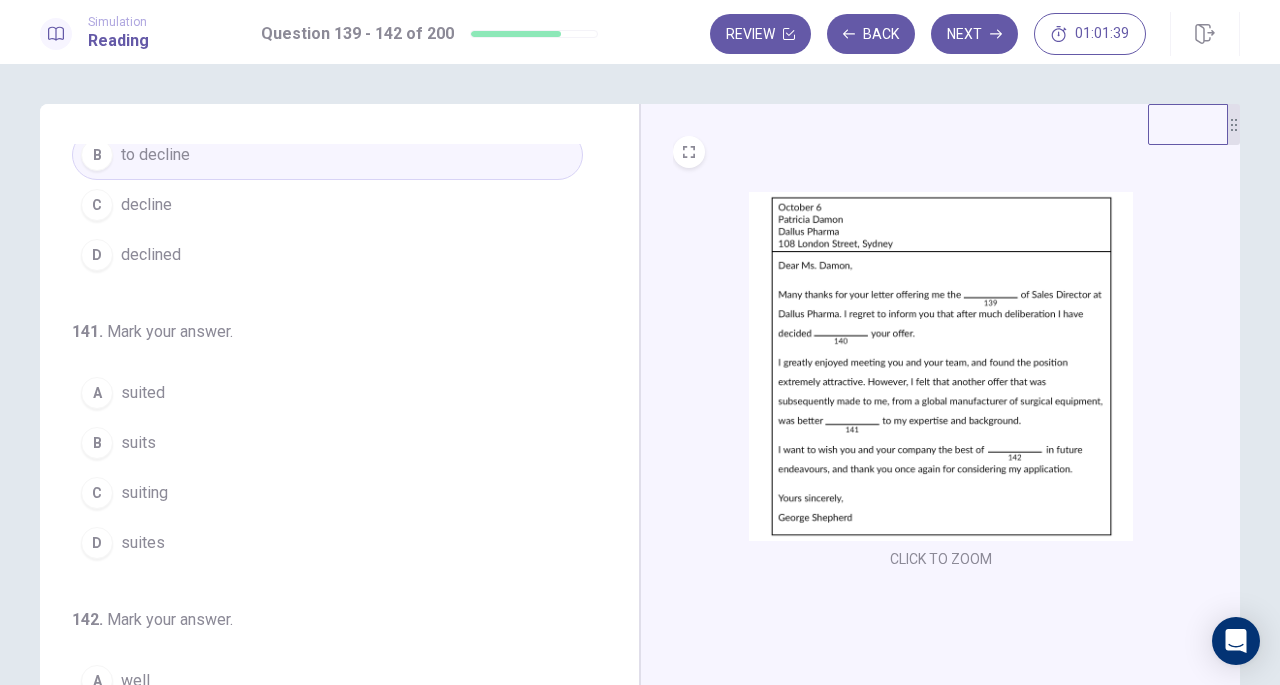 scroll, scrollTop: 486, scrollLeft: 0, axis: vertical 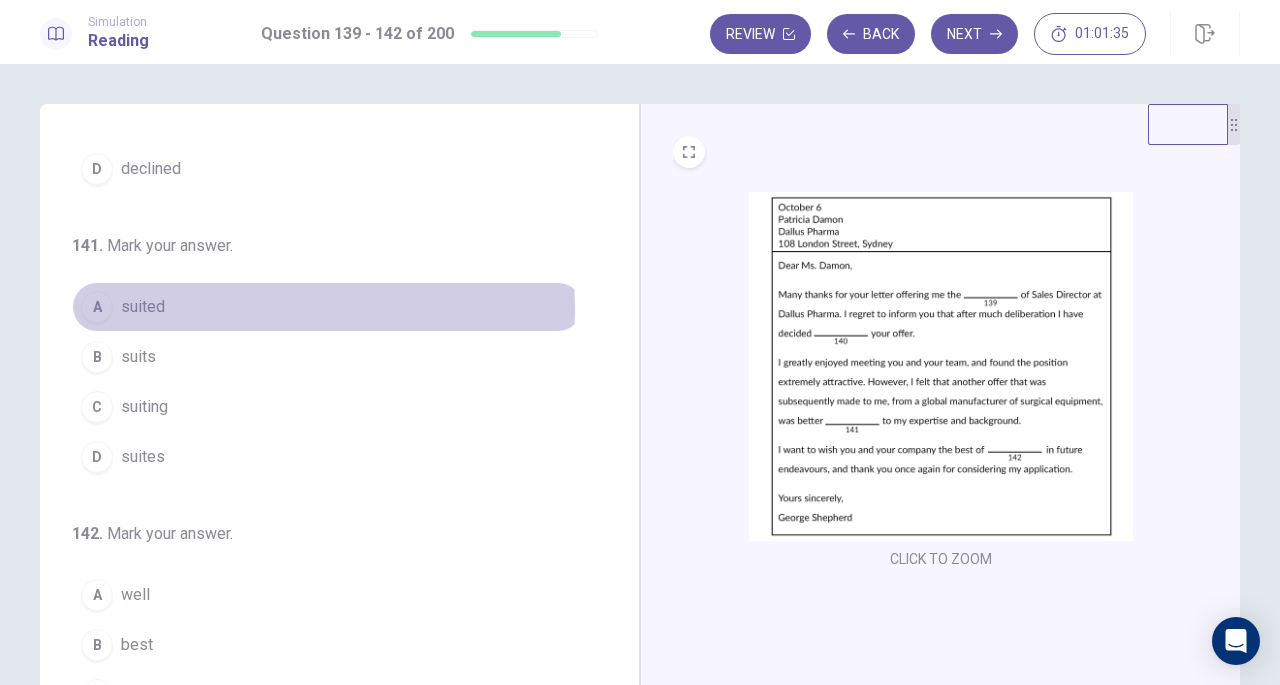 click on "A suited" at bounding box center [327, 307] 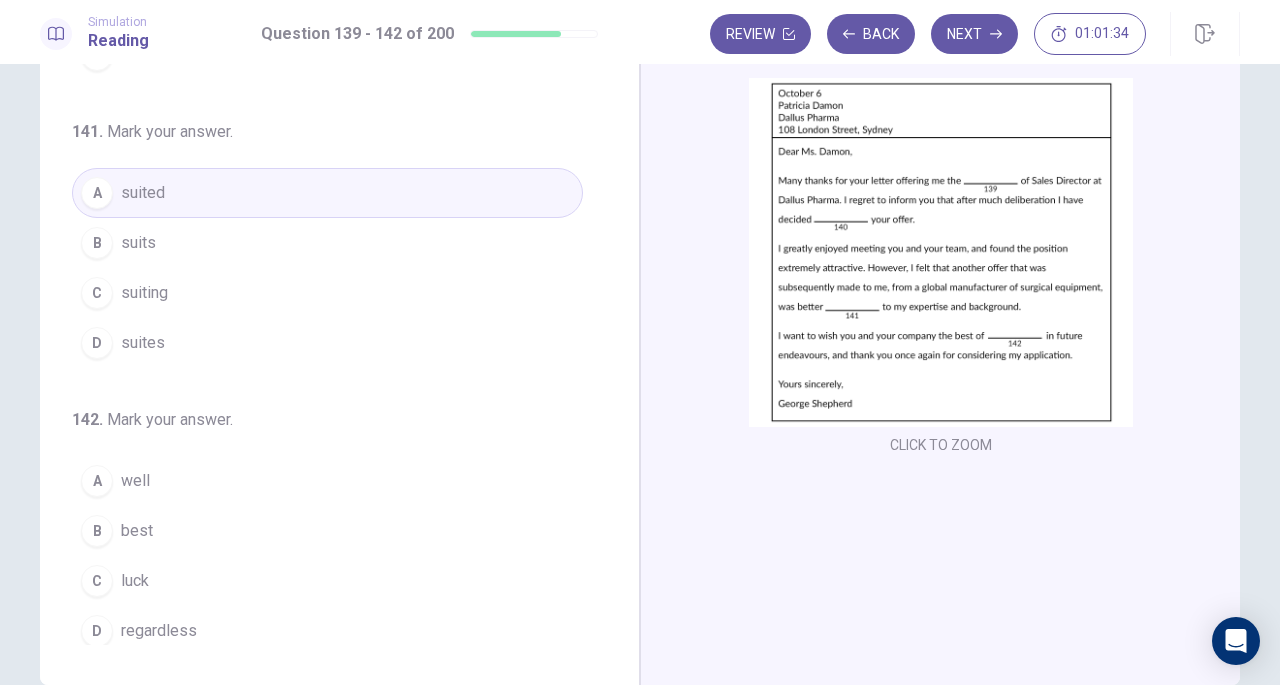 scroll, scrollTop: 218, scrollLeft: 0, axis: vertical 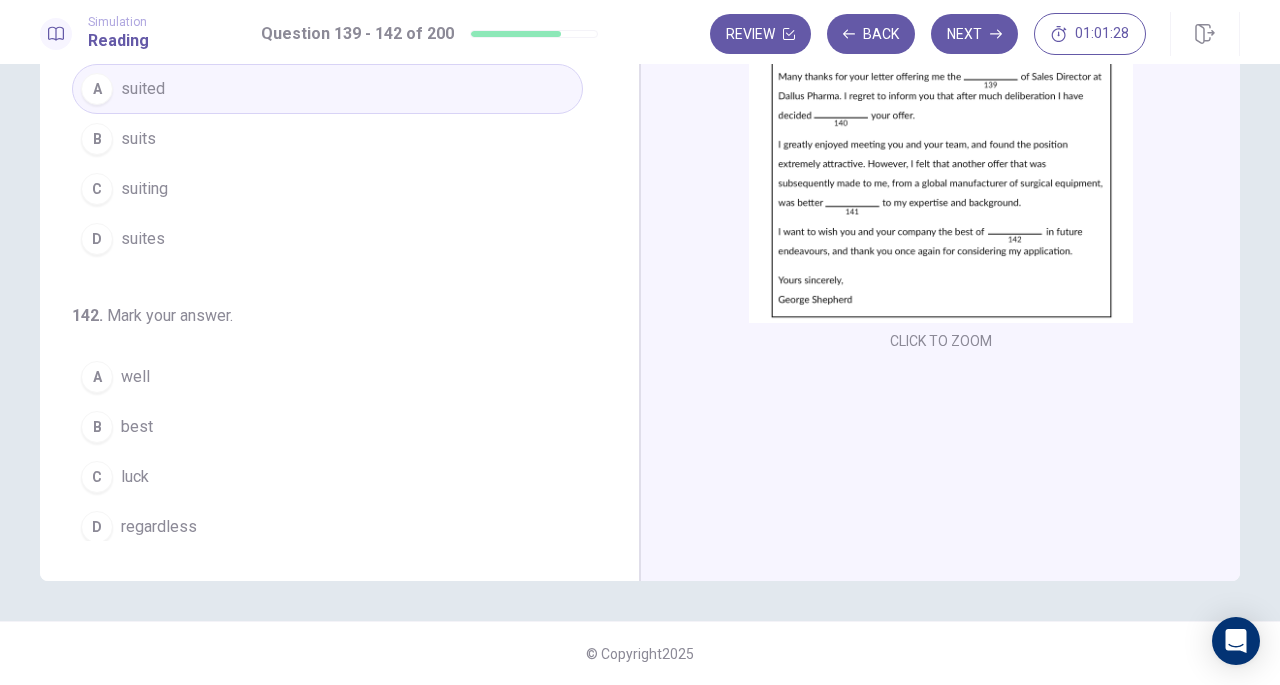 click on "C luck" at bounding box center (327, 477) 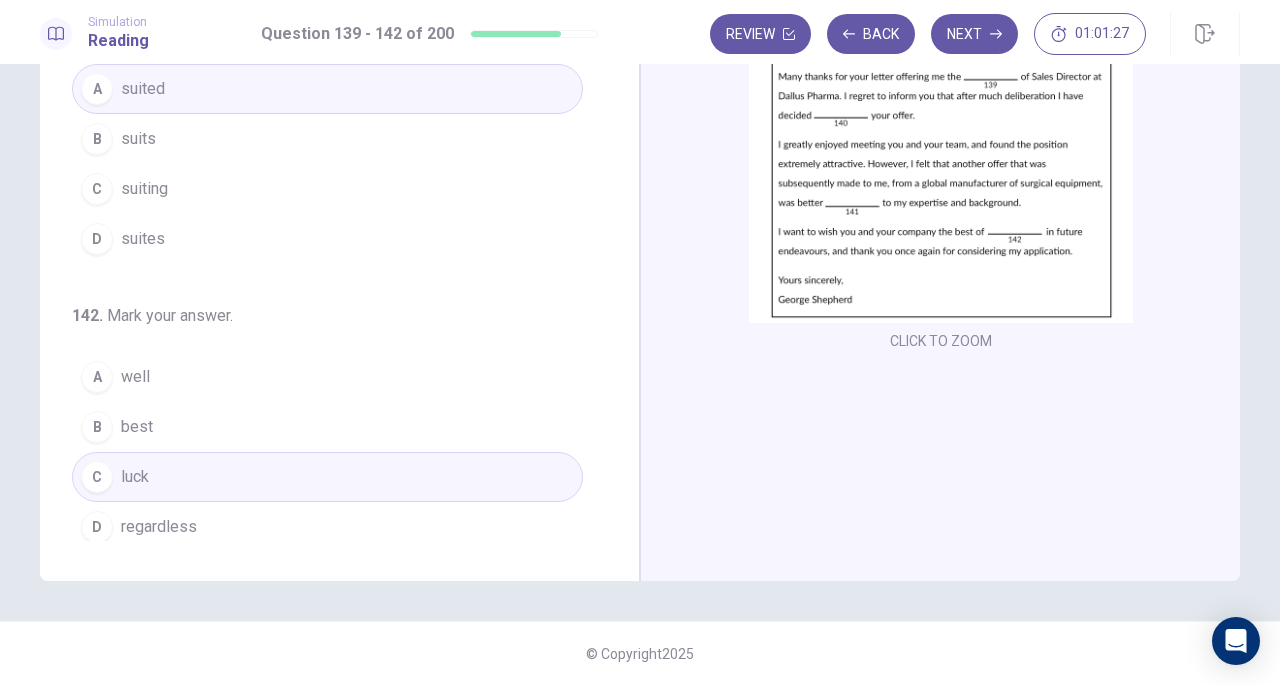 click on "Next" at bounding box center (974, 34) 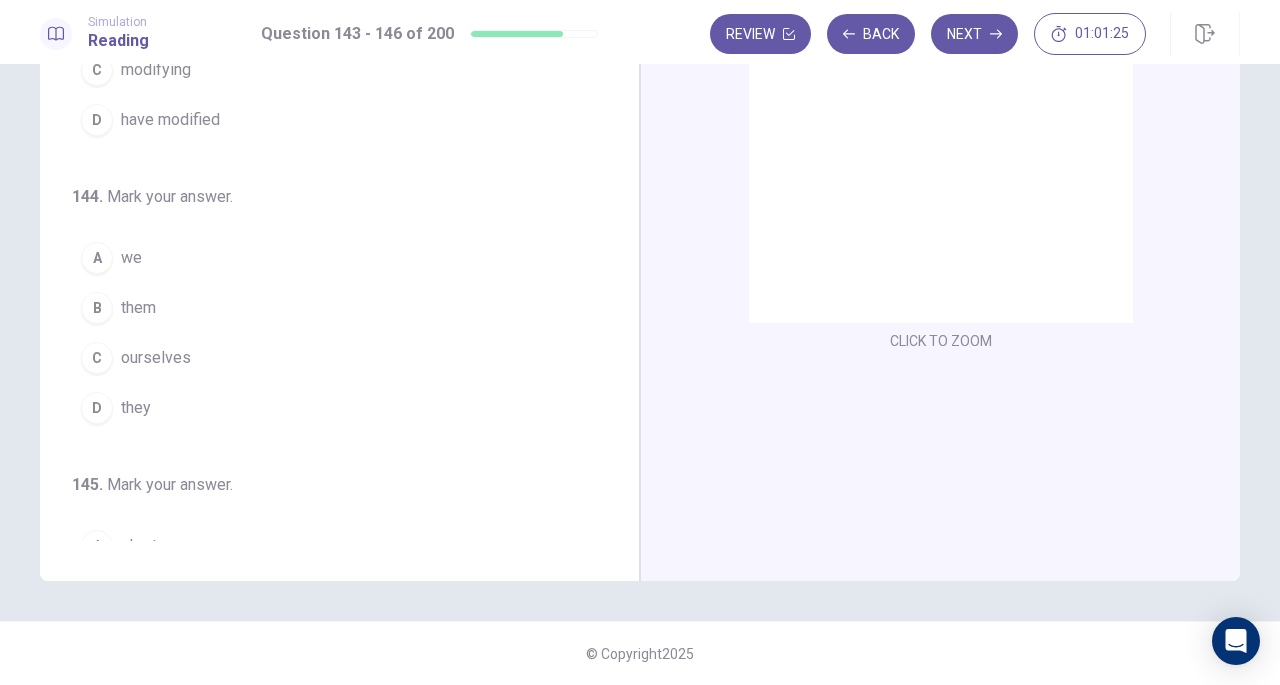 scroll, scrollTop: 0, scrollLeft: 0, axis: both 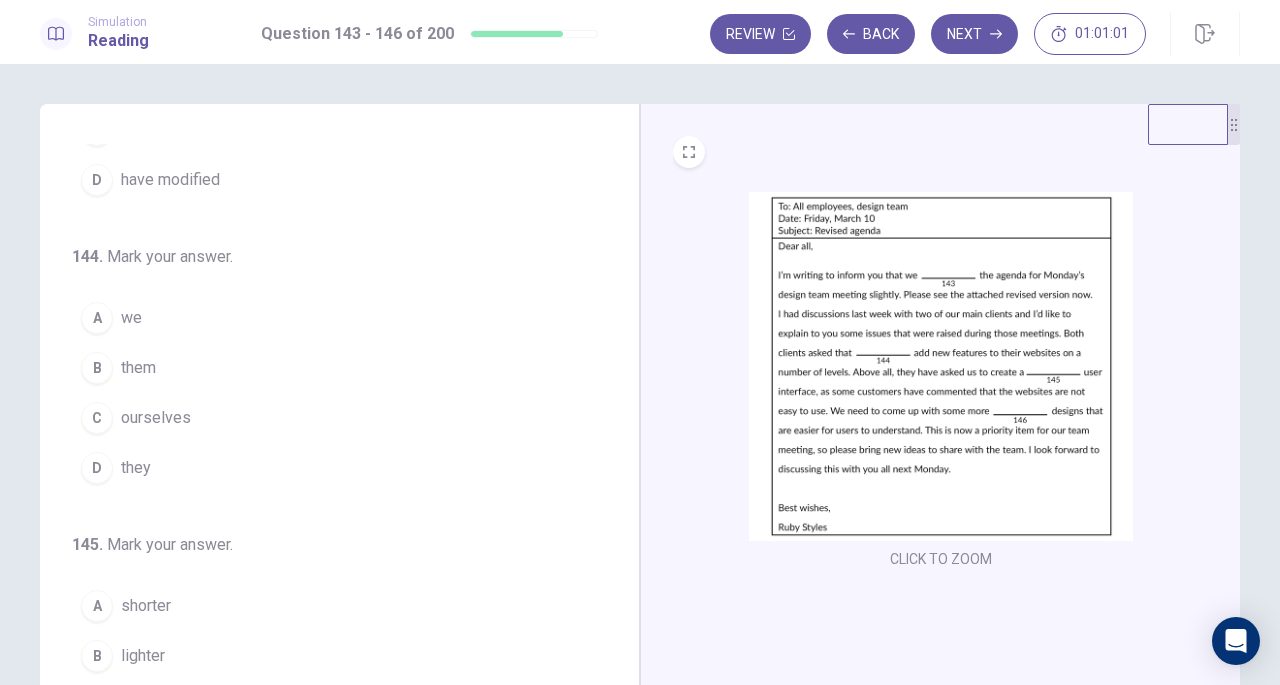 click on "143 .   Mark your answer. A will be modified B modify C modifying D have modified 144 .   Mark your answer. A we B them C ourselves D they 145 .   Mark your answer. A shorter B lighter C simpler D closer 146 .   Mark your answer. A straightforward B straight C straighter D straightening" at bounding box center [340, 451] 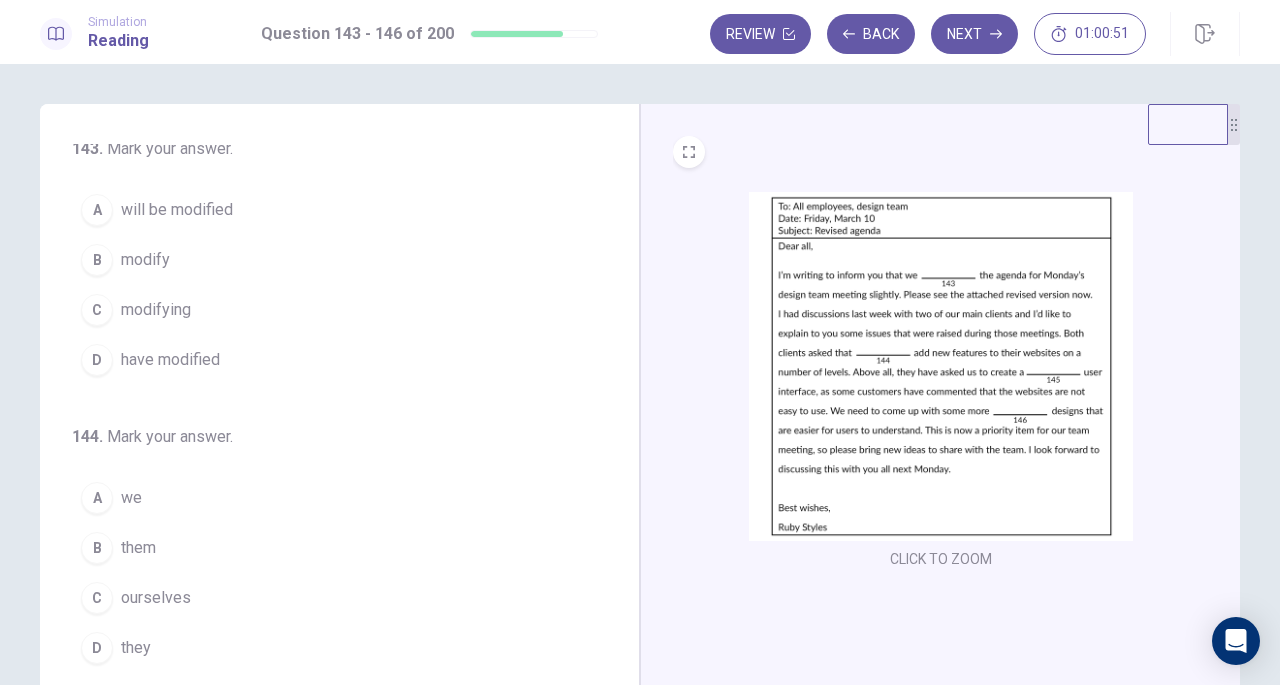 scroll, scrollTop: 0, scrollLeft: 0, axis: both 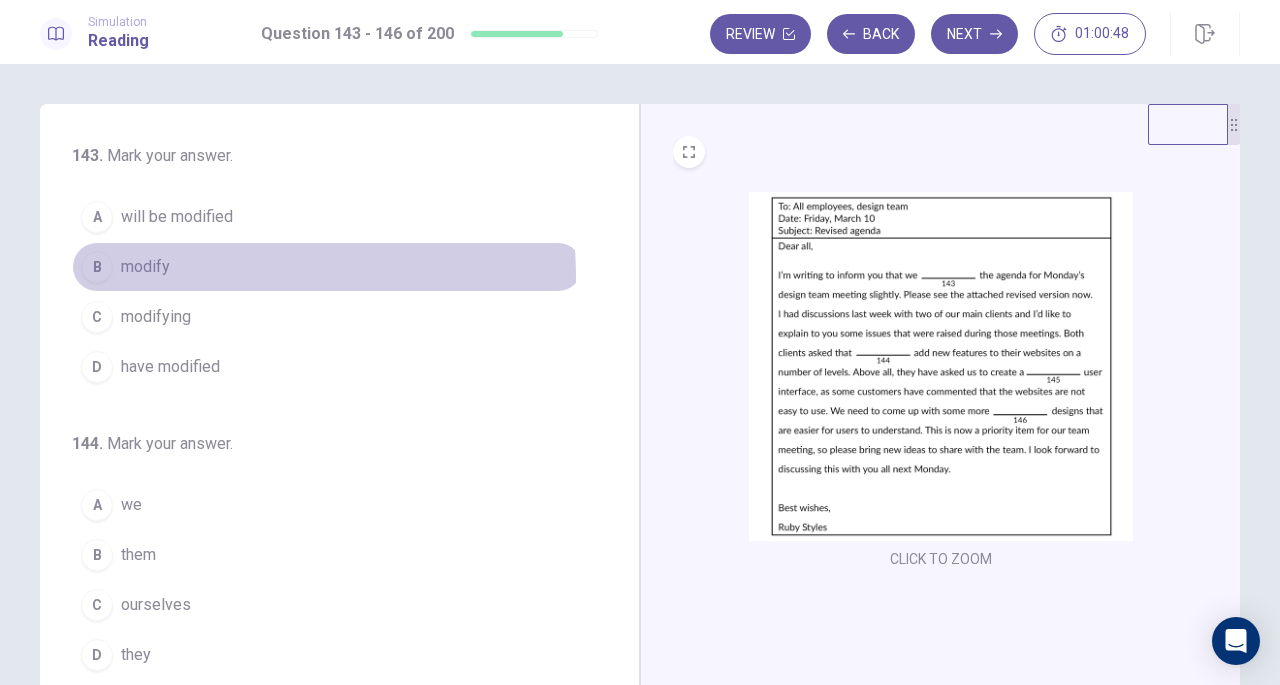 drag, startPoint x: 97, startPoint y: 279, endPoint x: 148, endPoint y: 228, distance: 72.12489 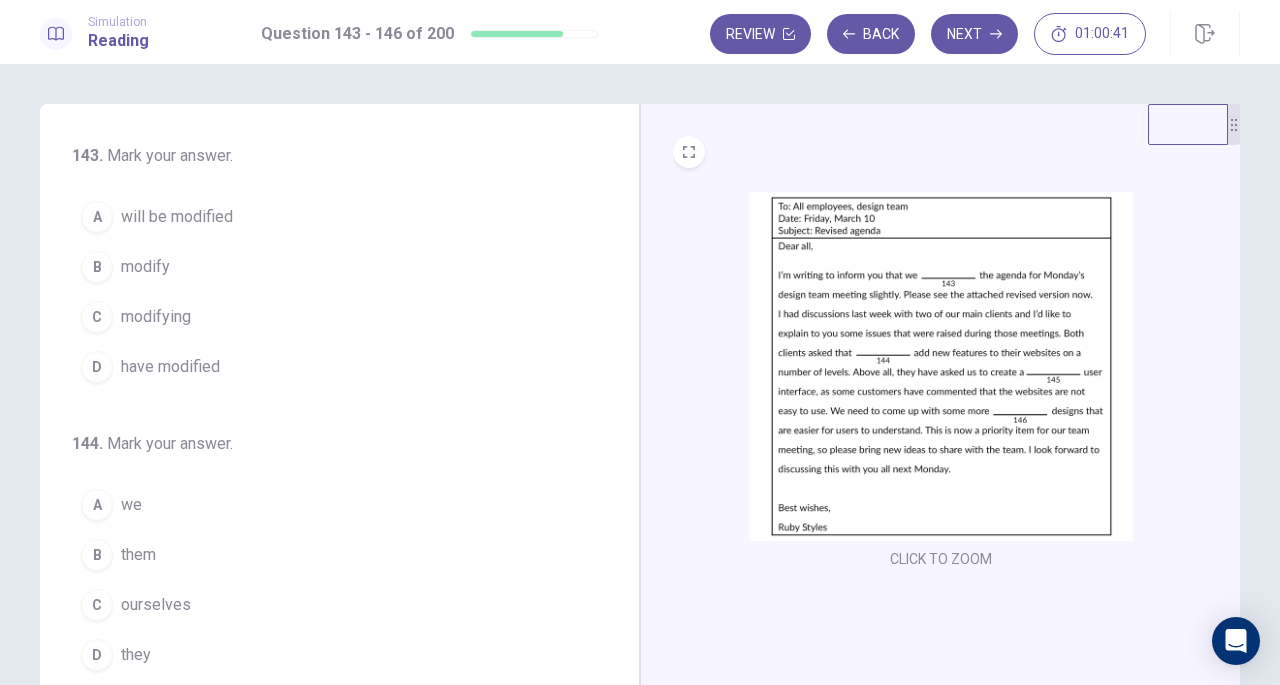 click on "B modify" at bounding box center [327, 267] 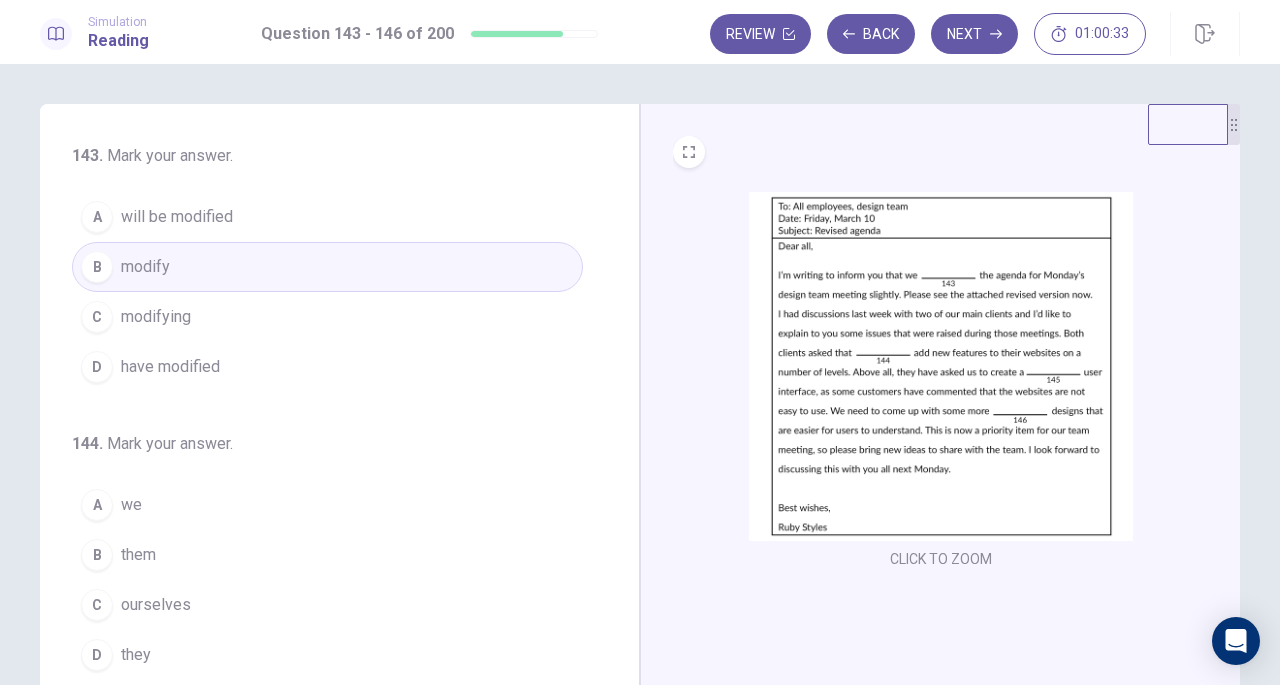 scroll, scrollTop: 200, scrollLeft: 0, axis: vertical 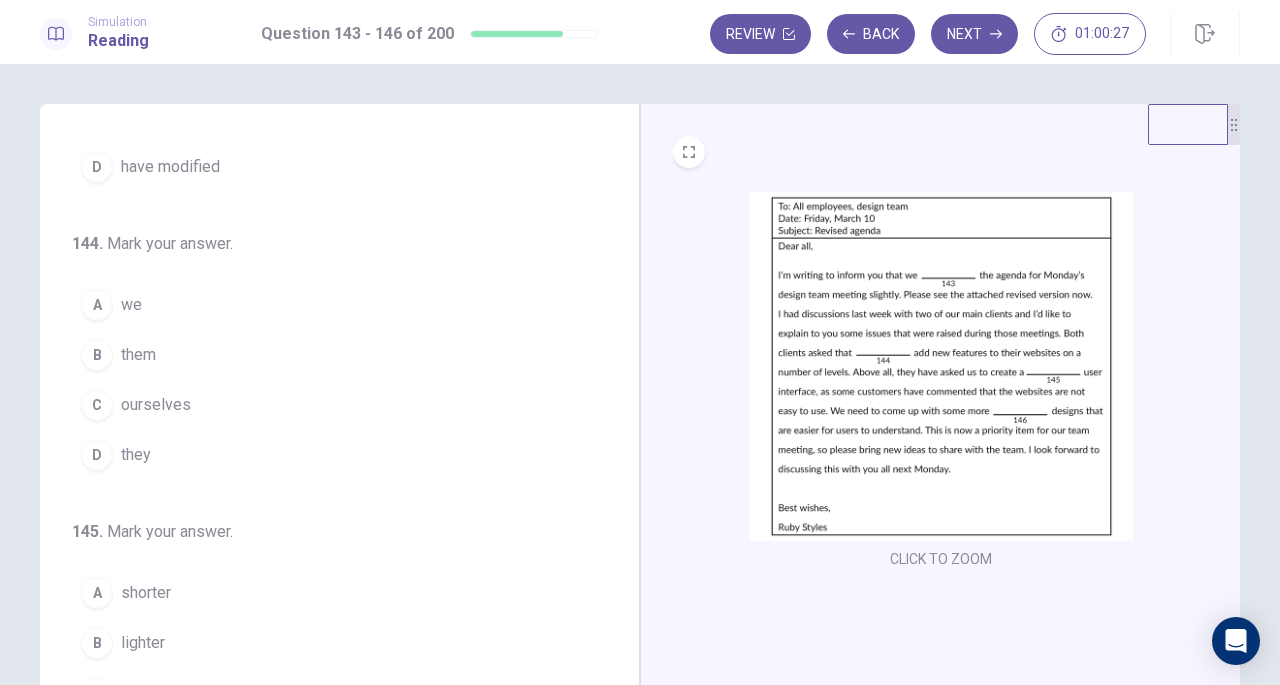 click on "A we" at bounding box center (327, 305) 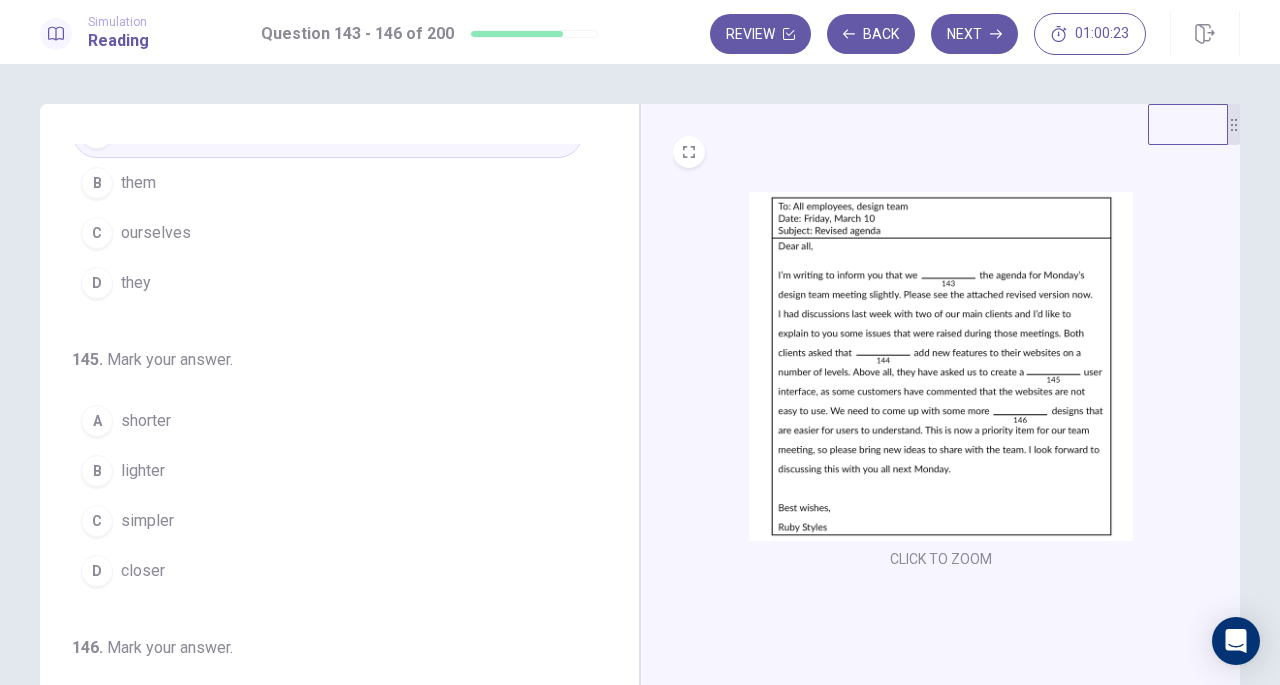 scroll, scrollTop: 400, scrollLeft: 0, axis: vertical 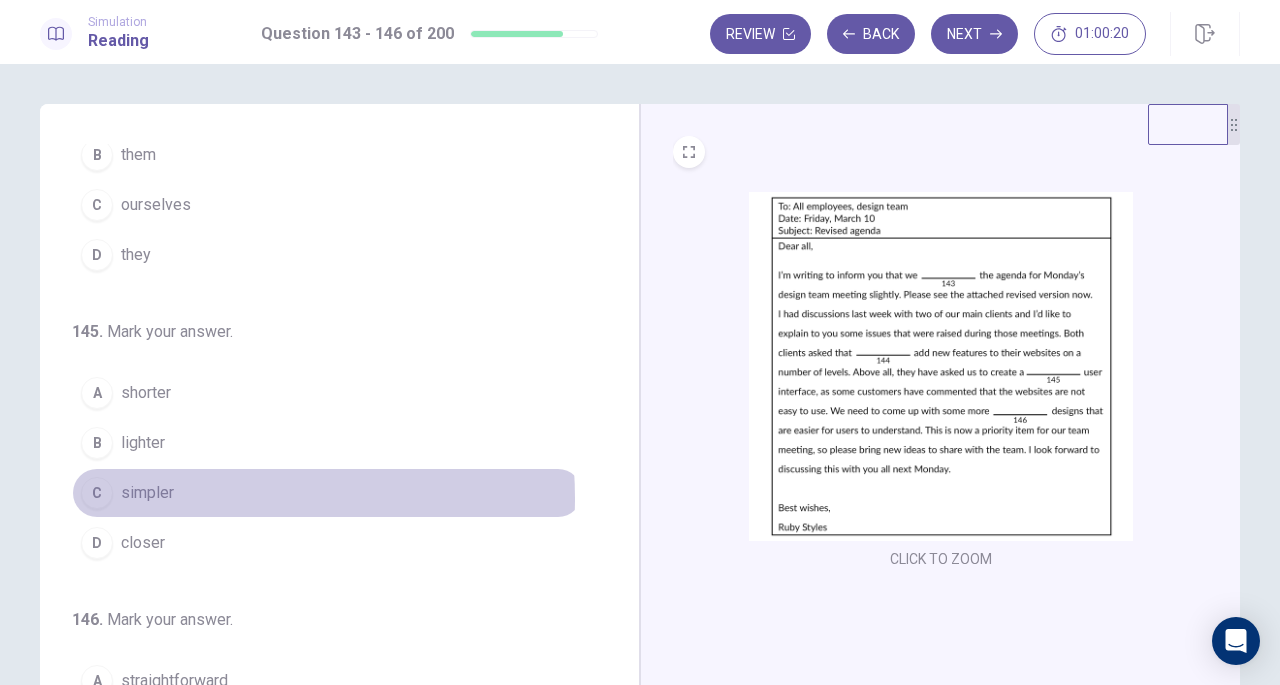 click on "C simpler" at bounding box center [327, 493] 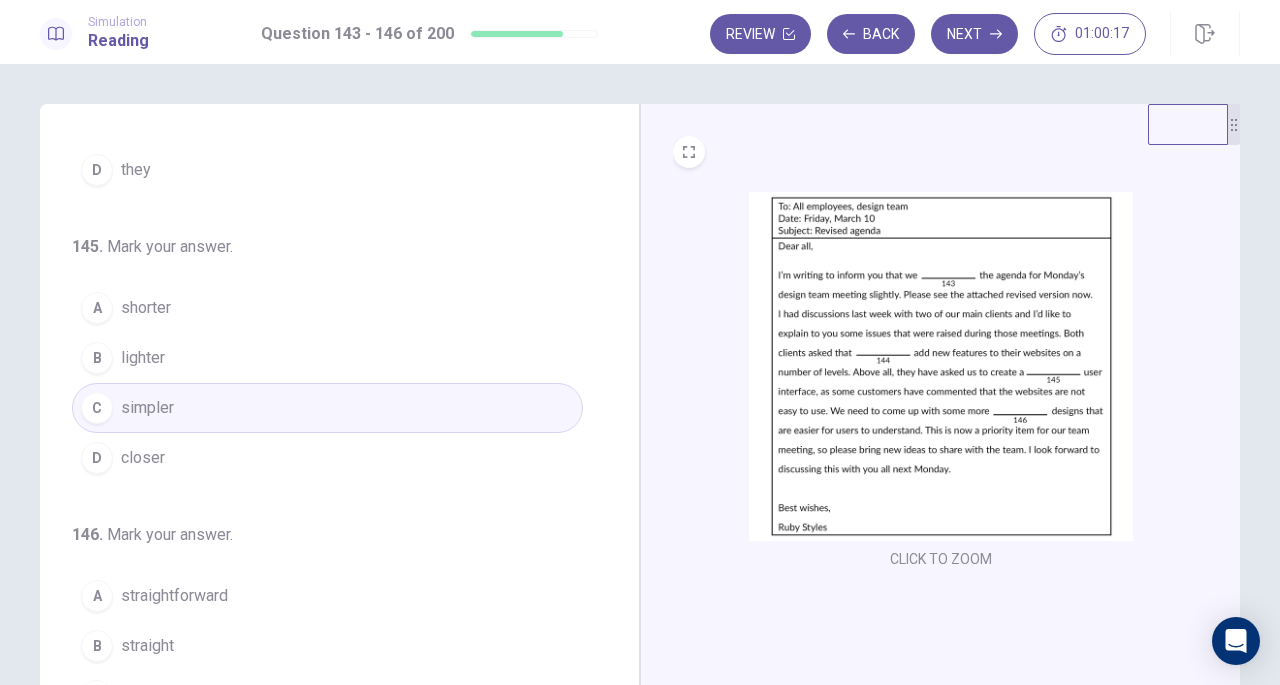 scroll, scrollTop: 486, scrollLeft: 0, axis: vertical 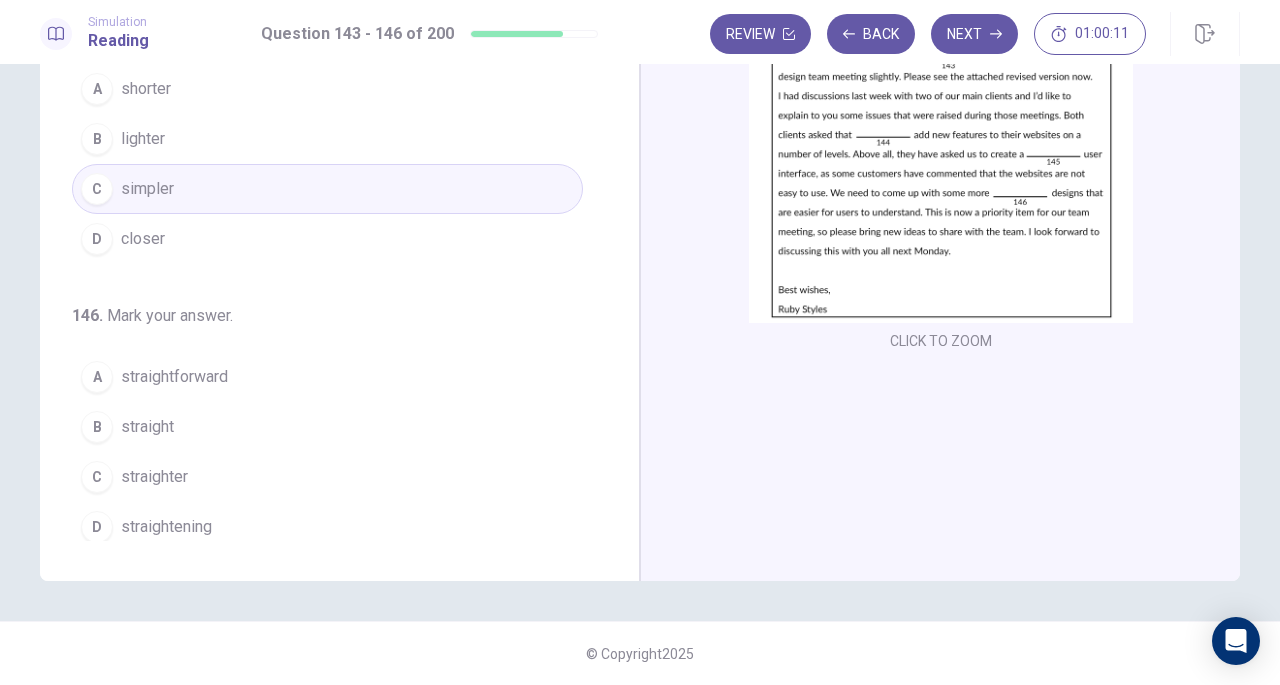 click on "B straight" at bounding box center (327, 427) 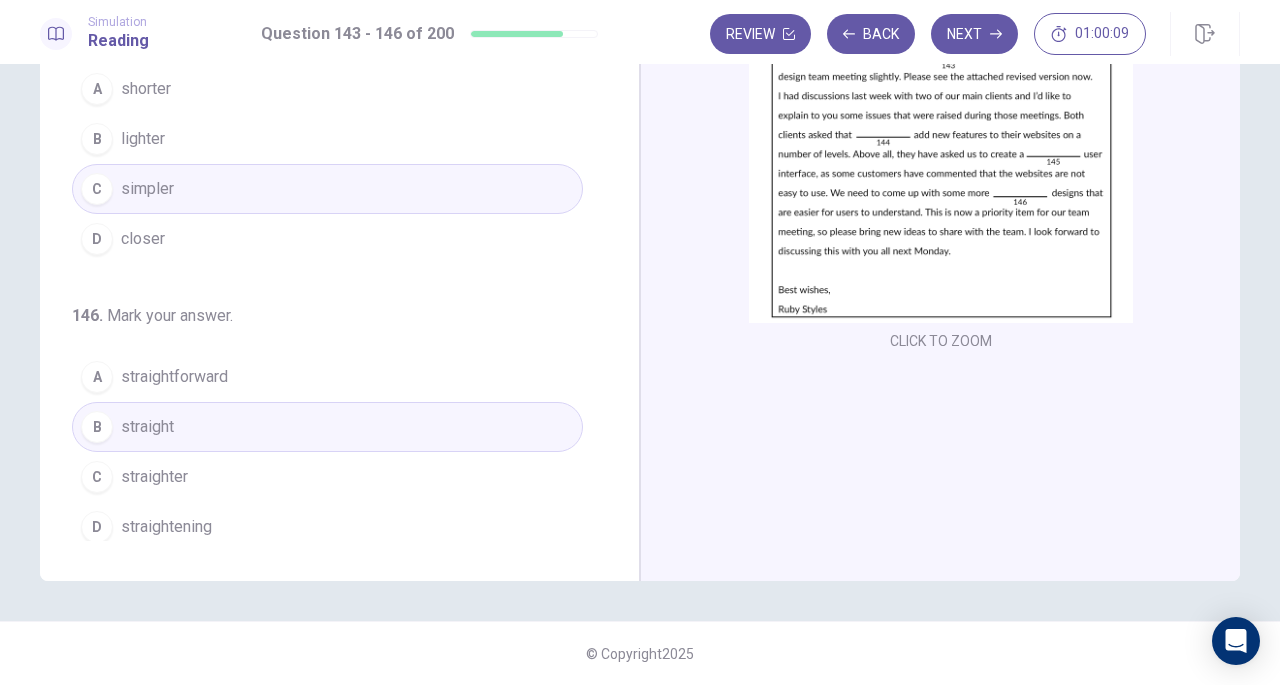 click on "Next" at bounding box center [974, 34] 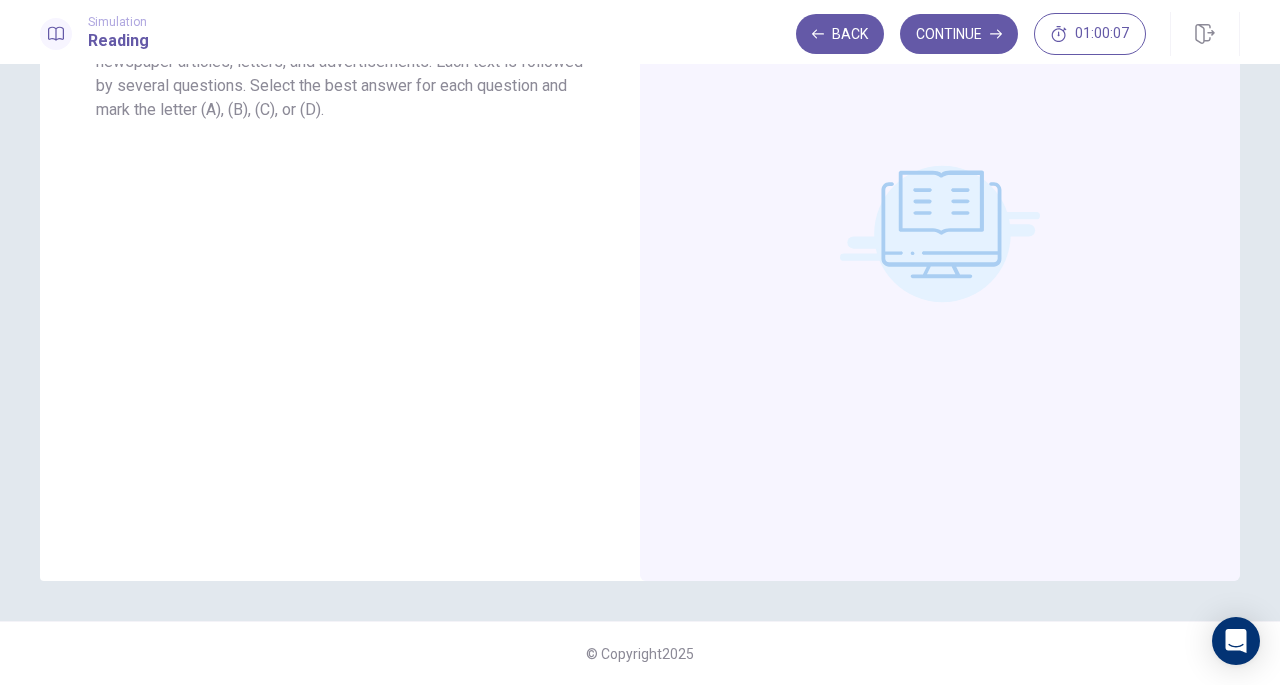 scroll, scrollTop: 18, scrollLeft: 0, axis: vertical 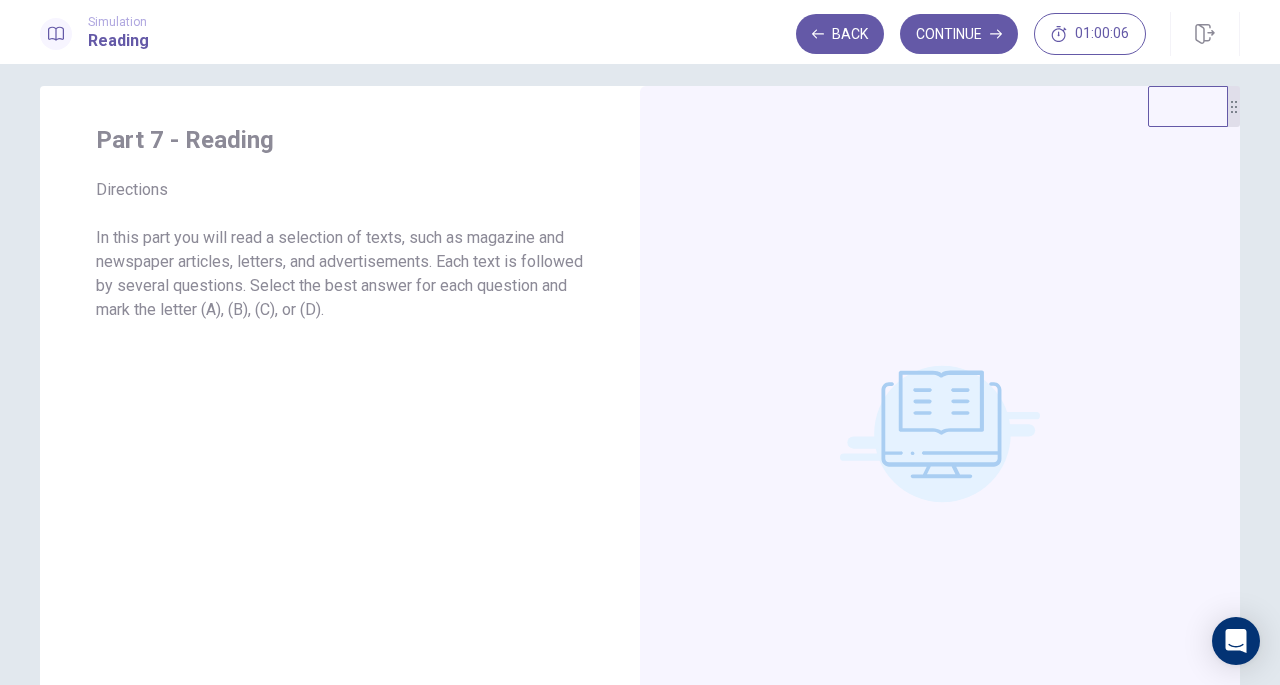 drag, startPoint x: 436, startPoint y: 291, endPoint x: 1141, endPoint y: 190, distance: 712.198 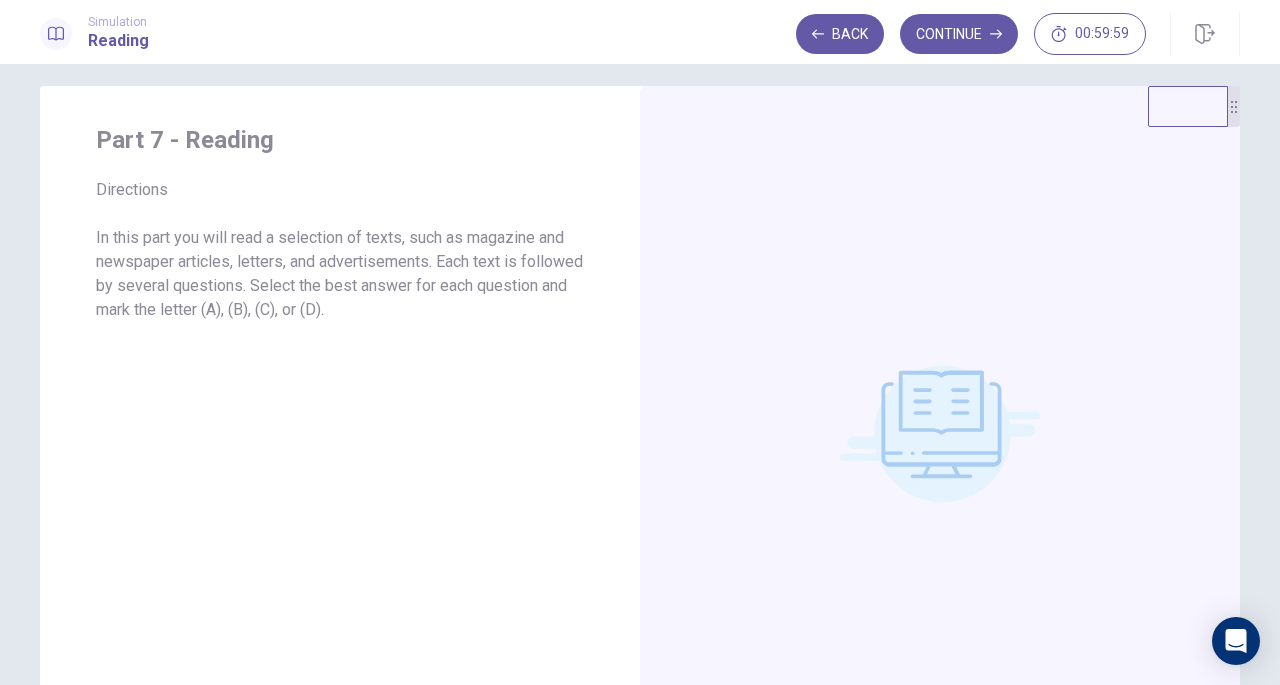 drag, startPoint x: 916, startPoint y: 157, endPoint x: 681, endPoint y: 97, distance: 242.53865 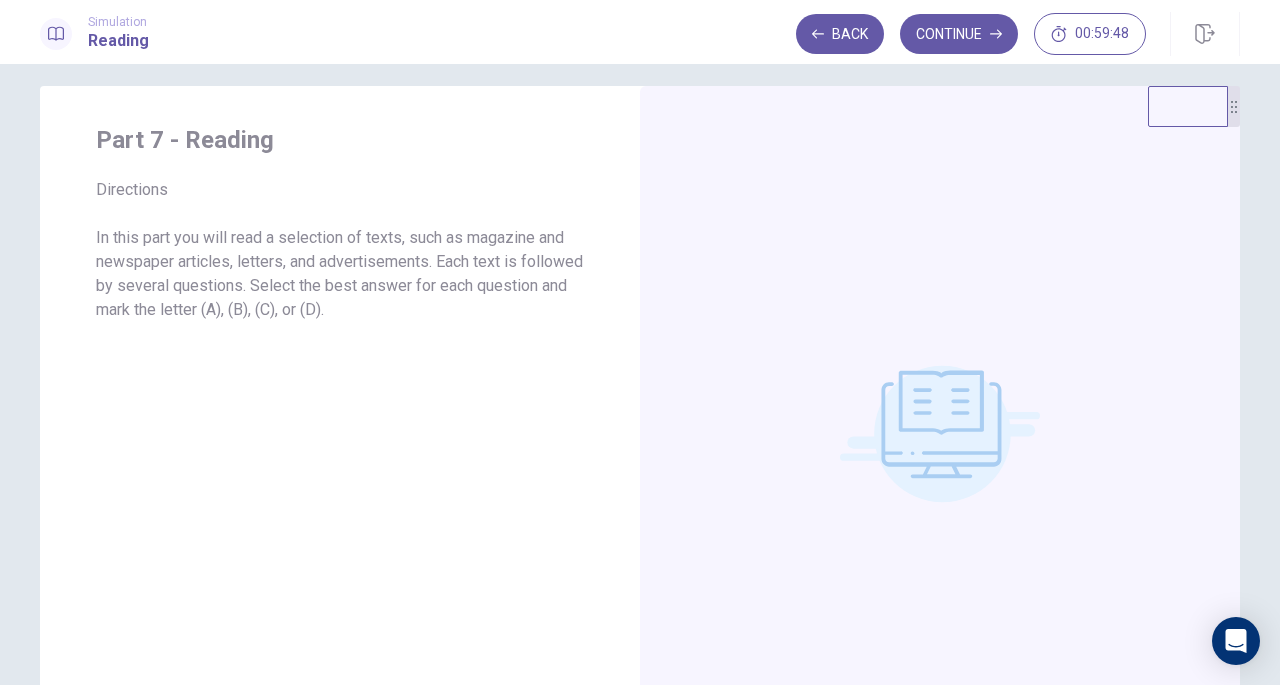 click at bounding box center (940, 433) 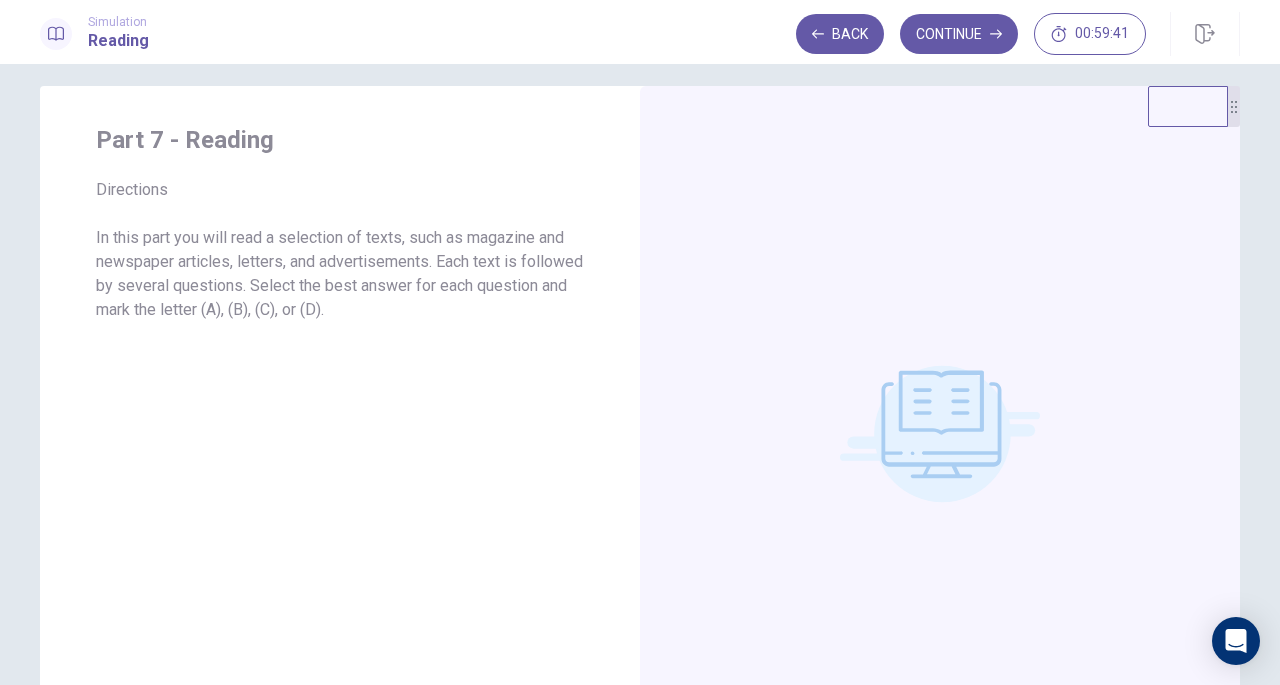 click on "Continue" at bounding box center [959, 34] 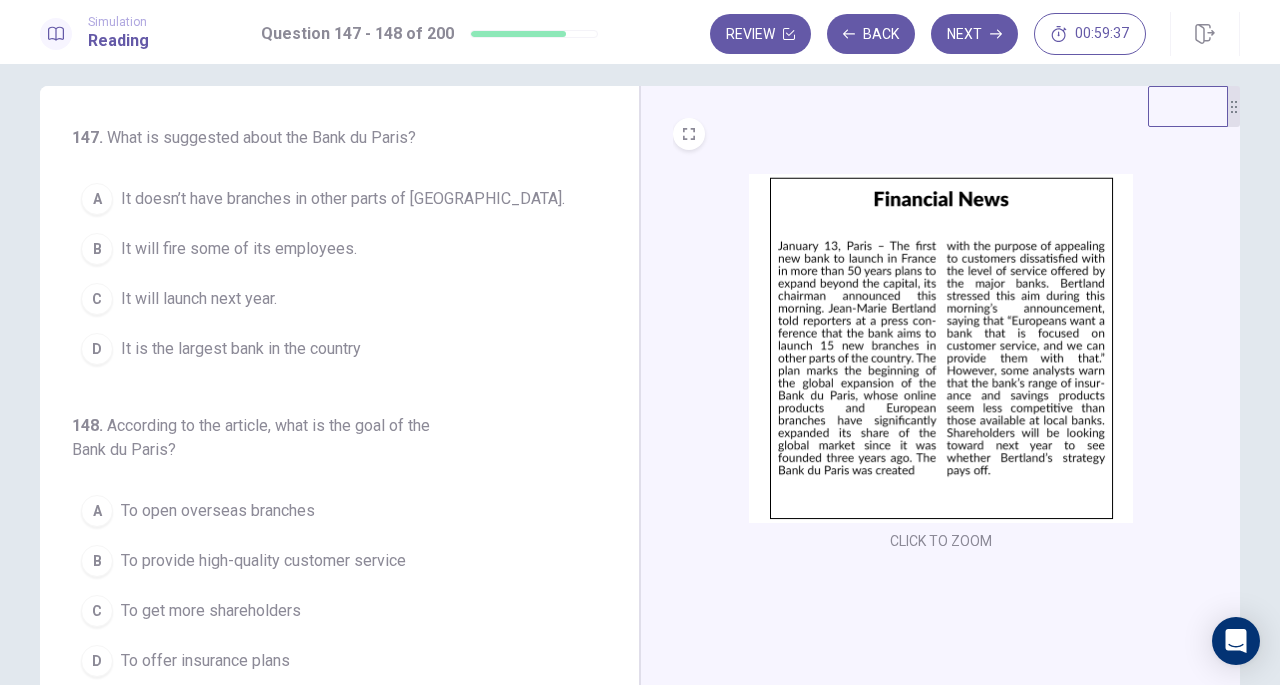 click on "CLICK TO ZOOM" at bounding box center (941, 541) 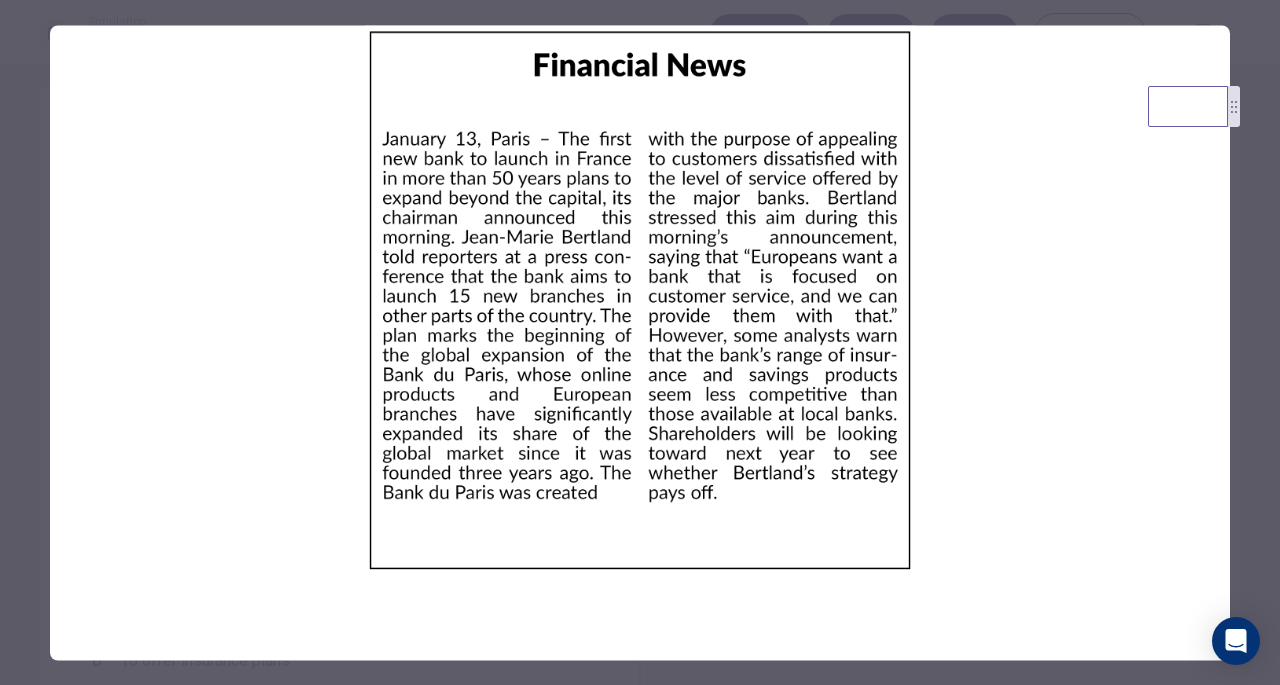 click at bounding box center (640, 300) 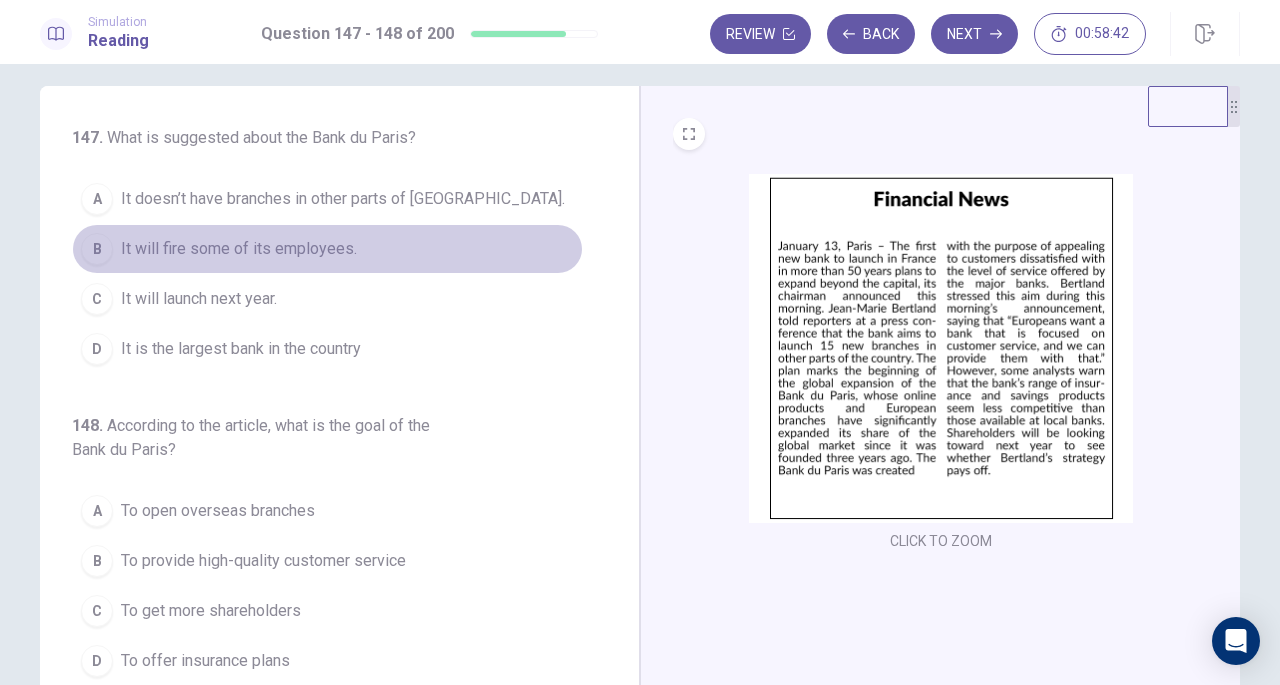 click on "It will fire some of its employees." at bounding box center (239, 249) 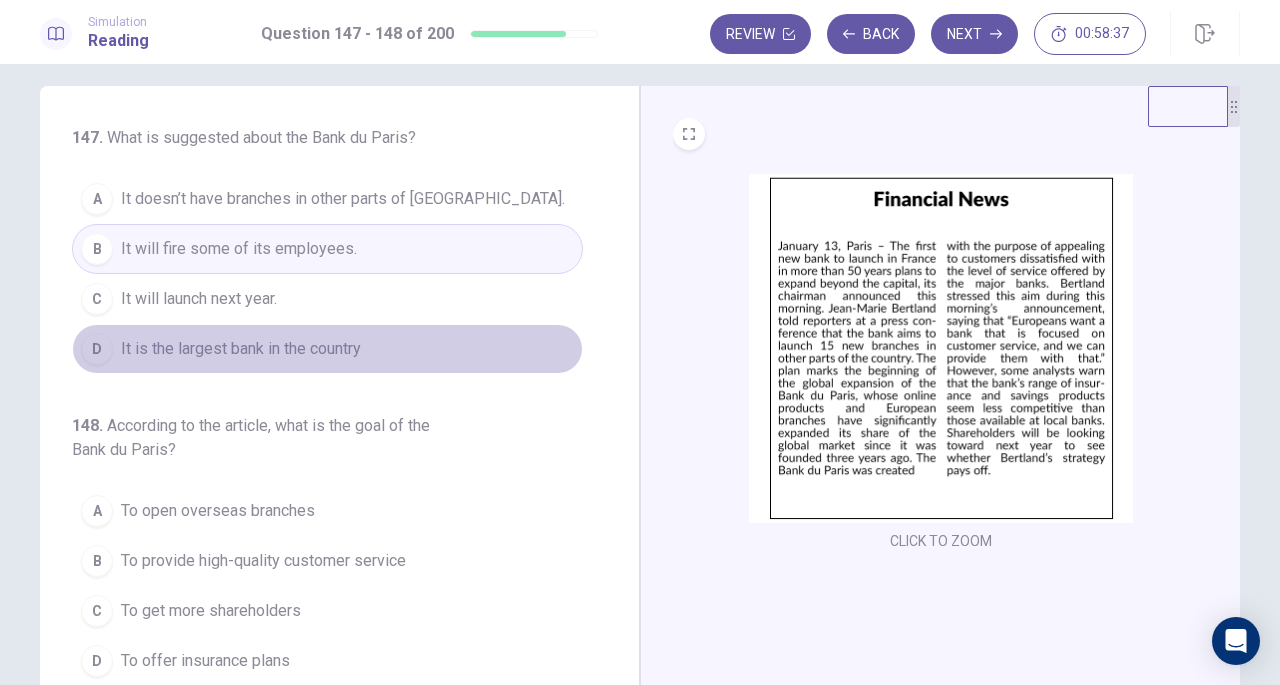 click on "It is the largest bank in the country" at bounding box center [241, 349] 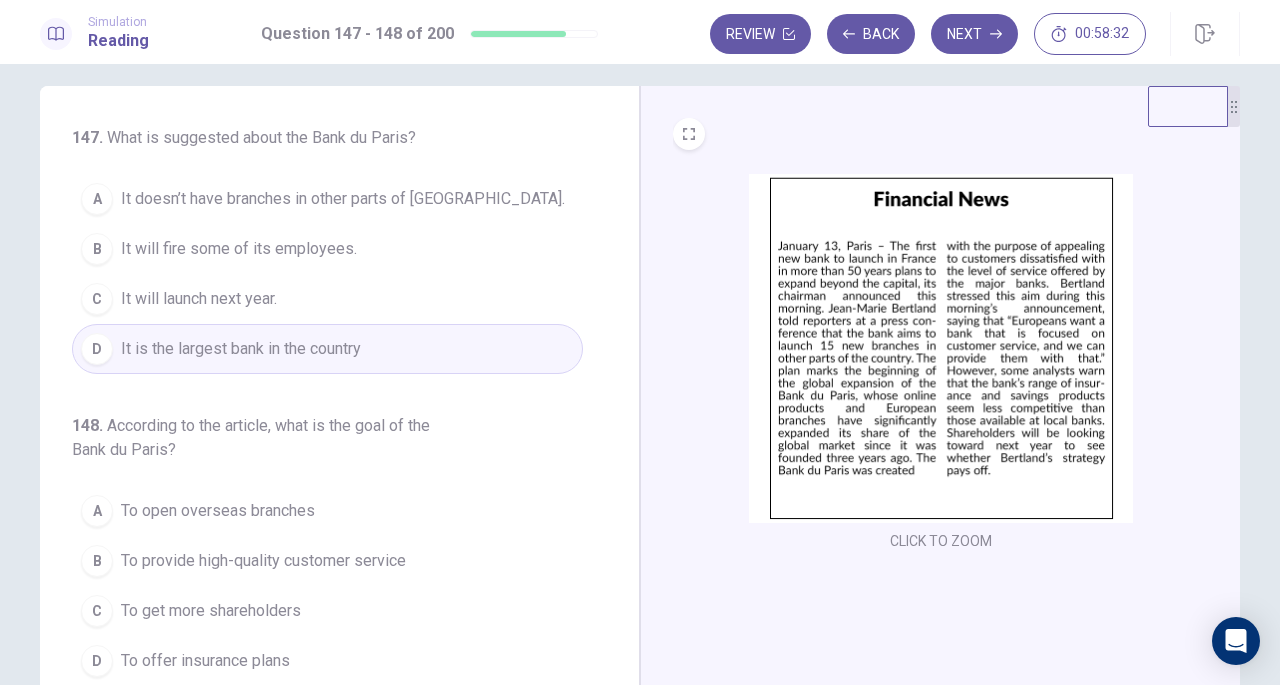 click on "CLICK TO ZOOM" at bounding box center (941, 364) 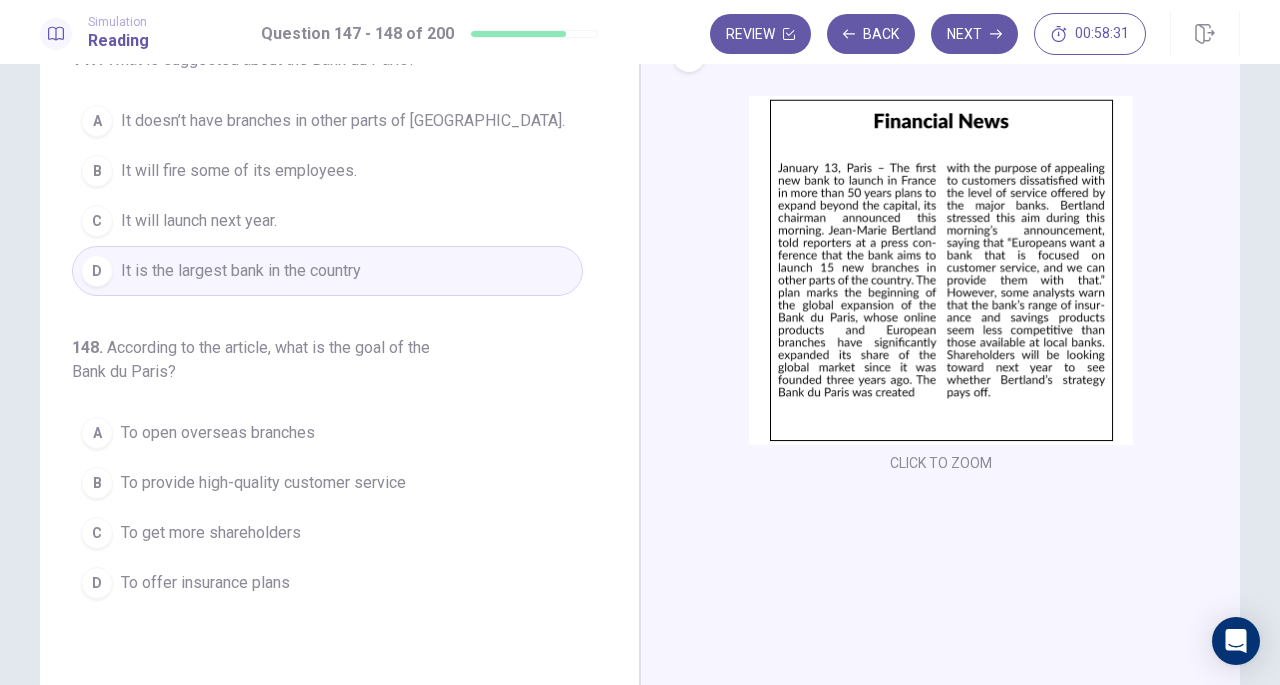 scroll, scrollTop: 218, scrollLeft: 0, axis: vertical 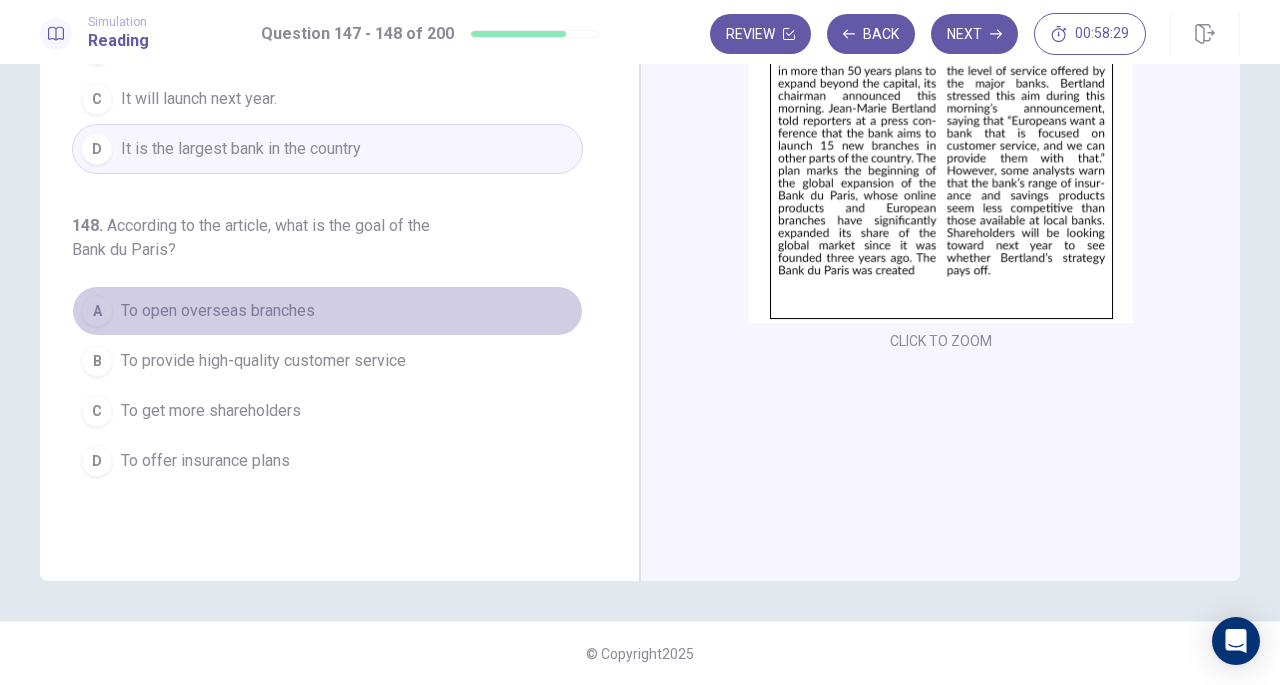 click on "A To open overseas branches" at bounding box center [327, 311] 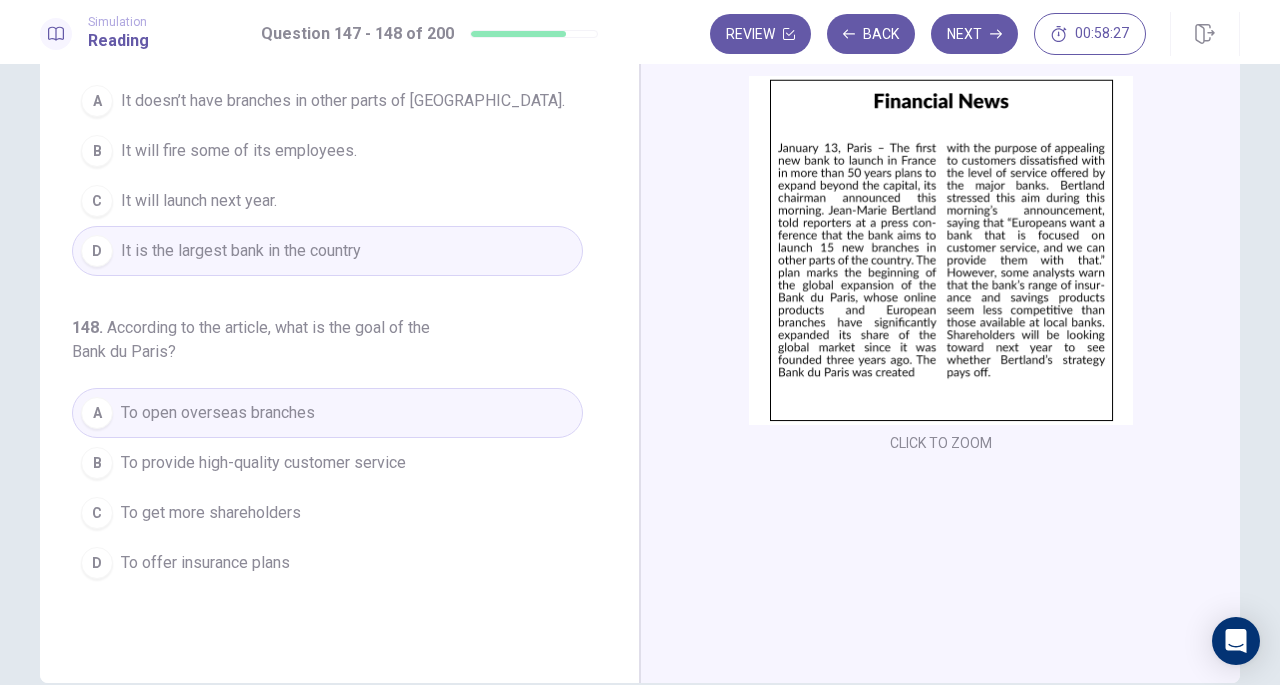 scroll, scrollTop: 0, scrollLeft: 0, axis: both 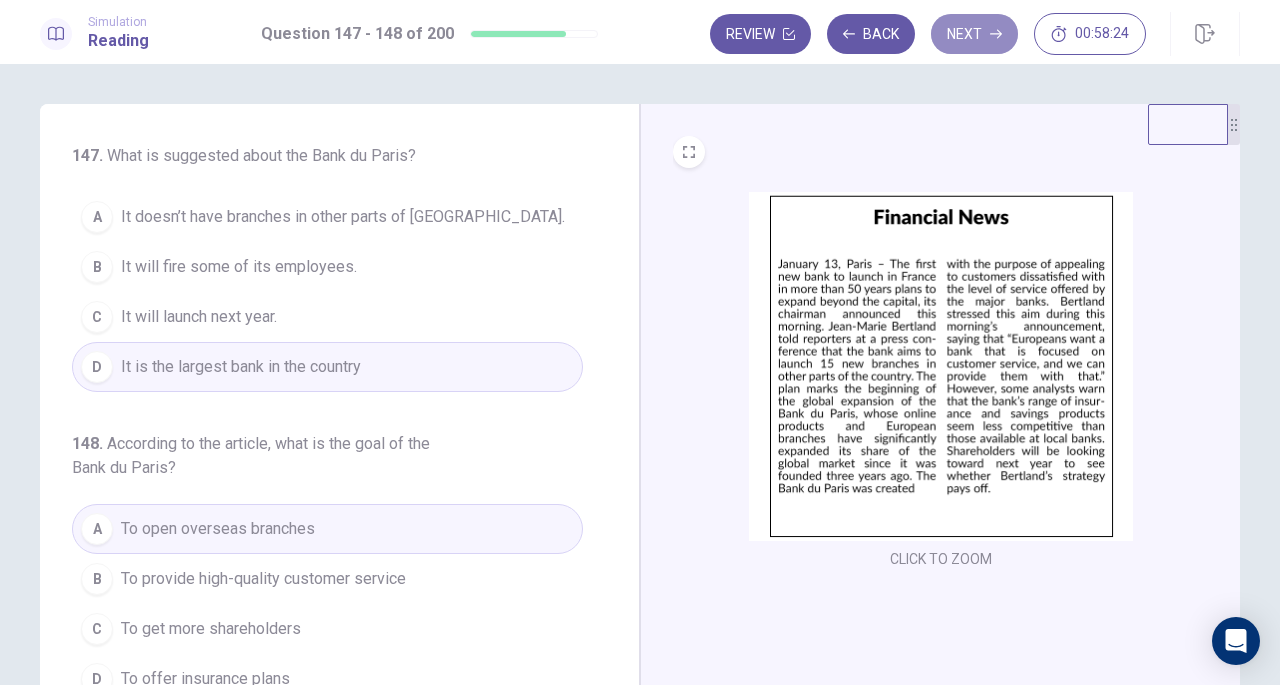 click on "Next" at bounding box center [974, 34] 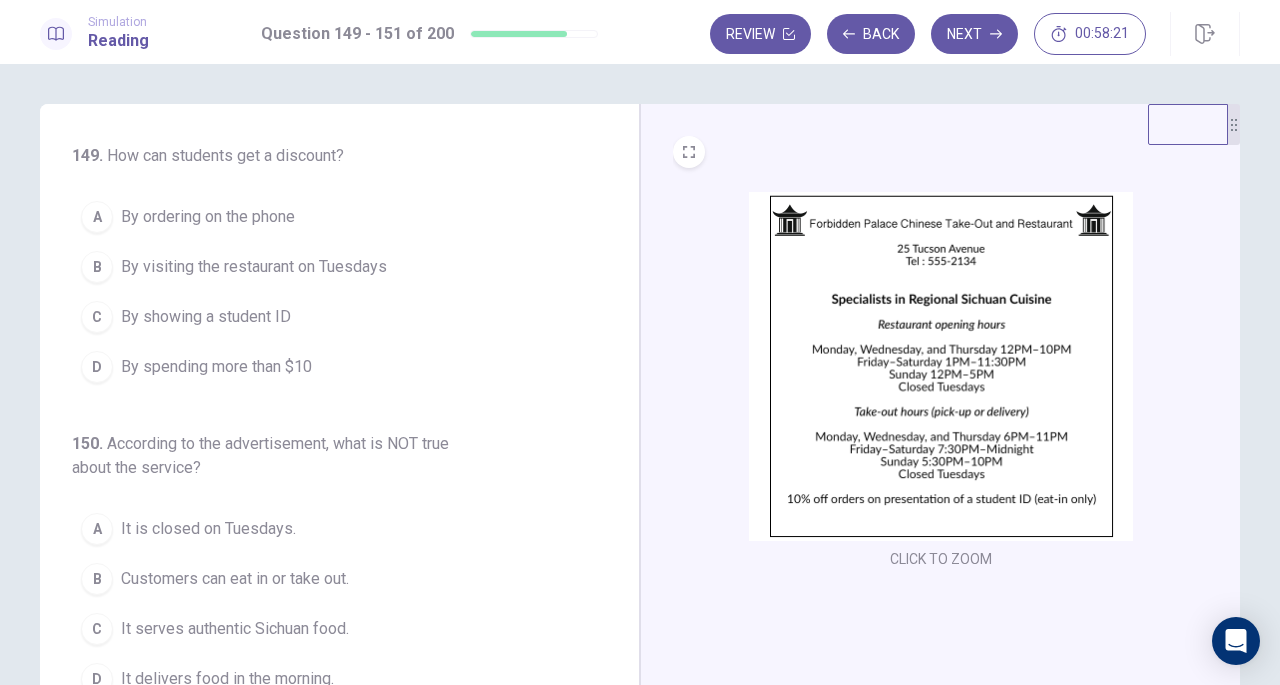 click at bounding box center (941, 366) 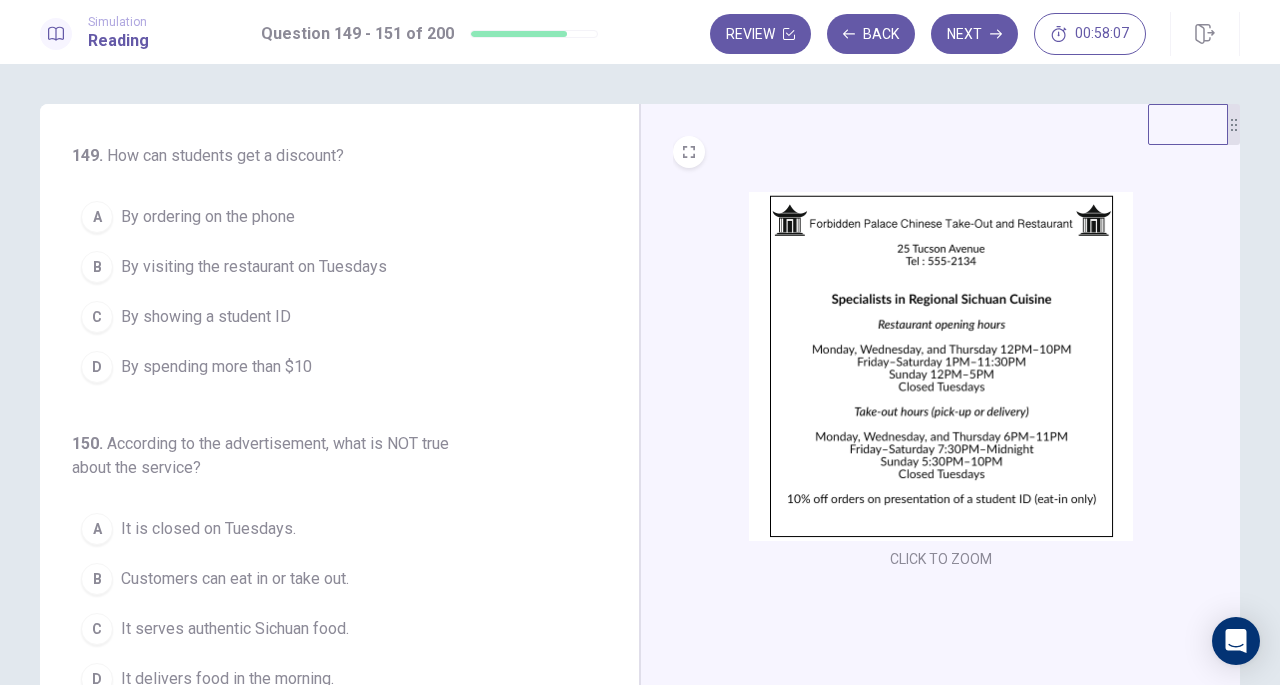 click at bounding box center [941, 366] 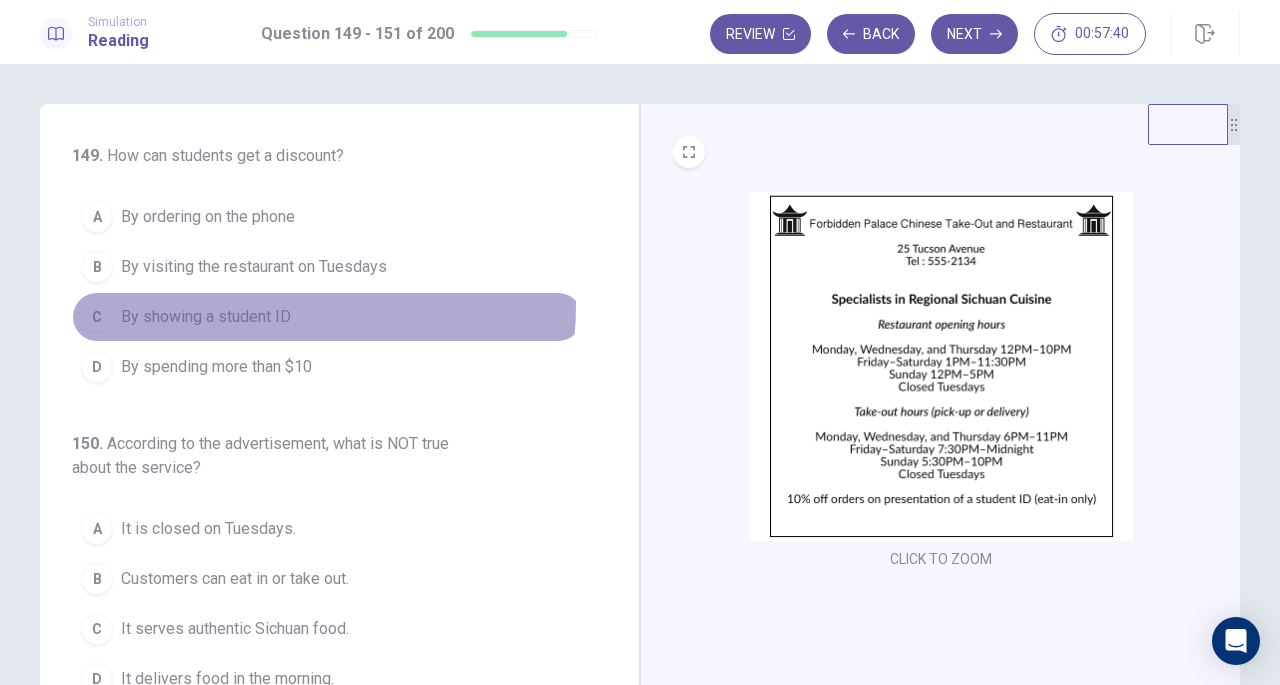 click on "C By showing a student ID" at bounding box center [327, 317] 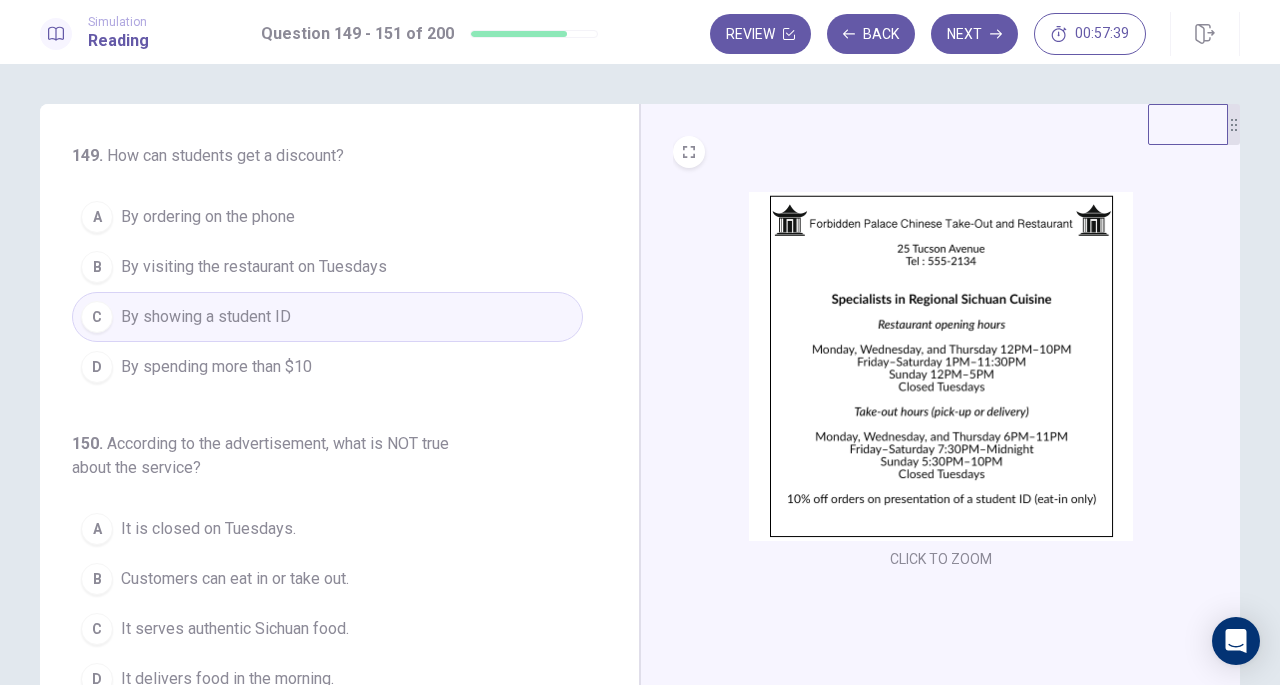 scroll, scrollTop: 200, scrollLeft: 0, axis: vertical 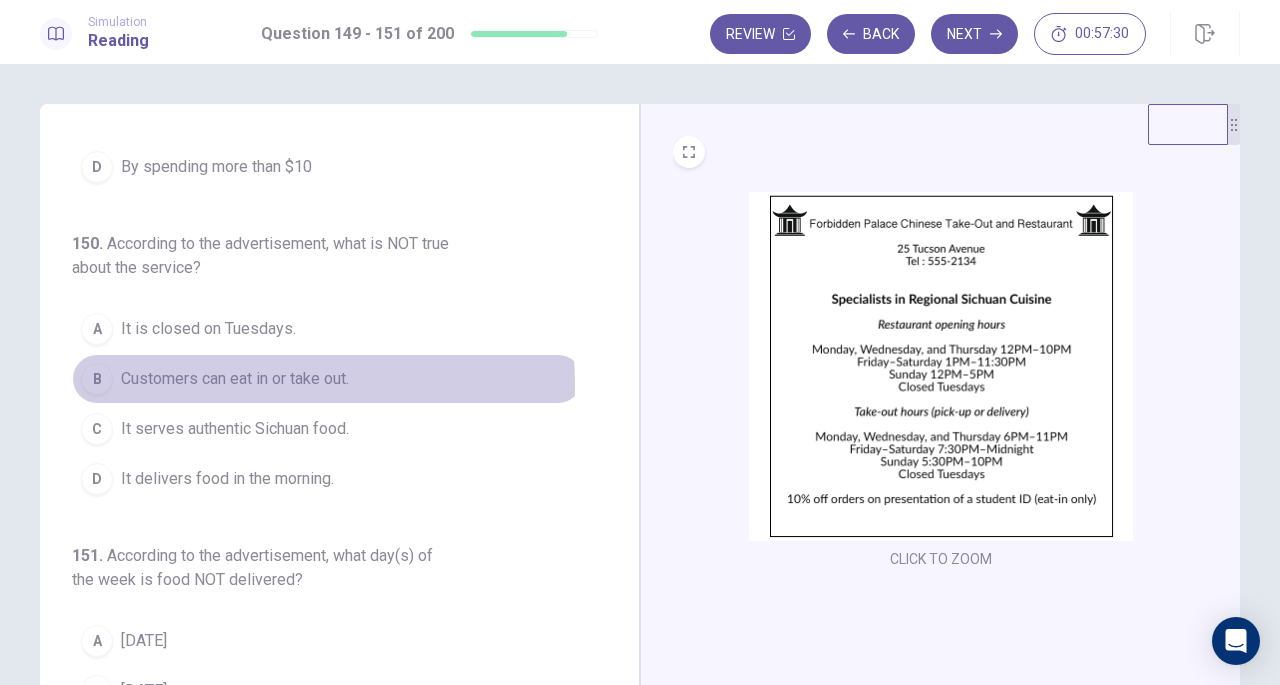 click on "Customers can eat in or take out." at bounding box center [235, 379] 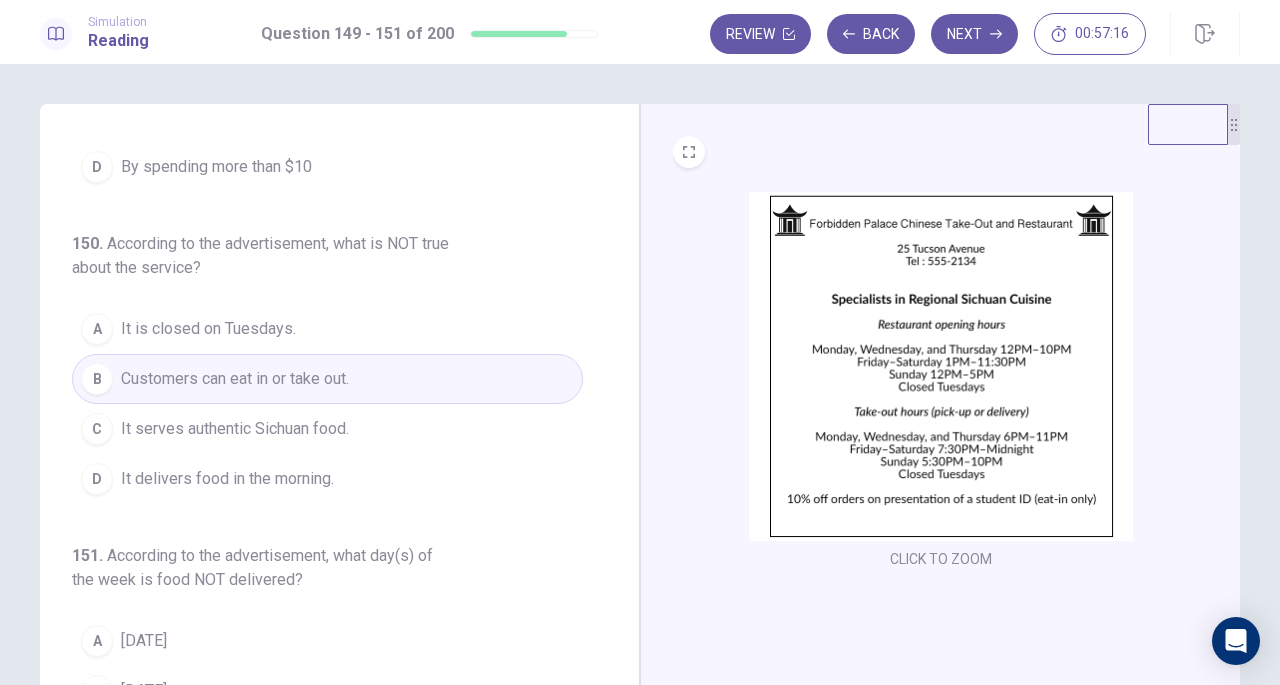 click on "It delivers food in the morning." at bounding box center [227, 479] 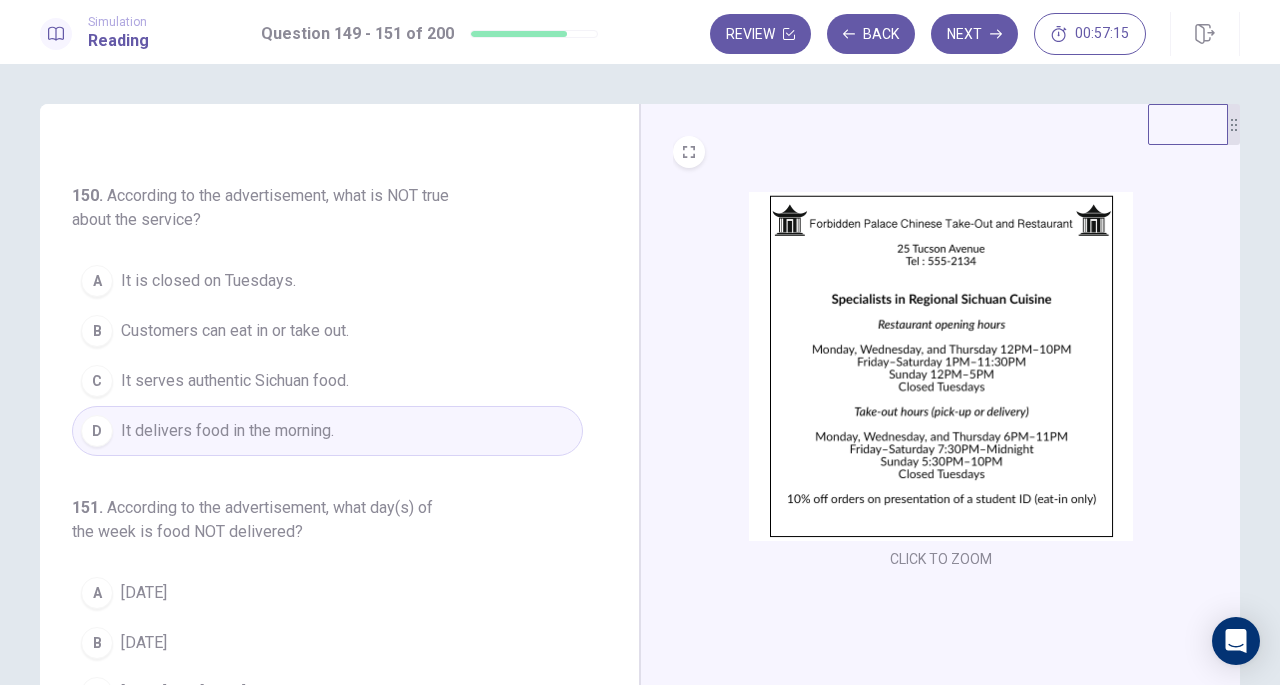 scroll, scrollTop: 248, scrollLeft: 0, axis: vertical 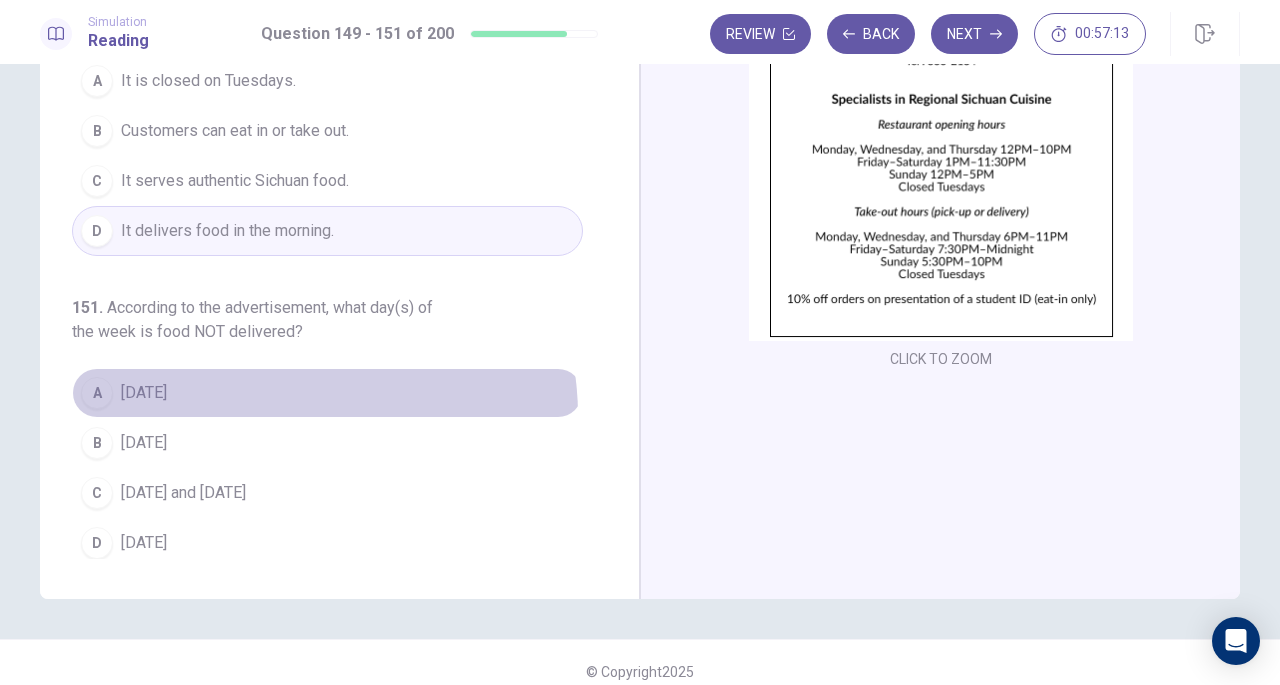 click on "A [DATE]" at bounding box center (327, 393) 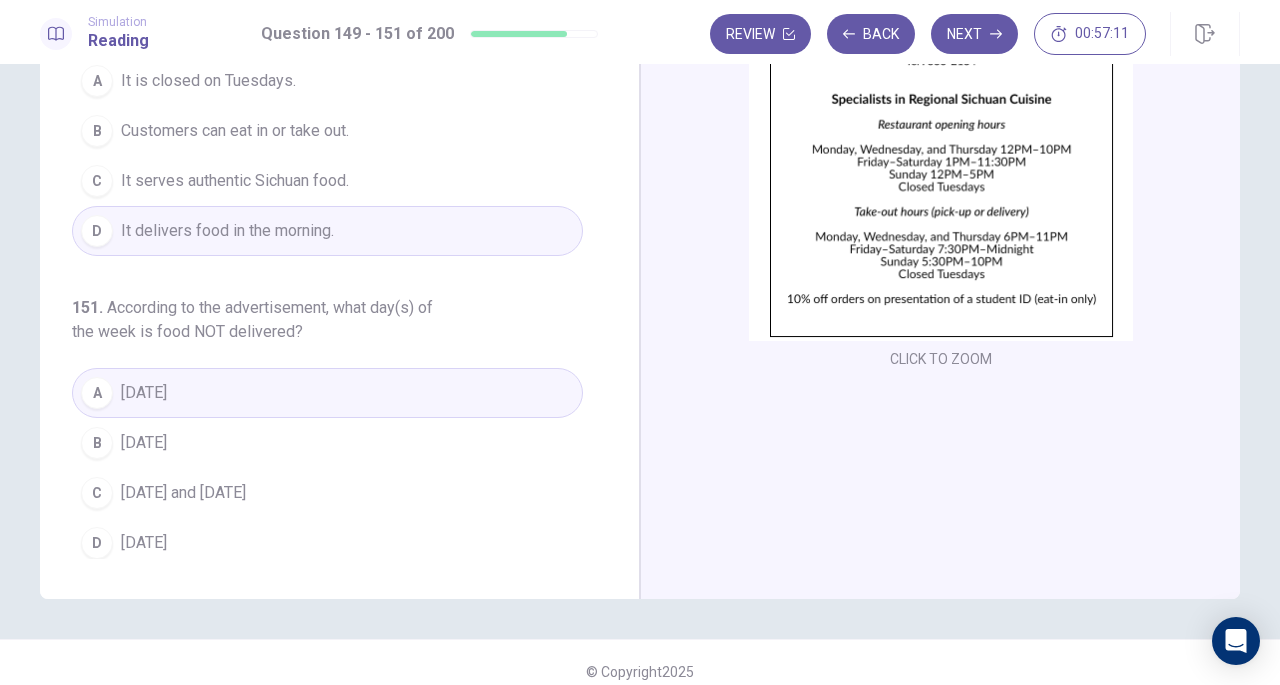 click at bounding box center [941, 166] 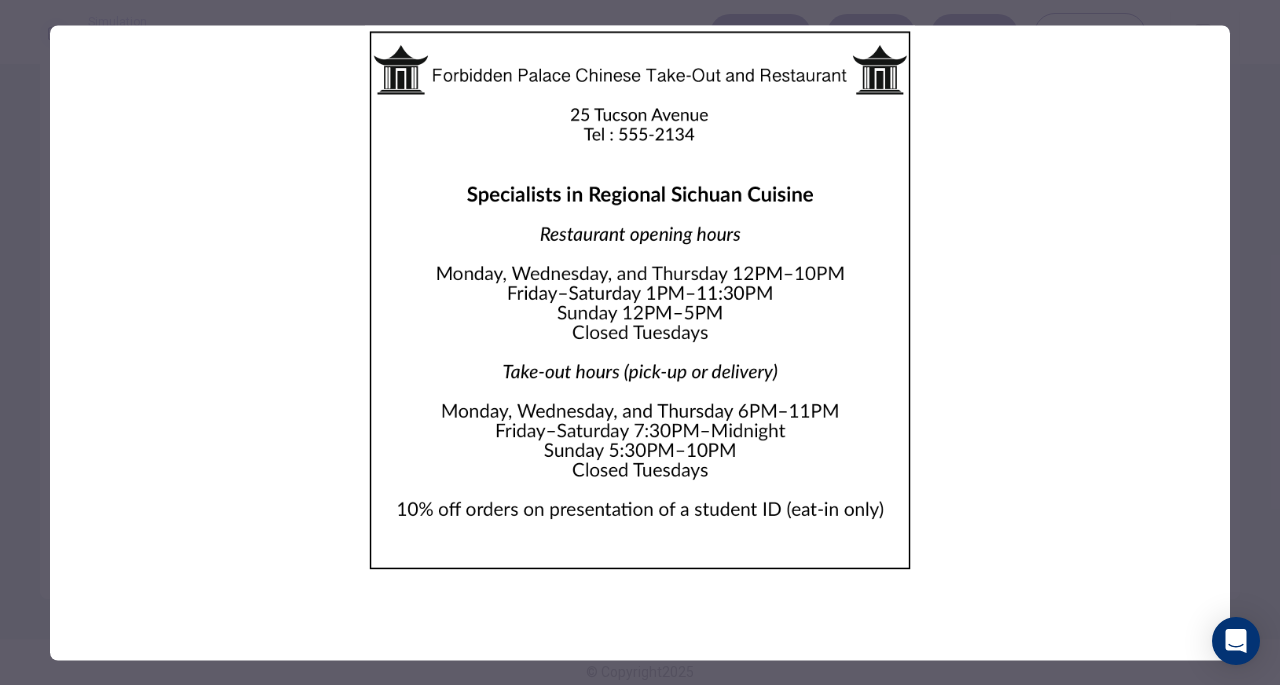 click at bounding box center [640, 300] 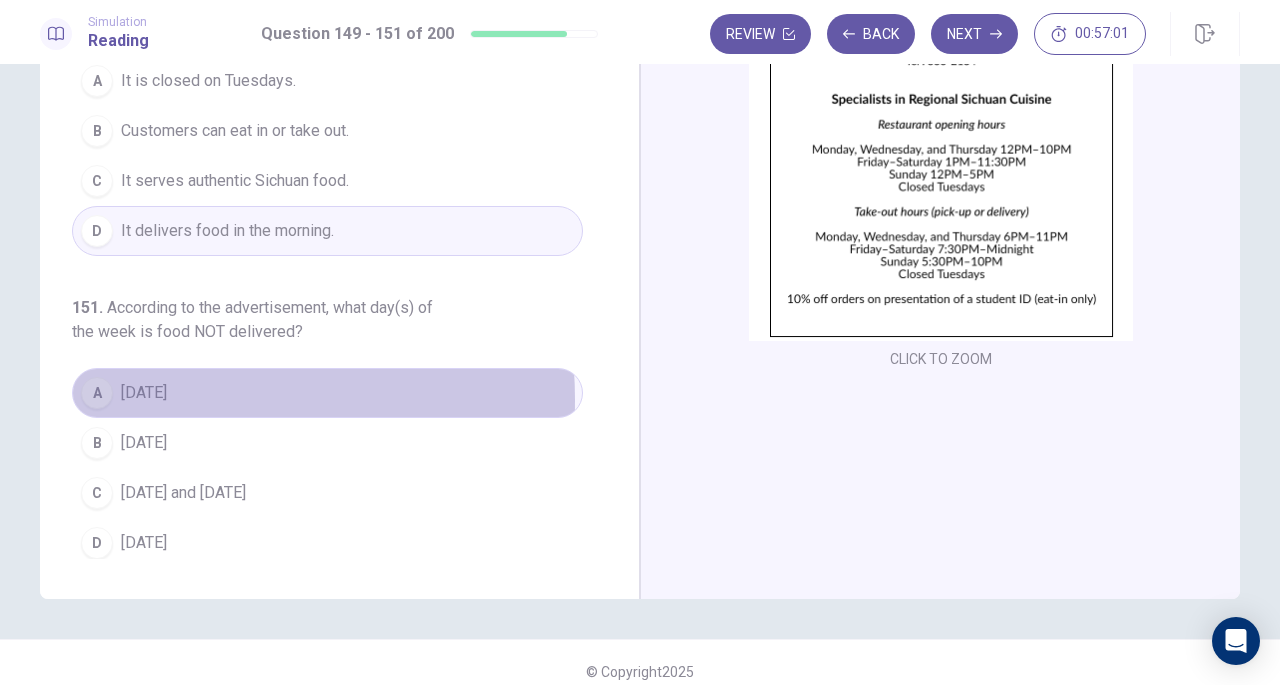 click on "[DATE]" at bounding box center (144, 393) 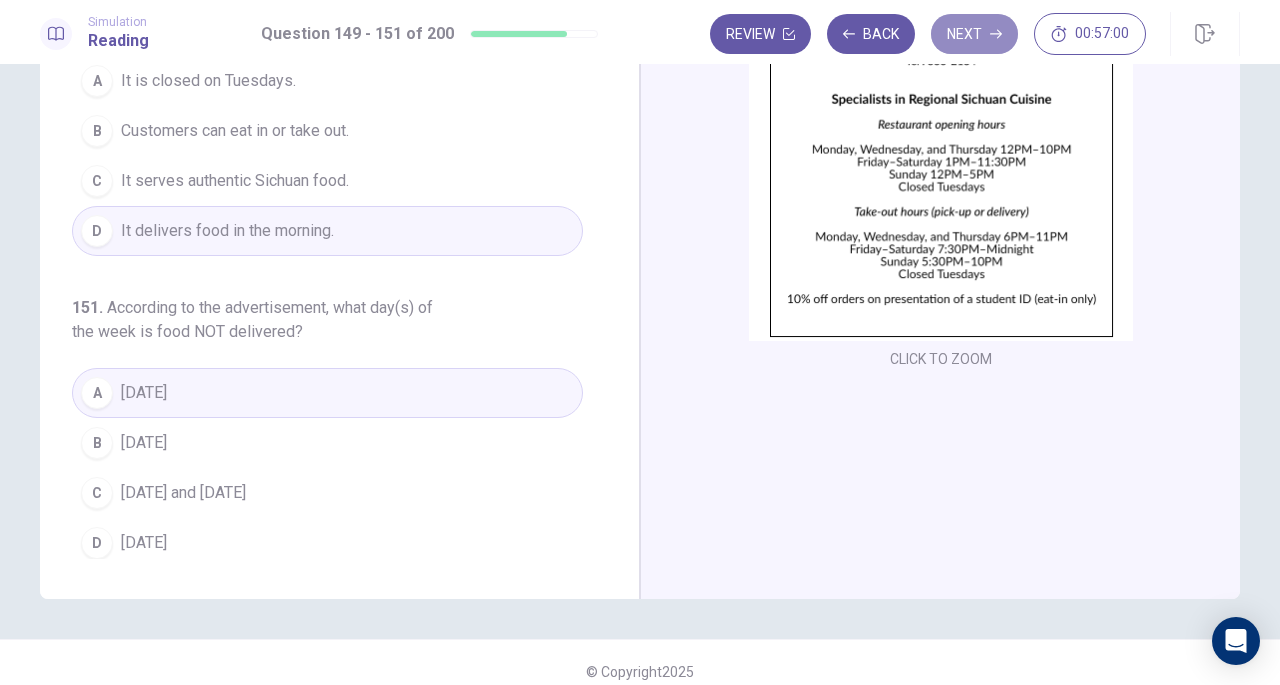 click on "Next" at bounding box center (974, 34) 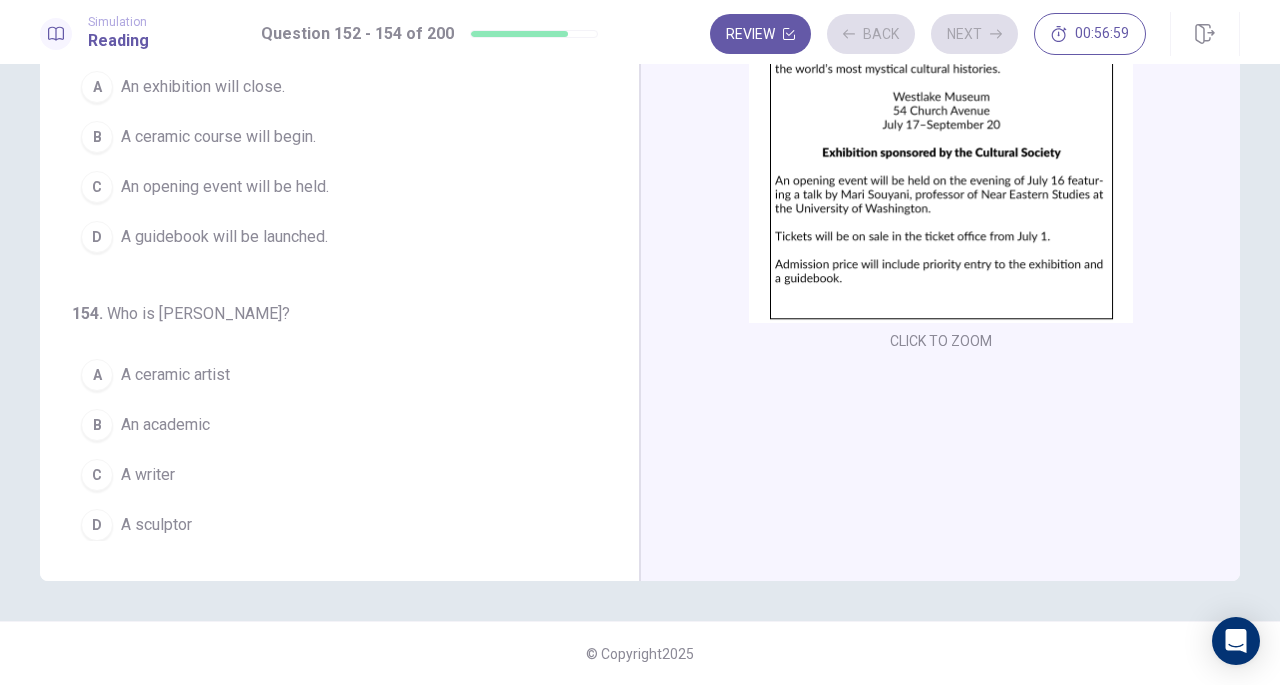 click at bounding box center [941, 148] 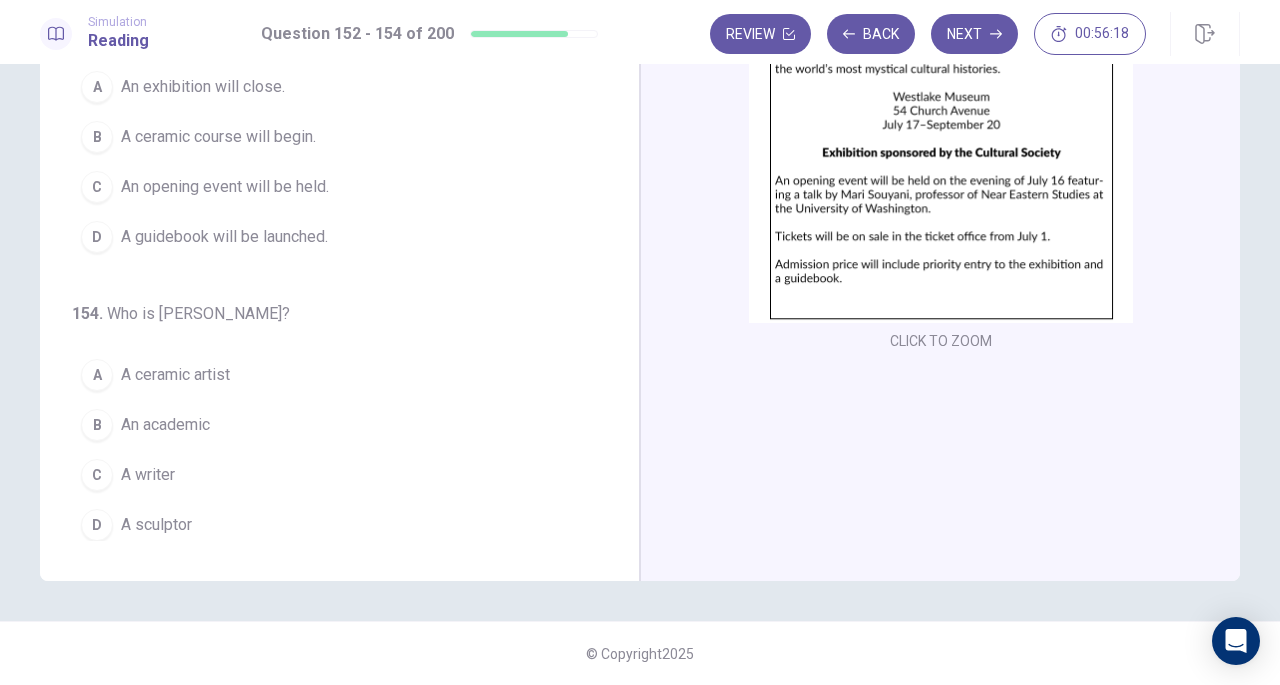 scroll, scrollTop: 0, scrollLeft: 0, axis: both 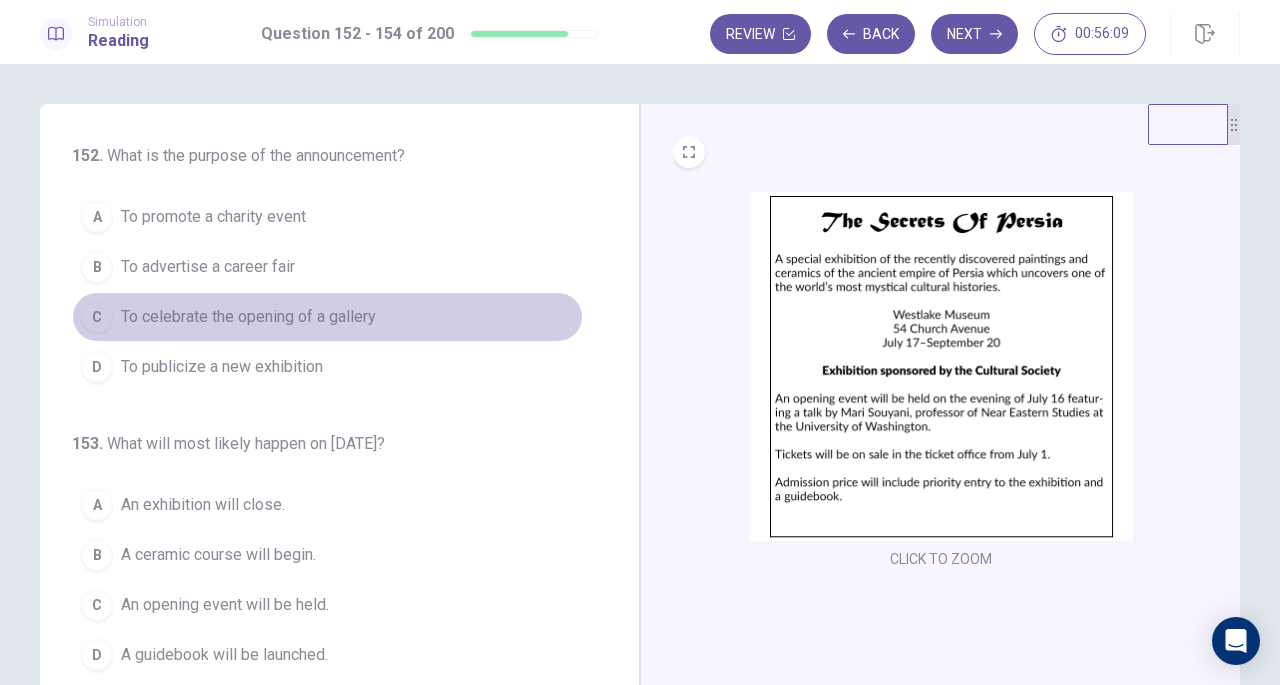 click on "To celebrate the opening of a gallery" at bounding box center (248, 317) 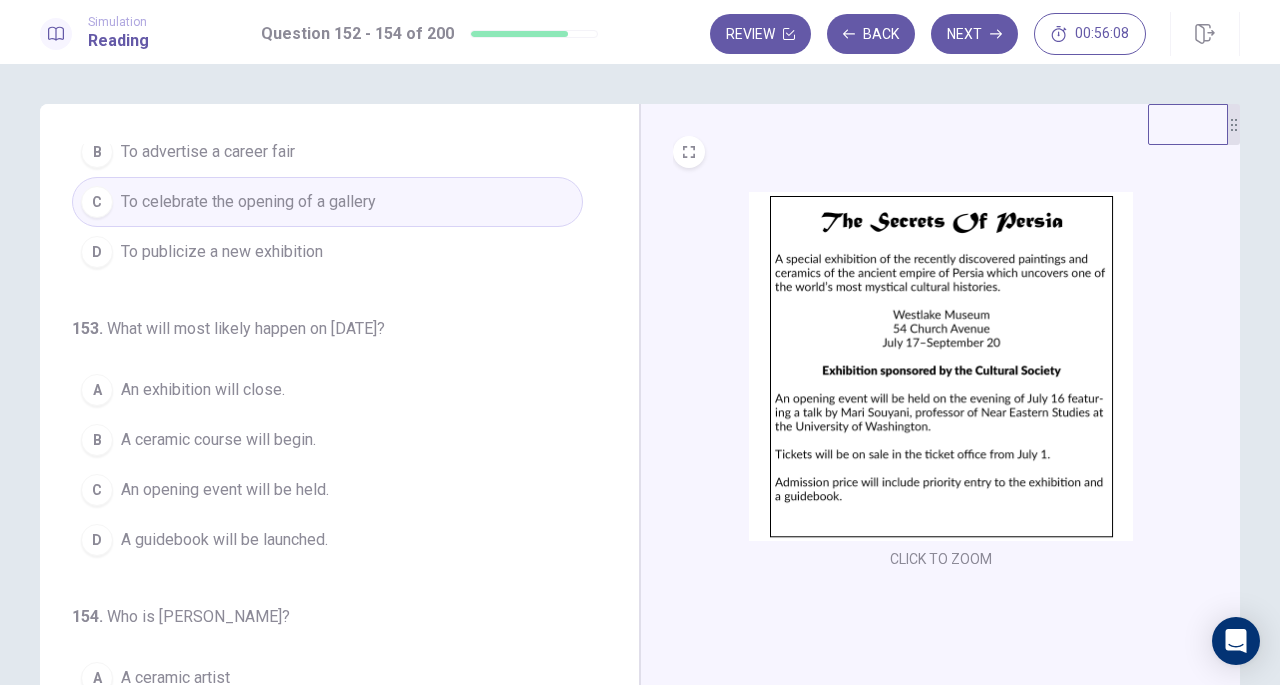 scroll, scrollTop: 200, scrollLeft: 0, axis: vertical 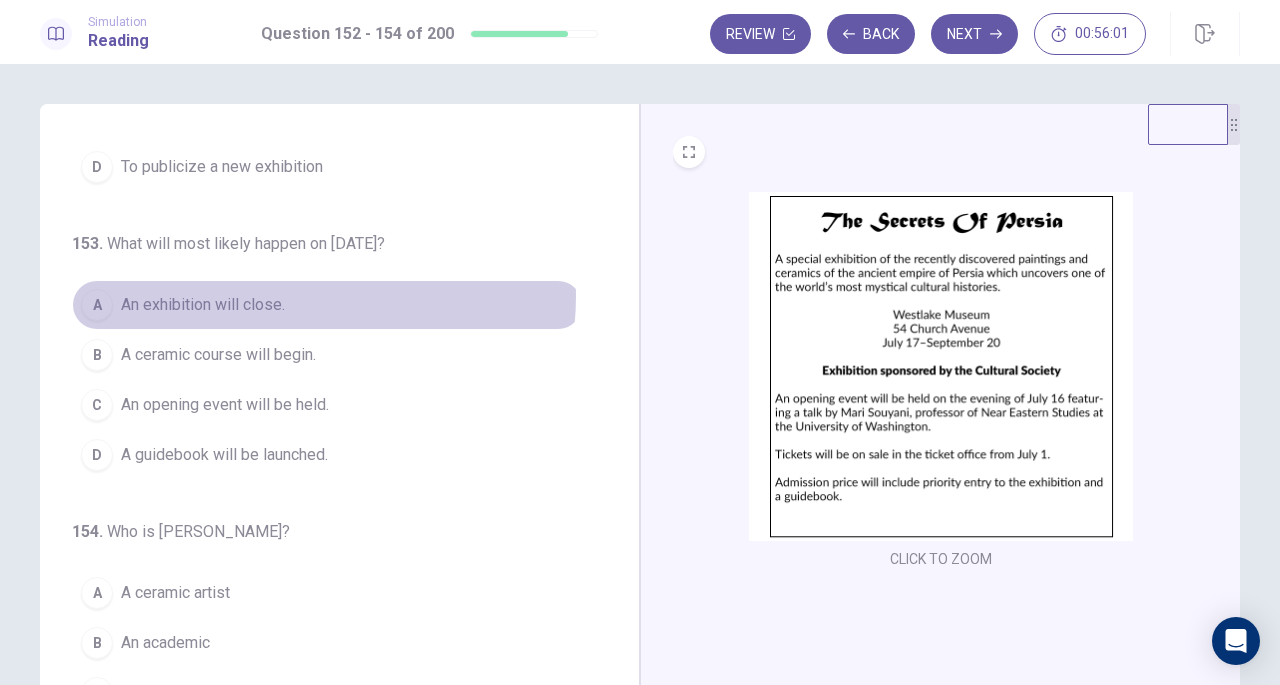 click on "A An exhibition will close." at bounding box center [327, 305] 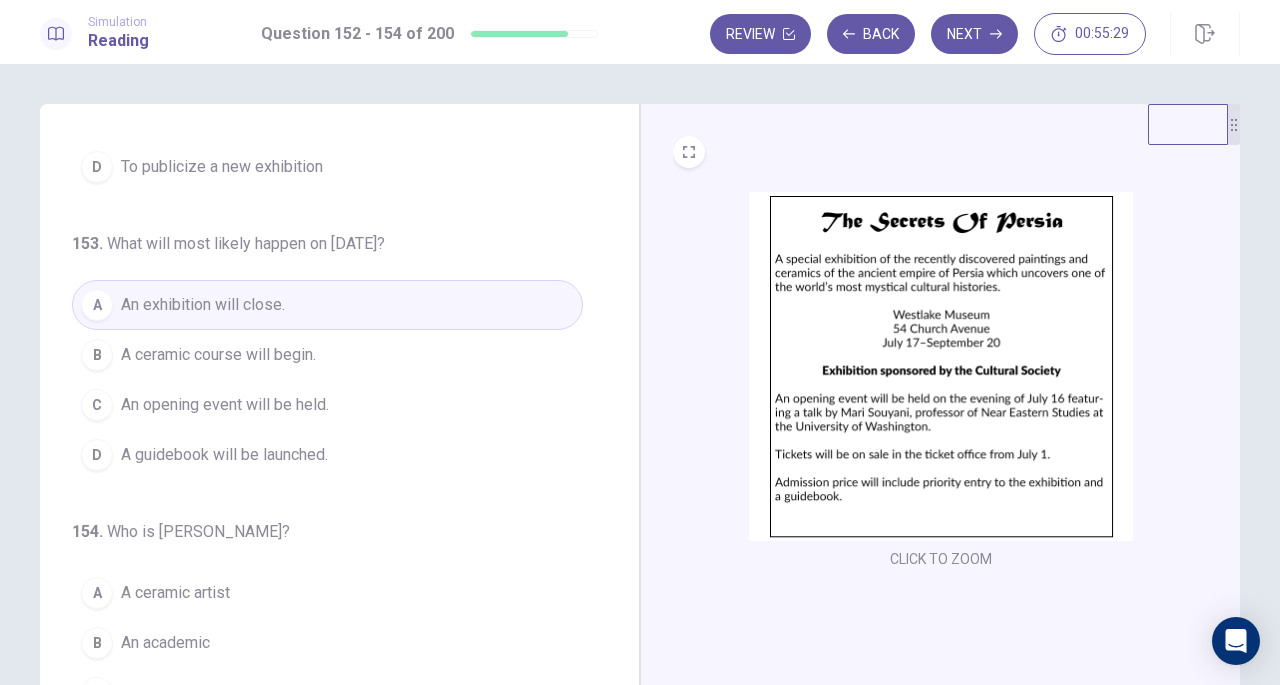 scroll, scrollTop: 200, scrollLeft: 0, axis: vertical 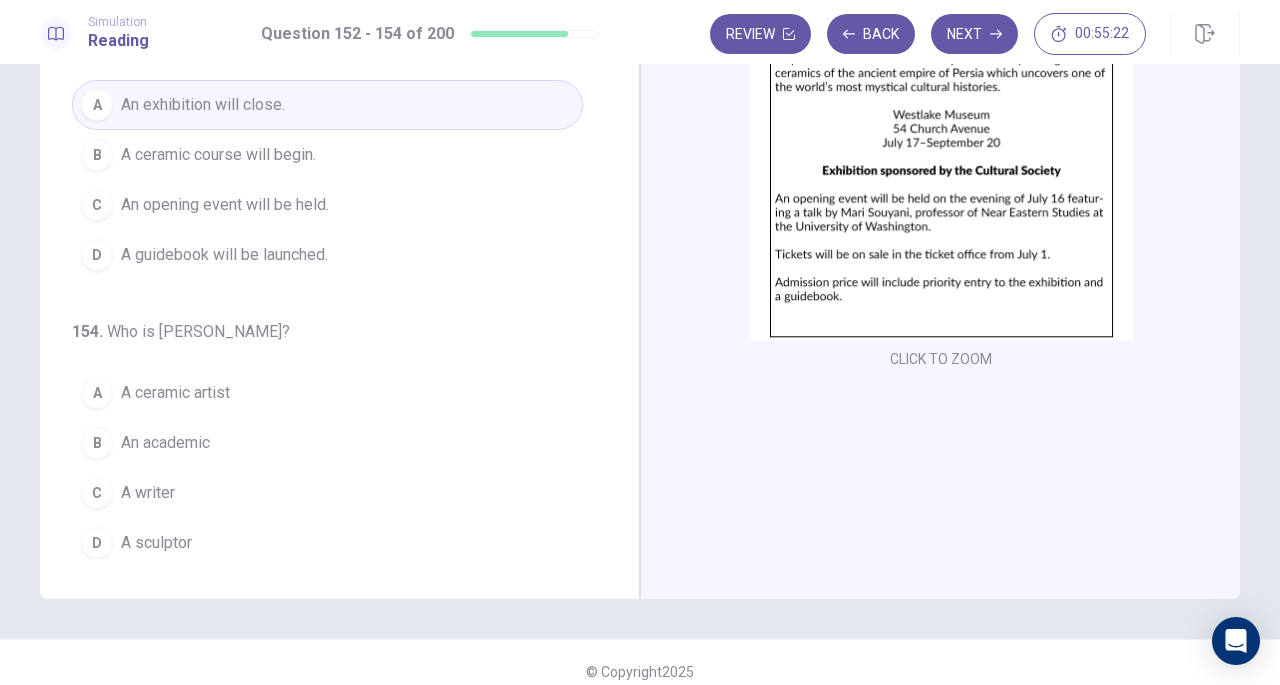 click on "A A ceramic artist" at bounding box center [327, 393] 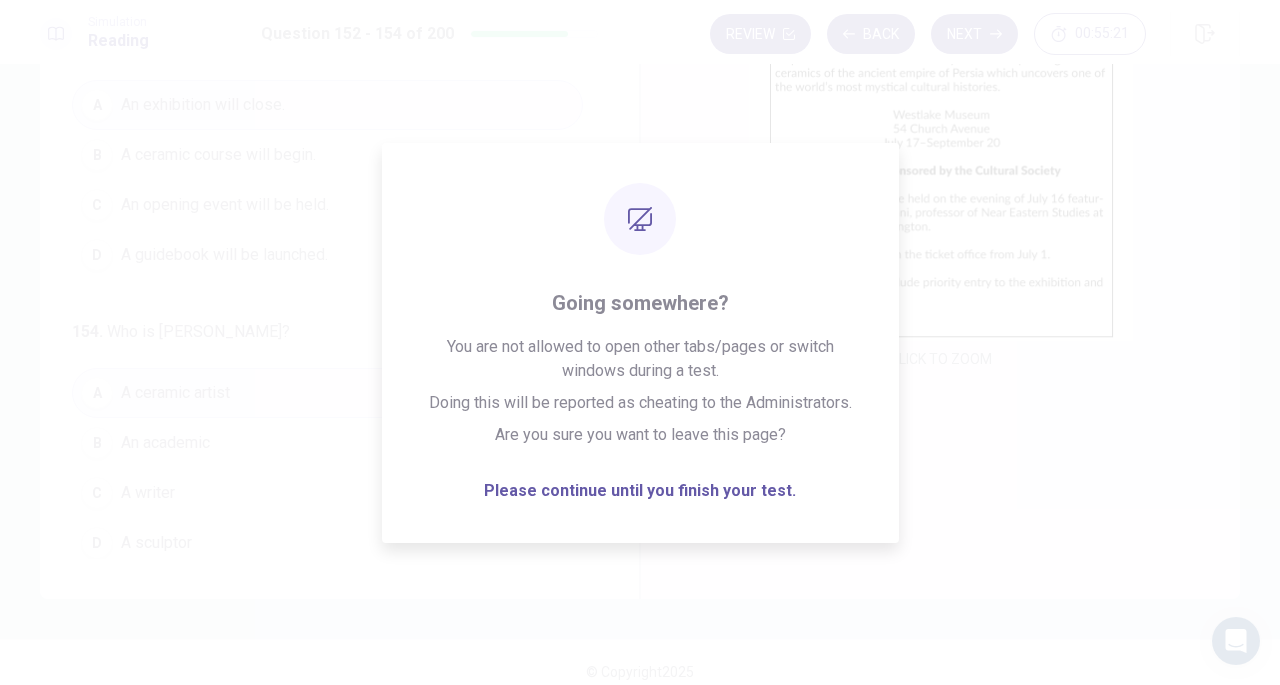 click on "Review Back Next 00:55:21" at bounding box center [928, 34] 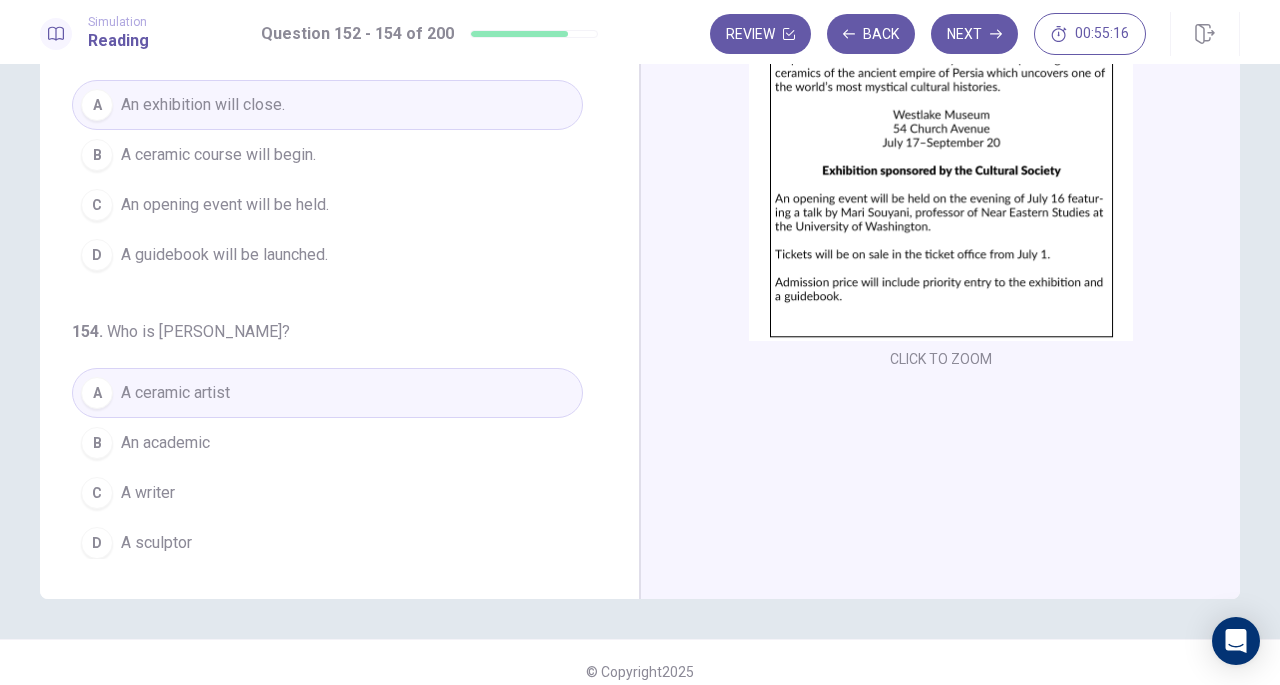 click on "Next" at bounding box center [974, 34] 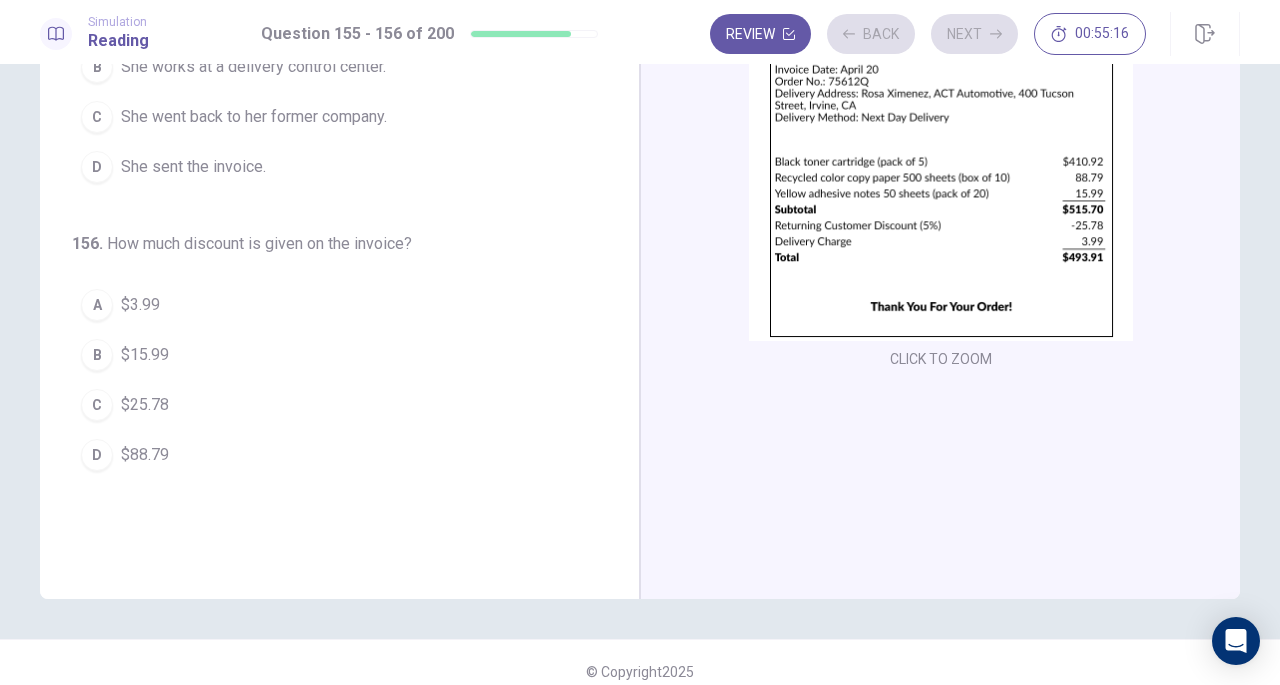 scroll, scrollTop: 0, scrollLeft: 0, axis: both 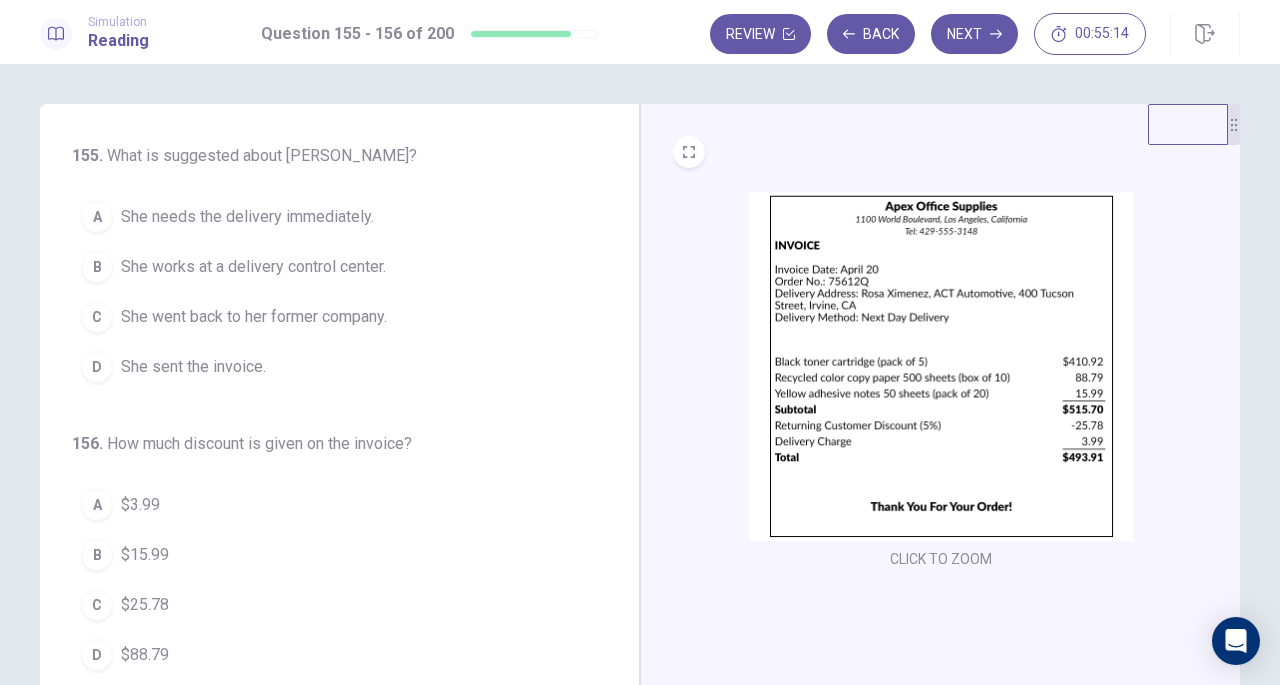 click at bounding box center [941, 366] 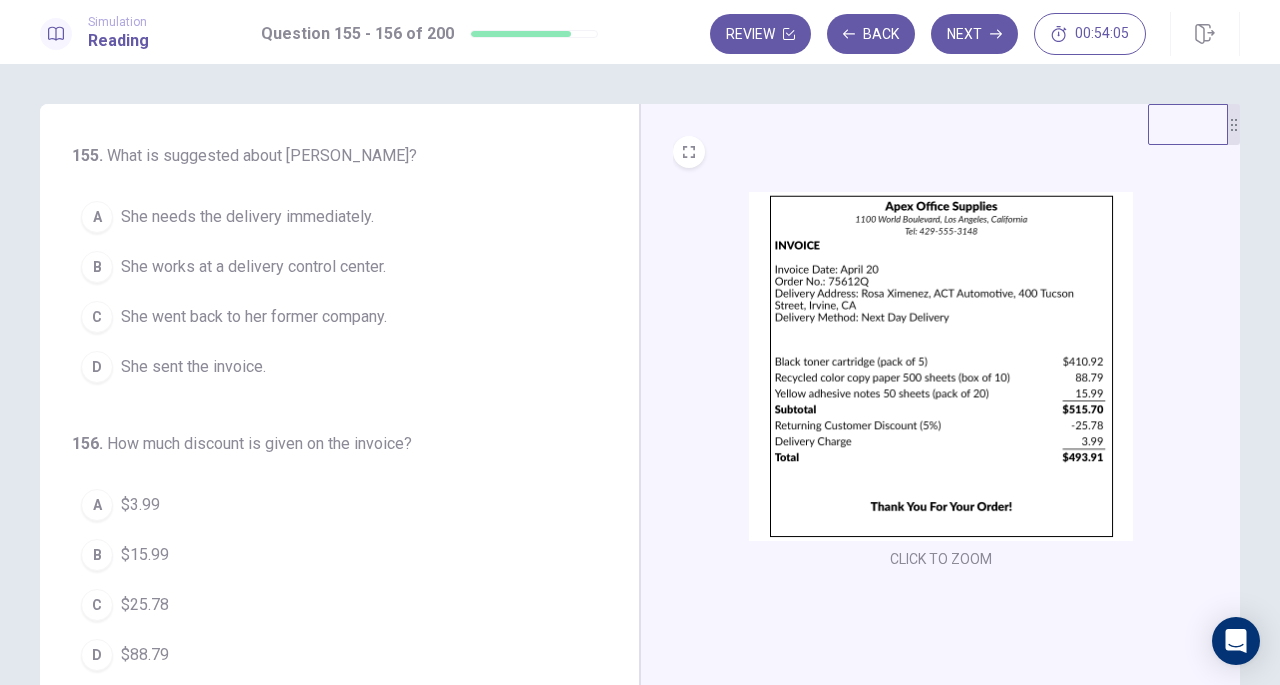 click on "She needs the delivery immediately." at bounding box center [247, 217] 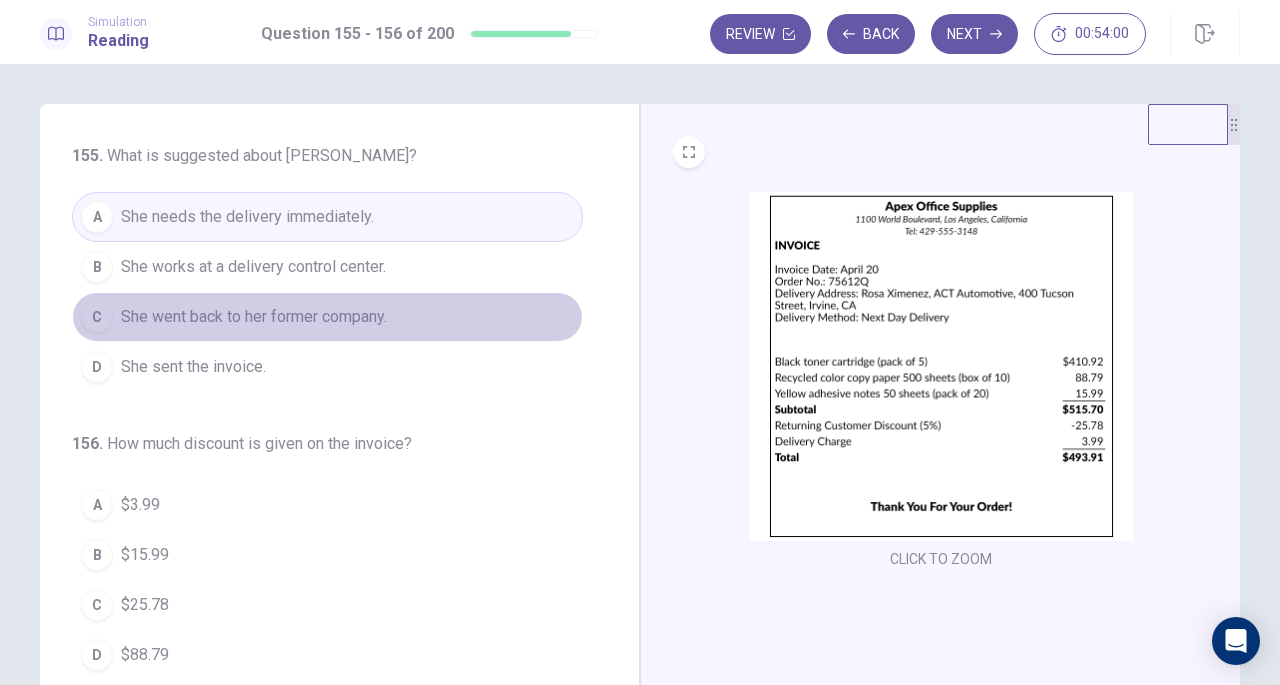 click on "C She went back to her former company." at bounding box center [327, 317] 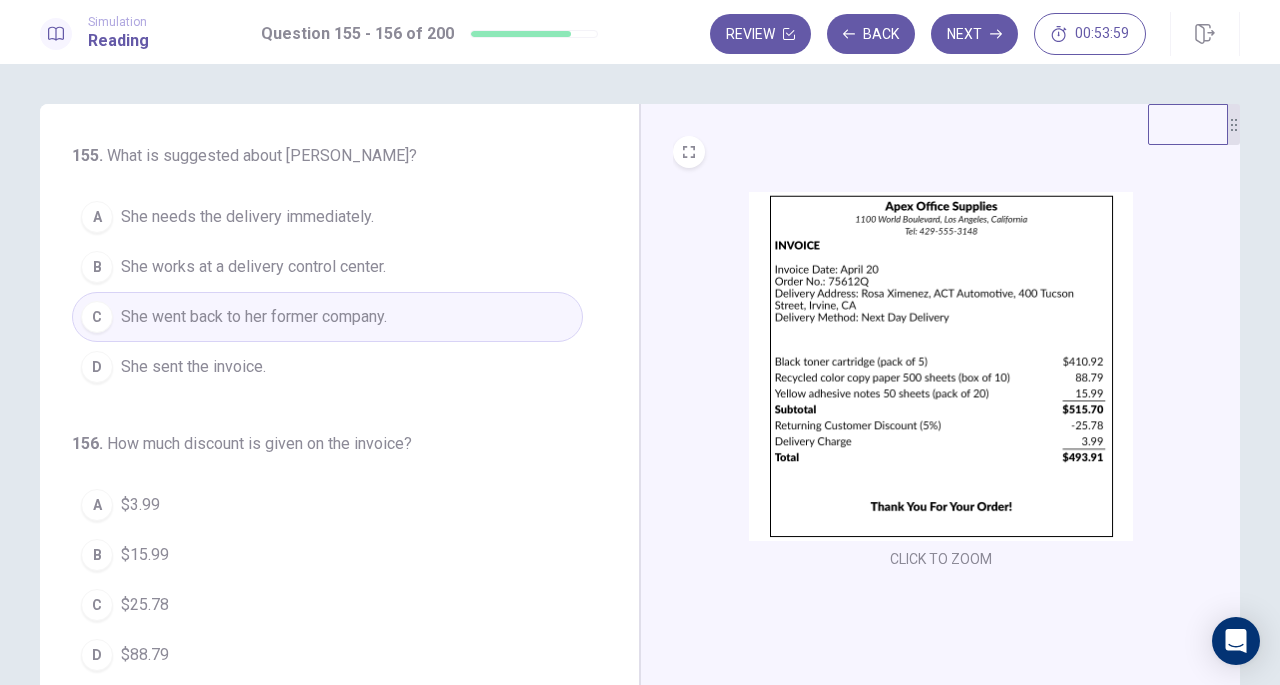 click on "She needs the delivery immediately." at bounding box center (247, 217) 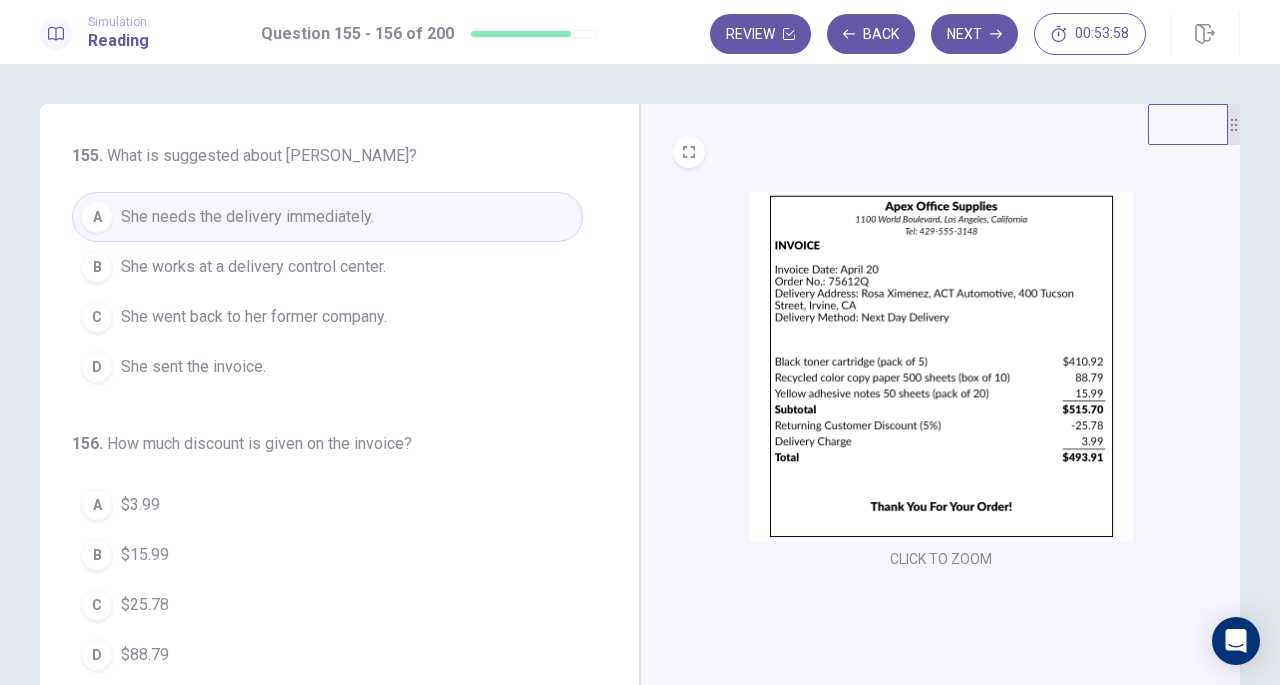 scroll, scrollTop: 200, scrollLeft: 0, axis: vertical 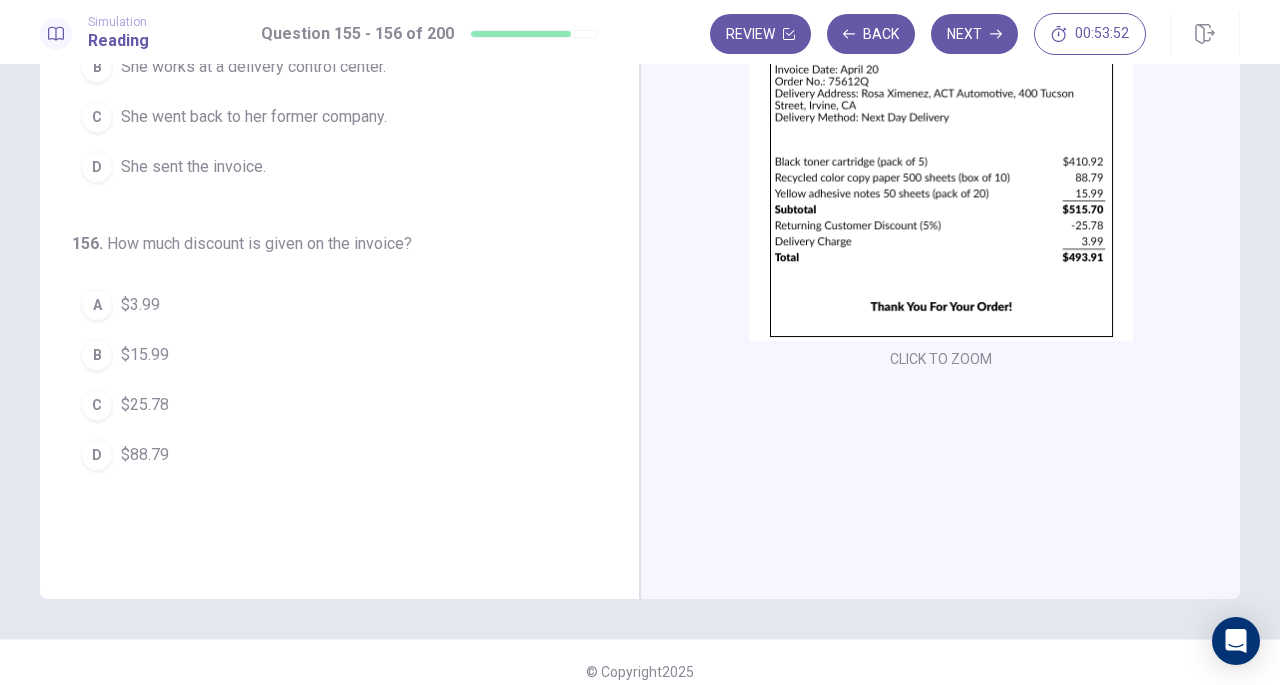 click on "$25.78" at bounding box center (145, 405) 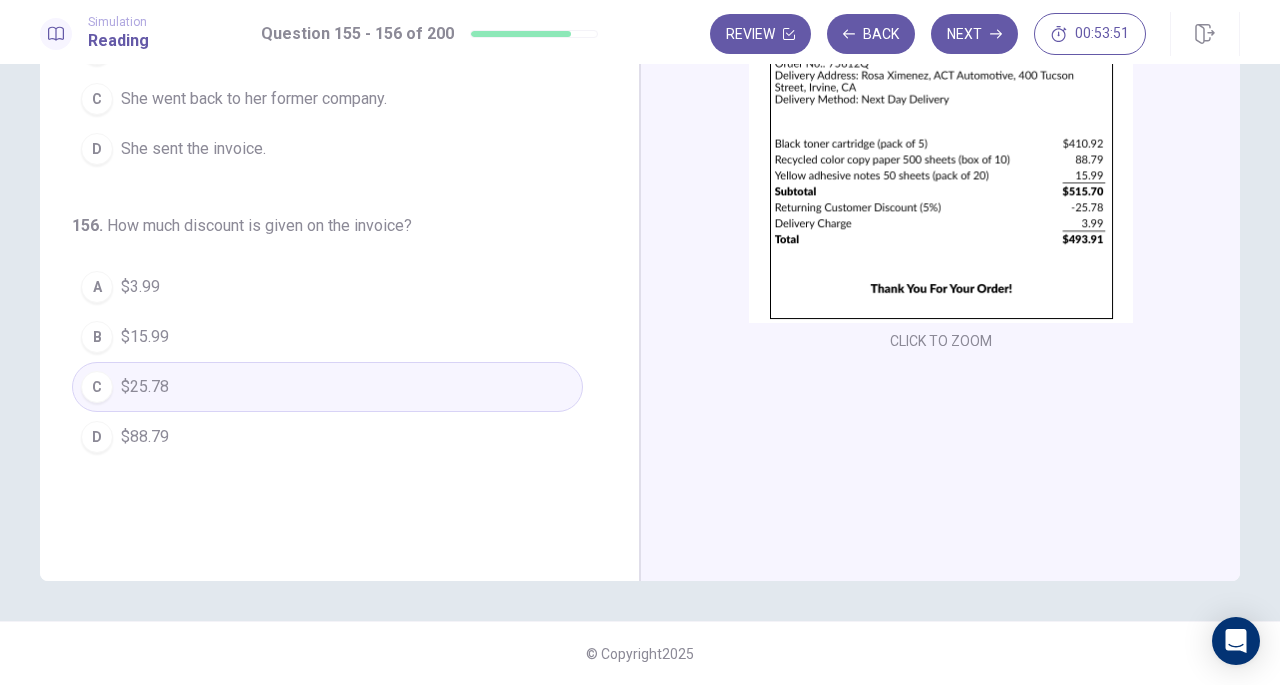 scroll, scrollTop: 0, scrollLeft: 0, axis: both 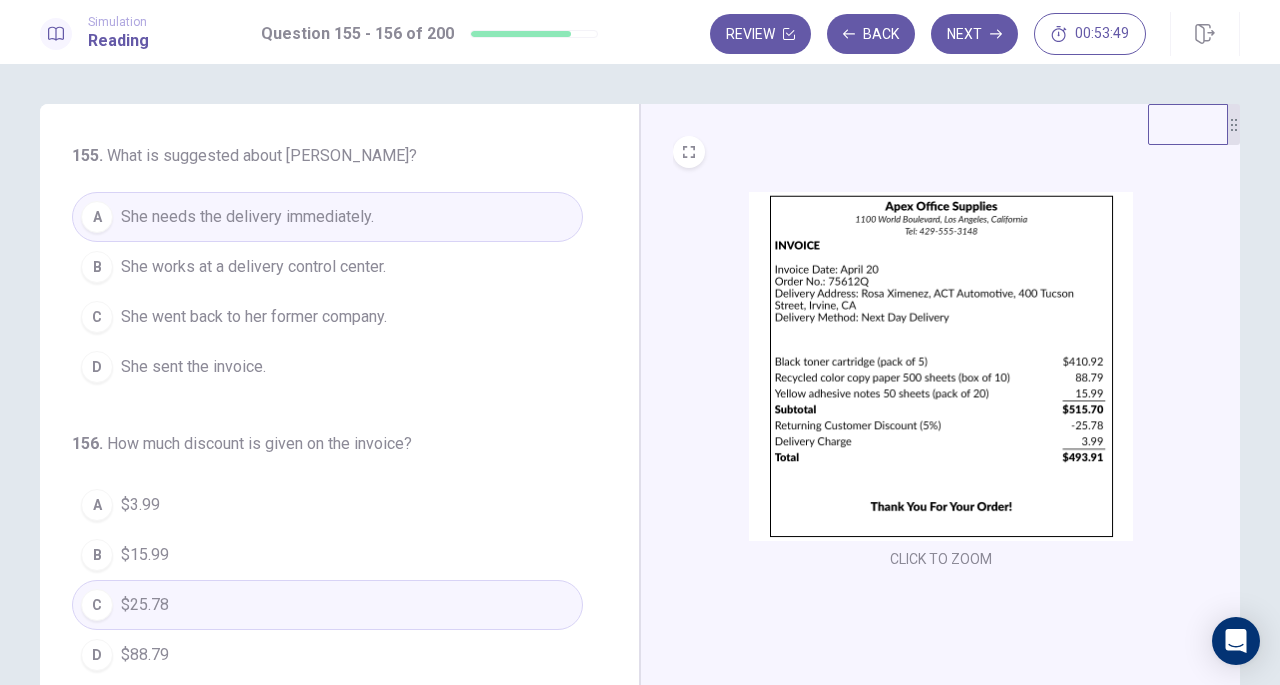 click on "Next" at bounding box center [974, 34] 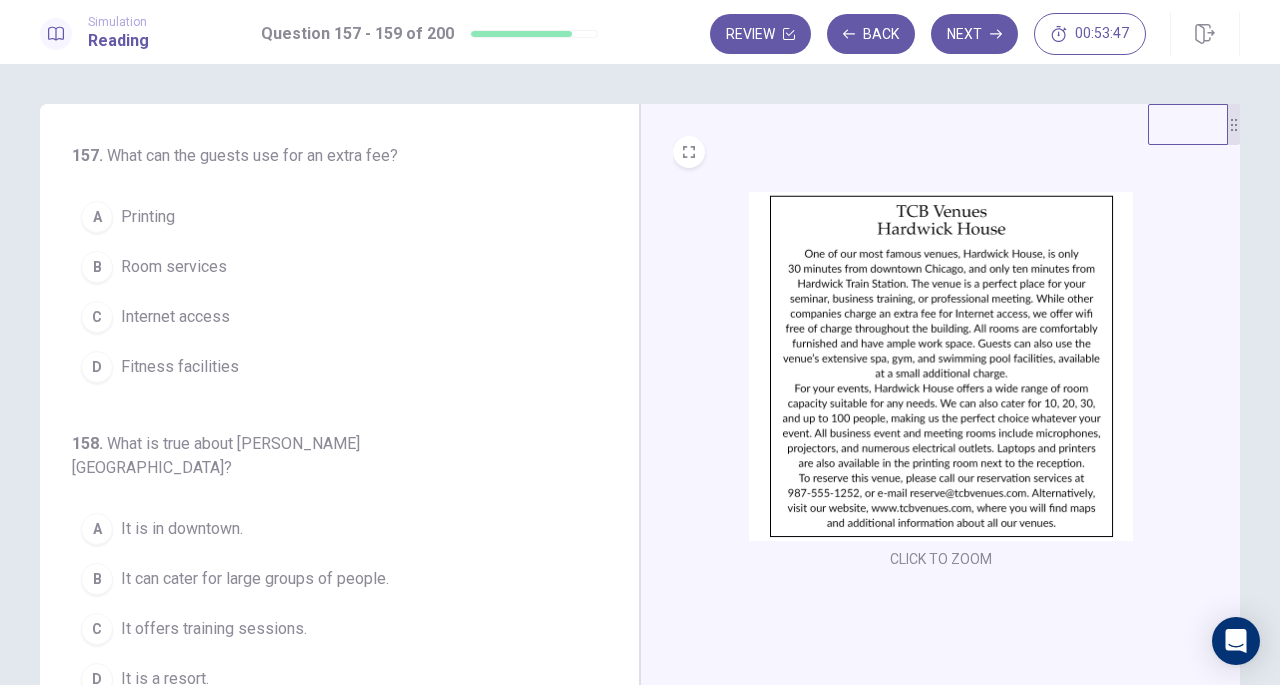 click at bounding box center (941, 366) 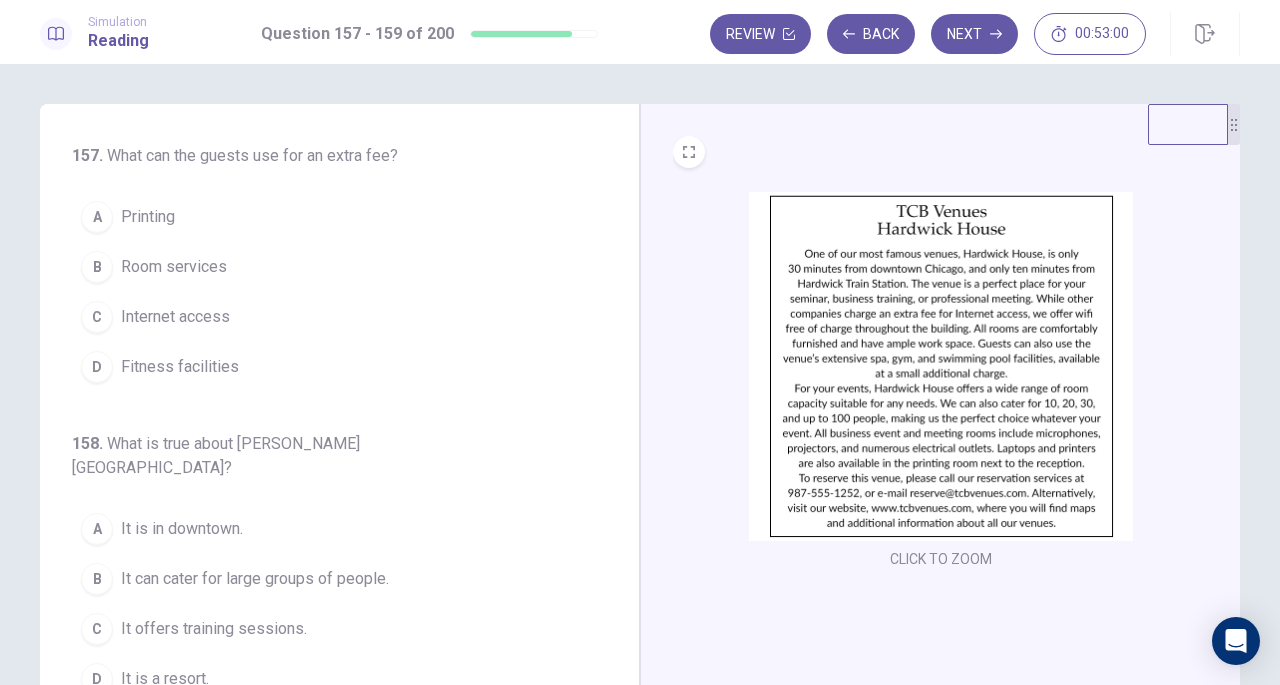 click on "Internet access" at bounding box center [175, 317] 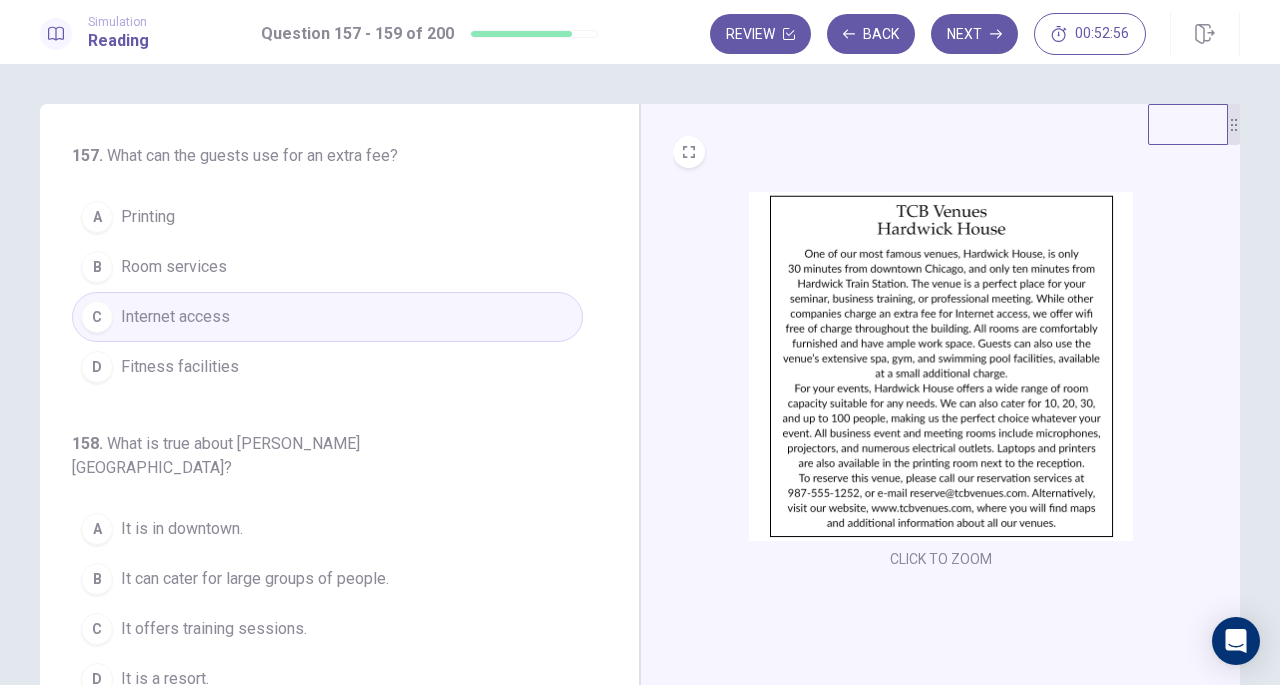 drag, startPoint x: 244, startPoint y: 301, endPoint x: 239, endPoint y: 310, distance: 10.29563 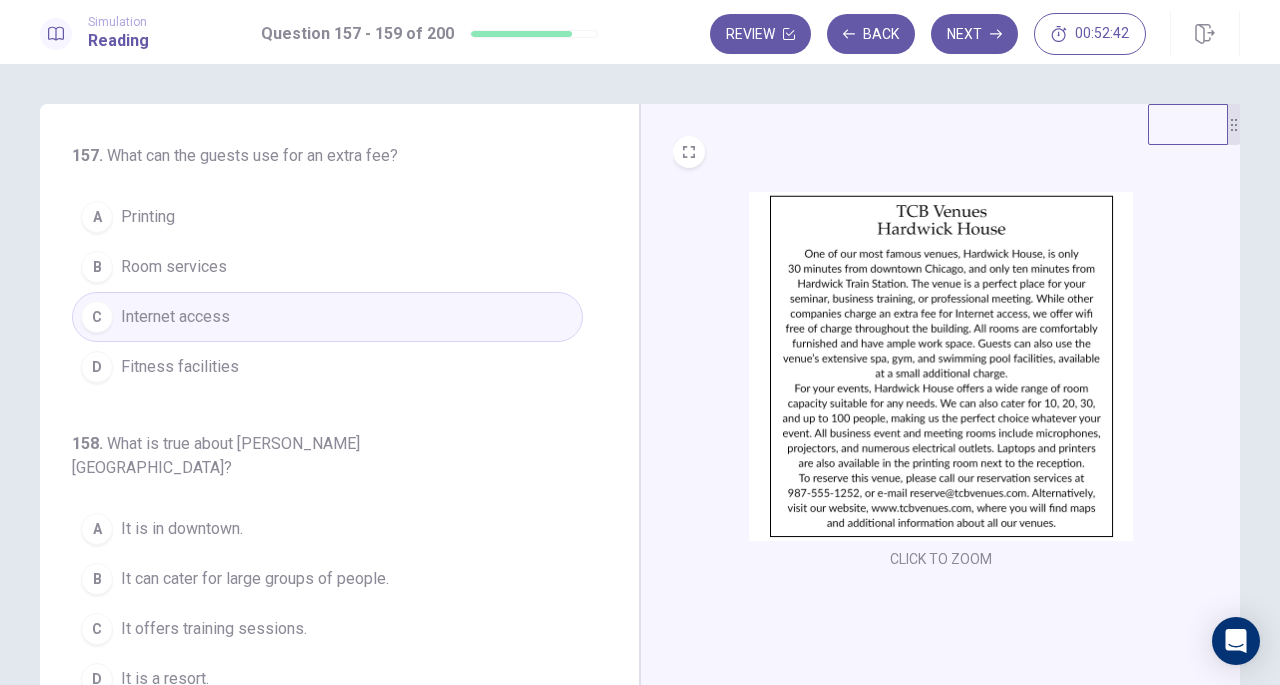 click on "Fitness facilities" at bounding box center (180, 367) 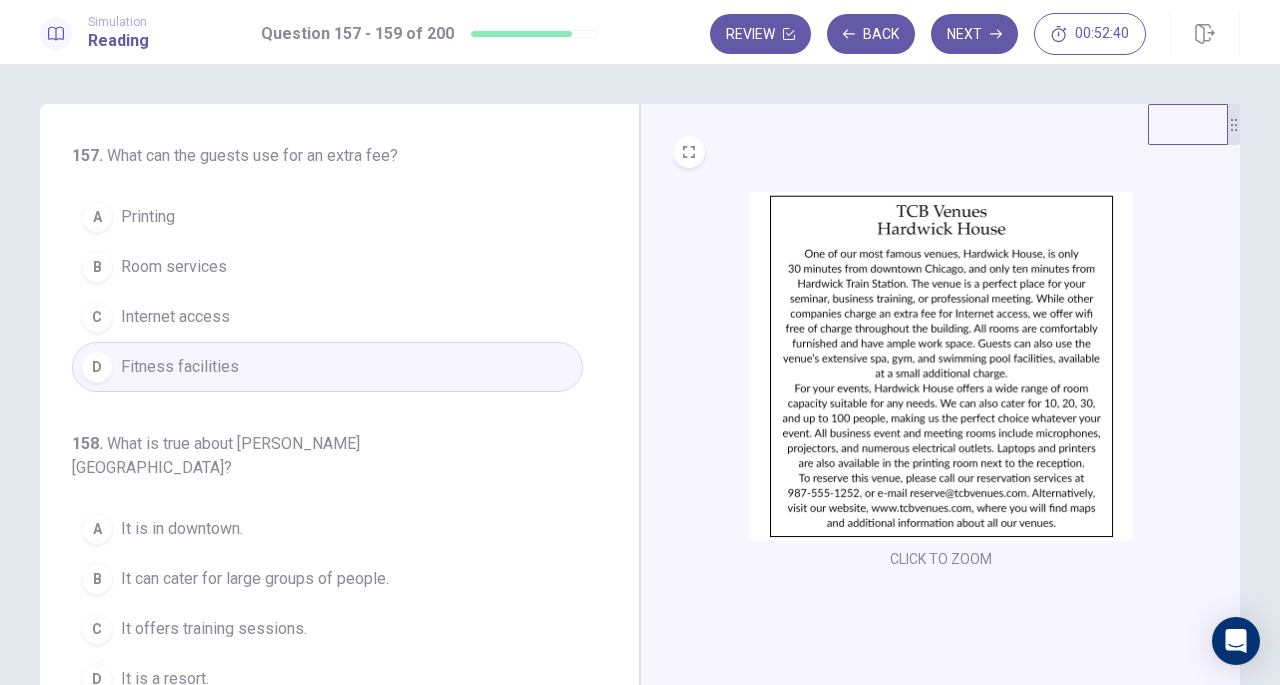 scroll, scrollTop: 200, scrollLeft: 0, axis: vertical 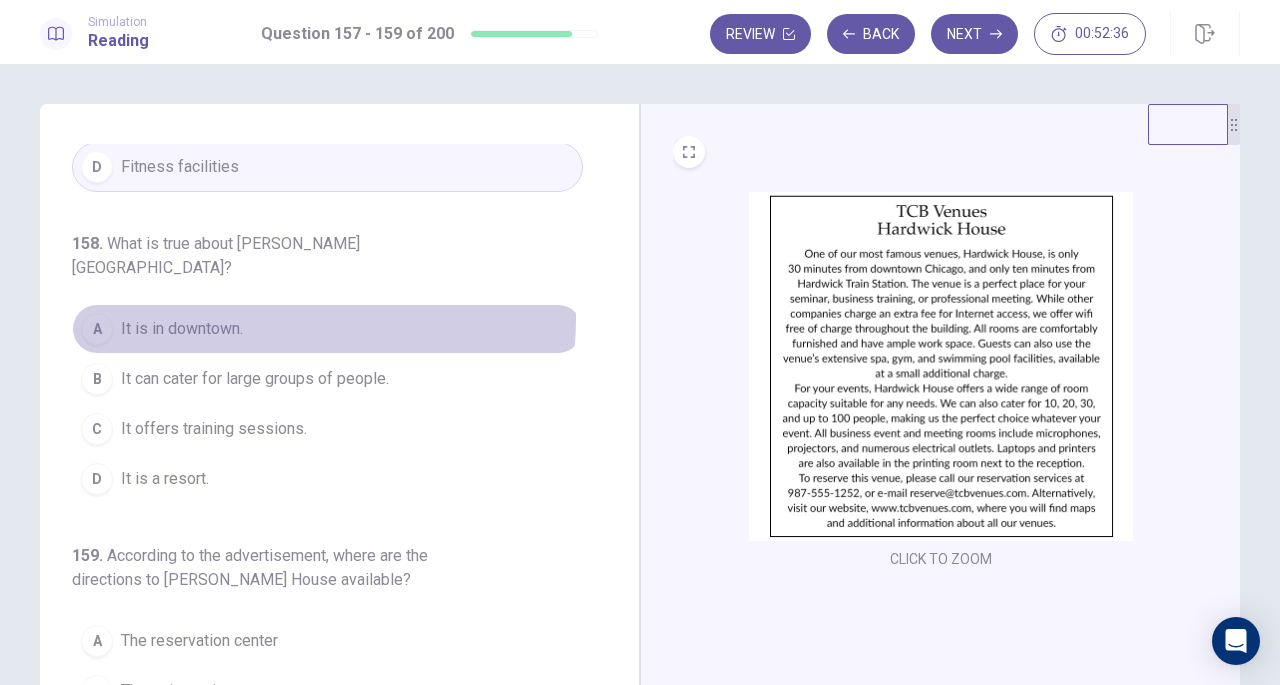 click on "A It is in downtown." at bounding box center (327, 329) 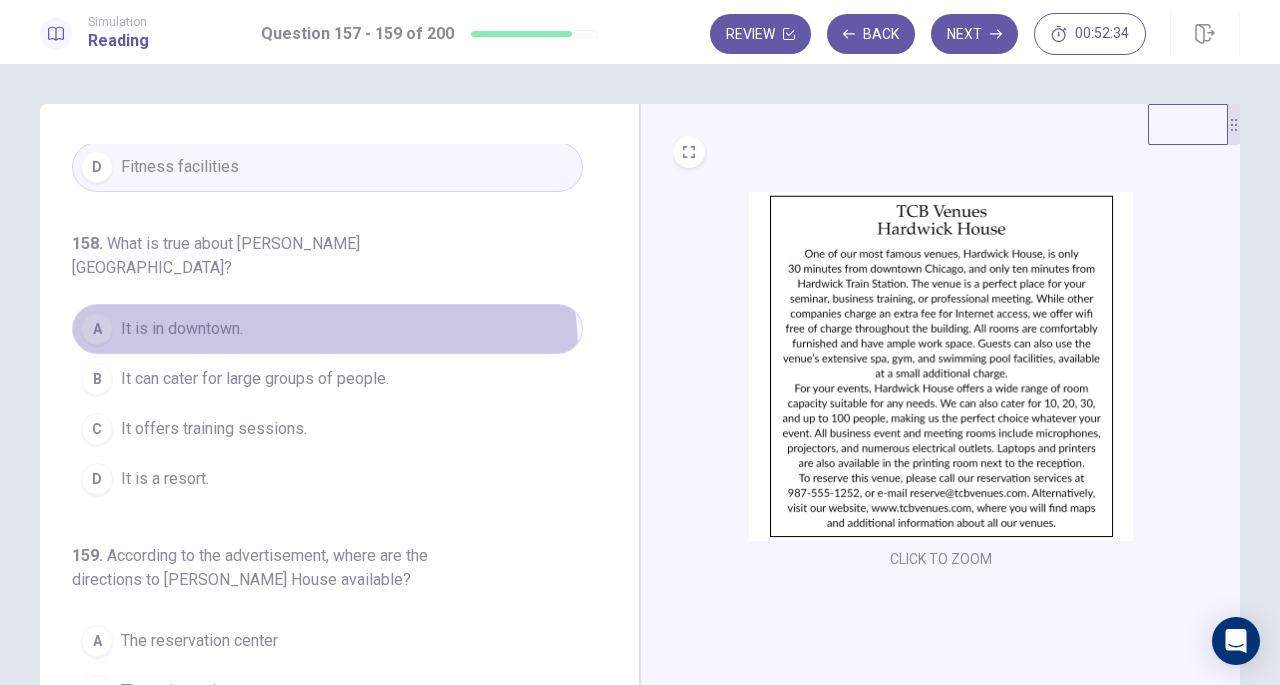 drag, startPoint x: 282, startPoint y: 325, endPoint x: 356, endPoint y: 311, distance: 75.31268 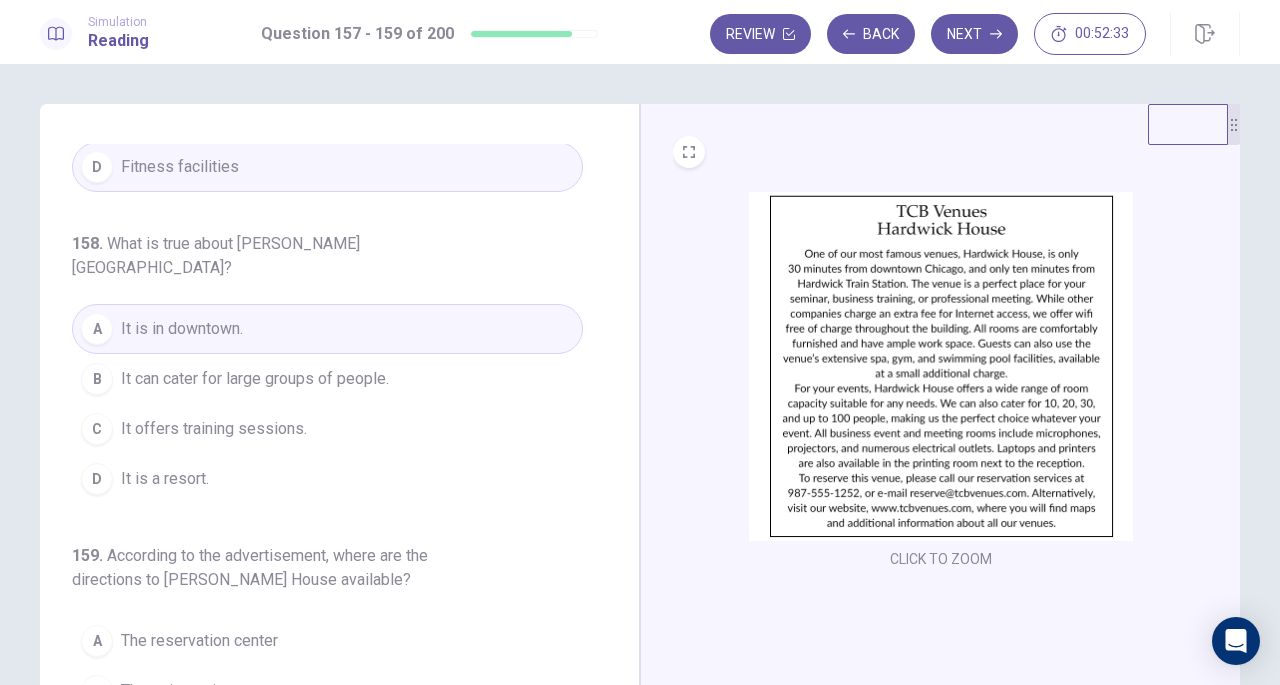 scroll, scrollTop: 224, scrollLeft: 0, axis: vertical 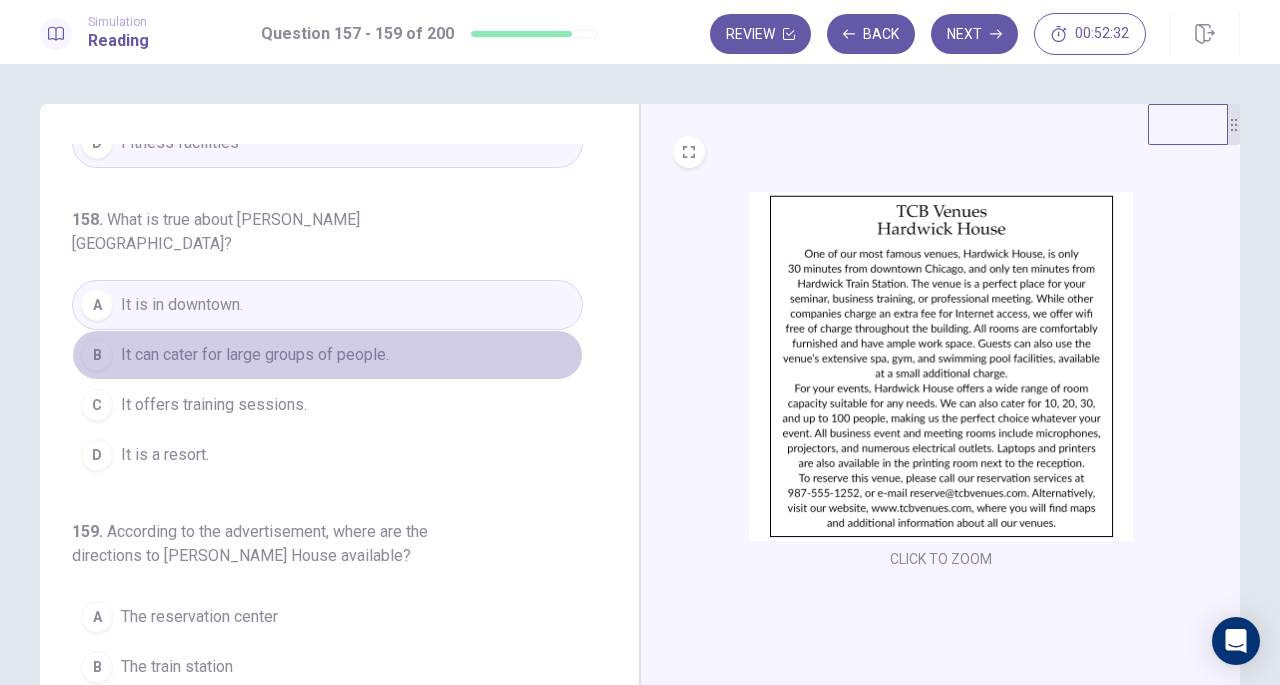 drag, startPoint x: 323, startPoint y: 341, endPoint x: 313, endPoint y: 359, distance: 20.59126 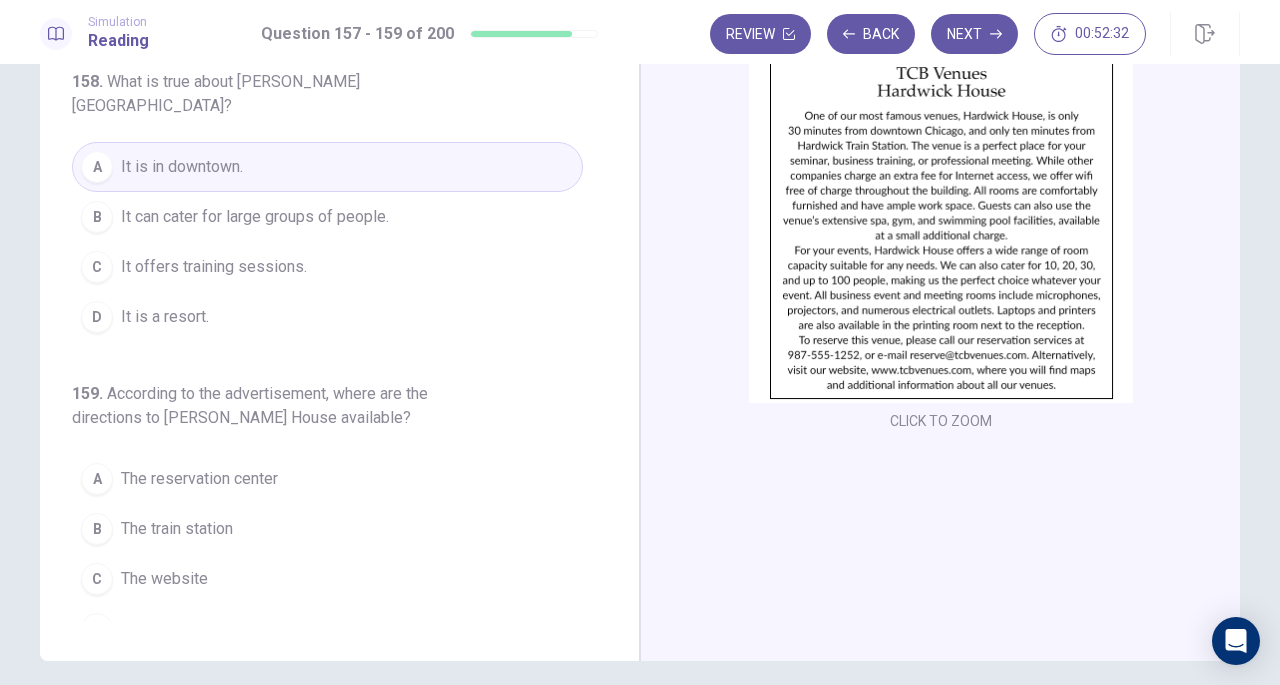 scroll, scrollTop: 218, scrollLeft: 0, axis: vertical 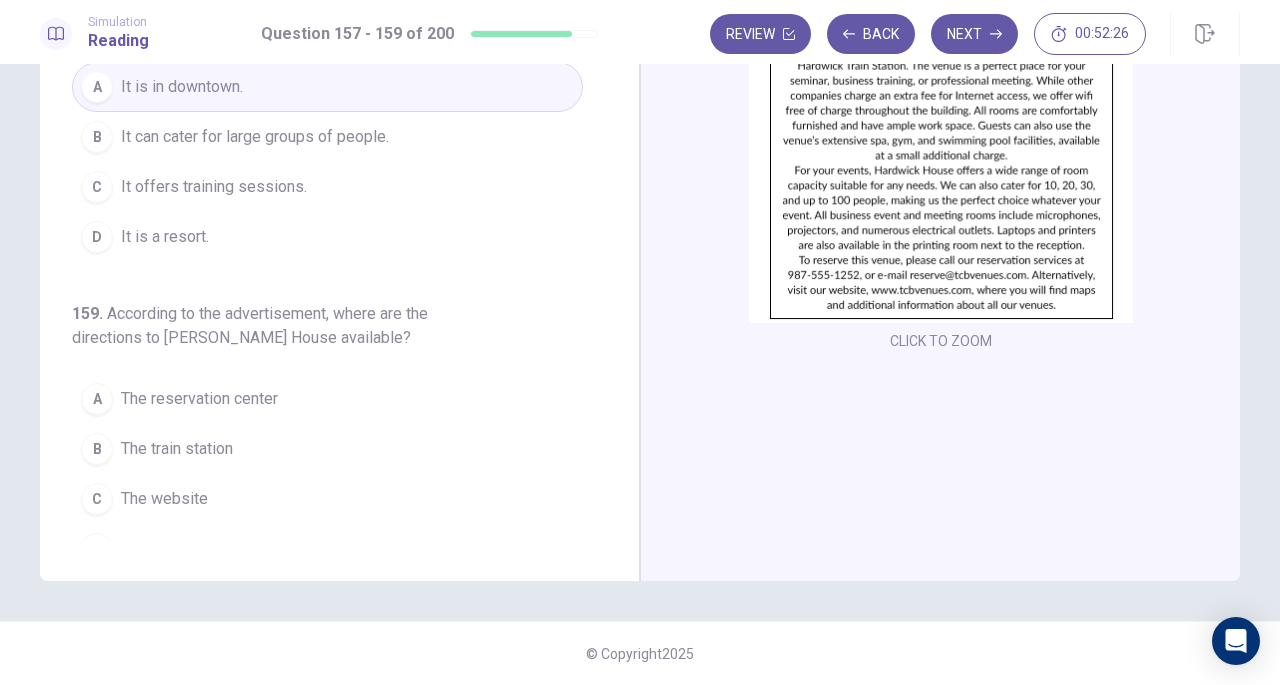 click on "The website" at bounding box center [164, 499] 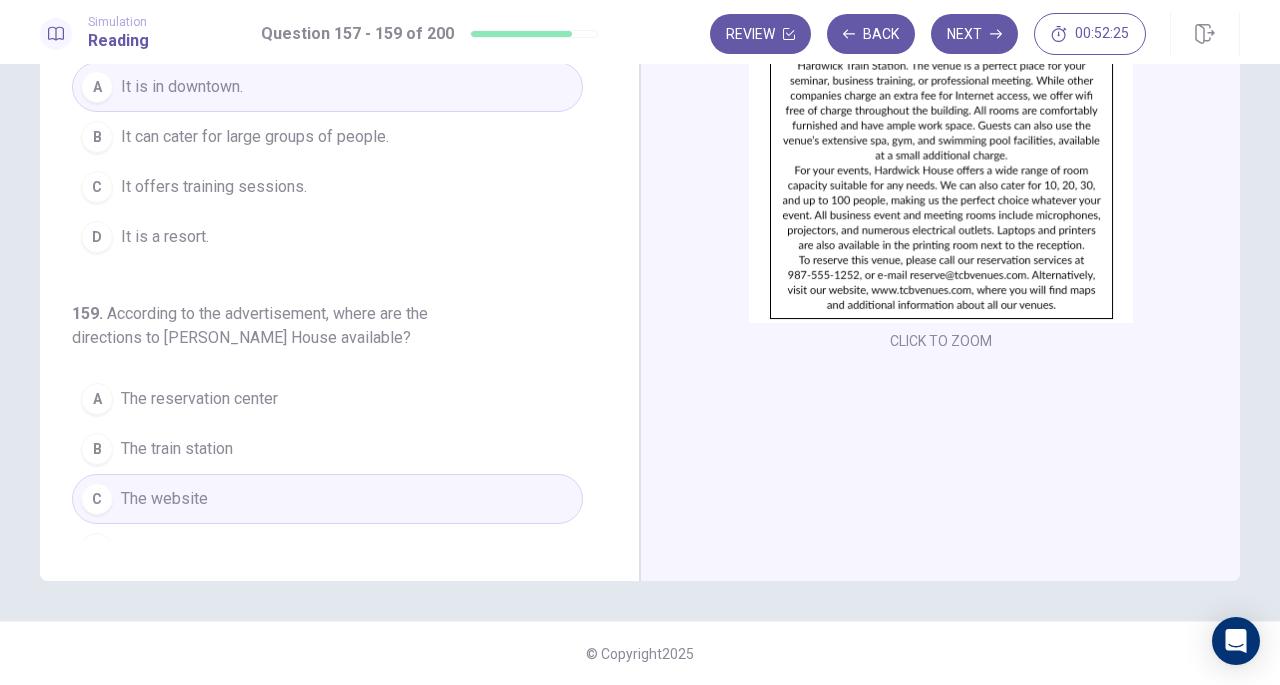 click on "Next" at bounding box center (974, 34) 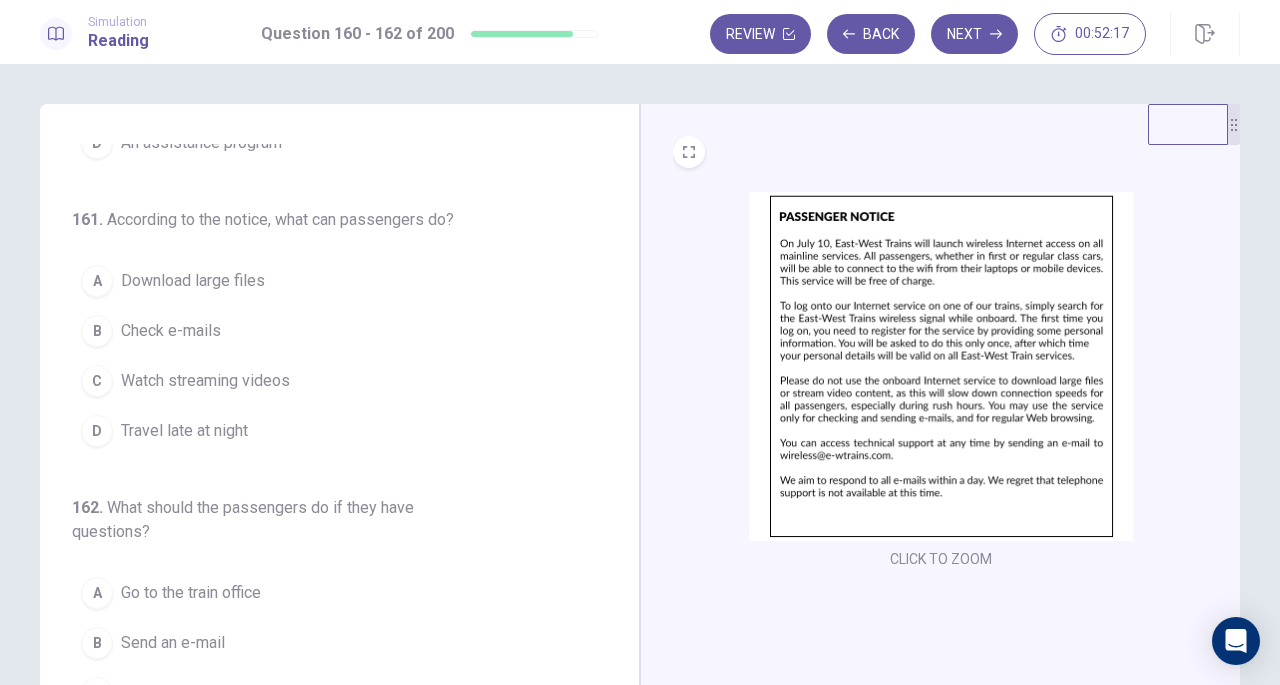 scroll, scrollTop: 218, scrollLeft: 0, axis: vertical 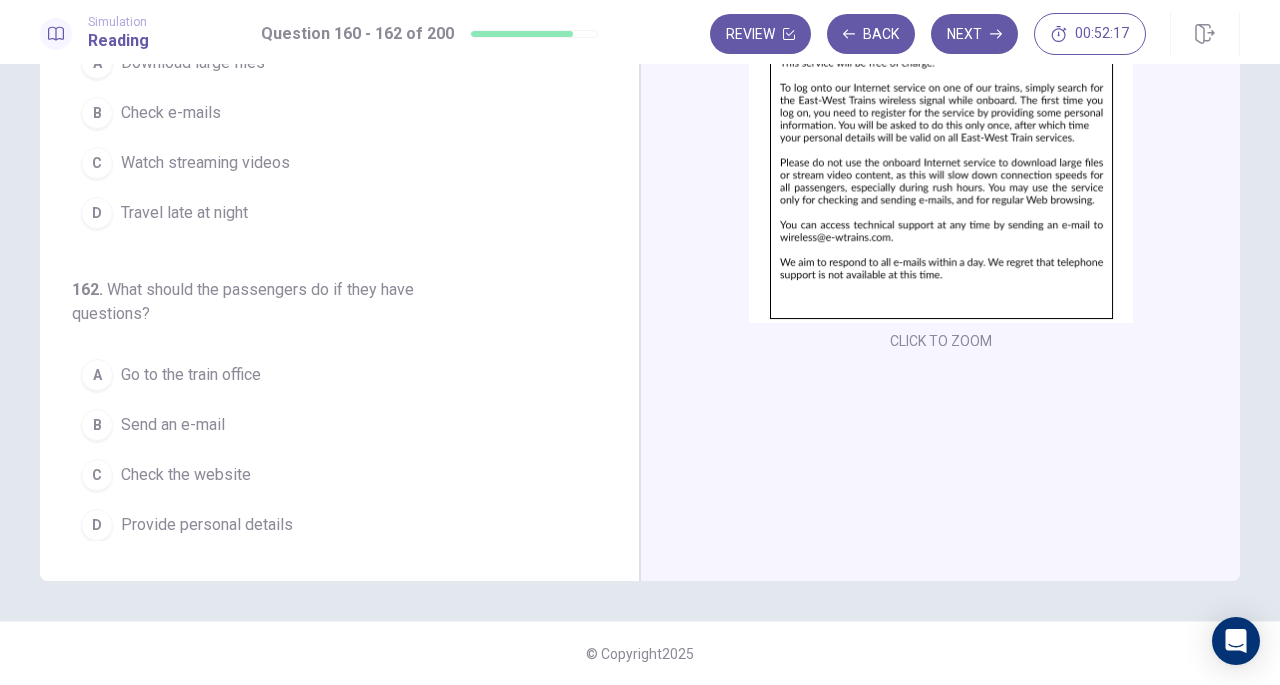 click at bounding box center [941, 148] 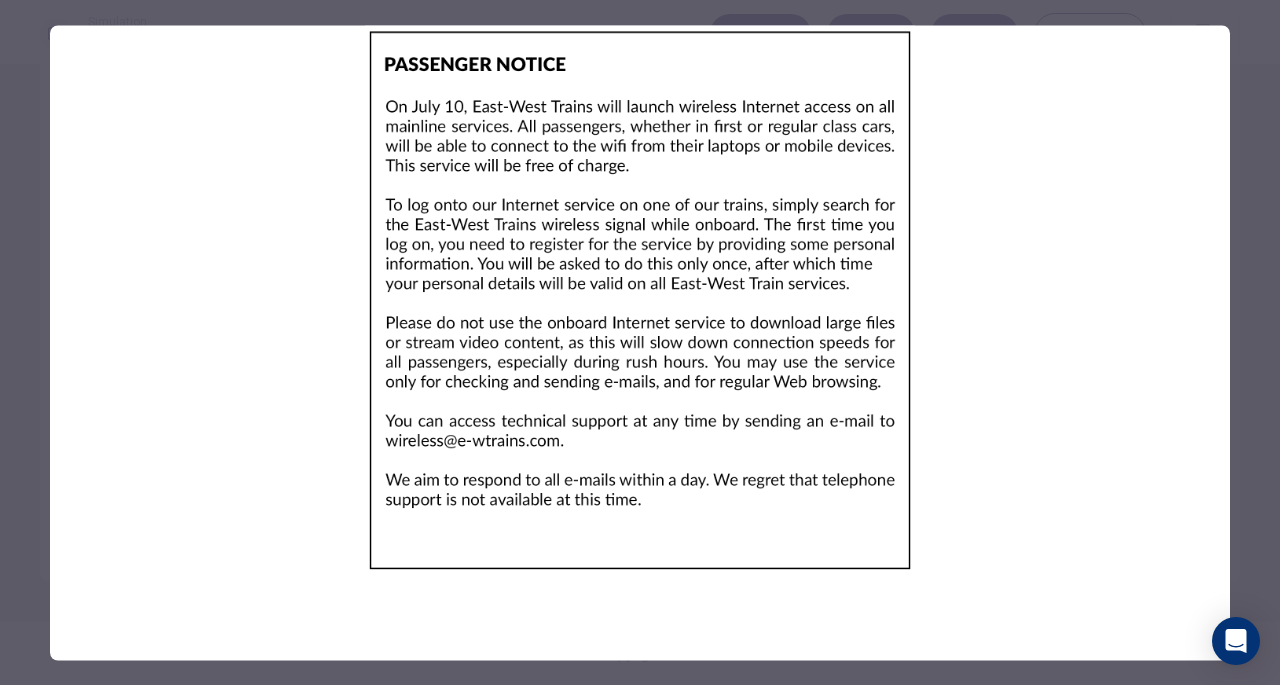 click at bounding box center [640, 300] 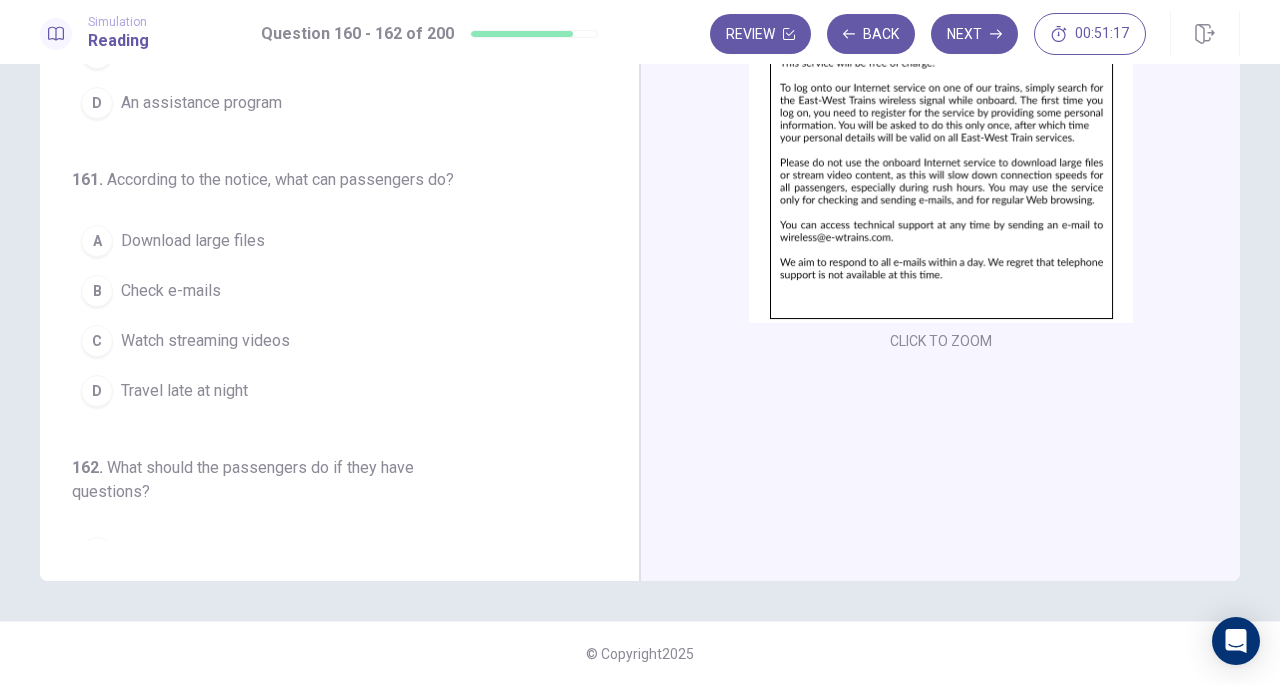 scroll, scrollTop: 0, scrollLeft: 0, axis: both 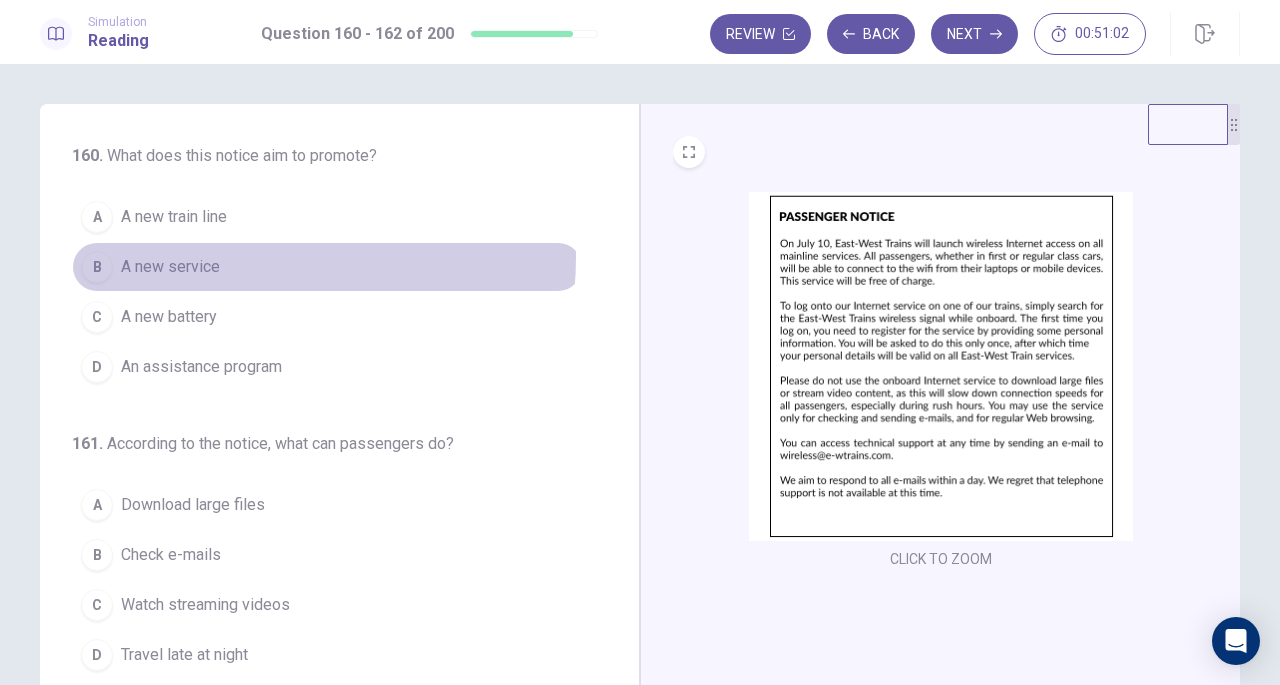 click on "A new service" at bounding box center [170, 267] 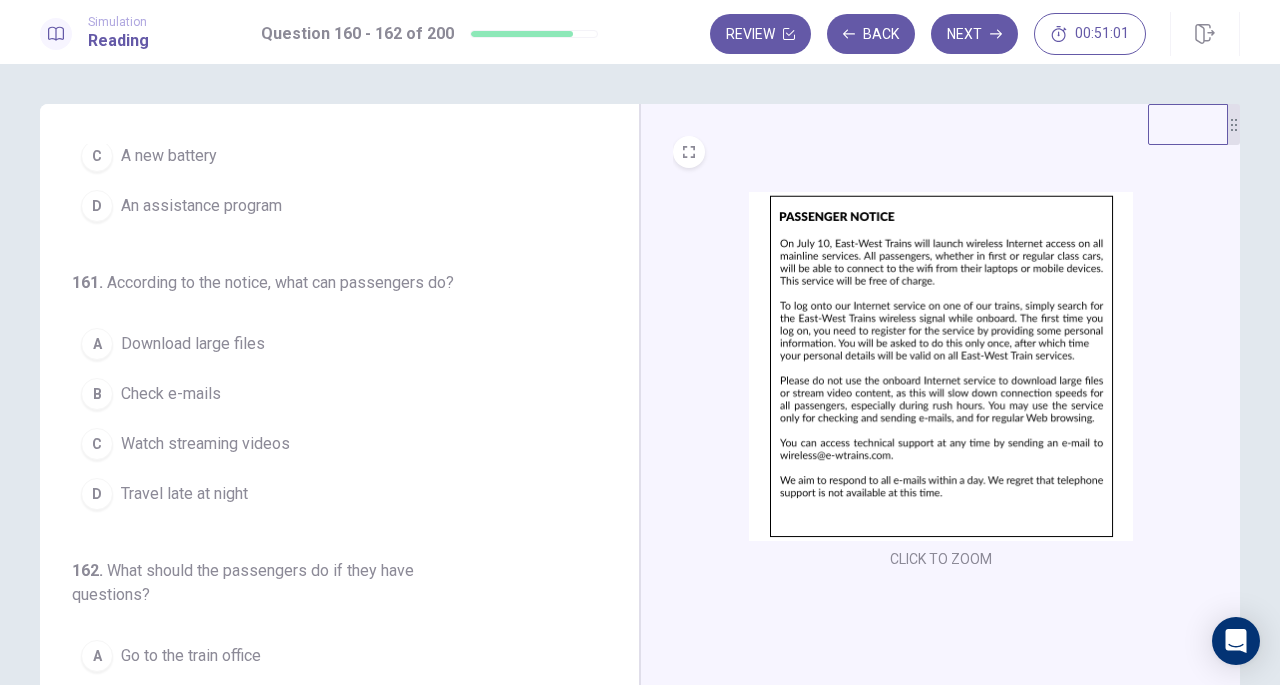 scroll, scrollTop: 248, scrollLeft: 0, axis: vertical 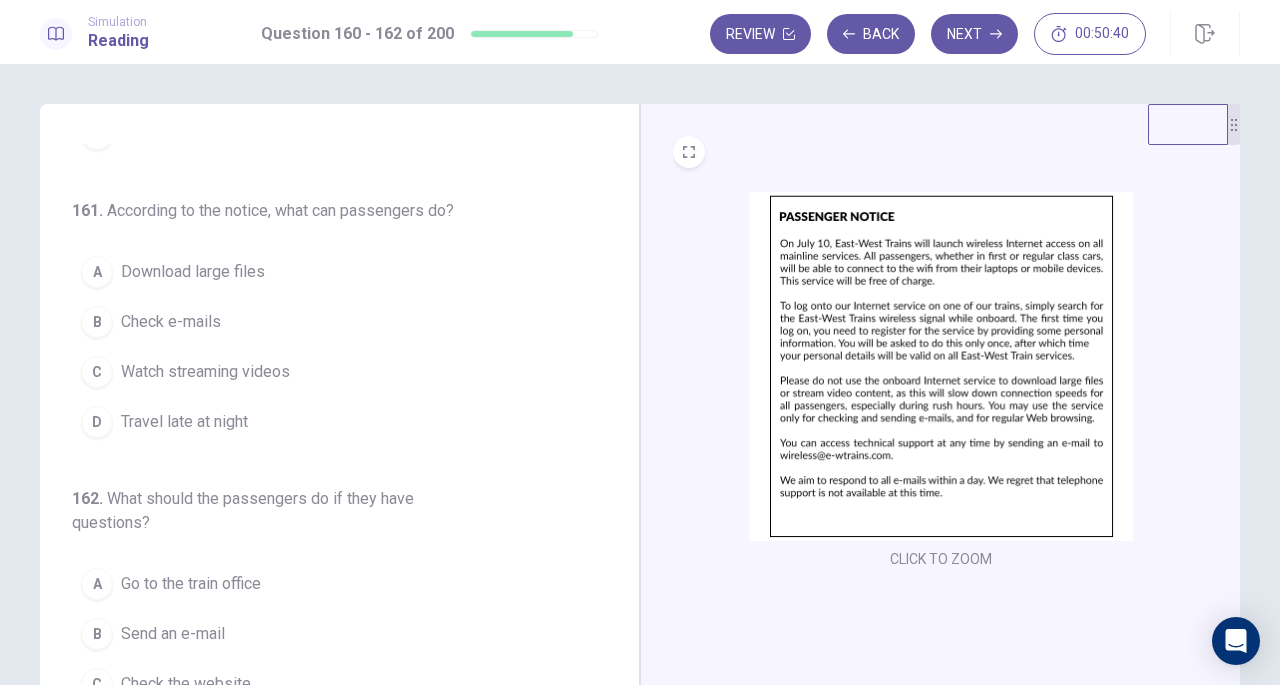 click on "B Check e-mails" at bounding box center [327, 322] 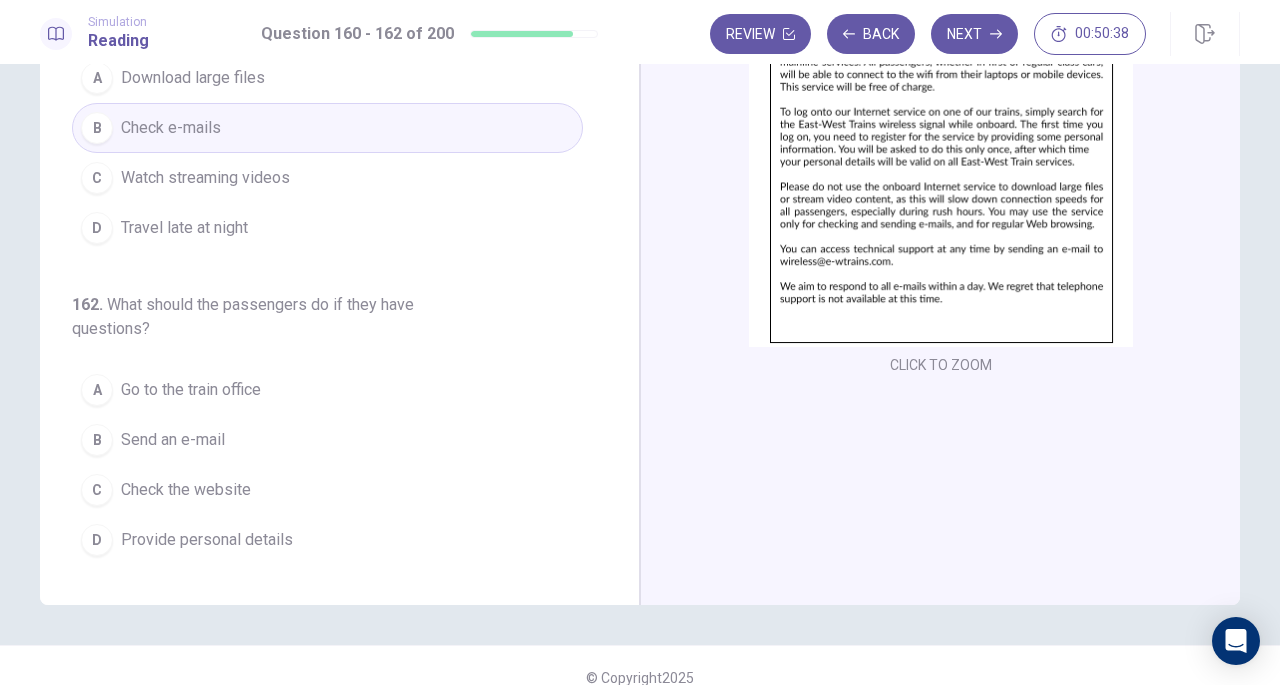 scroll, scrollTop: 218, scrollLeft: 0, axis: vertical 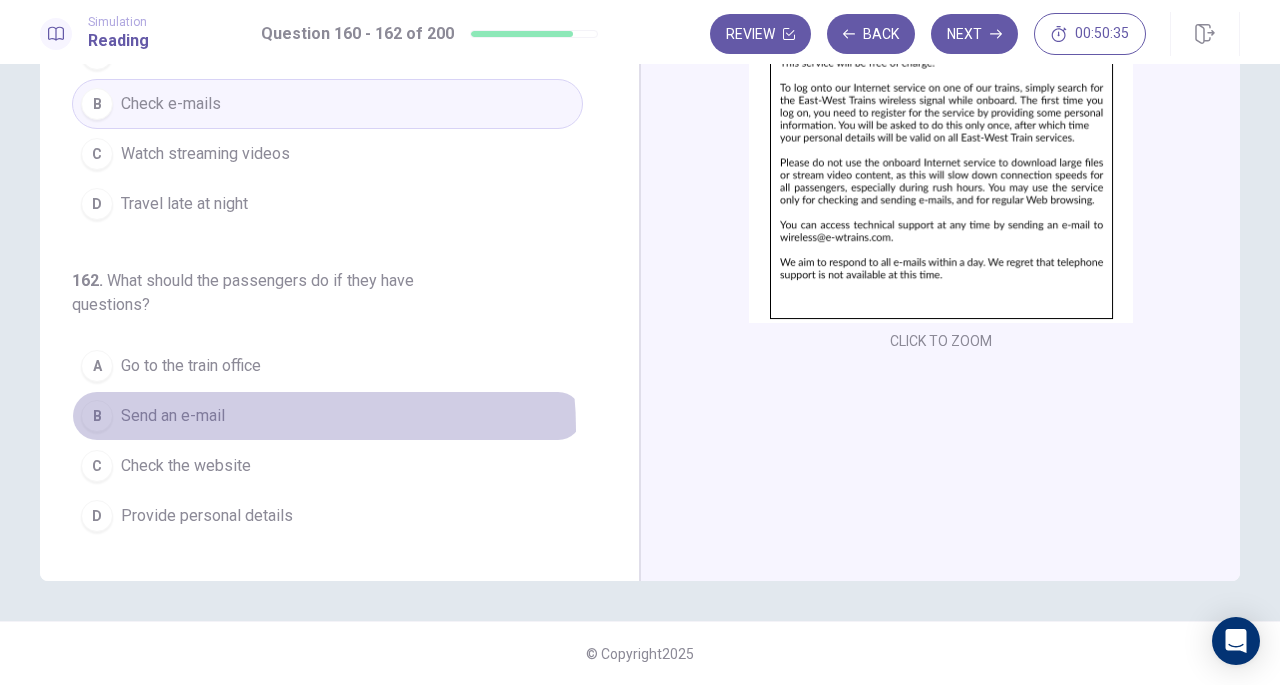 click on "B Send an e-mail" at bounding box center (327, 416) 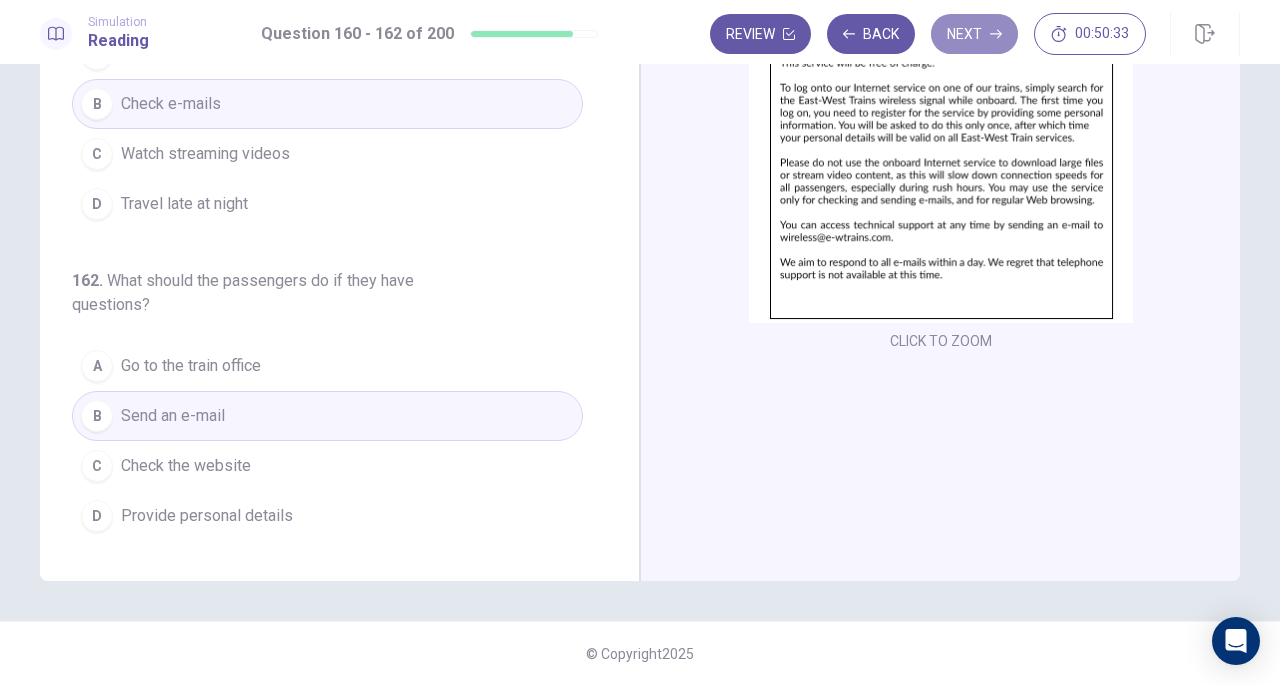 click on "Next" at bounding box center (974, 34) 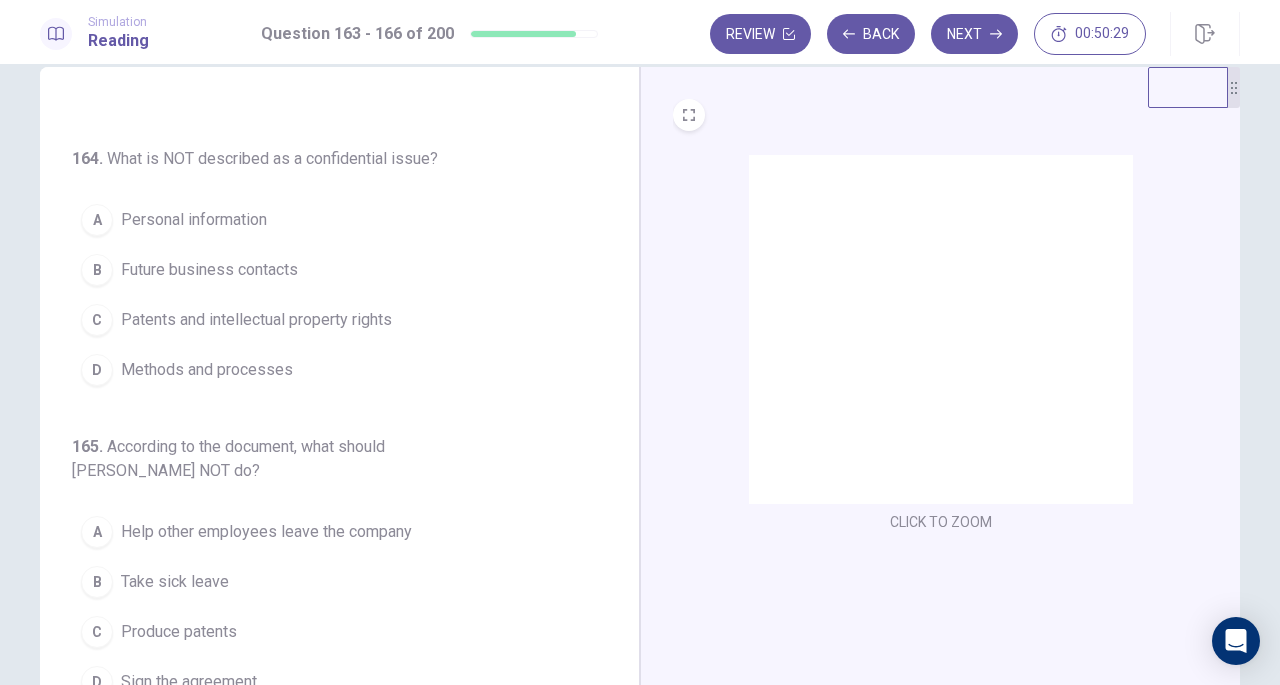 scroll, scrollTop: 0, scrollLeft: 0, axis: both 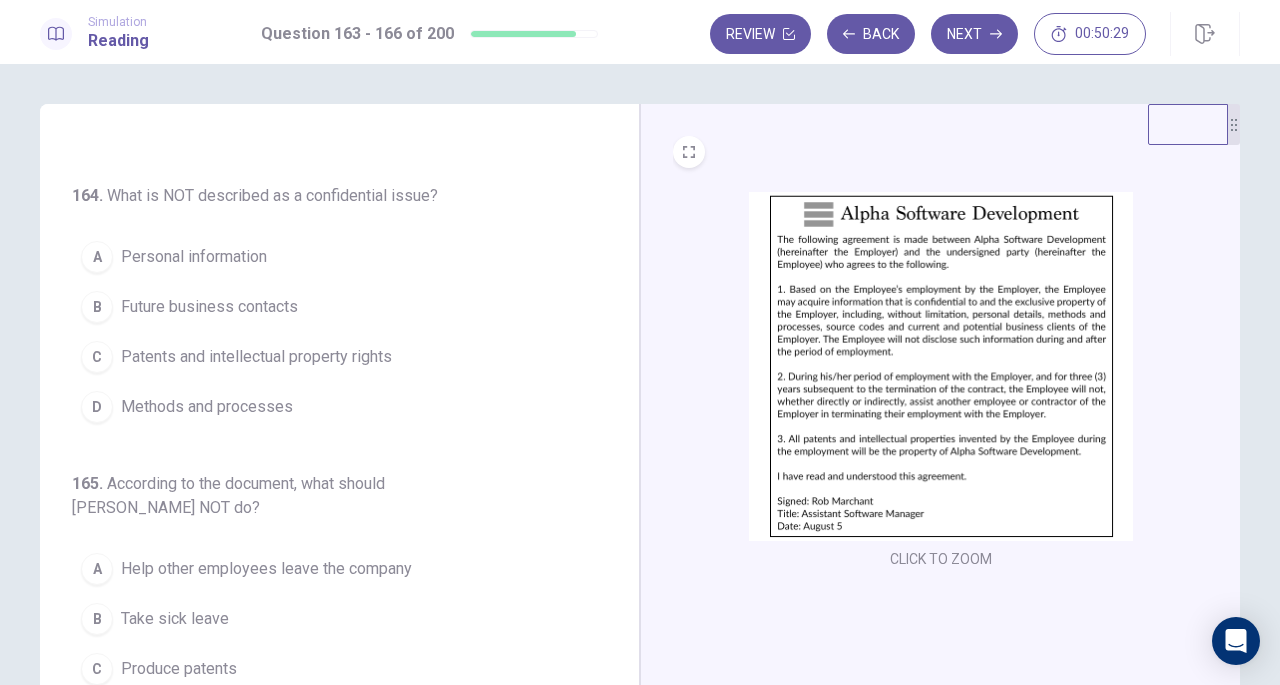 click at bounding box center [941, 366] 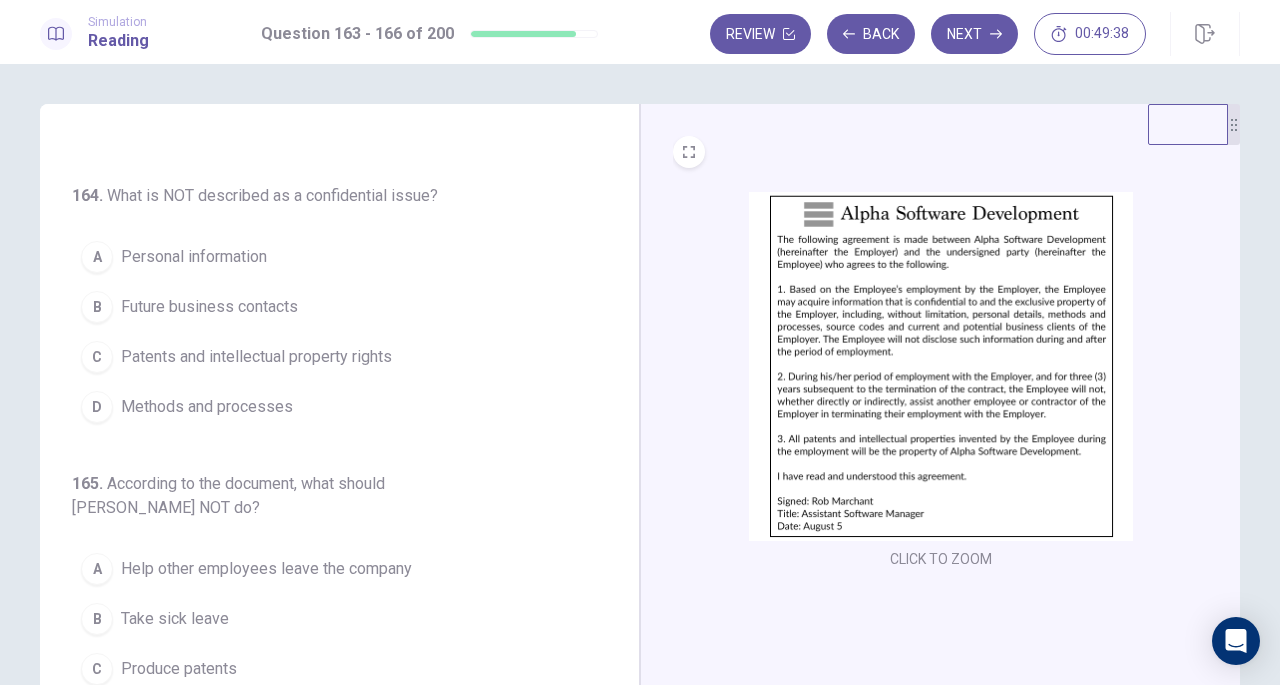 scroll, scrollTop: 0, scrollLeft: 0, axis: both 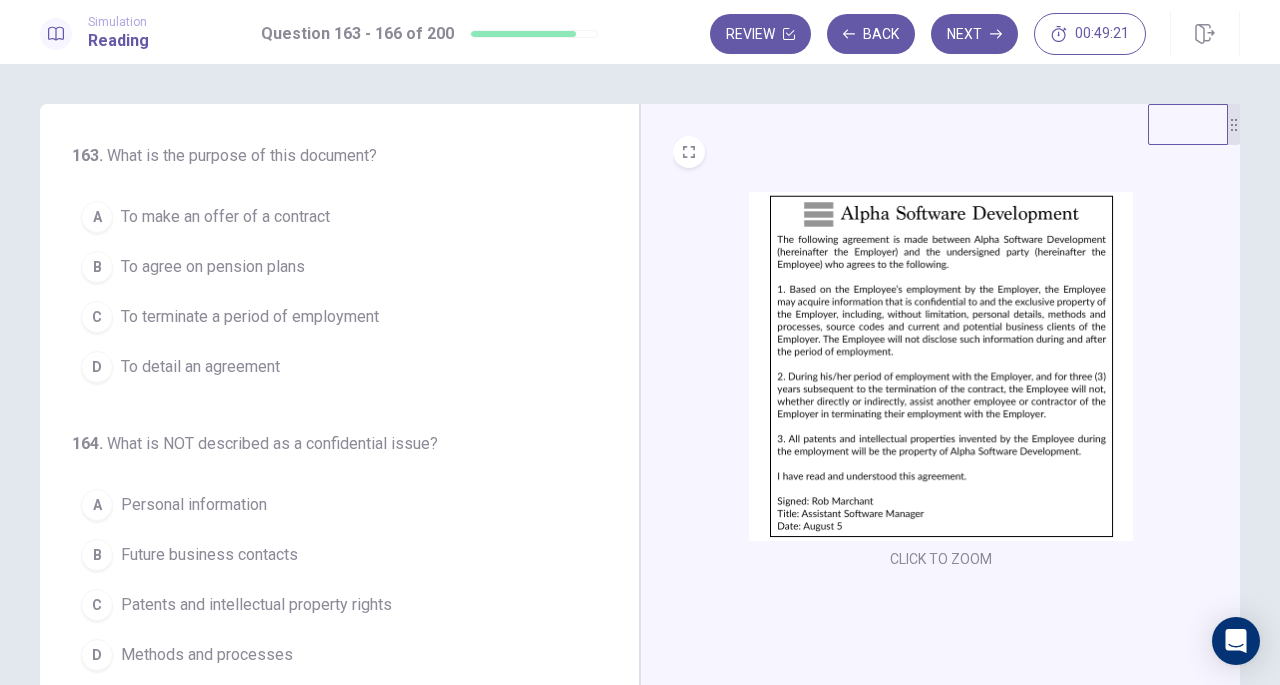 click on "163 .   What is the purpose of this document? A To make an offer of a contract B To agree on pension plans C To terminate a period of employment D To detail an agreement" at bounding box center (327, 268) 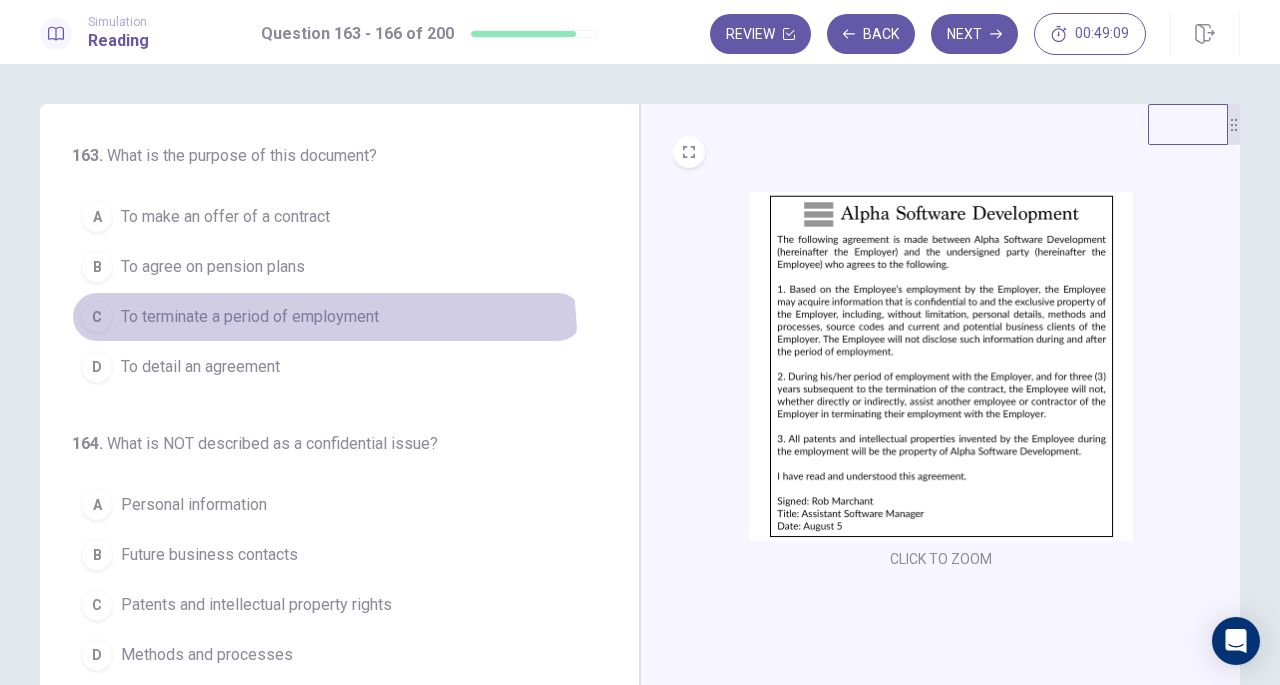 click on "C To terminate a period of employment" at bounding box center (327, 317) 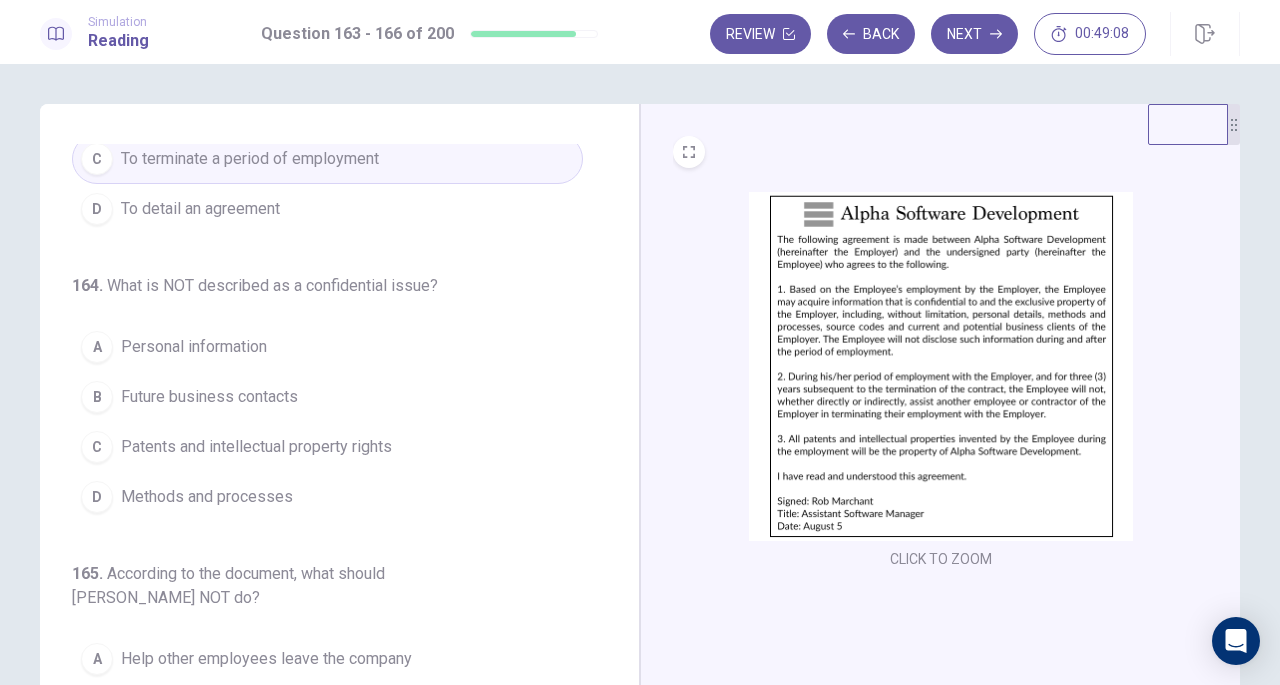 scroll, scrollTop: 200, scrollLeft: 0, axis: vertical 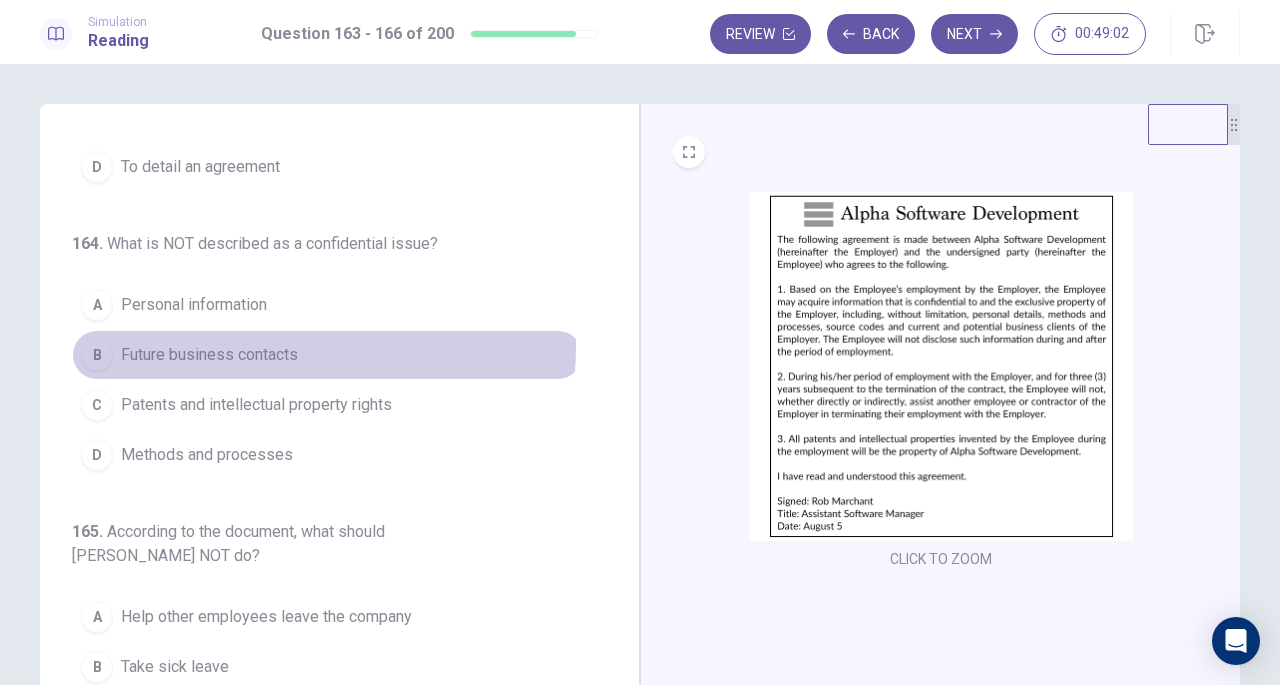 click on "Future business contacts" at bounding box center (209, 355) 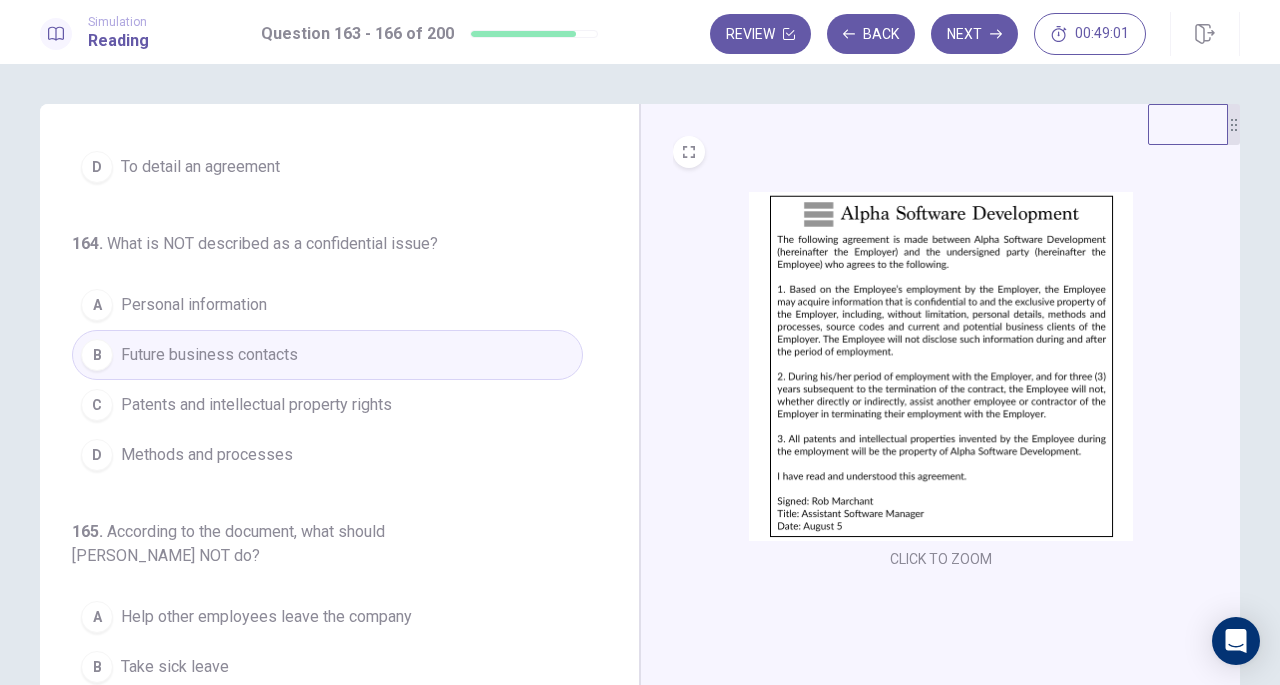 scroll, scrollTop: 400, scrollLeft: 0, axis: vertical 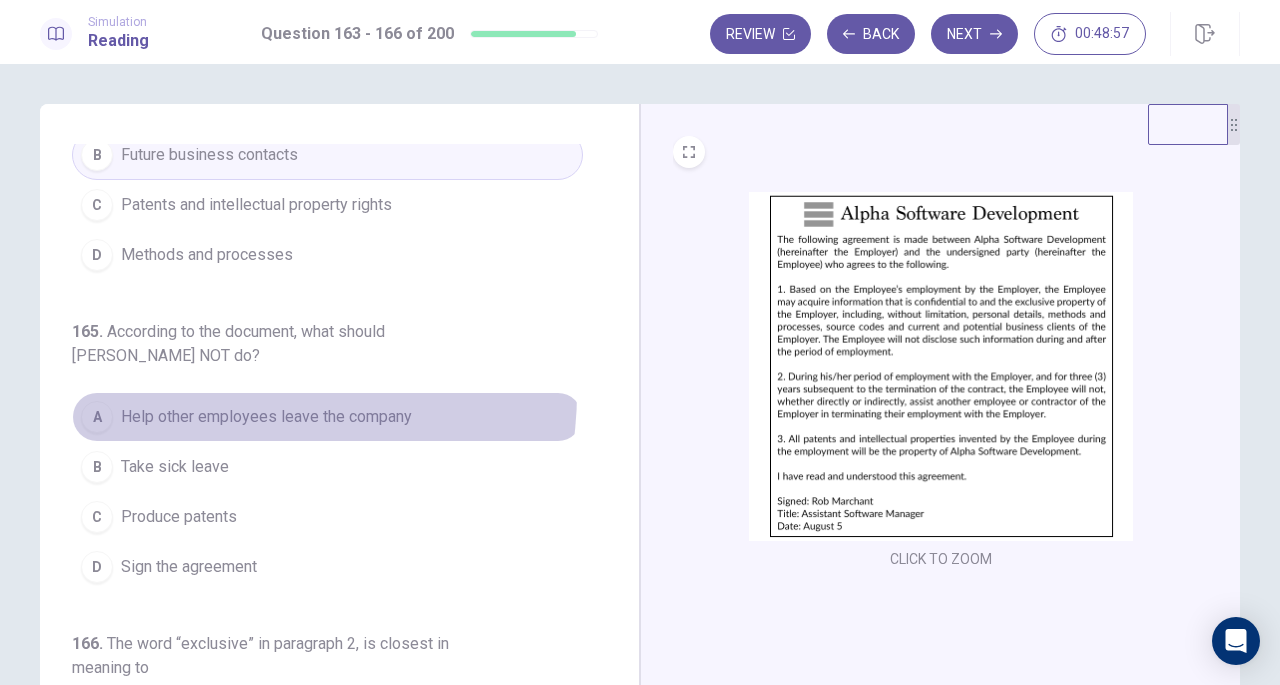 click on "A Help other employees leave the company" at bounding box center [327, 417] 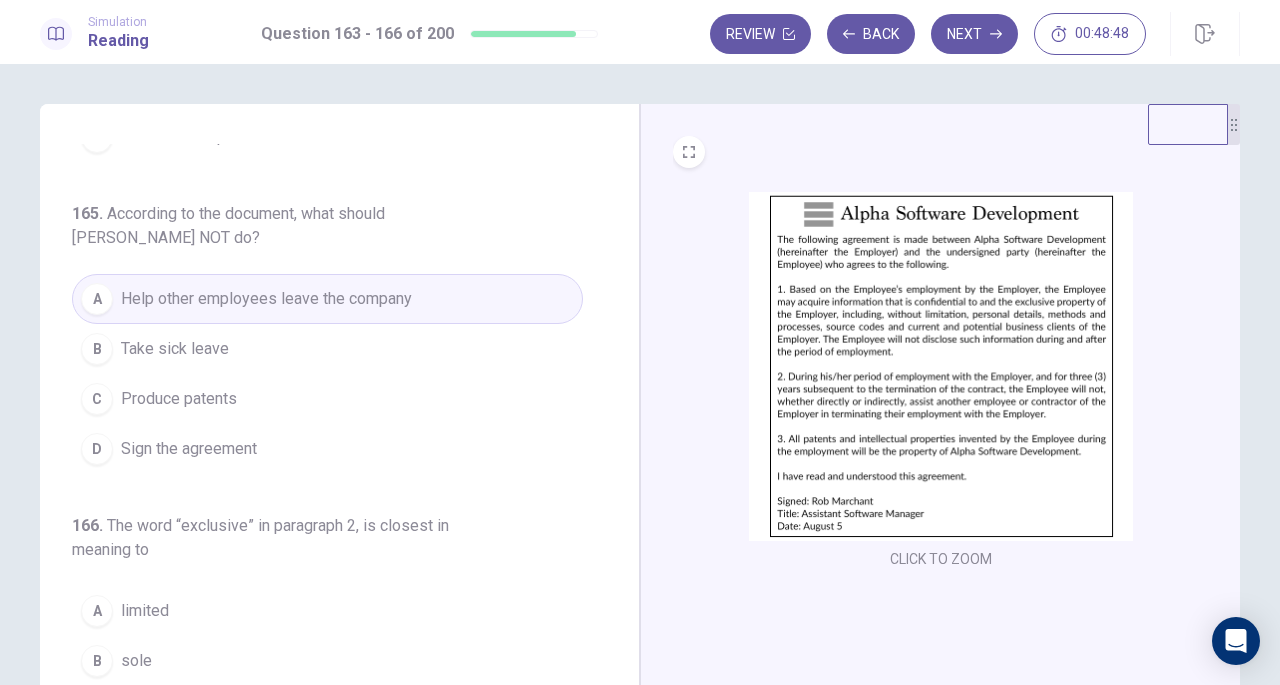 scroll, scrollTop: 534, scrollLeft: 0, axis: vertical 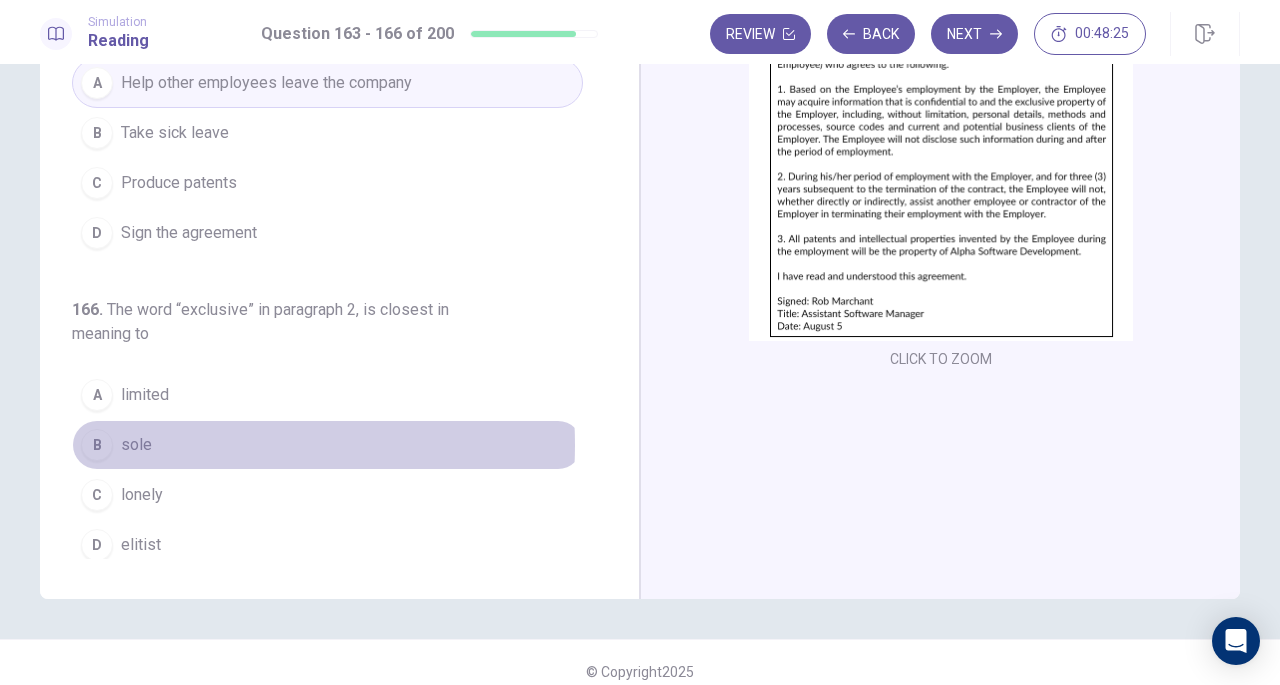 click on "B sole" at bounding box center [327, 445] 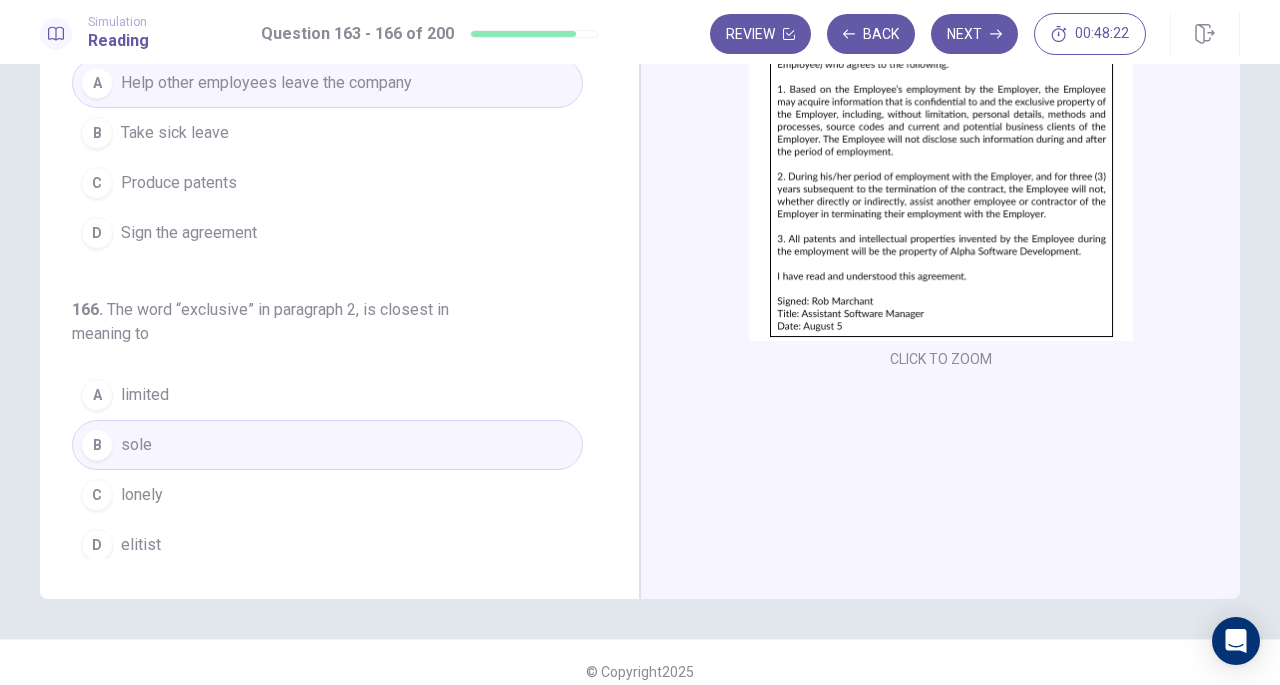 click on "Next" at bounding box center (974, 34) 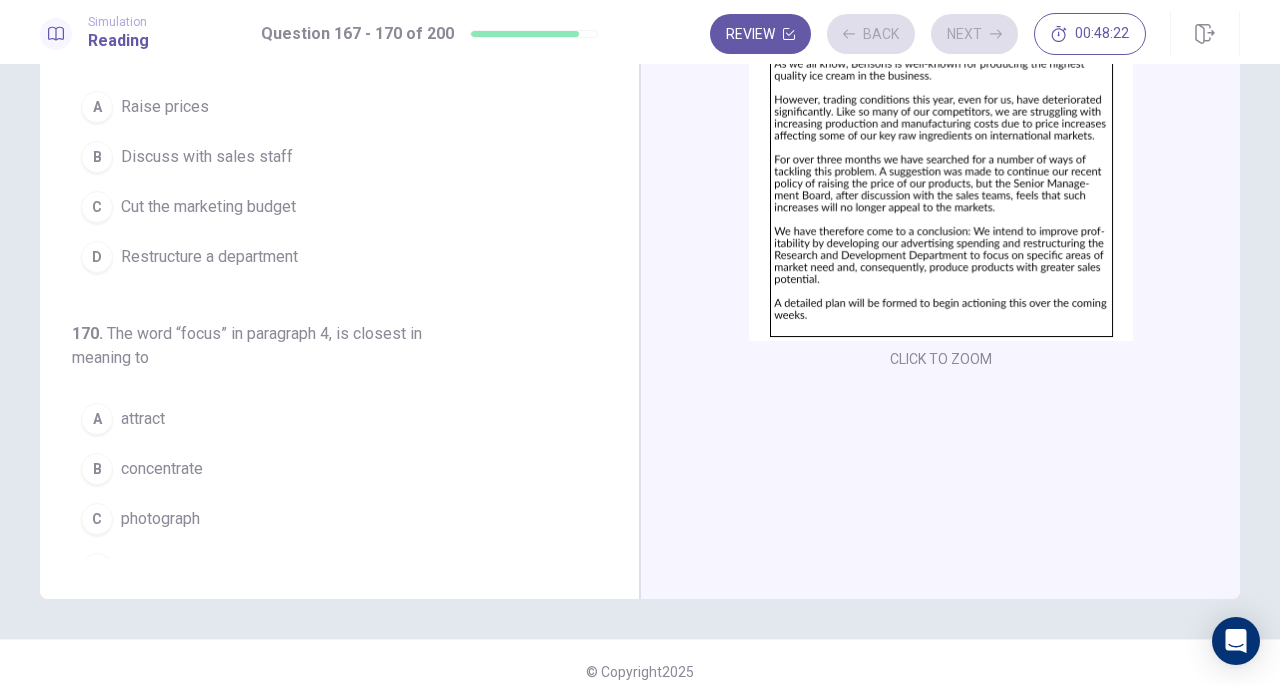 scroll, scrollTop: 200, scrollLeft: 0, axis: vertical 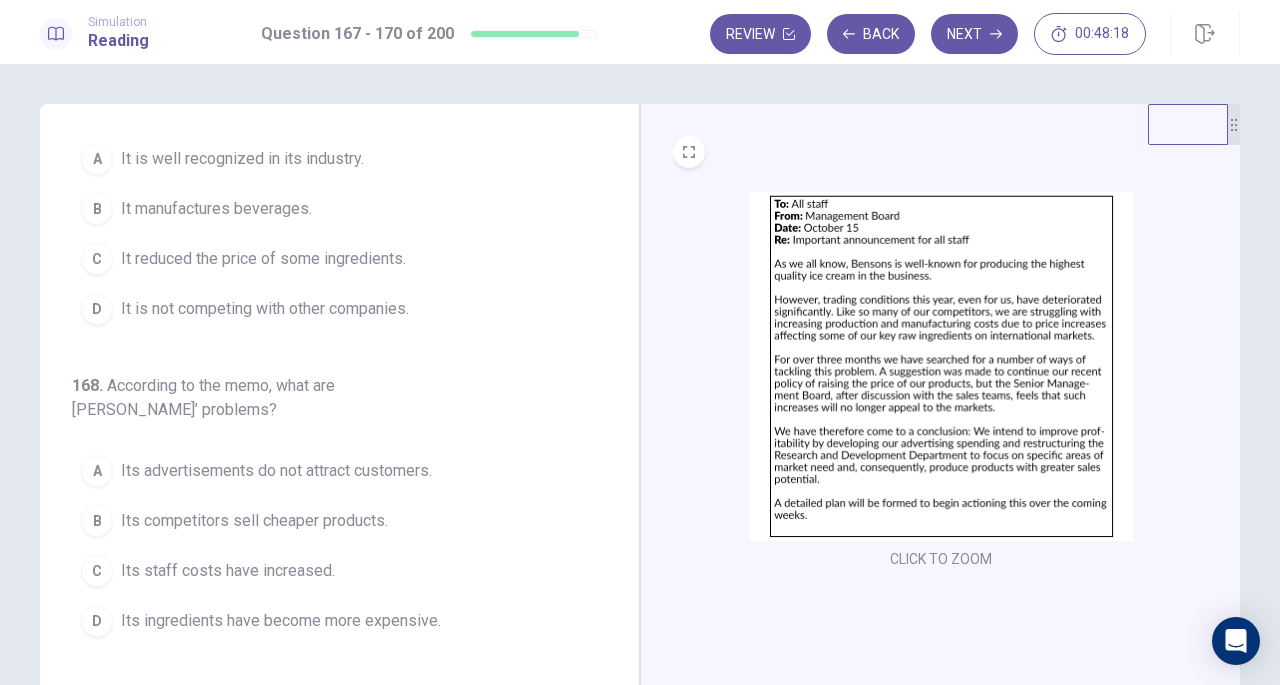 click on "CLICK TO ZOOM" at bounding box center (941, 382) 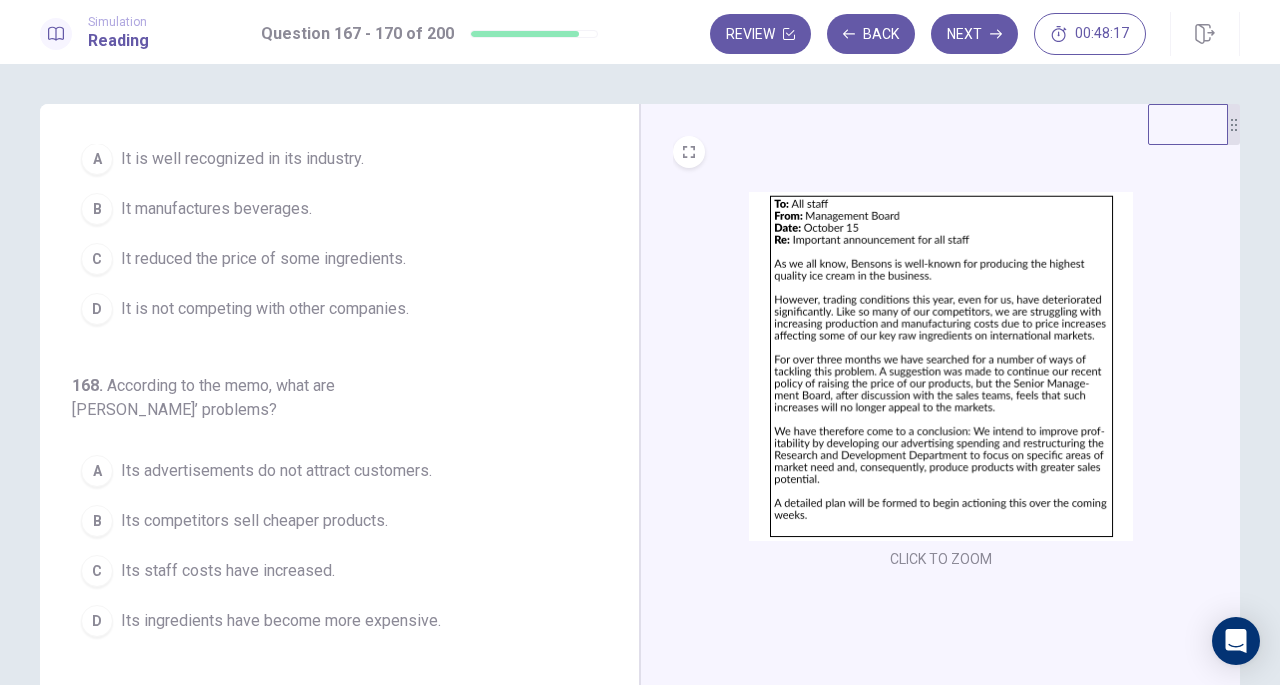 click at bounding box center [941, 366] 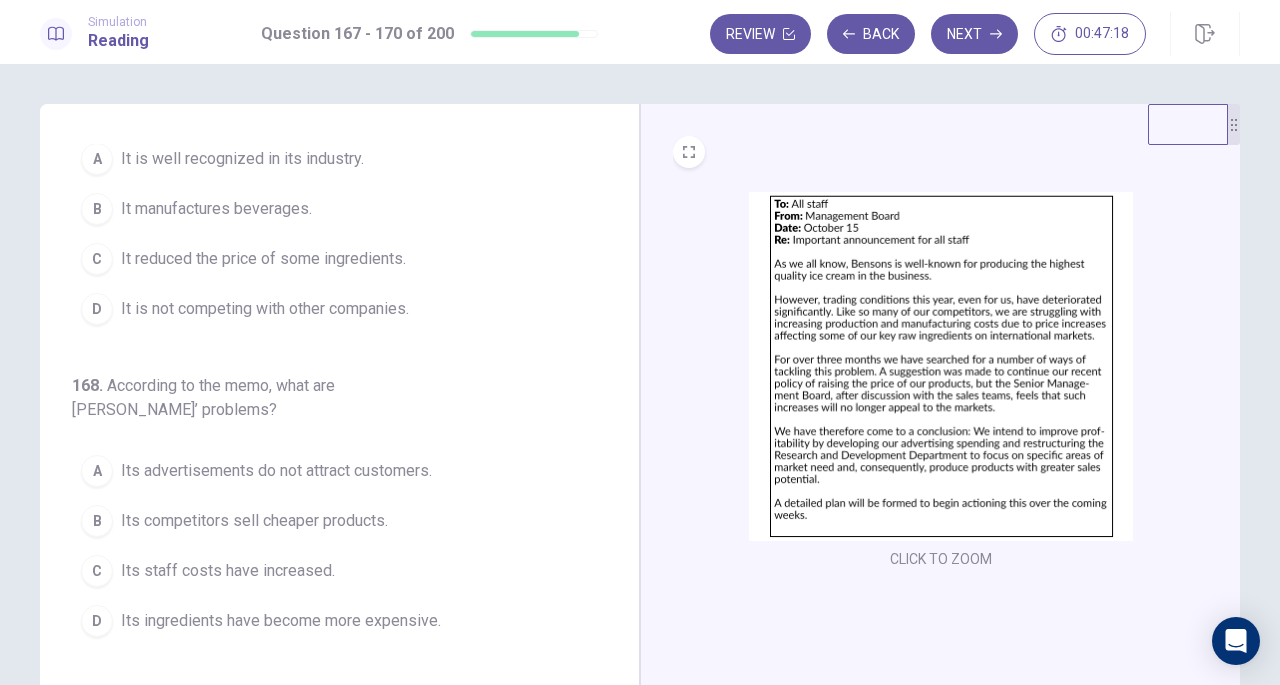 scroll, scrollTop: 0, scrollLeft: 0, axis: both 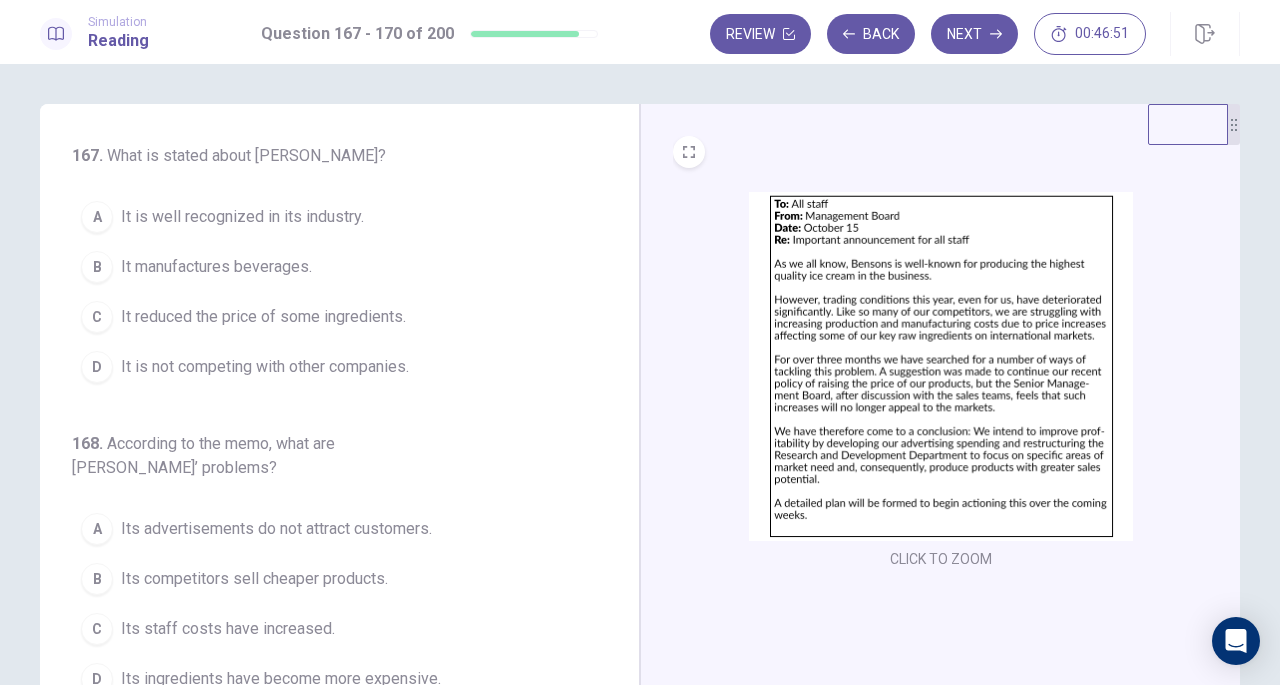 click on "B It manufactures beverages." at bounding box center [327, 267] 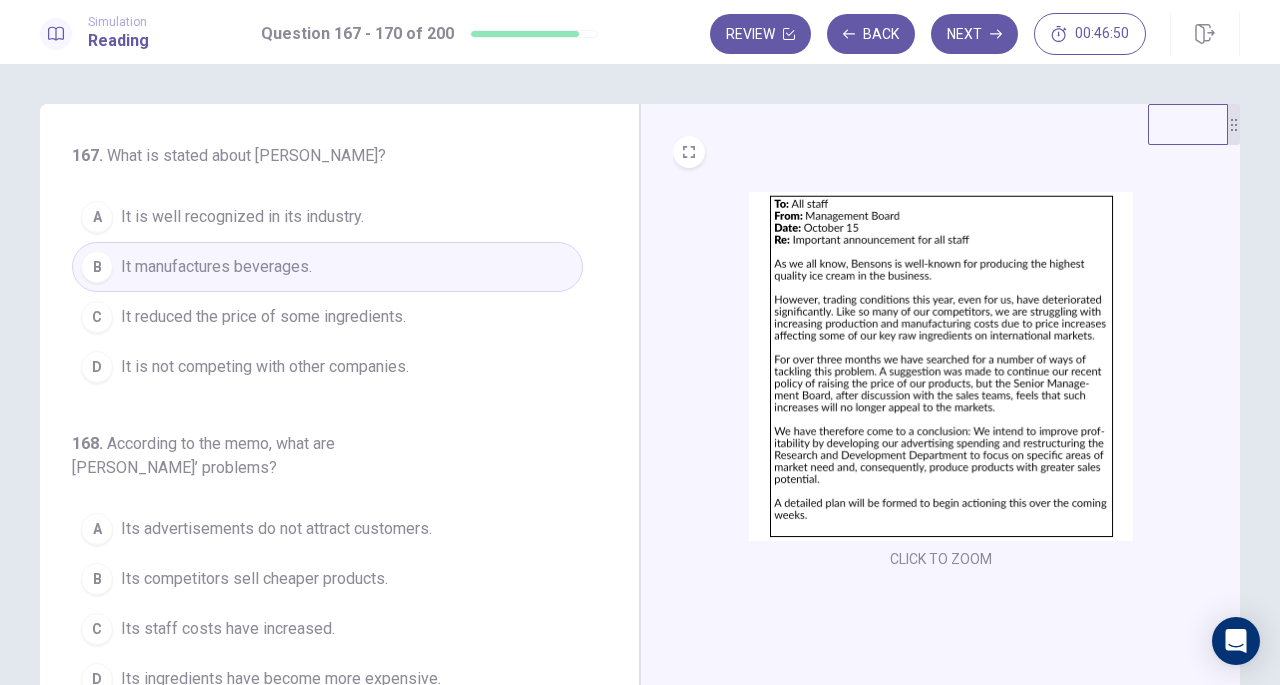 click on "A It is well recognized in its industry." at bounding box center [327, 217] 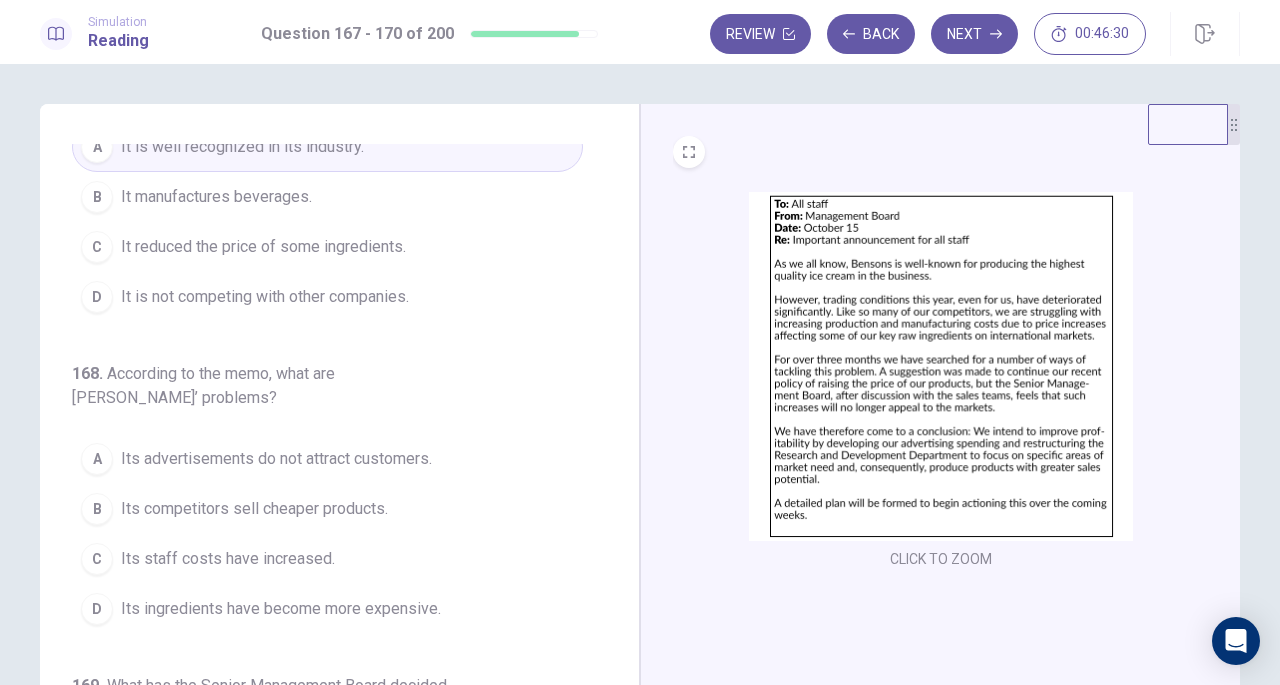 scroll, scrollTop: 100, scrollLeft: 0, axis: vertical 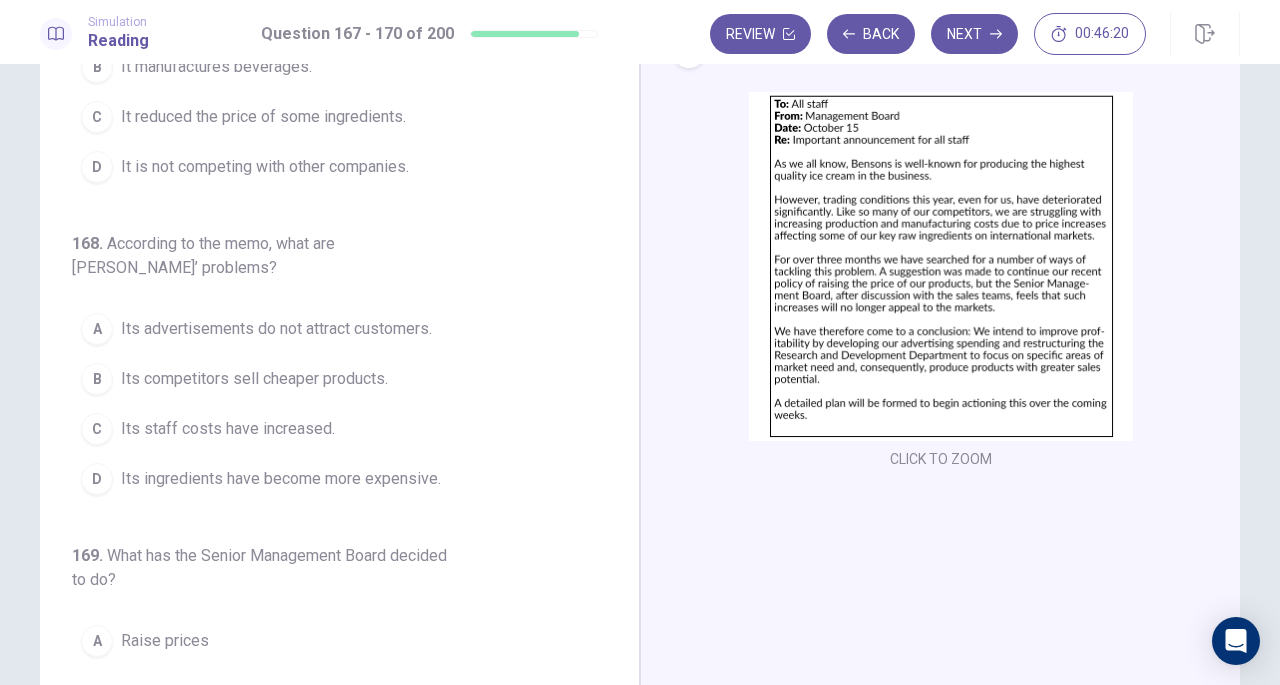 click on "Its competitors sell cheaper products." at bounding box center (254, 379) 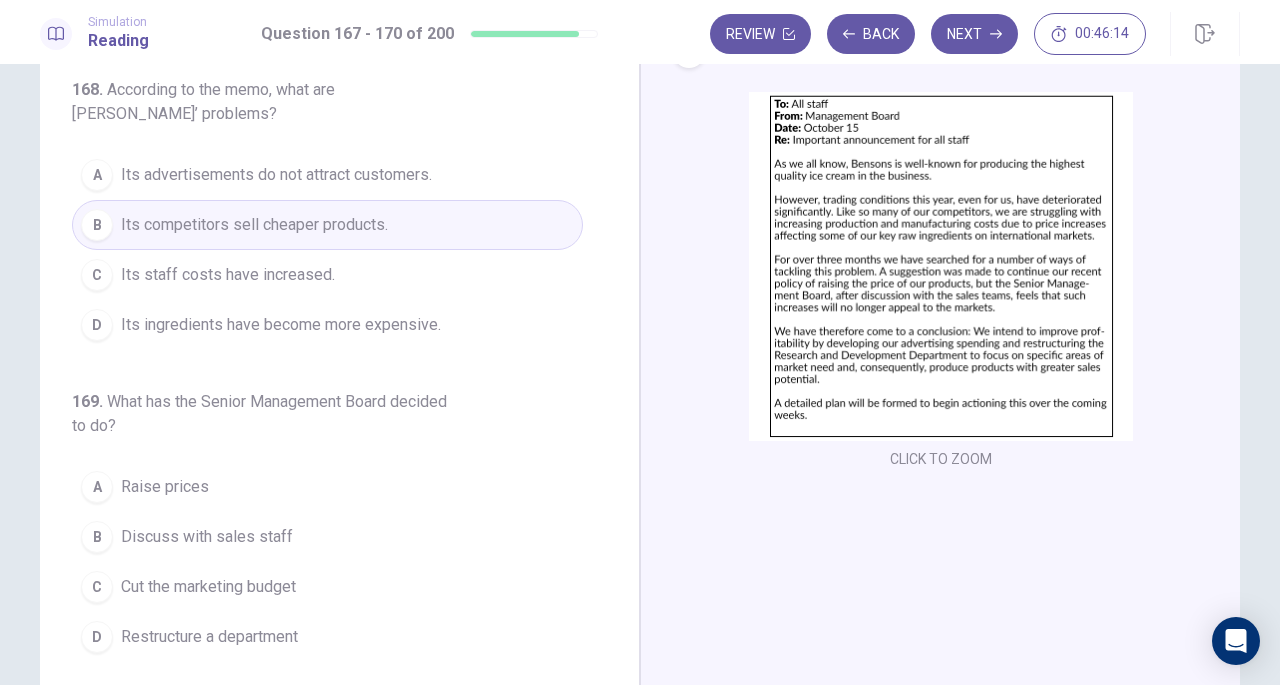 scroll, scrollTop: 300, scrollLeft: 0, axis: vertical 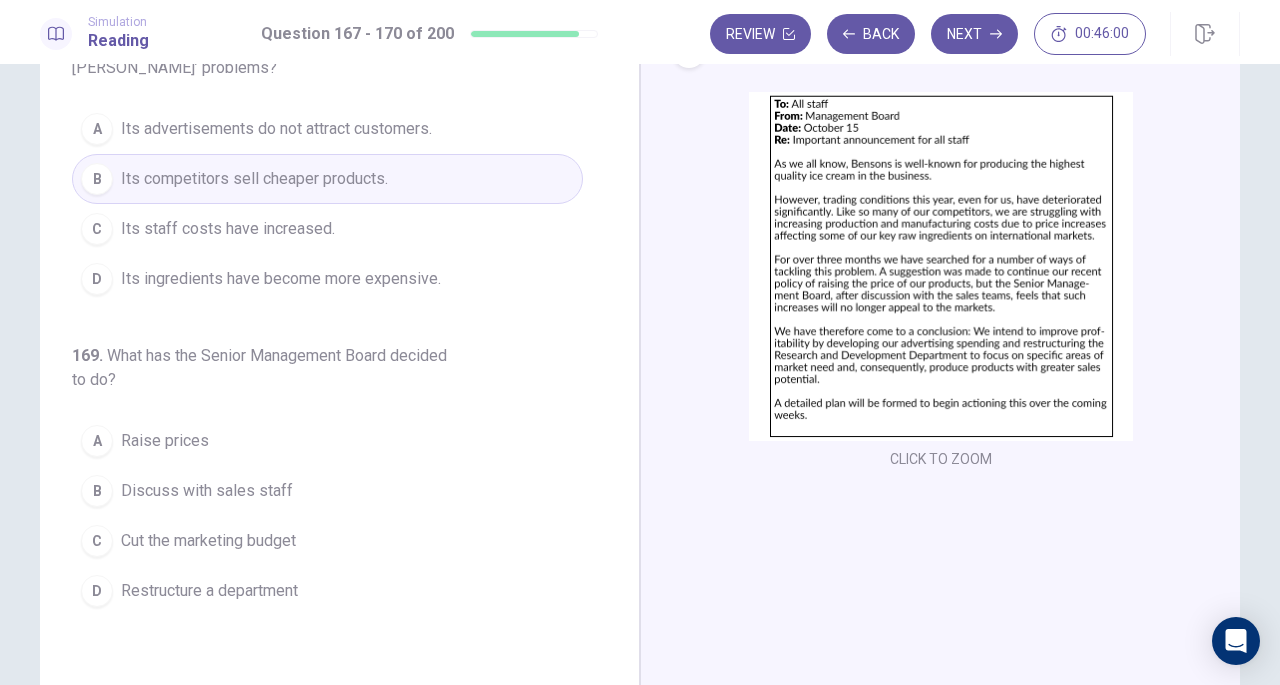 click on "Discuss with sales staff" at bounding box center (207, 491) 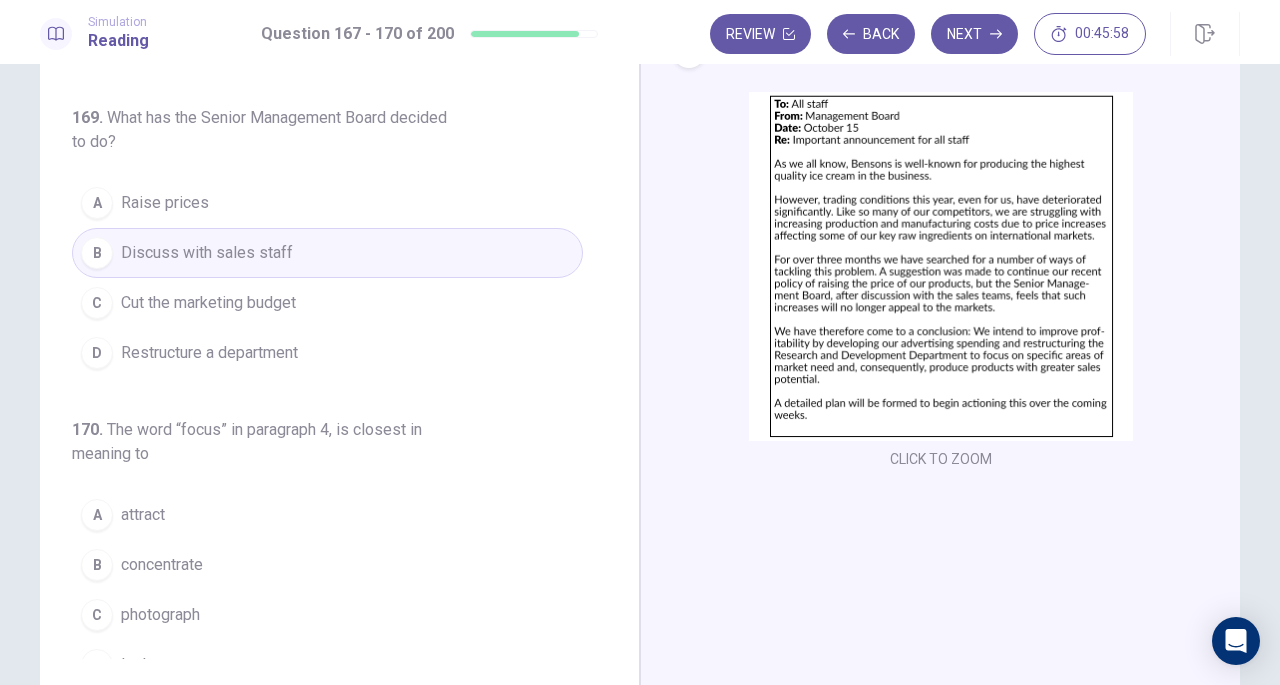 scroll, scrollTop: 558, scrollLeft: 0, axis: vertical 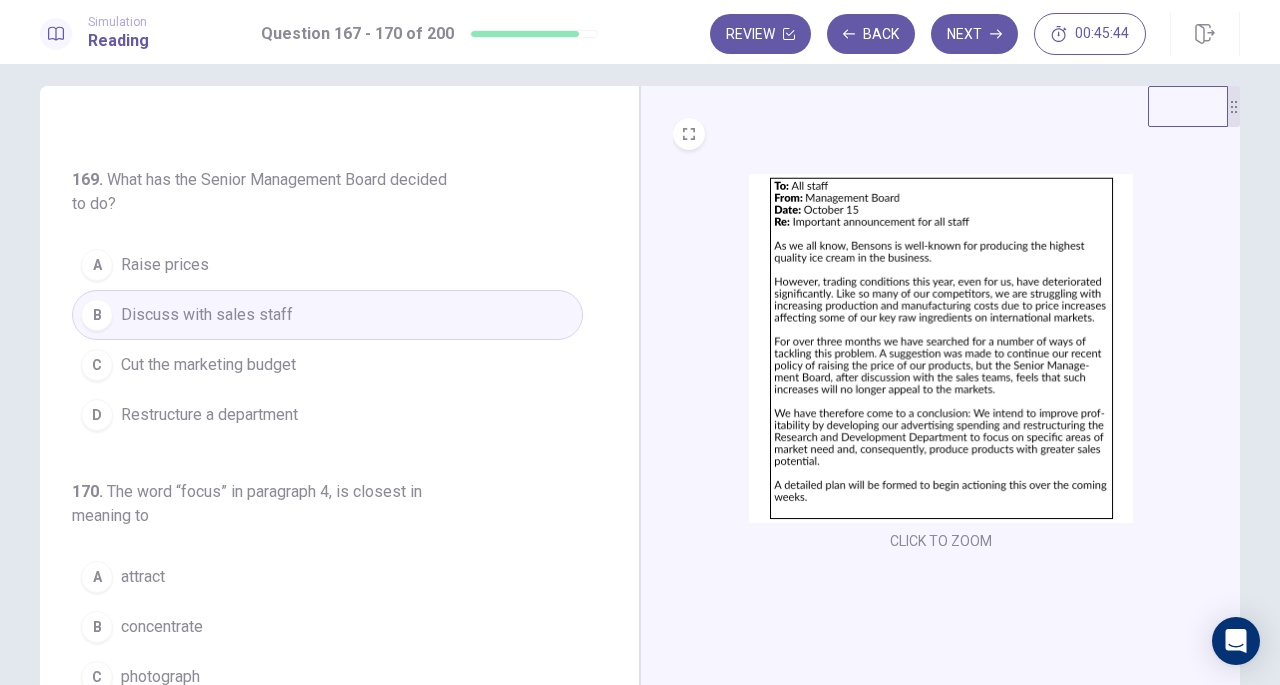 drag, startPoint x: 998, startPoint y: 477, endPoint x: 1033, endPoint y: 473, distance: 35.22783 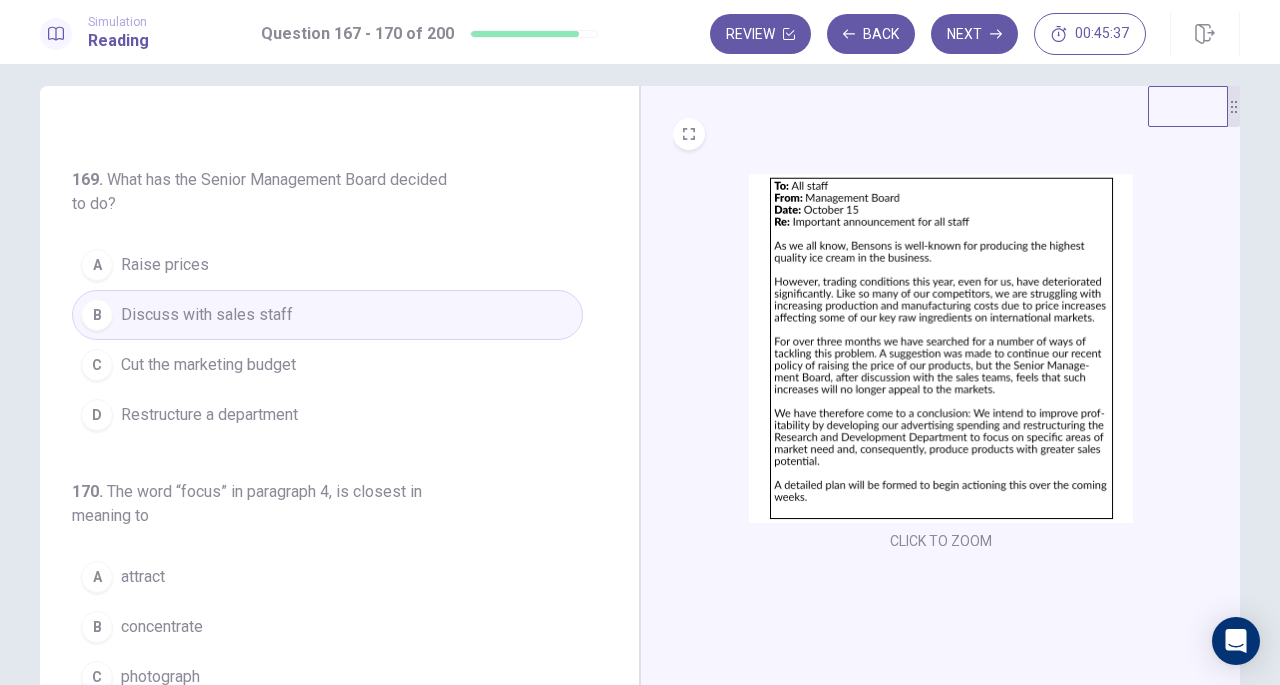 scroll, scrollTop: 218, scrollLeft: 0, axis: vertical 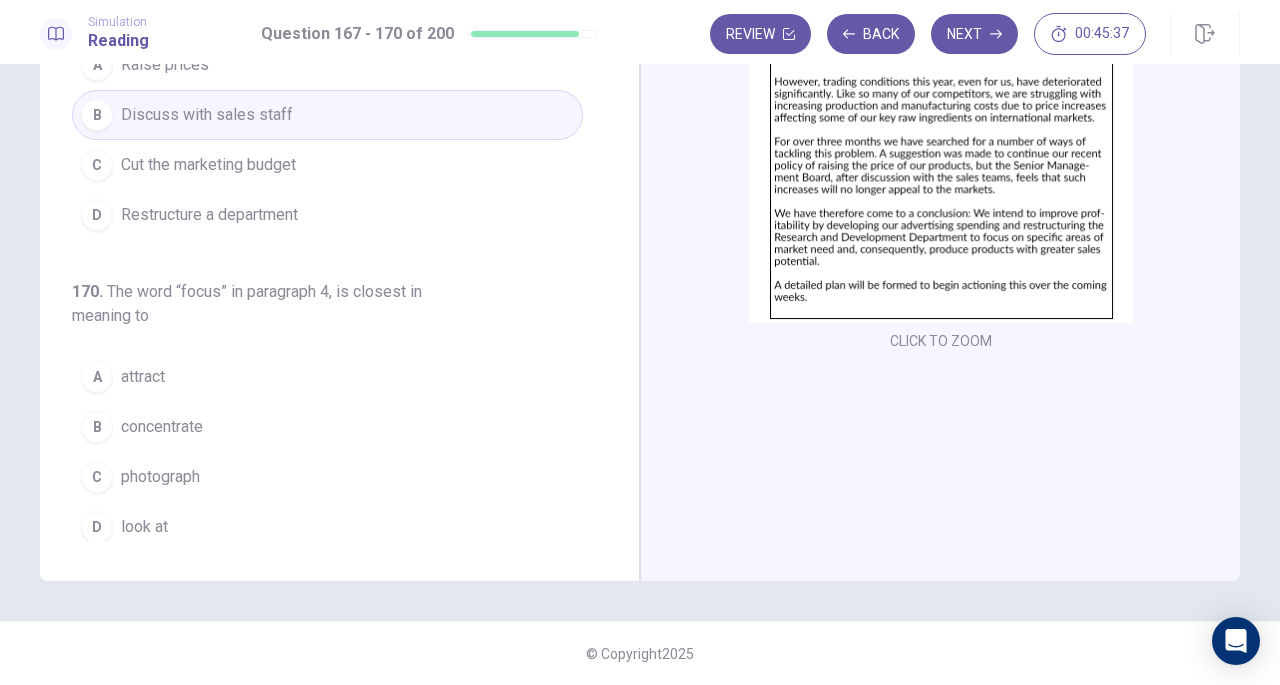 click on "concentrate" at bounding box center (162, 427) 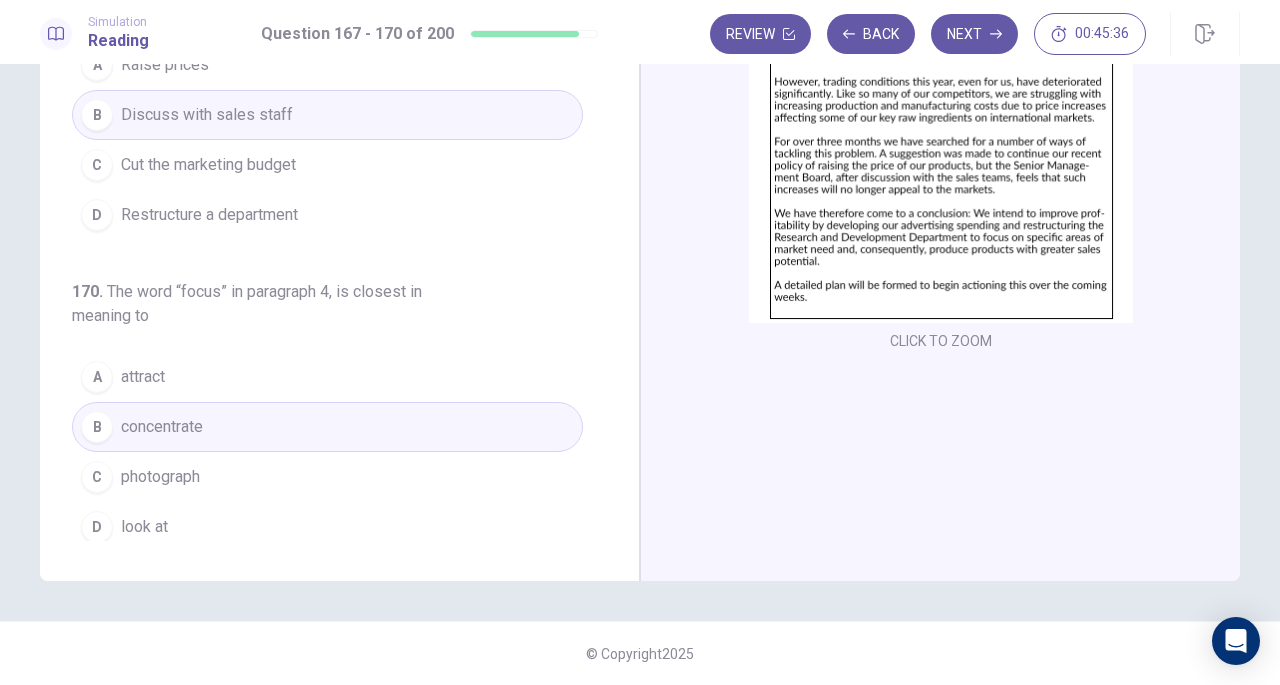 click on "Next" at bounding box center (974, 34) 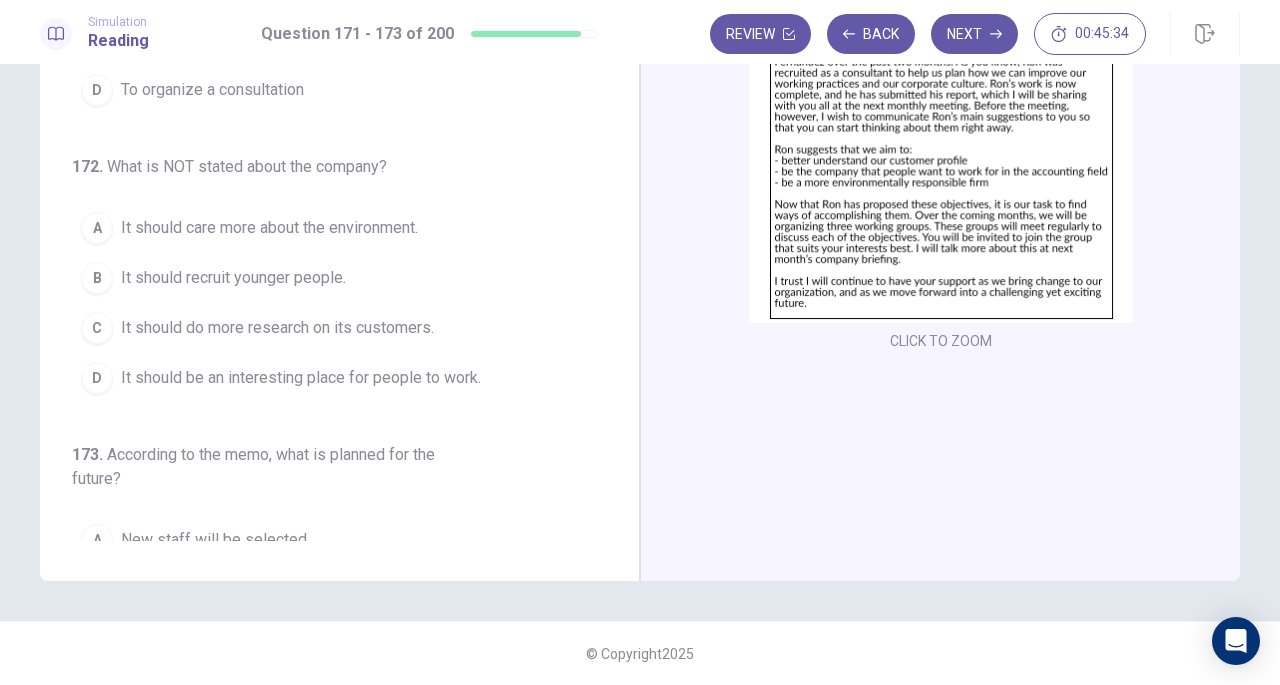 scroll, scrollTop: 0, scrollLeft: 0, axis: both 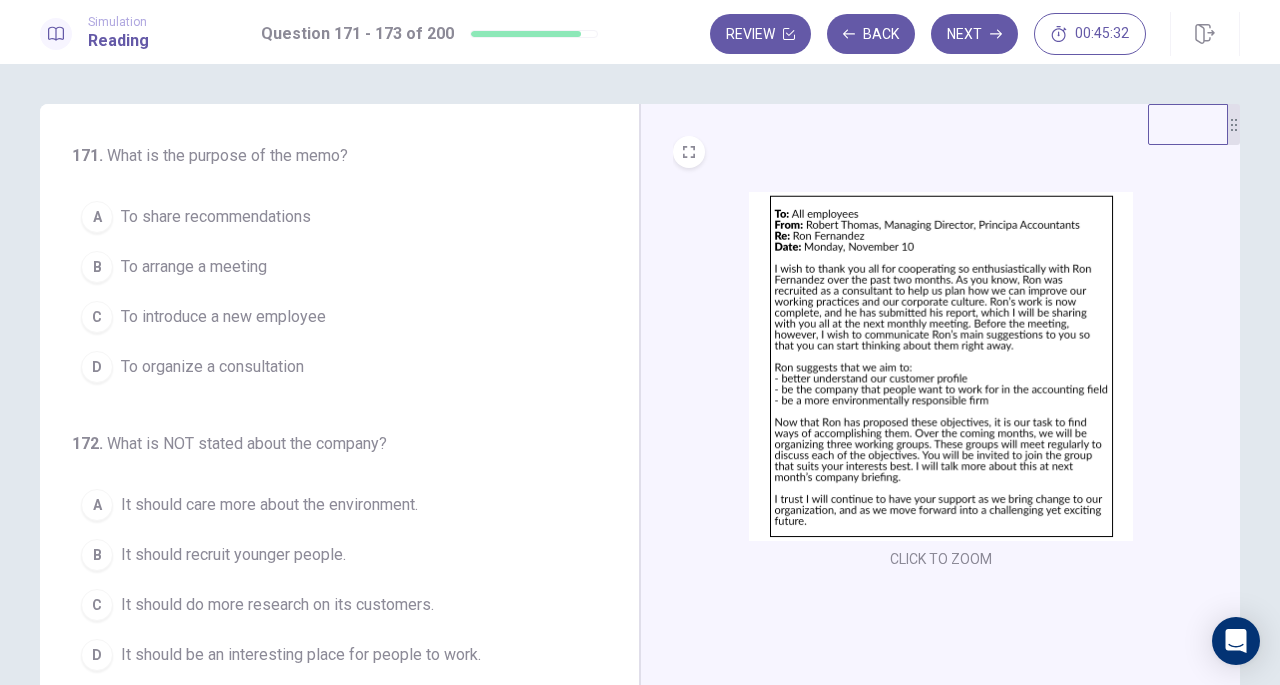 click at bounding box center (941, 366) 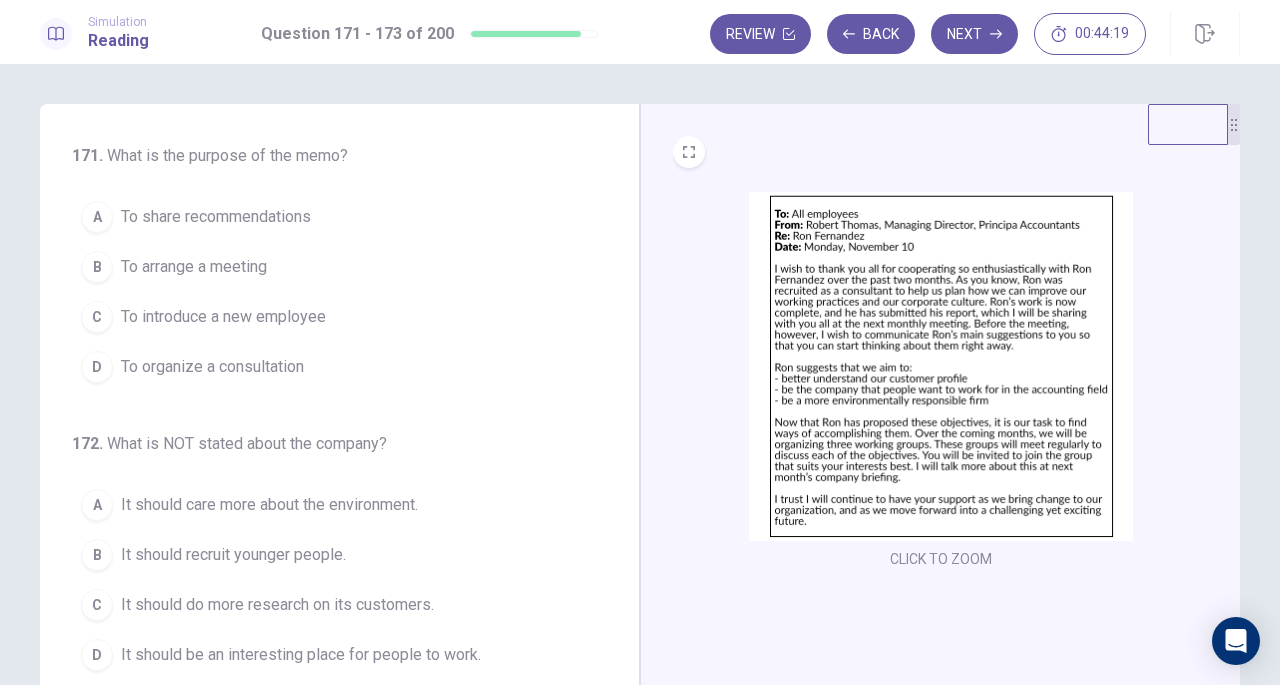 click on "To share recommendations" at bounding box center [216, 217] 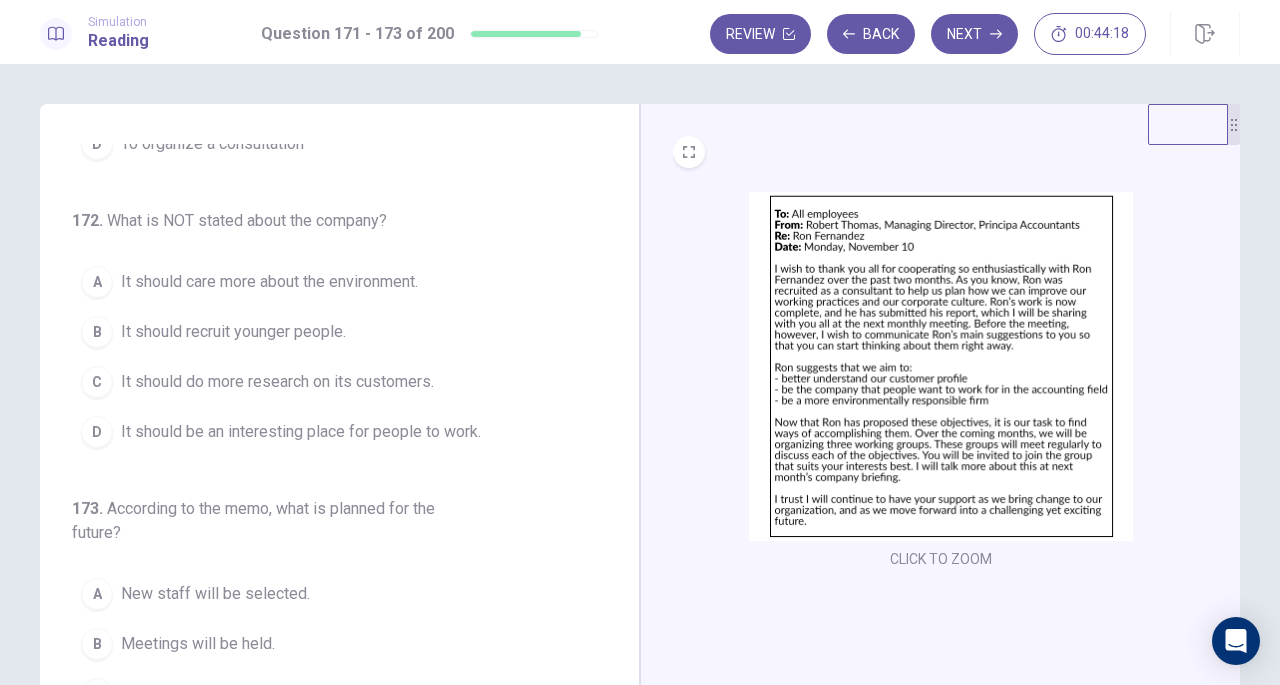 scroll, scrollTop: 224, scrollLeft: 0, axis: vertical 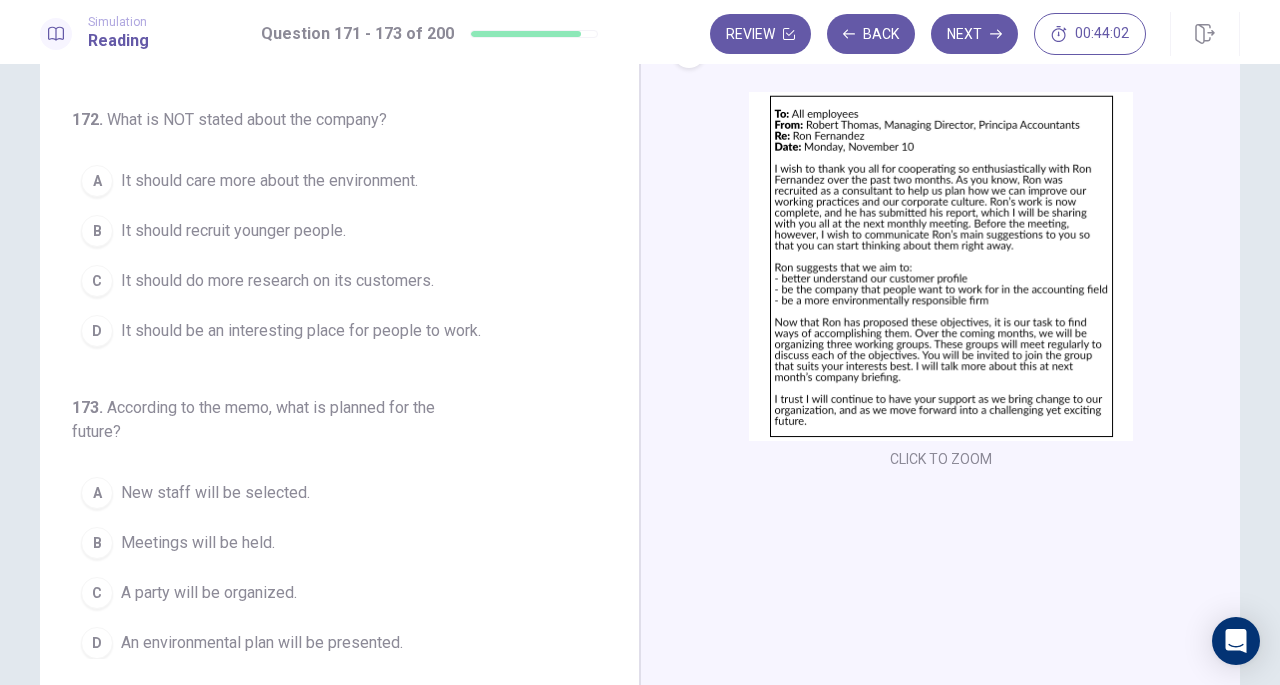 click on "It should recruit younger people." at bounding box center [233, 231] 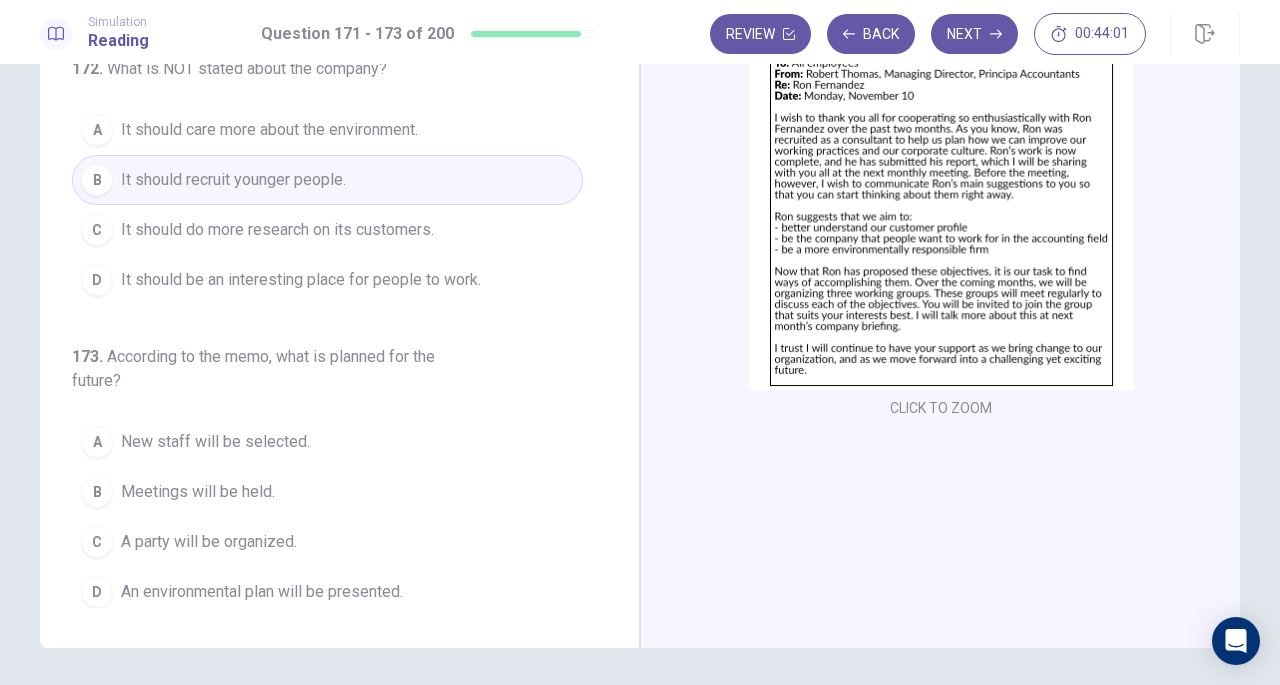 scroll, scrollTop: 218, scrollLeft: 0, axis: vertical 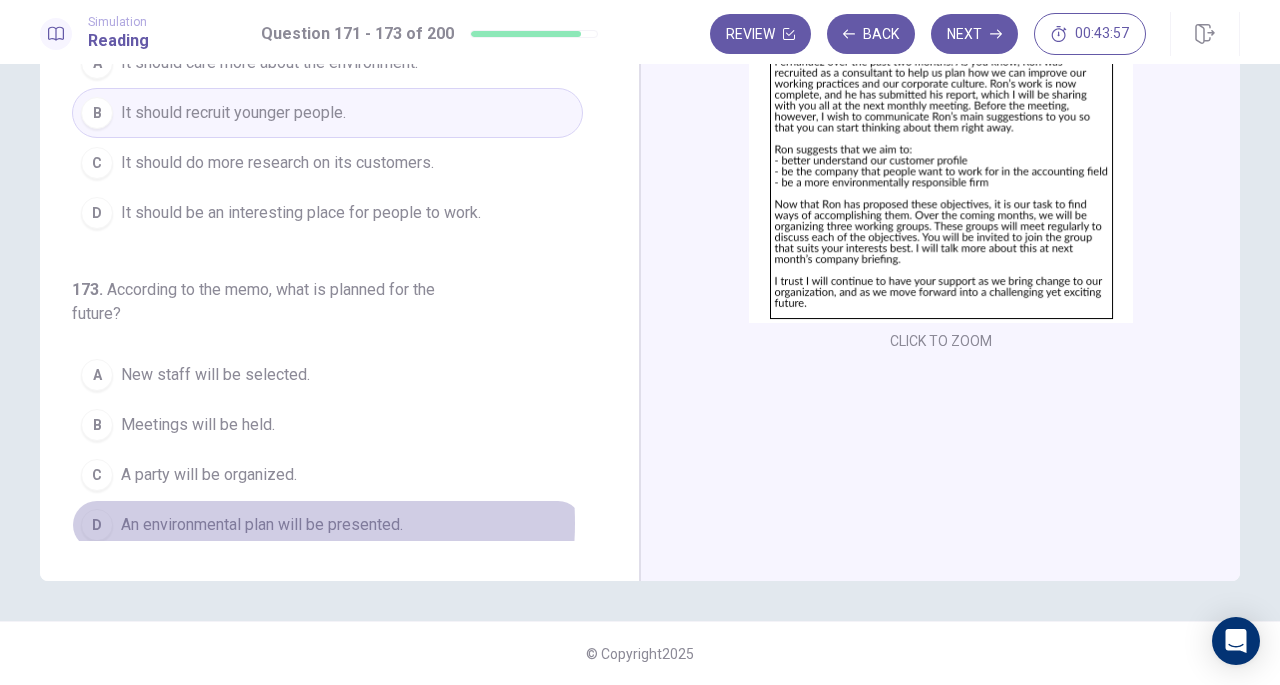 click on "An environmental plan will be presented." at bounding box center [262, 525] 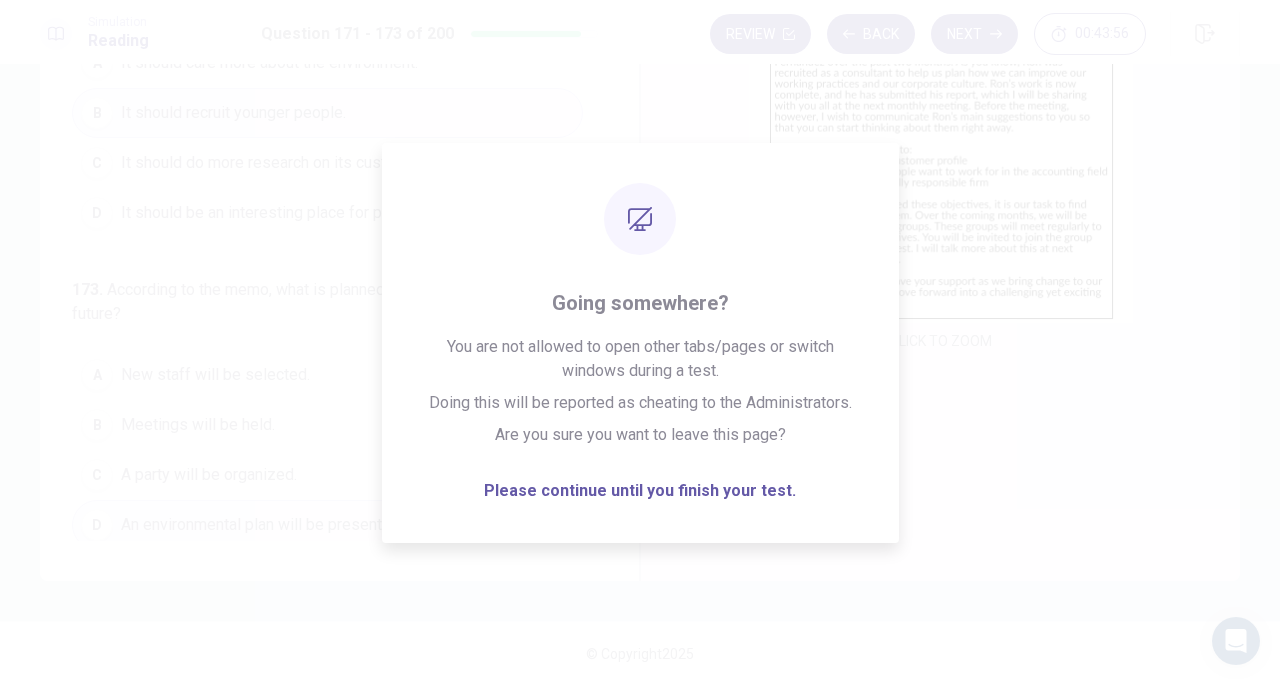 click 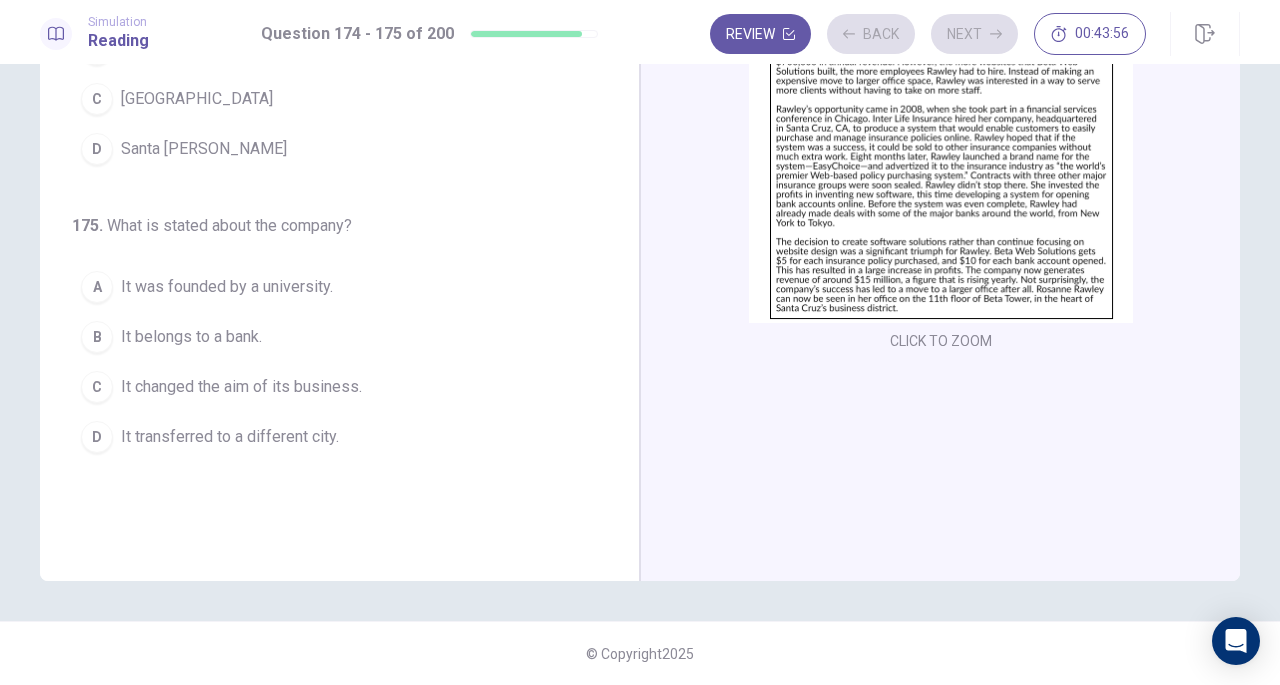 scroll, scrollTop: 0, scrollLeft: 0, axis: both 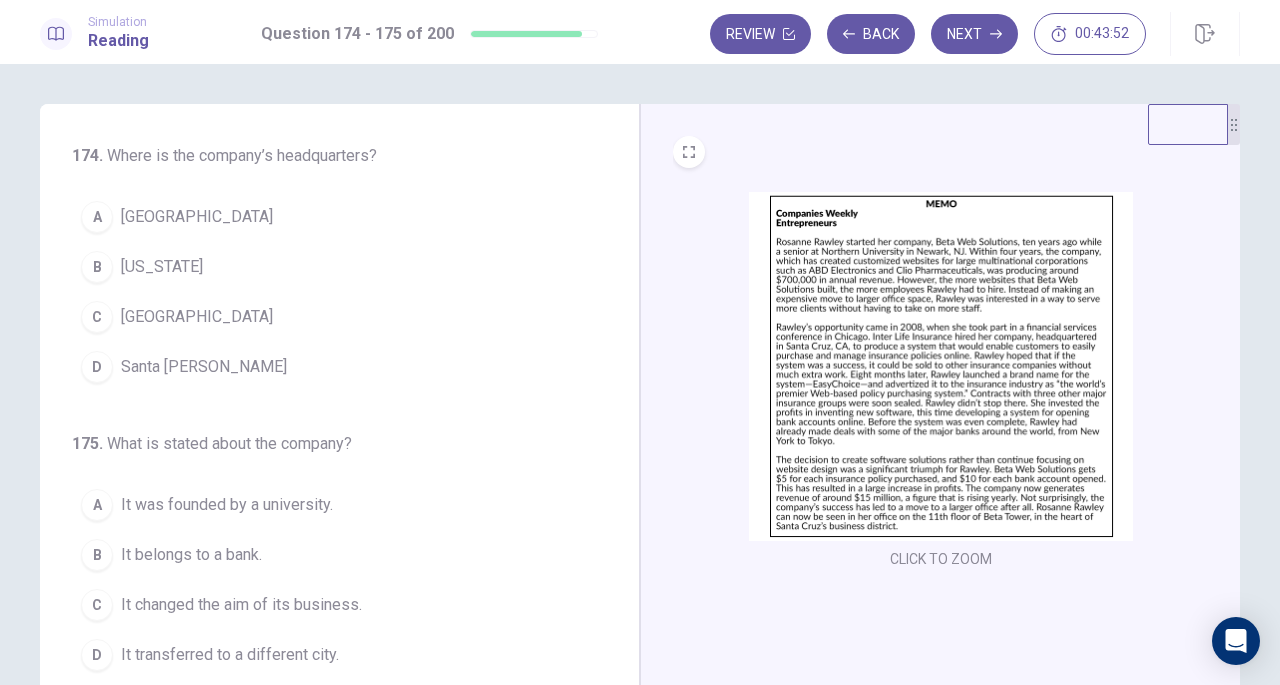 click at bounding box center (941, 366) 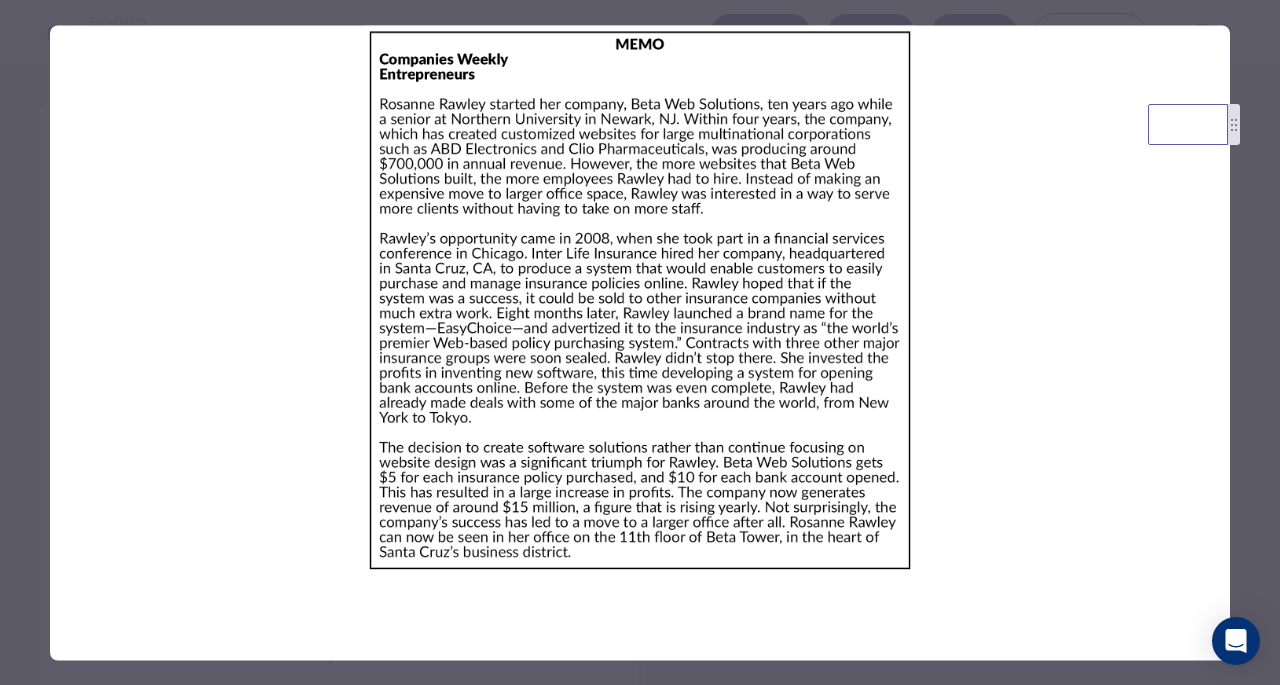 click at bounding box center (640, 300) 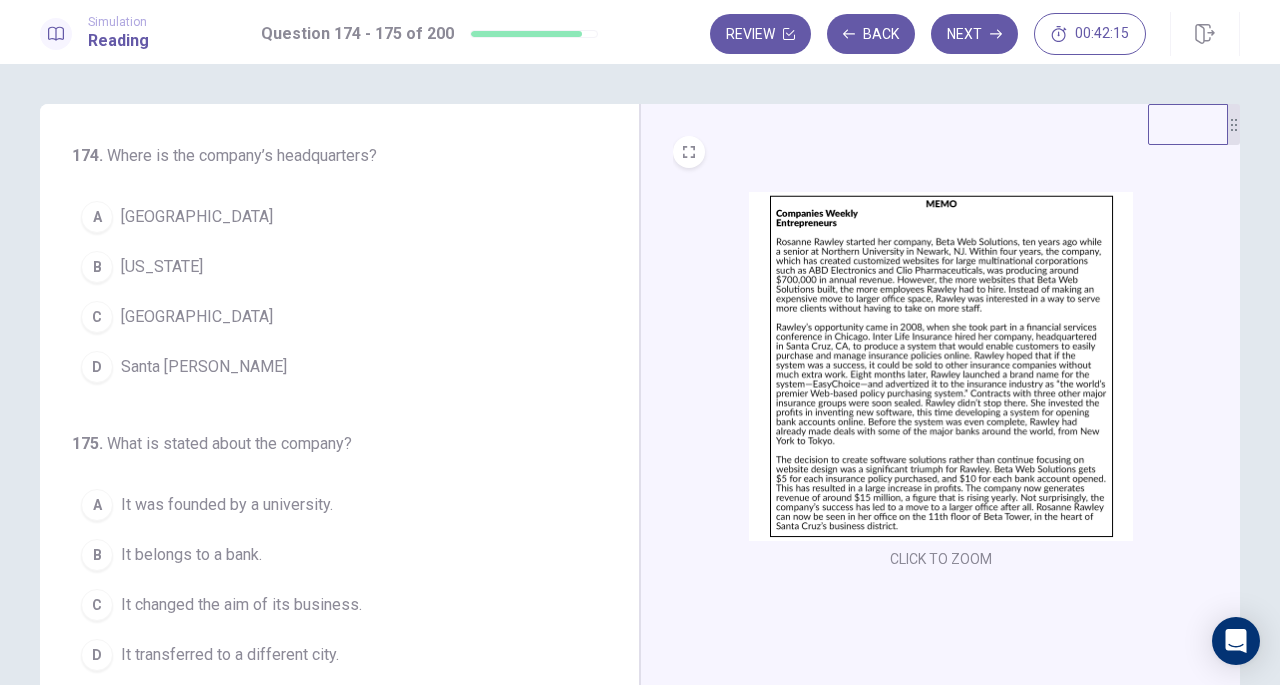 click on "D Santa [PERSON_NAME]" at bounding box center (327, 367) 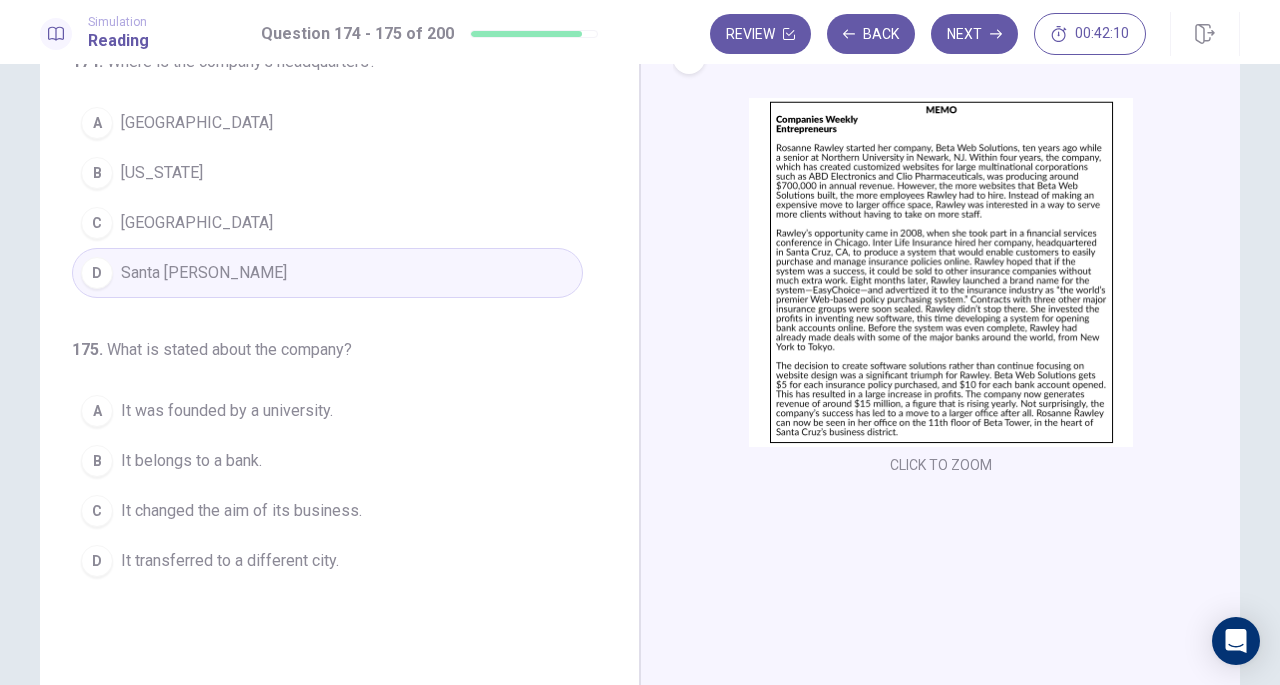 scroll, scrollTop: 200, scrollLeft: 0, axis: vertical 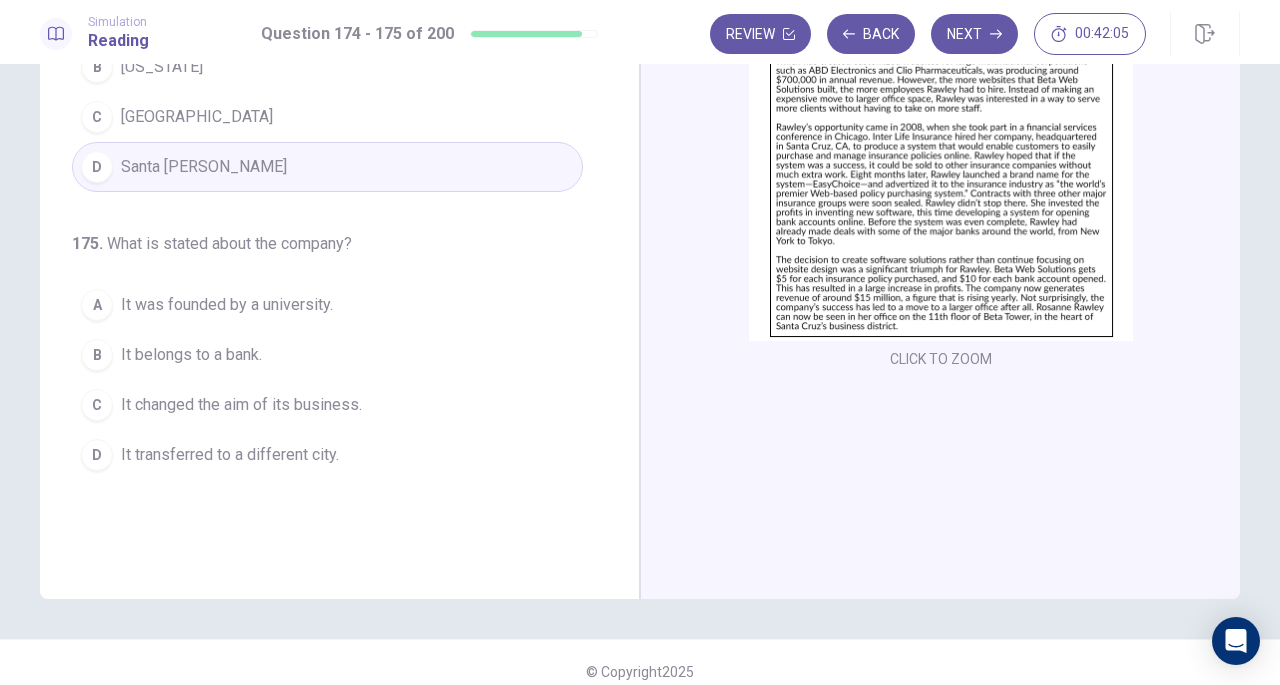 click on "It changed the aim of its business." at bounding box center [241, 405] 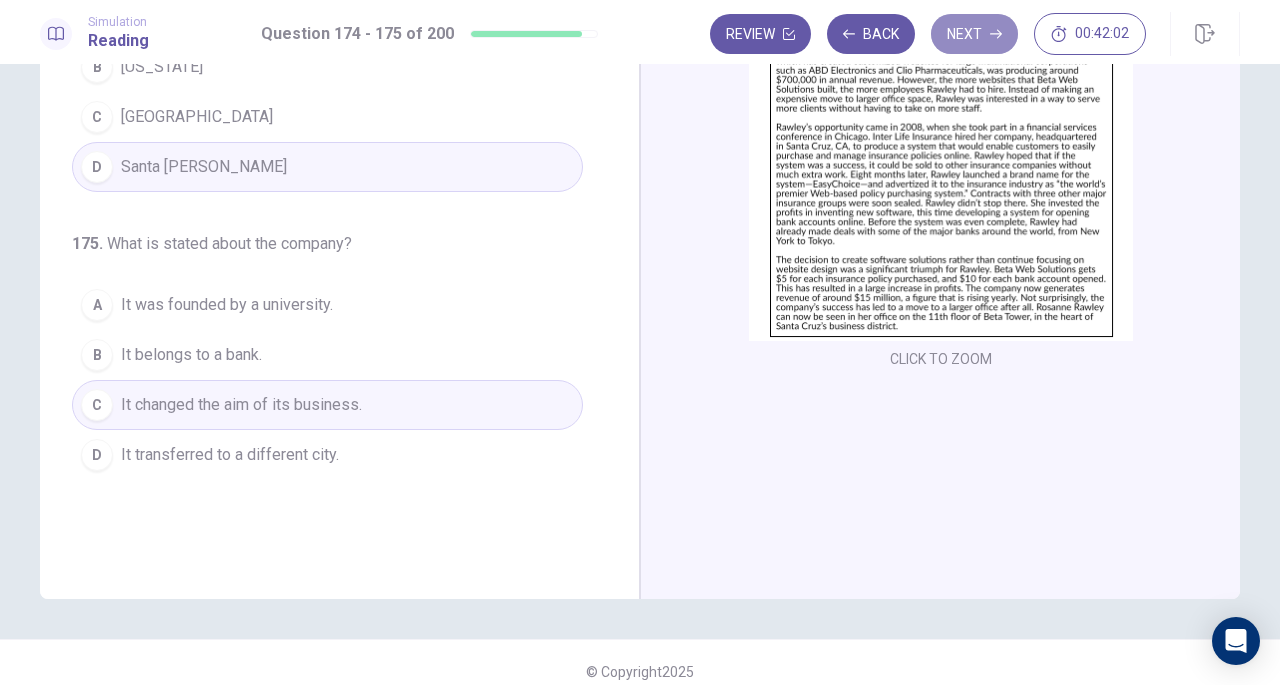 click on "Next" at bounding box center (974, 34) 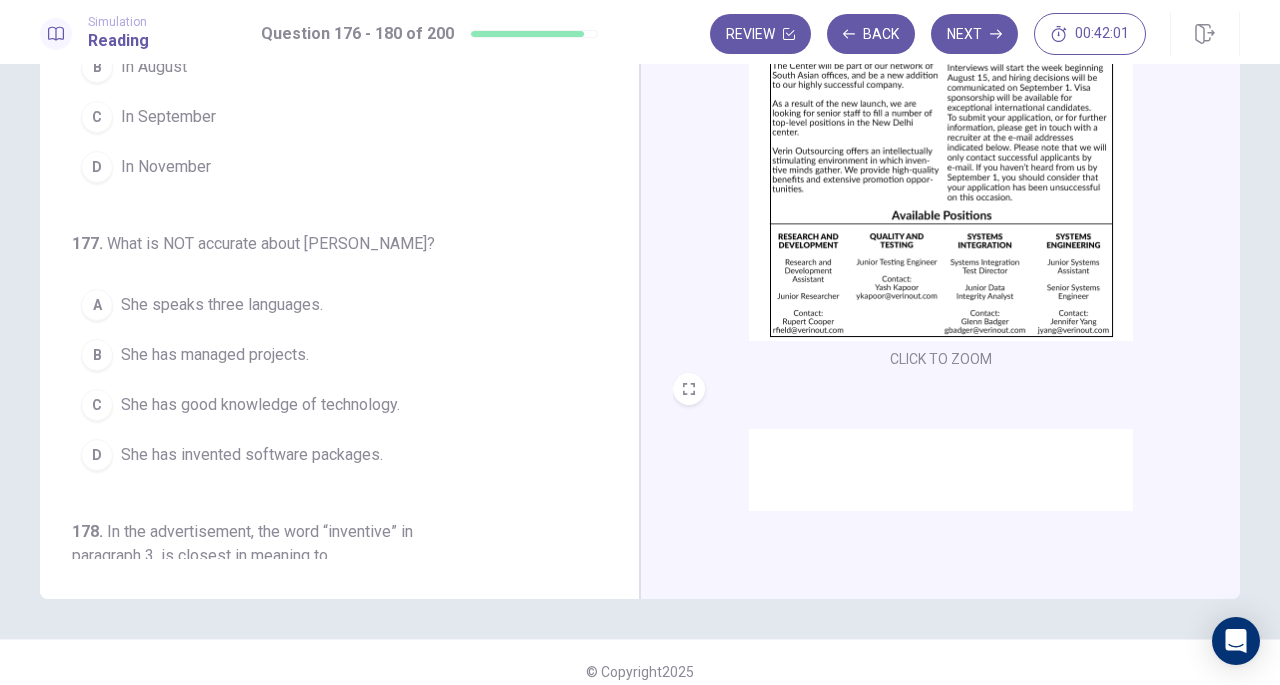 scroll, scrollTop: 0, scrollLeft: 0, axis: both 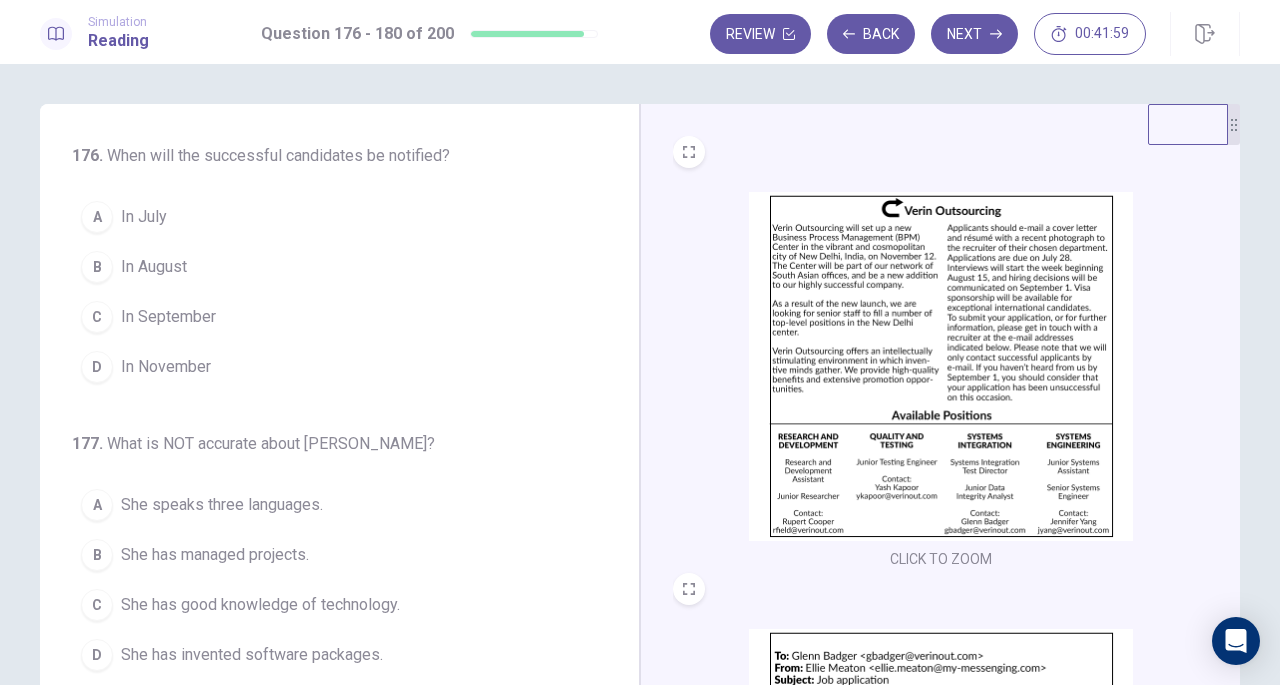 click at bounding box center [941, 366] 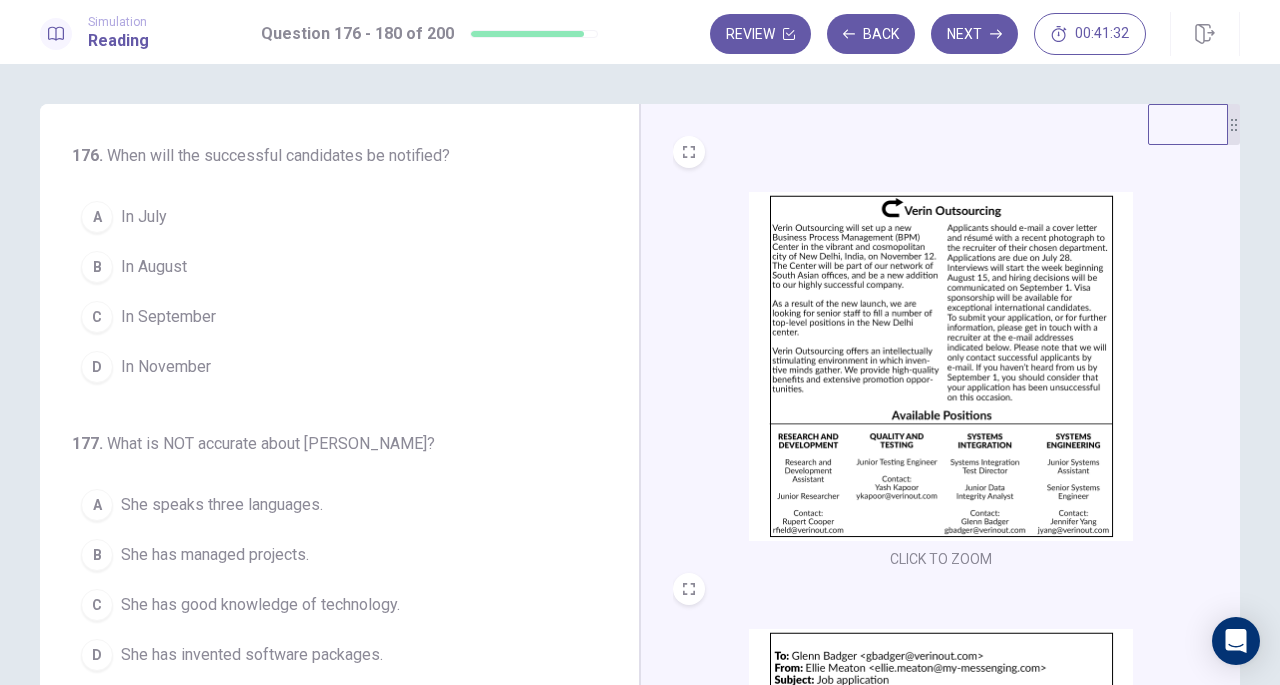 drag, startPoint x: 179, startPoint y: 361, endPoint x: 594, endPoint y: 331, distance: 416.08292 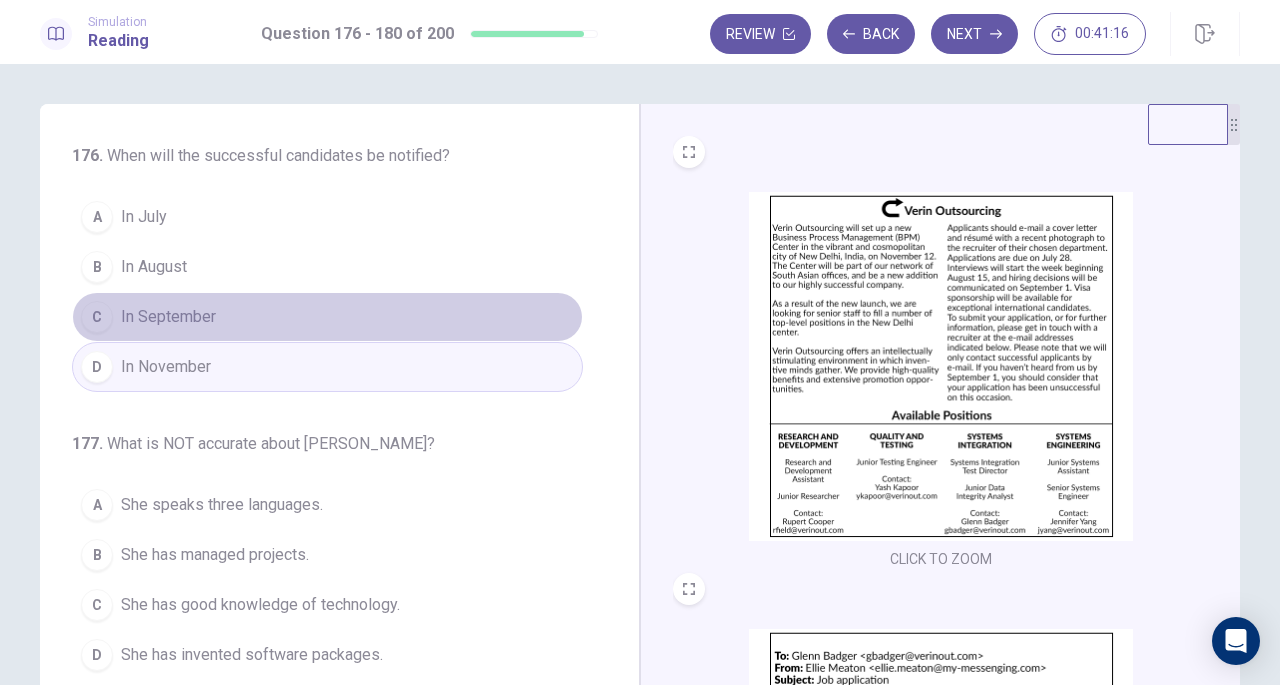 click on "C In September" at bounding box center [327, 317] 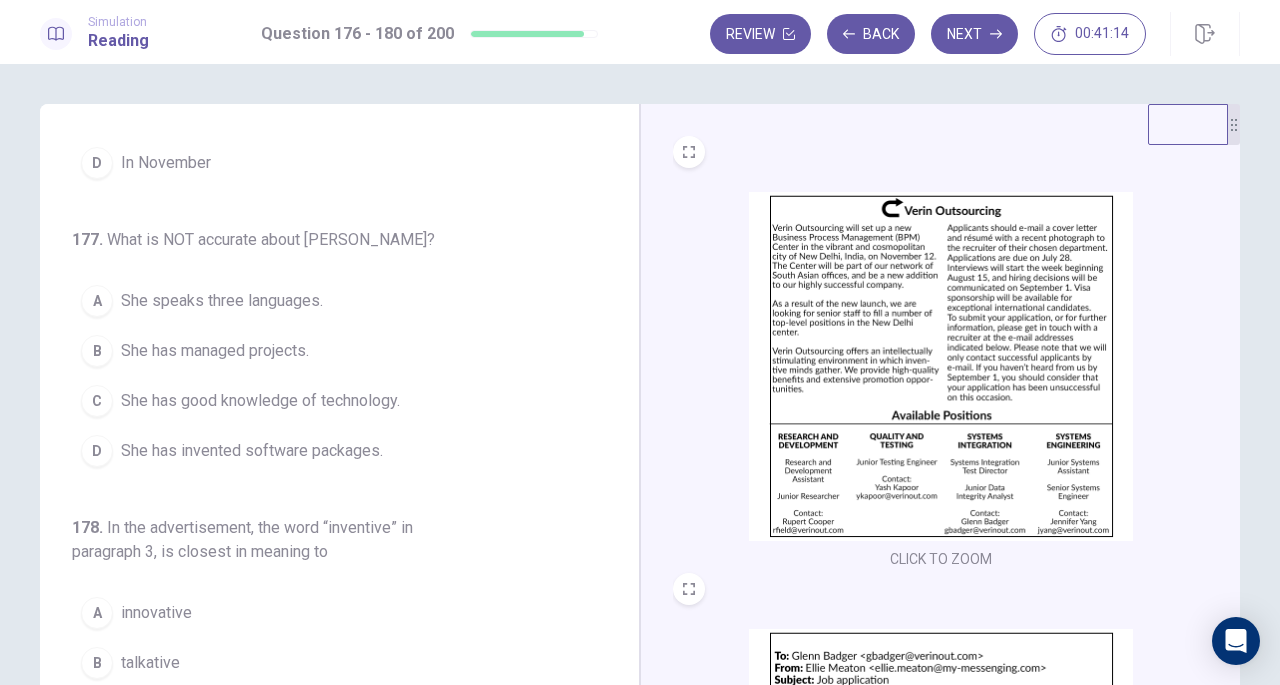 scroll, scrollTop: 100, scrollLeft: 0, axis: vertical 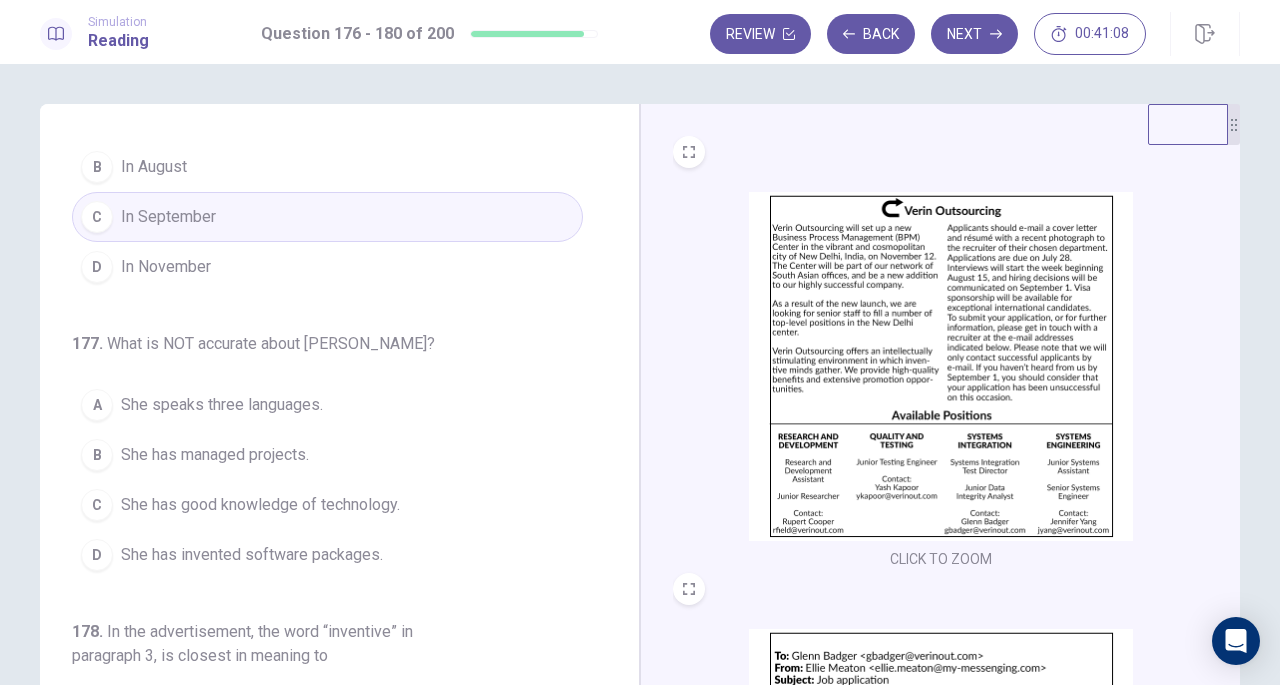 click at bounding box center [941, 366] 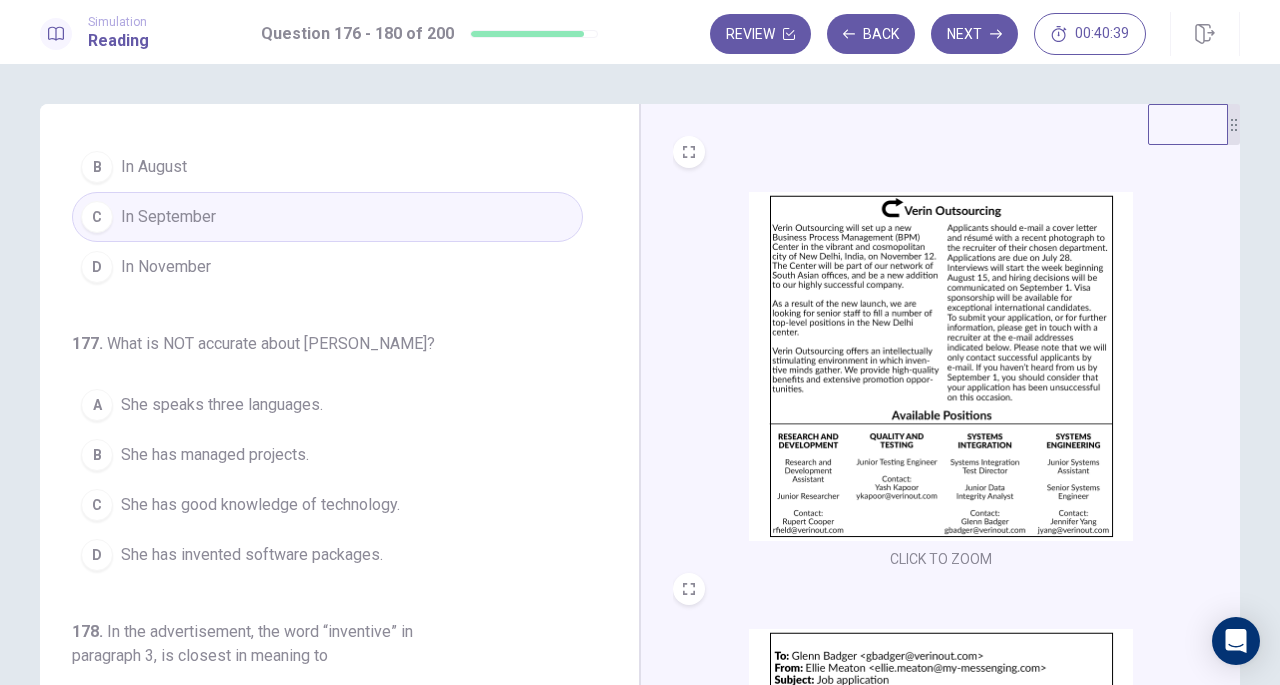 click on "She speaks three languages." at bounding box center (222, 405) 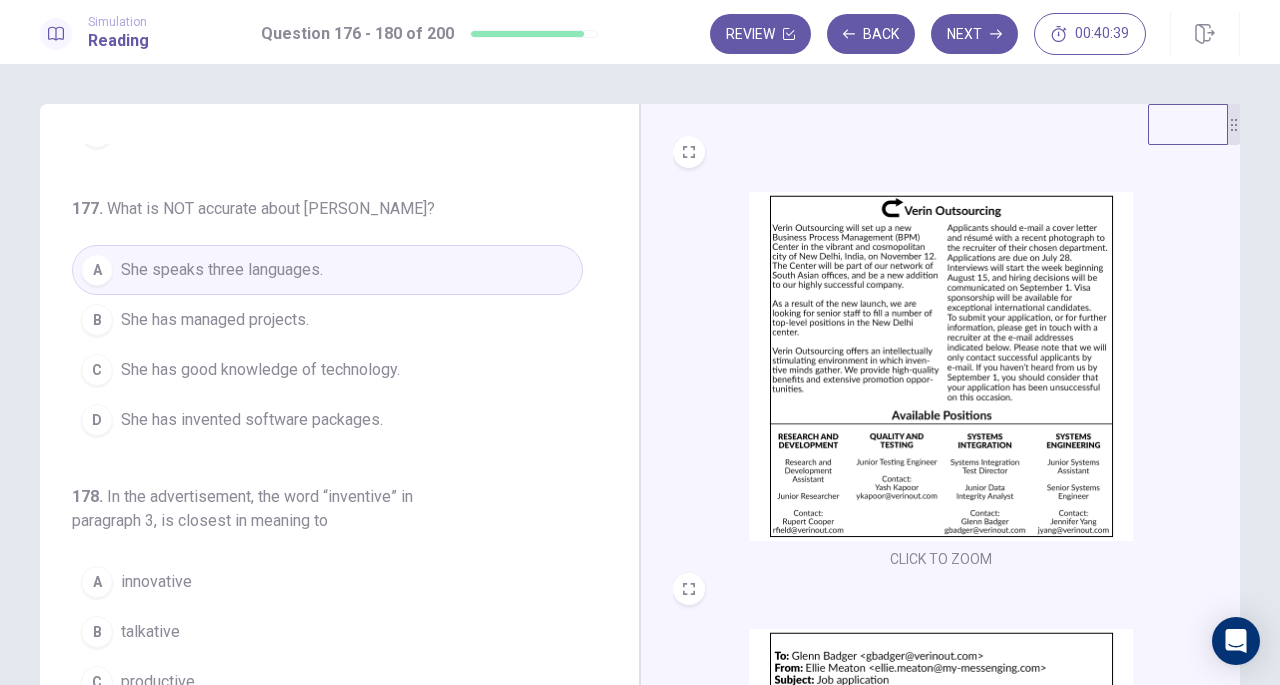 scroll, scrollTop: 400, scrollLeft: 0, axis: vertical 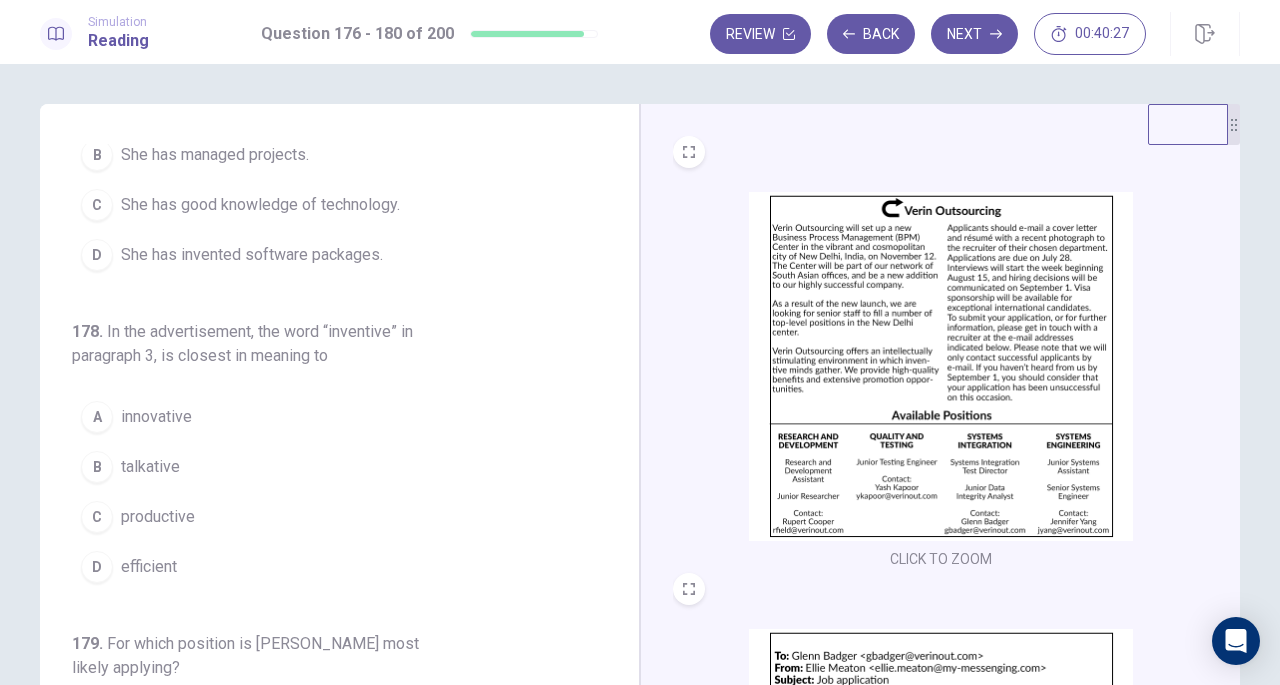 click on "C productive" at bounding box center [327, 517] 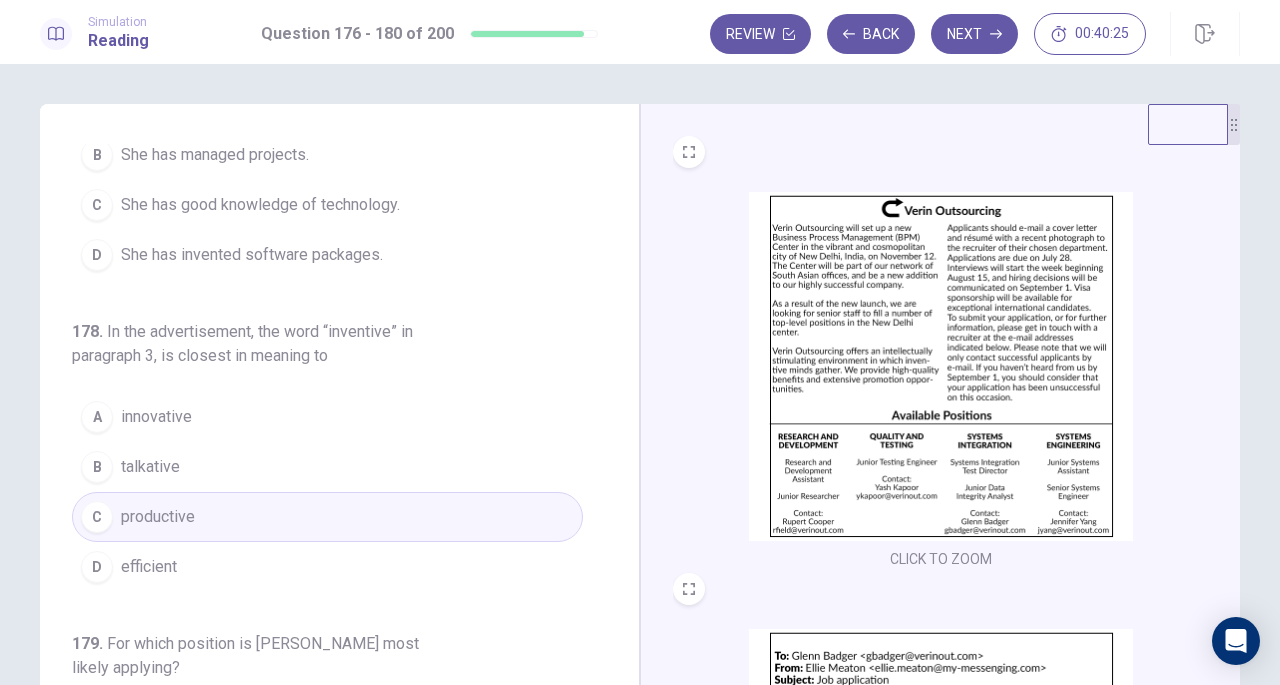 click on "A innovative" at bounding box center (327, 417) 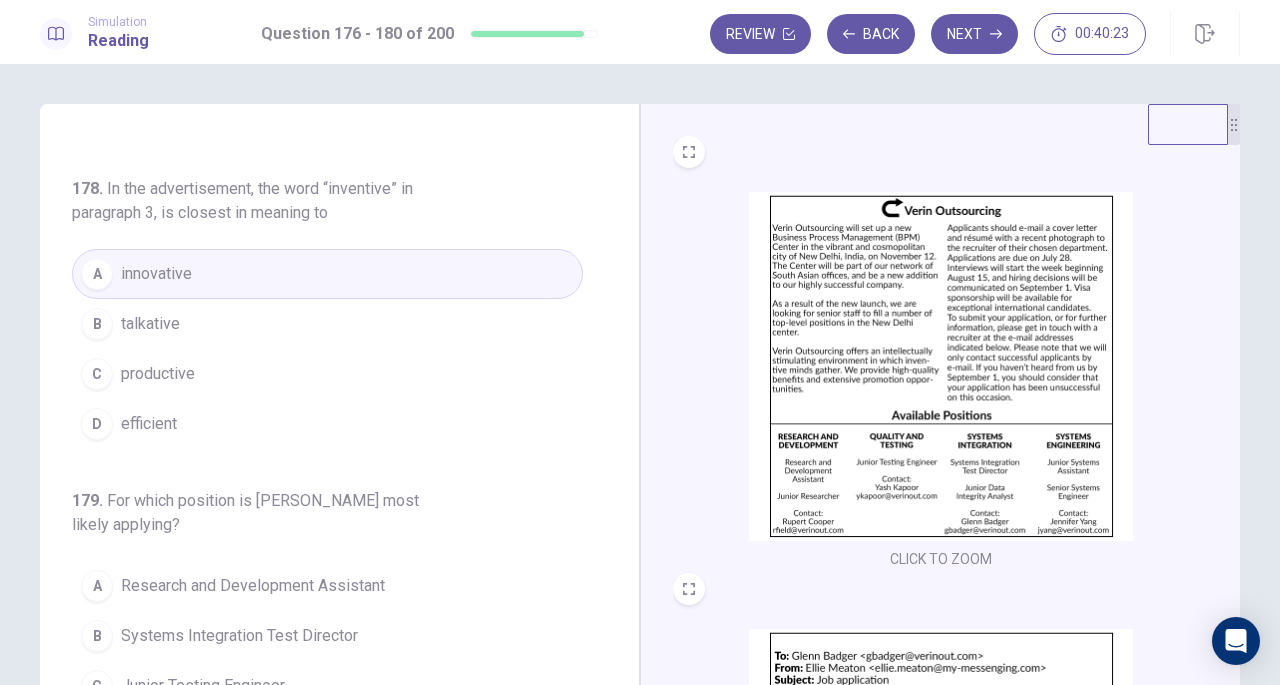 scroll, scrollTop: 743, scrollLeft: 0, axis: vertical 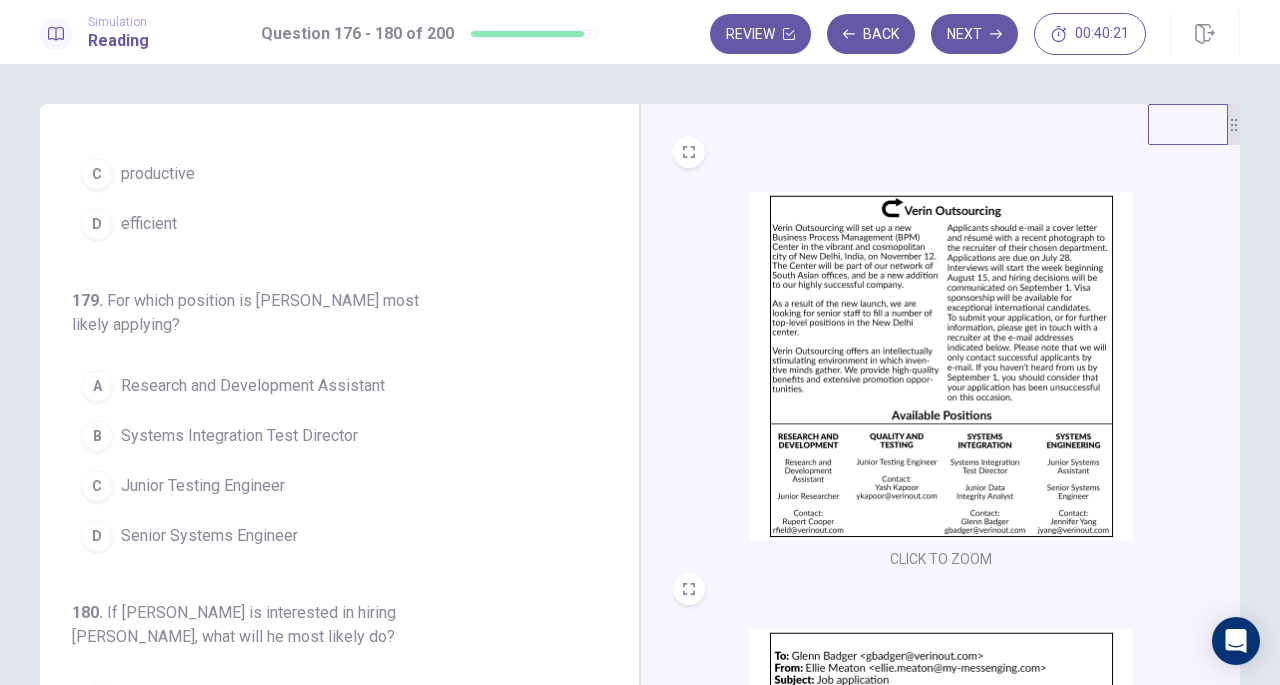 click on "179 .   For which position is [PERSON_NAME] most likely applying? A Research and Development Assistant B Systems Integration Test Director C Junior Testing Engineer D Senior Systems Engineer" at bounding box center (327, 425) 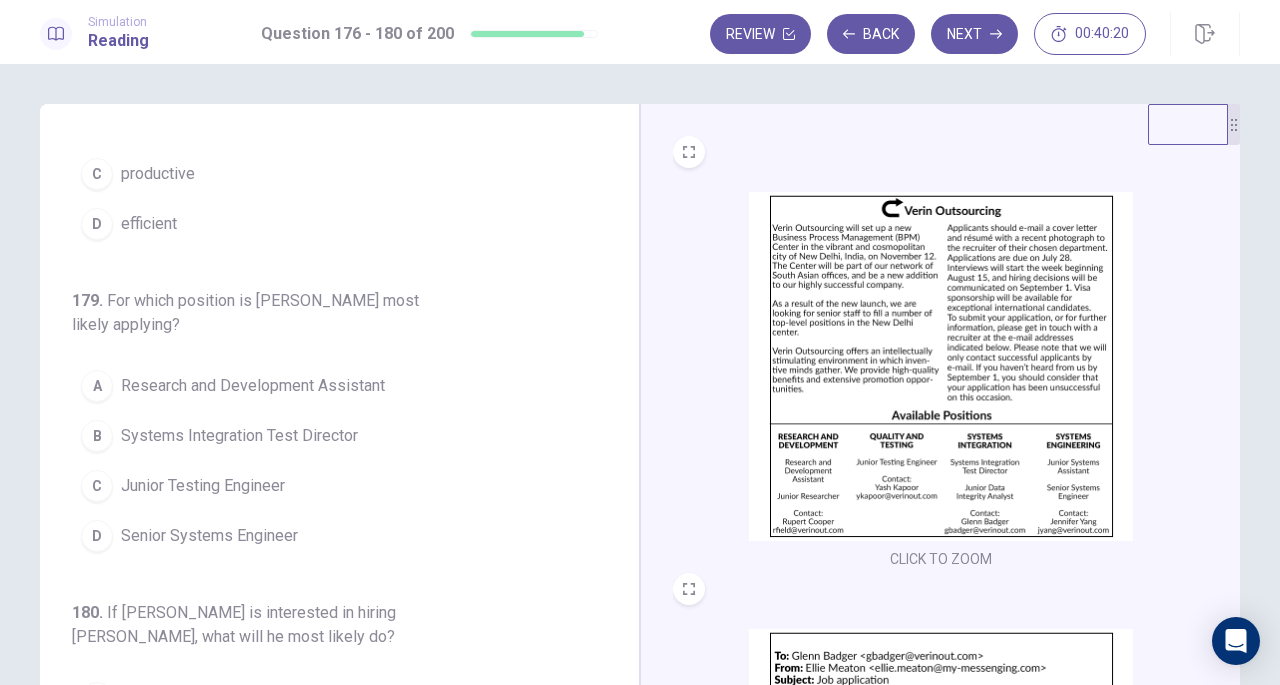 click on "Research and Development Assistant" at bounding box center (253, 386) 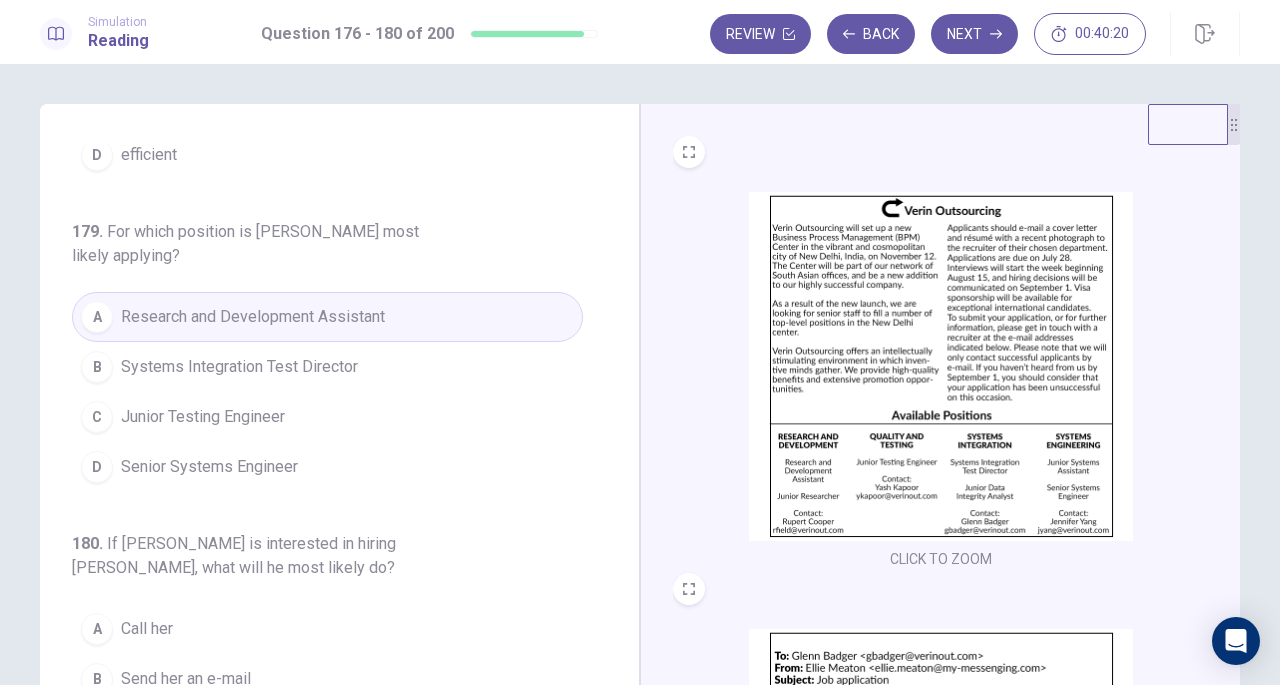 scroll, scrollTop: 843, scrollLeft: 0, axis: vertical 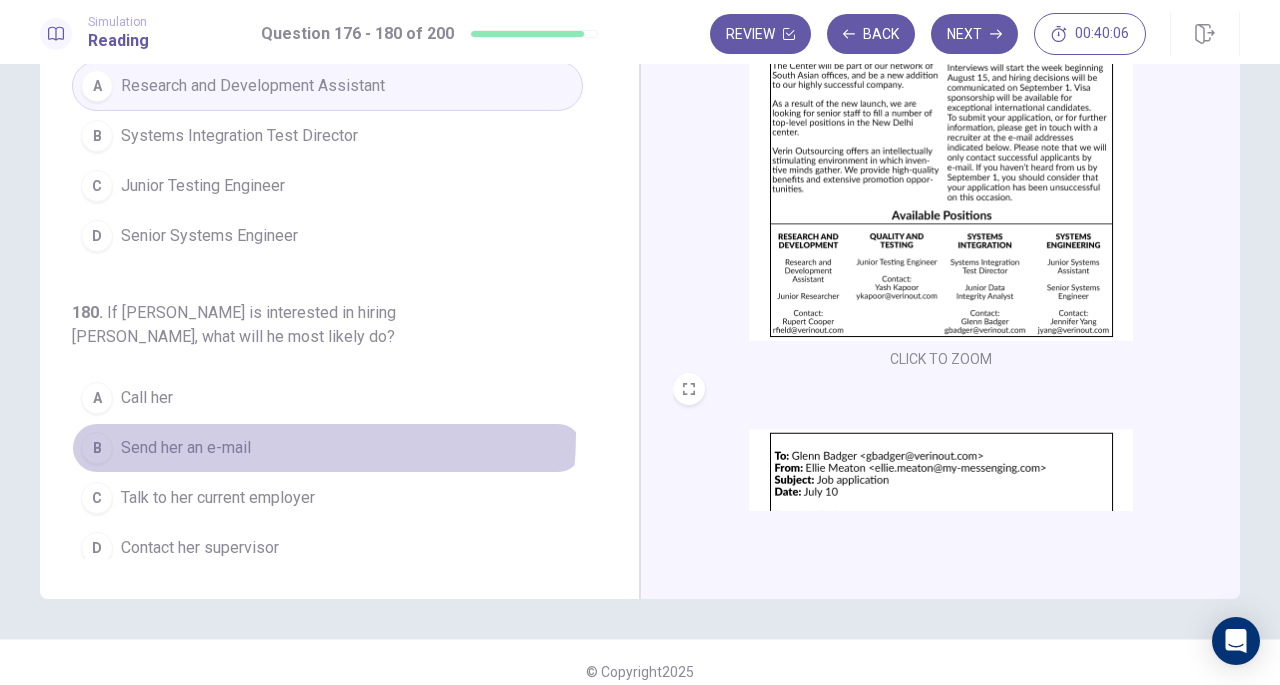 click on "B Send her an e-mail" at bounding box center [327, 448] 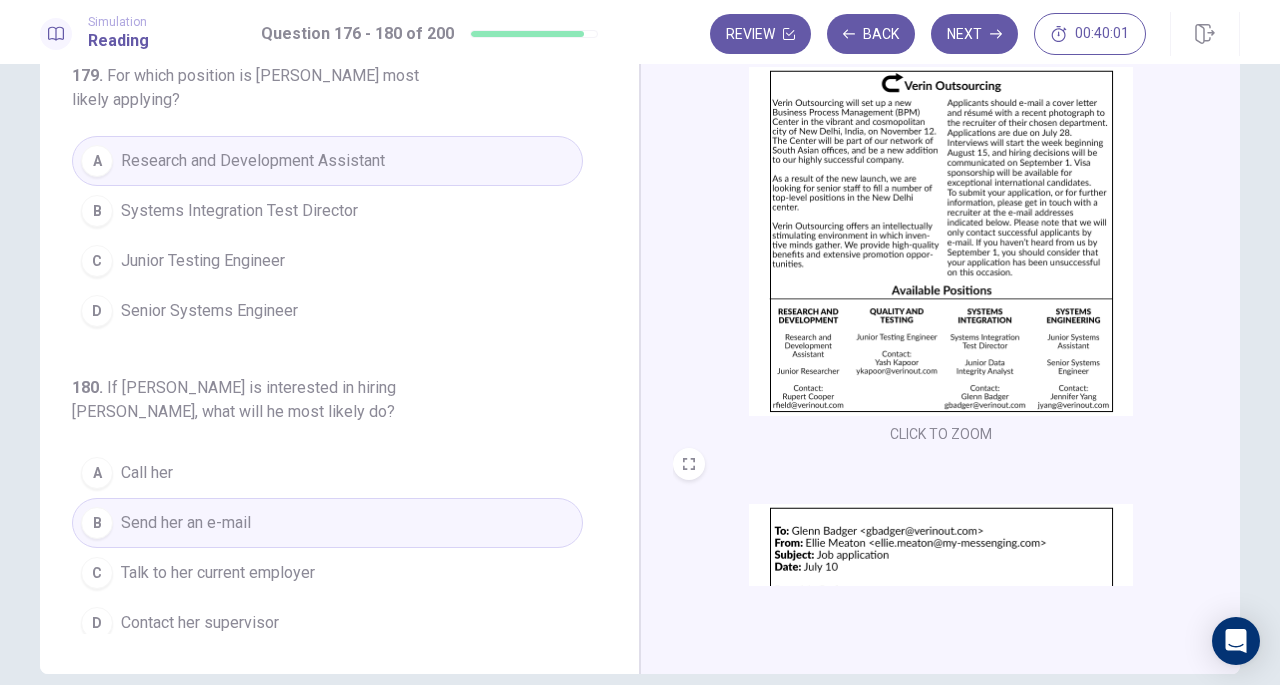 scroll, scrollTop: 218, scrollLeft: 0, axis: vertical 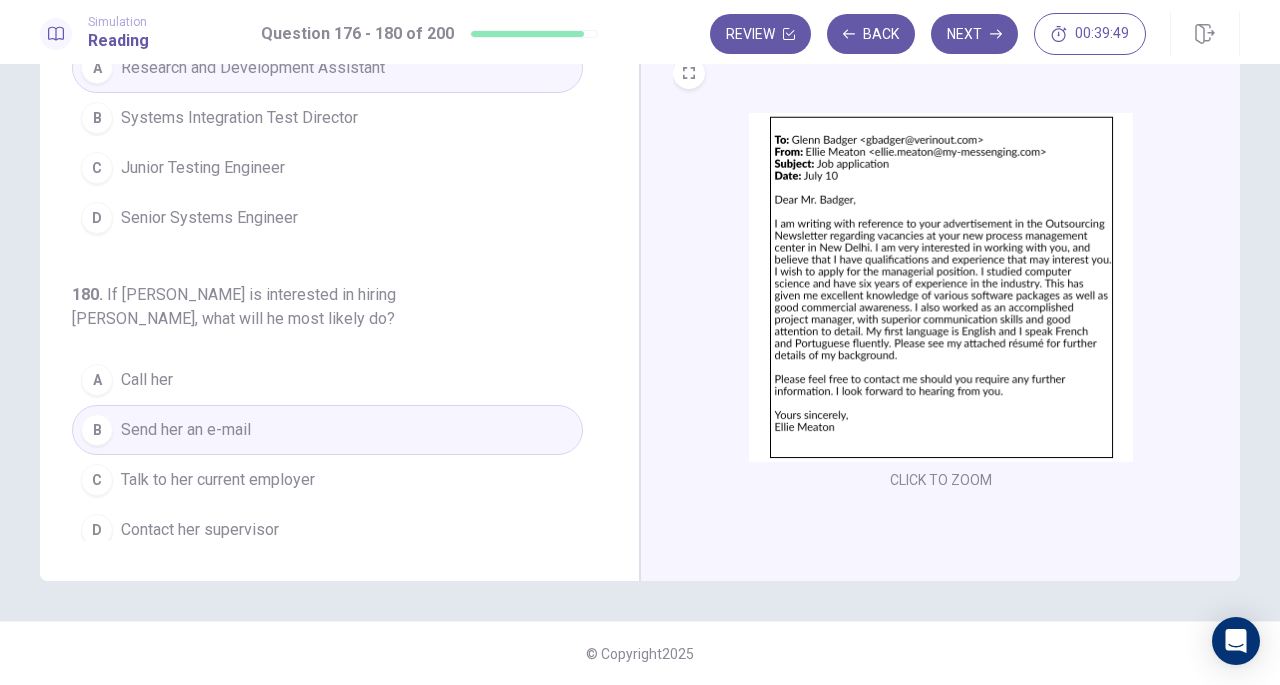 click at bounding box center [941, 287] 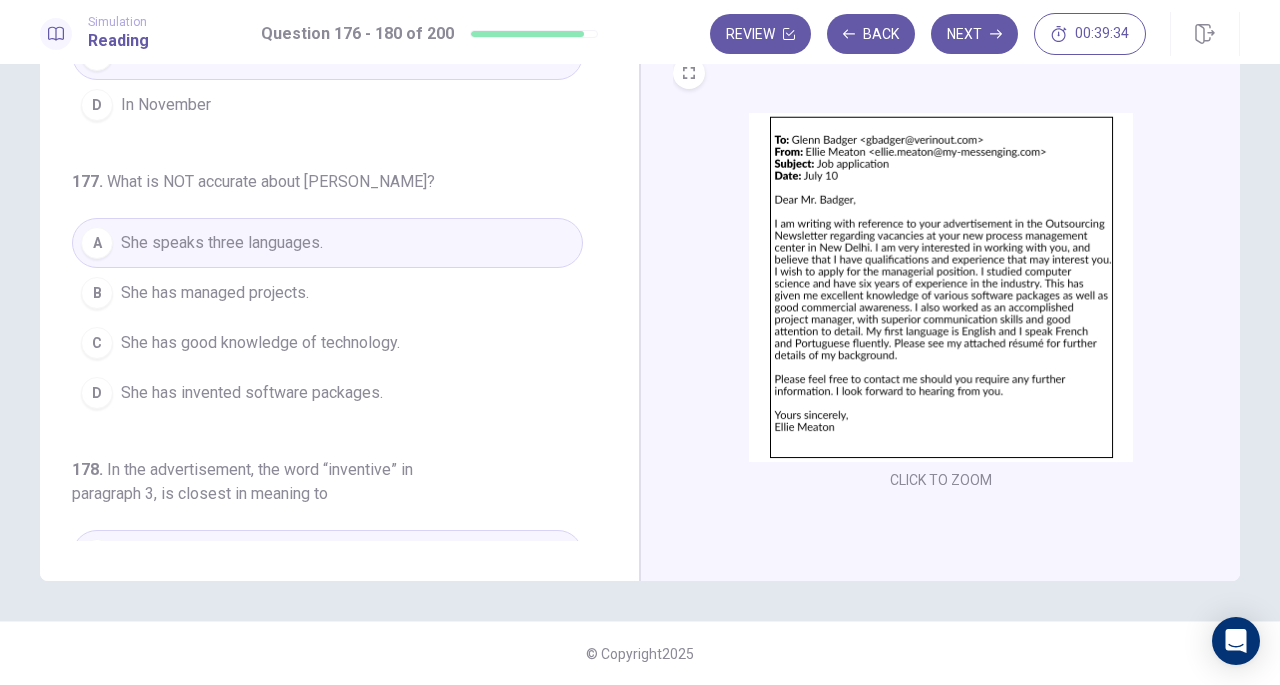 scroll, scrollTop: 43, scrollLeft: 0, axis: vertical 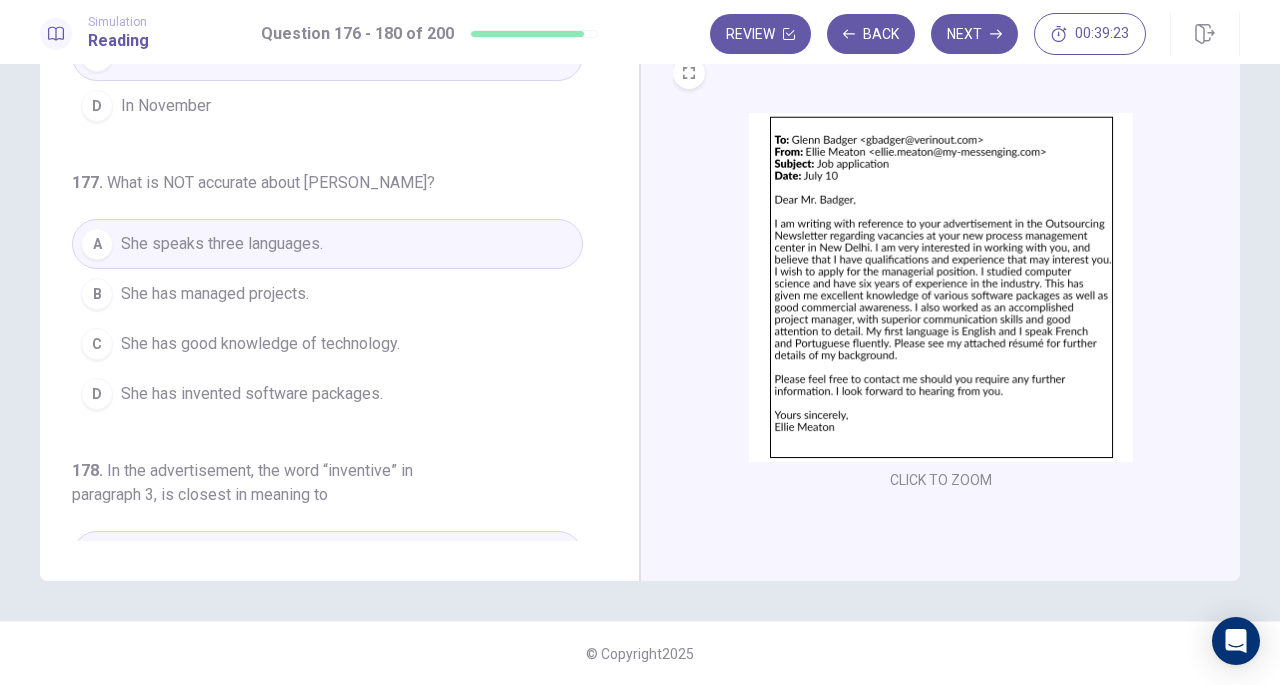 click on "D She has invented software packages." at bounding box center [327, 394] 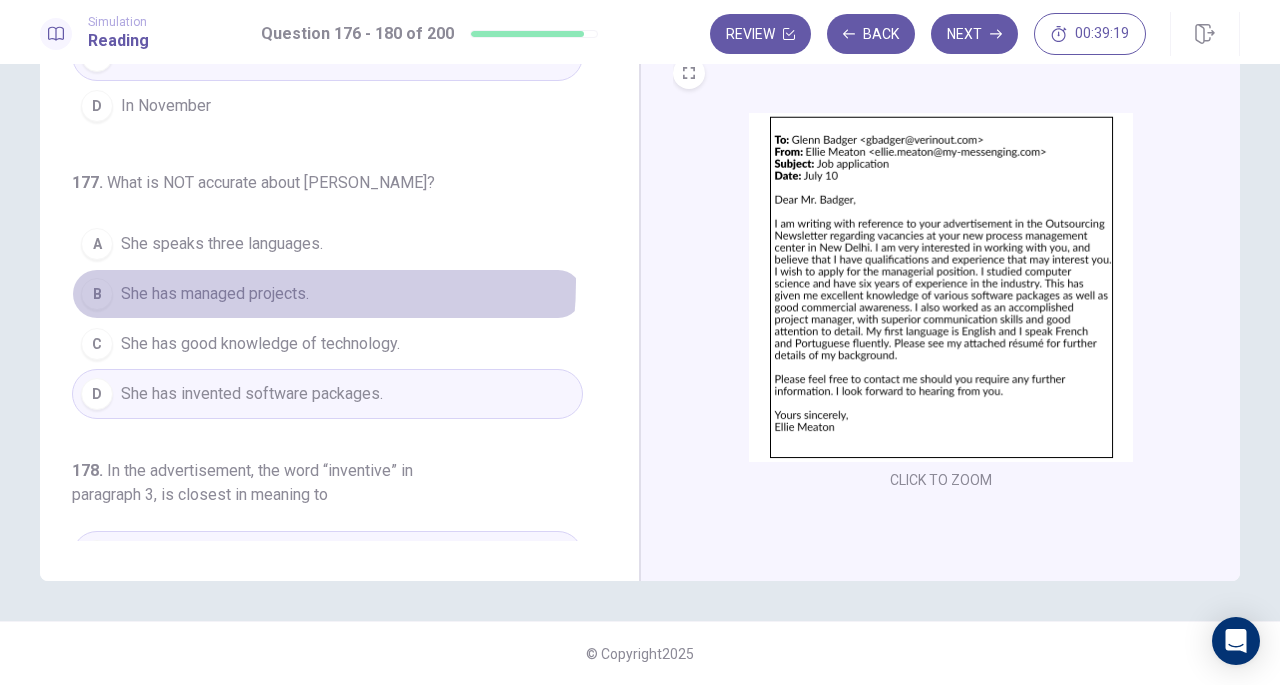 click on "She has managed projects." at bounding box center (215, 294) 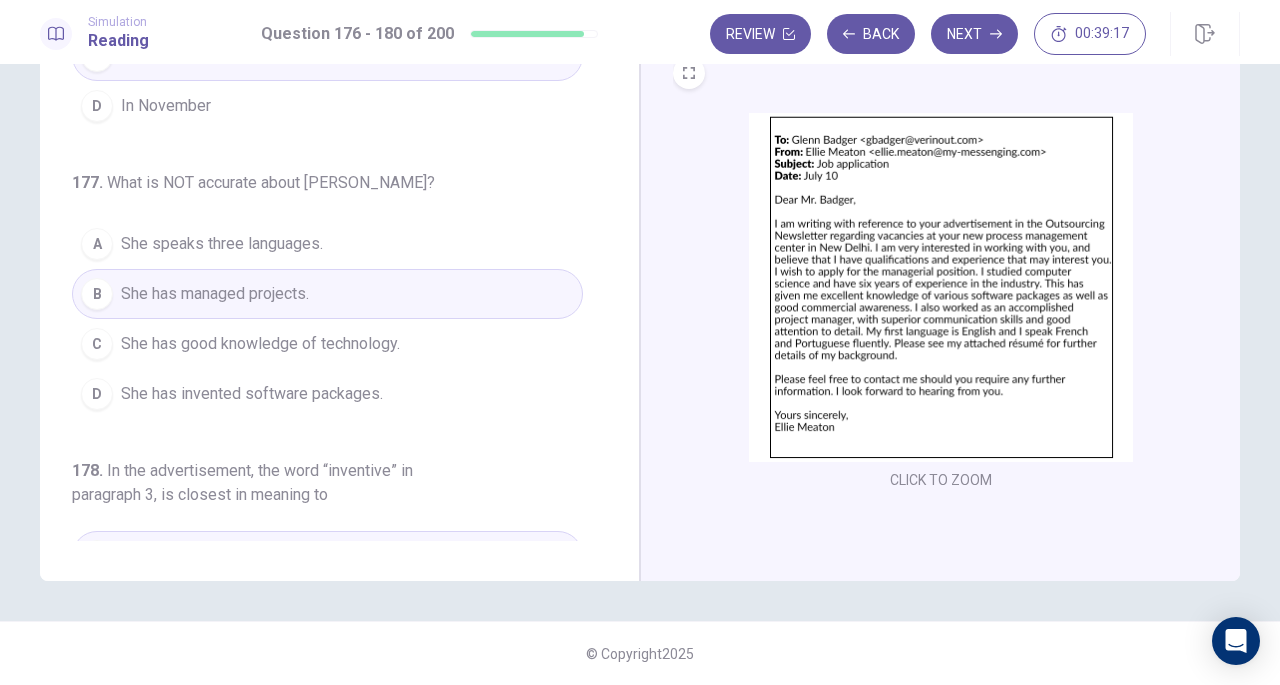 click on "Next" at bounding box center [974, 34] 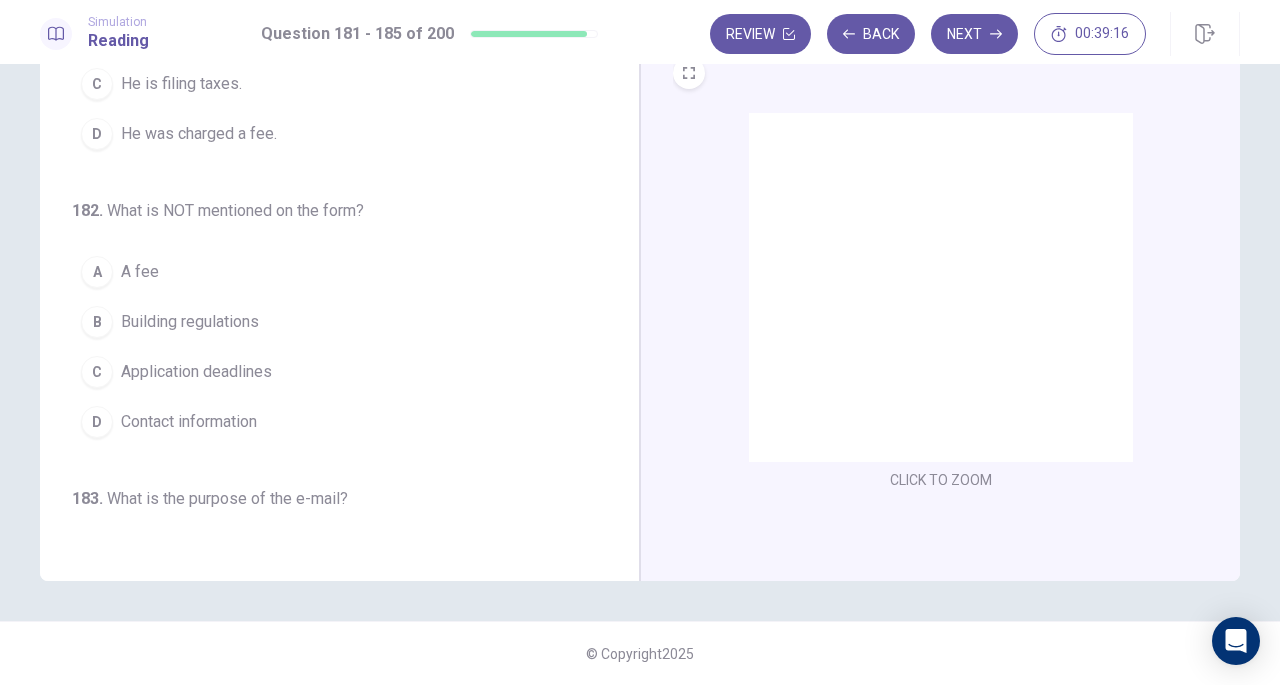 scroll, scrollTop: 0, scrollLeft: 0, axis: both 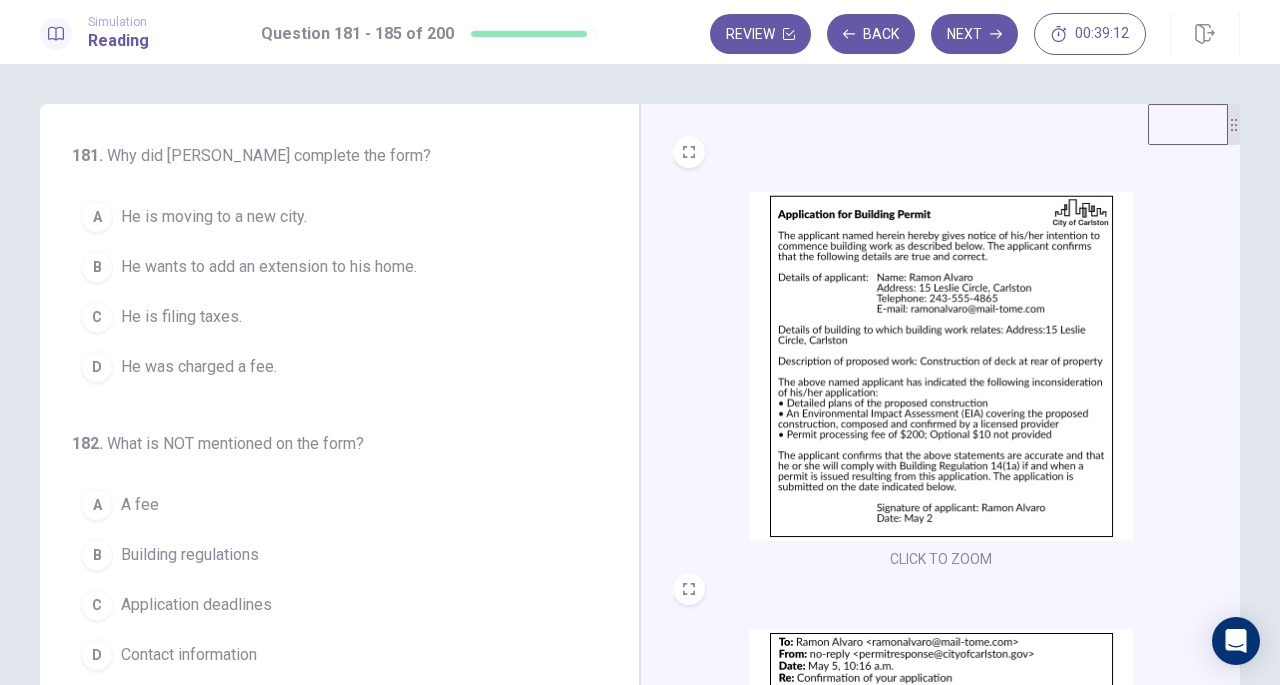 click at bounding box center (941, 366) 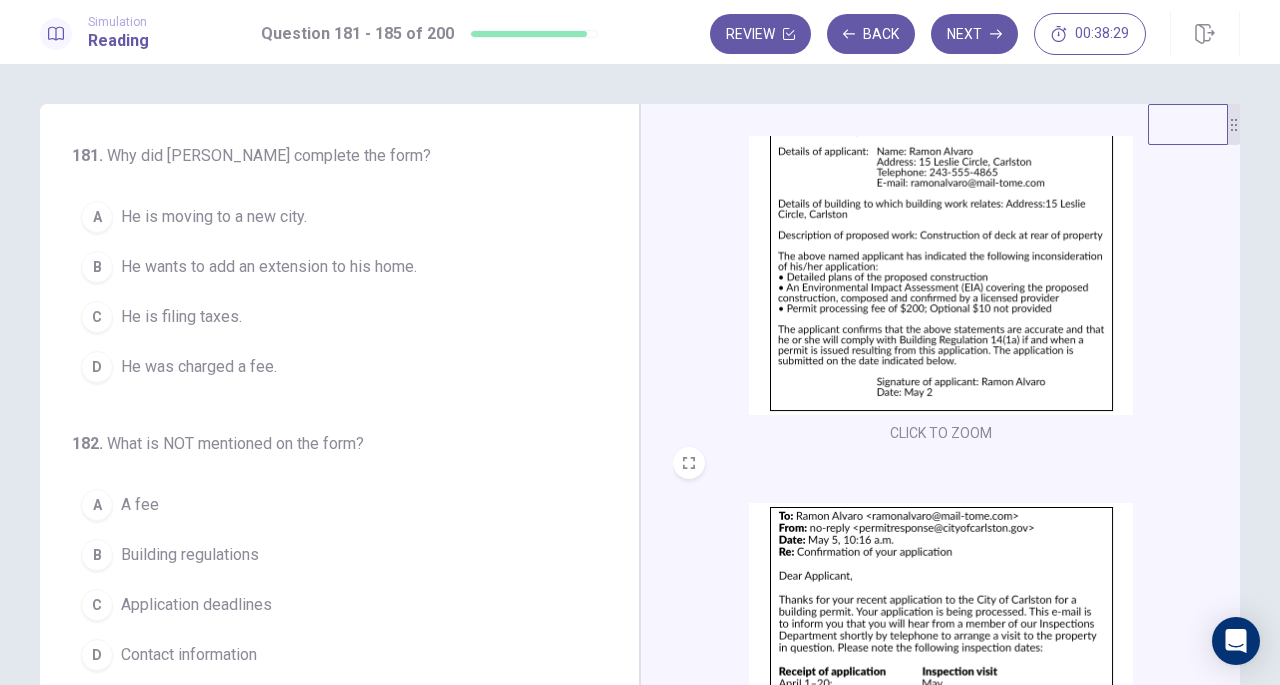 scroll, scrollTop: 0, scrollLeft: 0, axis: both 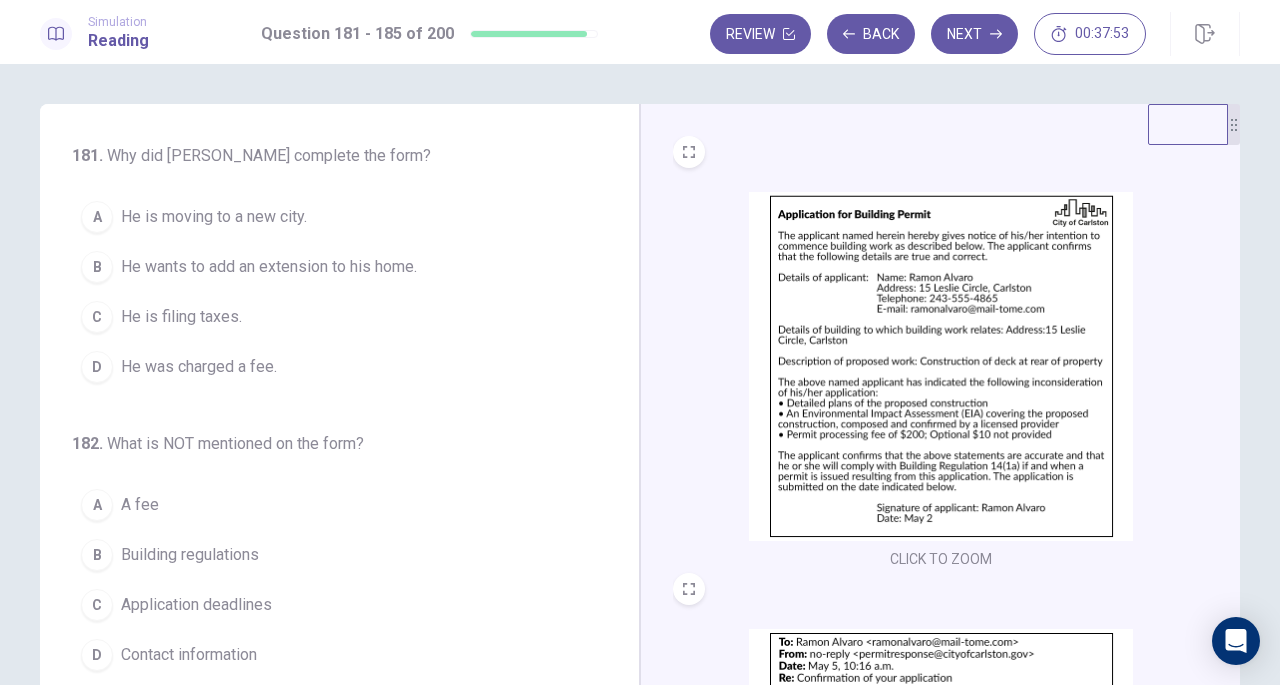 drag, startPoint x: 604, startPoint y: 361, endPoint x: 606, endPoint y: 429, distance: 68.0294 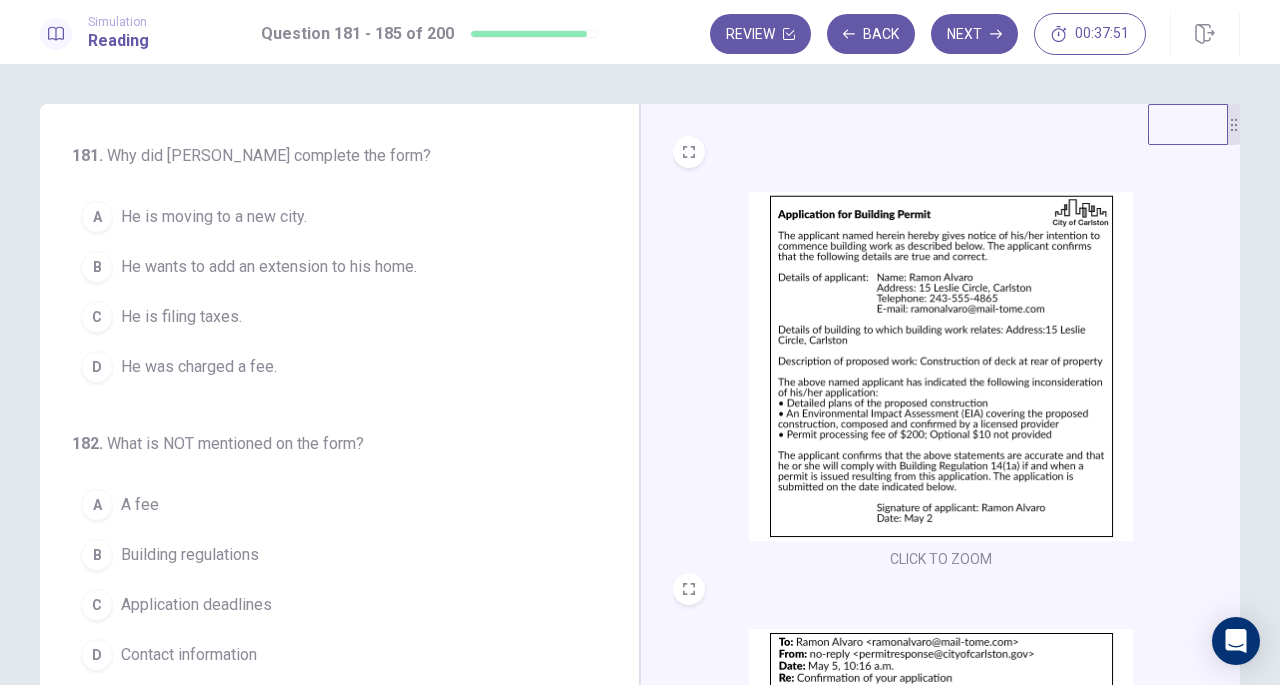 drag, startPoint x: 620, startPoint y: 383, endPoint x: 621, endPoint y: 440, distance: 57.00877 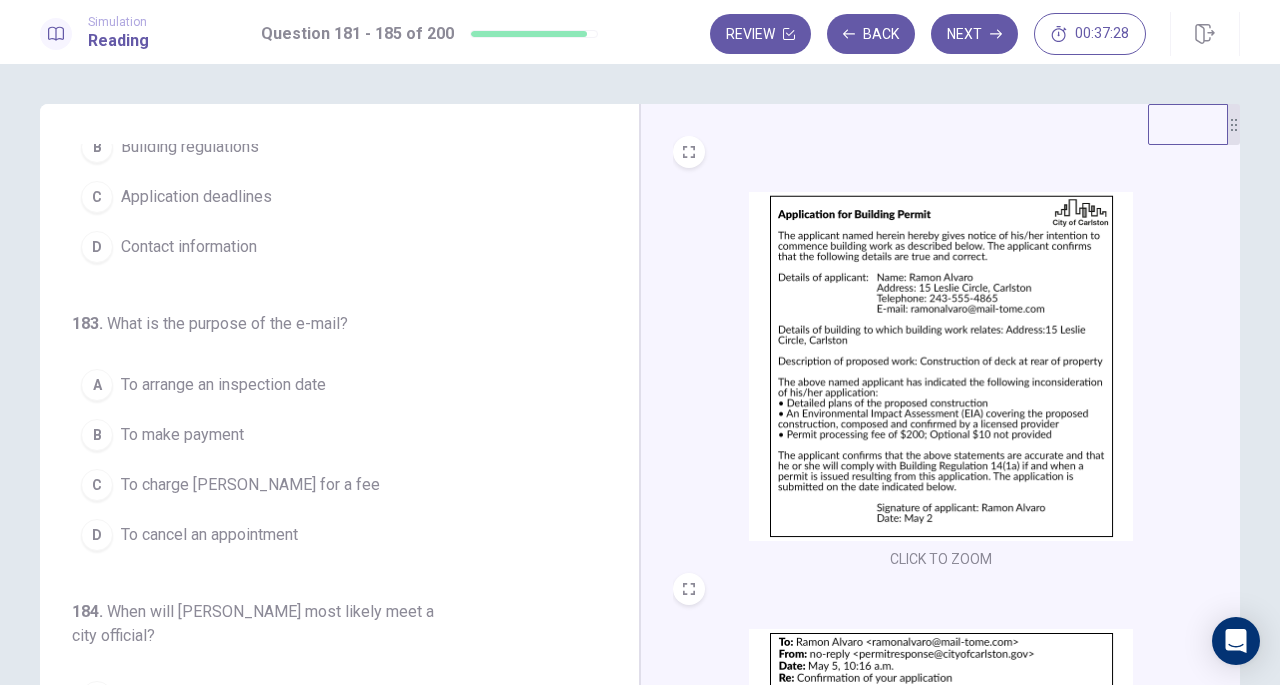 scroll, scrollTop: 437, scrollLeft: 0, axis: vertical 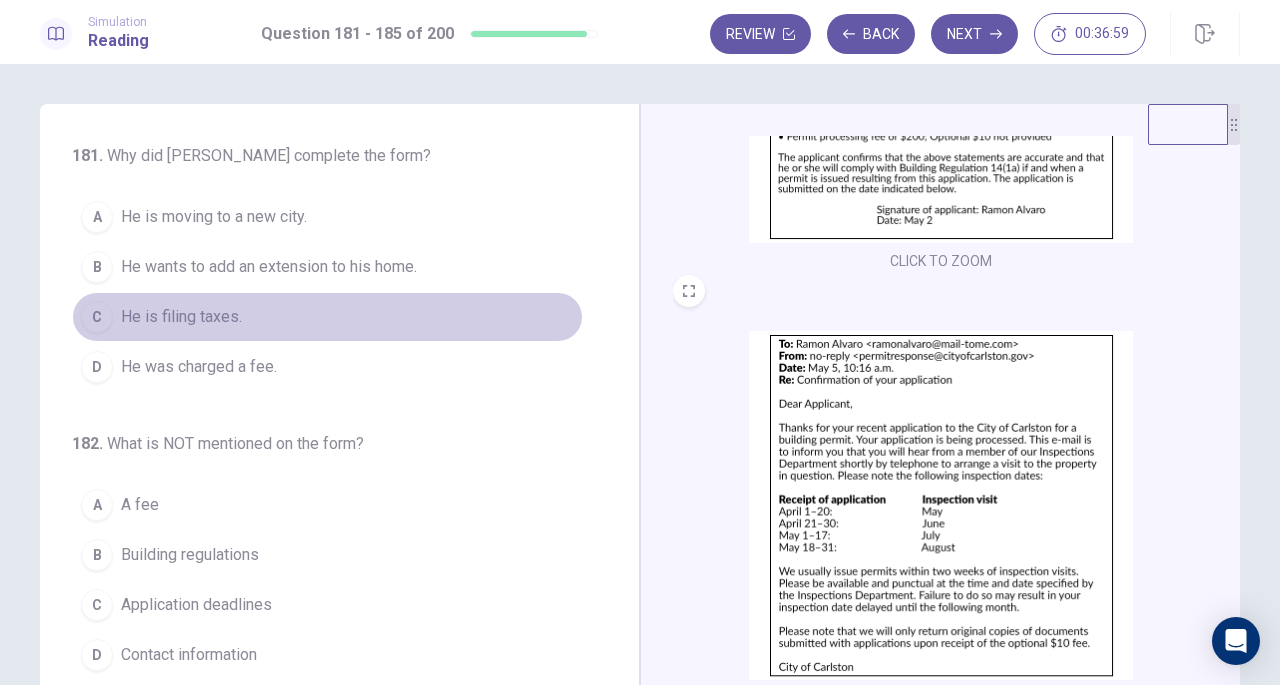 click on "C He is filing taxes." at bounding box center (327, 317) 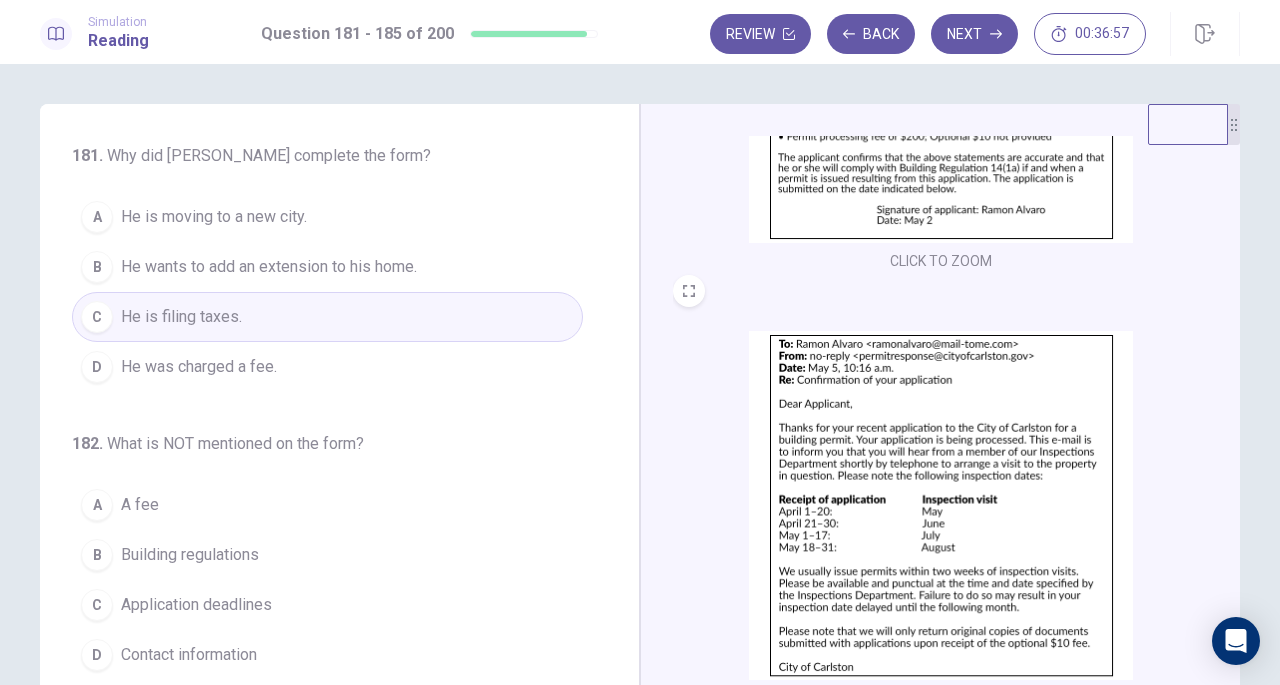click on "D He was charged a fee." at bounding box center [327, 367] 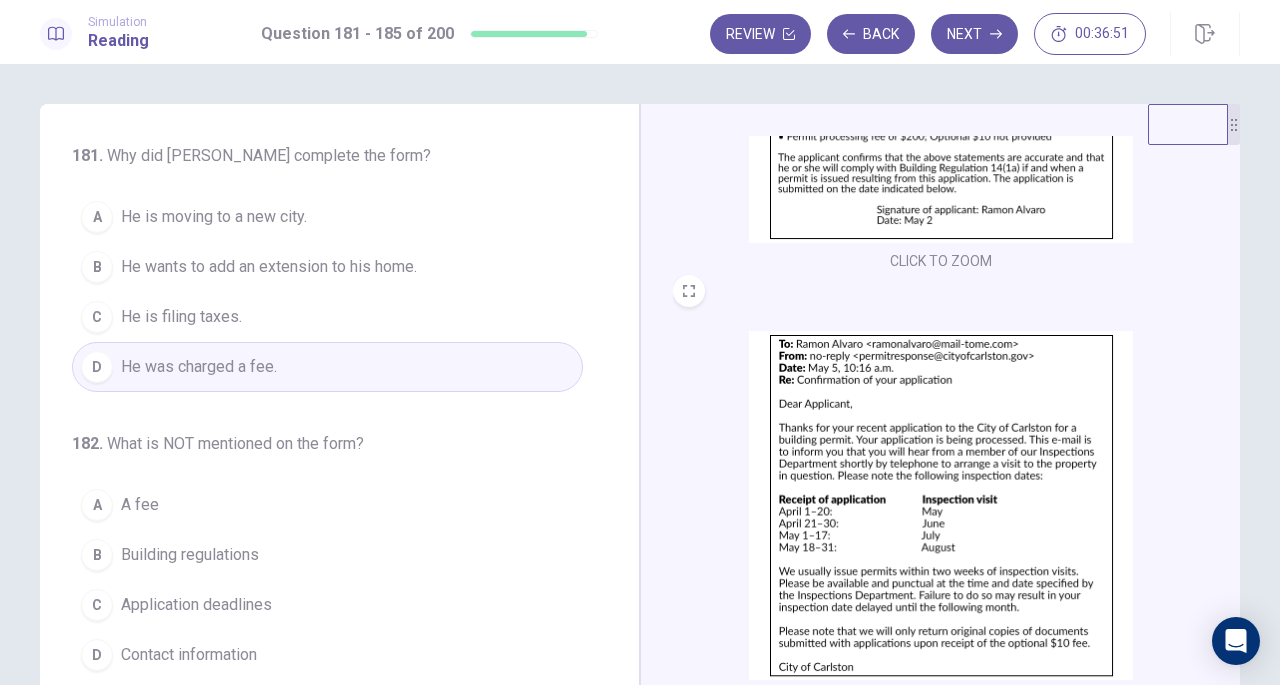 scroll, scrollTop: 200, scrollLeft: 0, axis: vertical 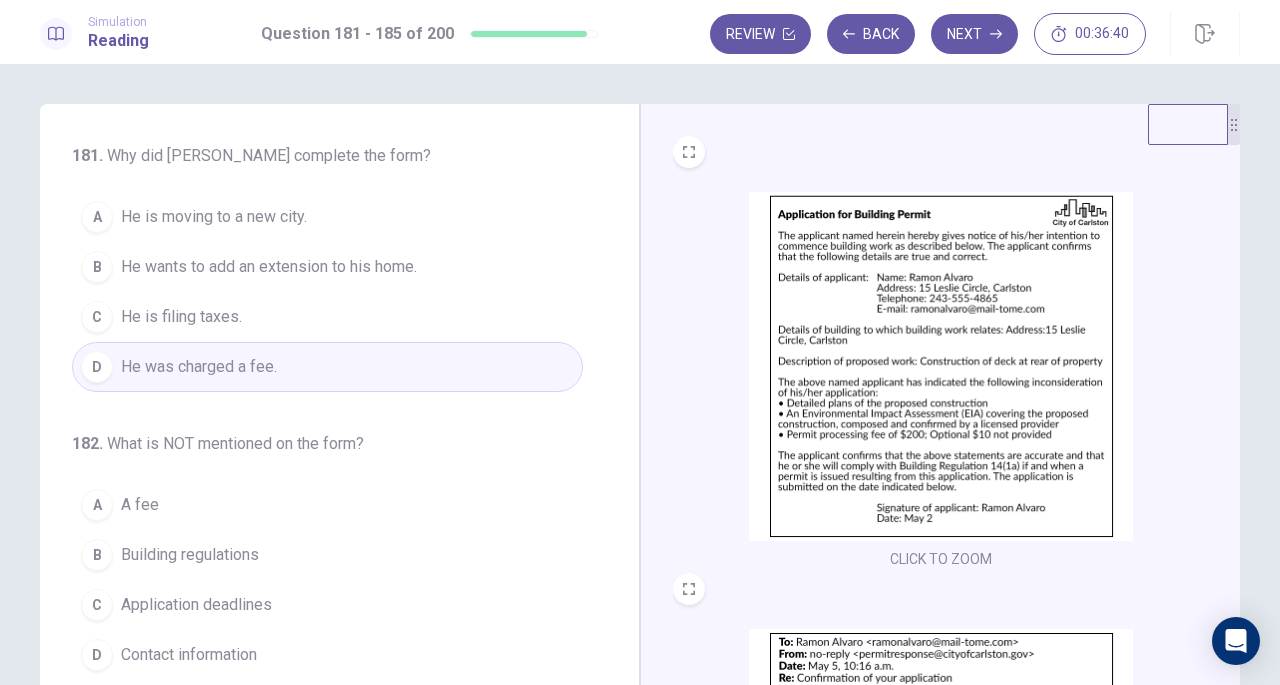 click on "A He is moving to a new city." at bounding box center [327, 217] 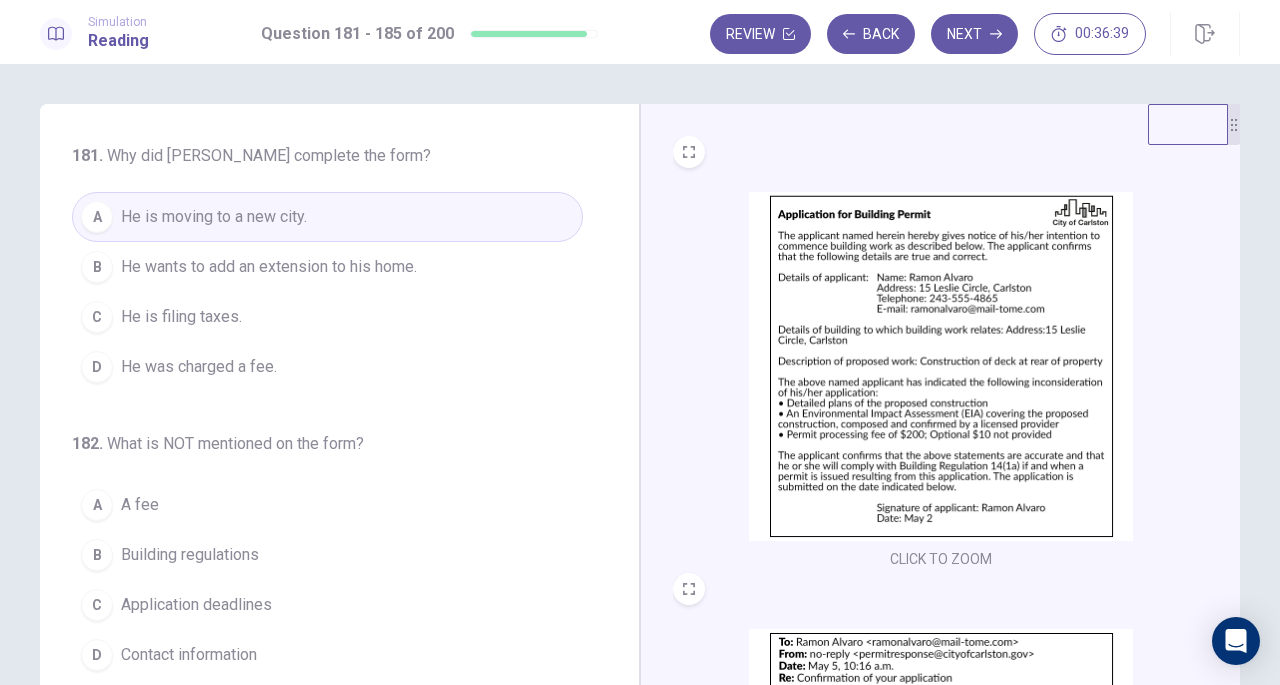 click on "B He wants to add an extension to his home." at bounding box center (327, 267) 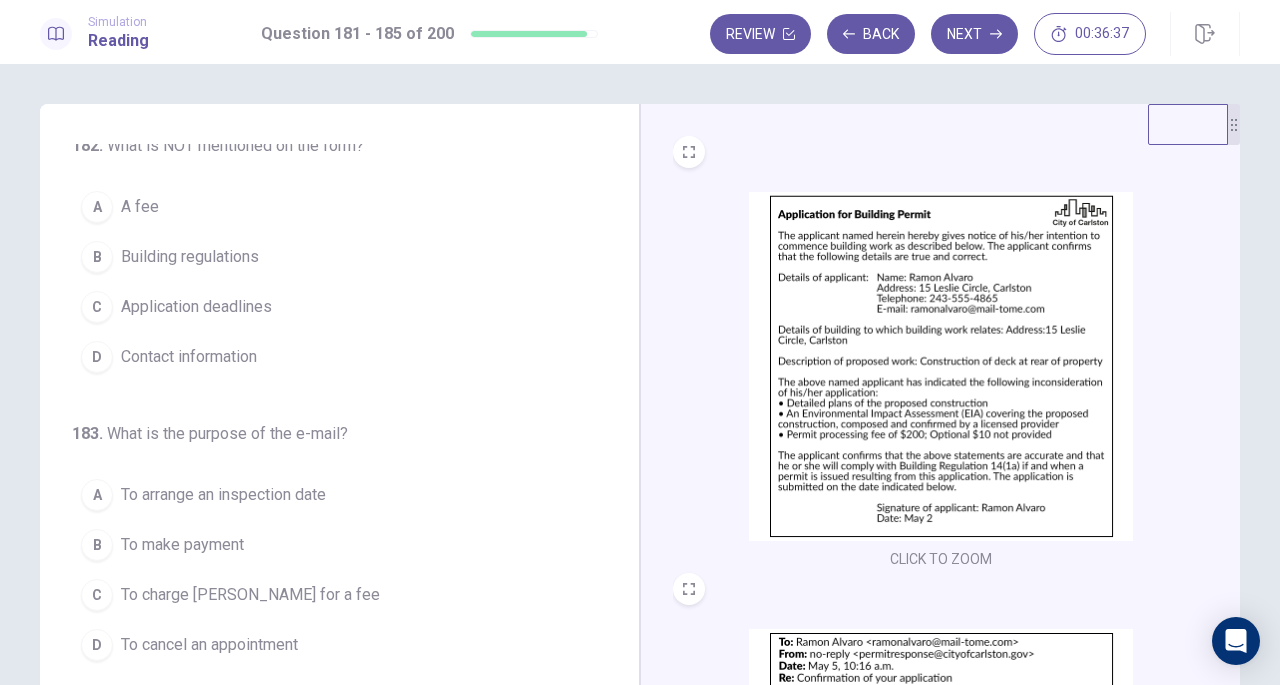 scroll, scrollTop: 300, scrollLeft: 0, axis: vertical 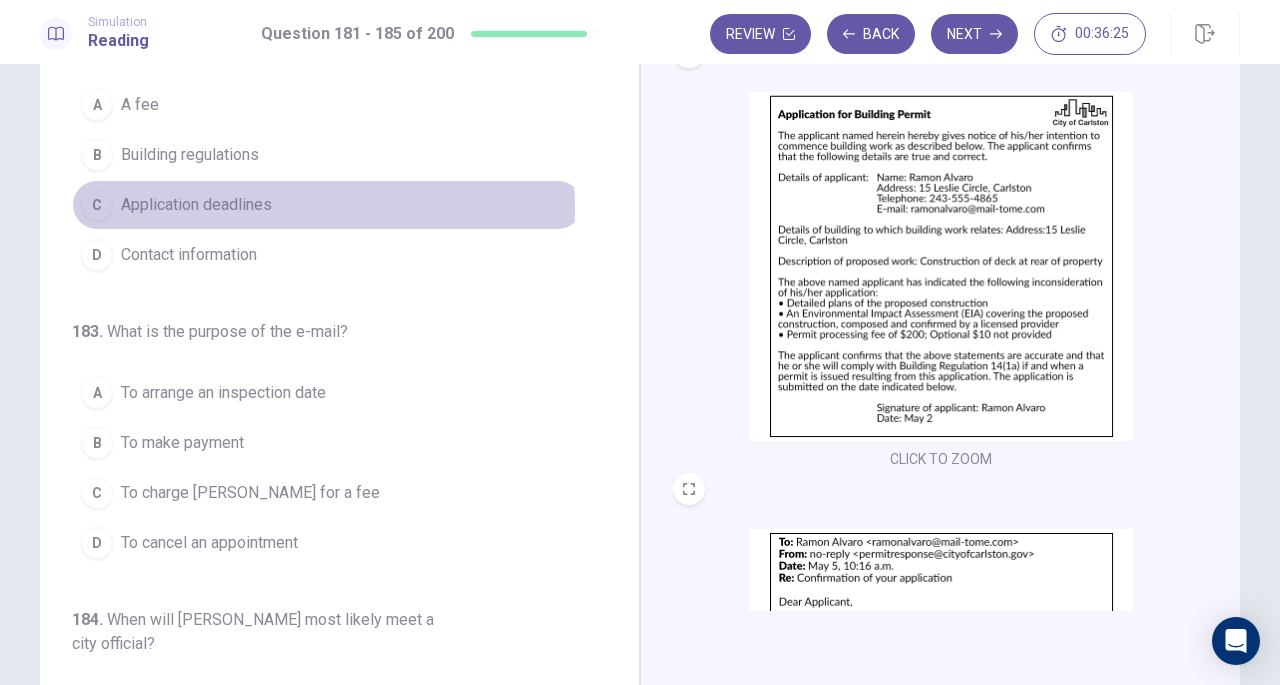 click on "Application deadlines" at bounding box center [196, 205] 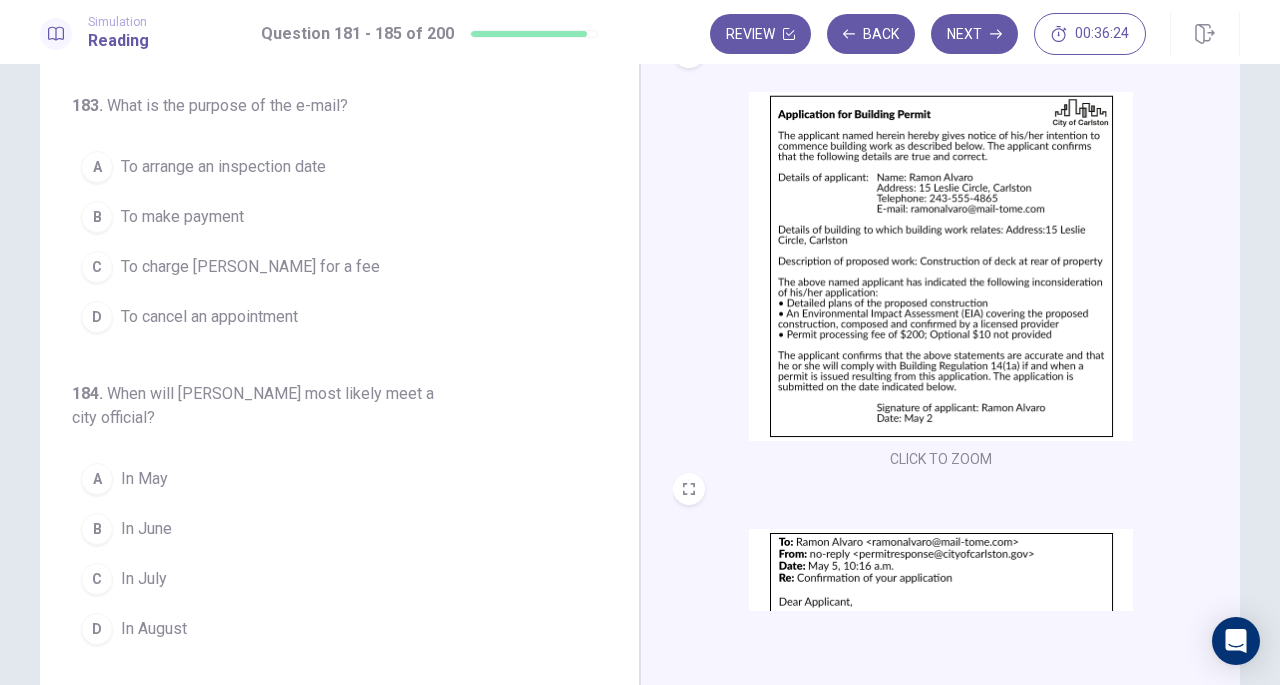 scroll, scrollTop: 400, scrollLeft: 0, axis: vertical 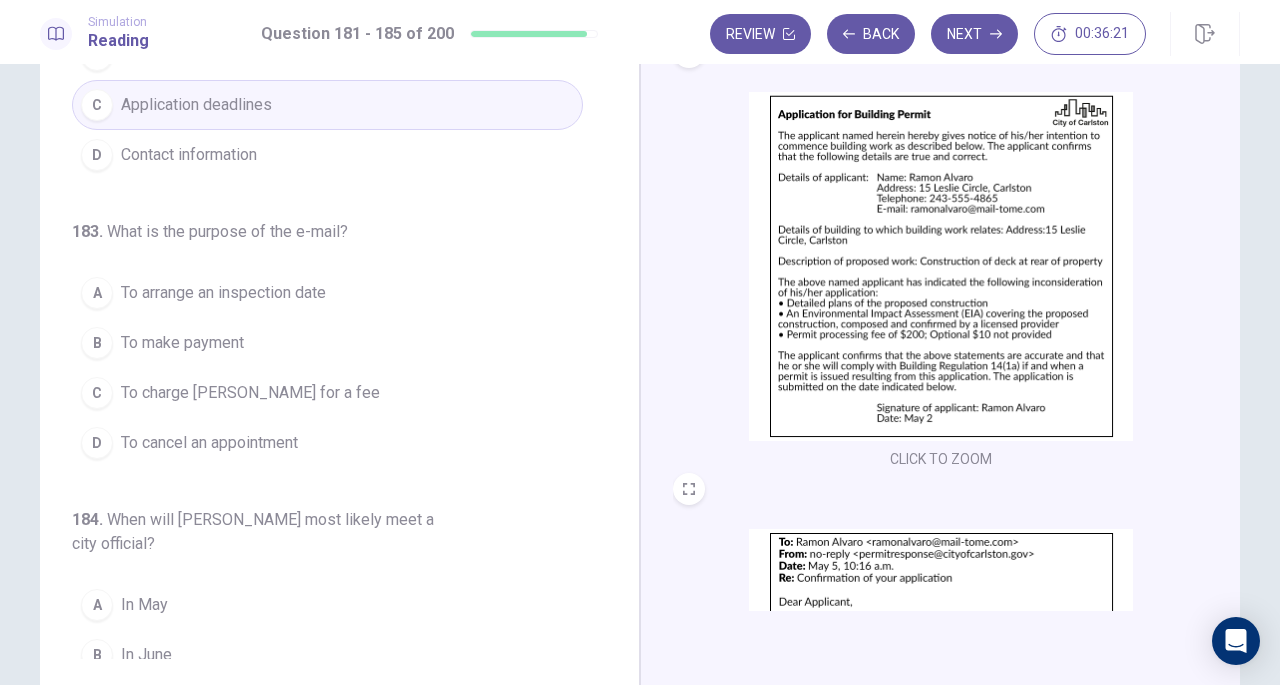 click on "A To arrange an inspection date" at bounding box center (327, 293) 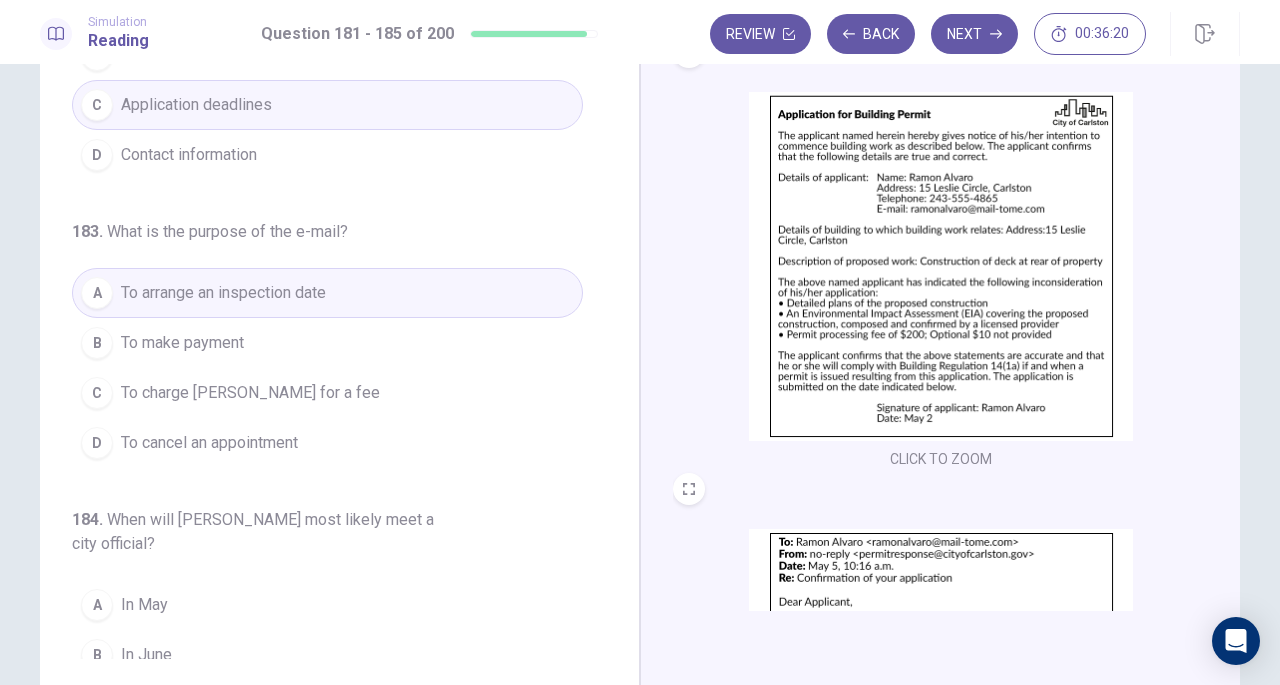 scroll, scrollTop: 200, scrollLeft: 0, axis: vertical 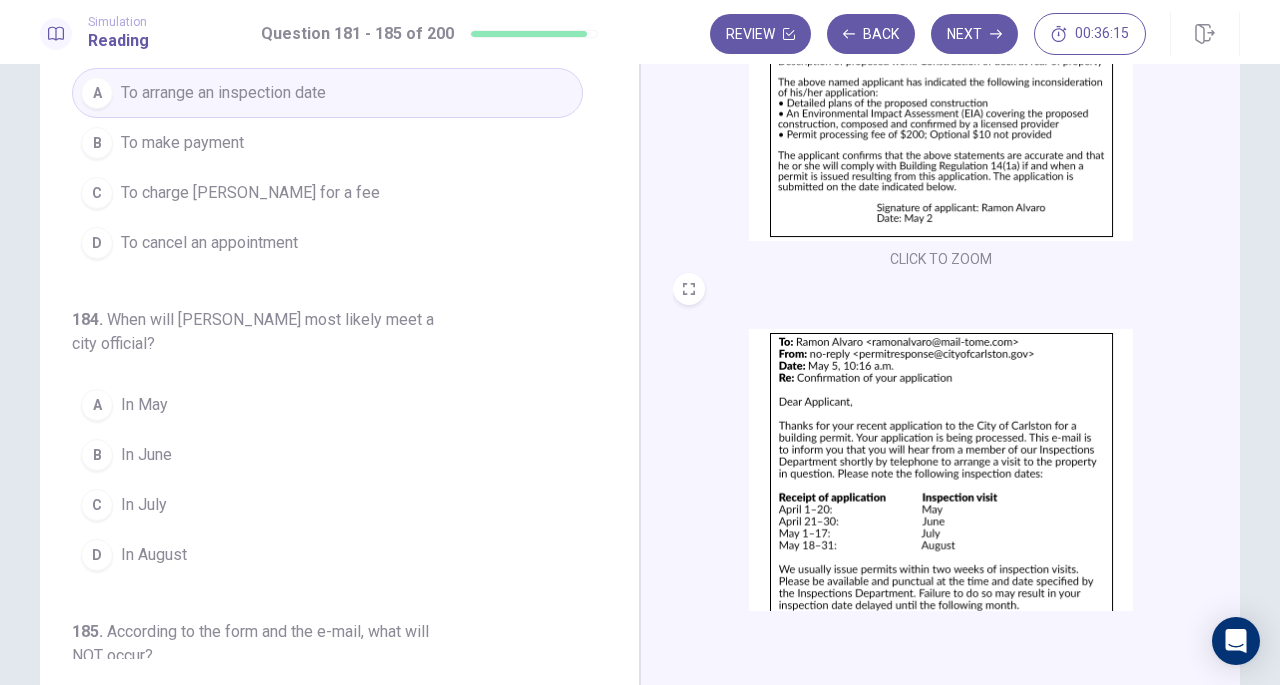 click on "D In August" at bounding box center [327, 555] 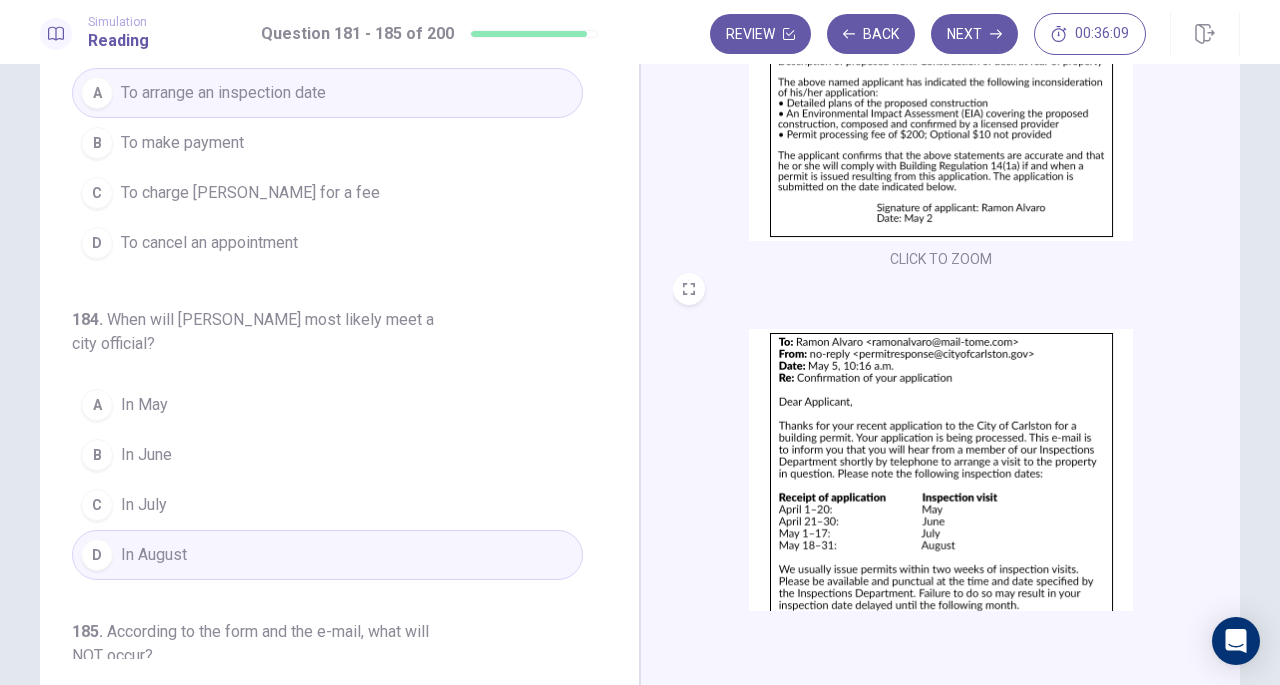 drag, startPoint x: 733, startPoint y: 457, endPoint x: 754, endPoint y: 435, distance: 30.413813 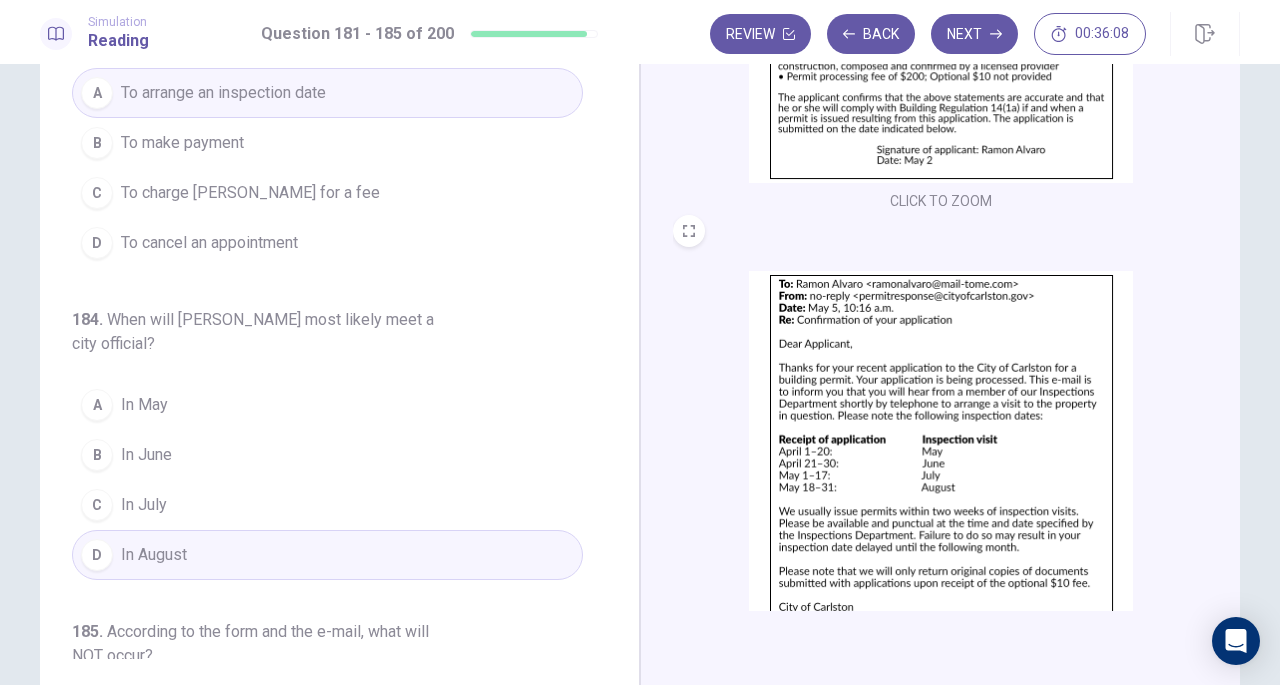 scroll, scrollTop: 298, scrollLeft: 0, axis: vertical 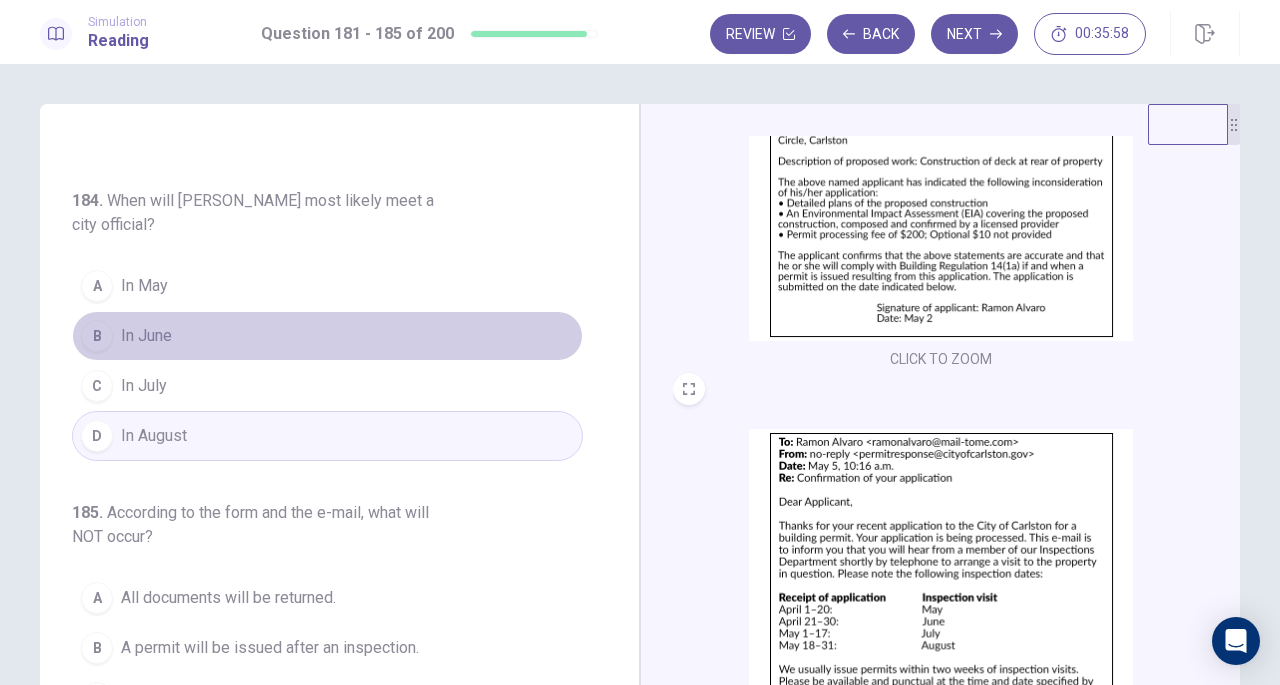 click on "B In June" at bounding box center (327, 336) 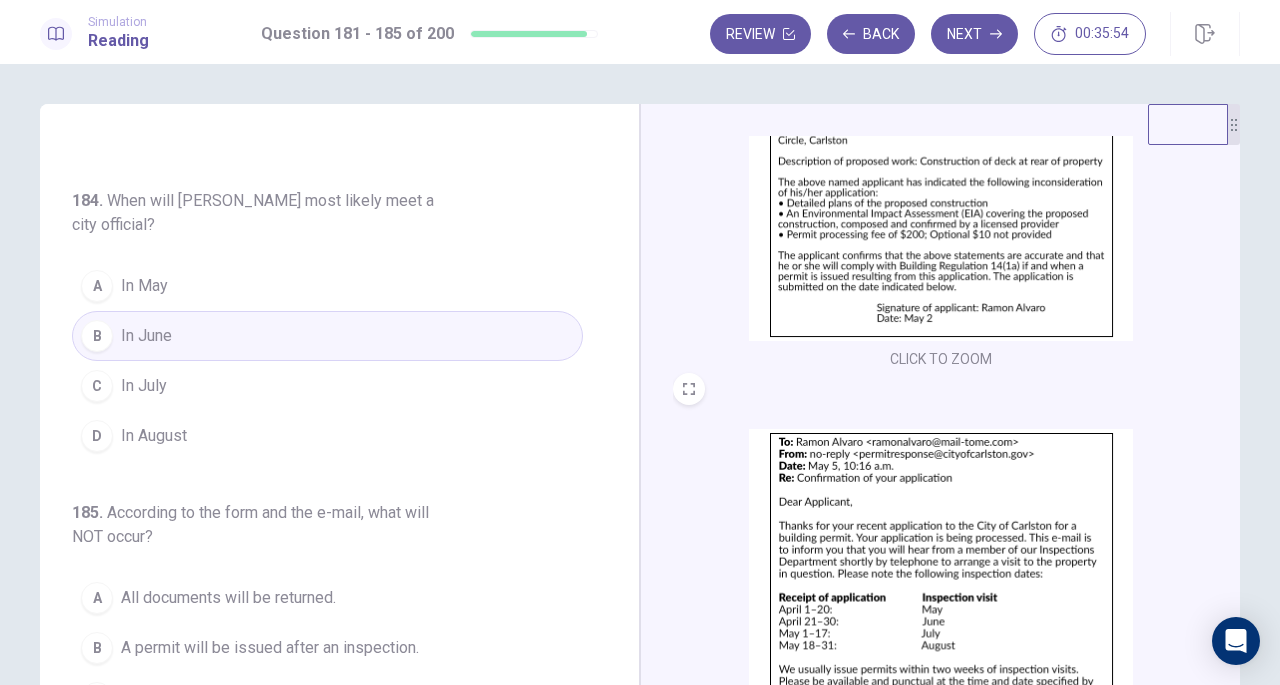 scroll, scrollTop: 298, scrollLeft: 0, axis: vertical 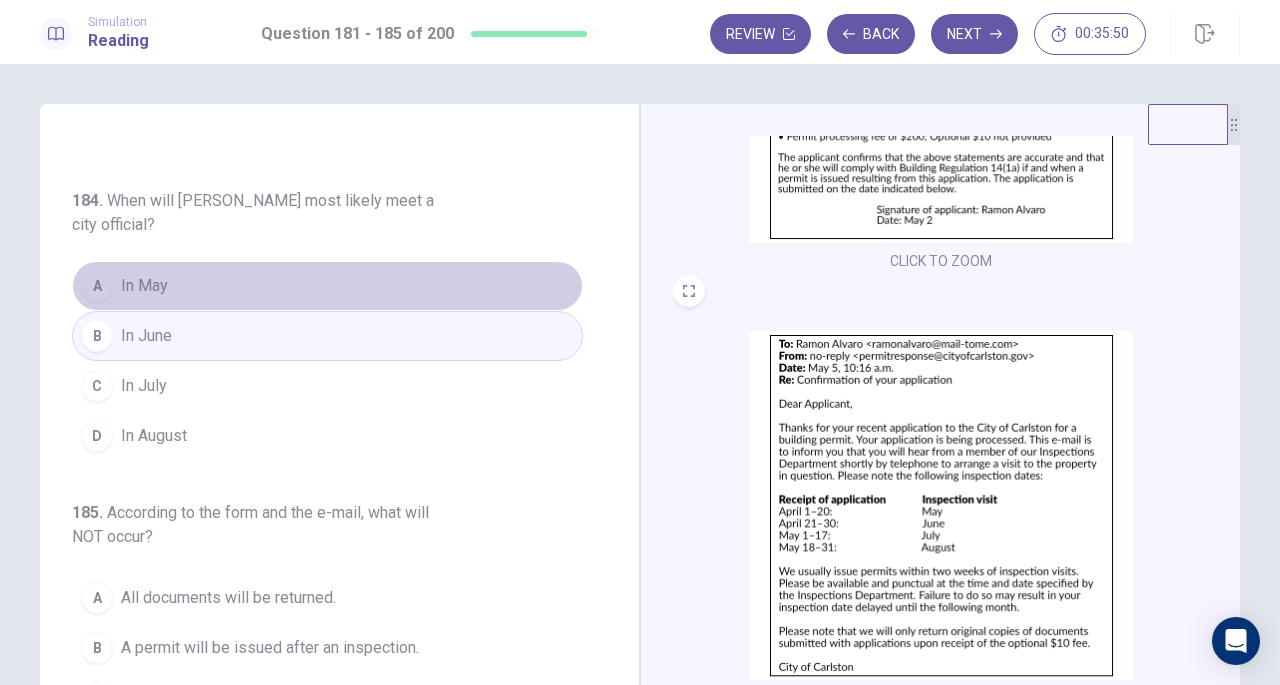 click on "A In May" at bounding box center (327, 286) 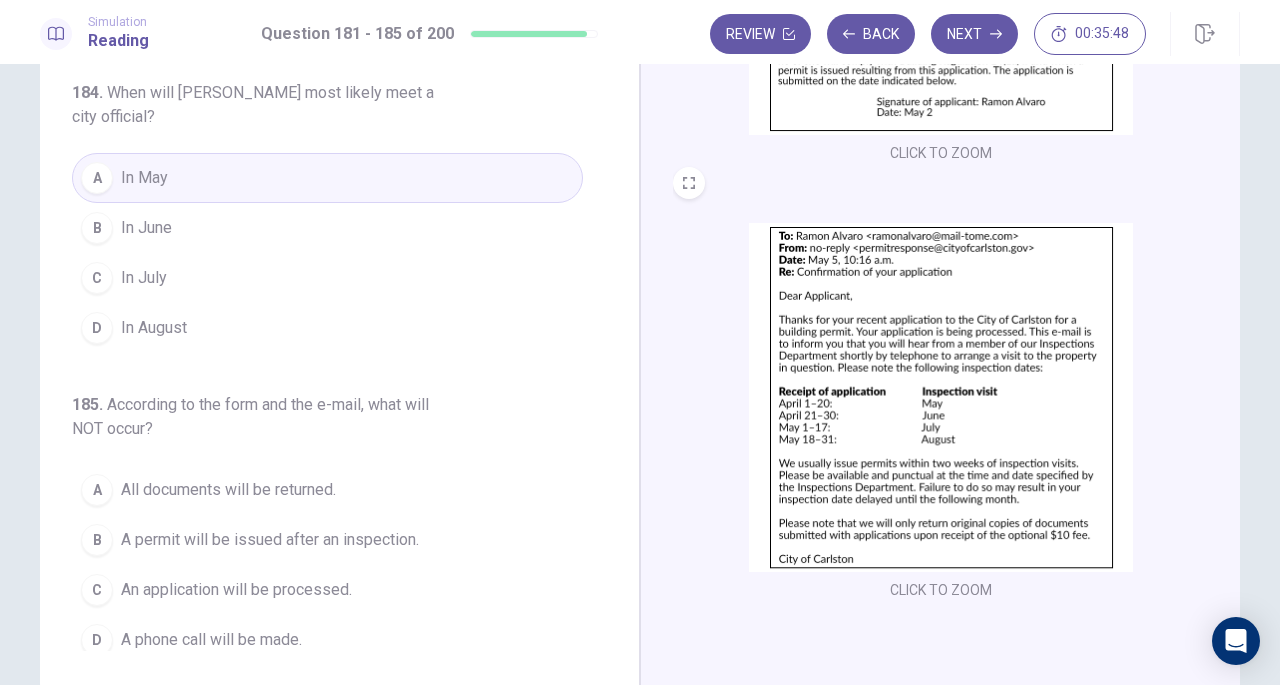 scroll, scrollTop: 200, scrollLeft: 0, axis: vertical 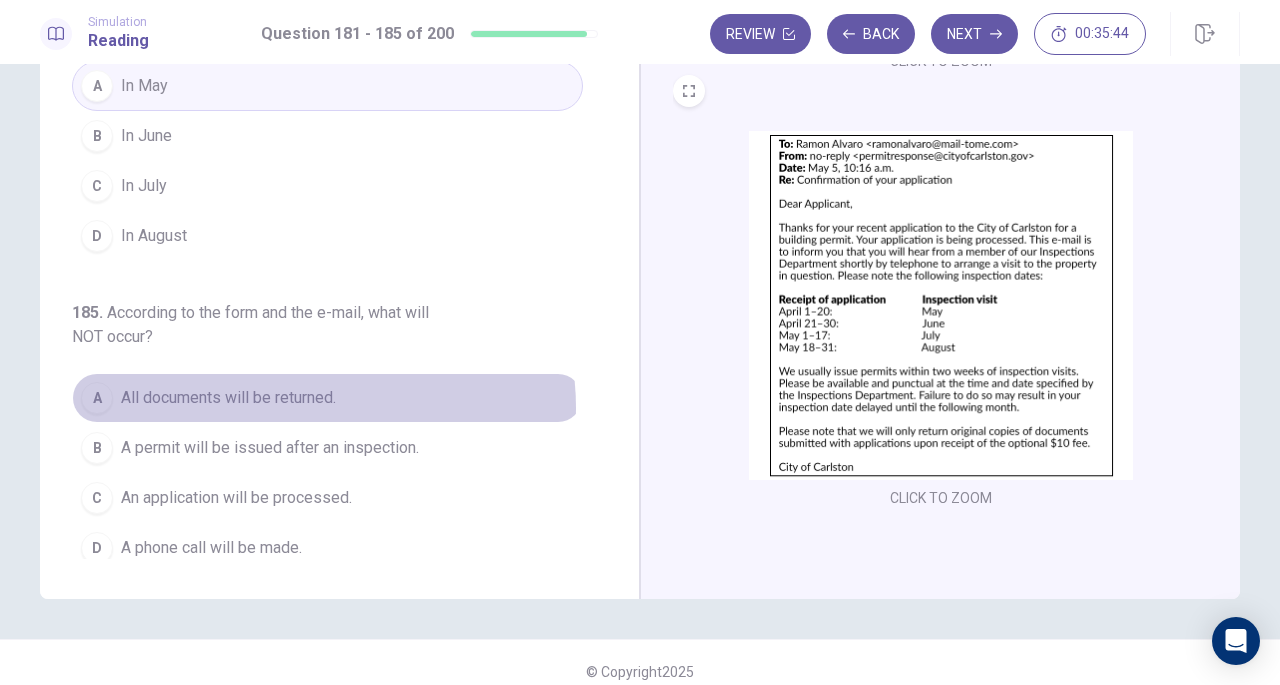 click on "All documents will be returned." at bounding box center (228, 398) 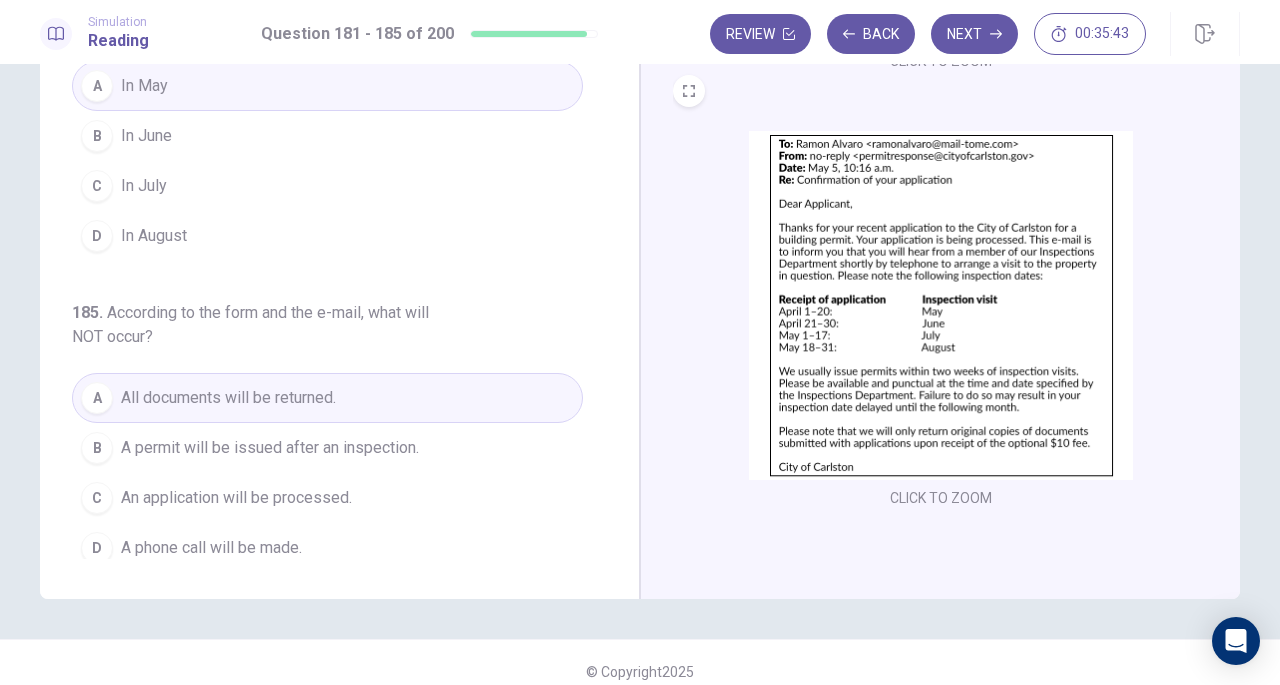 drag, startPoint x: 986, startPoint y: 51, endPoint x: 982, endPoint y: 11, distance: 40.1995 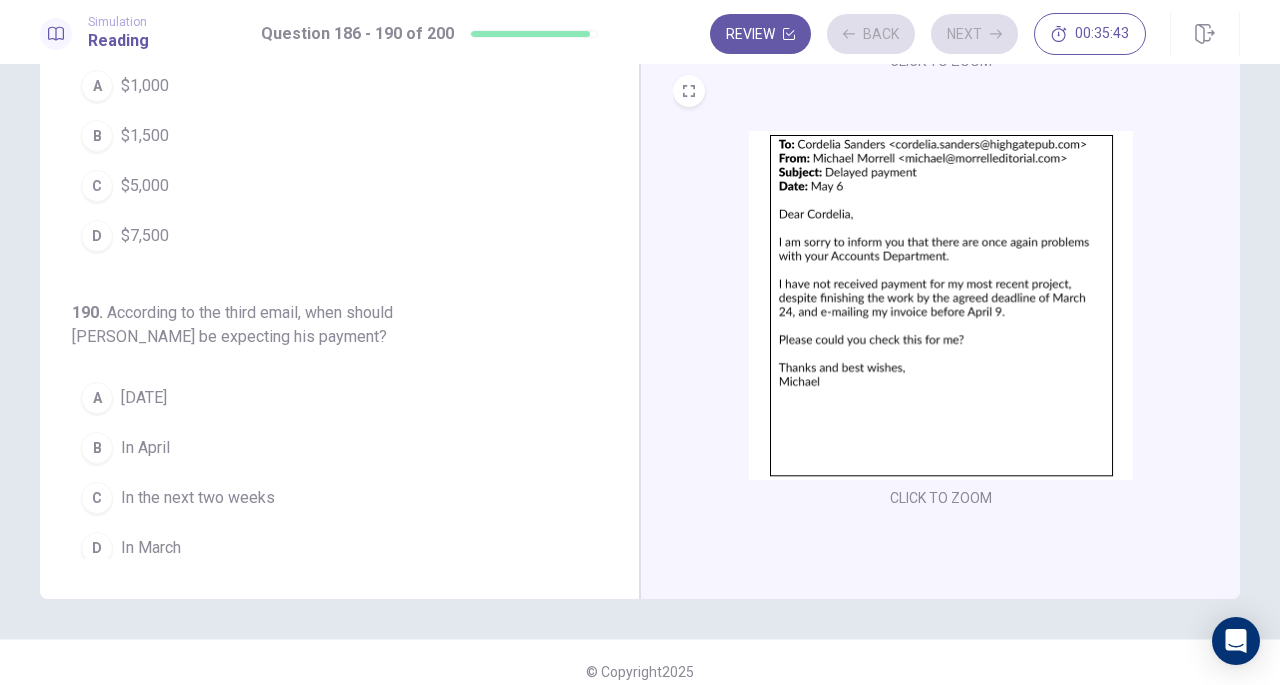 click on "Simulation   Reading Question 186 - 190 of 200 Review Back Next 00:35:43" at bounding box center (640, 32) 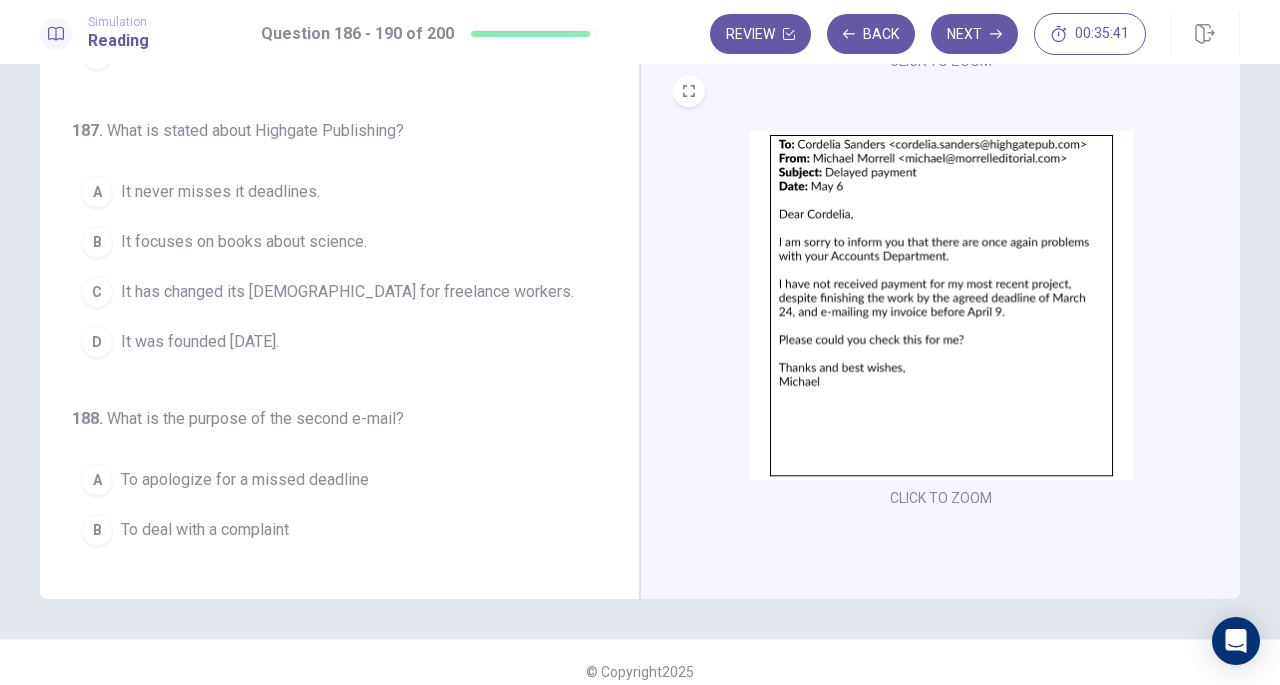 scroll, scrollTop: 0, scrollLeft: 0, axis: both 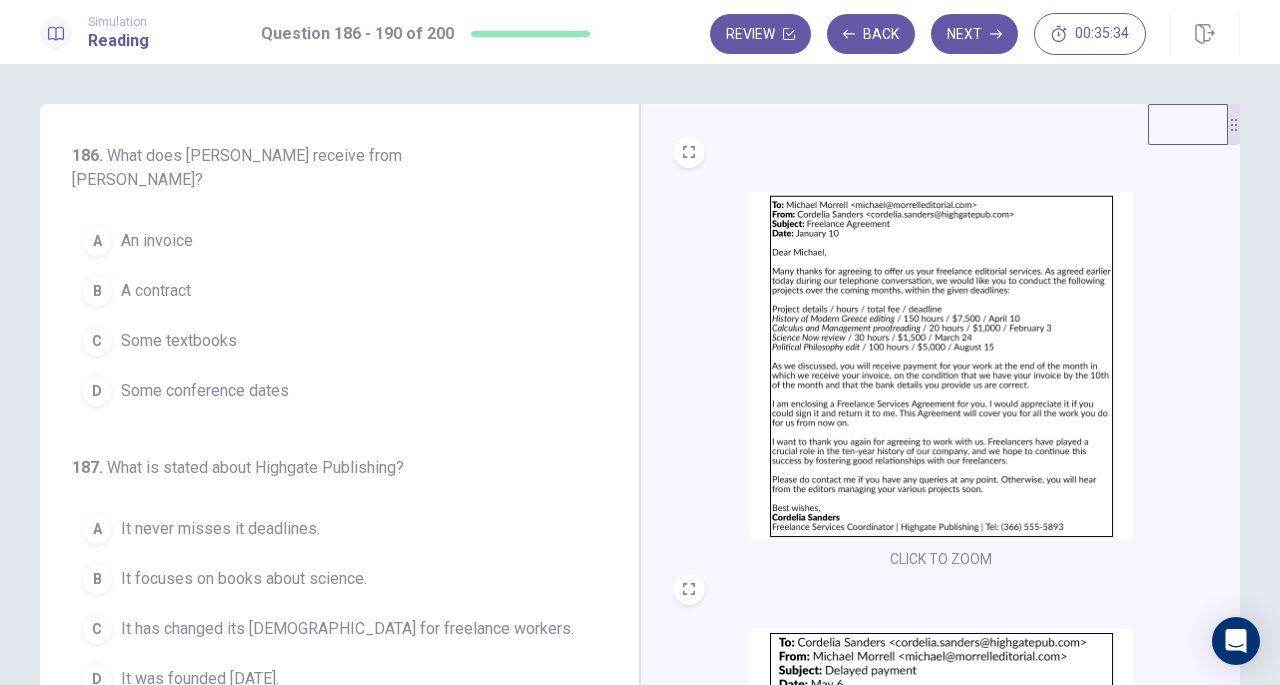 click at bounding box center [941, 366] 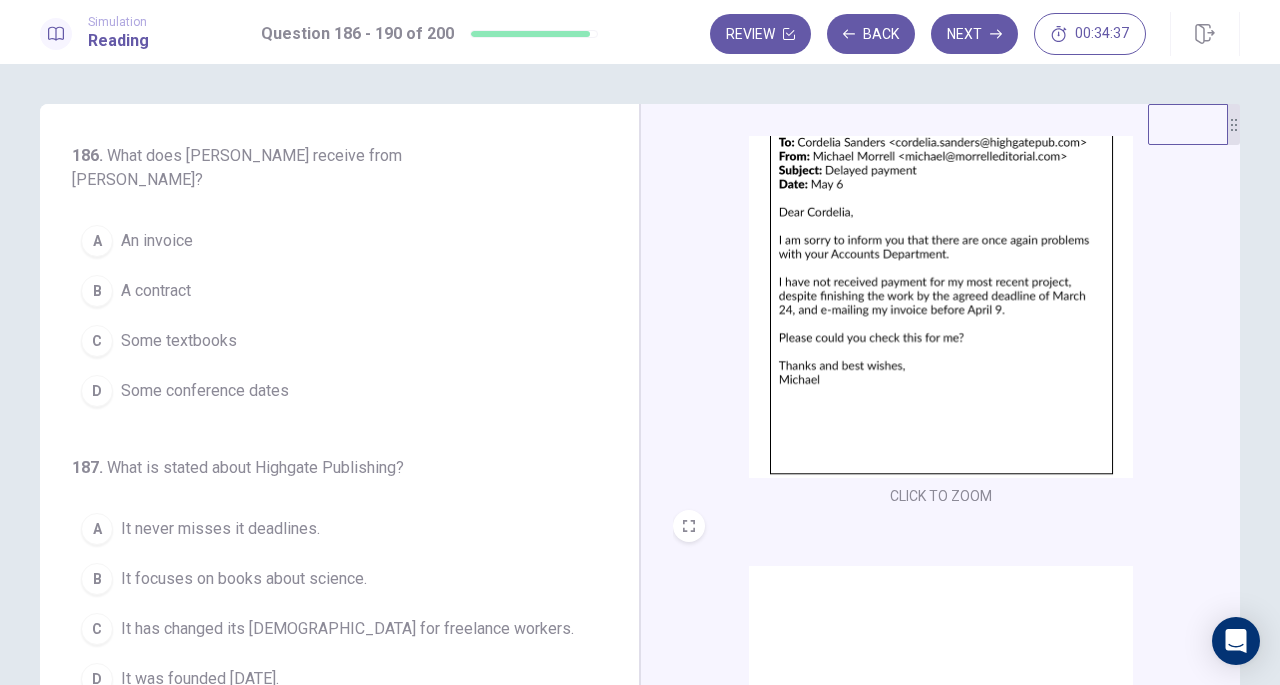 scroll, scrollTop: 736, scrollLeft: 0, axis: vertical 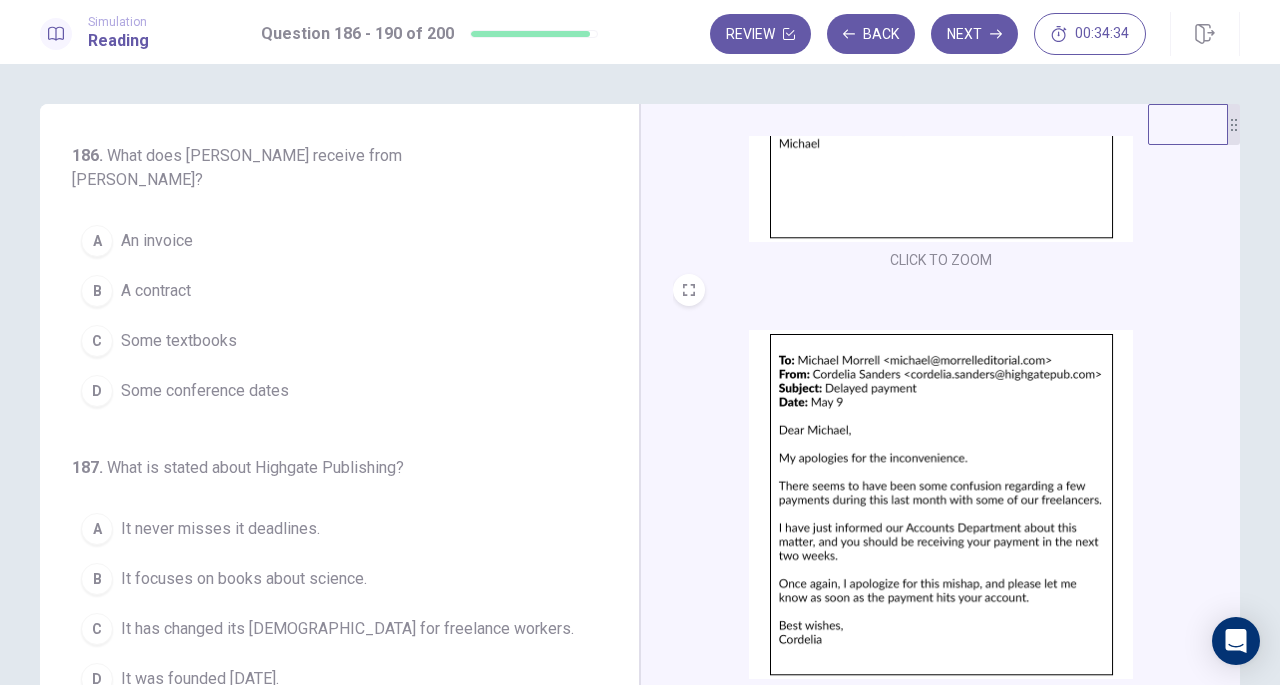 click on "CLICK TO ZOOM" at bounding box center (941, 520) 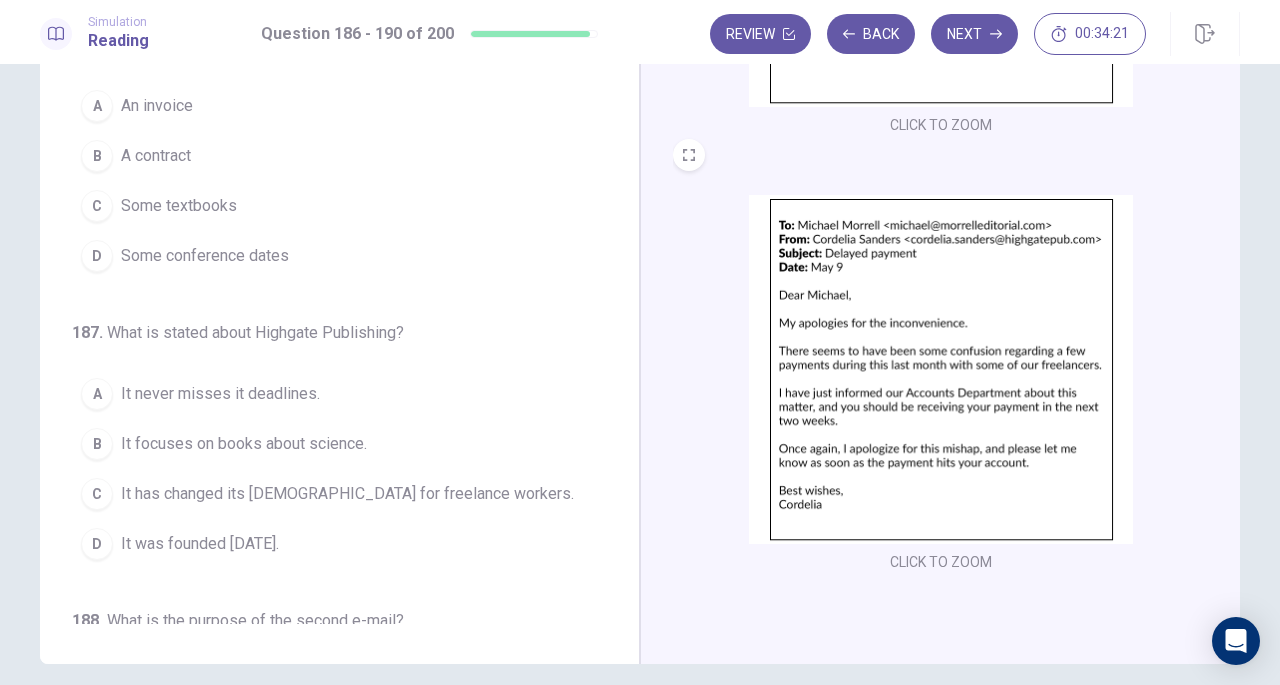 scroll, scrollTop: 0, scrollLeft: 0, axis: both 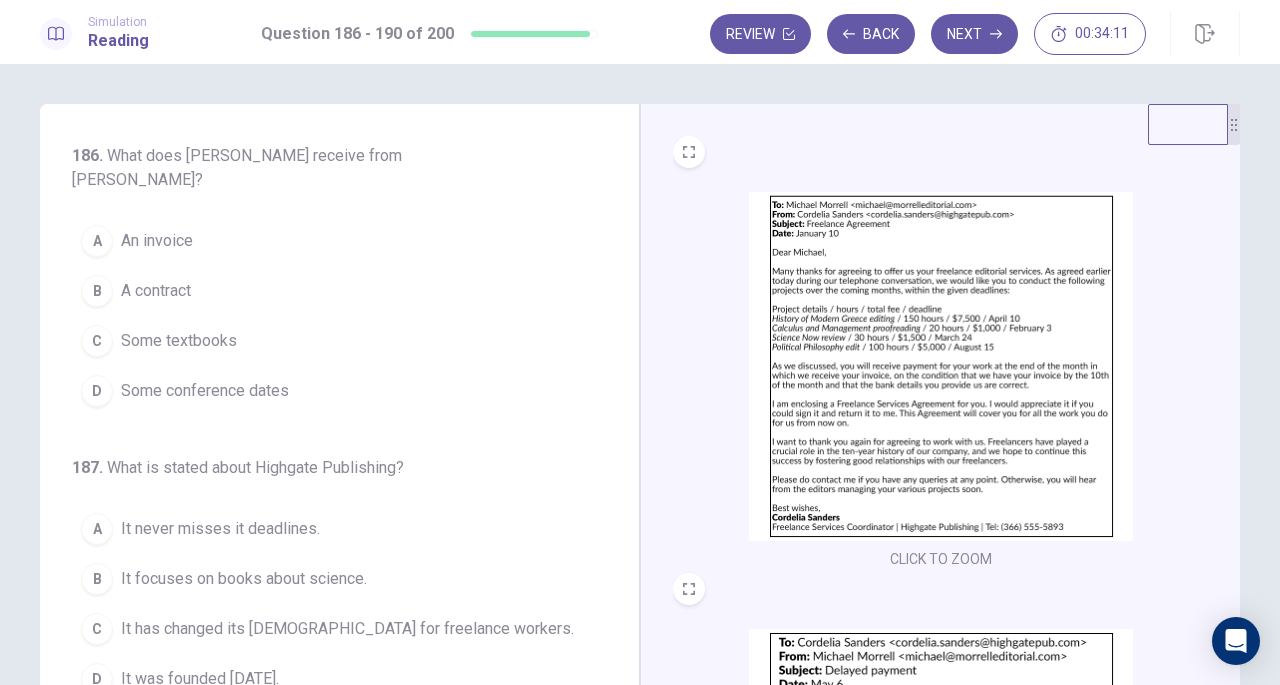 click on "B A contract" at bounding box center (327, 291) 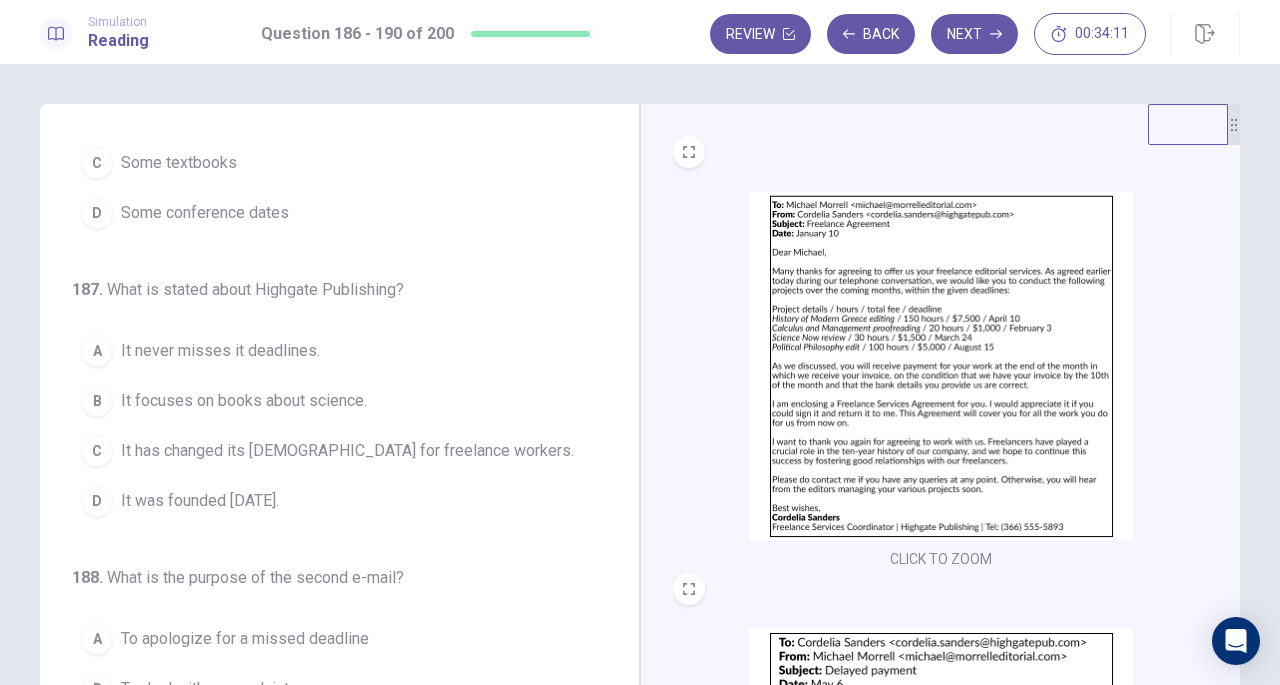 scroll, scrollTop: 300, scrollLeft: 0, axis: vertical 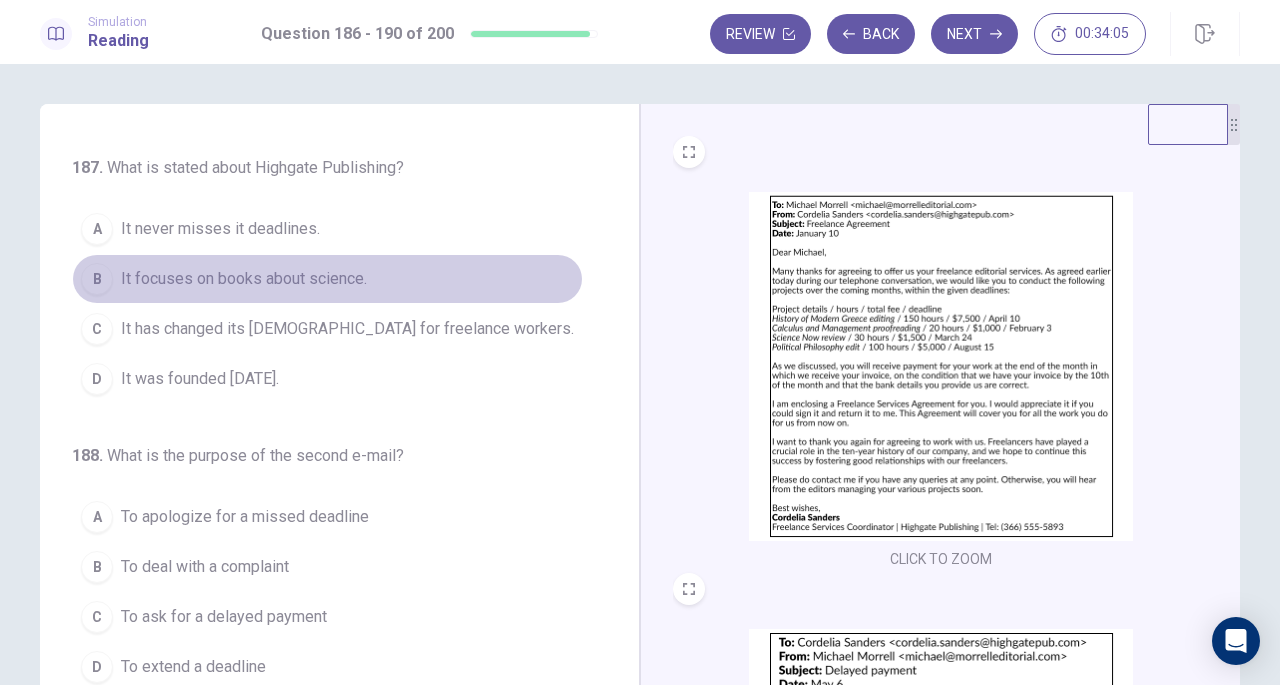 click on "It focuses on books about science." at bounding box center (244, 279) 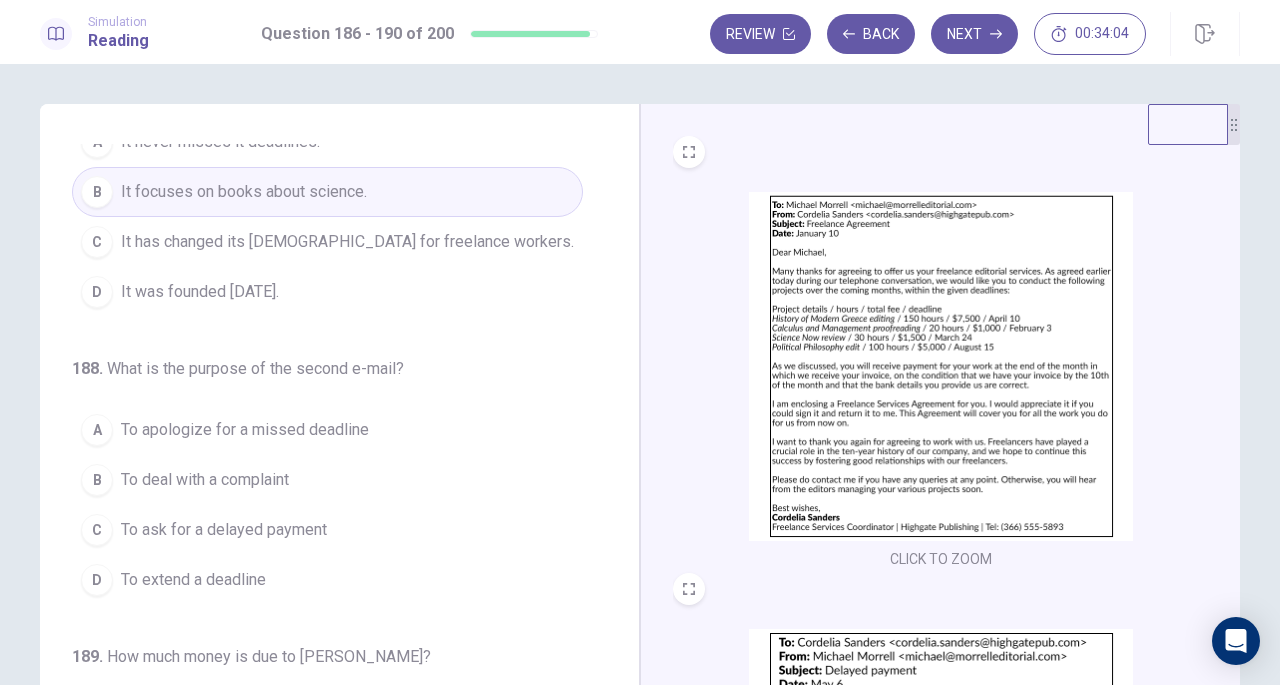 scroll, scrollTop: 500, scrollLeft: 0, axis: vertical 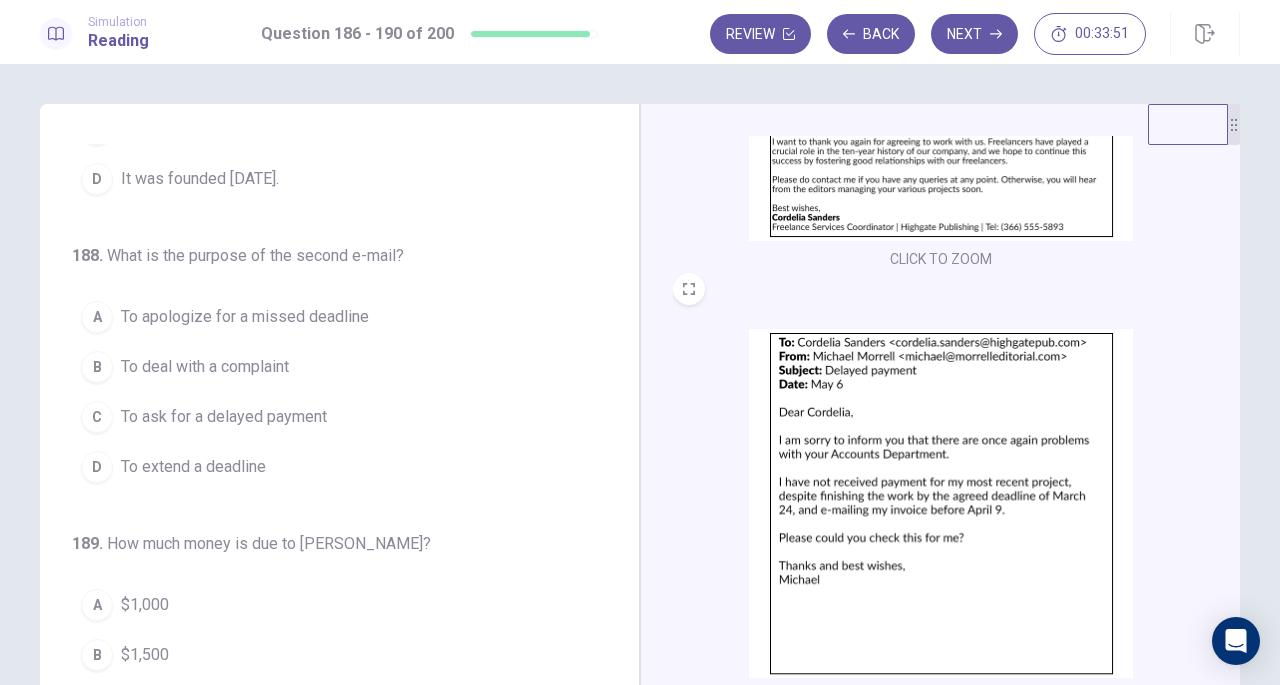 click on "To ask for a delayed payment" at bounding box center (224, 417) 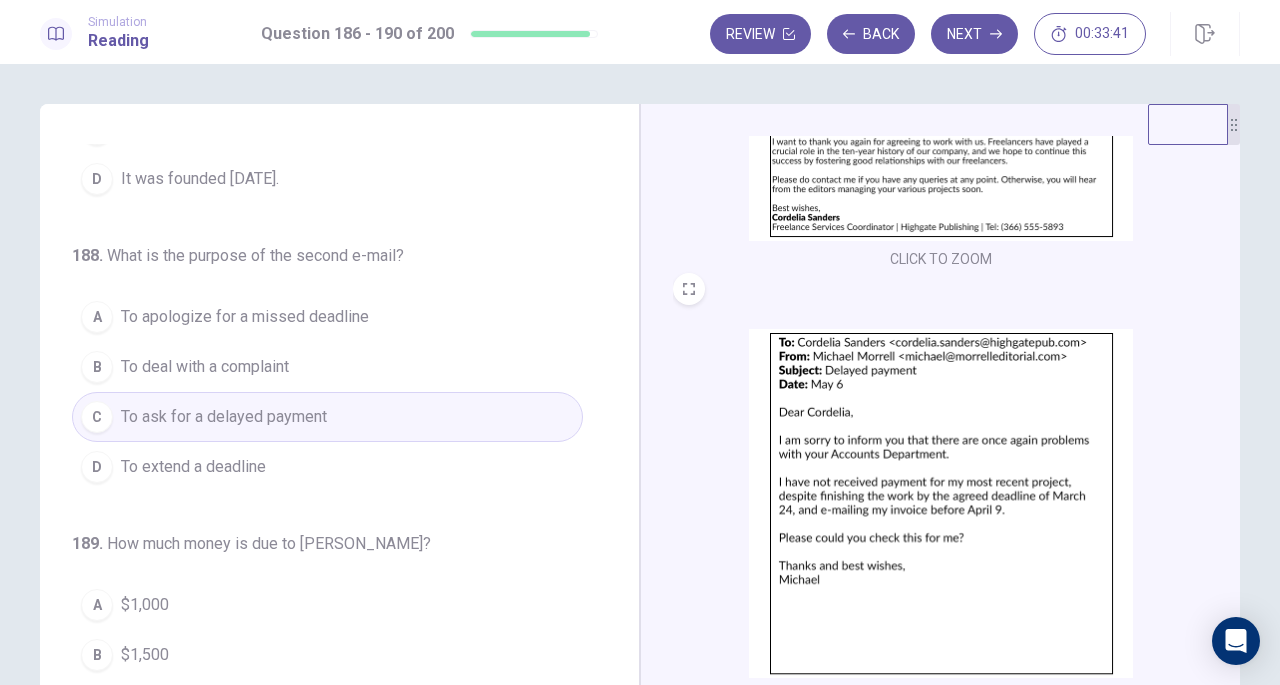click on "B To deal with a complaint" at bounding box center (327, 367) 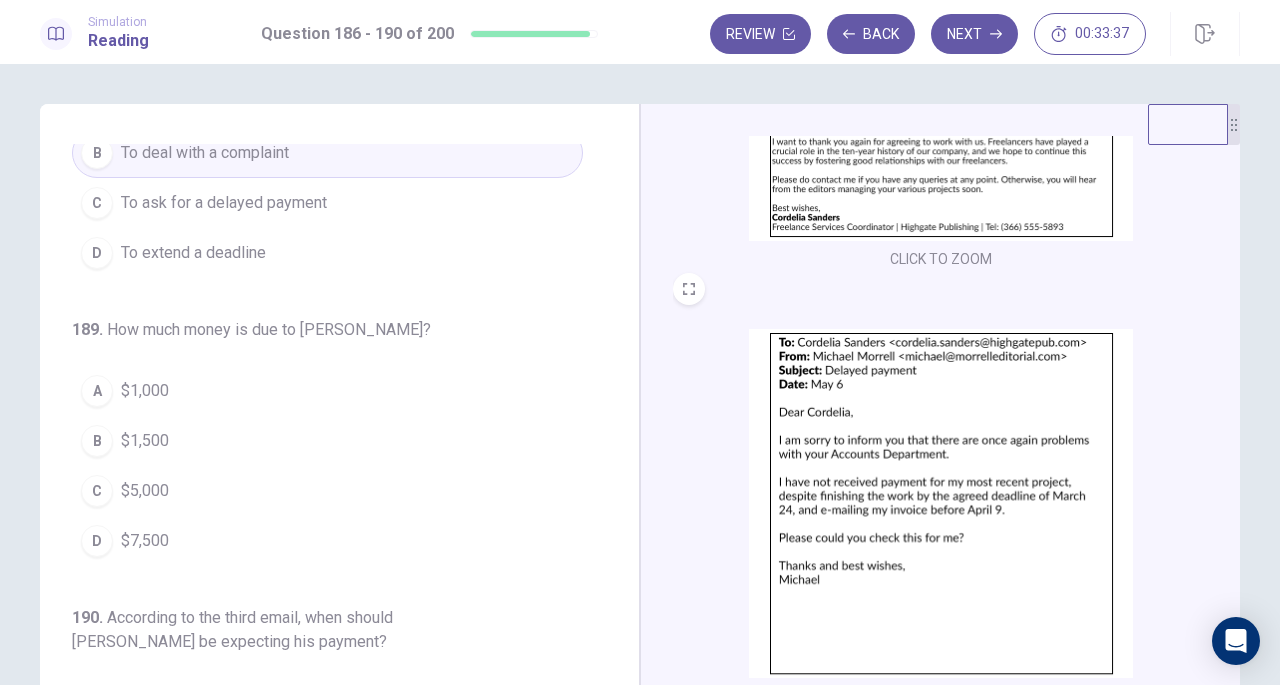 scroll, scrollTop: 600, scrollLeft: 0, axis: vertical 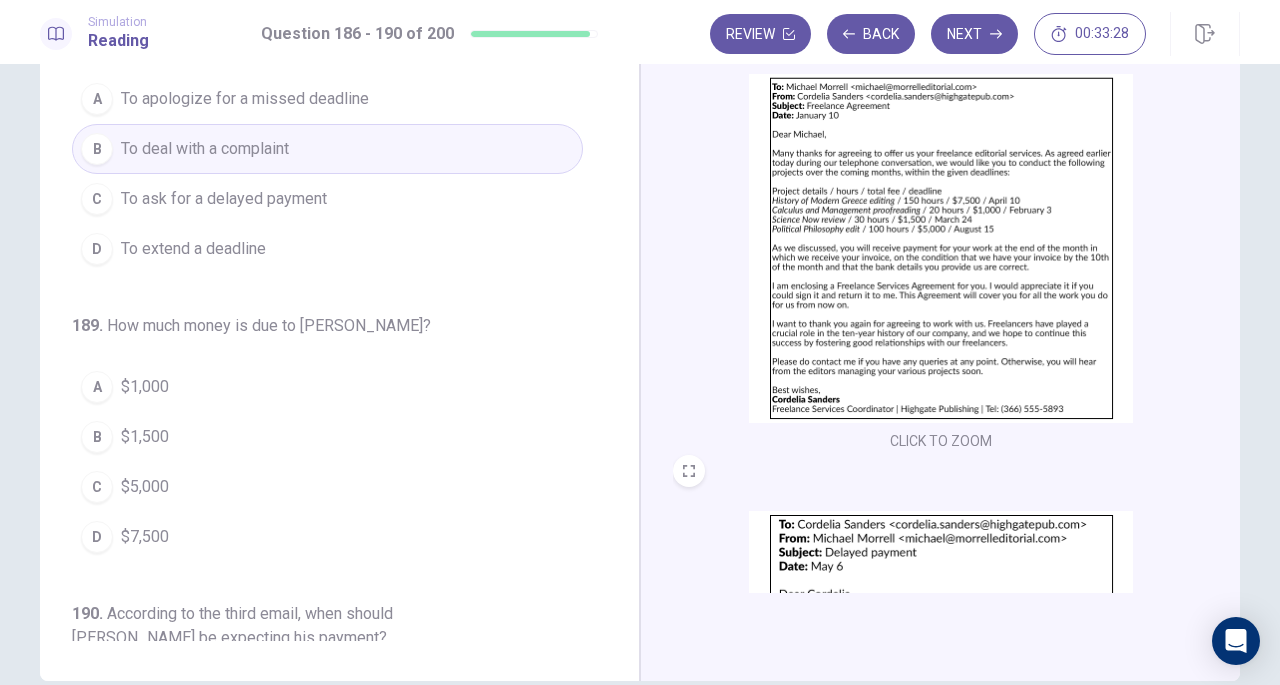 click at bounding box center (941, 248) 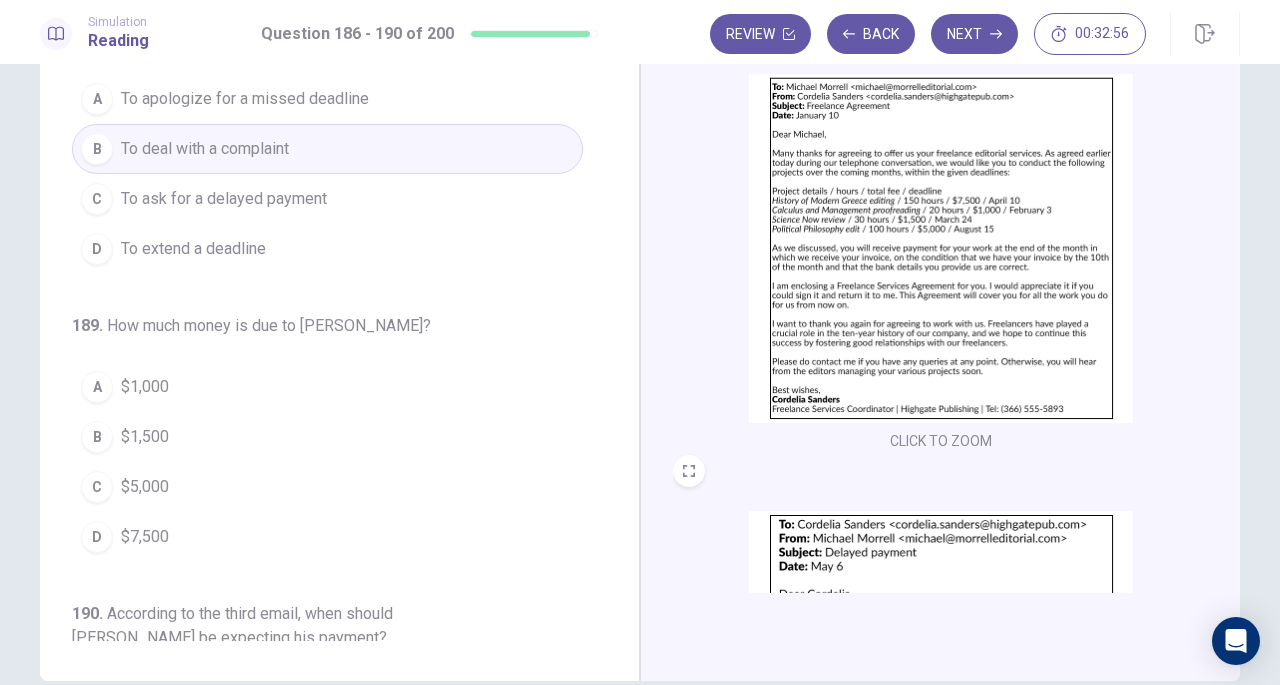 click on "D $7,500" at bounding box center (327, 537) 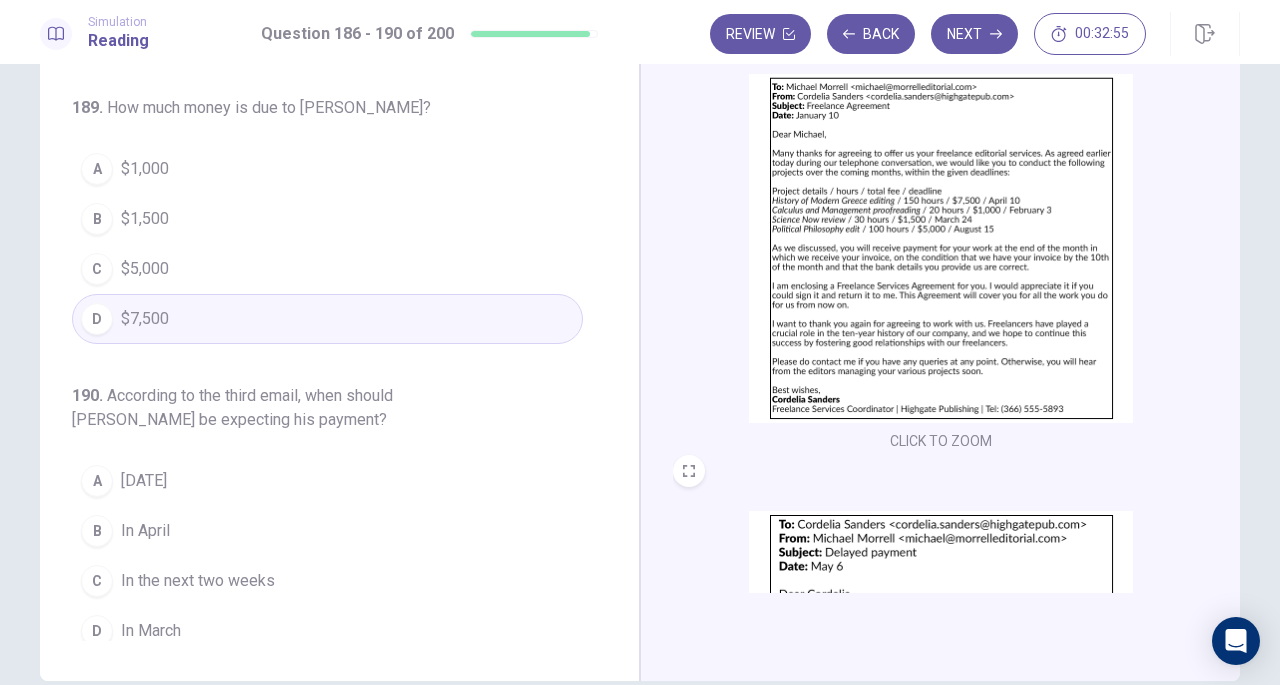 scroll, scrollTop: 819, scrollLeft: 0, axis: vertical 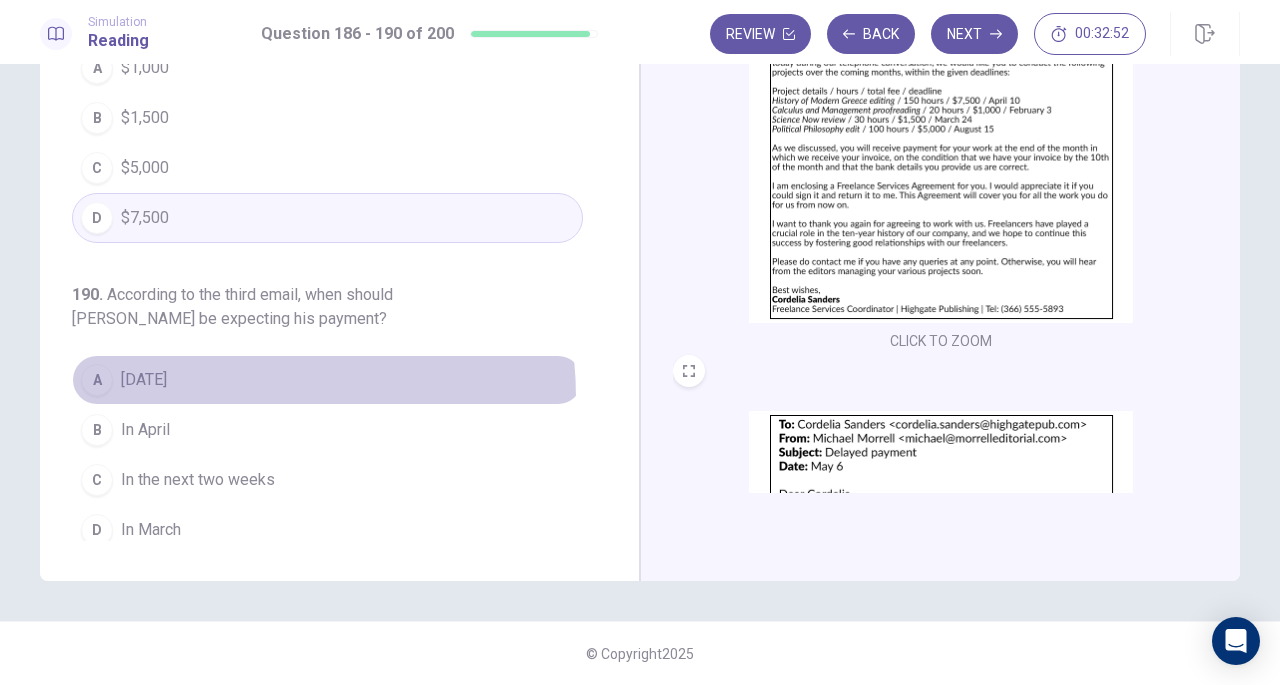 click on "A [DATE]" at bounding box center (327, 380) 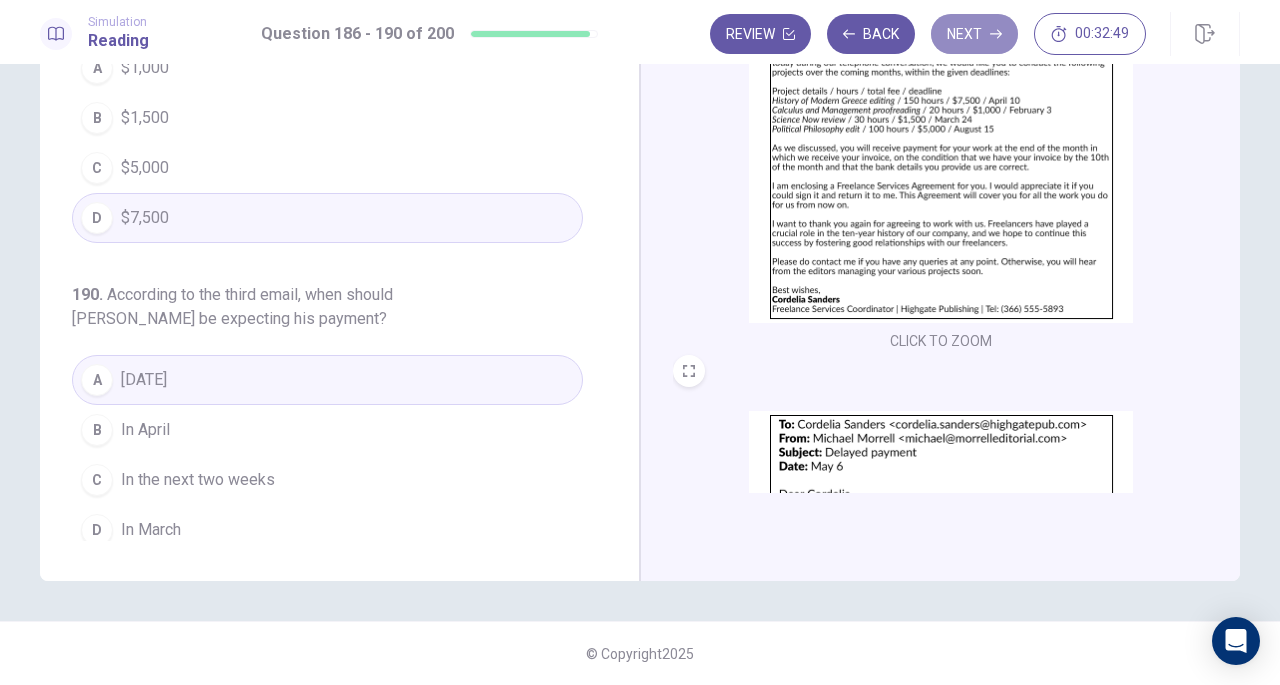 click on "Next" at bounding box center [974, 34] 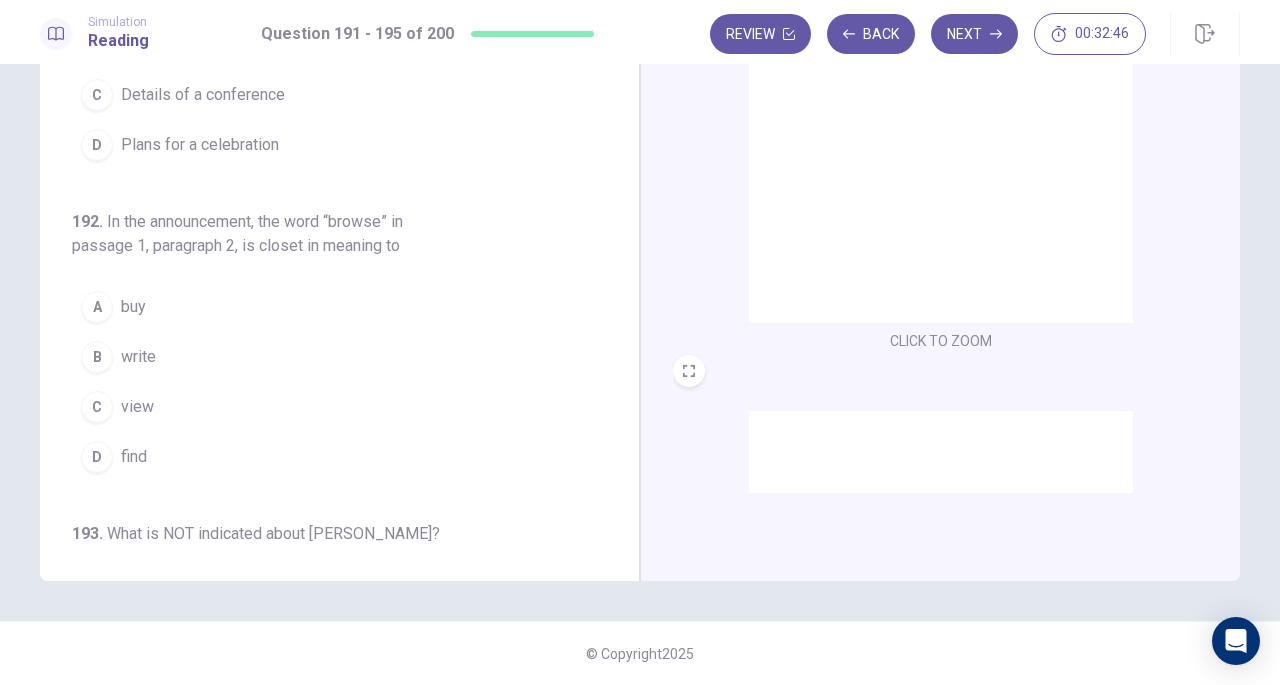 scroll, scrollTop: 0, scrollLeft: 0, axis: both 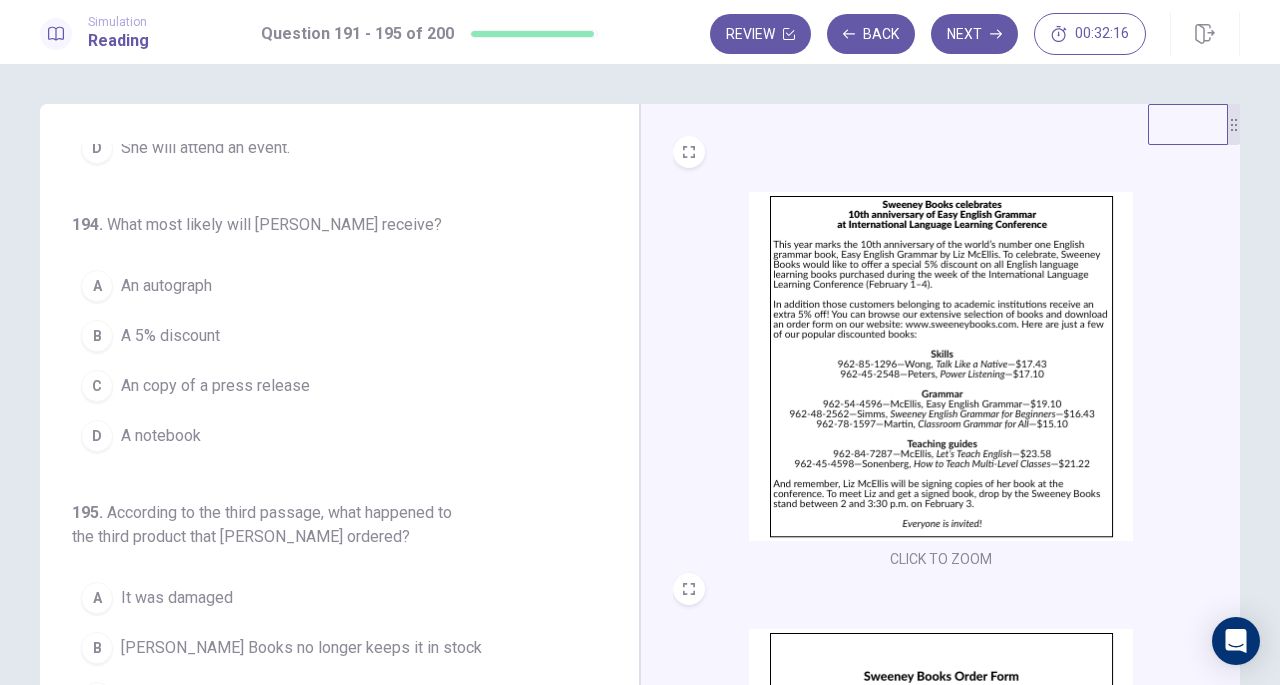 click at bounding box center (941, 366) 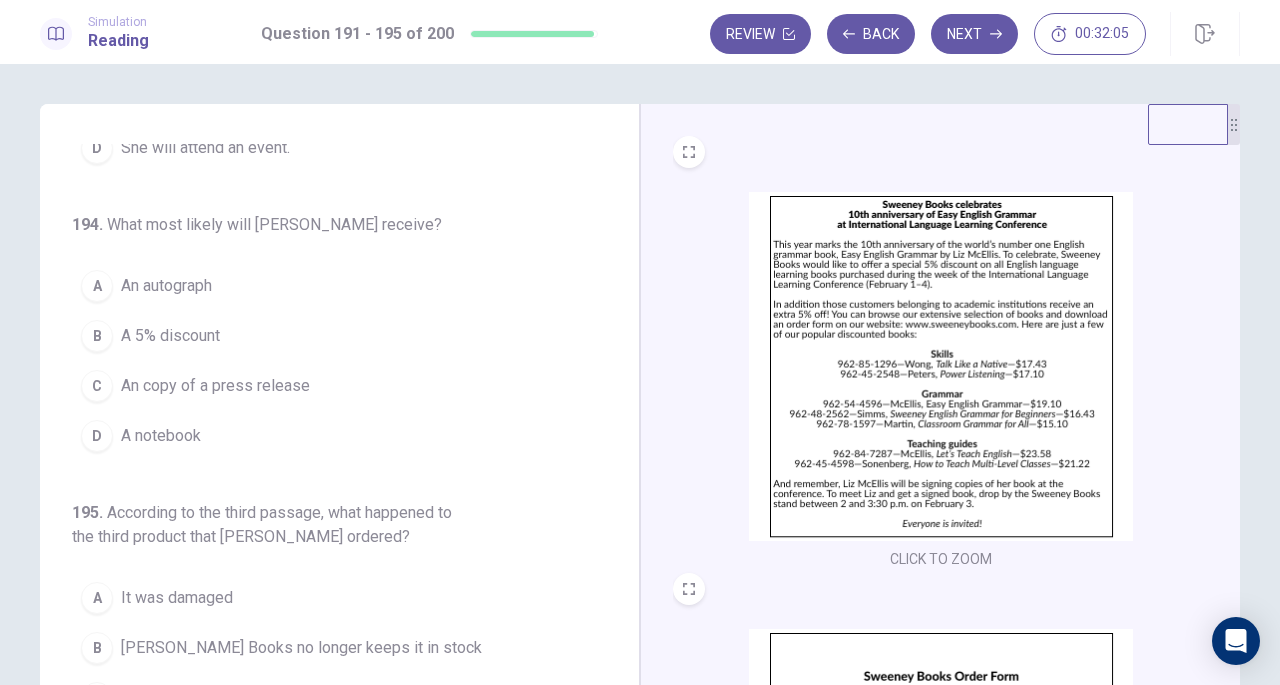 scroll, scrollTop: 218, scrollLeft: 0, axis: vertical 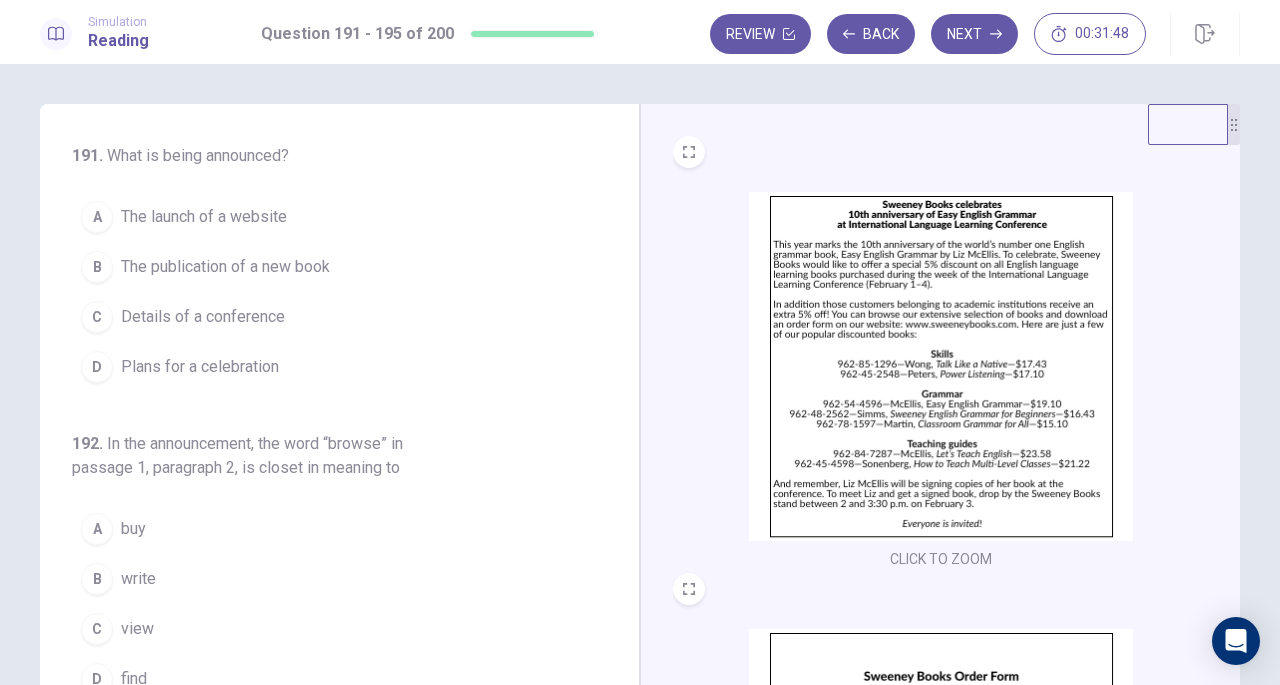 click at bounding box center [941, 366] 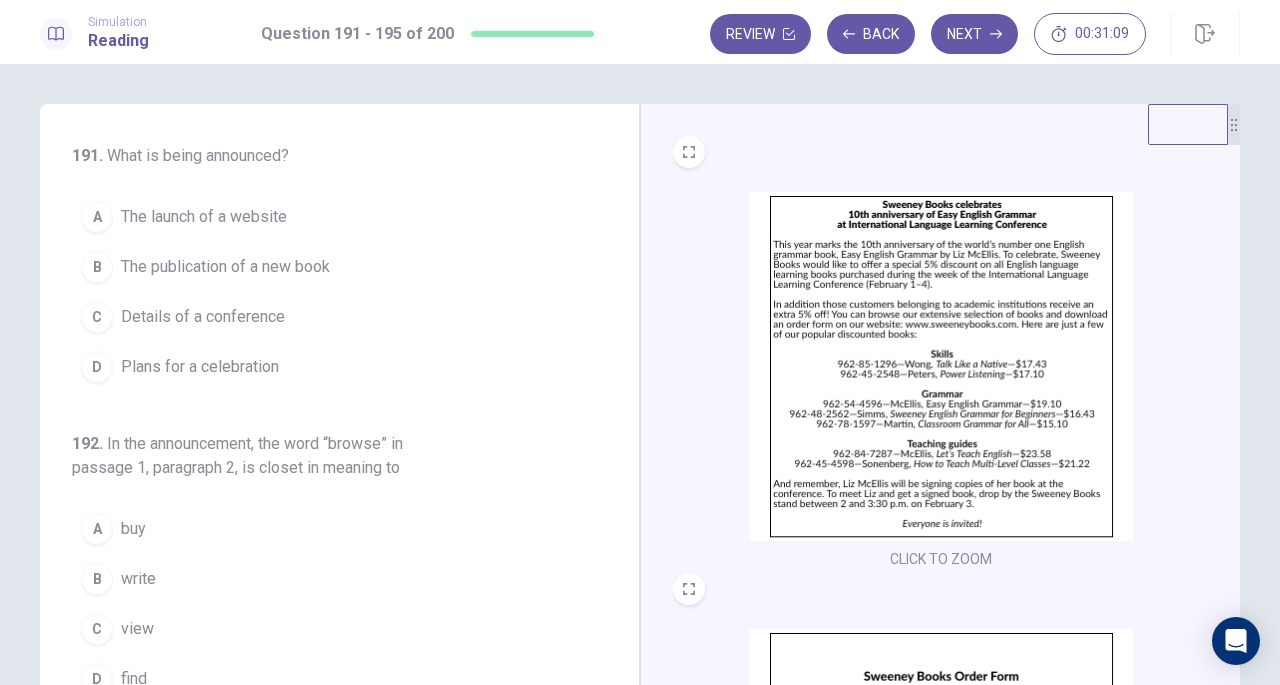scroll, scrollTop: 500, scrollLeft: 0, axis: vertical 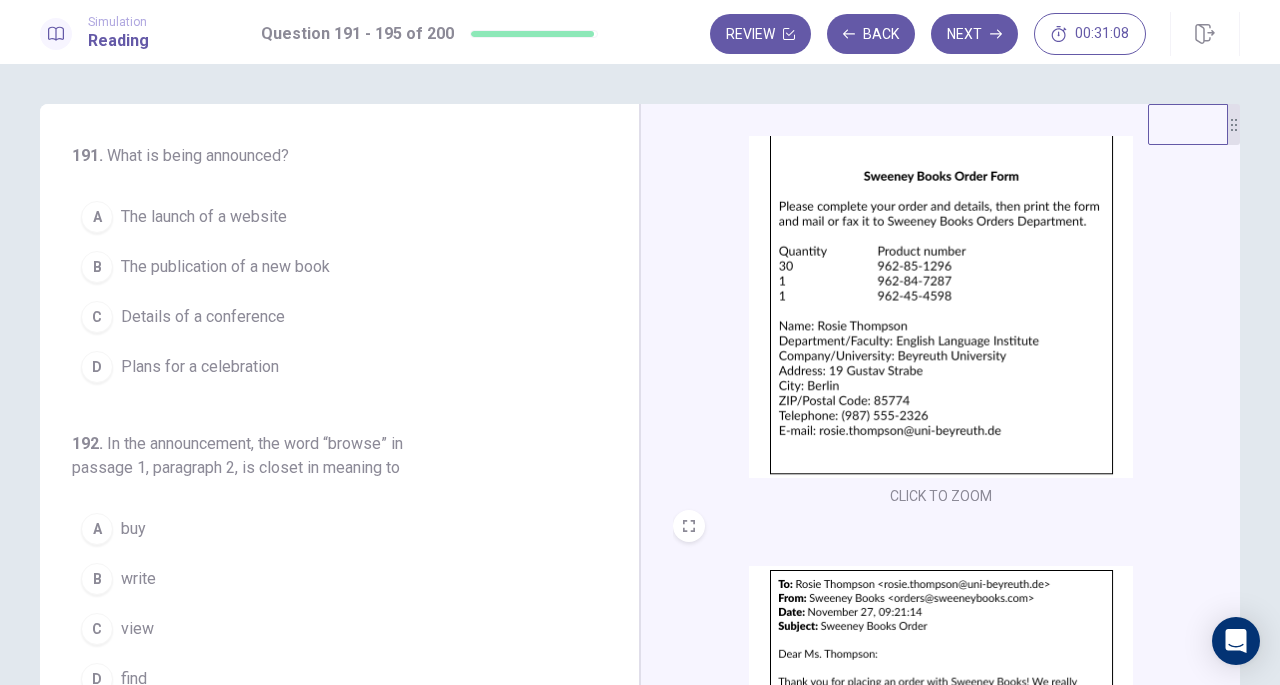 click at bounding box center (941, 303) 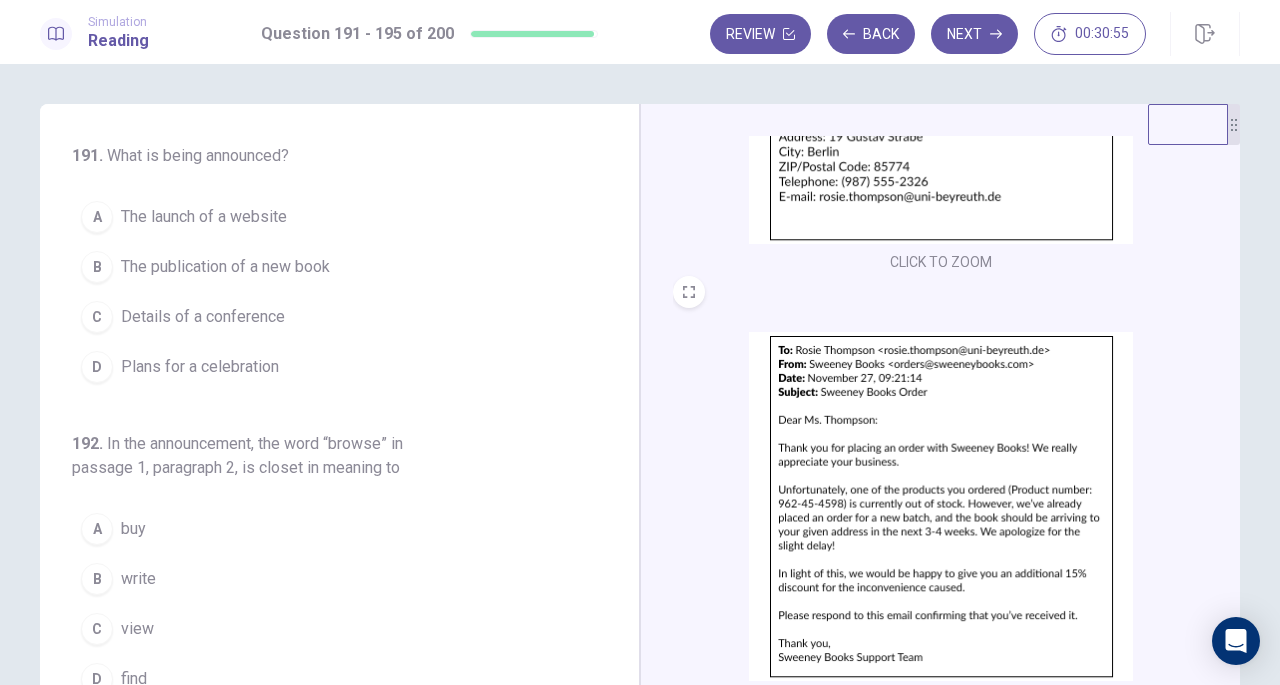 scroll, scrollTop: 736, scrollLeft: 0, axis: vertical 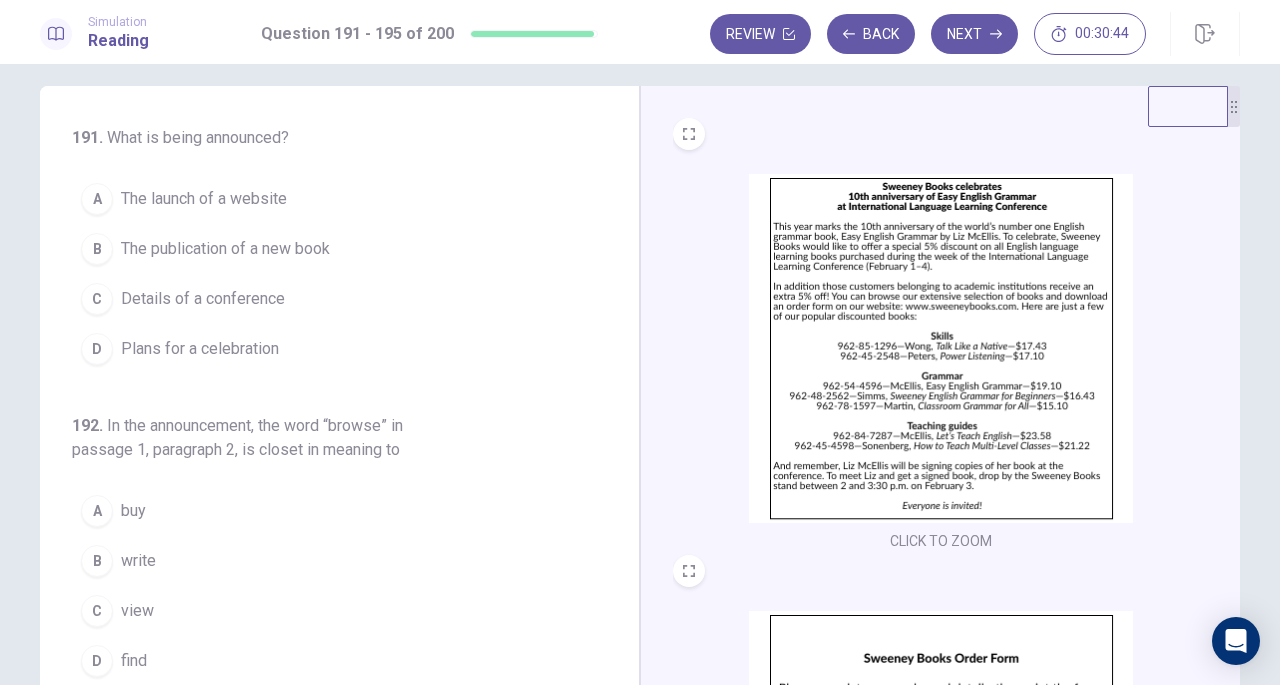 click on "D Plans for a celebration" at bounding box center [327, 349] 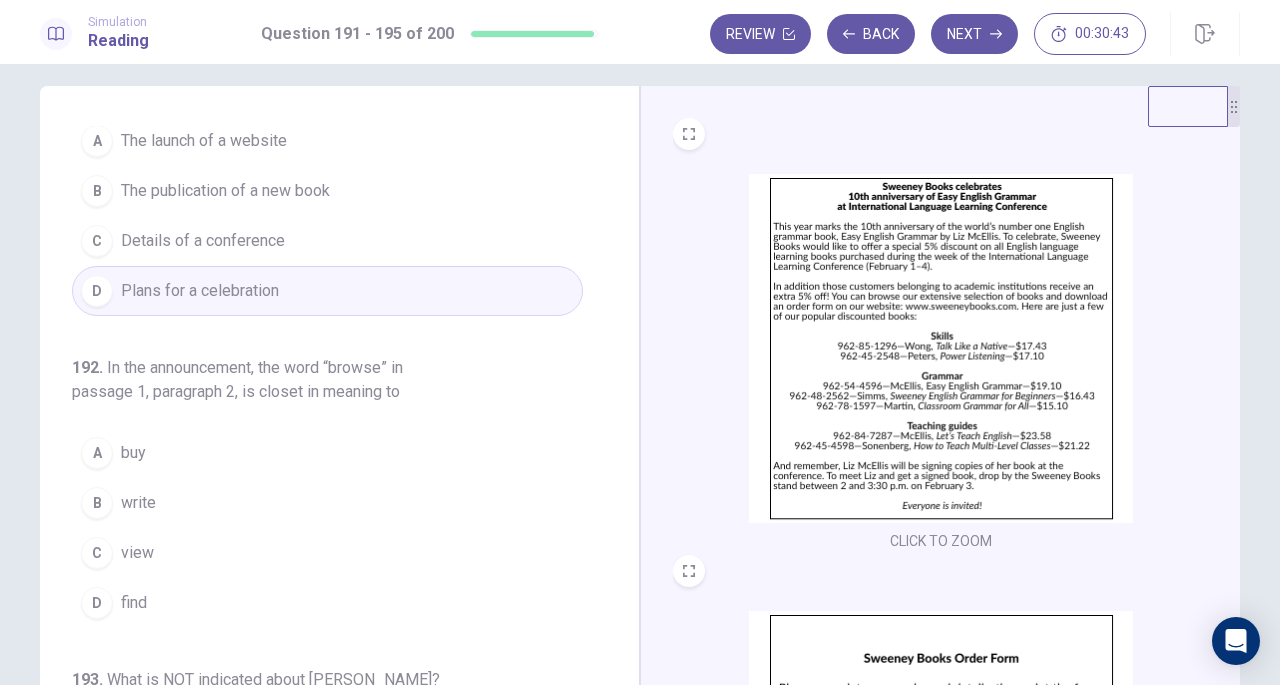 scroll, scrollTop: 100, scrollLeft: 0, axis: vertical 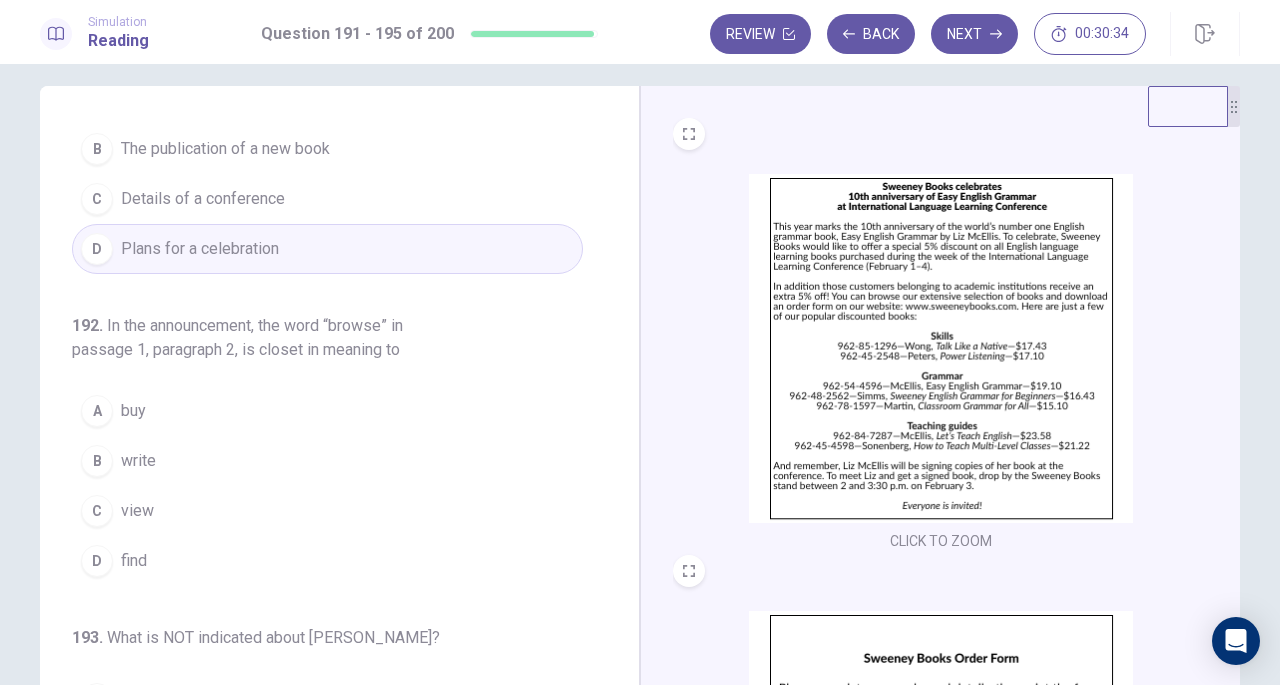 click at bounding box center [941, 348] 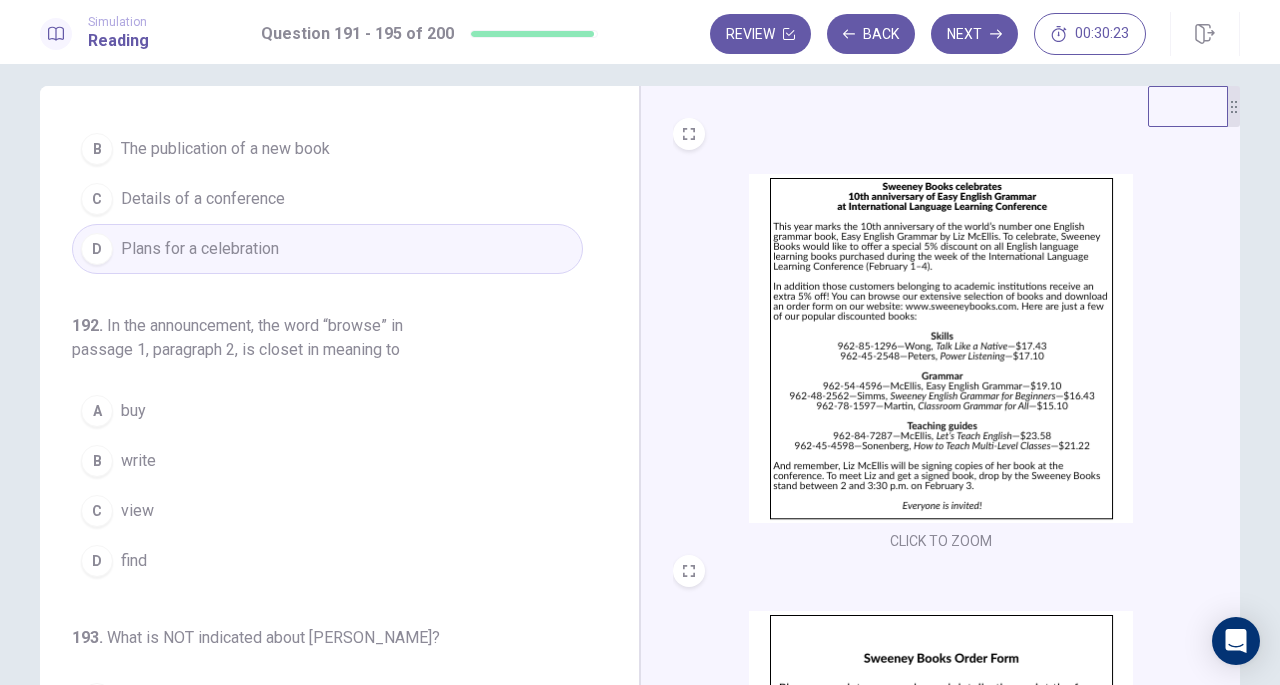 click at bounding box center (941, 348) 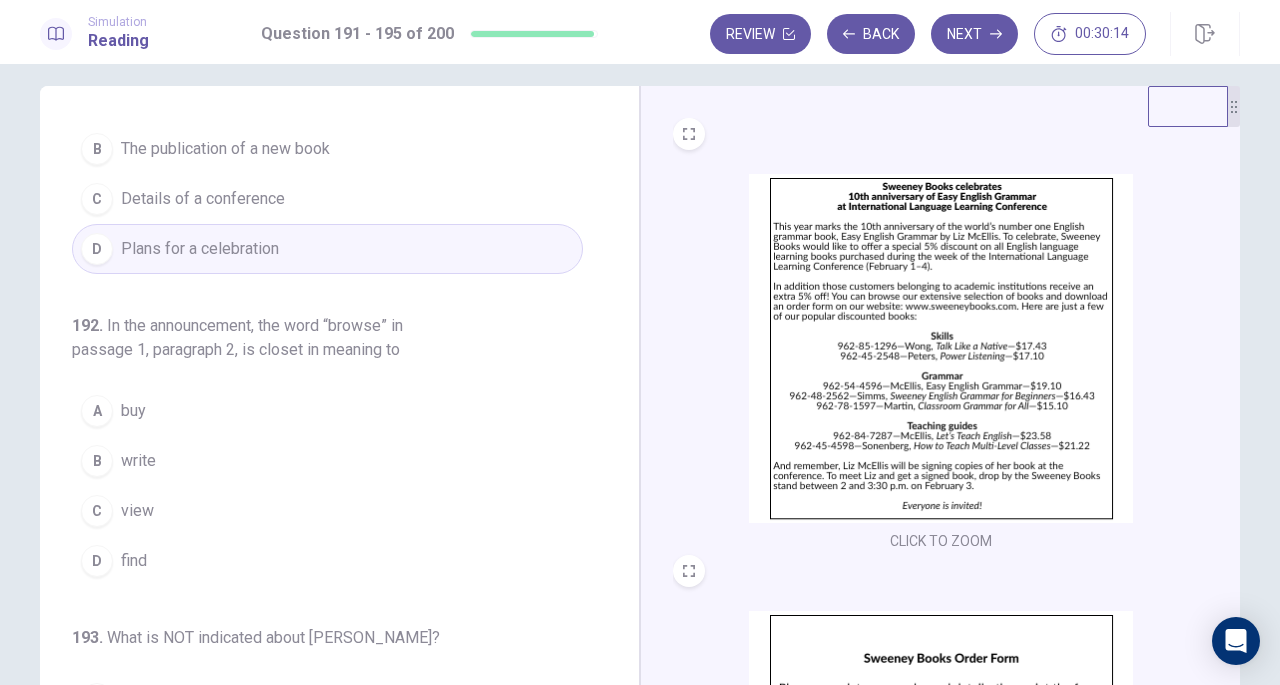 click on "C view" at bounding box center [327, 511] 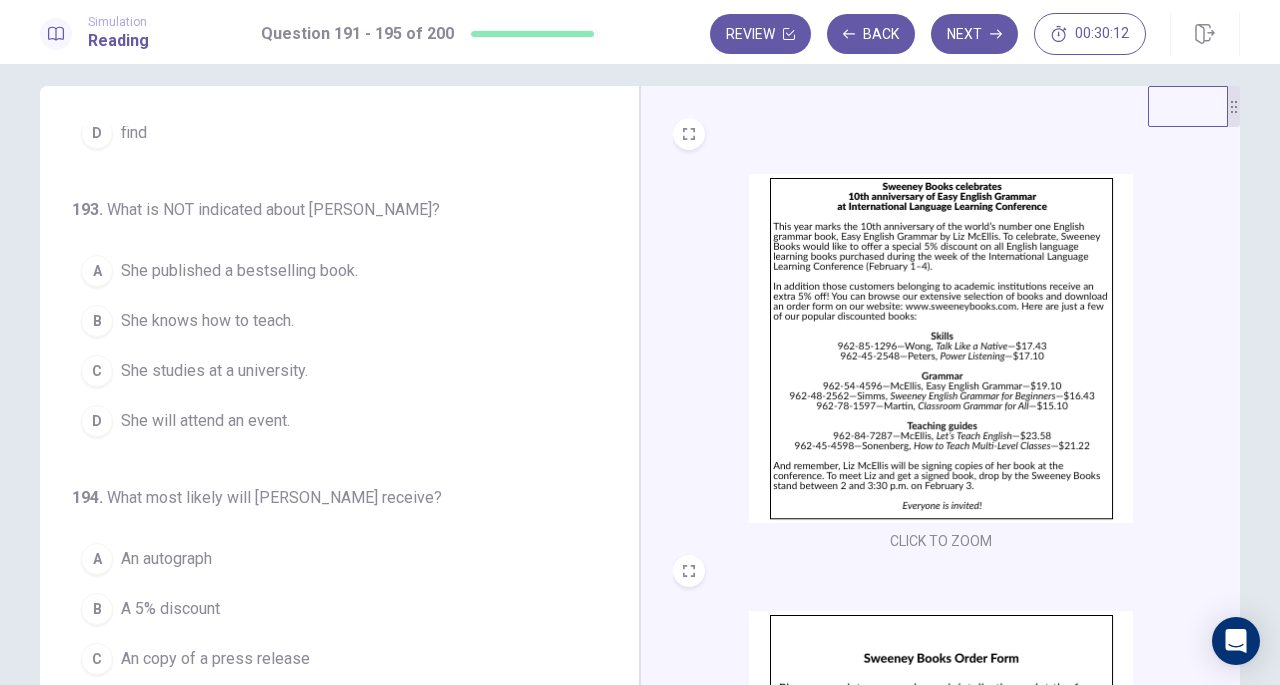 scroll, scrollTop: 600, scrollLeft: 0, axis: vertical 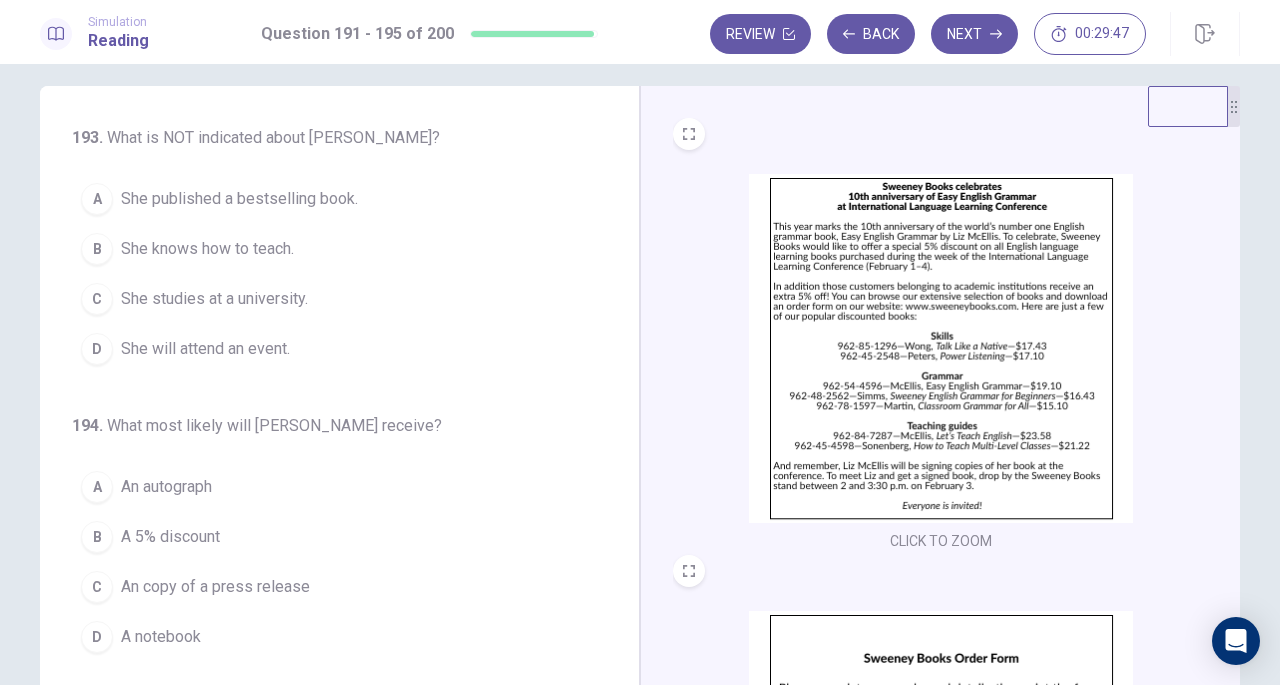 click on "B A 5% discount" at bounding box center [327, 537] 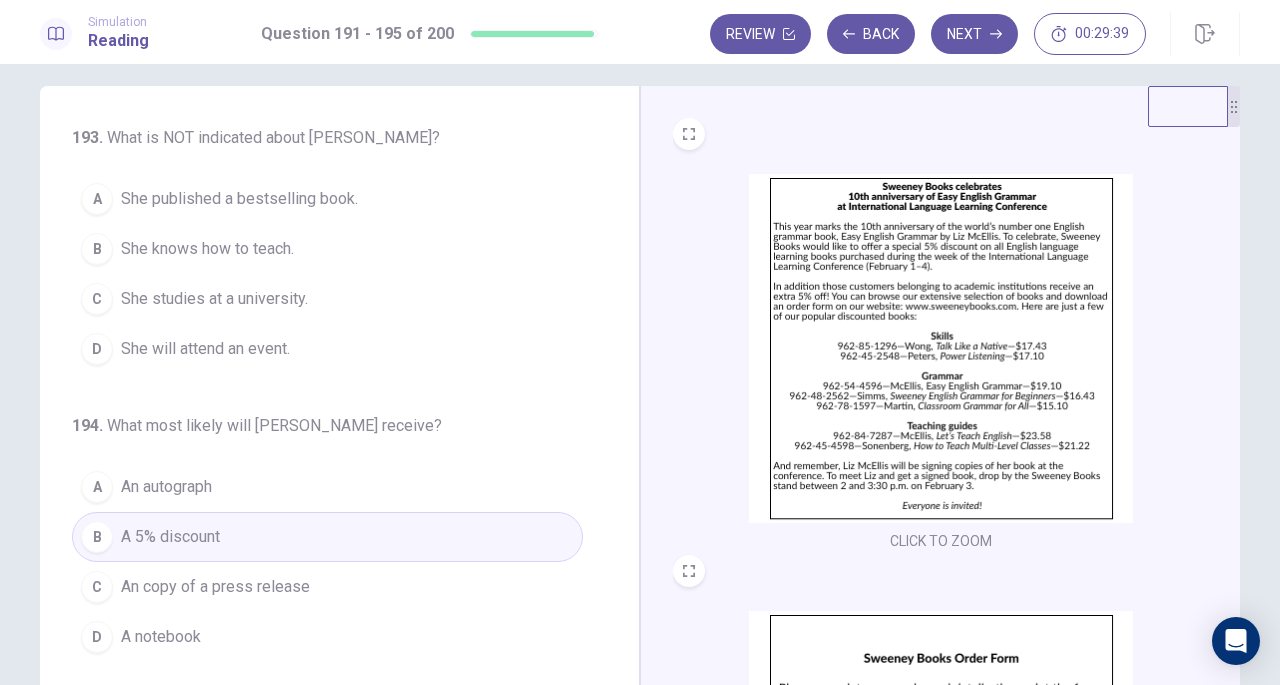 click on "B She knows how to teach." at bounding box center [327, 249] 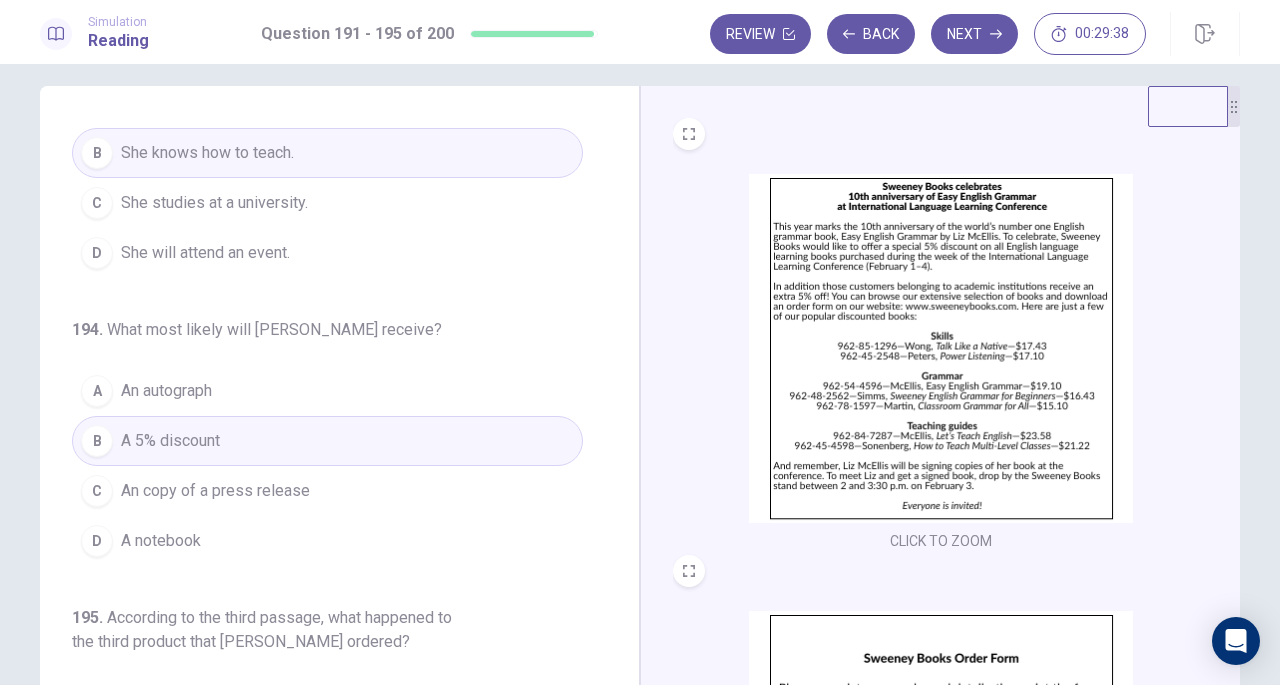 scroll, scrollTop: 819, scrollLeft: 0, axis: vertical 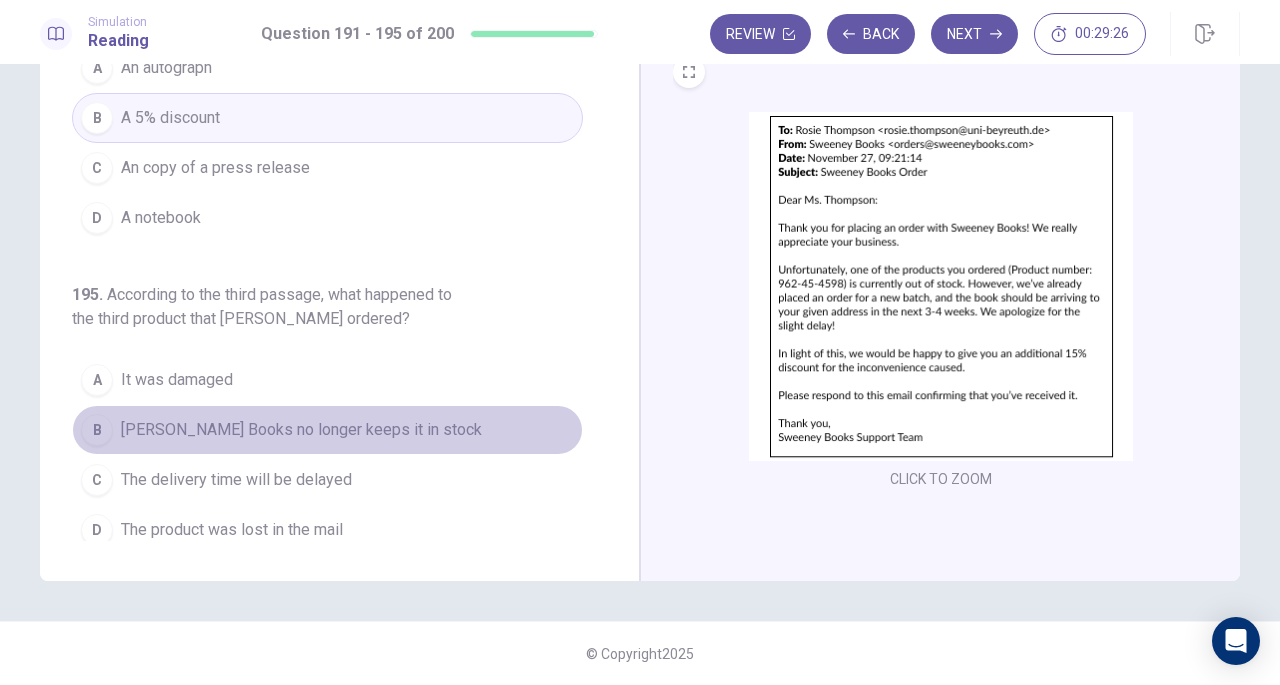 click on "B [PERSON_NAME] Books no longer keeps it in stock" at bounding box center (327, 430) 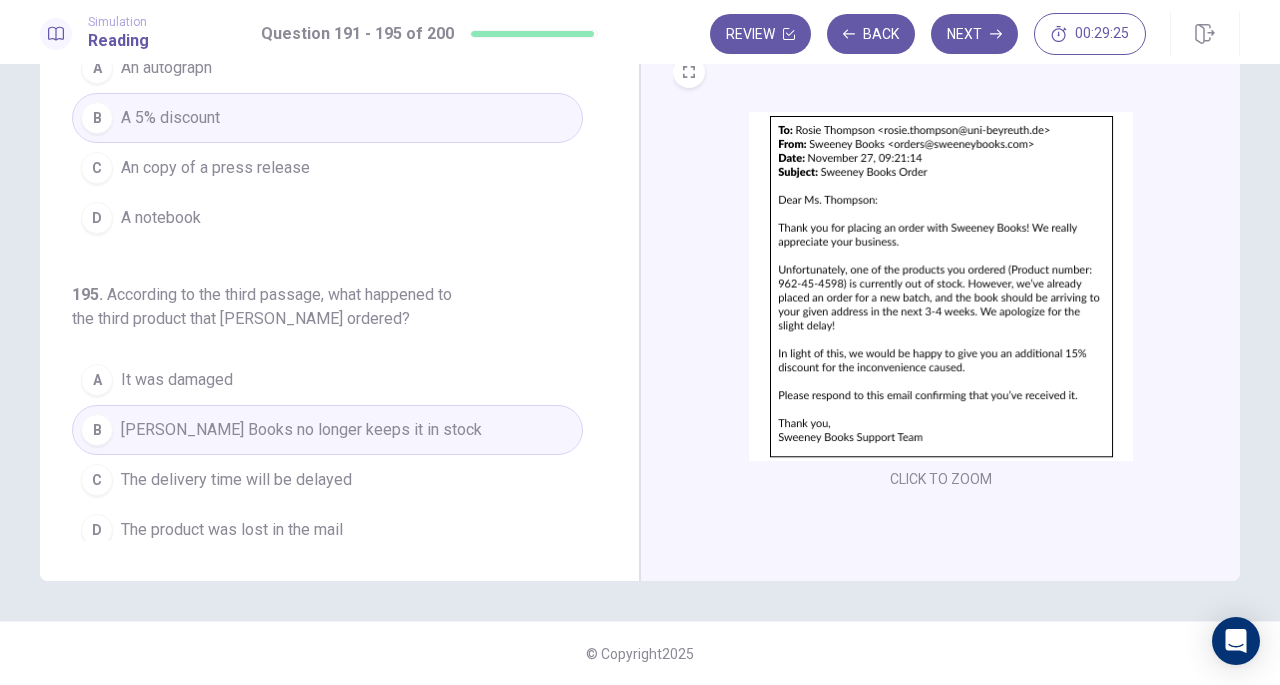 click on "Simulation   Reading Question 191 - 195 of 200 Review Back Next 00:29:25" at bounding box center (640, 32) 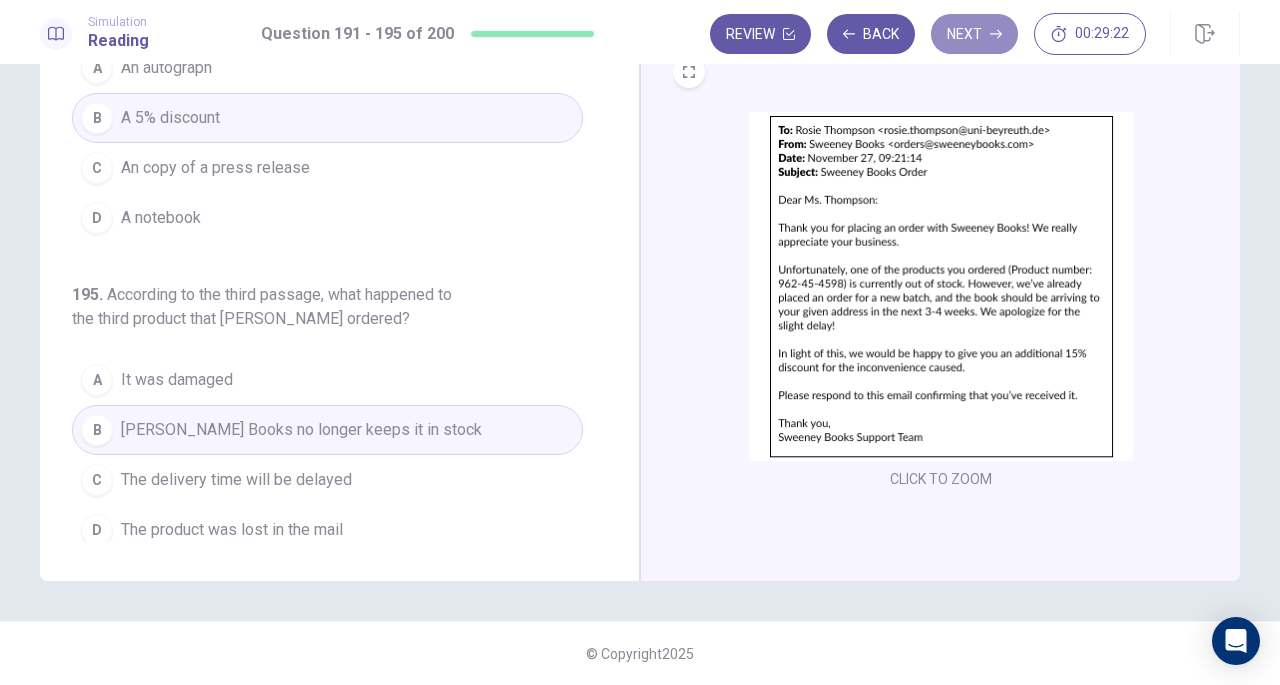 click on "Next" at bounding box center (974, 34) 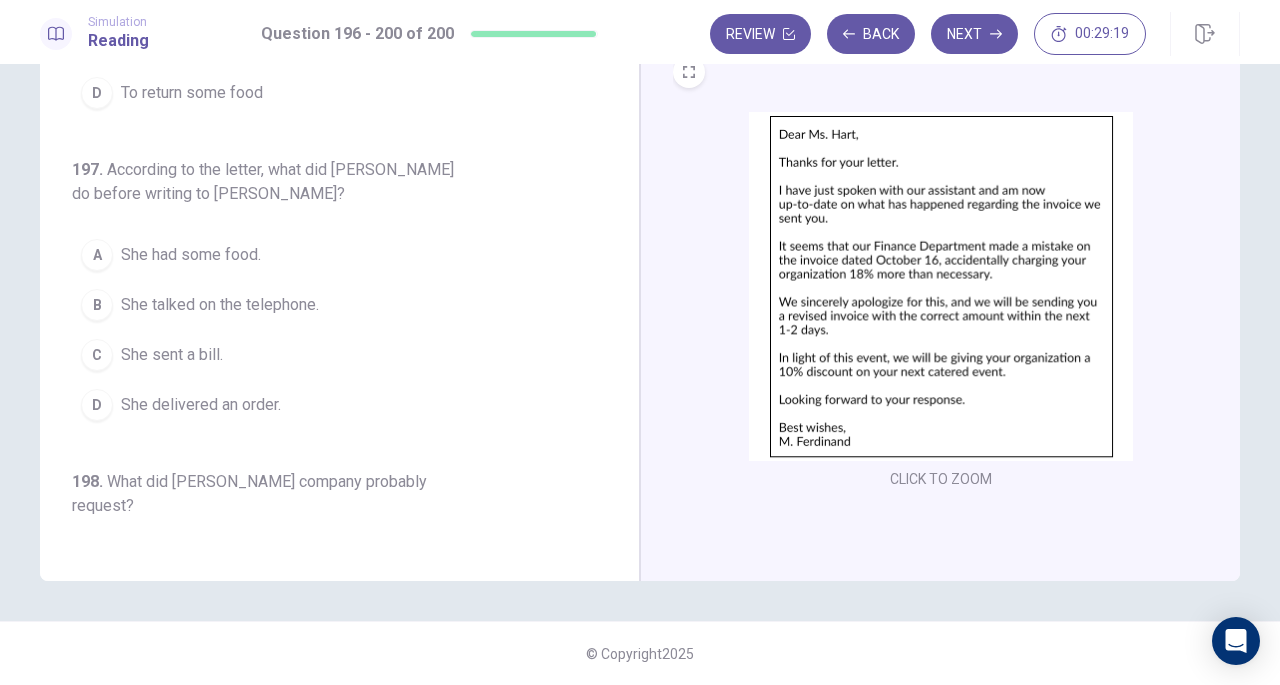scroll, scrollTop: 0, scrollLeft: 0, axis: both 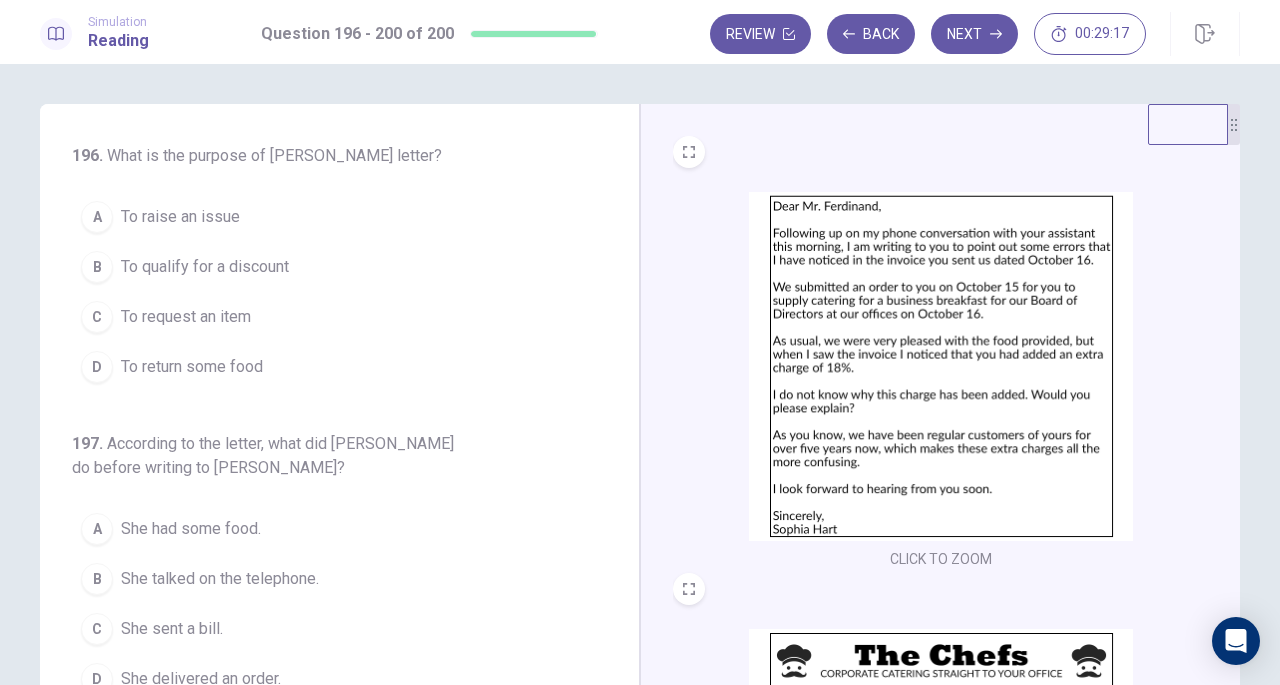 click at bounding box center (941, 366) 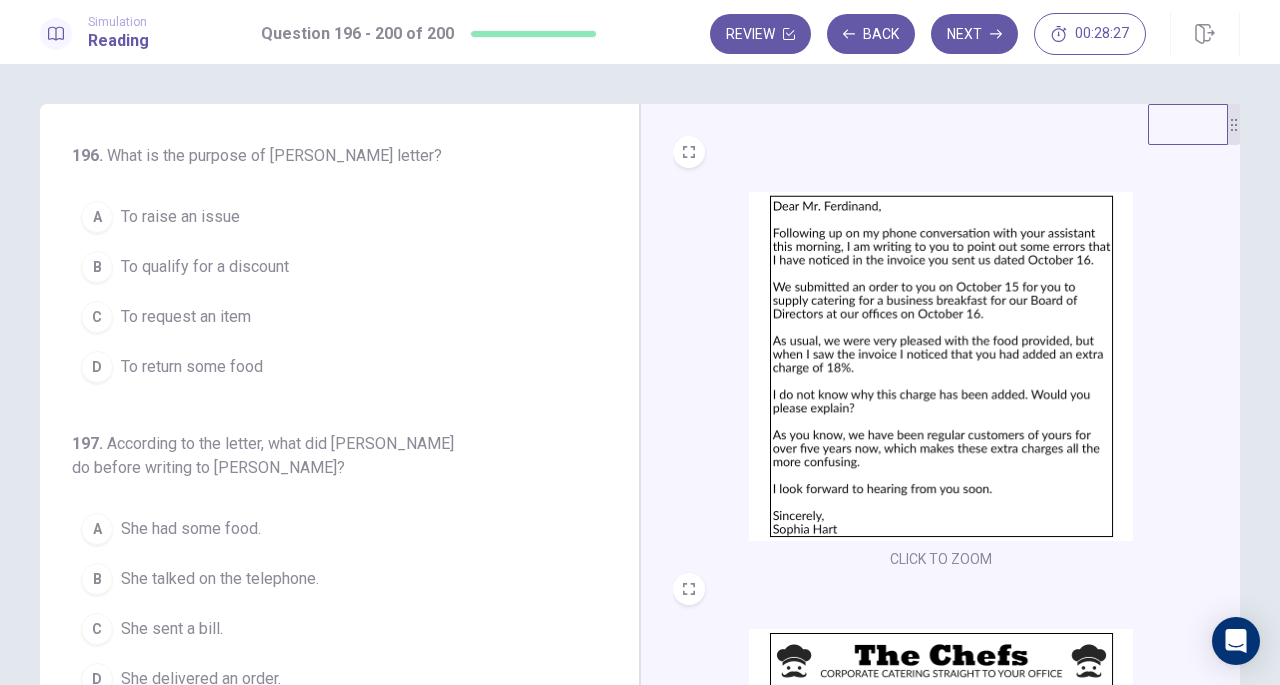 click at bounding box center [941, 366] 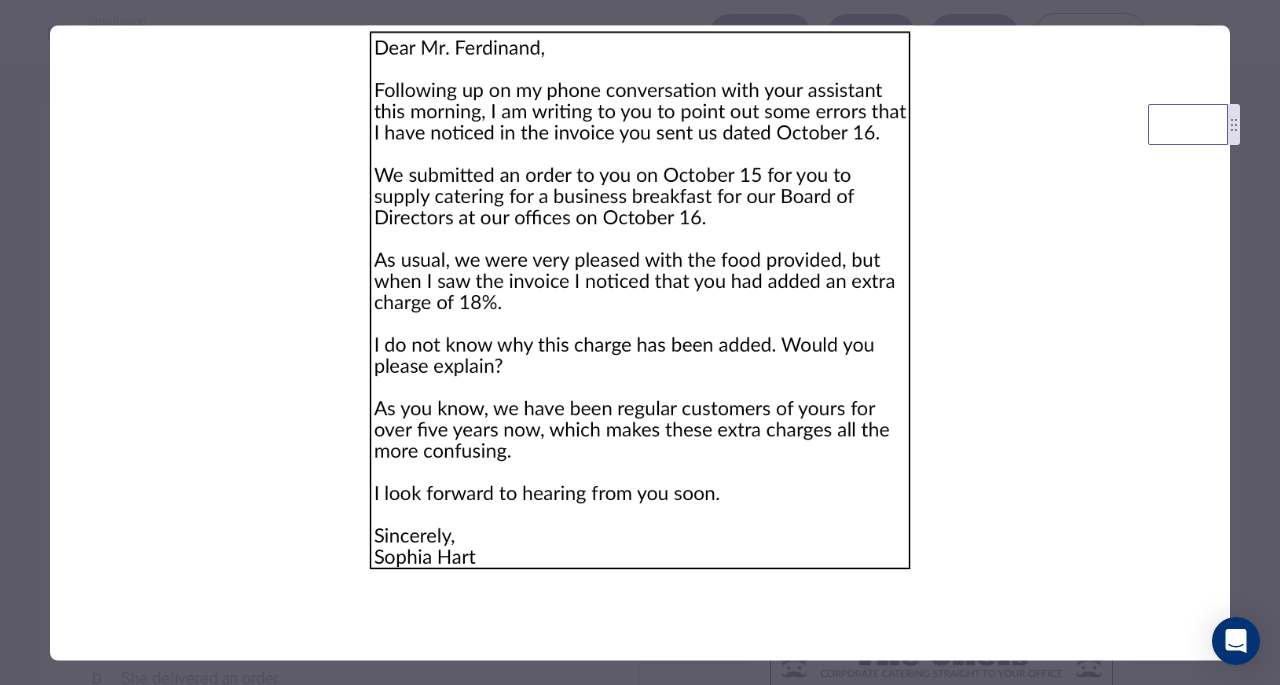 click at bounding box center [640, 300] 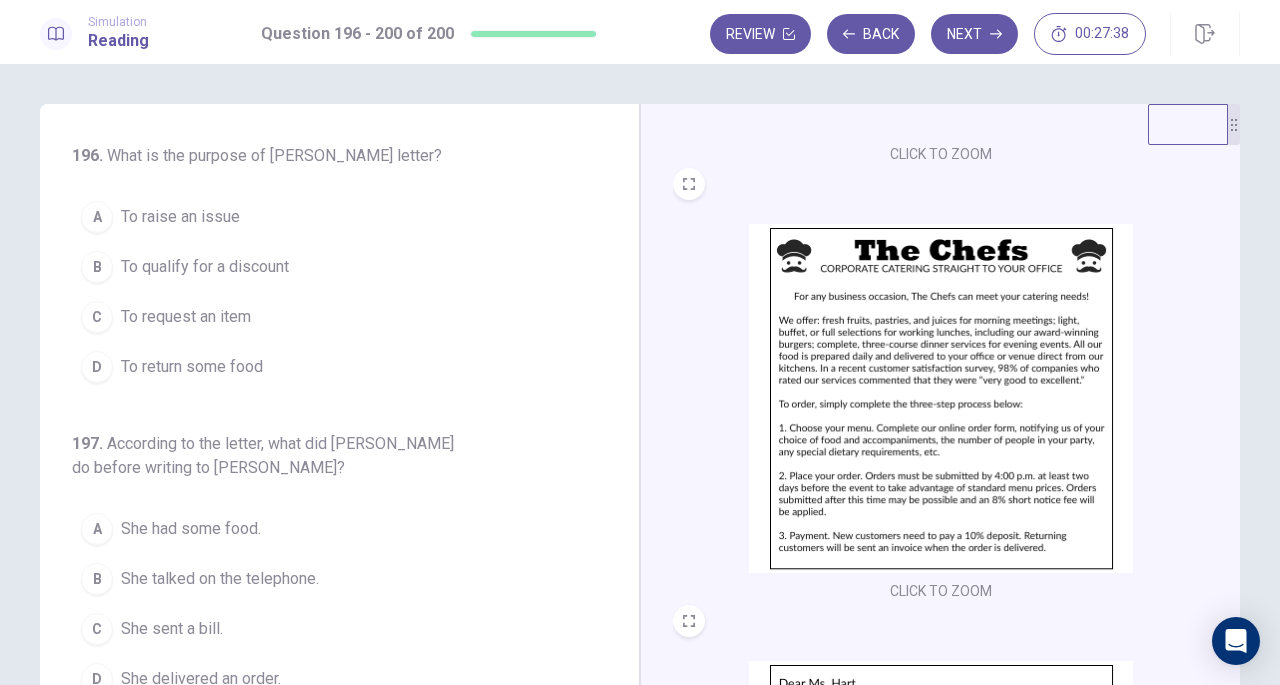 scroll, scrollTop: 500, scrollLeft: 0, axis: vertical 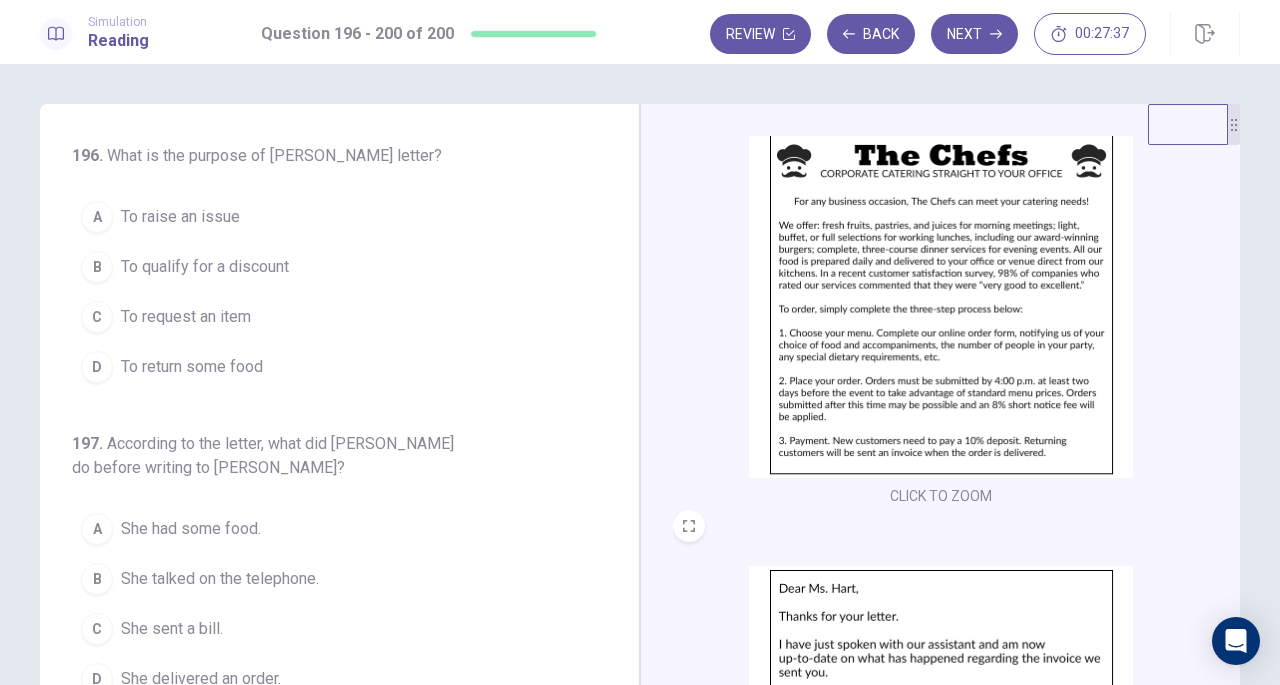 click at bounding box center [941, 303] 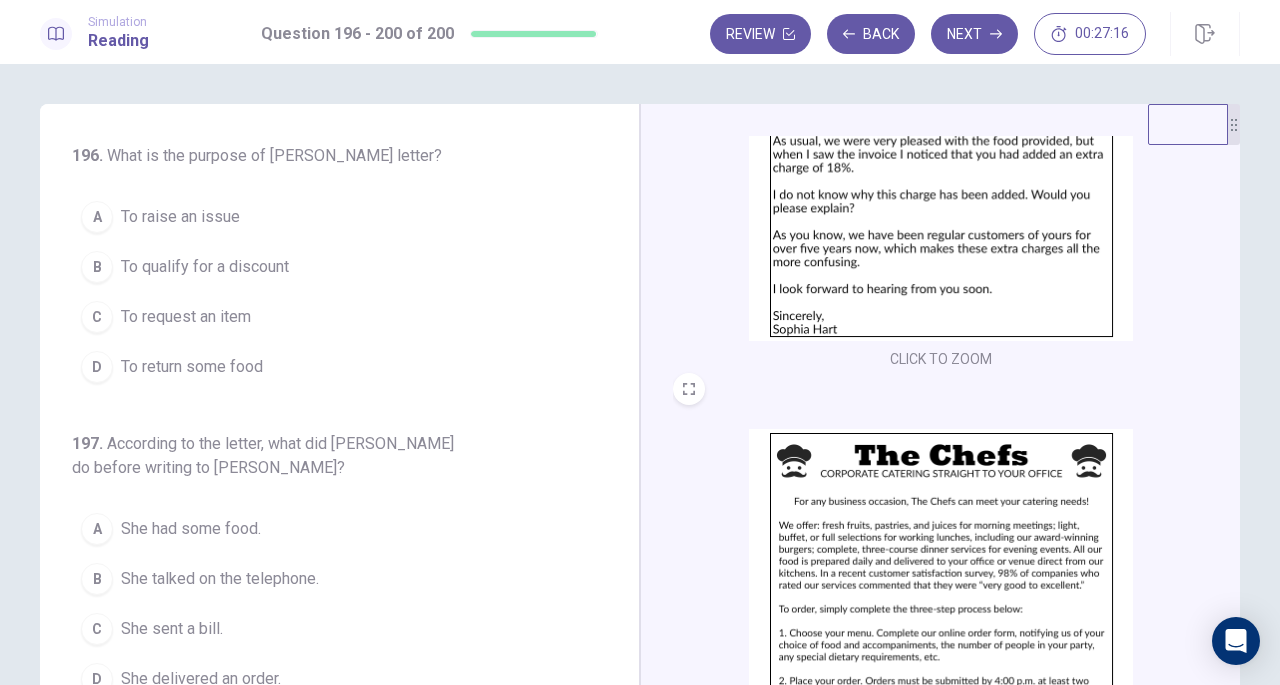 scroll, scrollTop: 300, scrollLeft: 0, axis: vertical 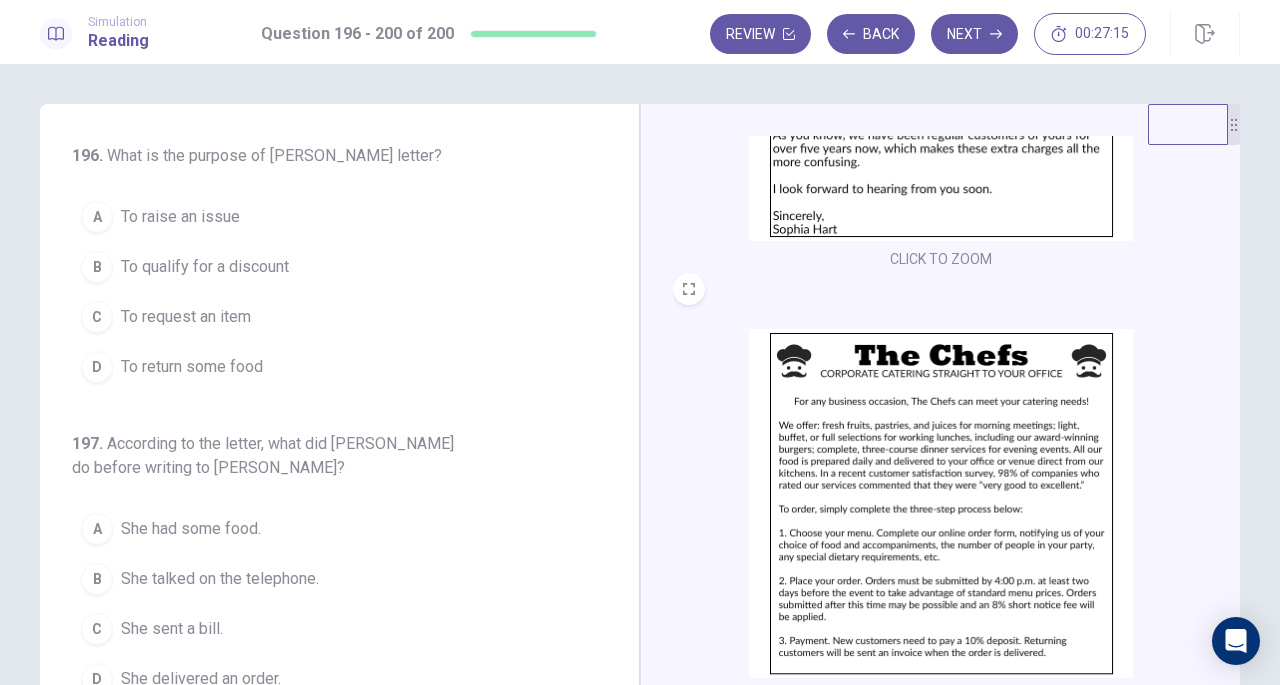 click at bounding box center (941, 503) 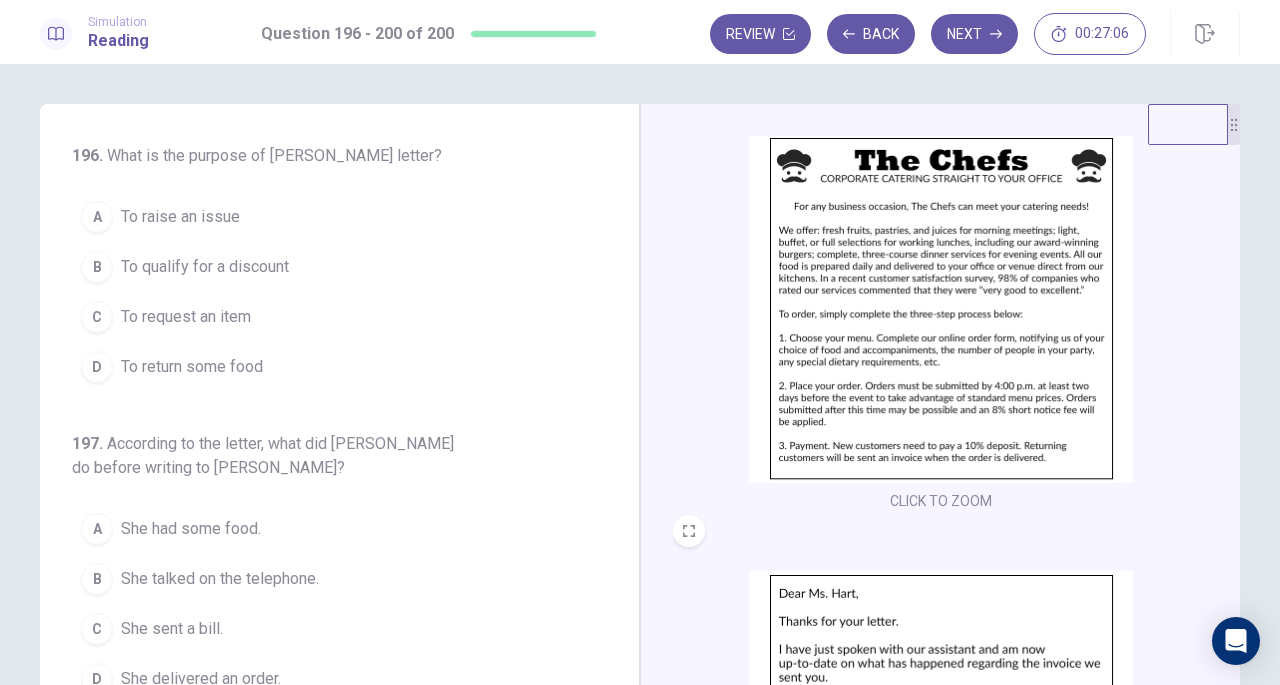 scroll, scrollTop: 736, scrollLeft: 0, axis: vertical 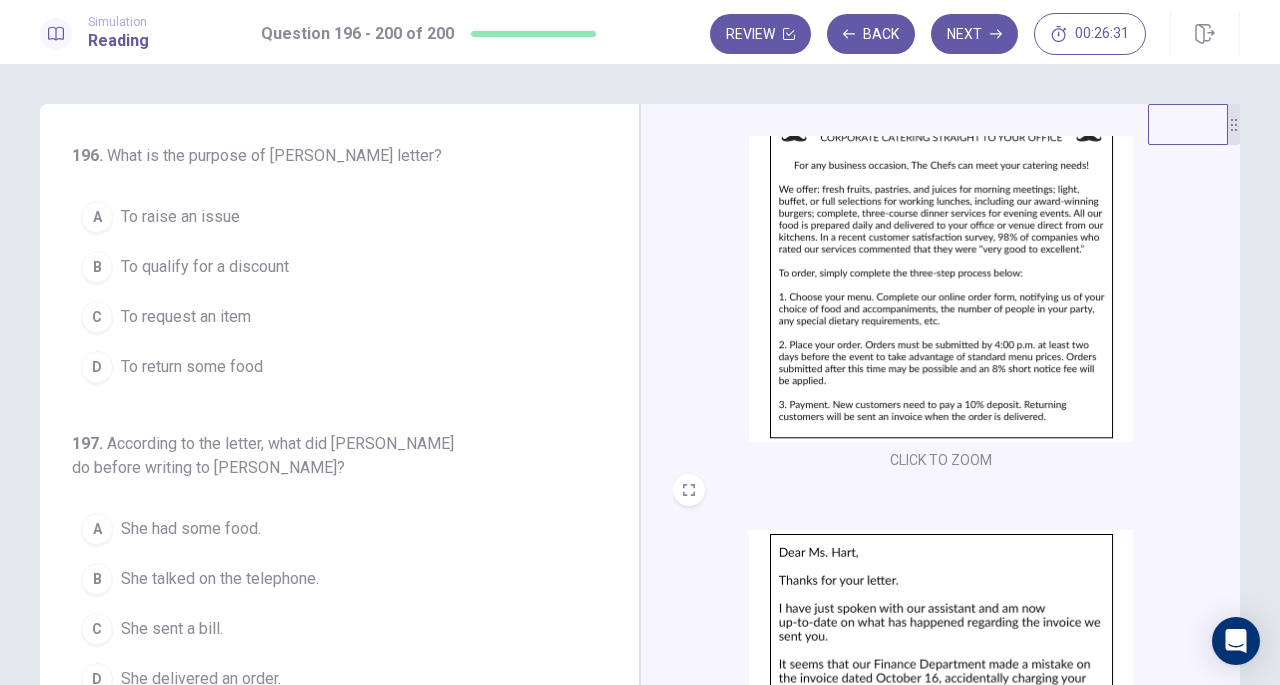 click on "196 .   What is the purpose of [PERSON_NAME] letter? A To raise an issue B To qualify for a discount C To request an item D To return some food 197 .   According to the letter, what did [PERSON_NAME] do before writing to [PERSON_NAME]? A She had some food. B She talked on the telephone. C She sent a bill. D She delivered an order. 198 .   What did [PERSON_NAME] company probably request? A A three-course lunch B A buffet dinner C Bread and cereals D Beverages and light snacks 199 .   What is implied about The Chefs? A It caters only for morning breakfasts. B It offers online ordering. C It cooks food in customers’ offices. D Its customers are often dissatisfied with its
services. 200 .   According to the third passage, what will The Chefs do to make up for their mistake regarding the invoice? A Fire the person in charge of the Finance Department B Speak with the assistant C Provide the client with free food D Give the client a 10% discount on their next purchase" at bounding box center [347, 451] 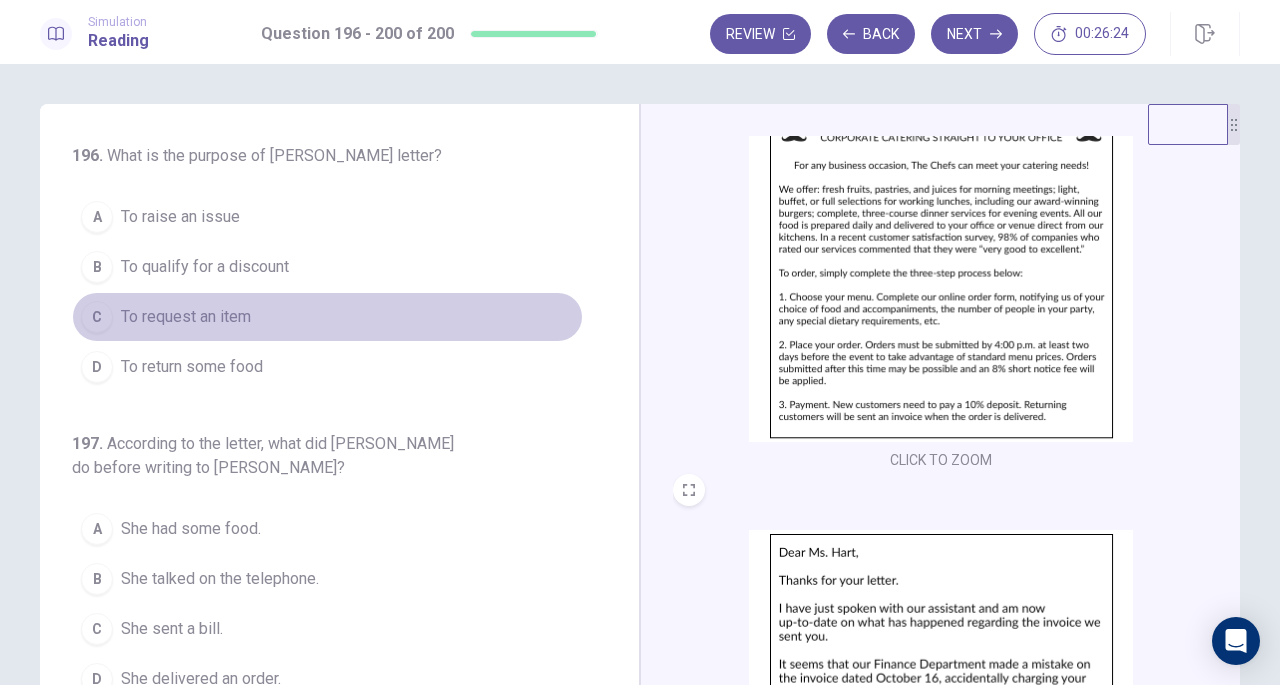 click on "C To request an item" at bounding box center [327, 317] 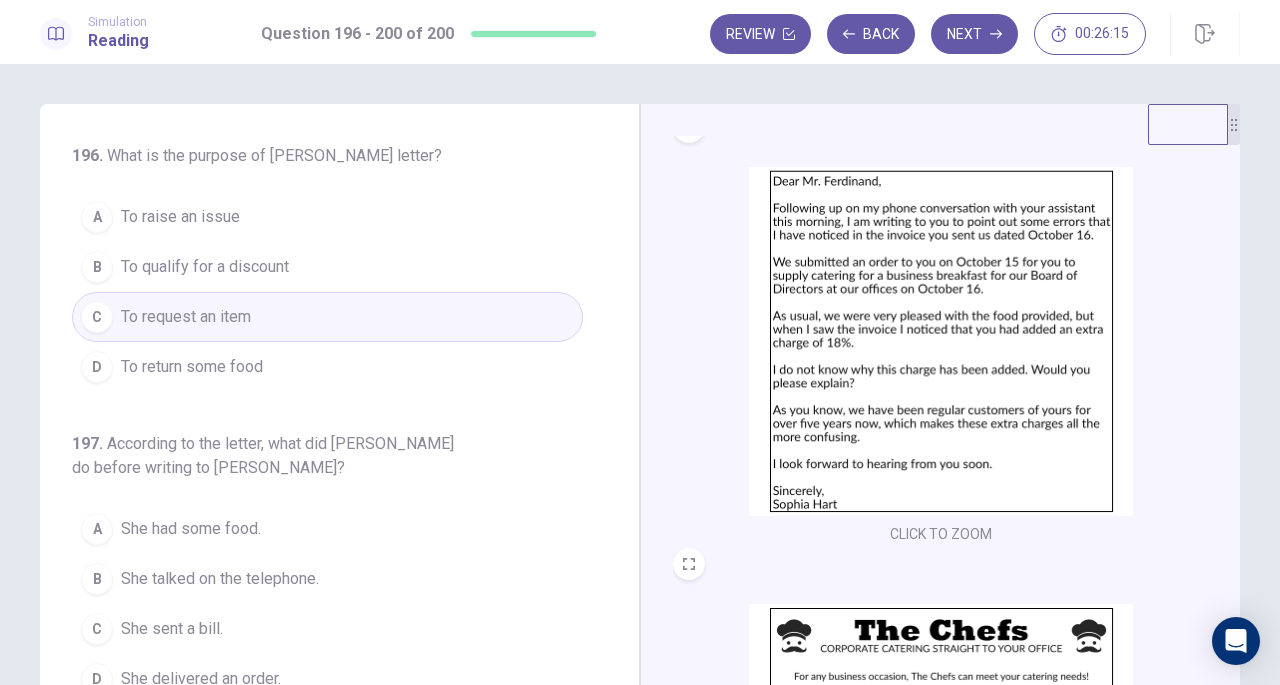 scroll, scrollTop: 0, scrollLeft: 0, axis: both 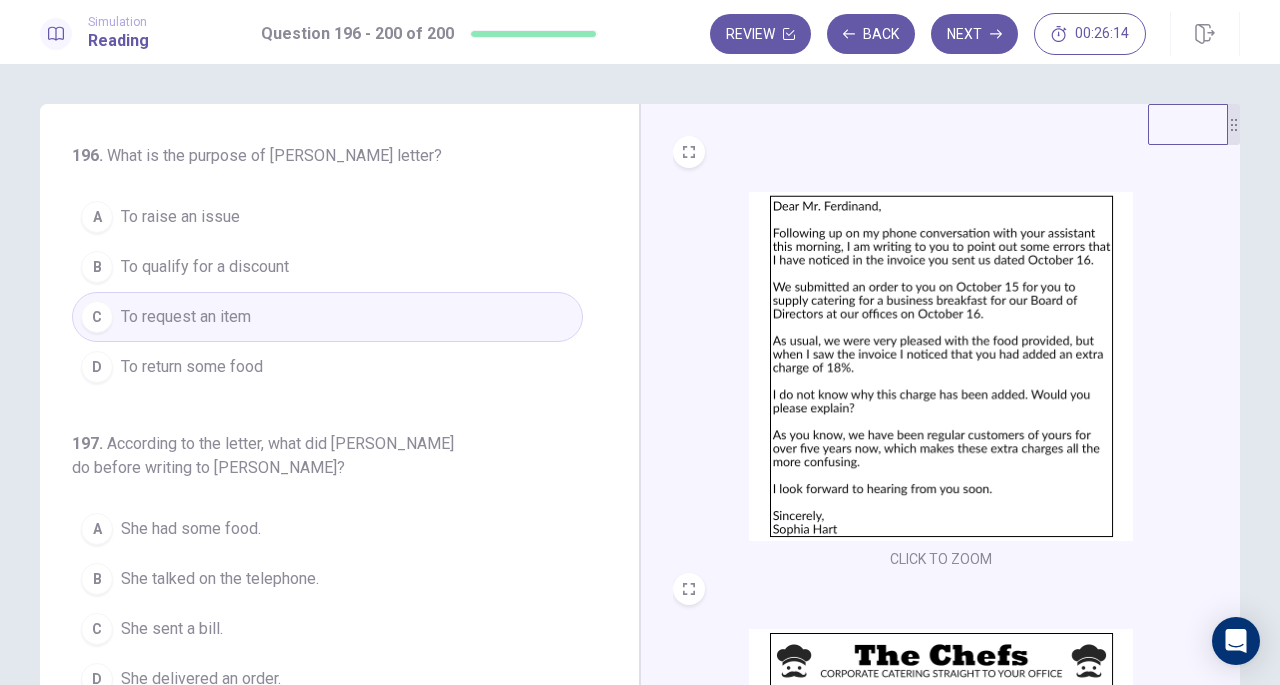 click at bounding box center [941, 366] 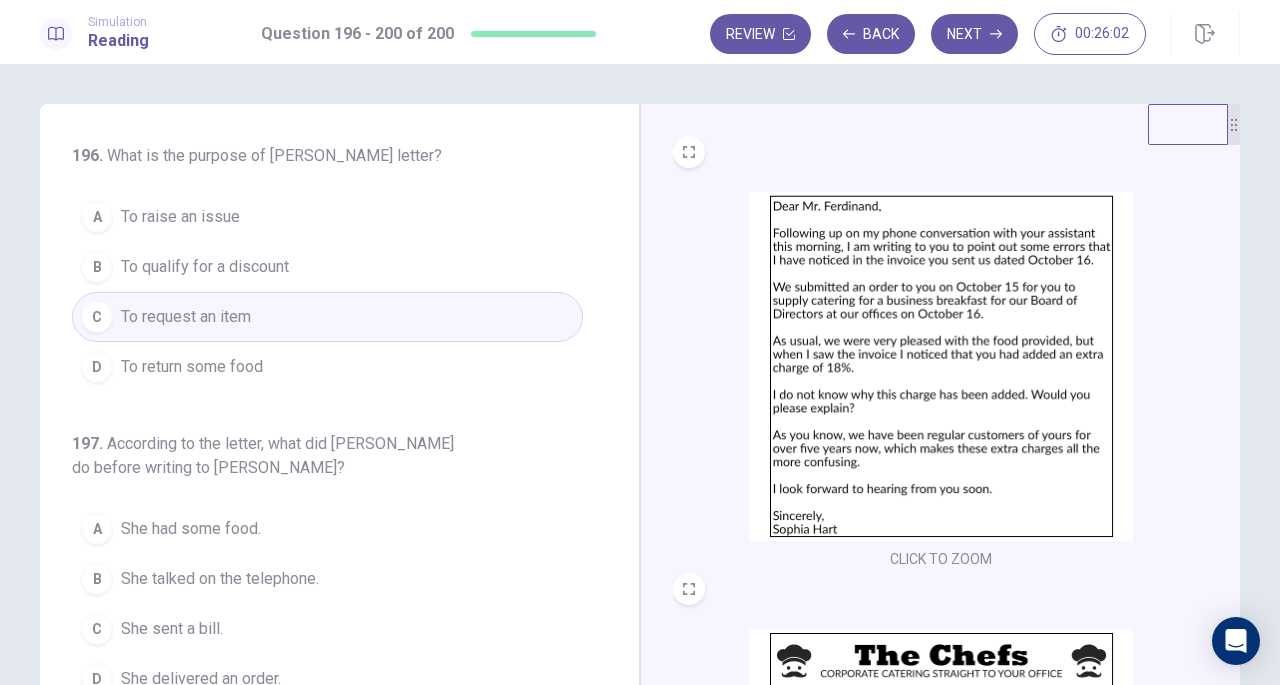 click on "To qualify for a discount" at bounding box center [205, 267] 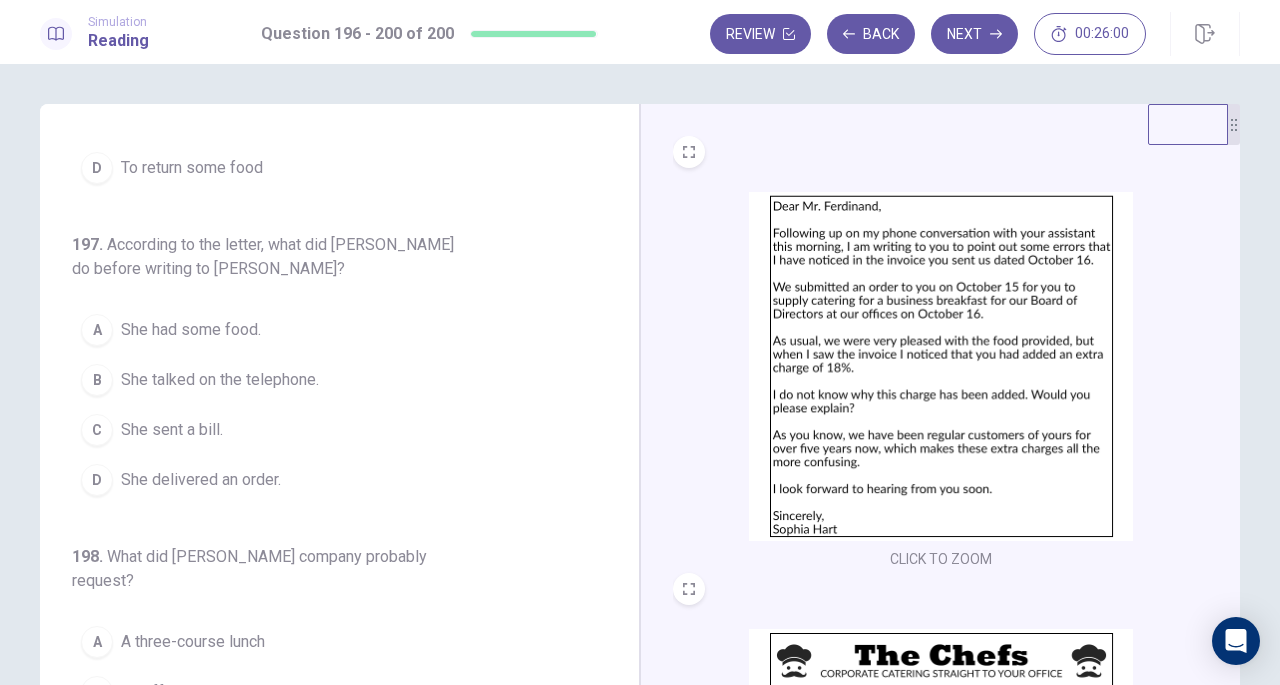 scroll, scrollTop: 200, scrollLeft: 0, axis: vertical 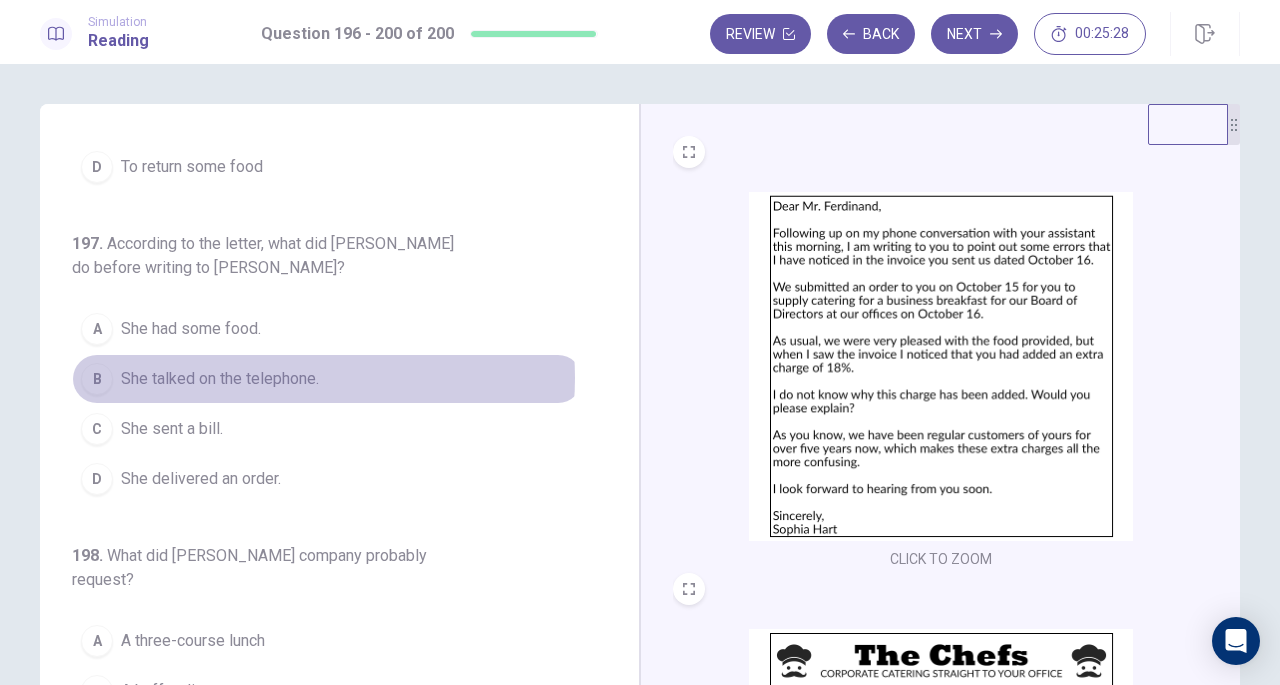 click on "She talked on the telephone." at bounding box center [220, 379] 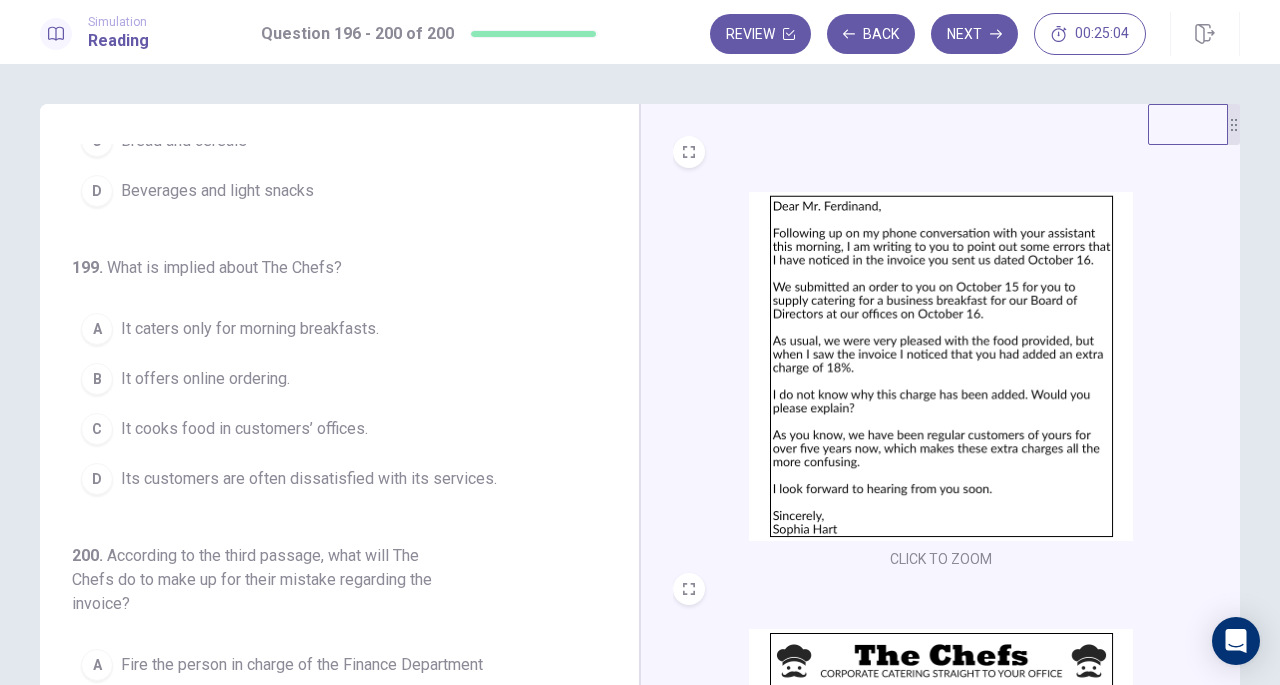 scroll, scrollTop: 843, scrollLeft: 0, axis: vertical 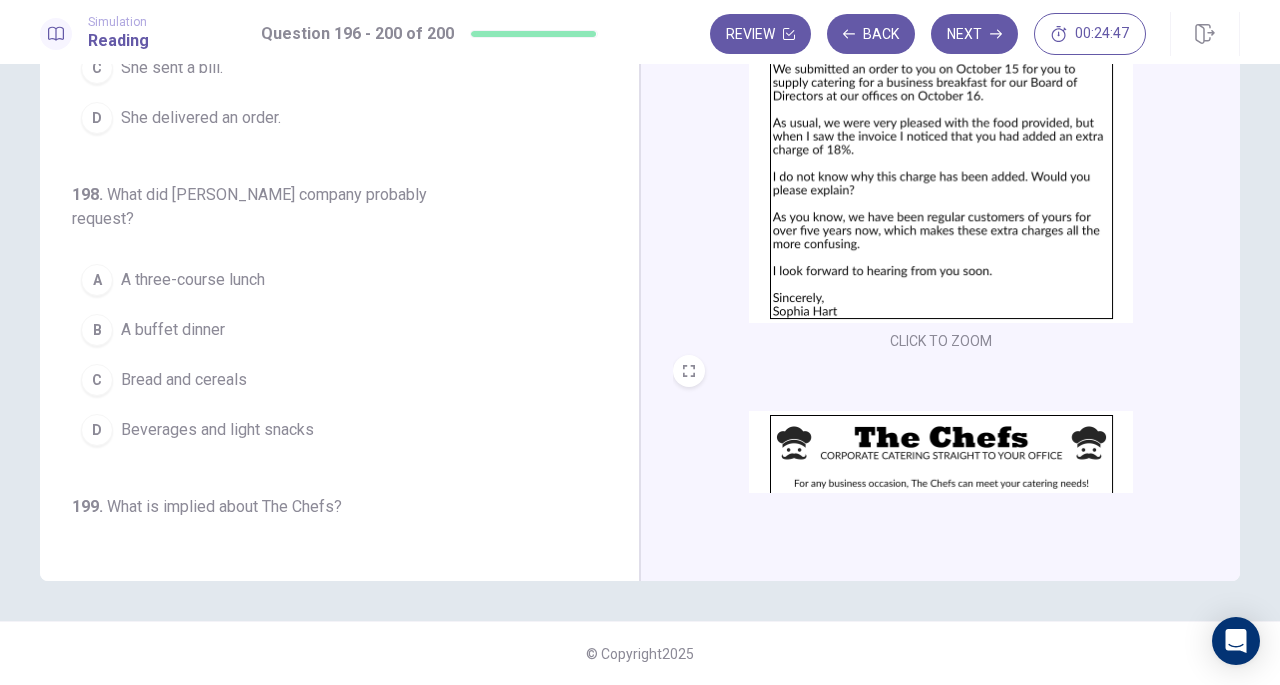 click on "Beverages and light snacks" at bounding box center [217, 430] 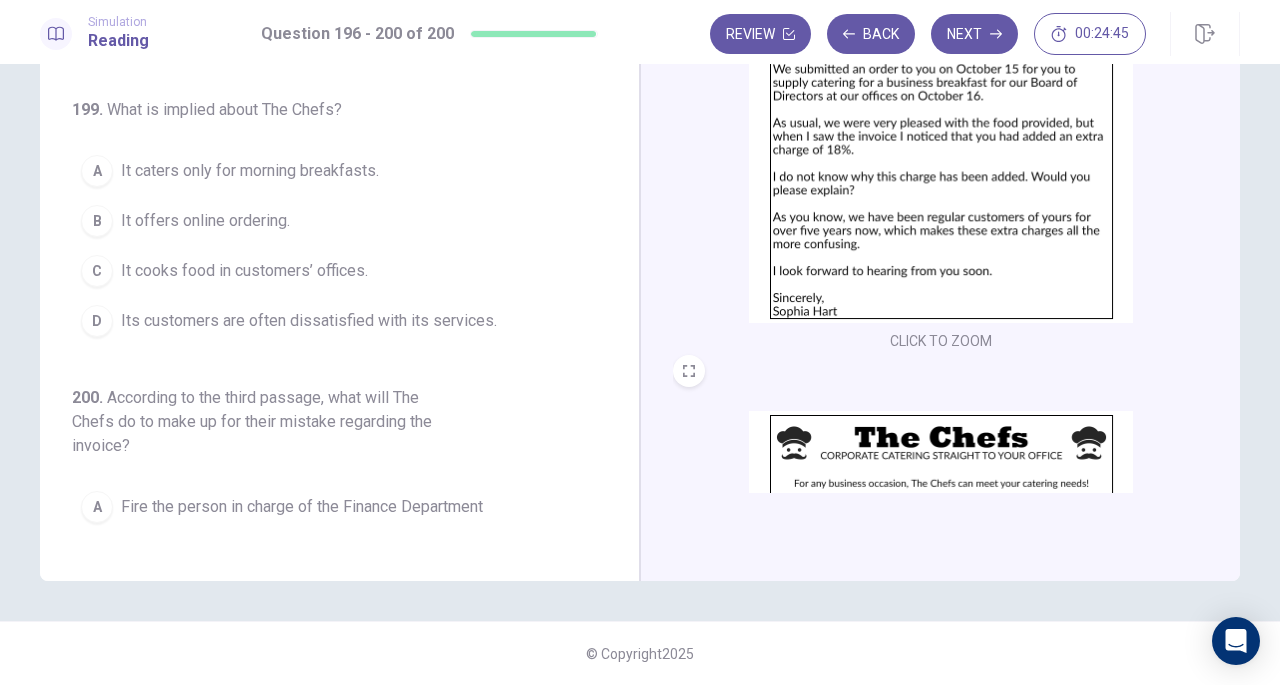 scroll, scrollTop: 743, scrollLeft: 0, axis: vertical 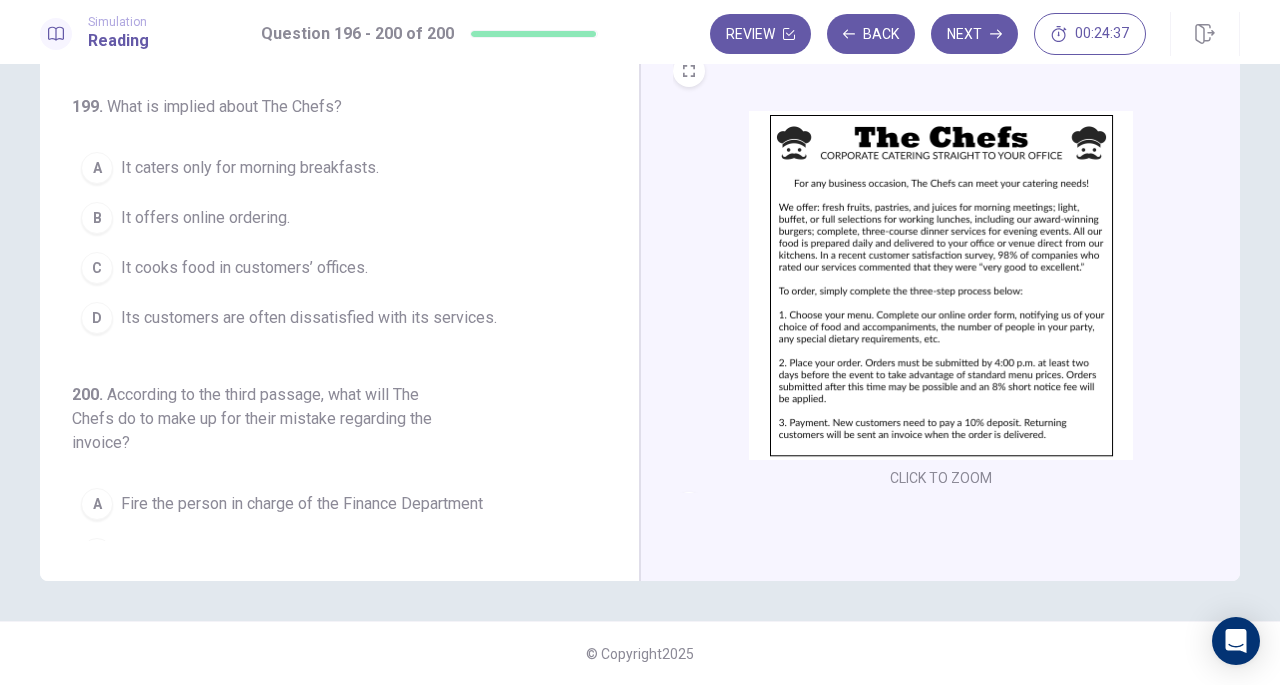 click at bounding box center [941, 285] 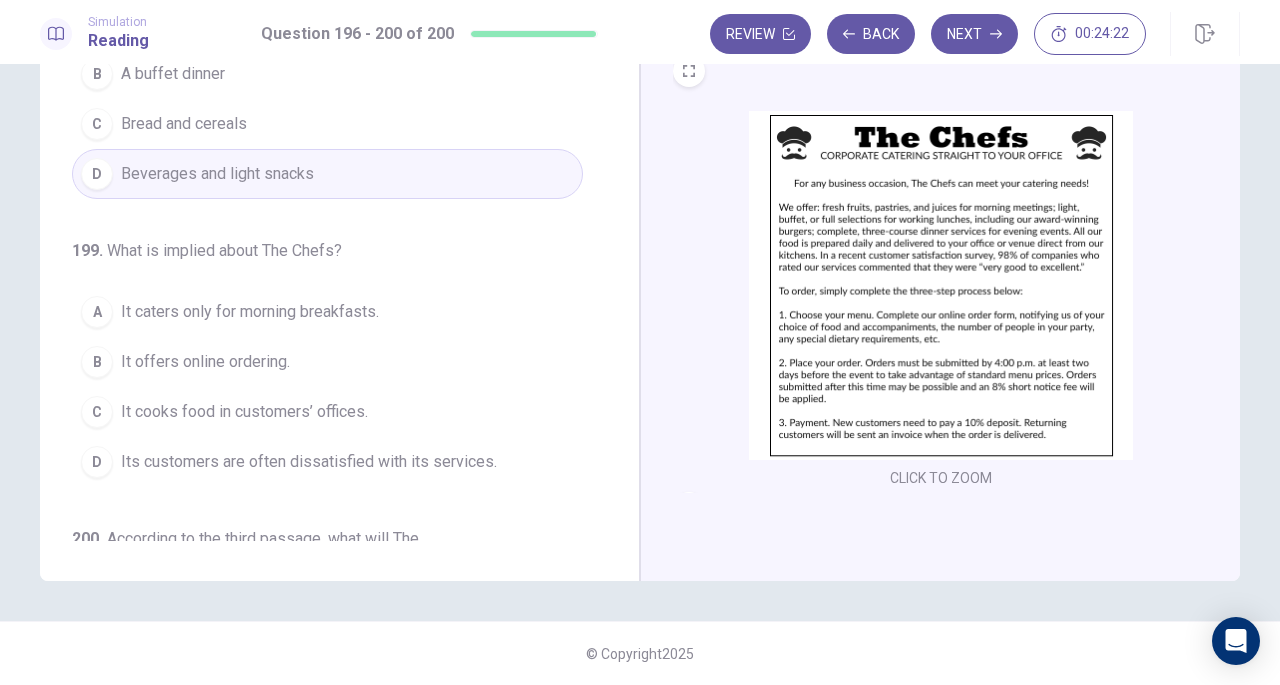 scroll, scrollTop: 643, scrollLeft: 0, axis: vertical 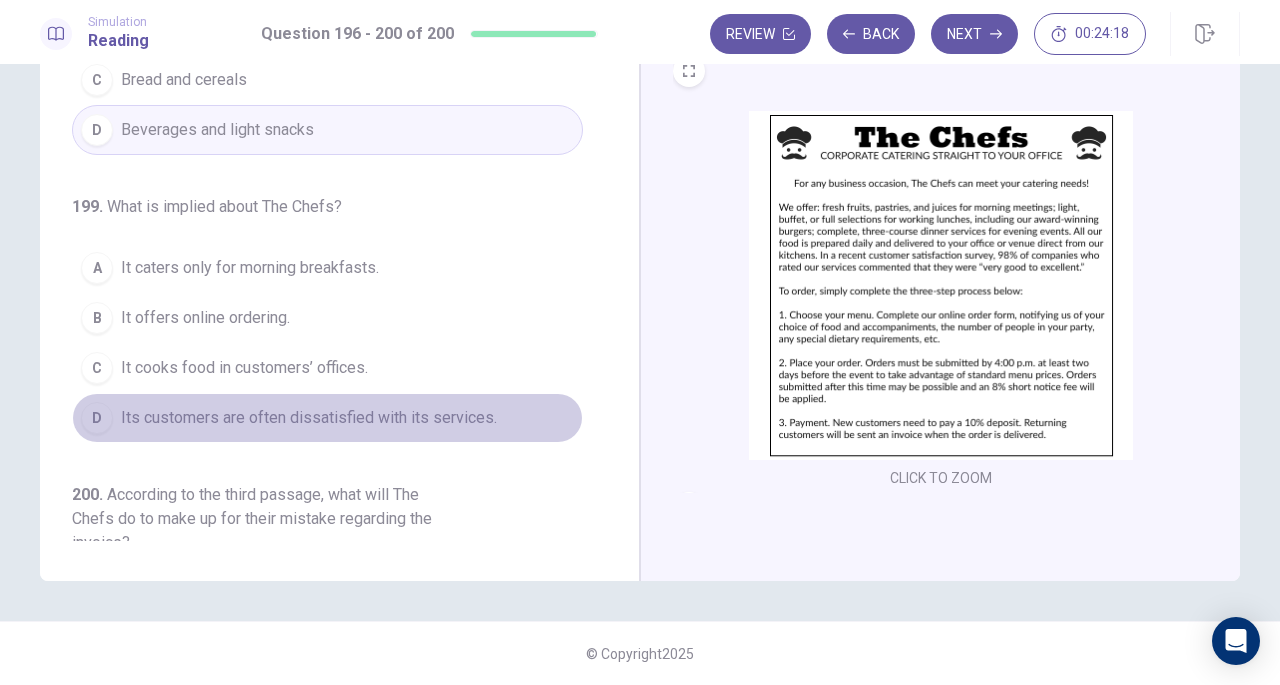 click on "D Its customers are often dissatisfied with its
services." at bounding box center [327, 418] 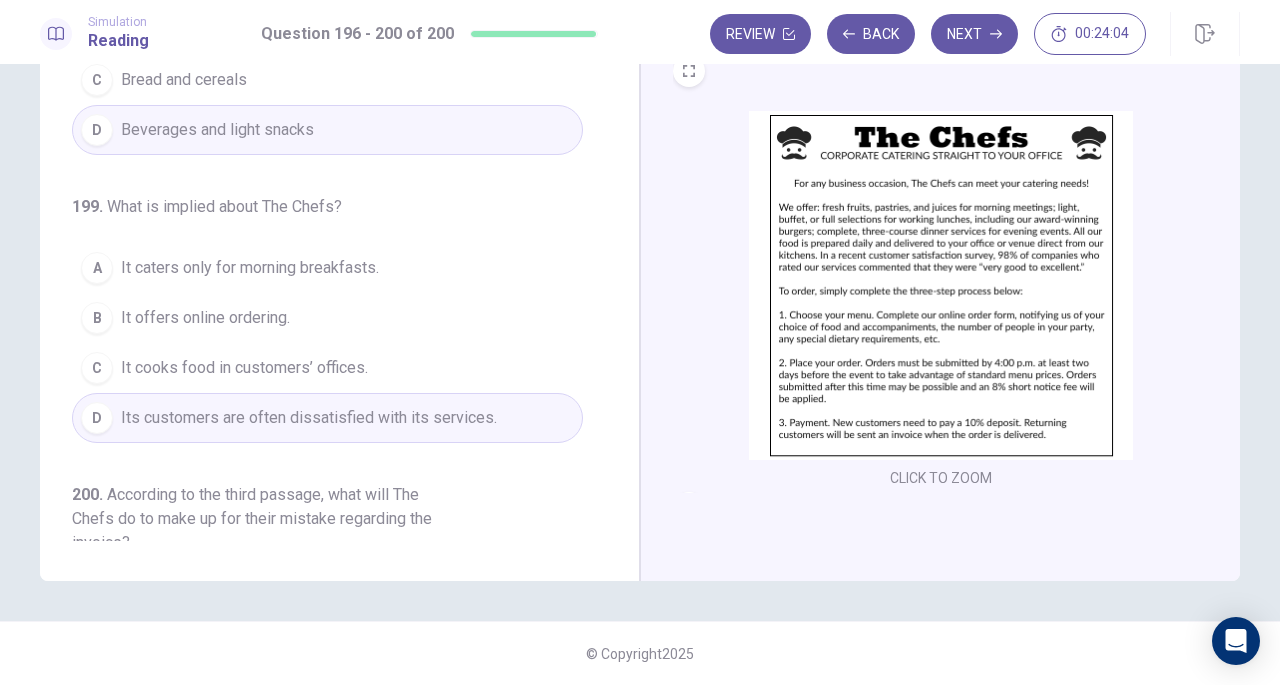 click on "A It caters only for morning breakfasts." at bounding box center [327, 268] 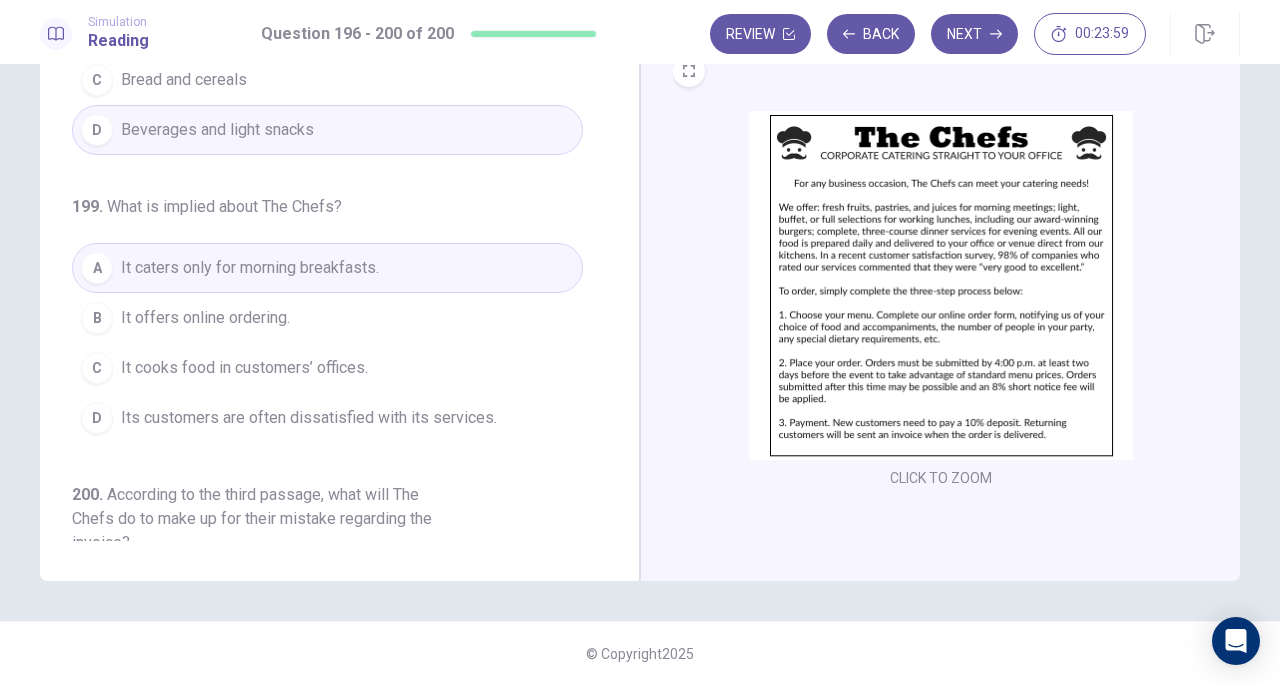 scroll, scrollTop: 843, scrollLeft: 0, axis: vertical 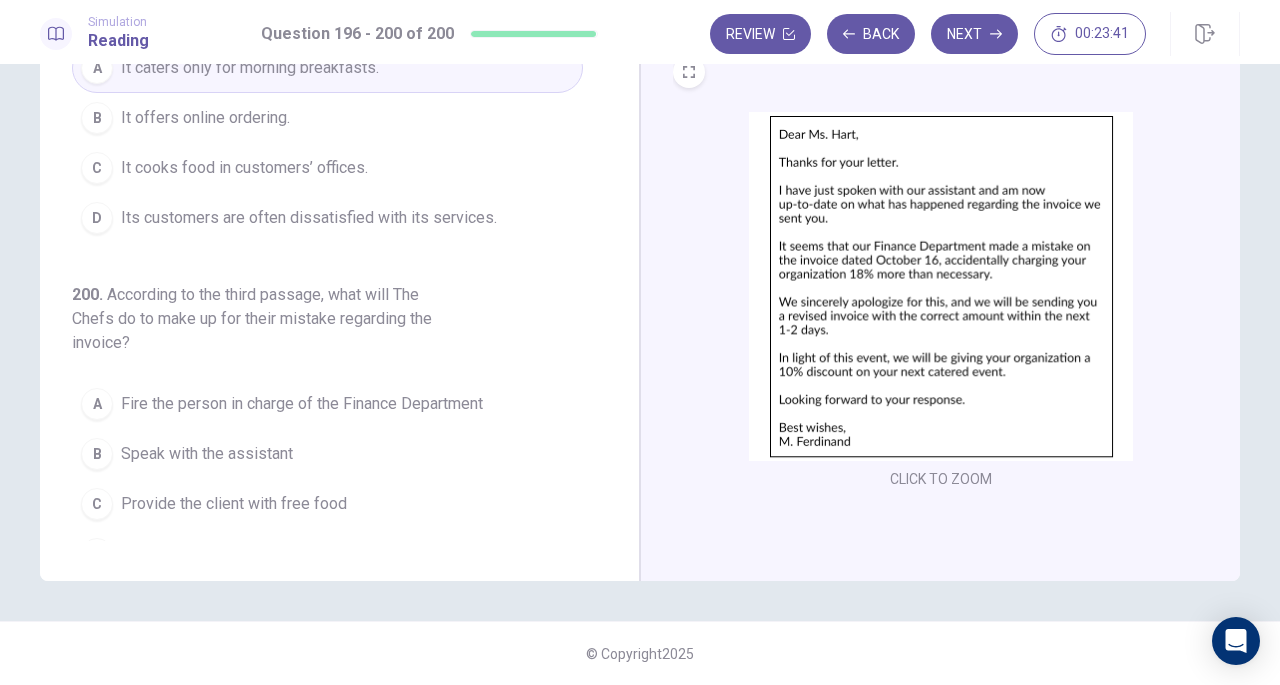 click on "Give the client a 10% discount on their next purchase" at bounding box center (304, 554) 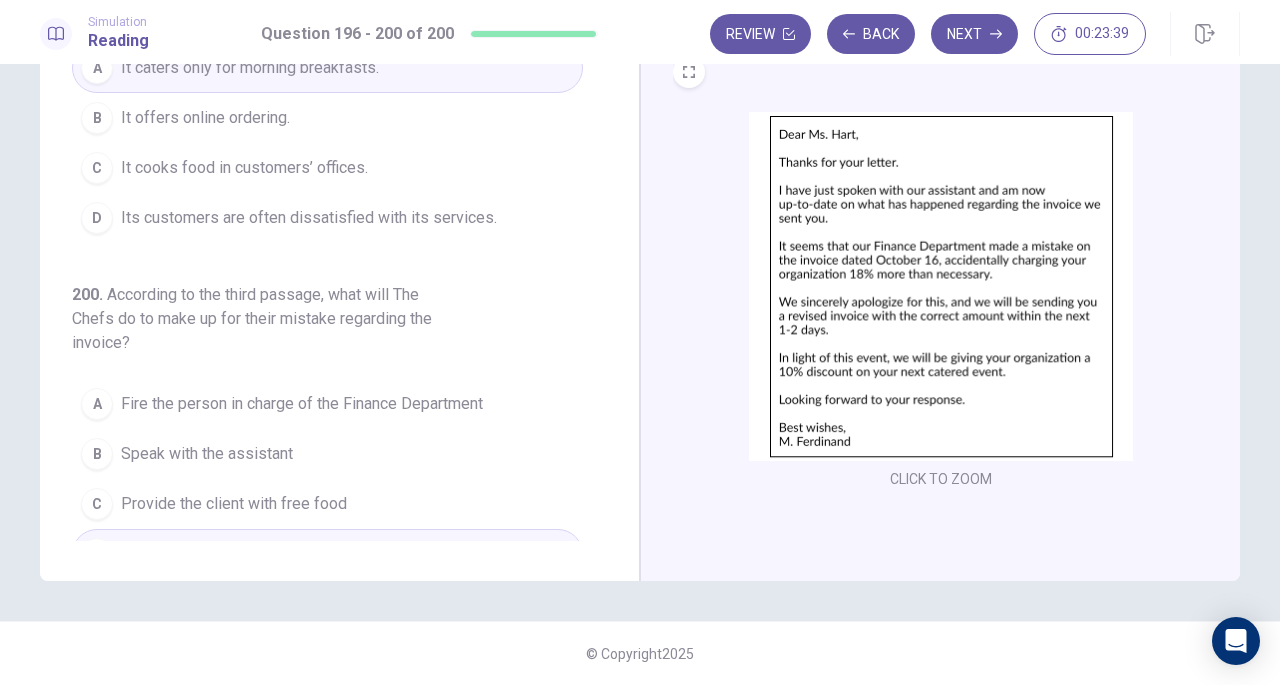 click on "Next" at bounding box center [974, 34] 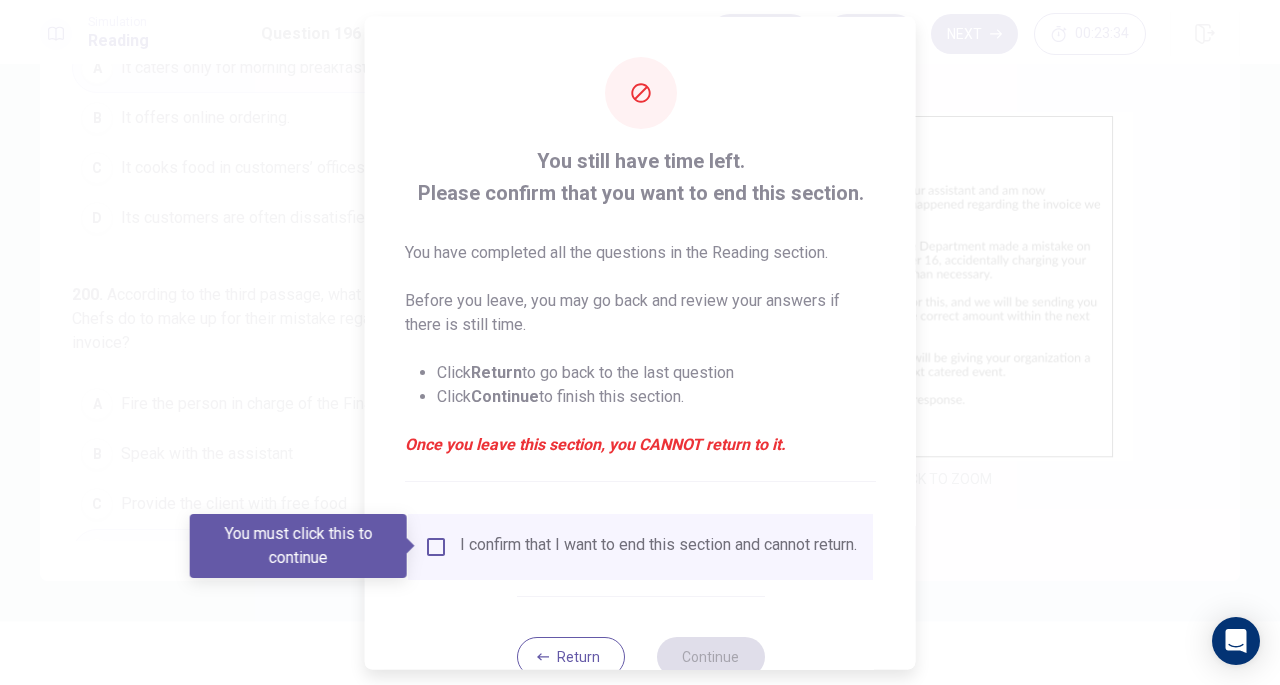 click at bounding box center (640, 342) 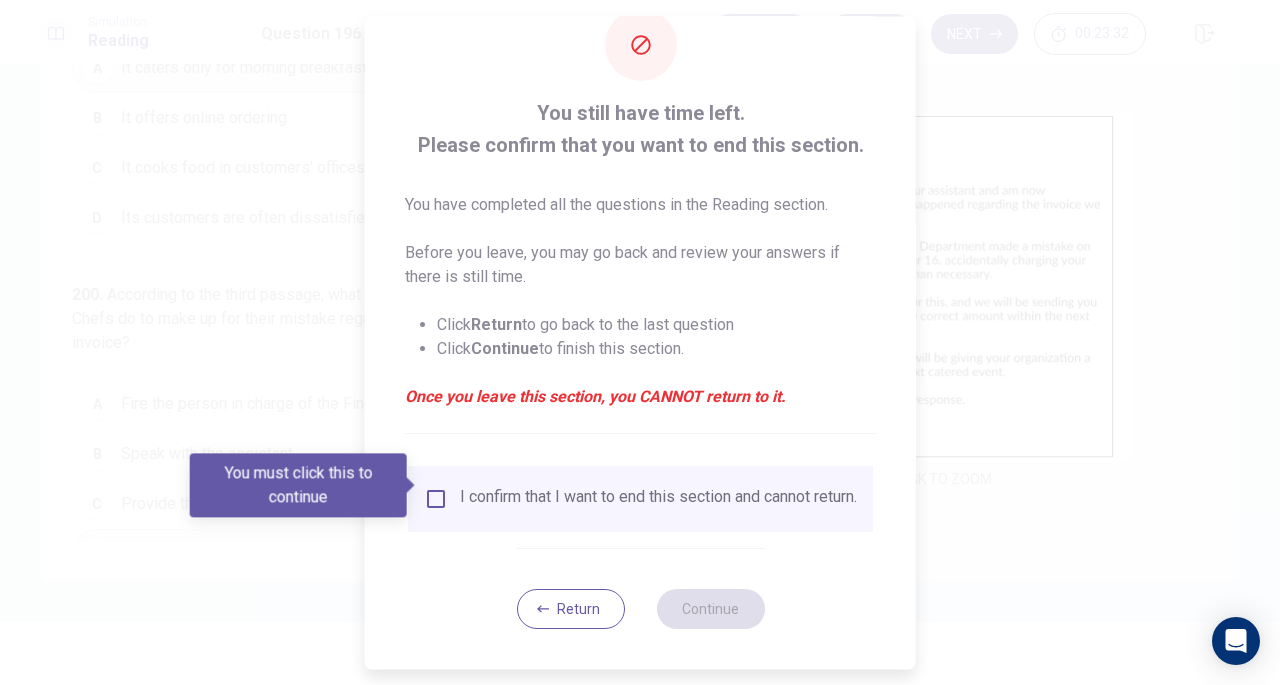 scroll, scrollTop: 60, scrollLeft: 0, axis: vertical 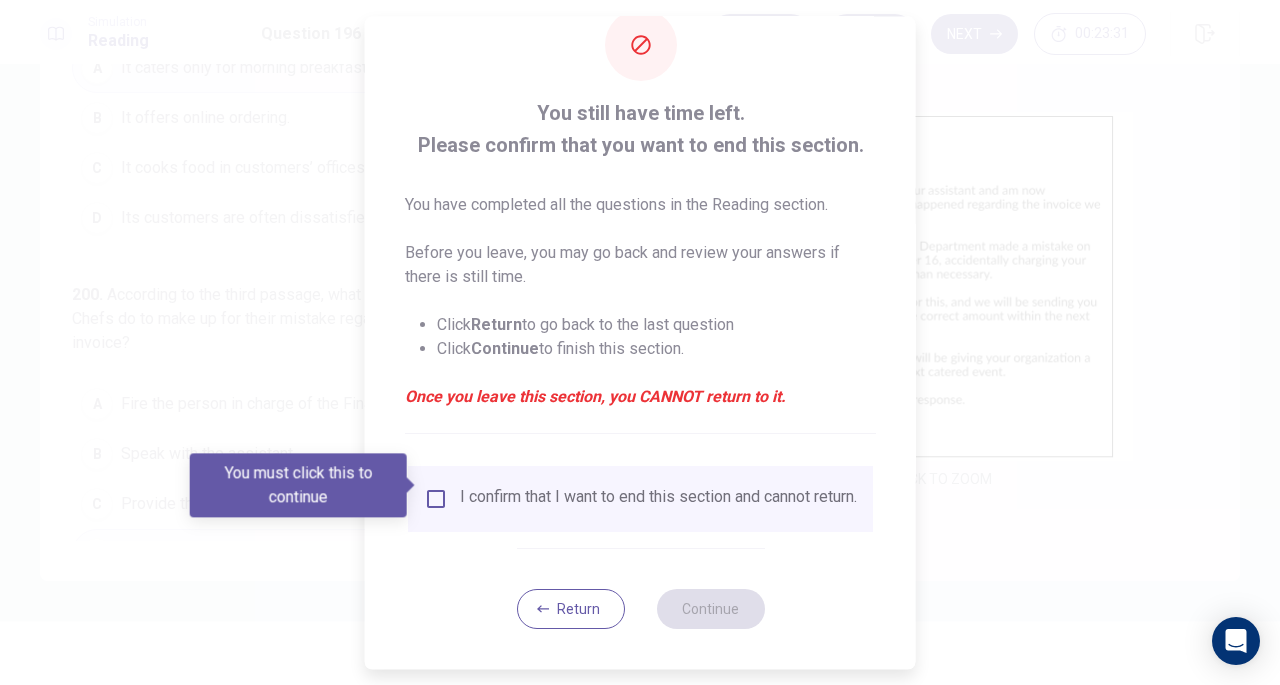 click on "Return" at bounding box center [570, 609] 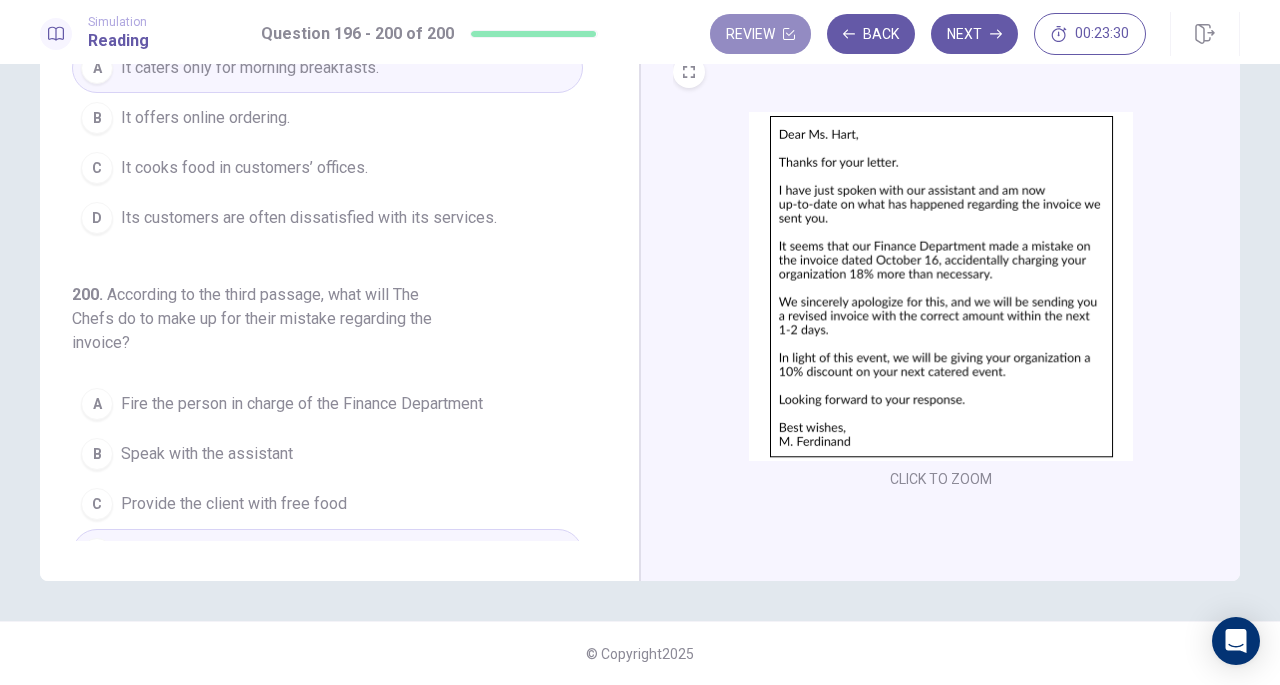 click on "Review" at bounding box center (760, 34) 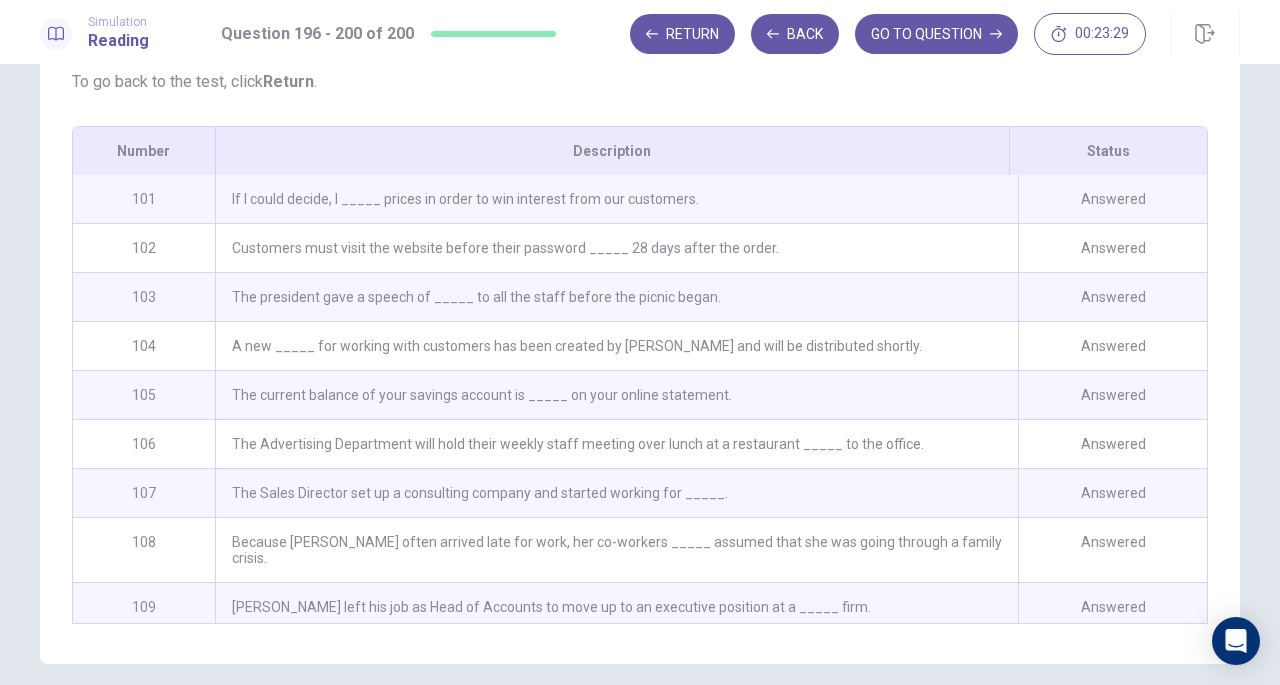 scroll, scrollTop: 324, scrollLeft: 0, axis: vertical 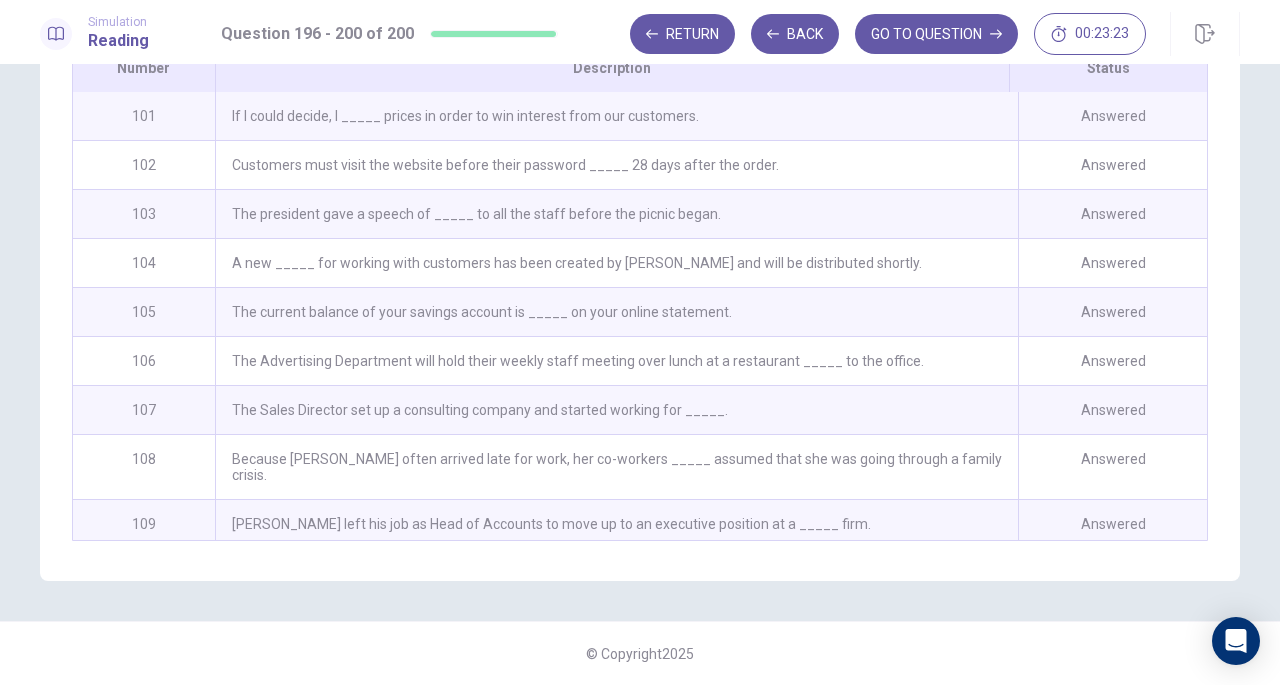 click on "GO TO QUESTION" at bounding box center (936, 34) 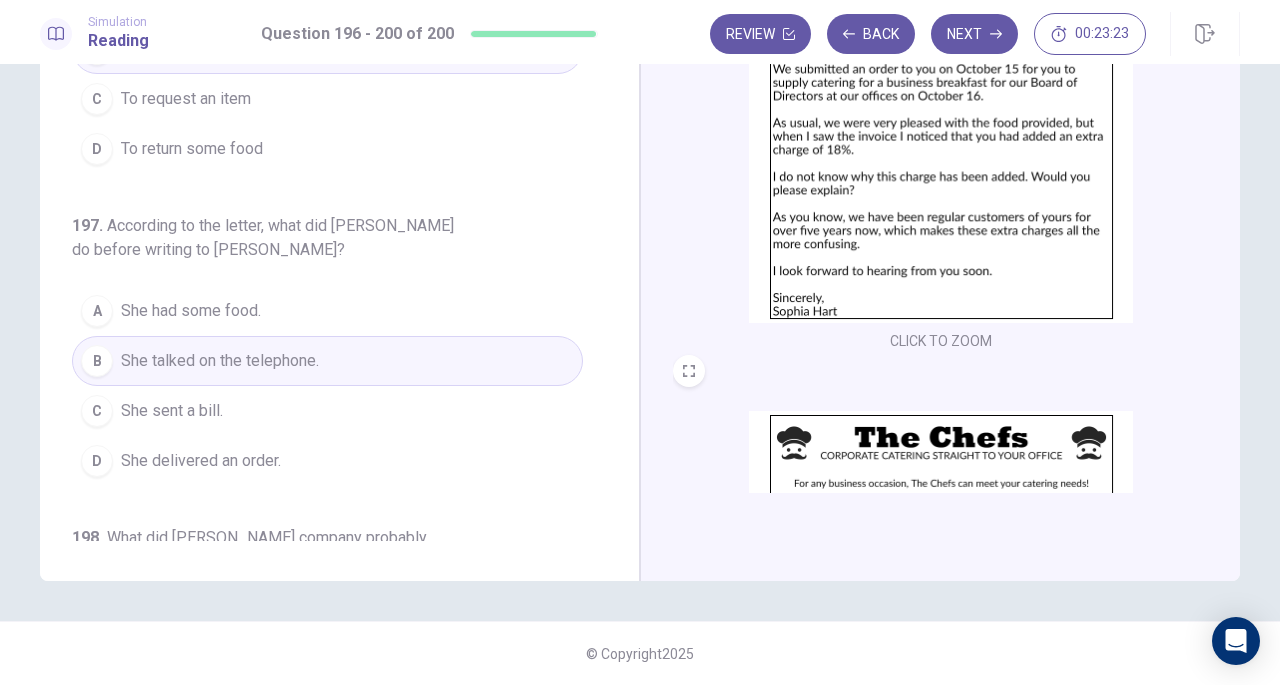 scroll, scrollTop: 218, scrollLeft: 0, axis: vertical 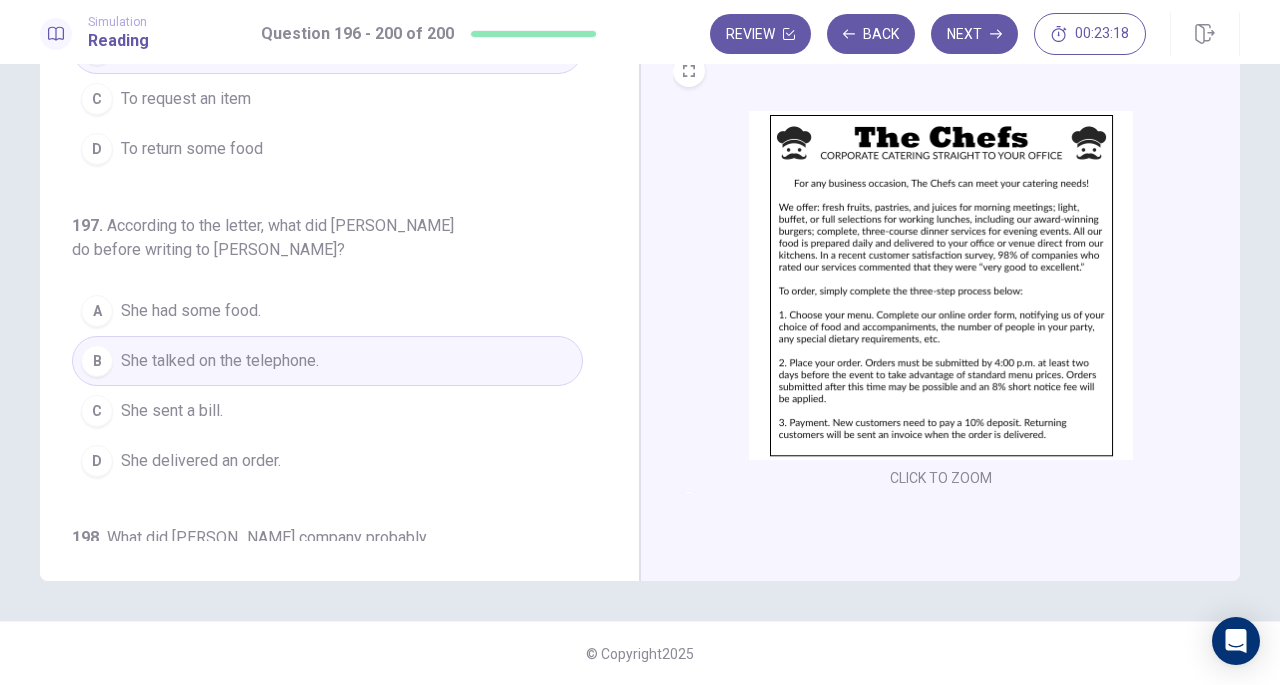 drag, startPoint x: 715, startPoint y: 122, endPoint x: 846, endPoint y: 41, distance: 154.01949 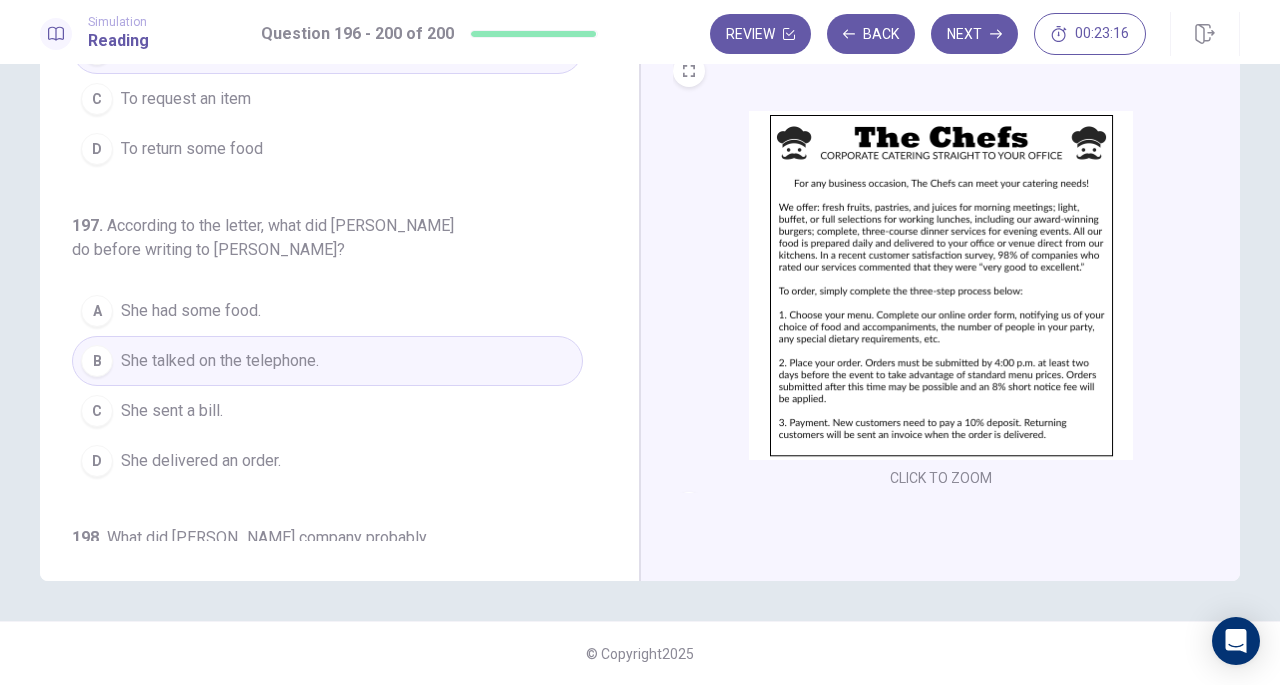 click 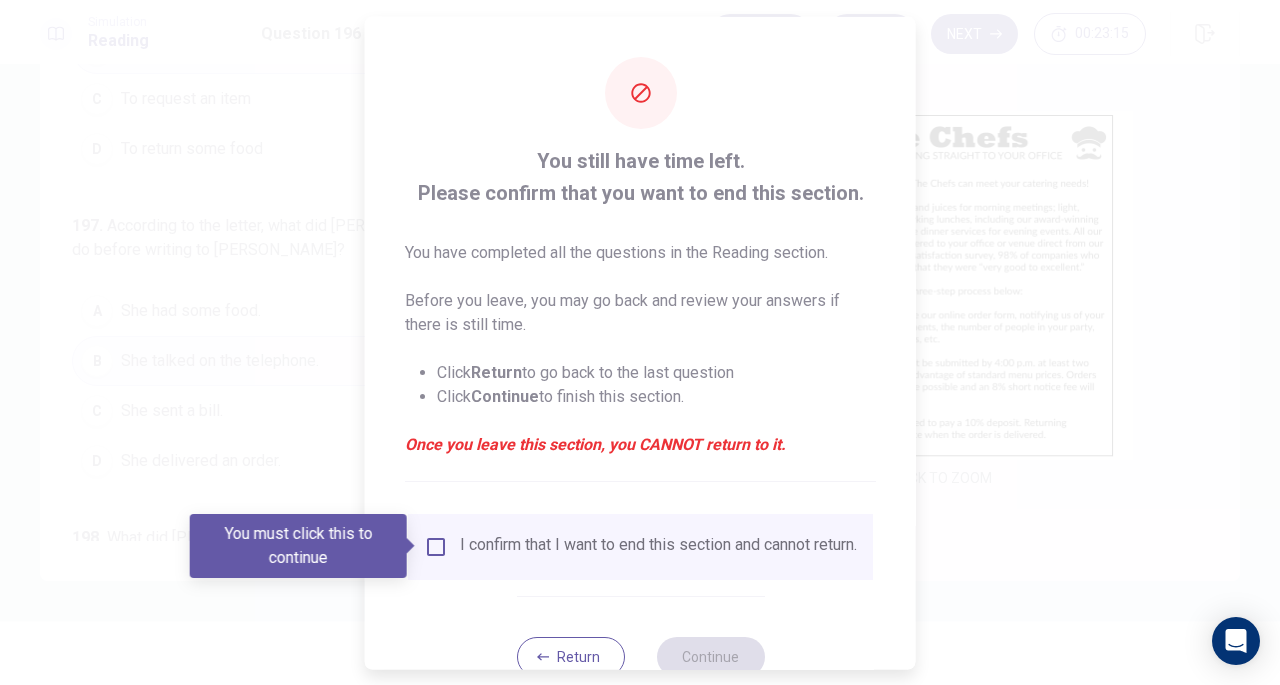 click on "I confirm that I want to end this section and cannot return." at bounding box center (640, 546) 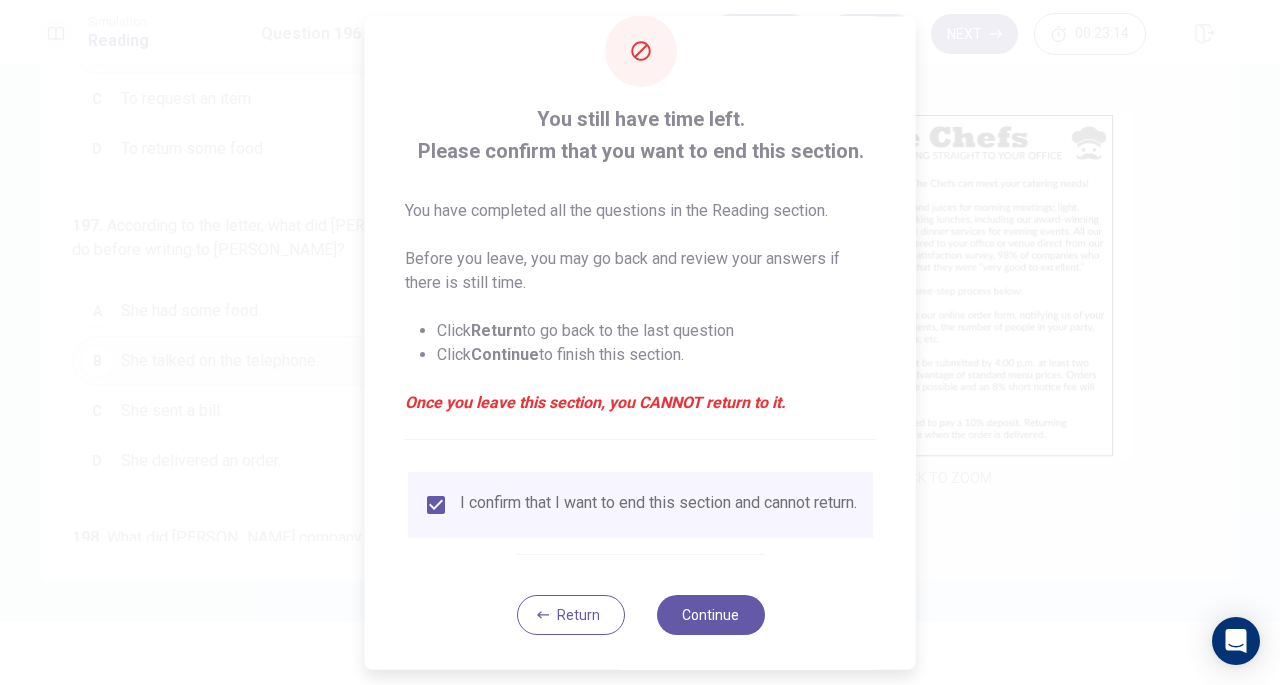 scroll, scrollTop: 60, scrollLeft: 0, axis: vertical 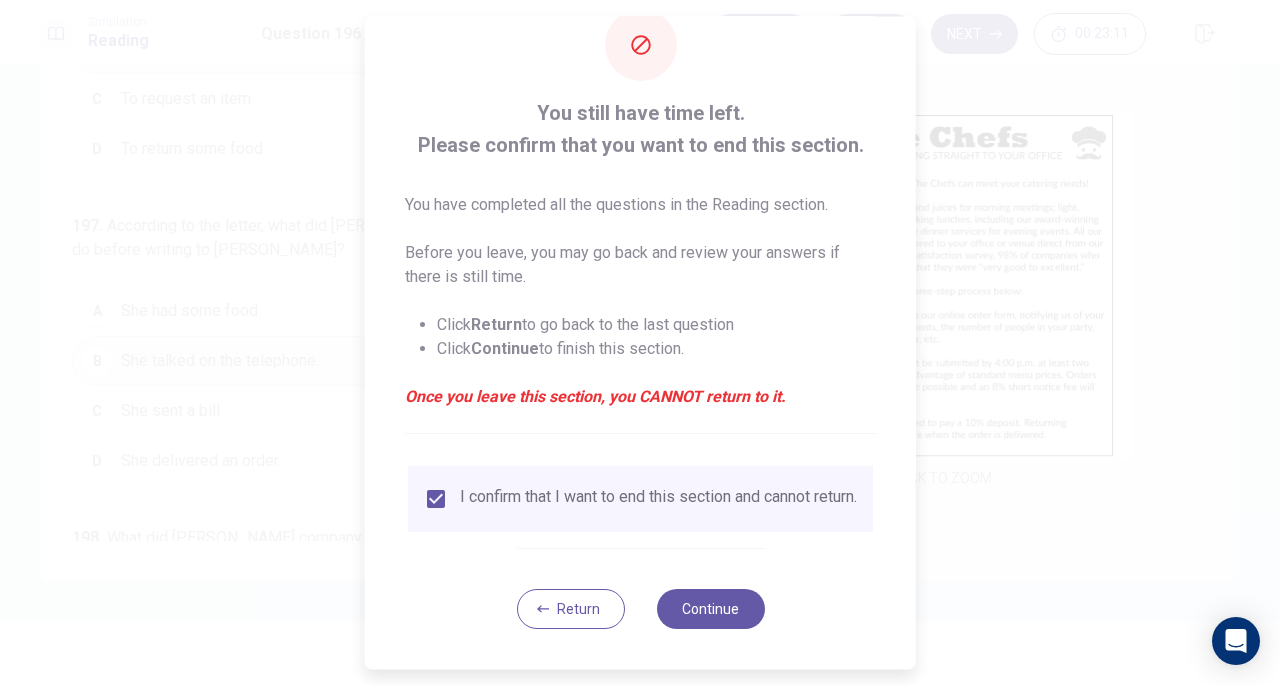 click on "Continue" at bounding box center [710, 609] 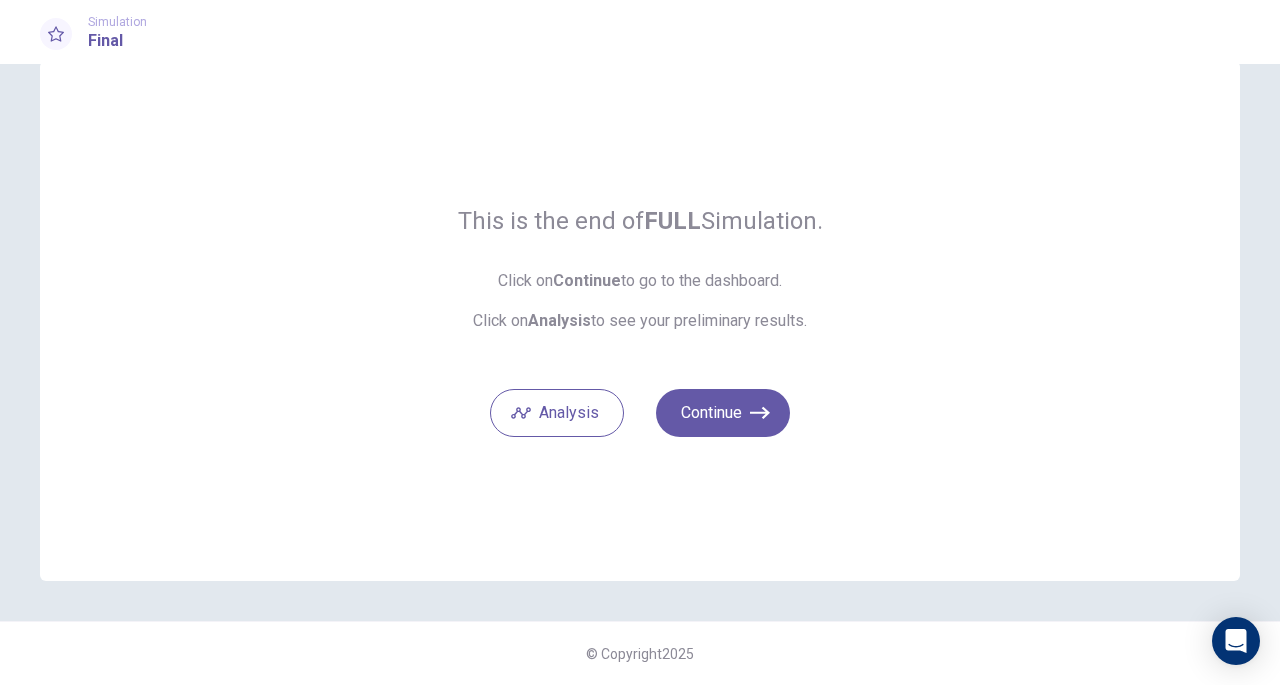 scroll, scrollTop: 42, scrollLeft: 0, axis: vertical 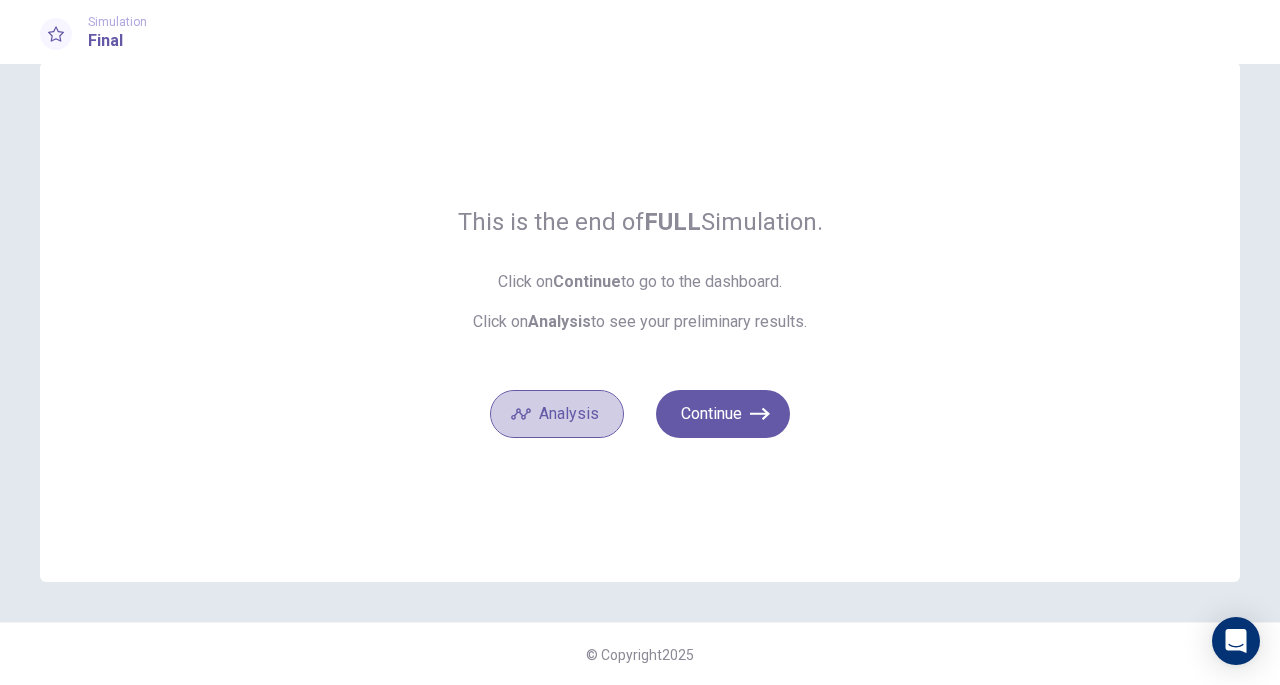 click on "Analysis" at bounding box center (557, 414) 